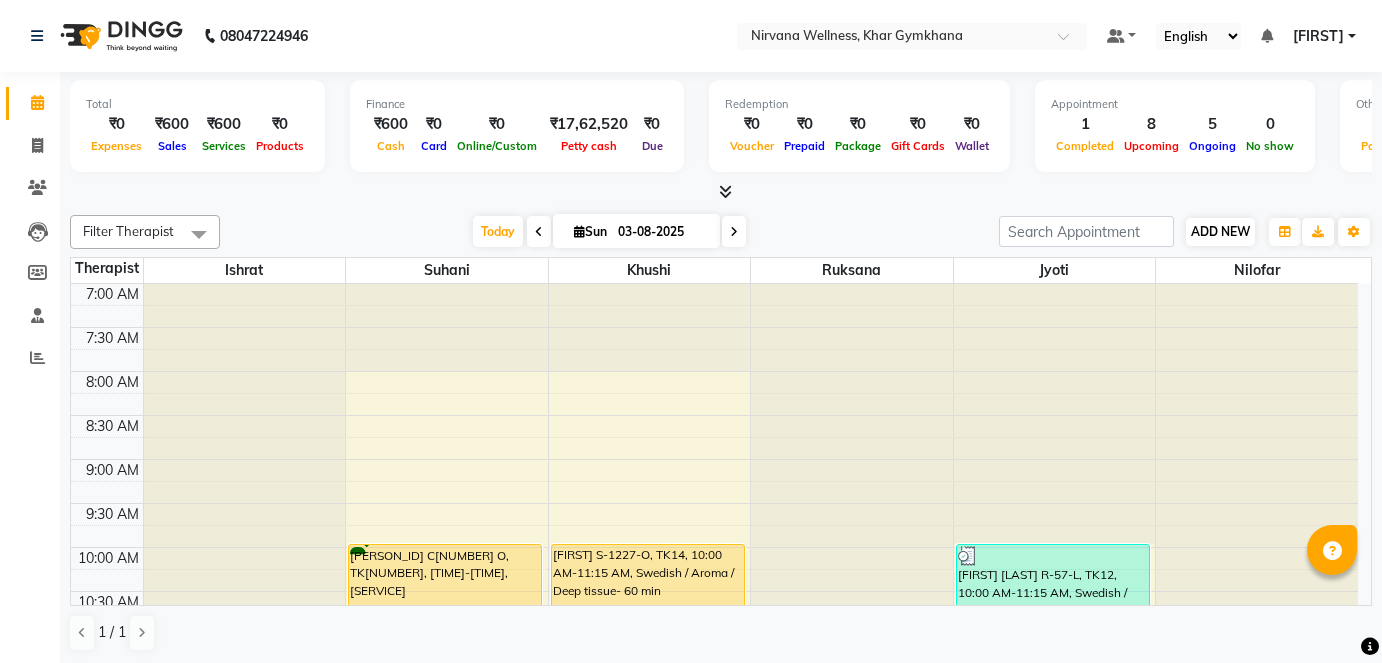 scroll, scrollTop: 0, scrollLeft: 0, axis: both 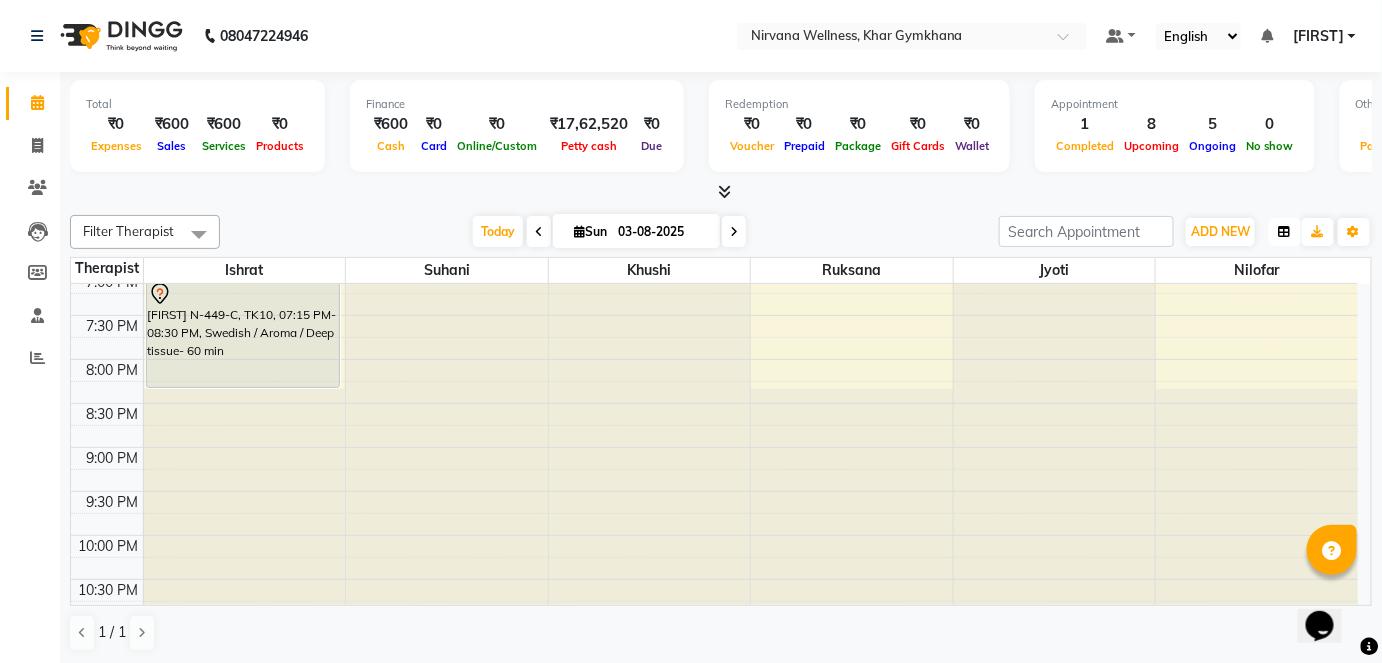 click at bounding box center (1285, 232) 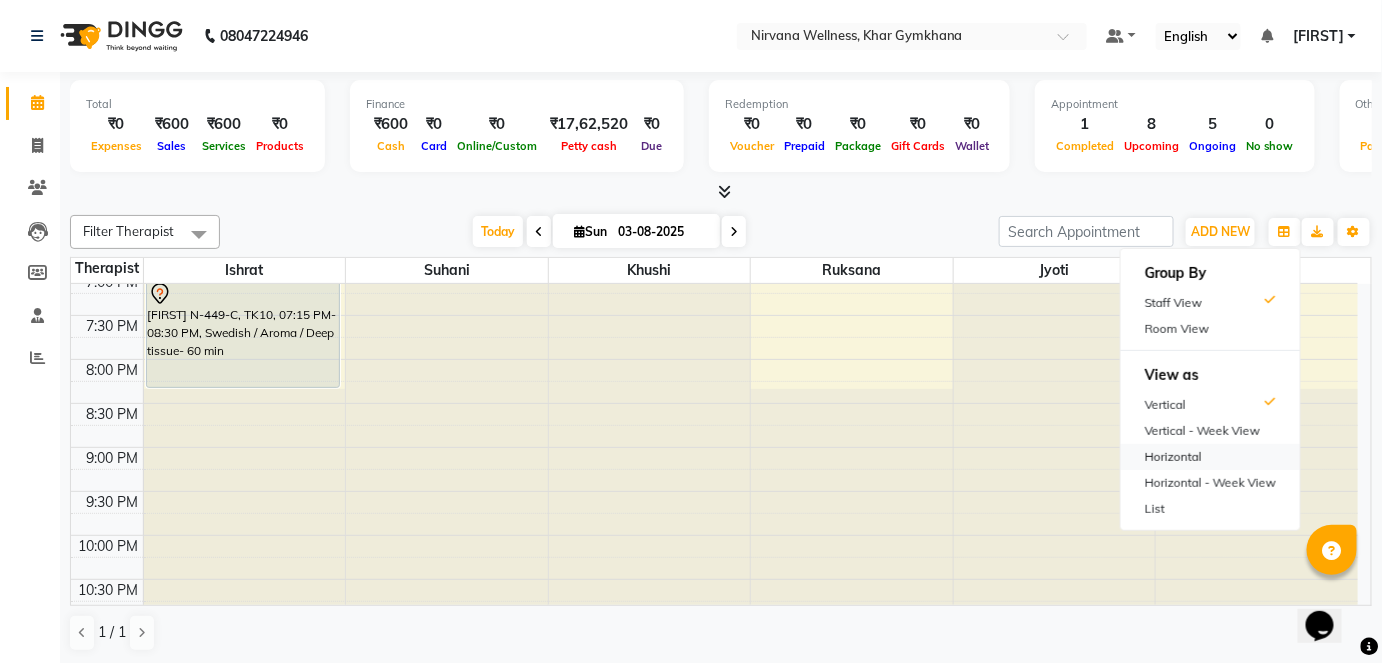 click on "Horizontal" at bounding box center (1210, 457) 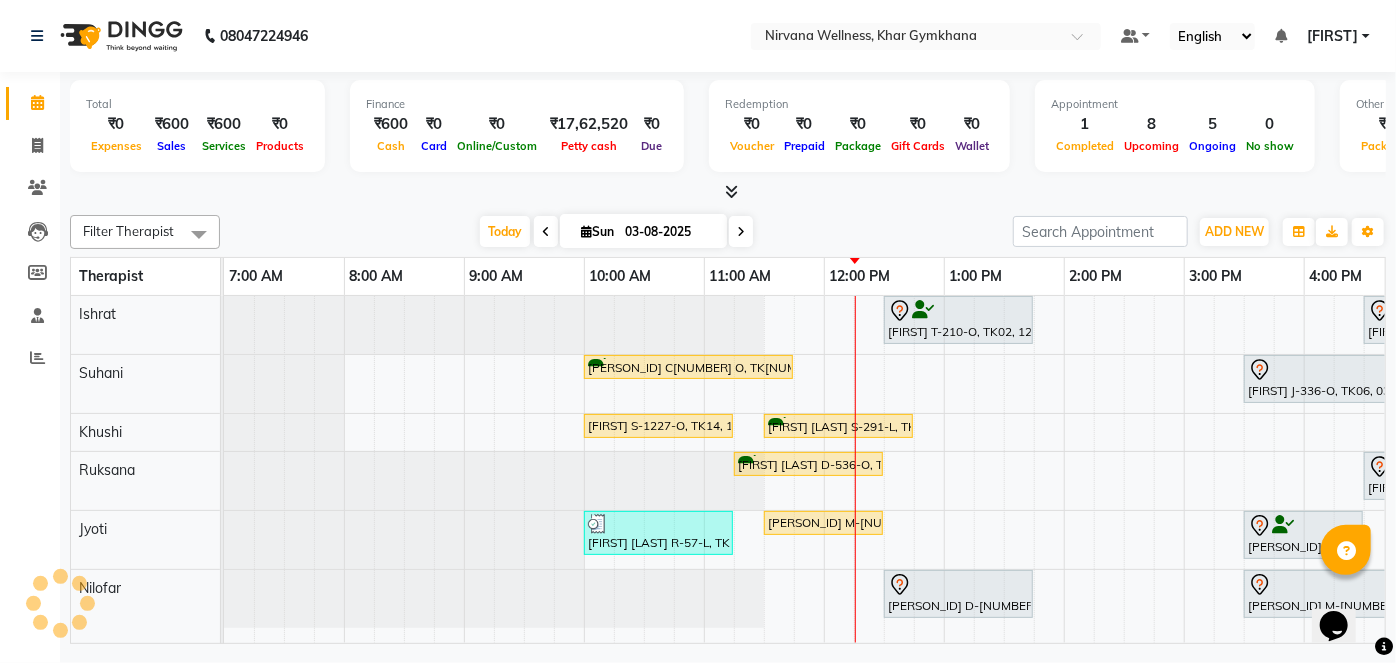 scroll, scrollTop: 0, scrollLeft: 600, axis: horizontal 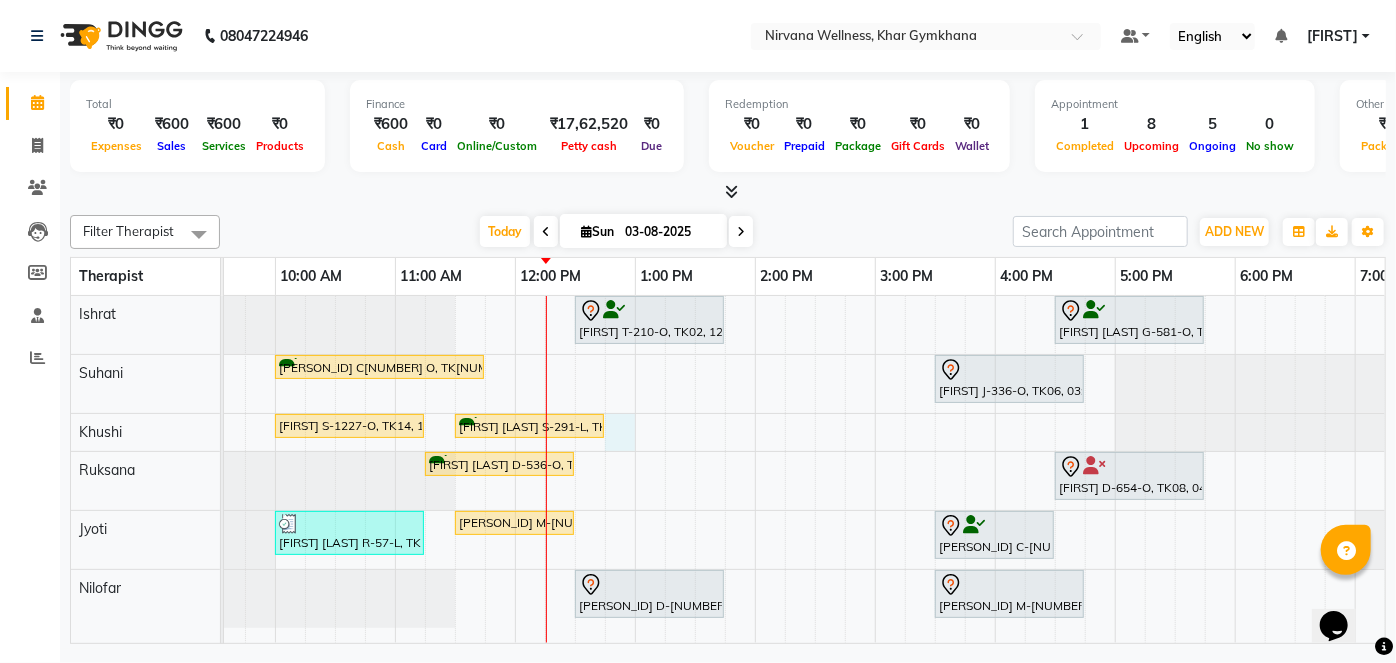 click on "[FIRST] [LAST] T-210-O, TK02, 12:30 PM-01:45 PM, Swedish / Aroma / Deep tissue- 60 min             [FIRST] [LAST] G-581-O, TK01, 04:30 PM-05:45 PM, Swedish / Aroma / Deep tissue- 60 min             [FIRST] [LAST] N-449-C, TK10, 07:15 PM-08:30 PM, Swedish / Aroma / Deep tissue- 60 min     [FIRST] [LAST] C194 O, TK04, 10:00 AM-11:45 AM, Swedish / Aroma / Deep tissue- 90 min             [FIRST] [LAST] J-336-O, TK06, 03:30 PM-04:45 PM, Swedish / Aroma / Deep tissue- 60 min    [FIRST] [LAST] S-1227-O, TK14, 10:00 AM-11:15 AM, Swedish / Aroma / Deep tissue- 60 min     [FIRST] [LAST] S-291-L, TK05, 11:30 AM-12:45 PM, Swedish / Aroma / Deep tissue- 60 min     [FIRST] [LAST] D-536-O, TK07, 11:15 AM-12:30 PM, Swedish / Aroma / Deep tissue- 60 min             [FIRST] [LAST] D-654-O, TK08, 04:30 PM-05:45 PM, Swedish / Aroma / Deep tissue- 60 min     [FIRST] [LAST] R-57-L, TK12, 10:00 AM-11:15 AM, Swedish / Aroma / Deep tissue- 60 min    [FIRST] [LAST] M-276-L, TK11, 11:30 AM-12:30 PM, Swedish / Aroma / Deep tissue- 60 min" at bounding box center (875, 469) 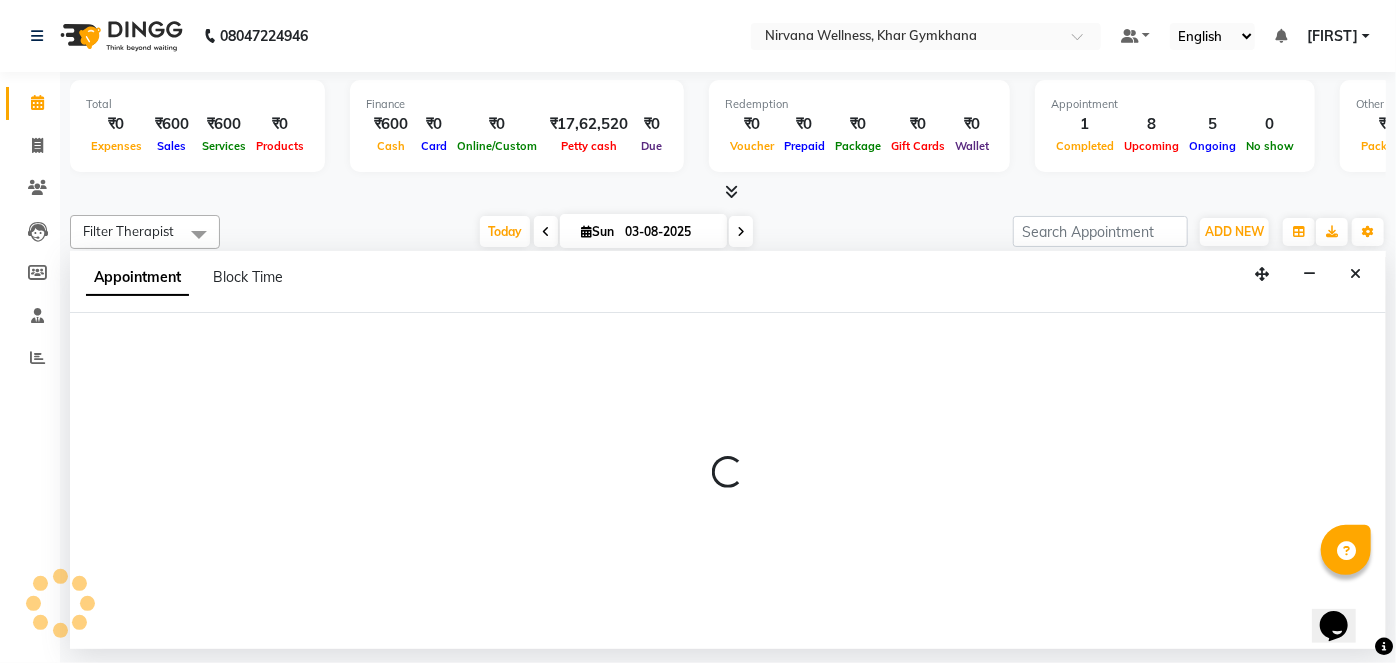select on "68039" 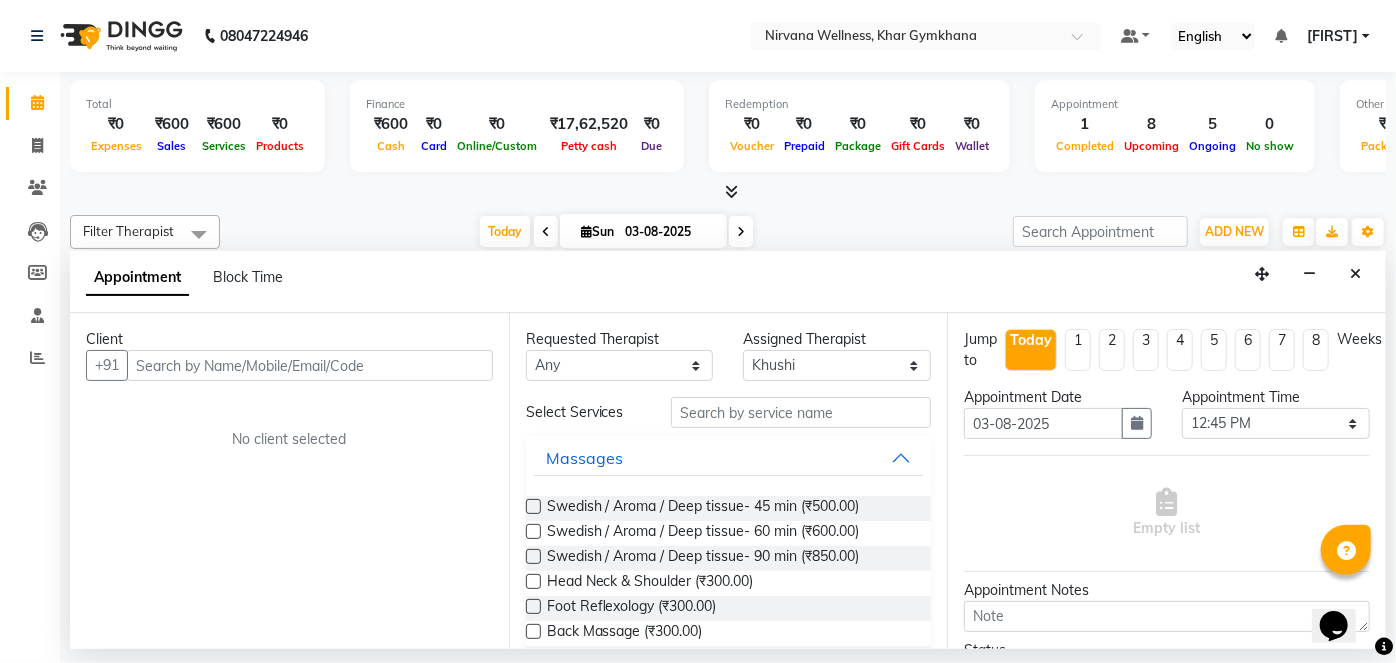 click at bounding box center (310, 365) 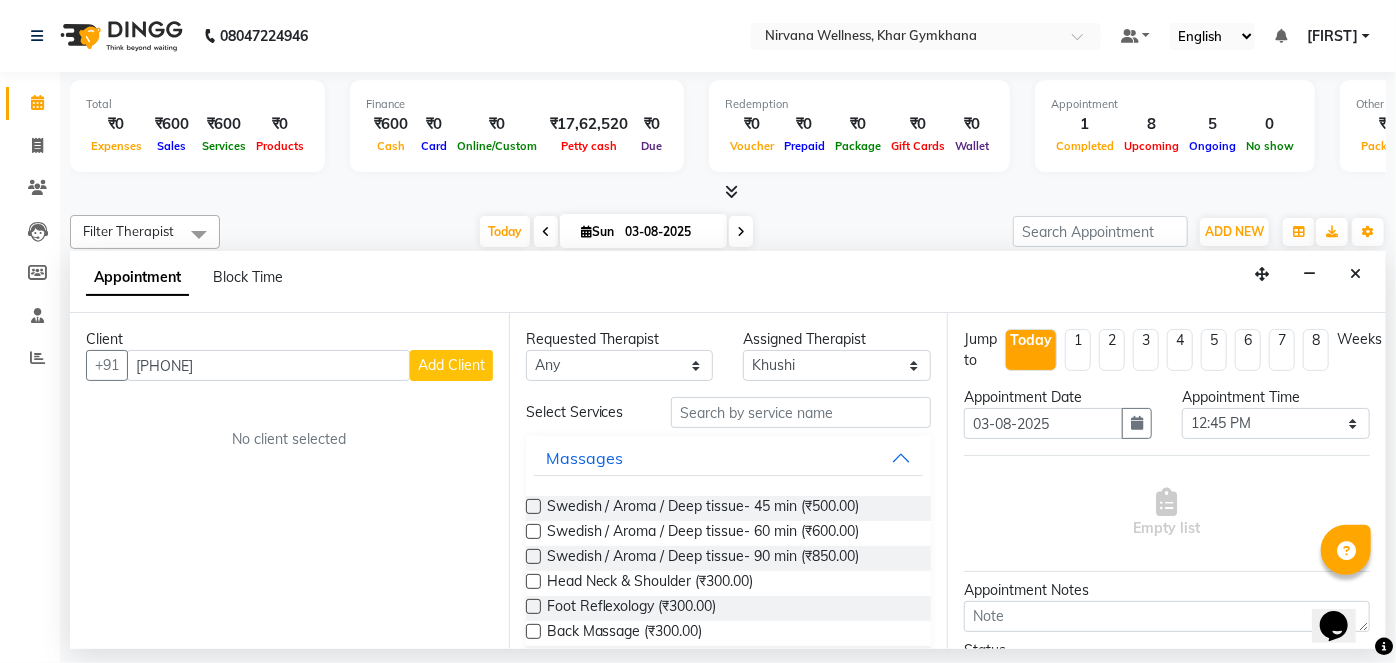type on "[PHONE]" 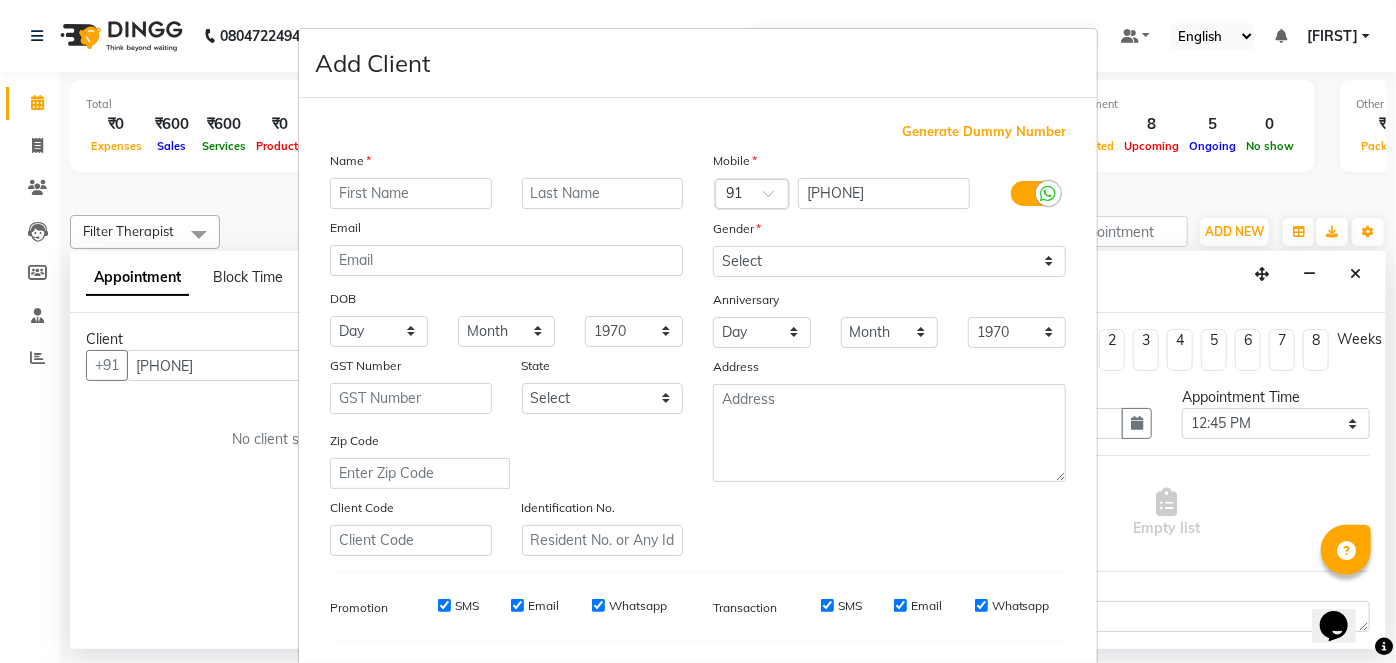 click at bounding box center [411, 193] 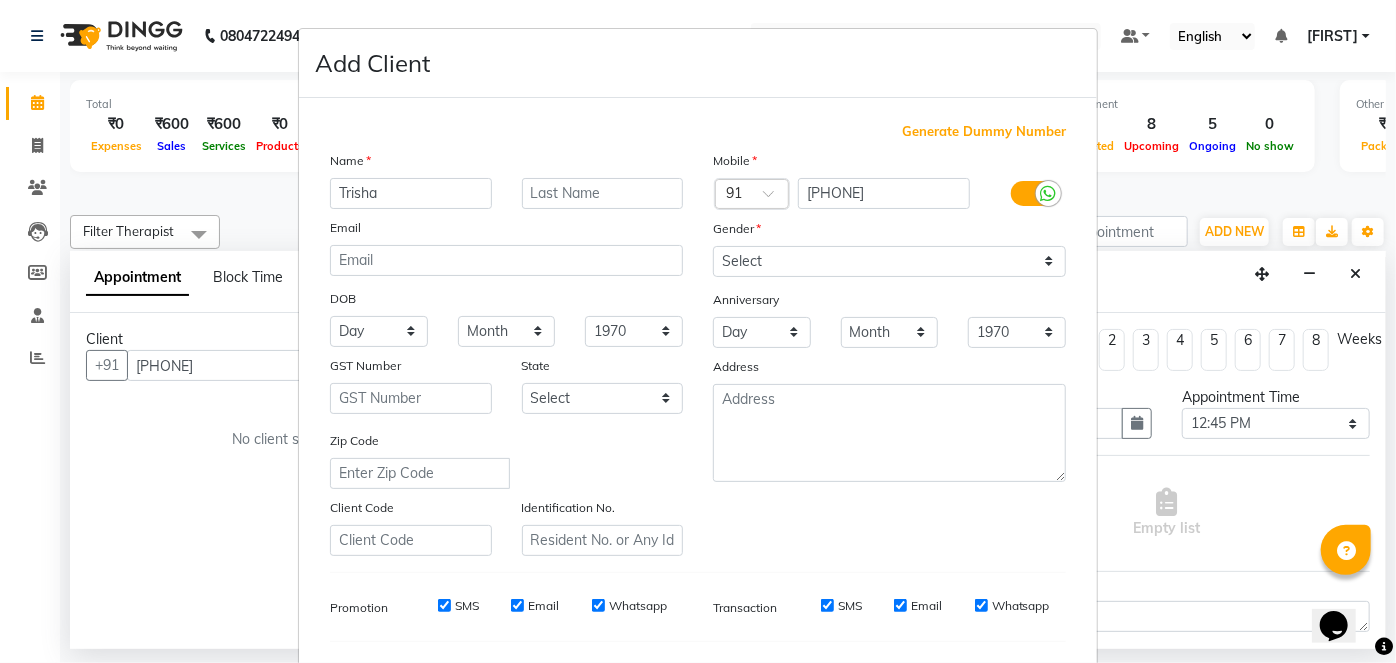 type on "Trisha" 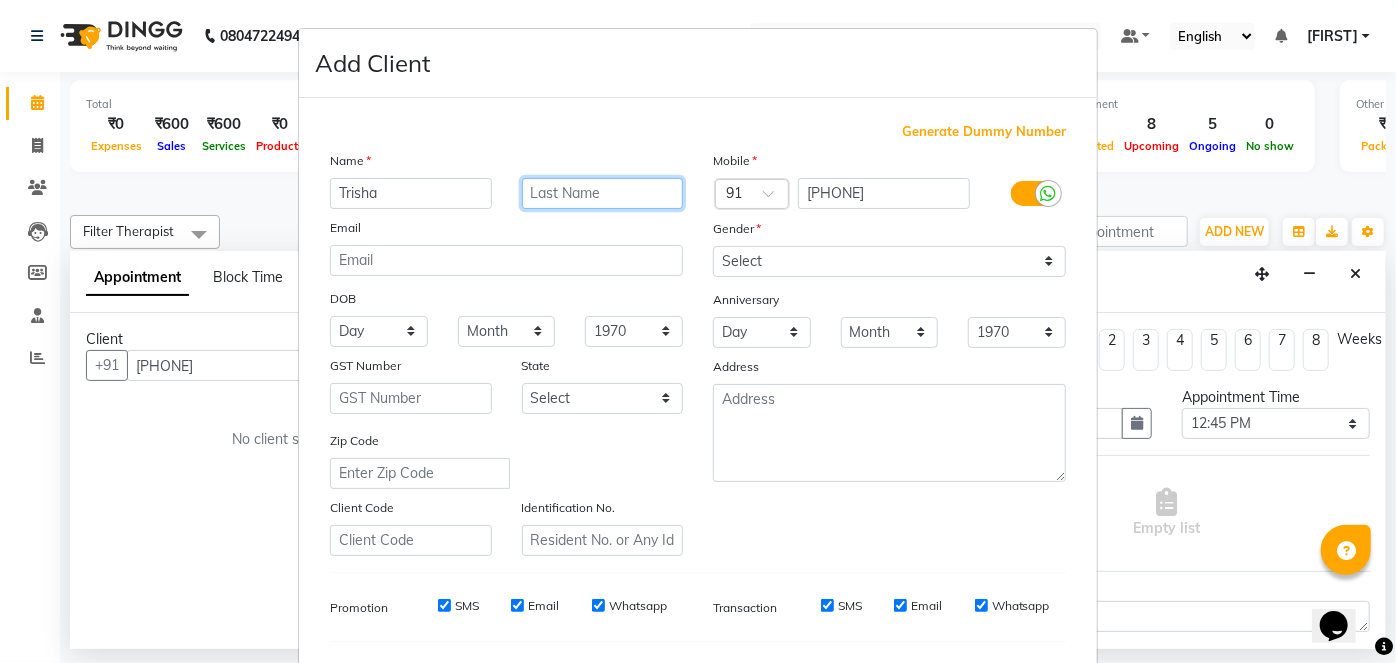 click at bounding box center [603, 193] 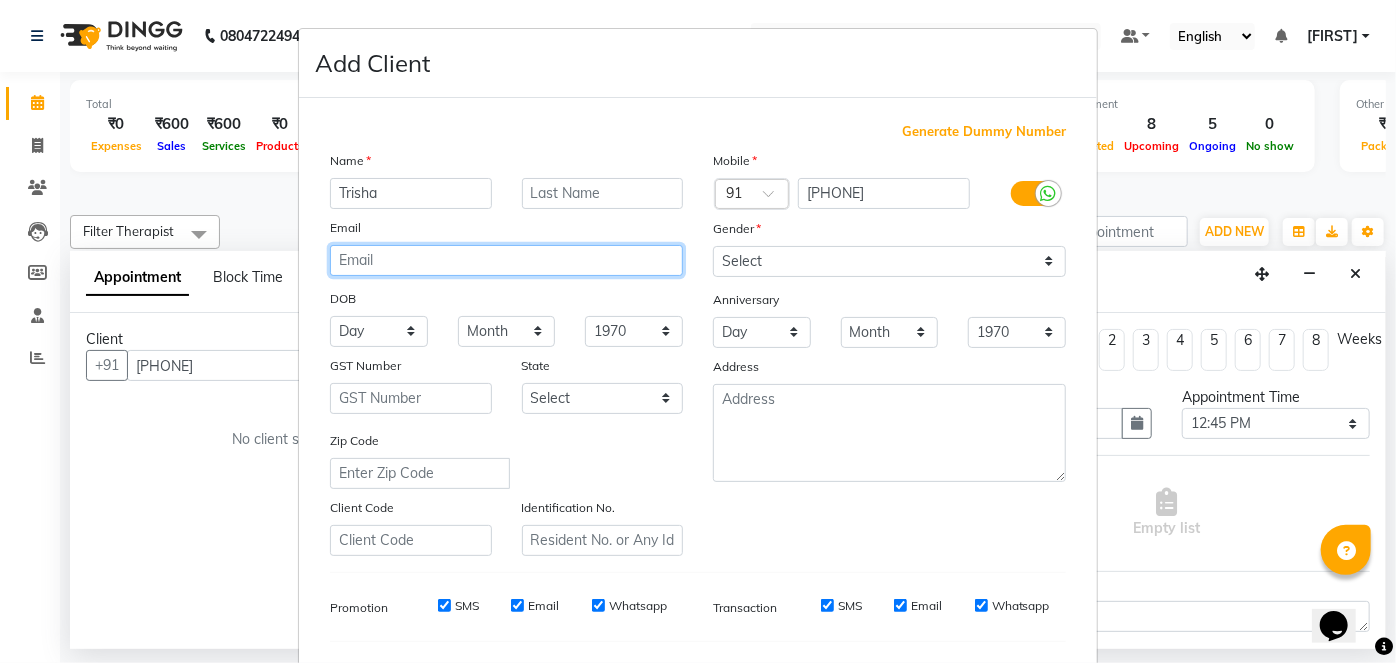 click at bounding box center [506, 260] 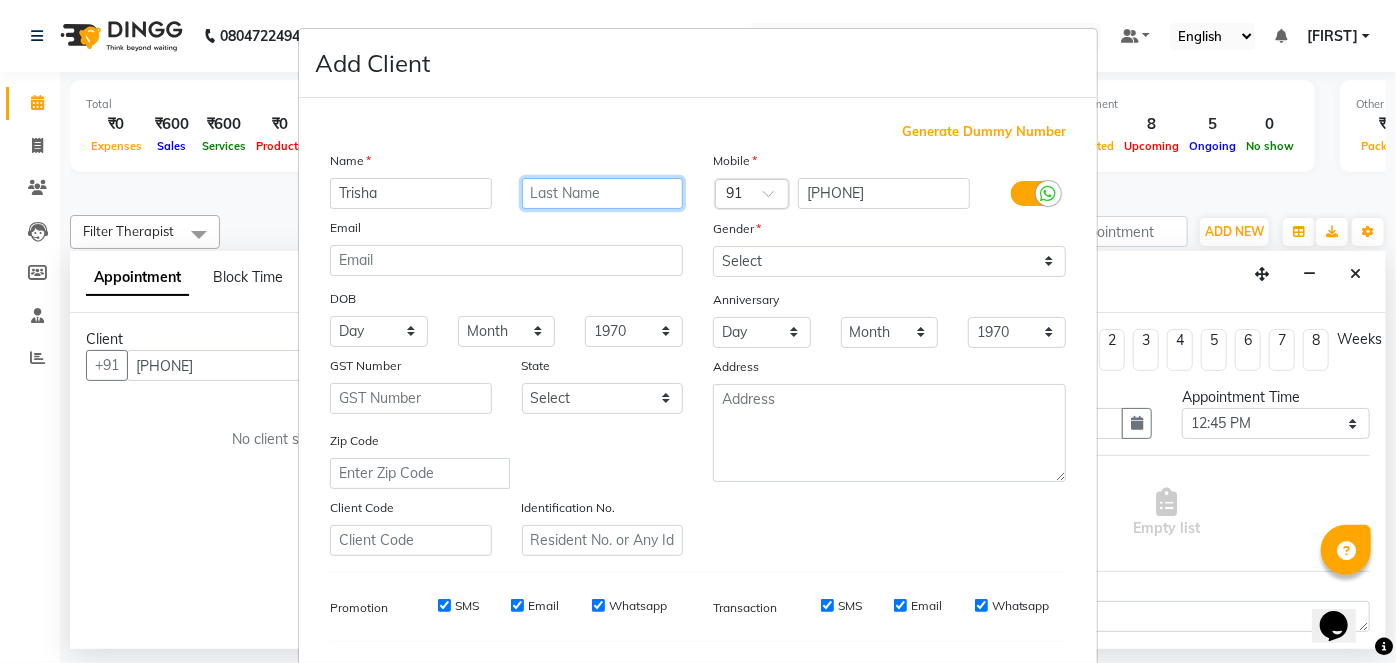 click at bounding box center (603, 193) 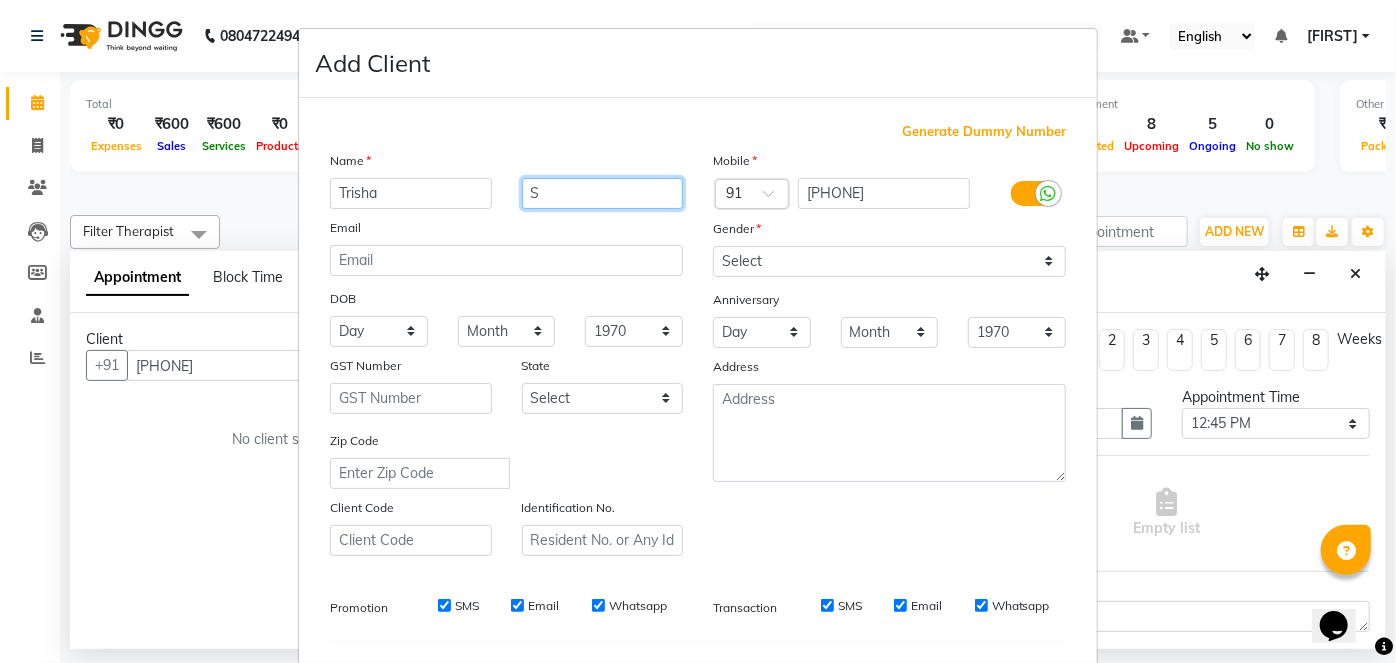 type 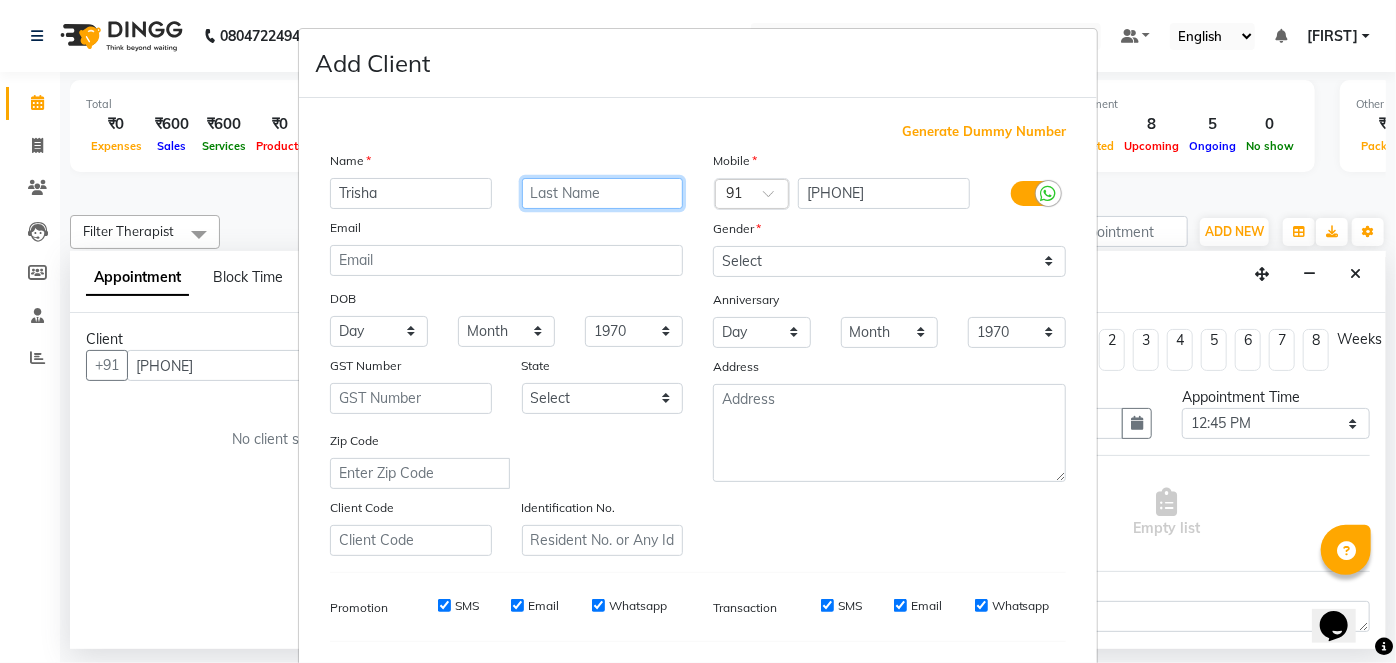 click at bounding box center (603, 193) 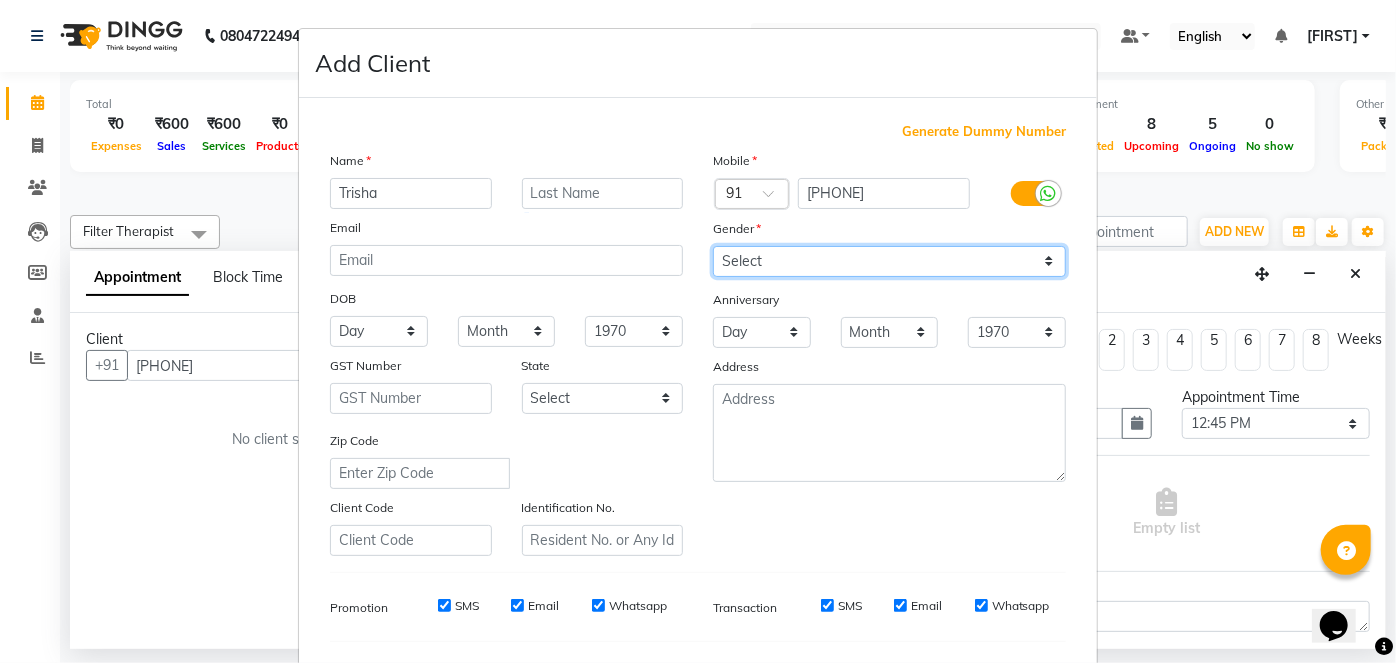 click on "Select Male Female Other Prefer Not To Say" at bounding box center (889, 261) 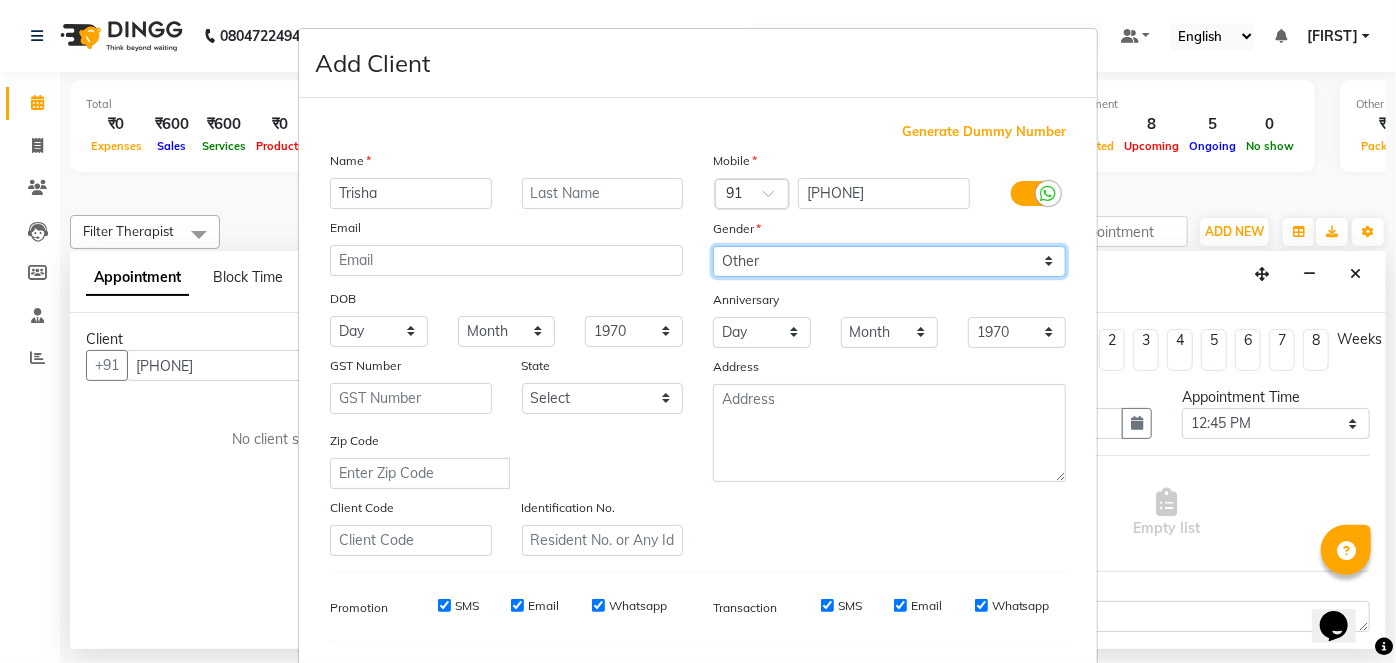 click on "Select Male Female Other Prefer Not To Say" at bounding box center (889, 261) 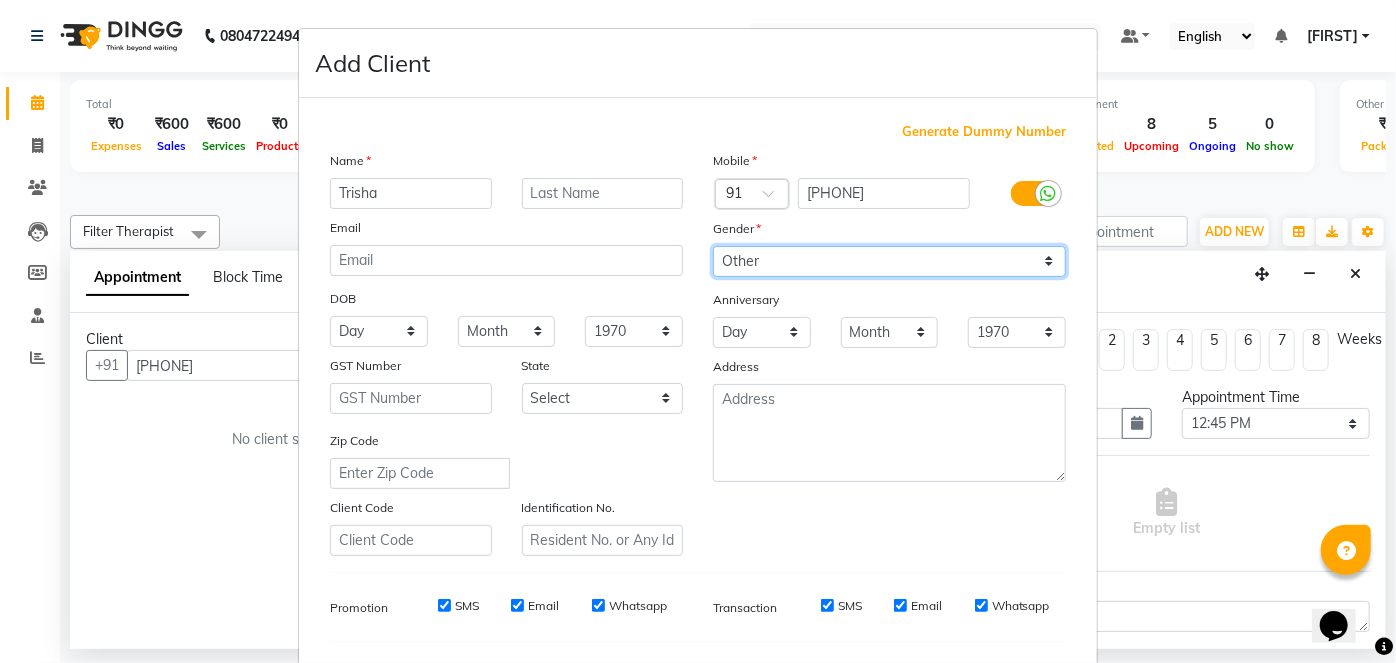 click on "Select Male Female Other Prefer Not To Say" at bounding box center (889, 261) 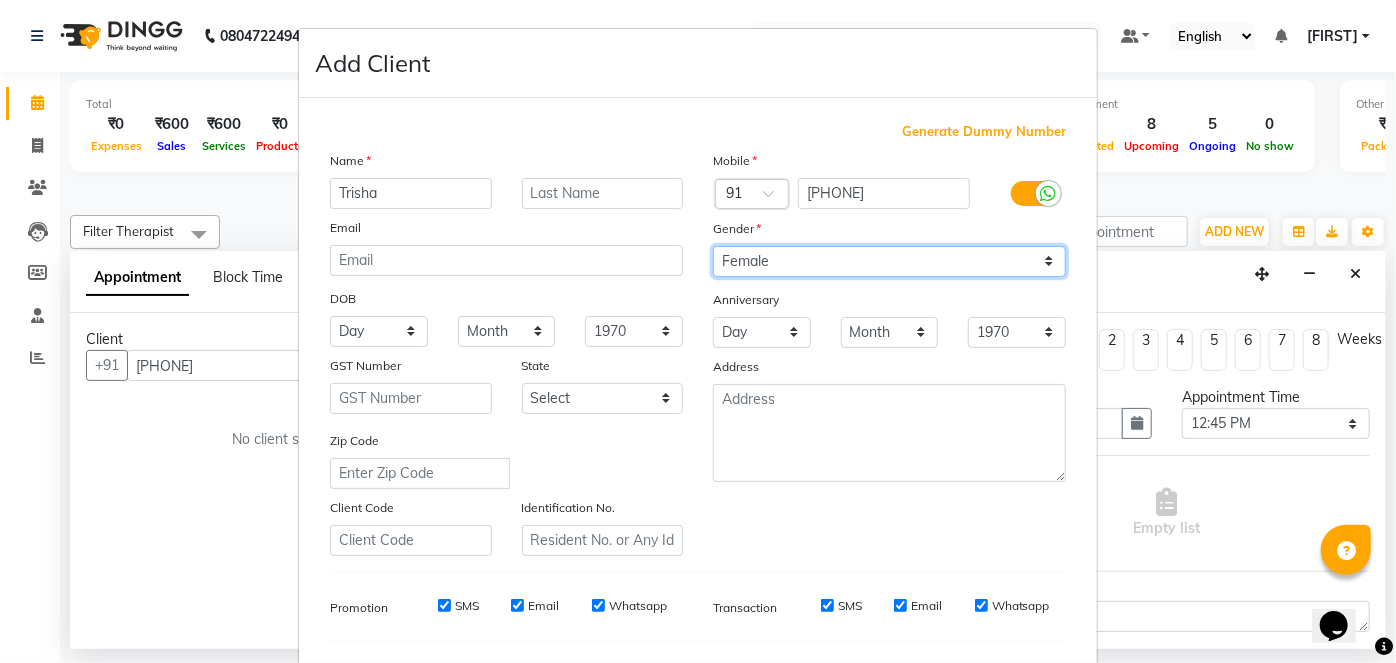 click on "Select Male Female Other Prefer Not To Say" at bounding box center (889, 261) 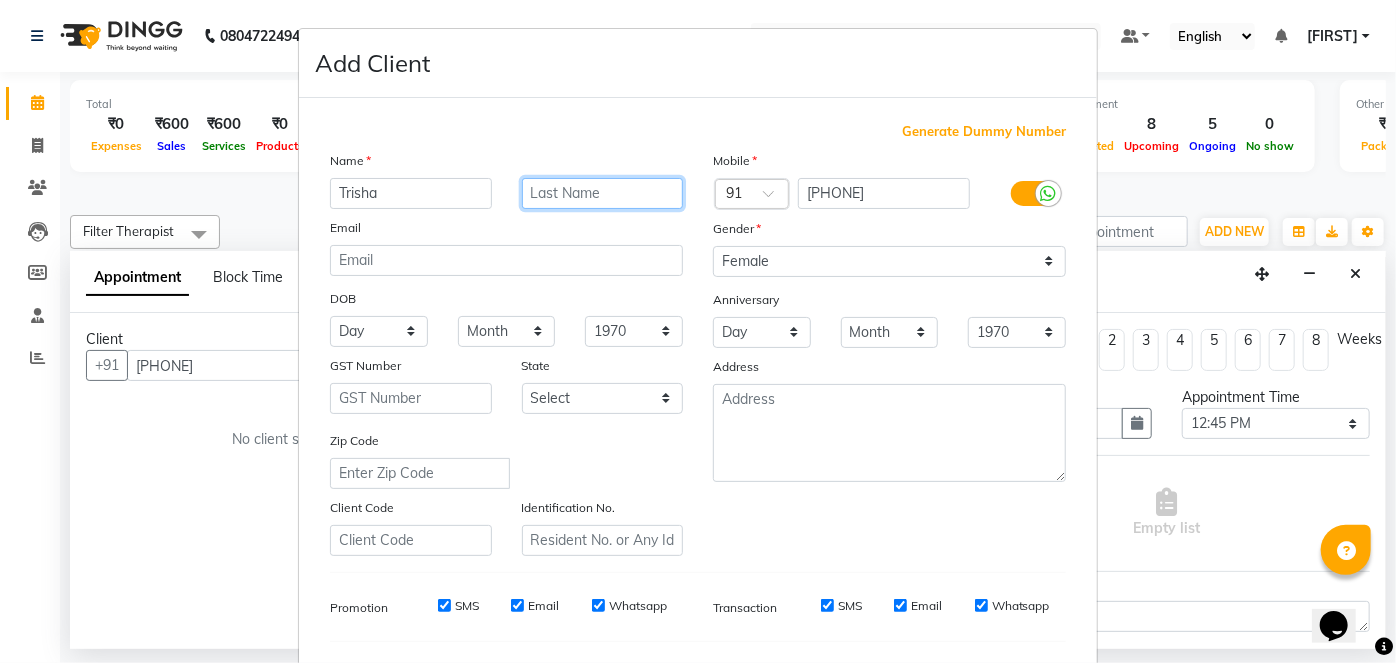 click at bounding box center [603, 193] 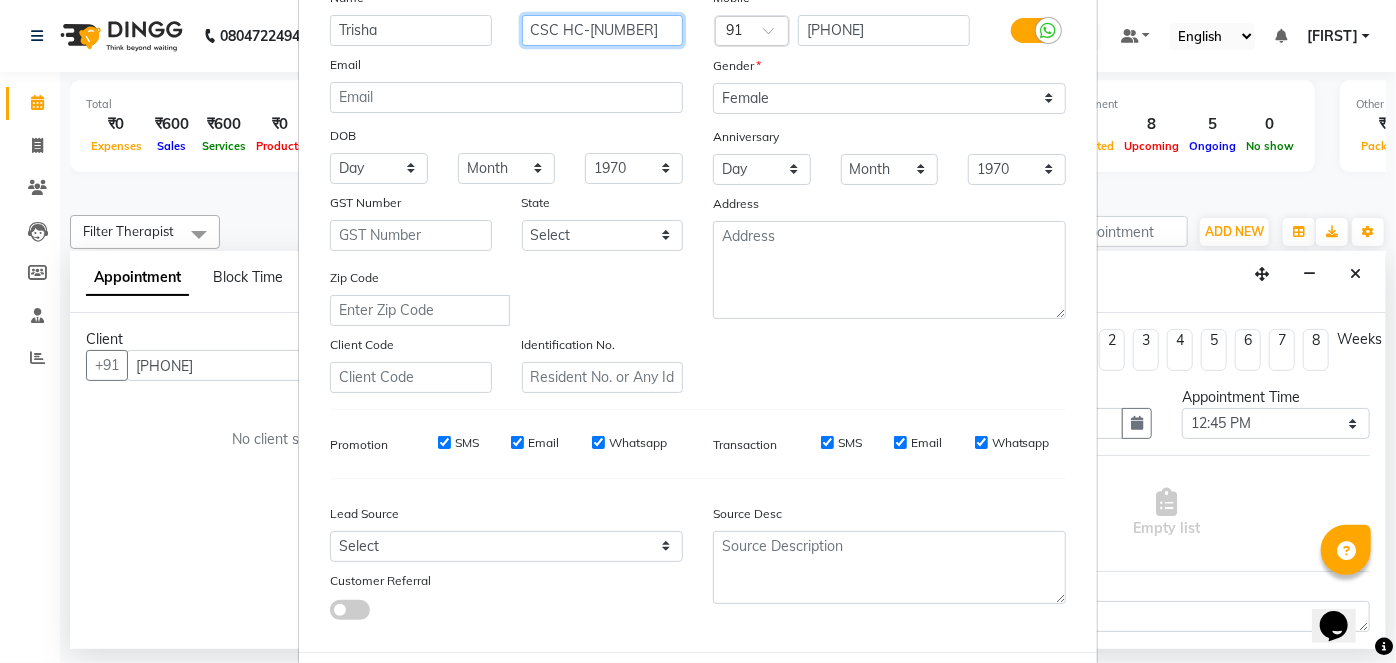 scroll, scrollTop: 258, scrollLeft: 0, axis: vertical 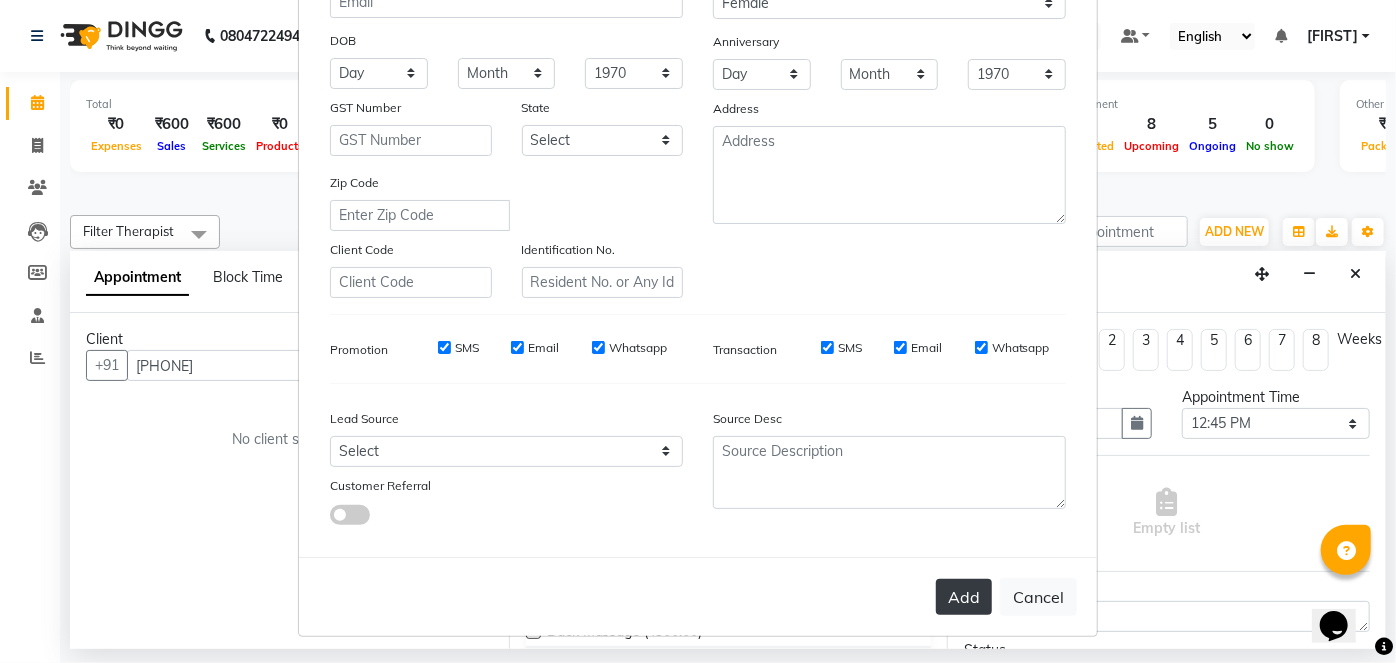 type on "CSC HC-[NUMBER]" 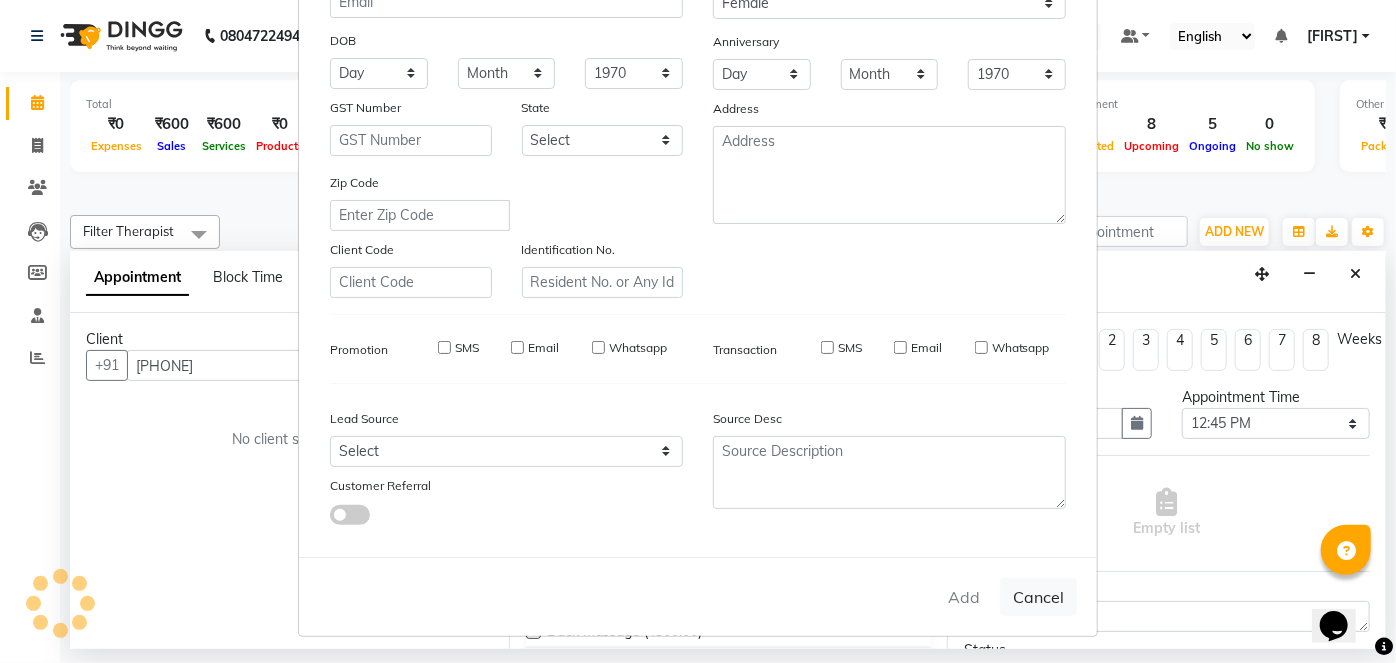 type 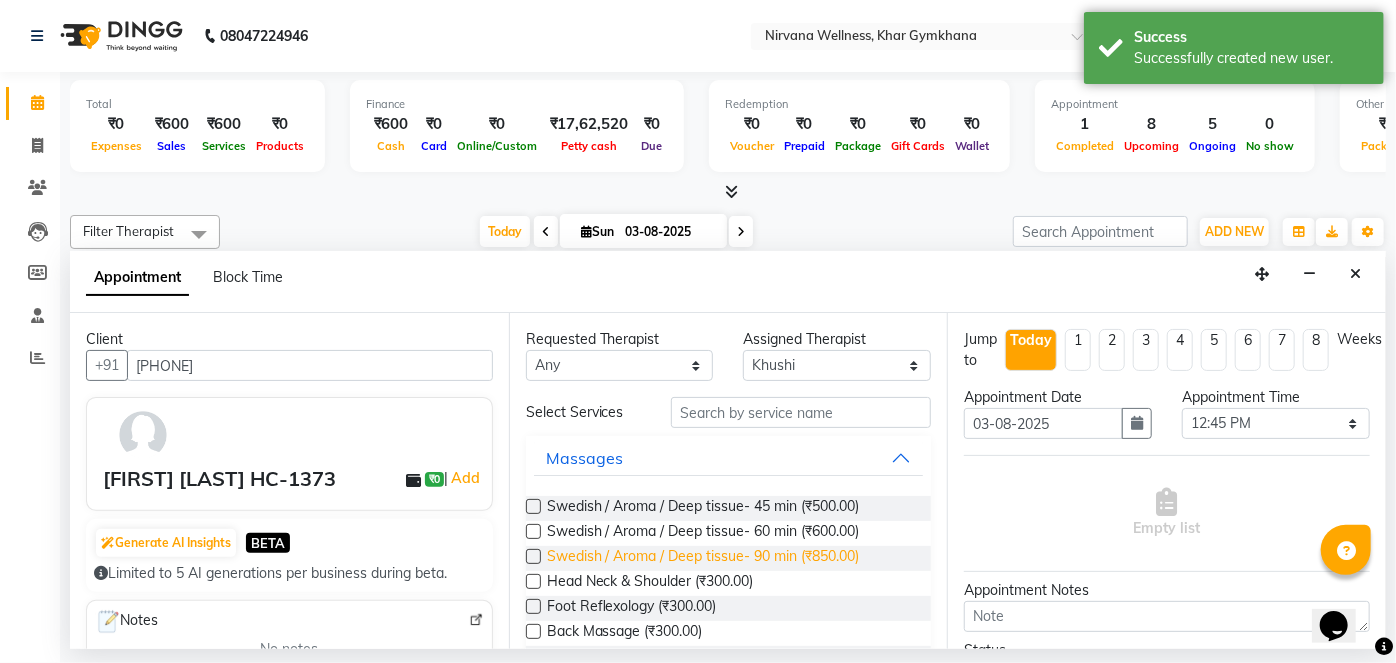 scroll, scrollTop: 363, scrollLeft: 0, axis: vertical 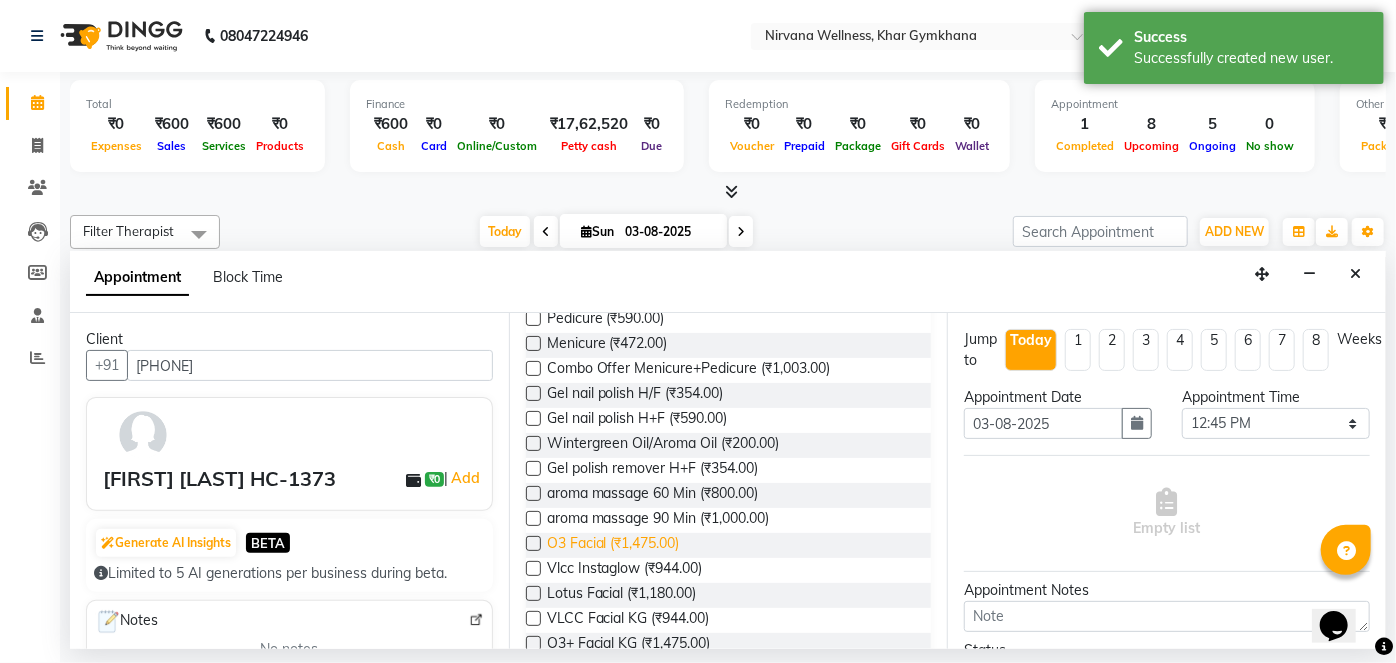 click on "O3 Facial (₹1,475.00)" at bounding box center (613, 545) 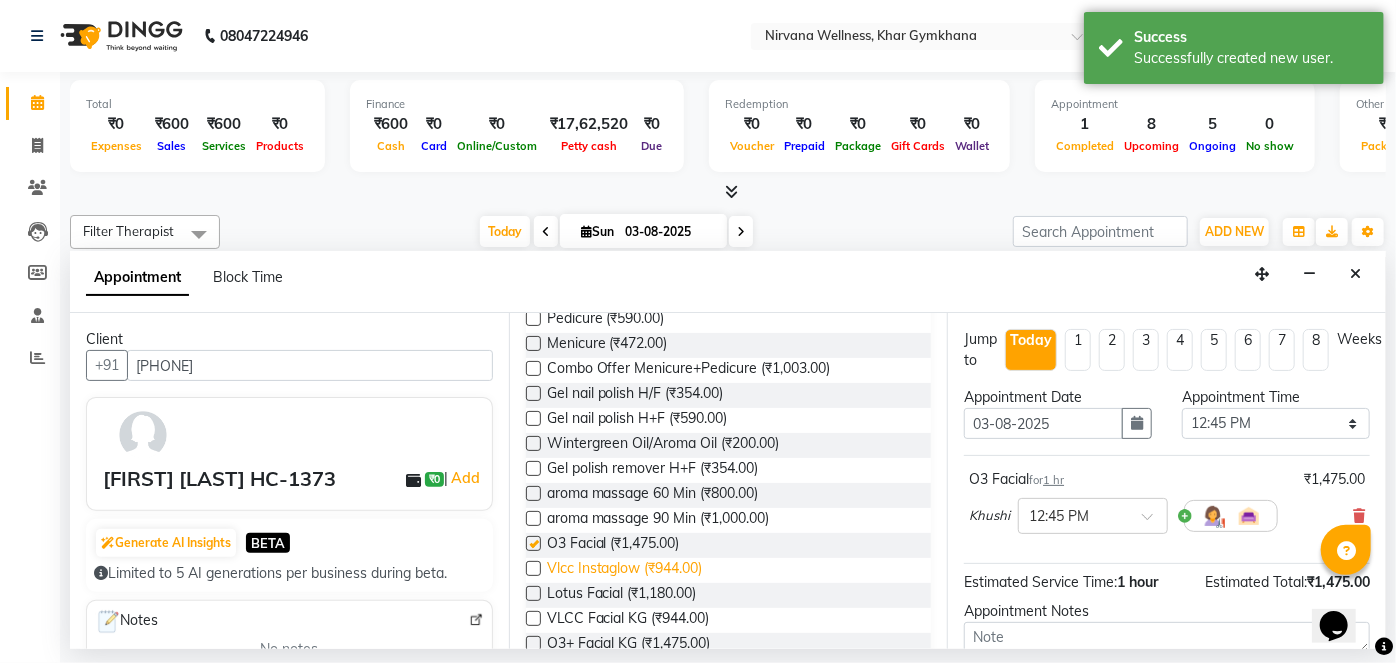 checkbox on "false" 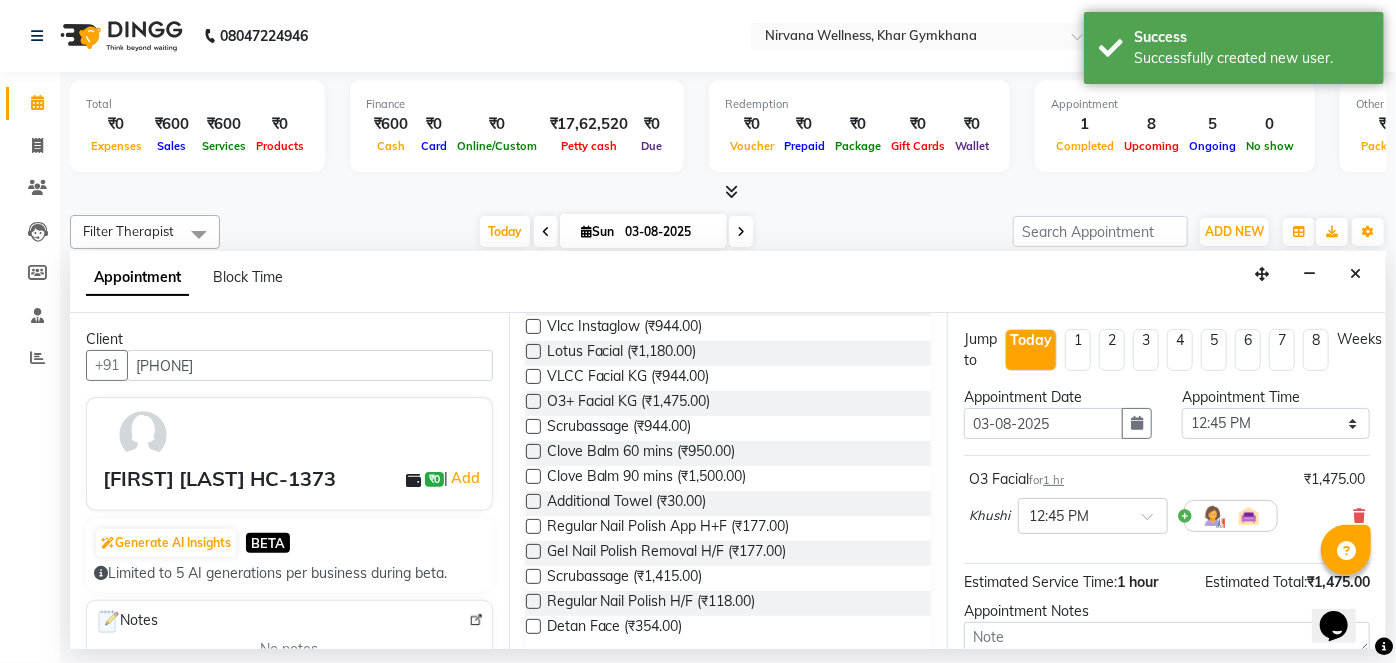 scroll, scrollTop: 629, scrollLeft: 0, axis: vertical 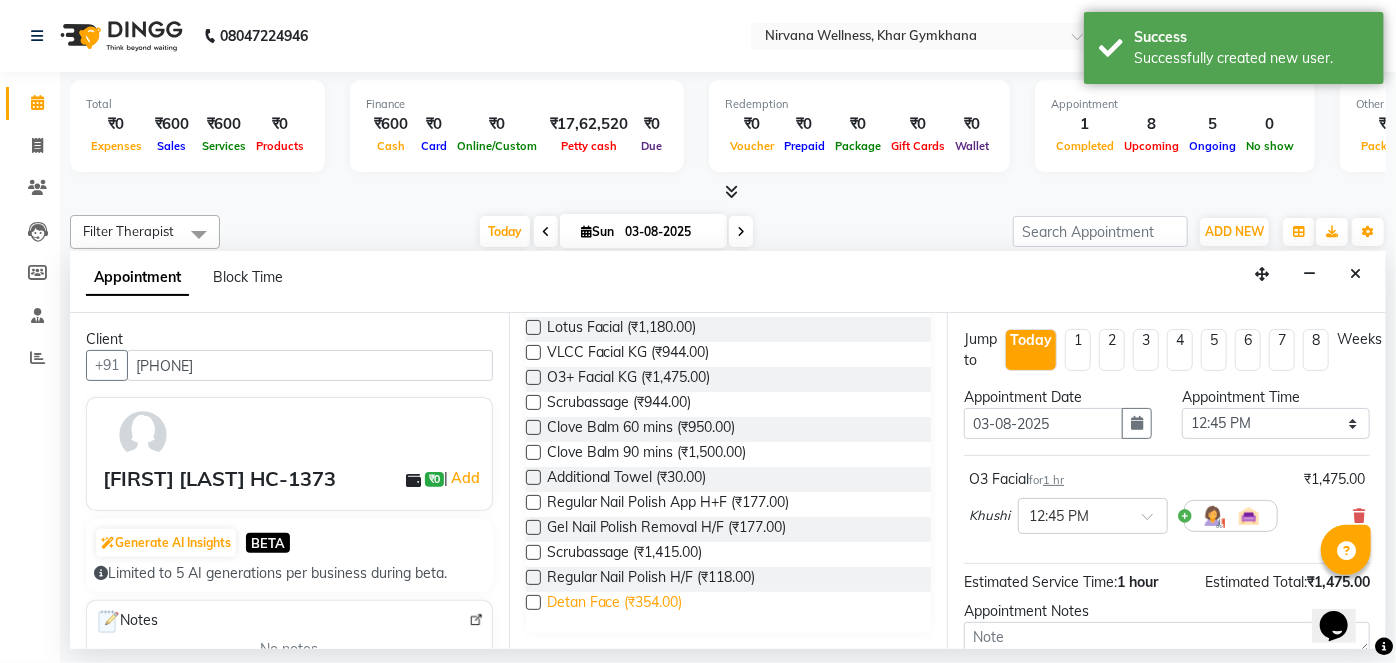 click on "Detan Face (₹354.00)" at bounding box center (615, 604) 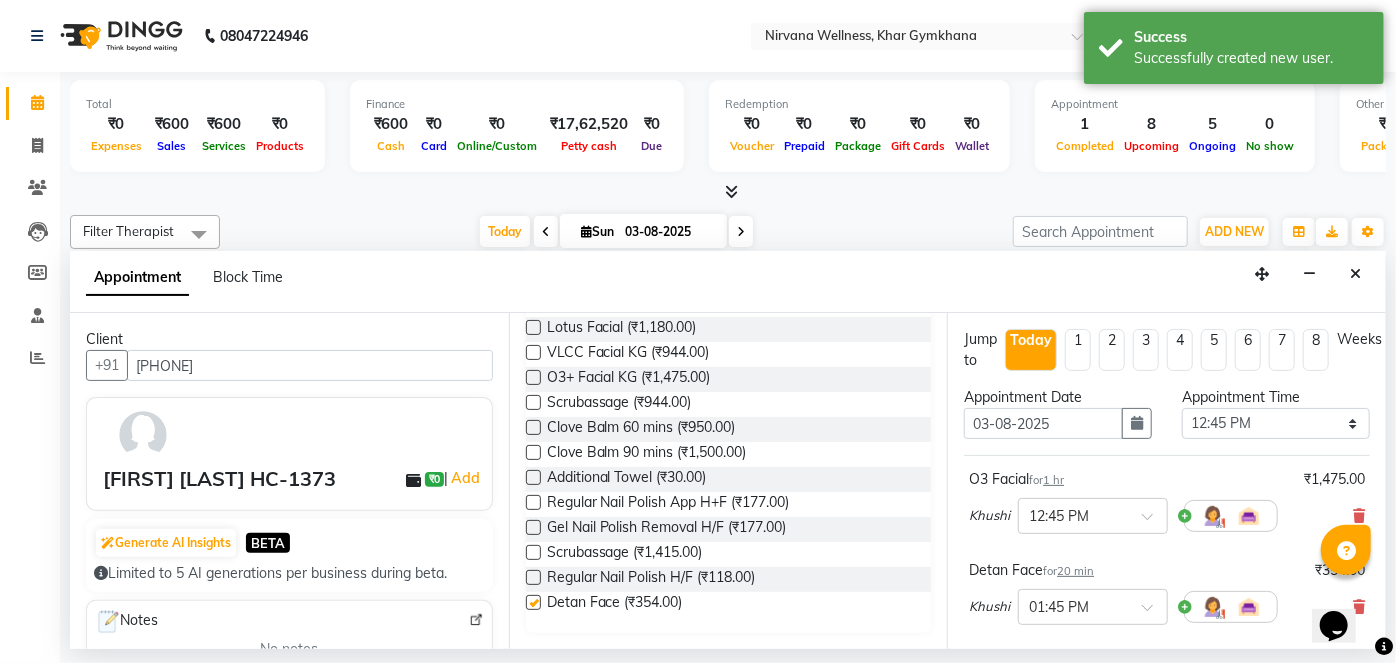 checkbox on "false" 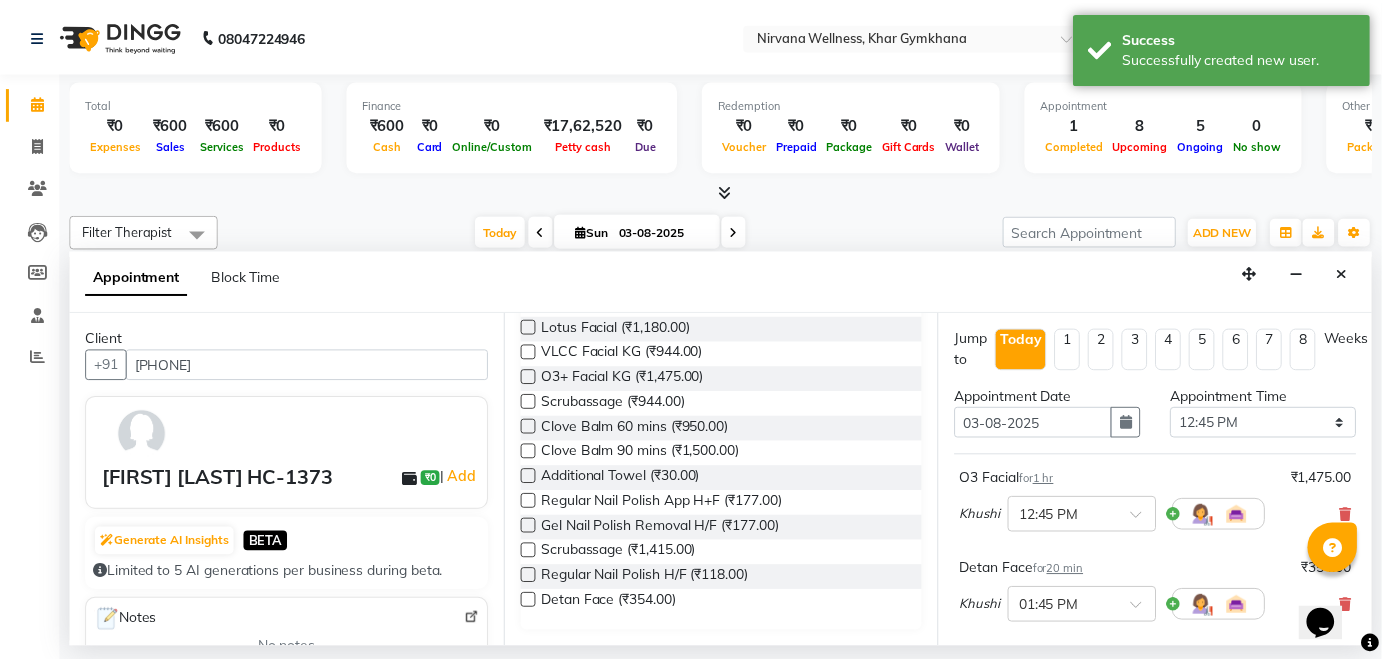 scroll, scrollTop: 301, scrollLeft: 0, axis: vertical 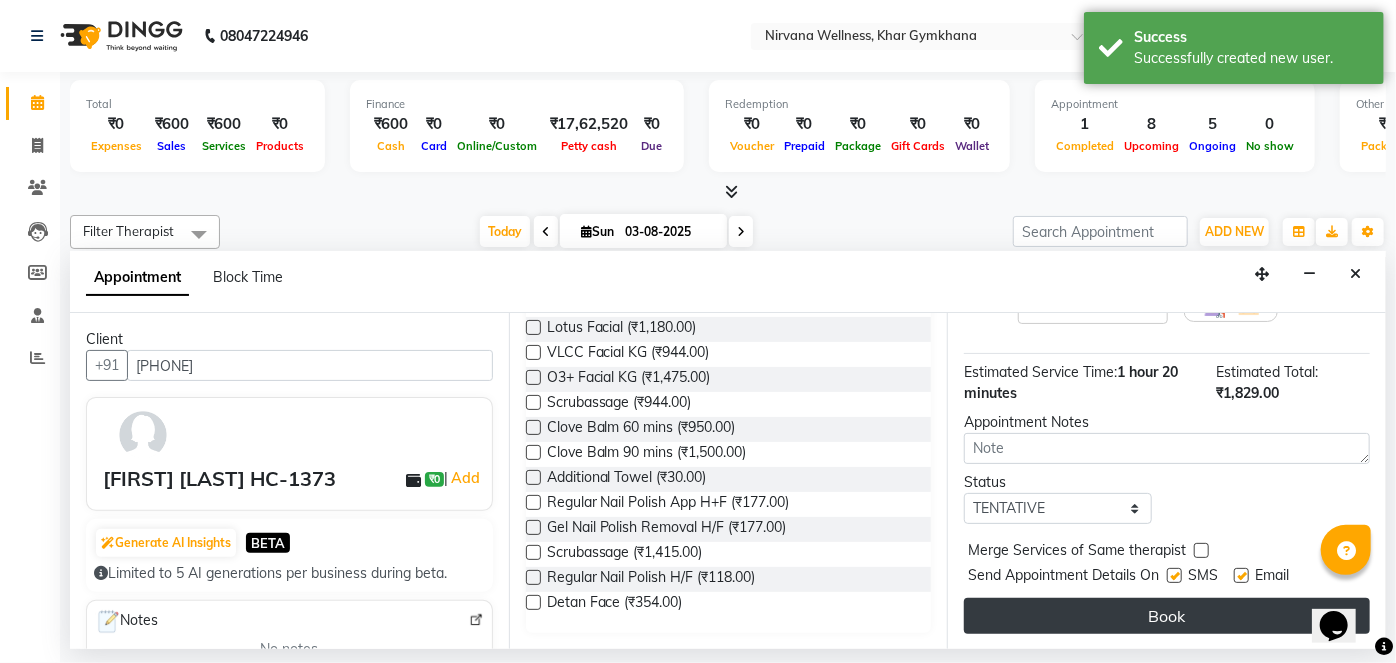 click on "Book" at bounding box center (1167, 616) 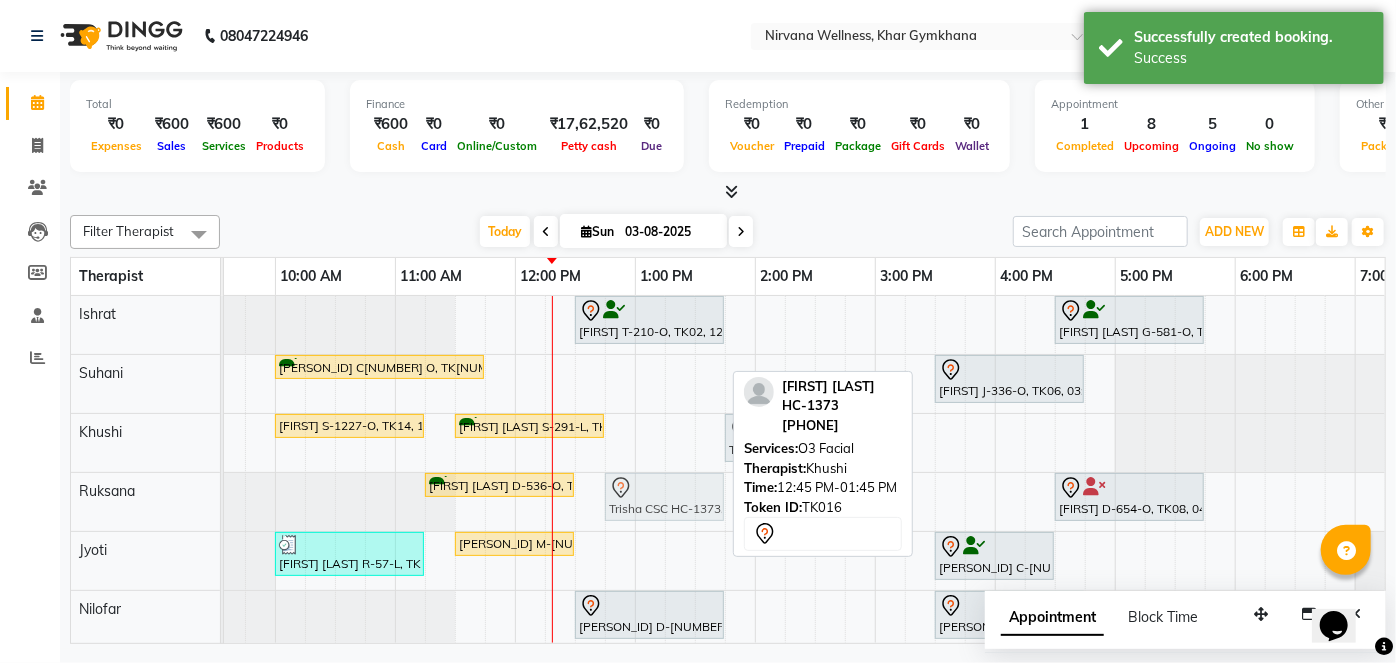 drag, startPoint x: 677, startPoint y: 433, endPoint x: 677, endPoint y: 475, distance: 42 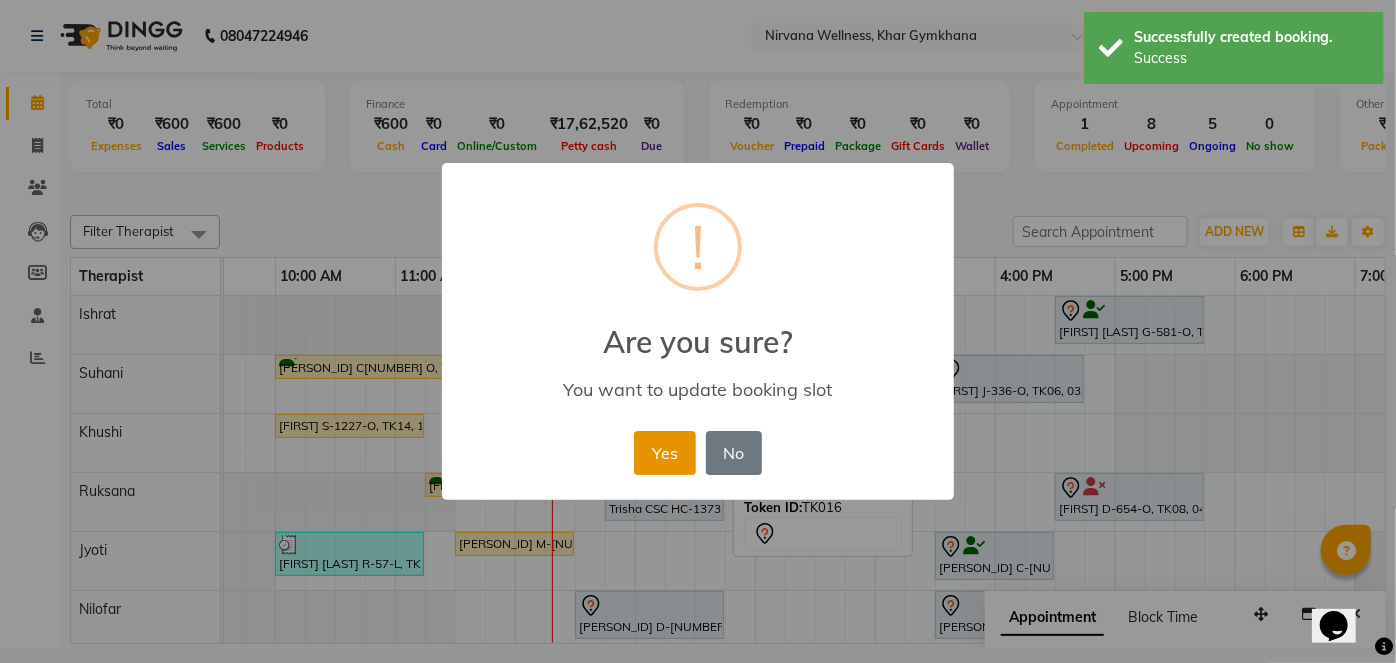 drag, startPoint x: 686, startPoint y: 454, endPoint x: 709, endPoint y: 441, distance: 26.41969 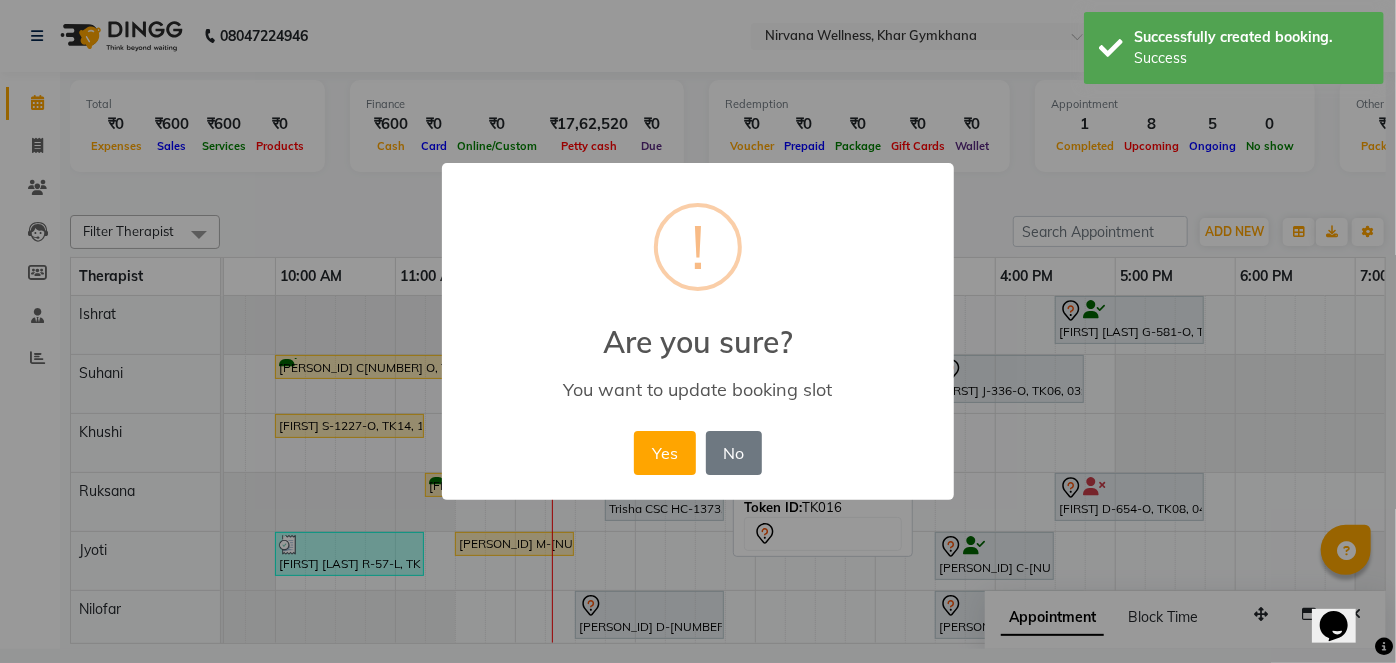 click on "Yes" at bounding box center (664, 453) 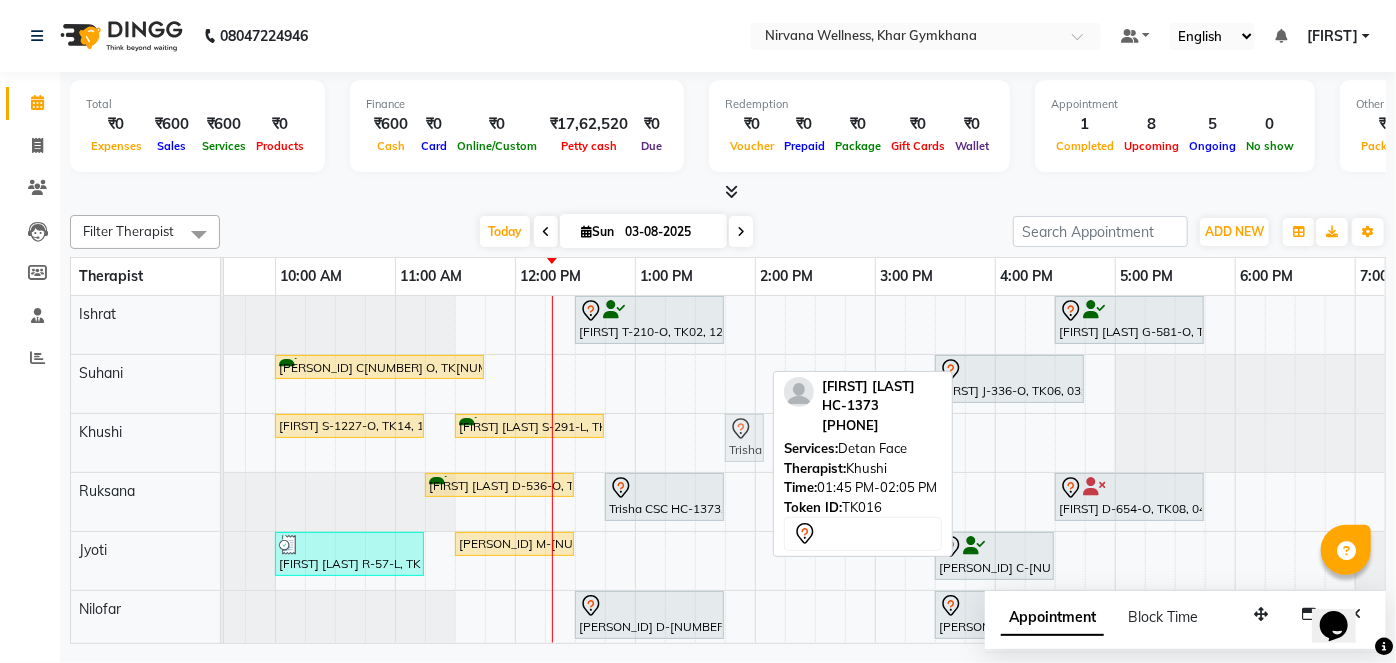 drag, startPoint x: 739, startPoint y: 425, endPoint x: 744, endPoint y: 404, distance: 21.587032 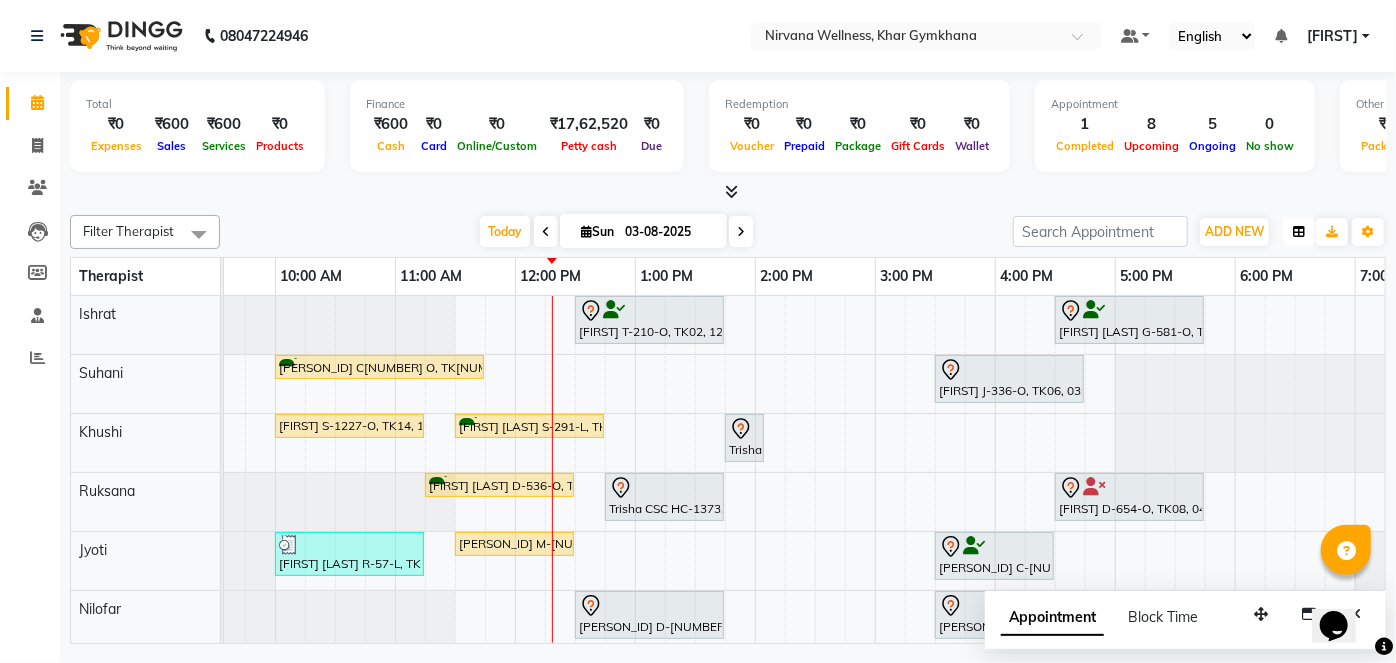 click at bounding box center (1299, 232) 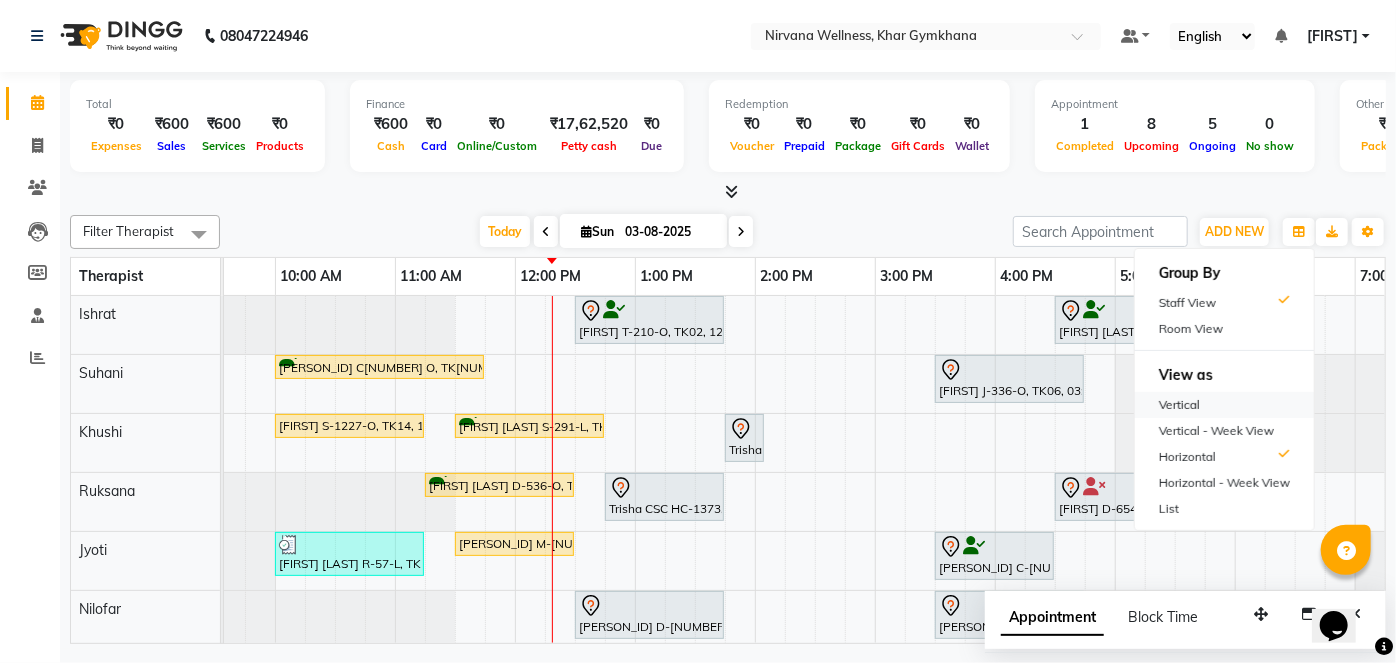 click on "Vertical" at bounding box center (1224, 405) 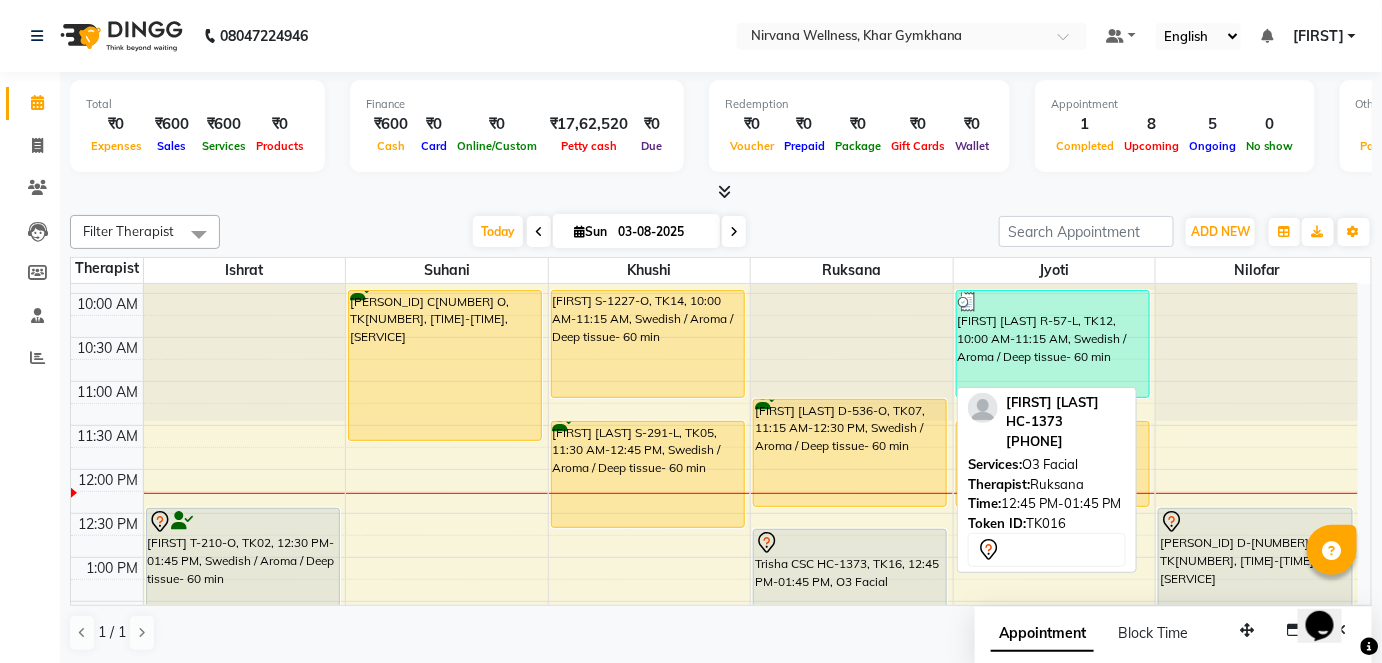 scroll, scrollTop: 345, scrollLeft: 0, axis: vertical 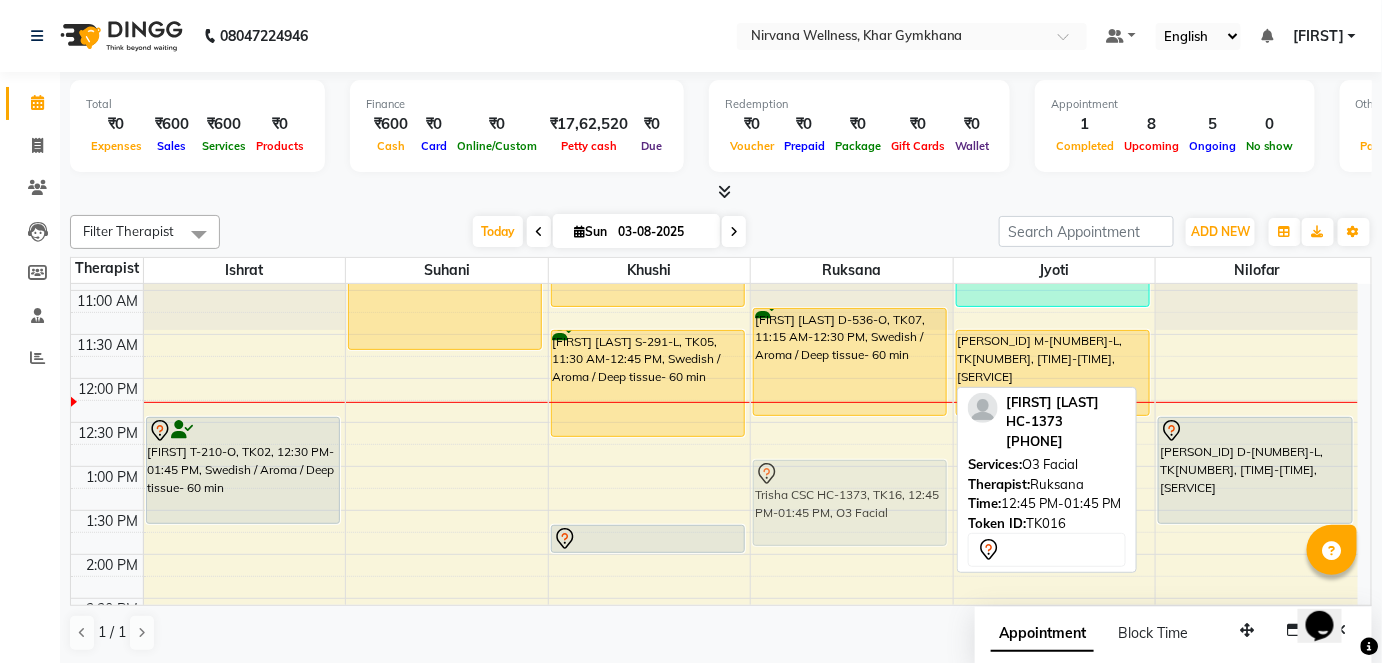 drag, startPoint x: 842, startPoint y: 464, endPoint x: 842, endPoint y: 475, distance: 11 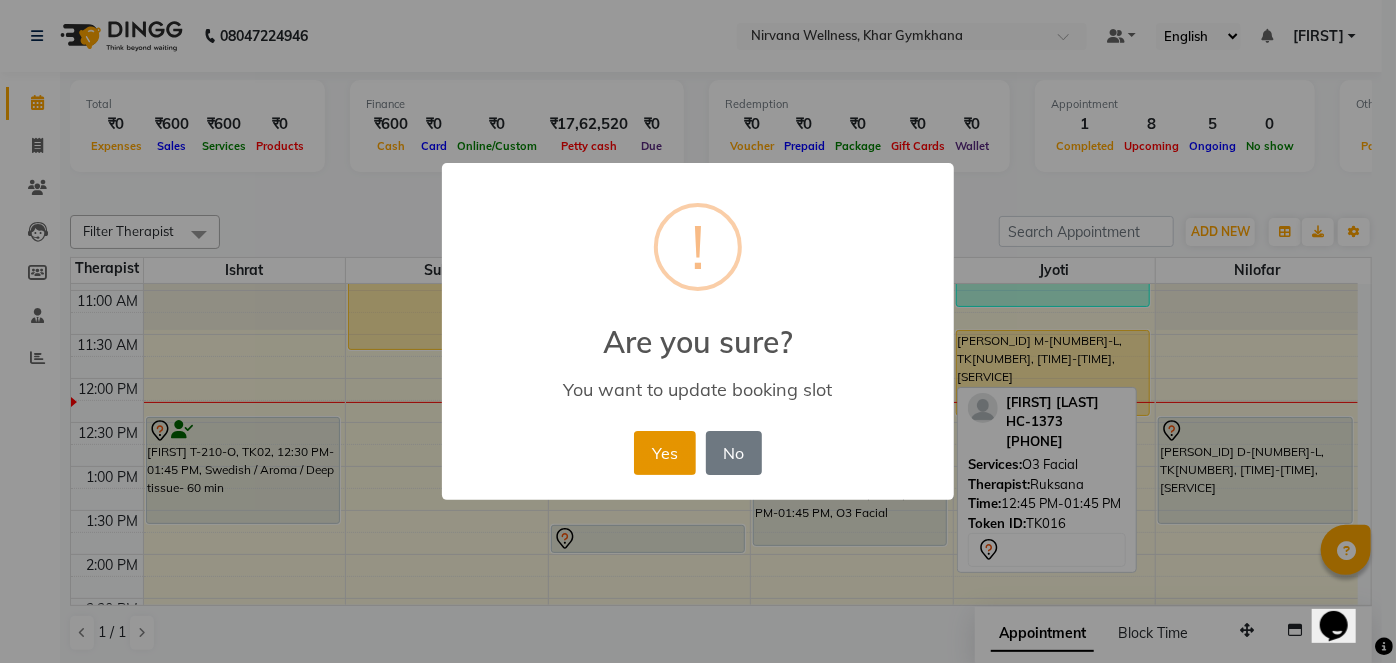 click on "Yes" at bounding box center (664, 453) 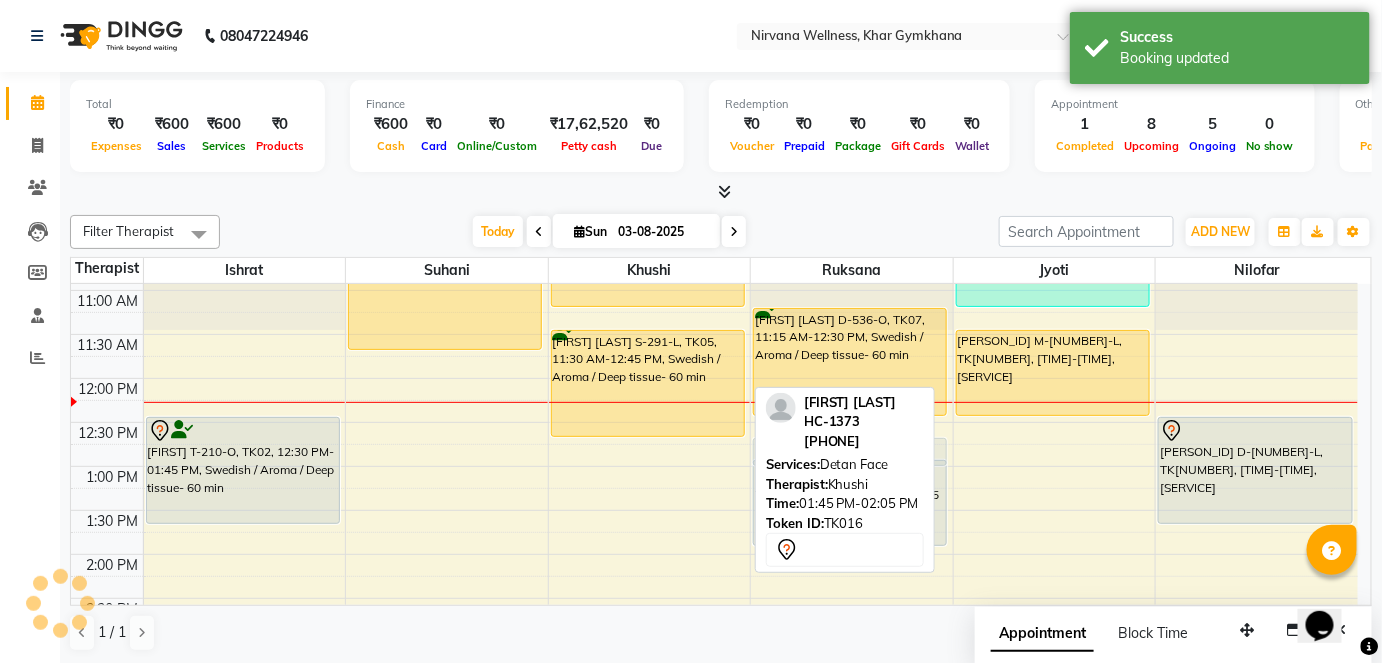 drag, startPoint x: 677, startPoint y: 533, endPoint x: 882, endPoint y: 446, distance: 222.6971 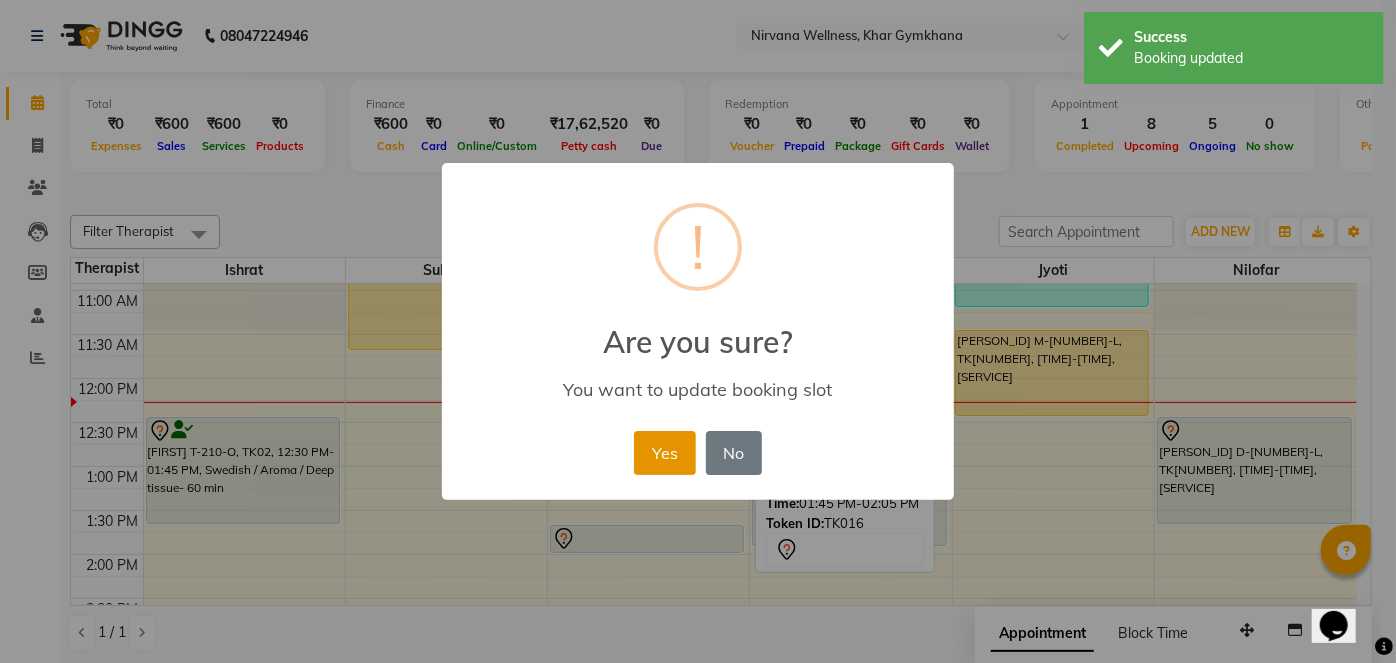 click on "Yes" at bounding box center [664, 453] 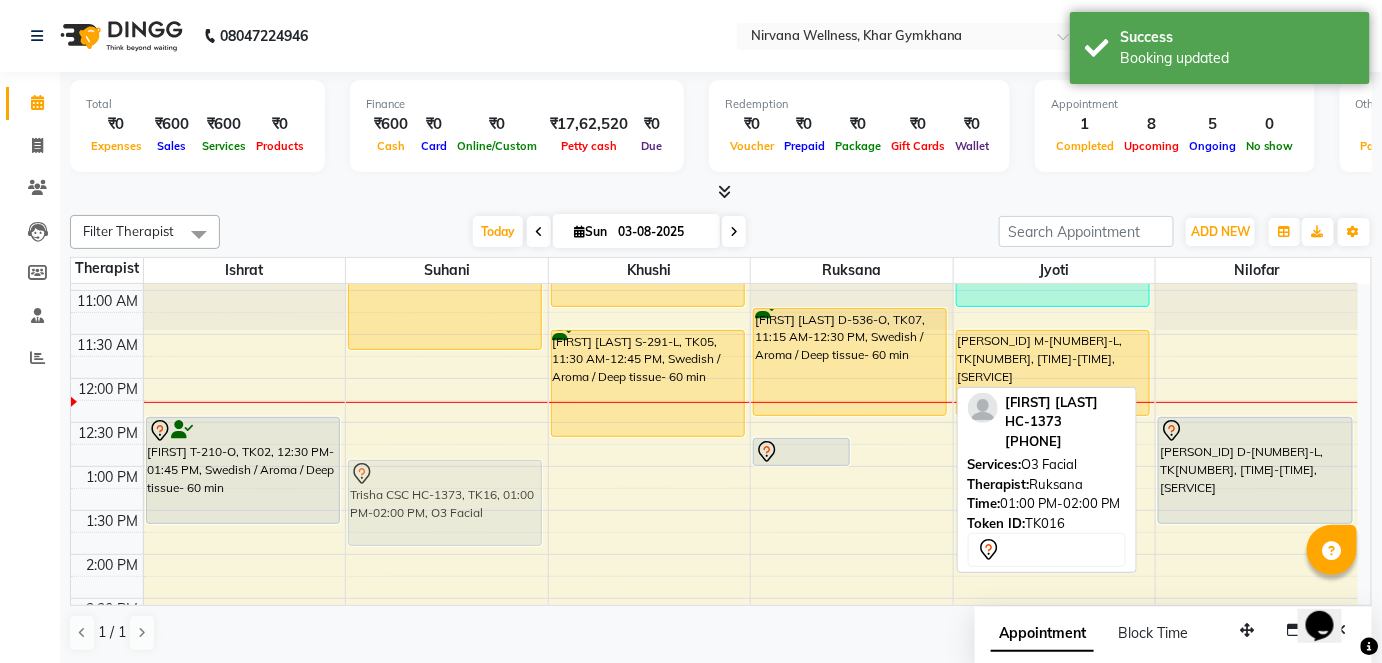 drag, startPoint x: 908, startPoint y: 502, endPoint x: 470, endPoint y: 493, distance: 438.09247 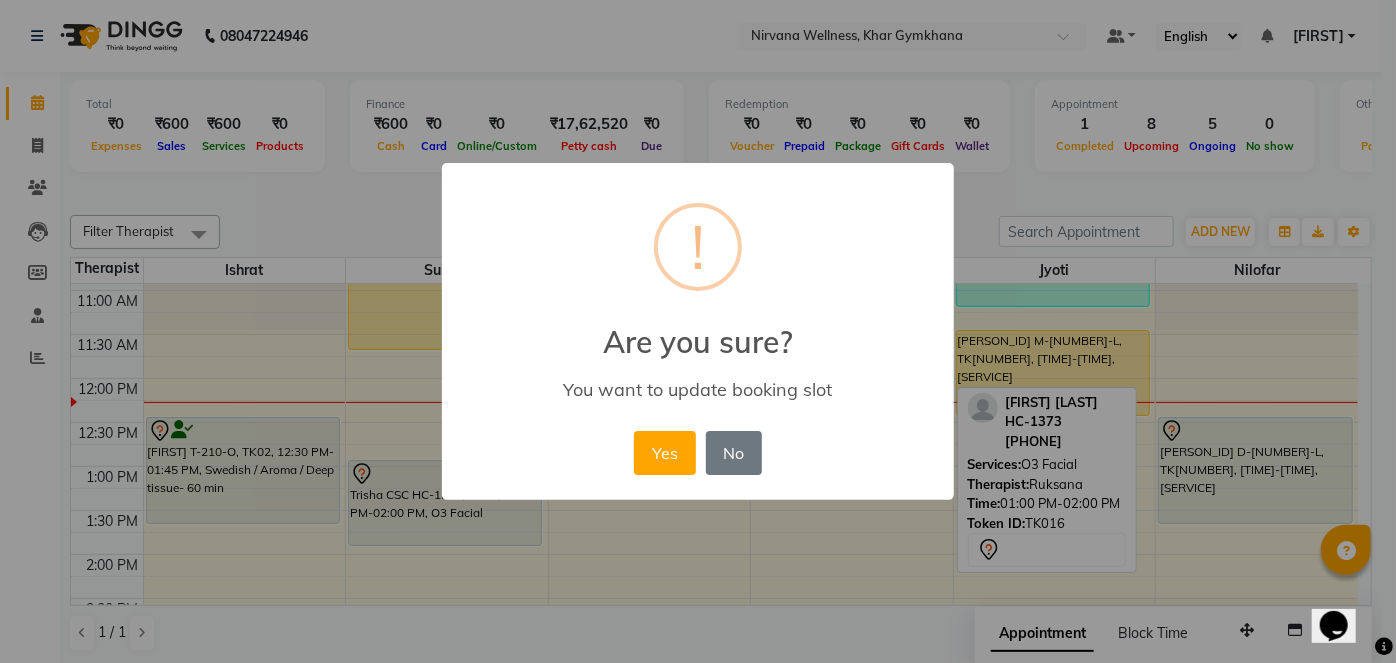 click on "× ! Are you sure? You want to update booking slot Yes No No" at bounding box center (698, 331) 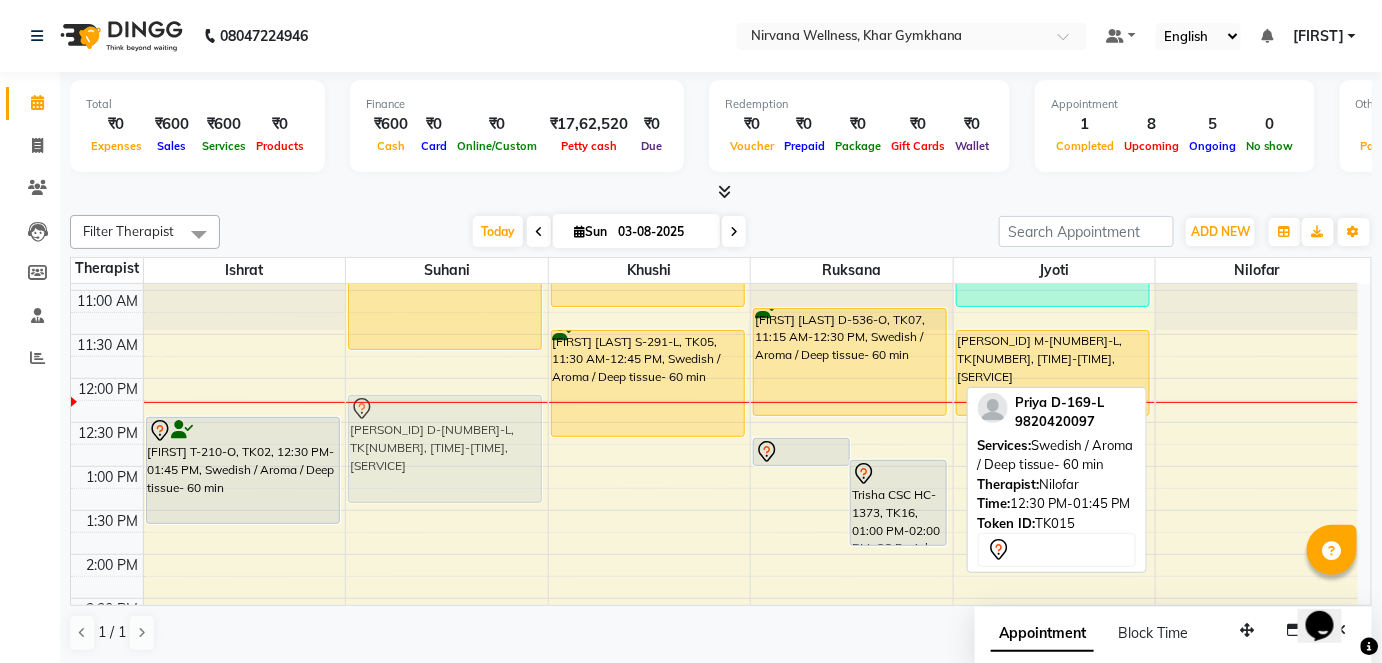 drag, startPoint x: 1288, startPoint y: 473, endPoint x: 535, endPoint y: 462, distance: 753.0803 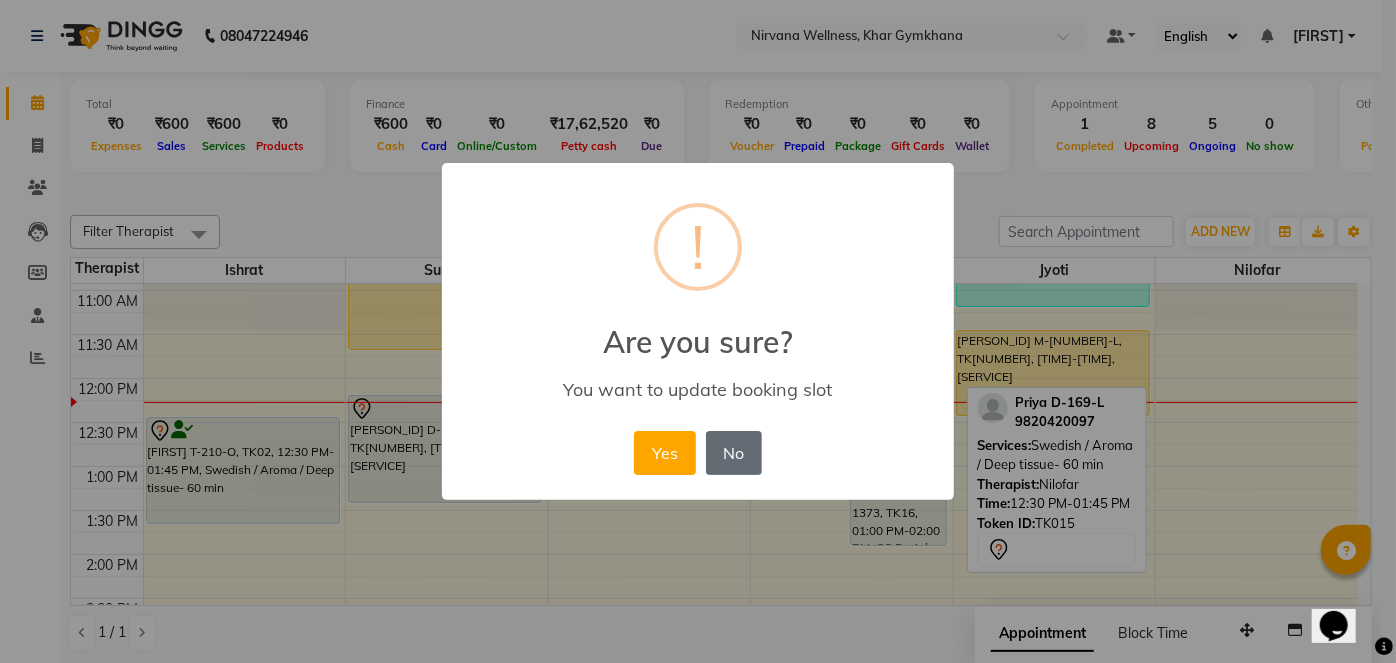 click on "No" at bounding box center (734, 453) 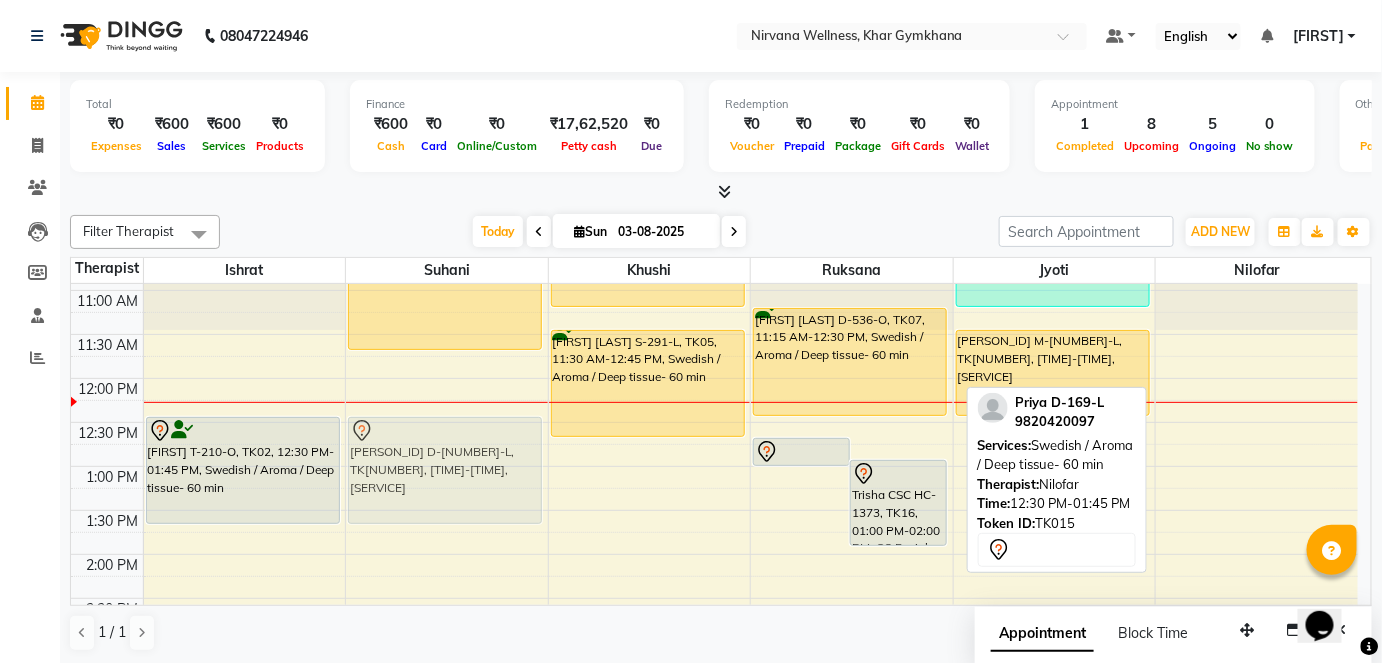 drag, startPoint x: 1205, startPoint y: 444, endPoint x: 437, endPoint y: 446, distance: 768.0026 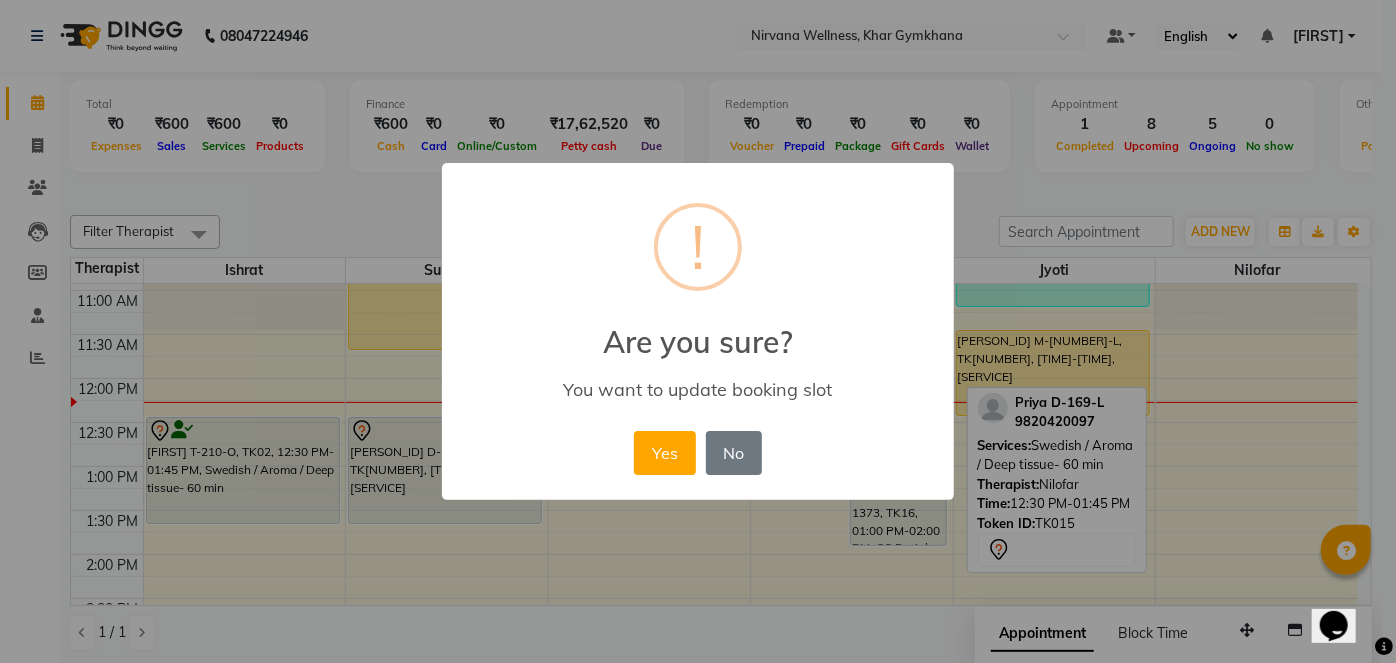 drag, startPoint x: 667, startPoint y: 457, endPoint x: 549, endPoint y: 423, distance: 122.80065 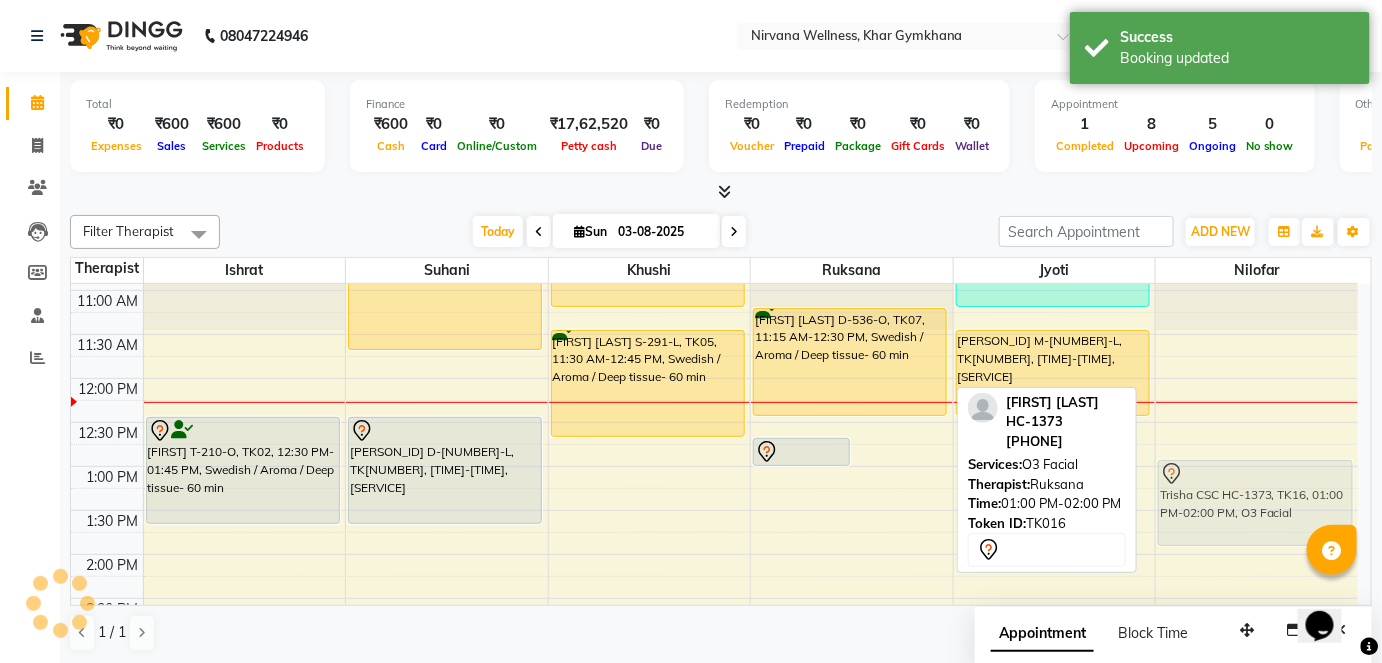 drag, startPoint x: 906, startPoint y: 508, endPoint x: 1196, endPoint y: 510, distance: 290.0069 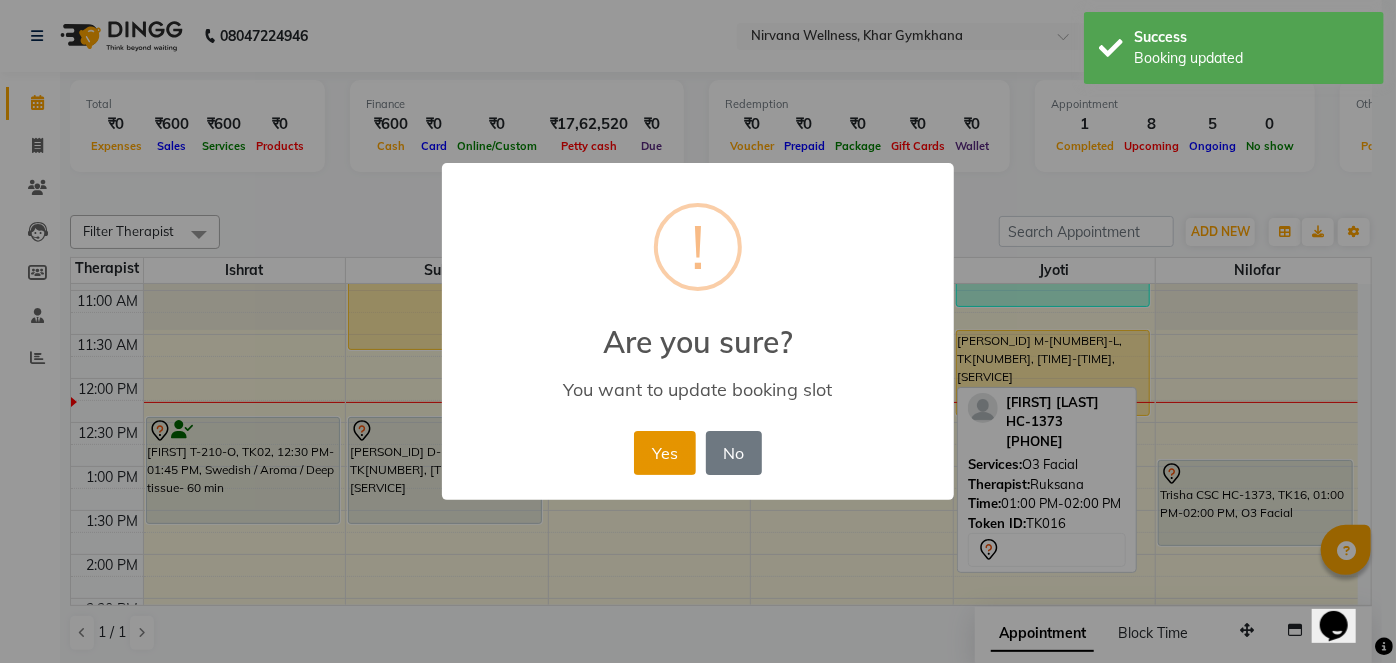 click on "Yes" at bounding box center [664, 453] 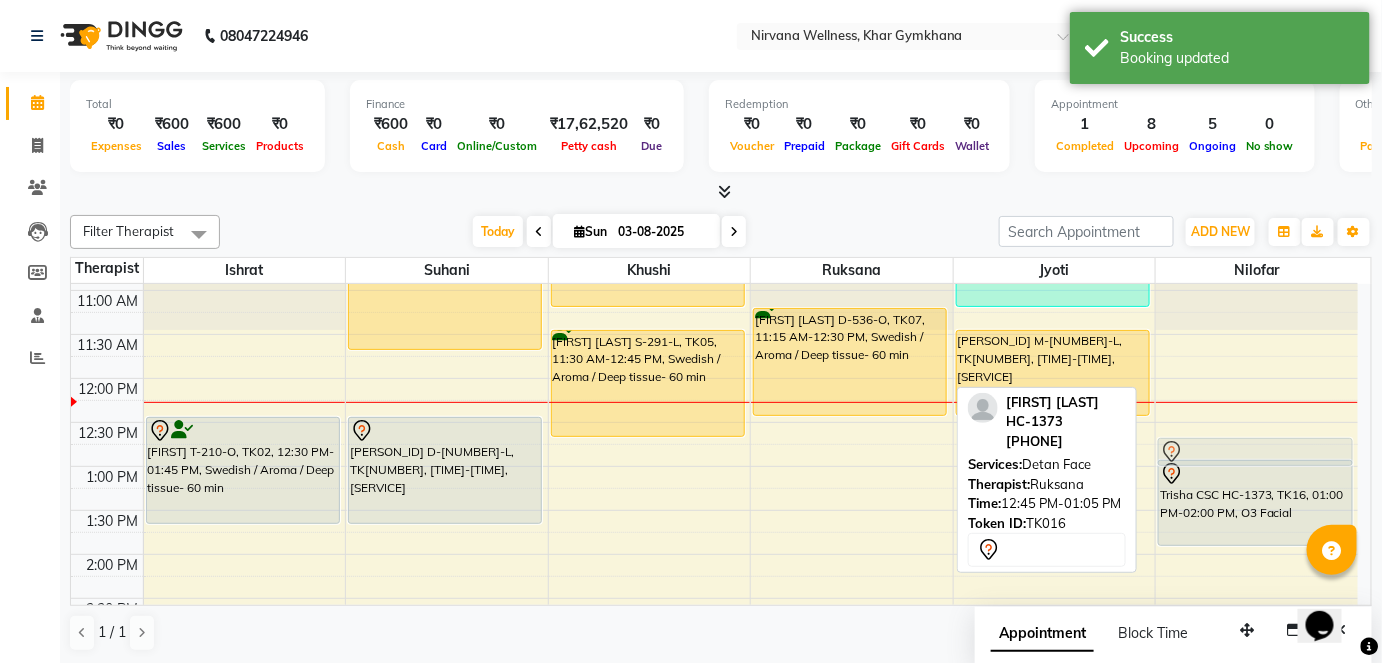 drag, startPoint x: 810, startPoint y: 446, endPoint x: 1197, endPoint y: 440, distance: 387.0465 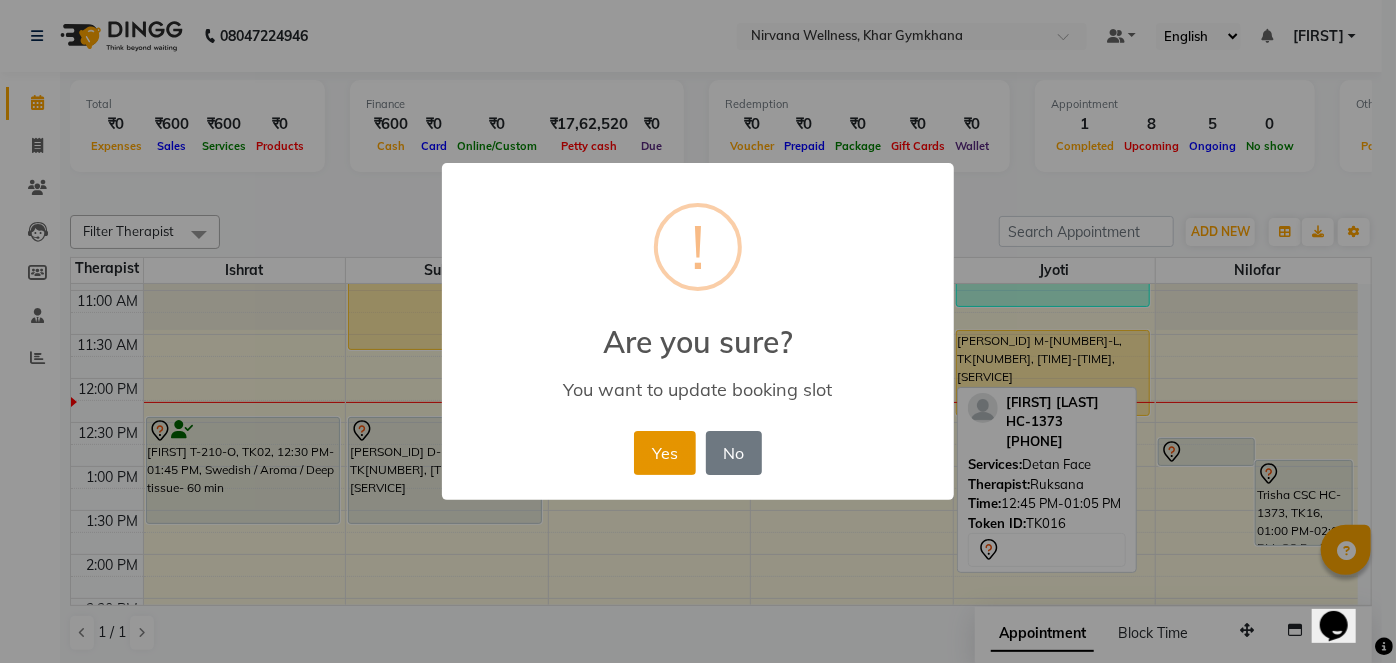 click on "Yes" at bounding box center [664, 453] 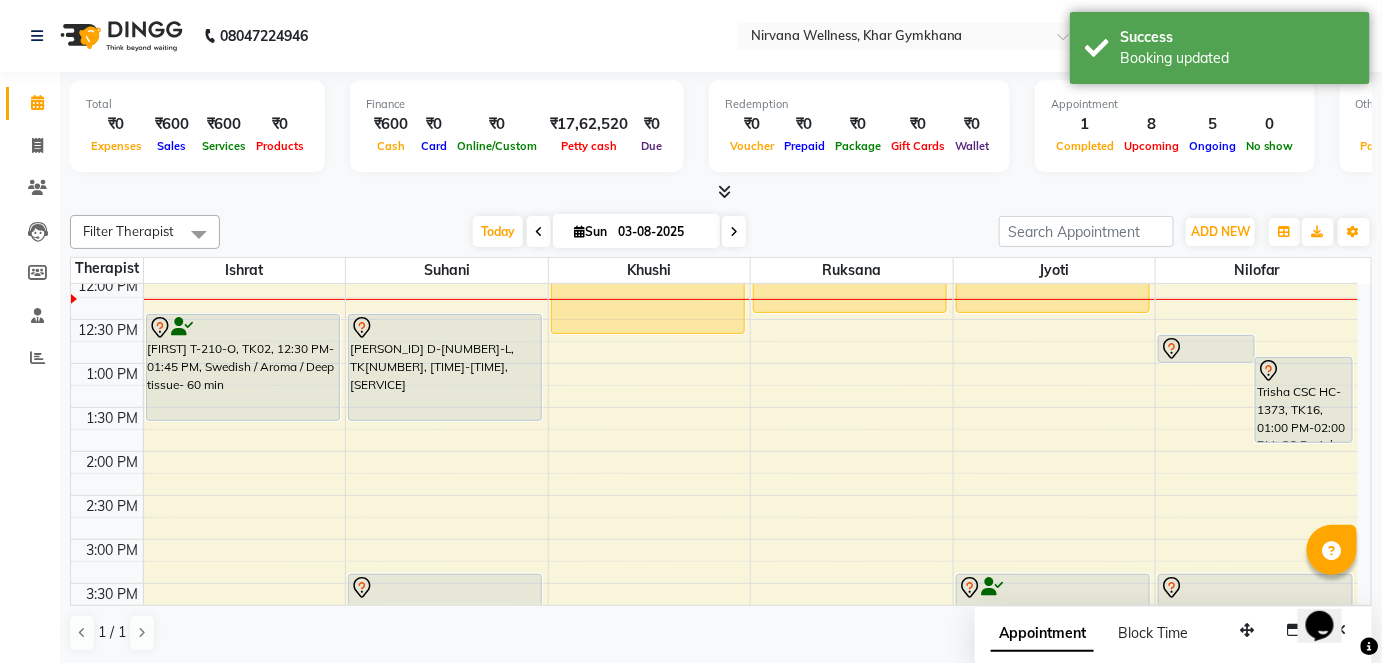 scroll, scrollTop: 618, scrollLeft: 0, axis: vertical 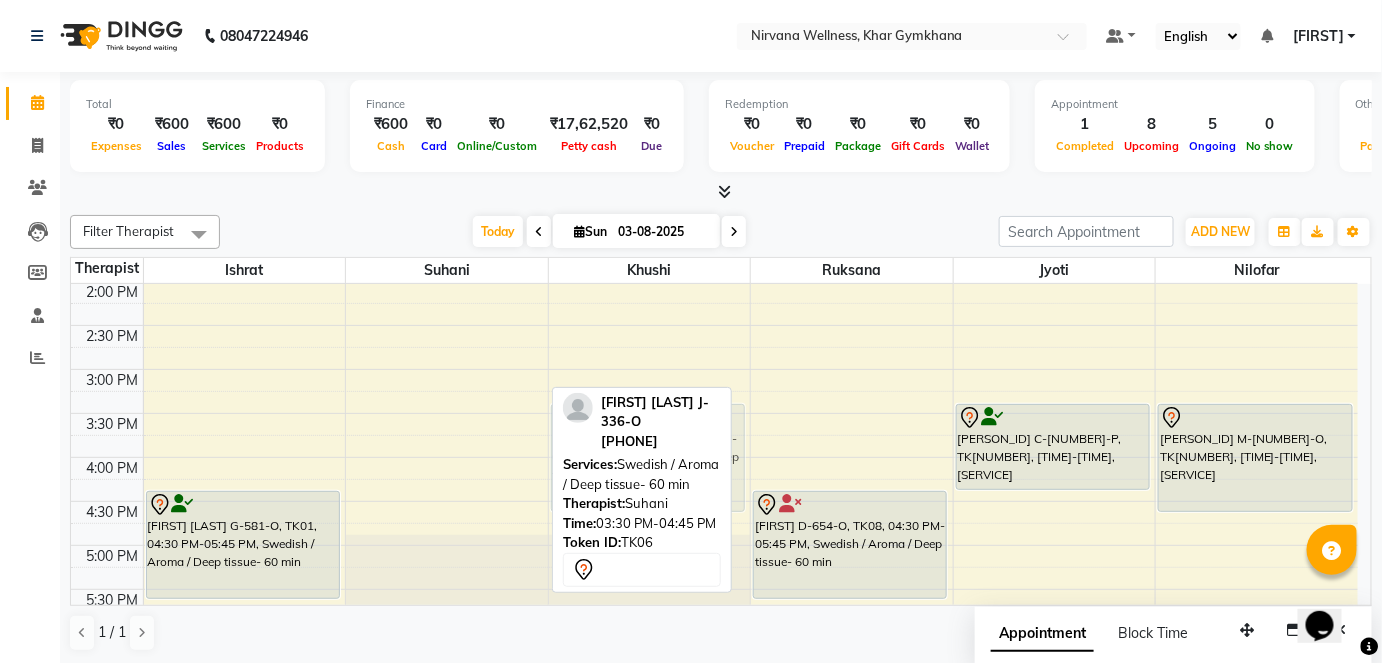 drag, startPoint x: 422, startPoint y: 479, endPoint x: 570, endPoint y: 481, distance: 148.01352 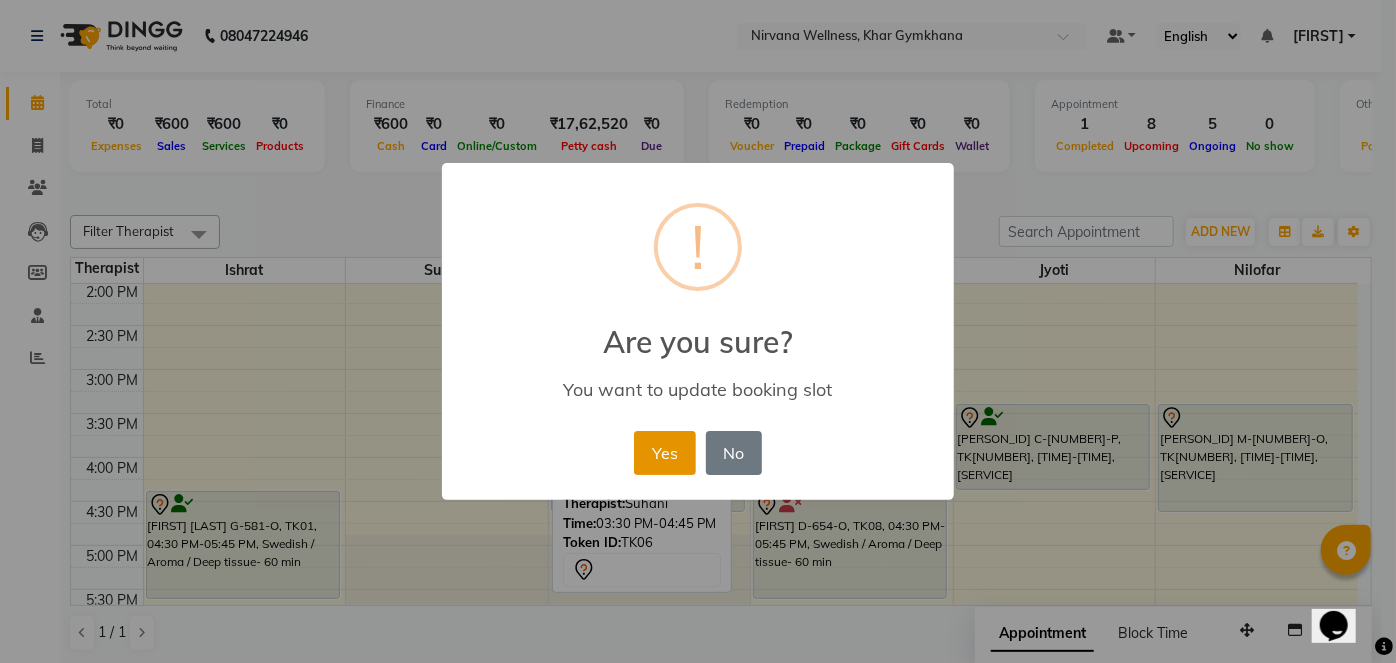 click on "Yes" at bounding box center (664, 453) 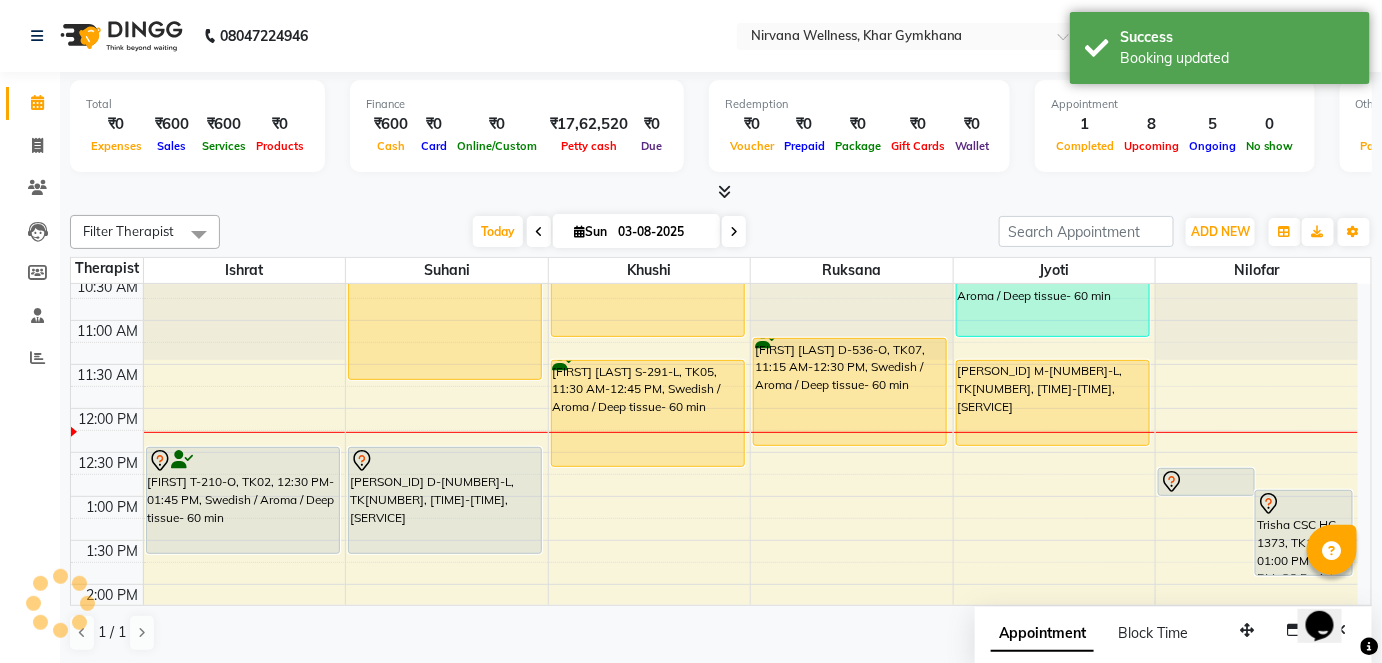 scroll, scrollTop: 345, scrollLeft: 0, axis: vertical 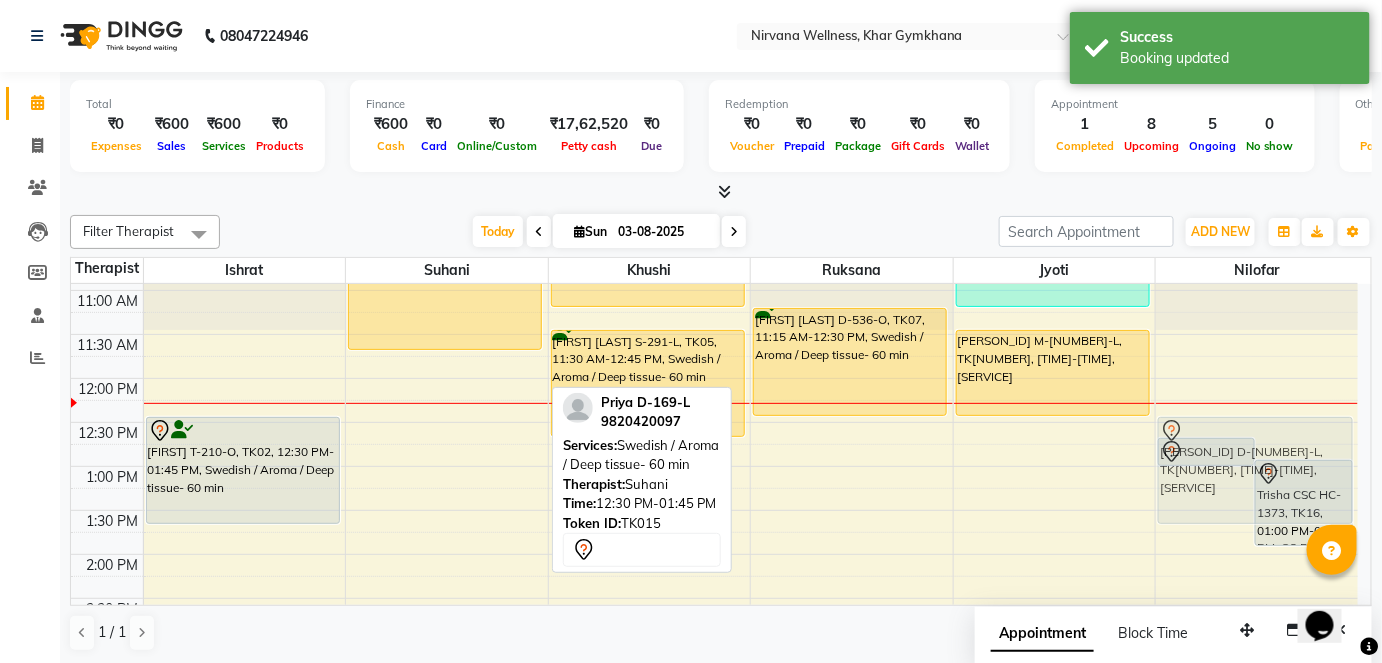 drag, startPoint x: 467, startPoint y: 475, endPoint x: 1209, endPoint y: 464, distance: 742.08154 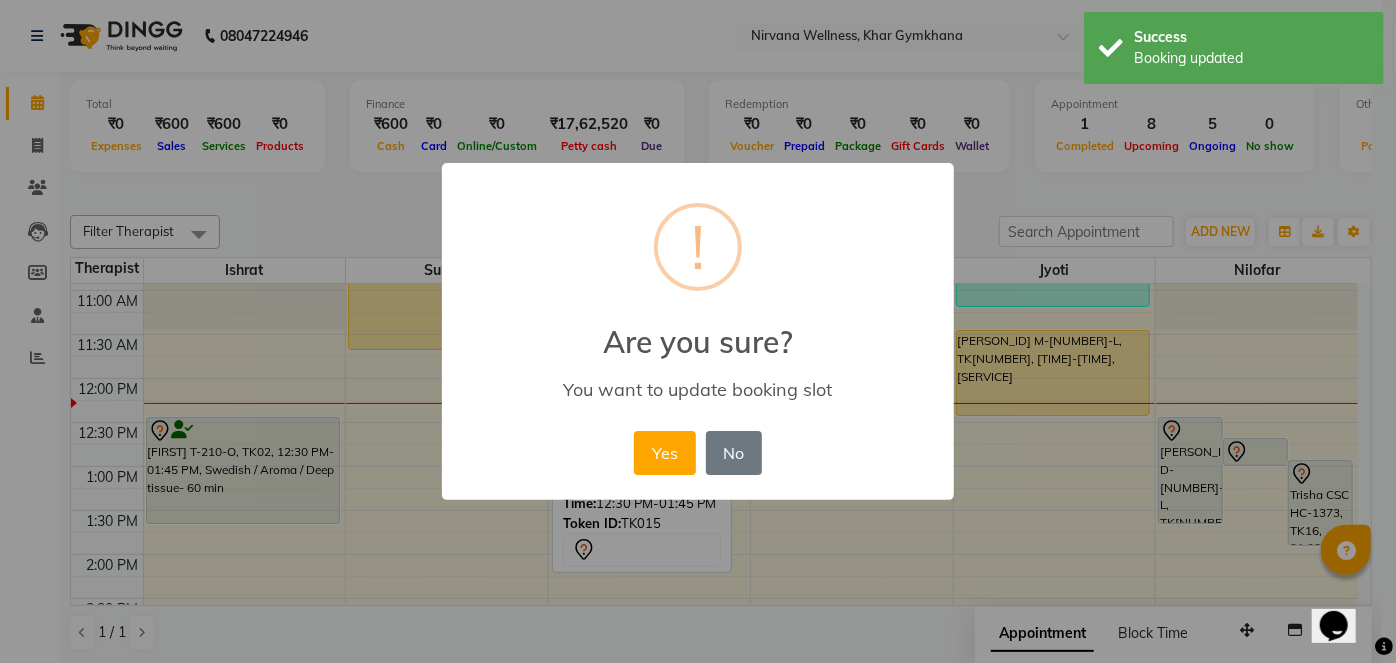 click on "× ! Are you sure? You want to update booking slot Yes No No" at bounding box center [698, 332] 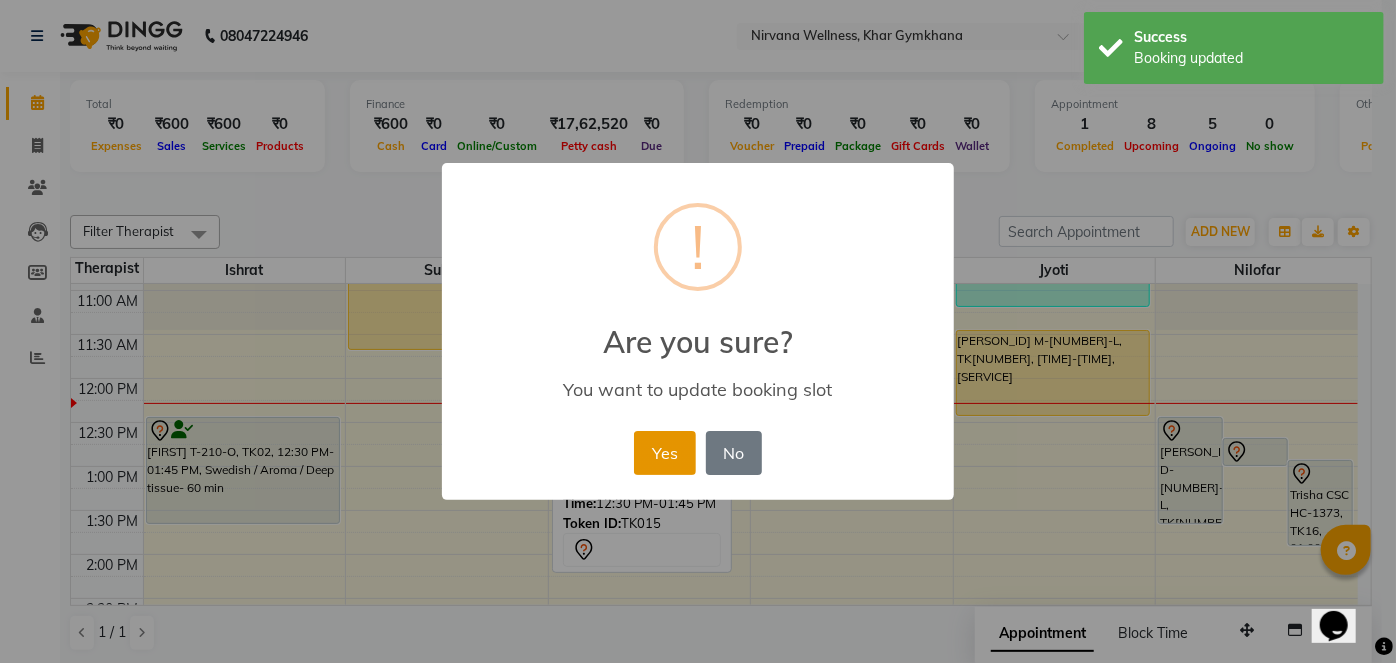 click on "Yes" at bounding box center [664, 453] 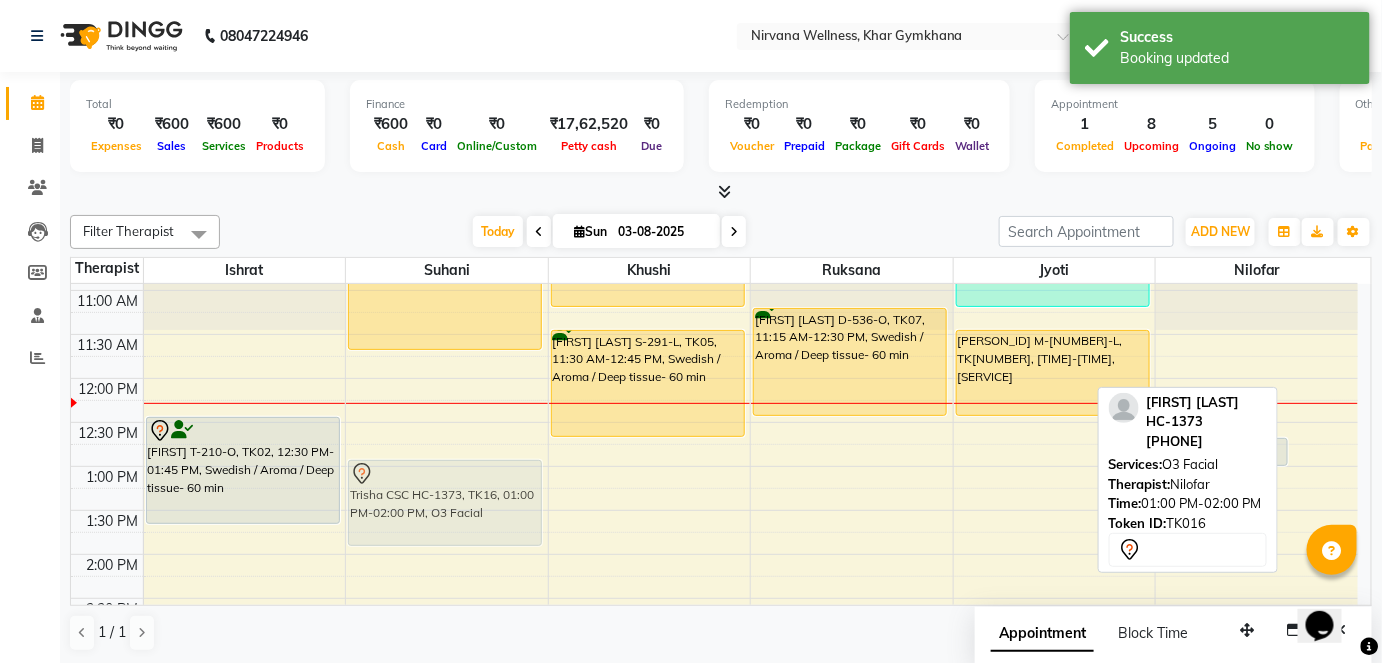 drag, startPoint x: 1329, startPoint y: 491, endPoint x: 390, endPoint y: 491, distance: 939 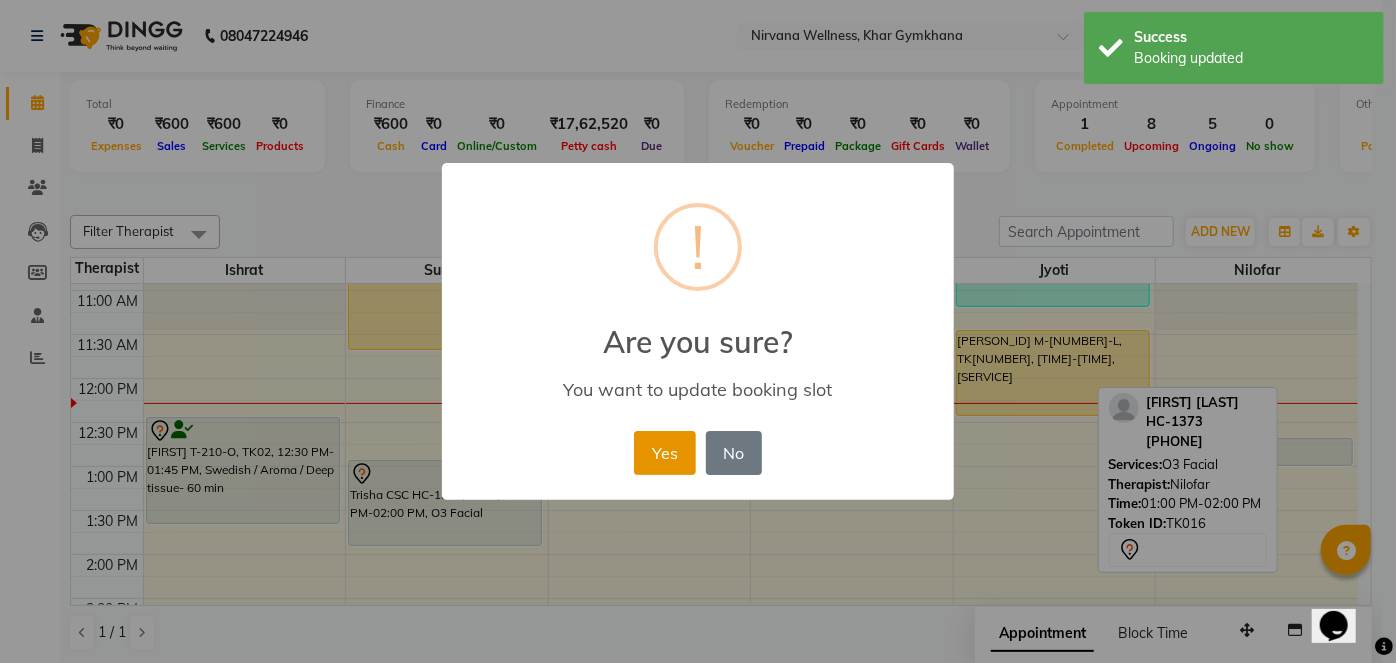 click on "Yes" at bounding box center (664, 453) 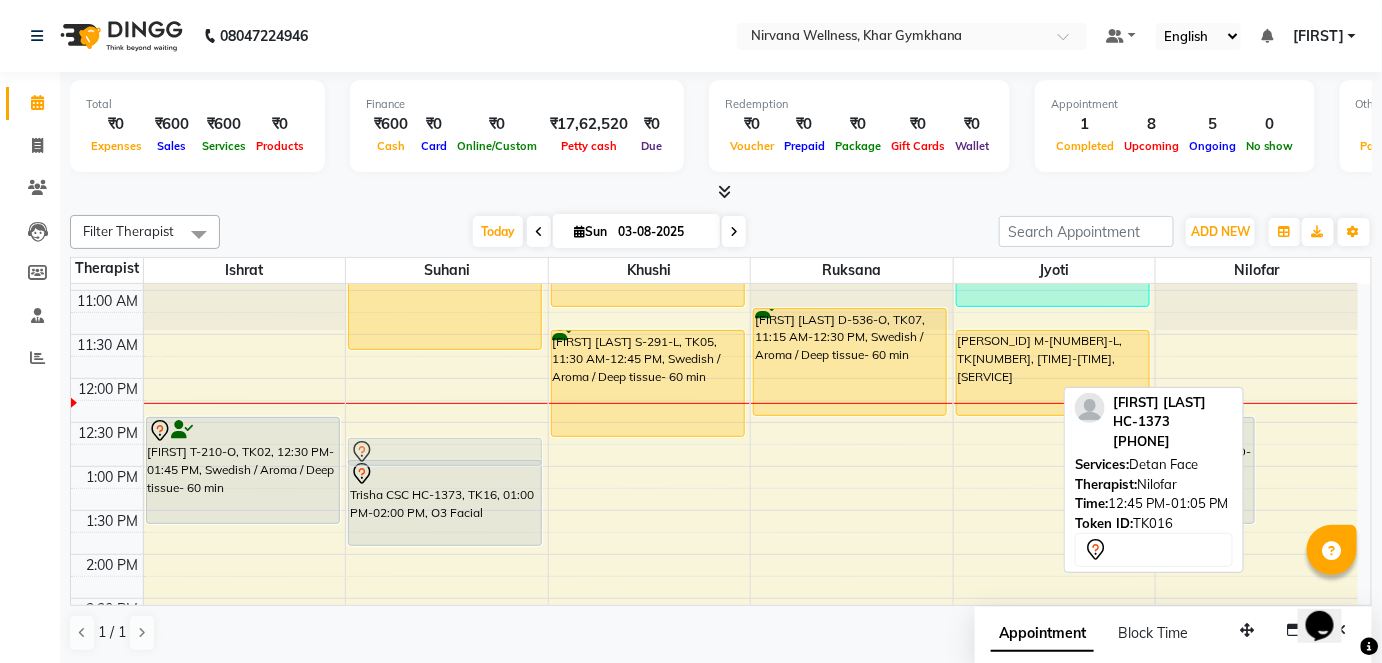 drag, startPoint x: 1315, startPoint y: 454, endPoint x: 392, endPoint y: 448, distance: 923.01953 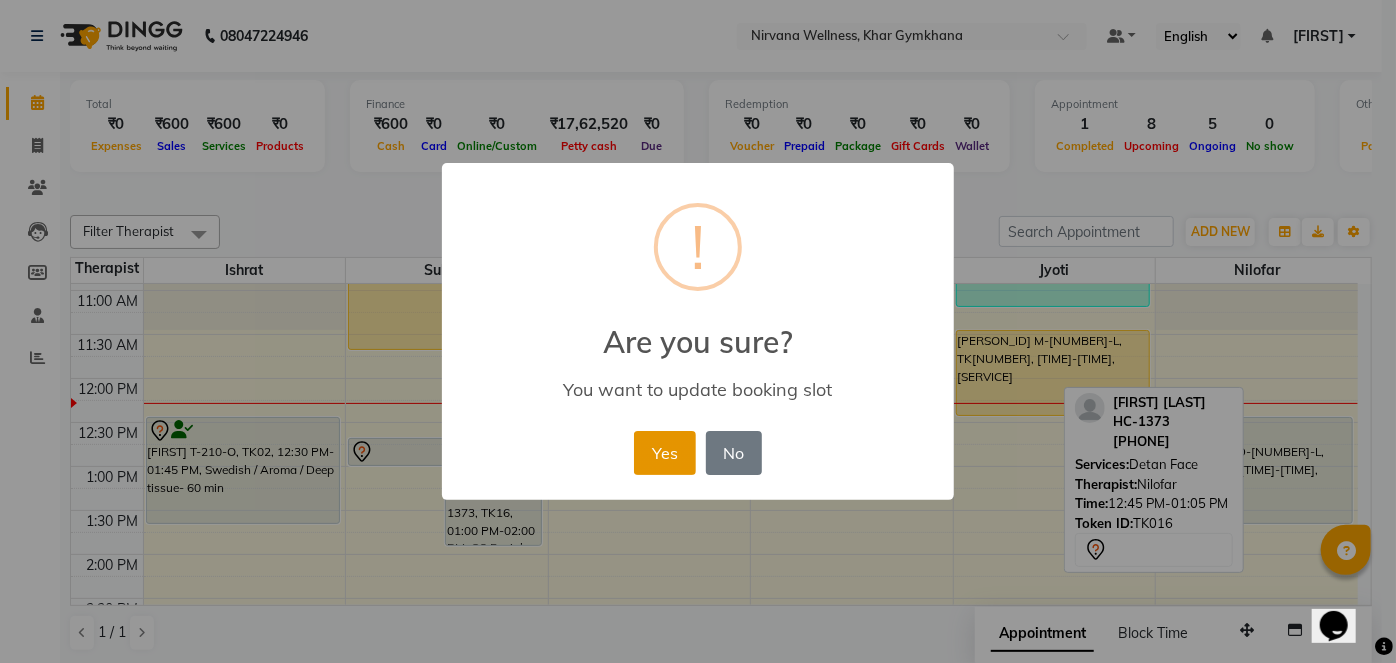 click on "Yes" at bounding box center [664, 453] 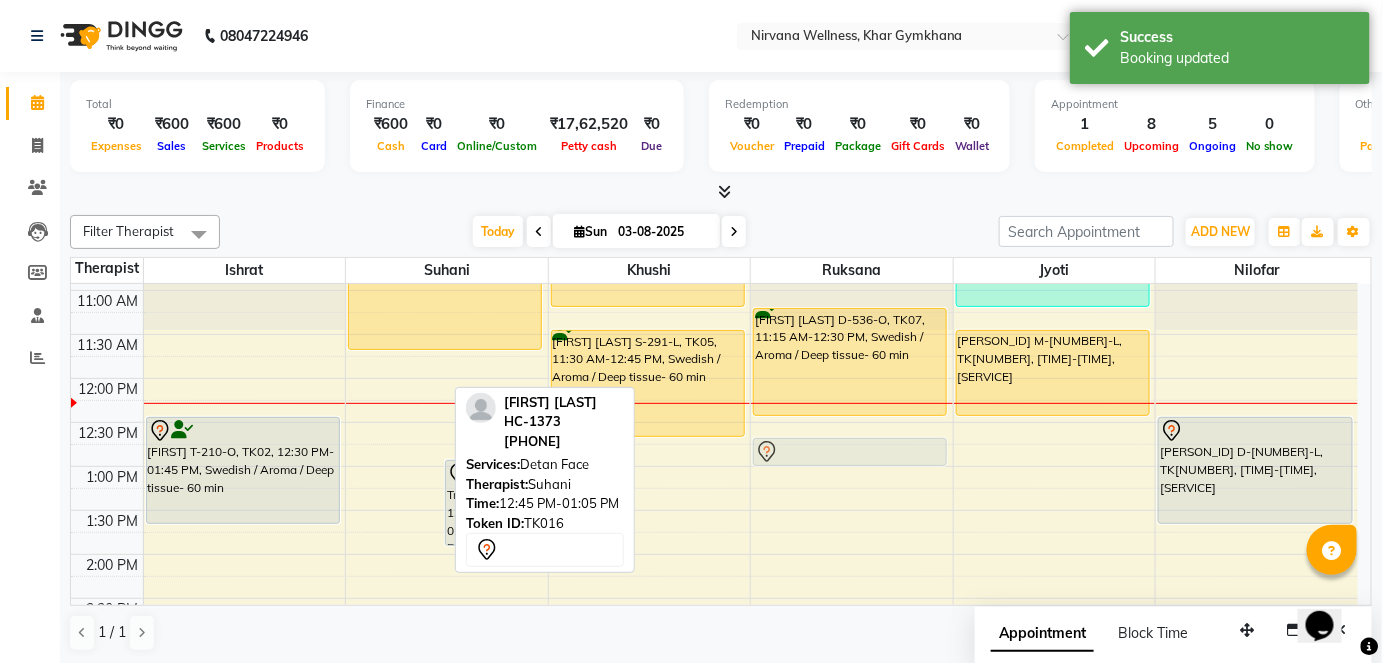 drag, startPoint x: 427, startPoint y: 453, endPoint x: 840, endPoint y: 447, distance: 413.04358 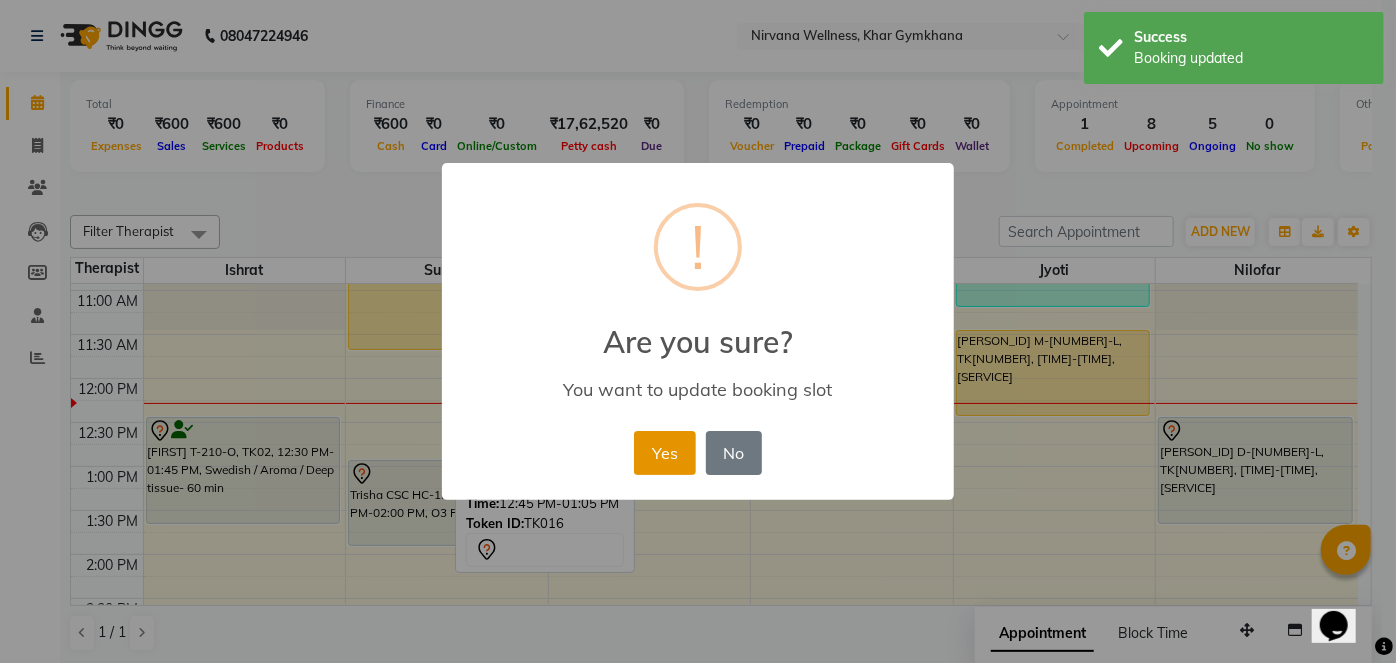 click on "Yes" at bounding box center (664, 453) 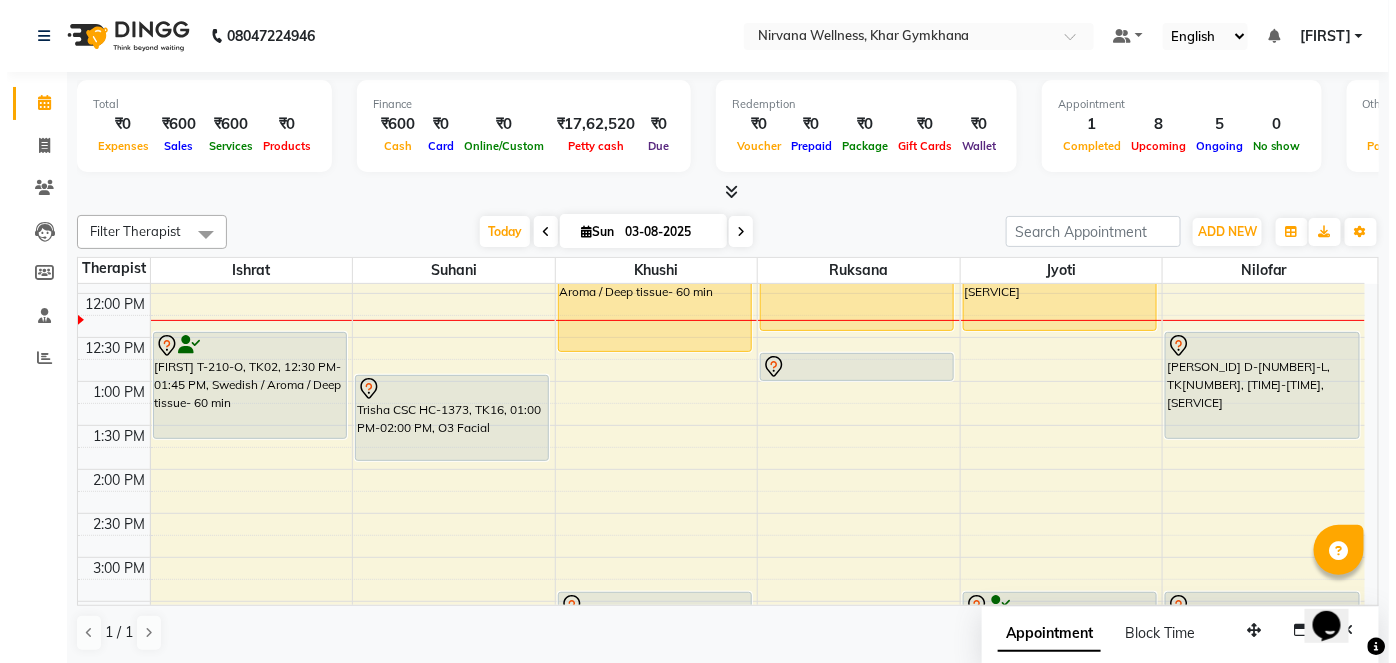 scroll, scrollTop: 363, scrollLeft: 0, axis: vertical 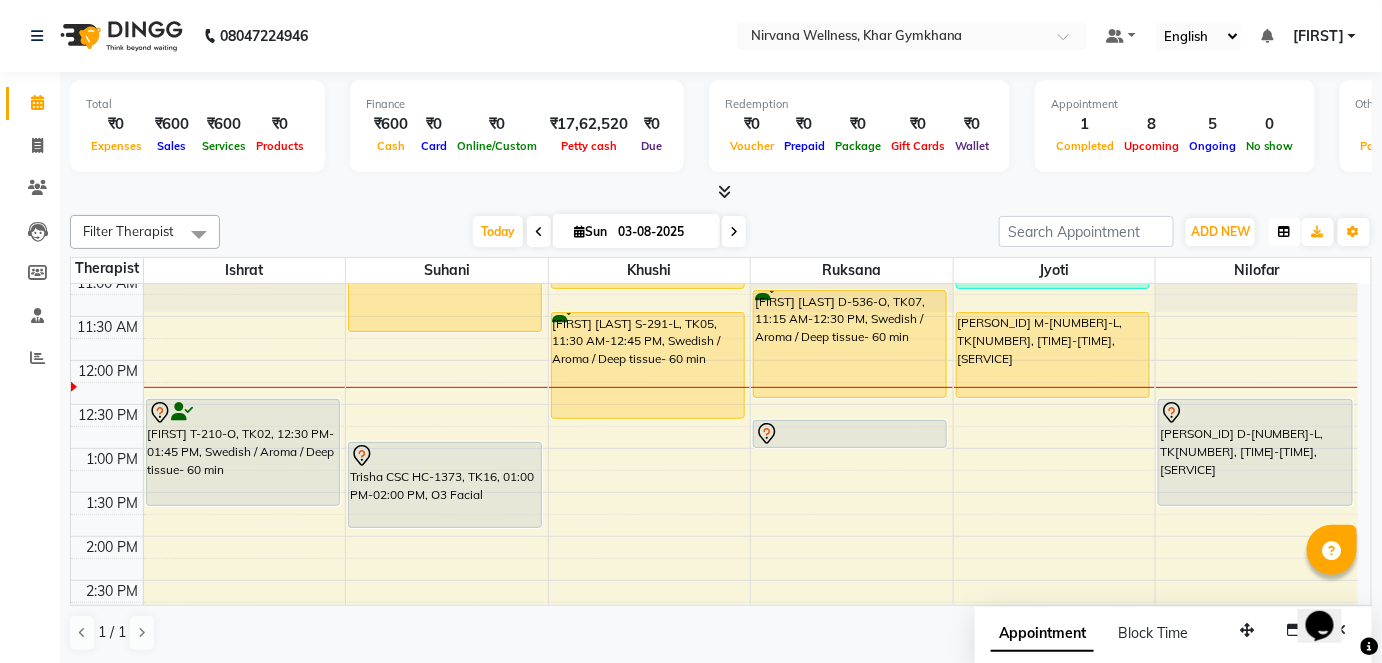 click at bounding box center [1285, 232] 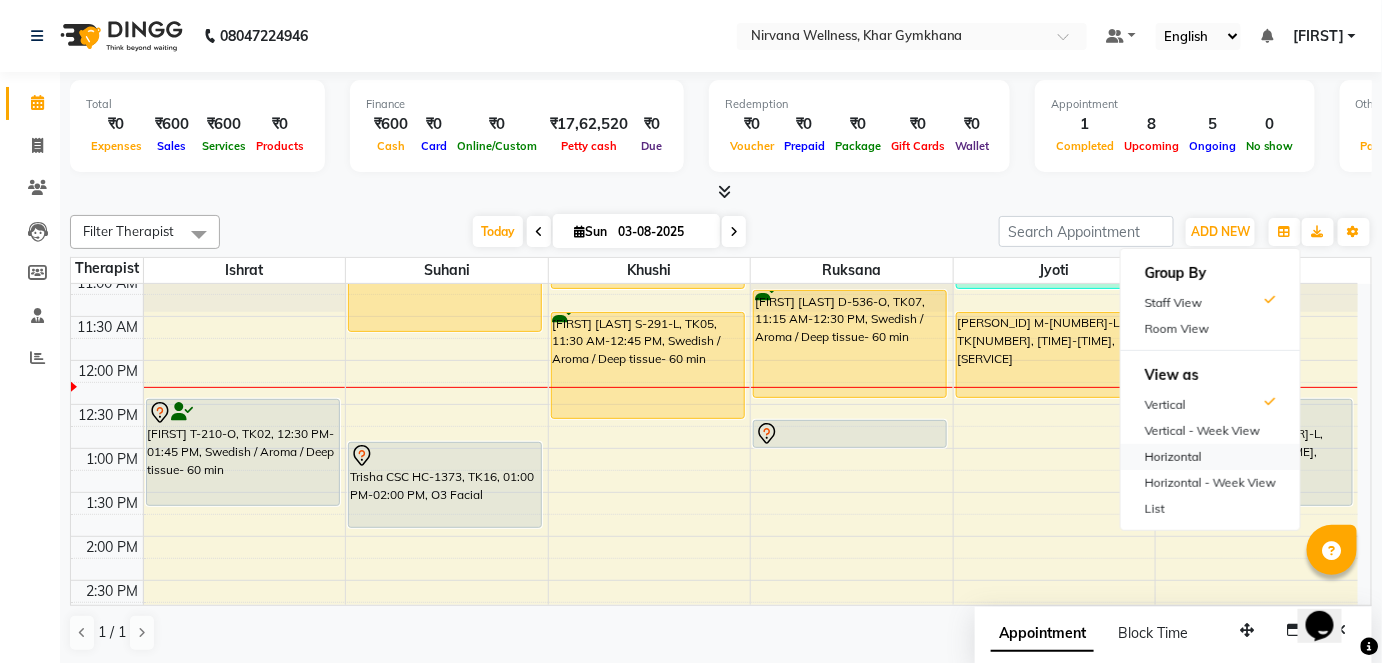 click on "Horizontal" at bounding box center [1210, 457] 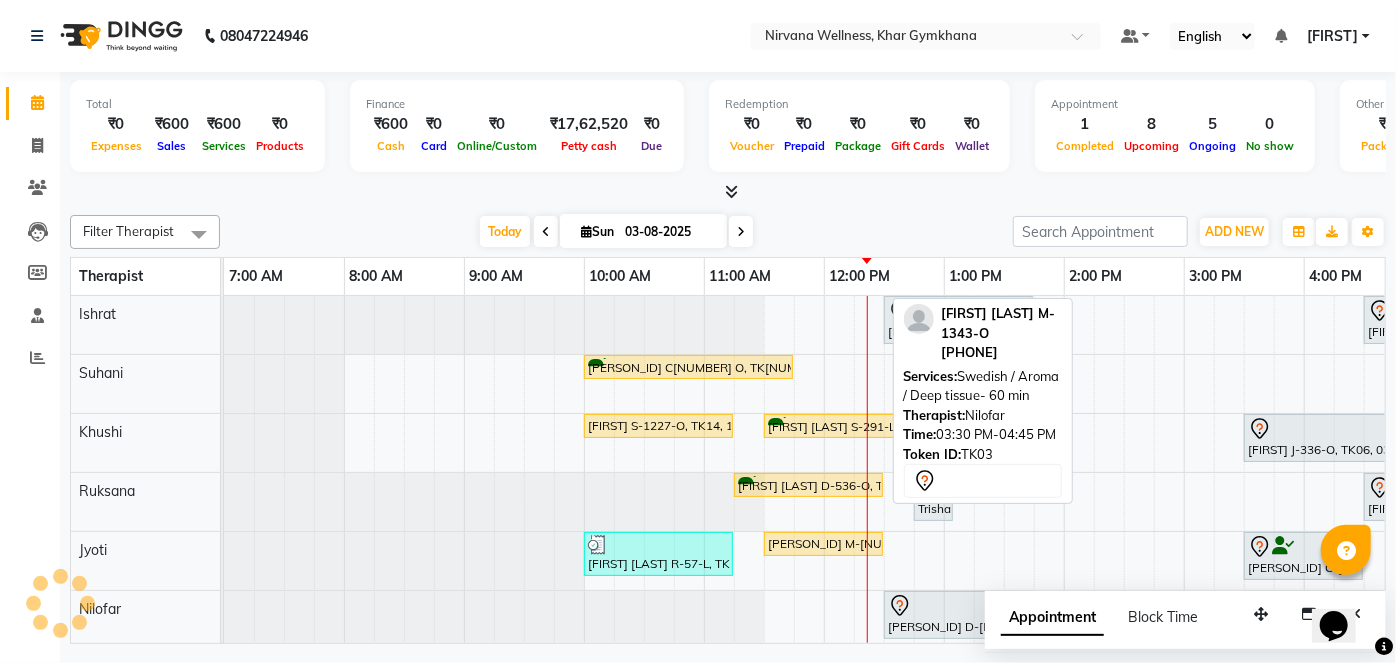 scroll, scrollTop: 0, scrollLeft: 600, axis: horizontal 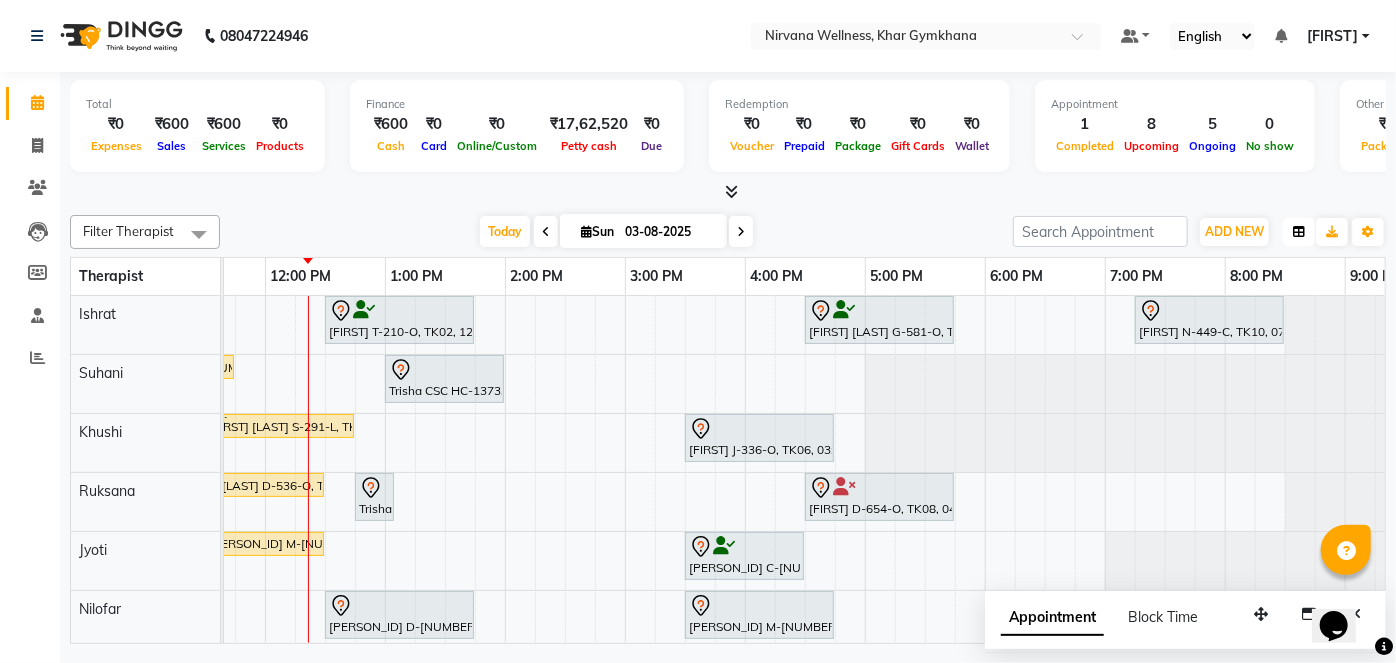 click at bounding box center [1299, 232] 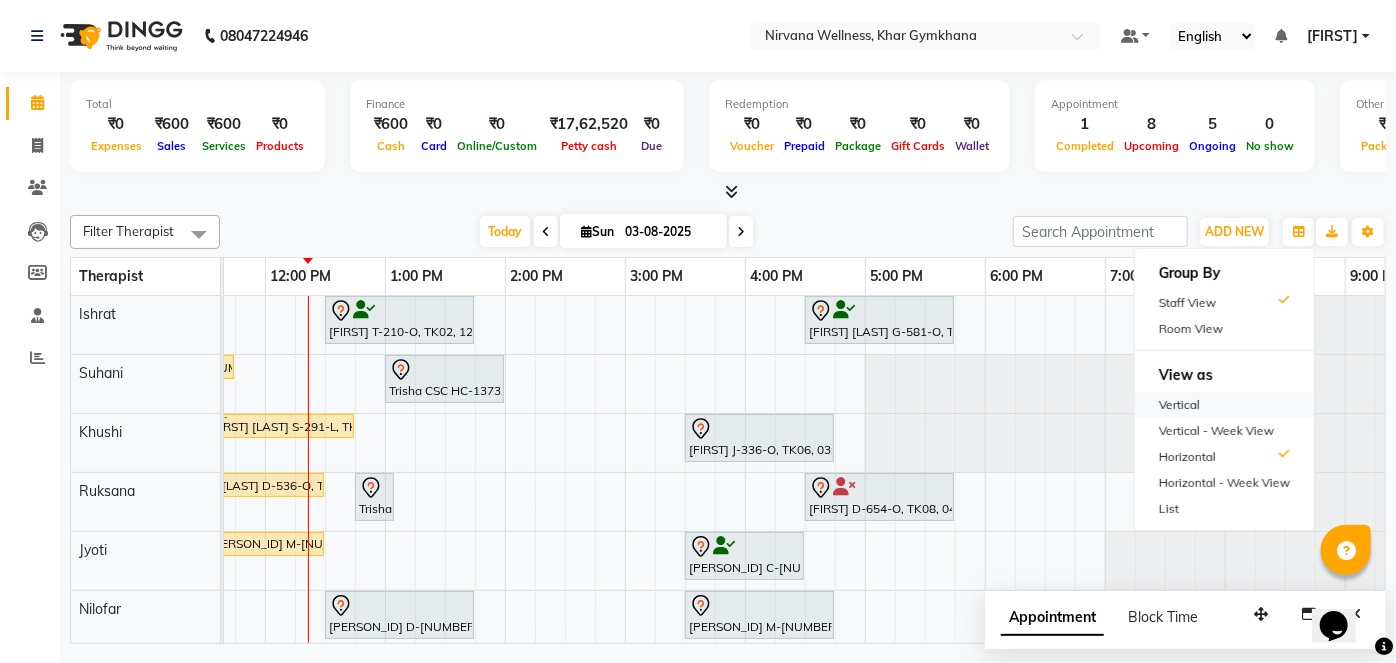 click on "Vertical" at bounding box center [1224, 405] 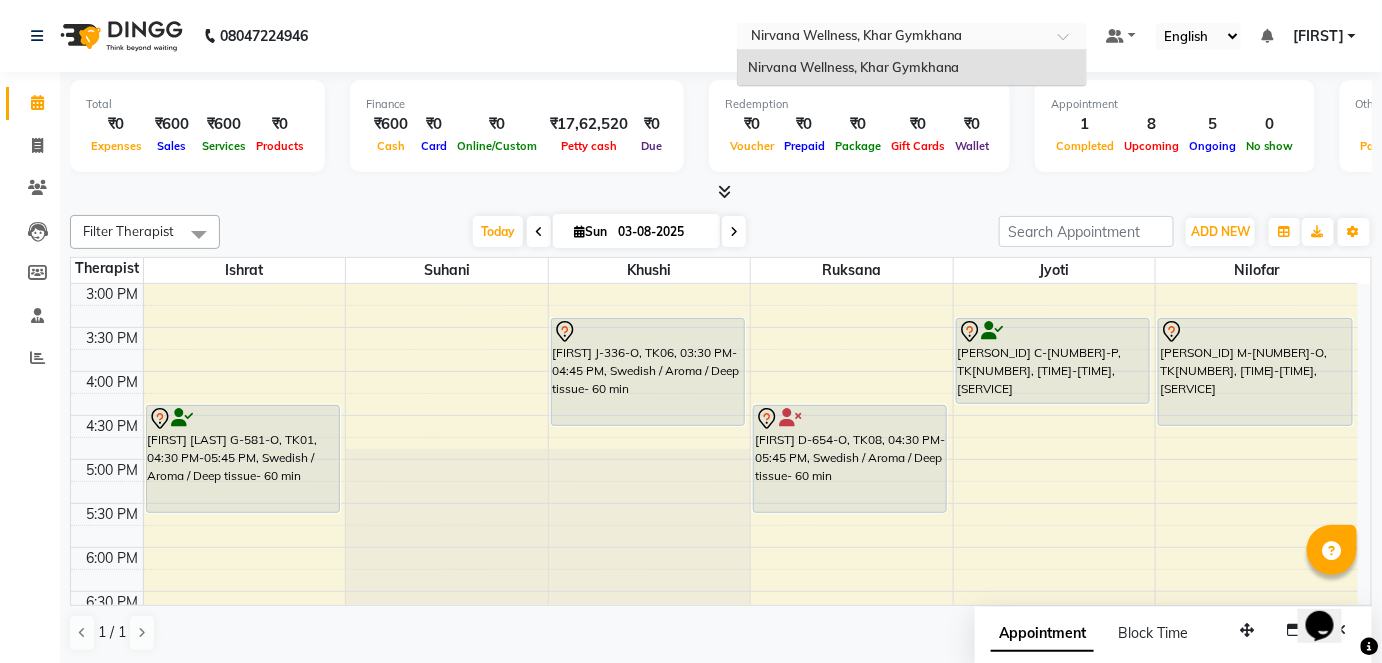 drag, startPoint x: 744, startPoint y: 47, endPoint x: 754, endPoint y: 126, distance: 79.630394 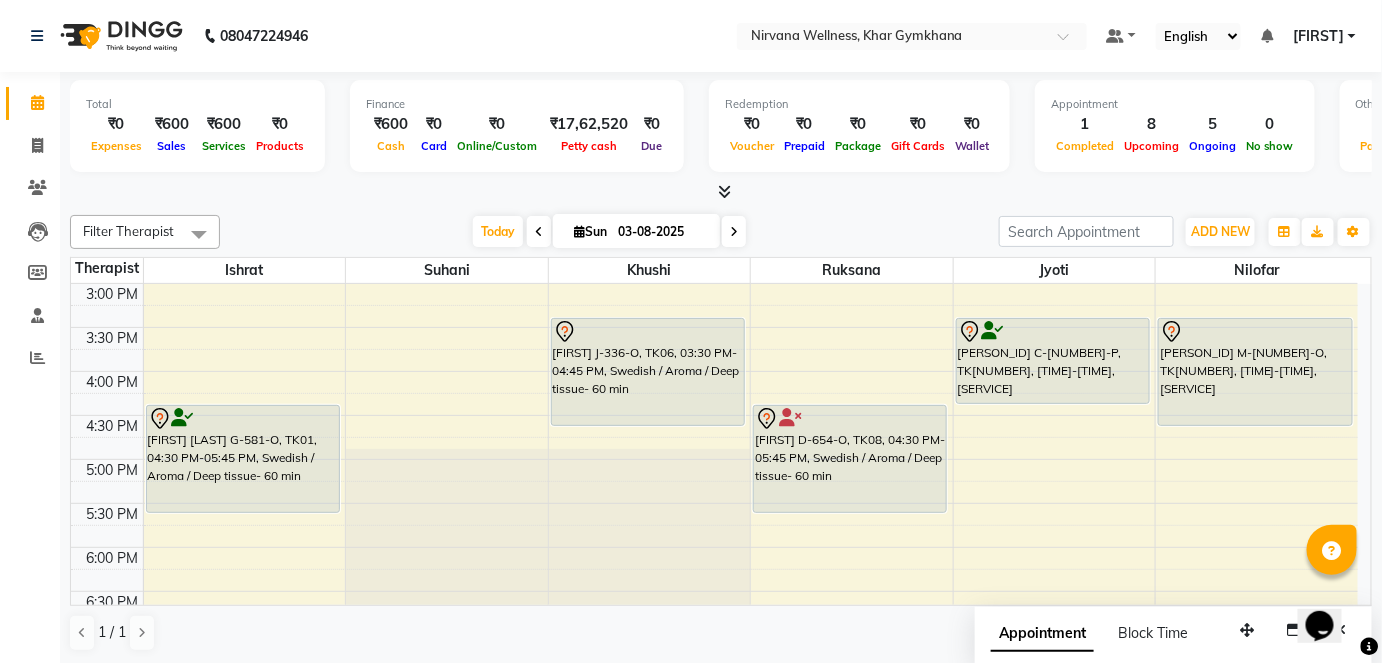click on "Today  Sun 03-08-2025" at bounding box center [609, 232] 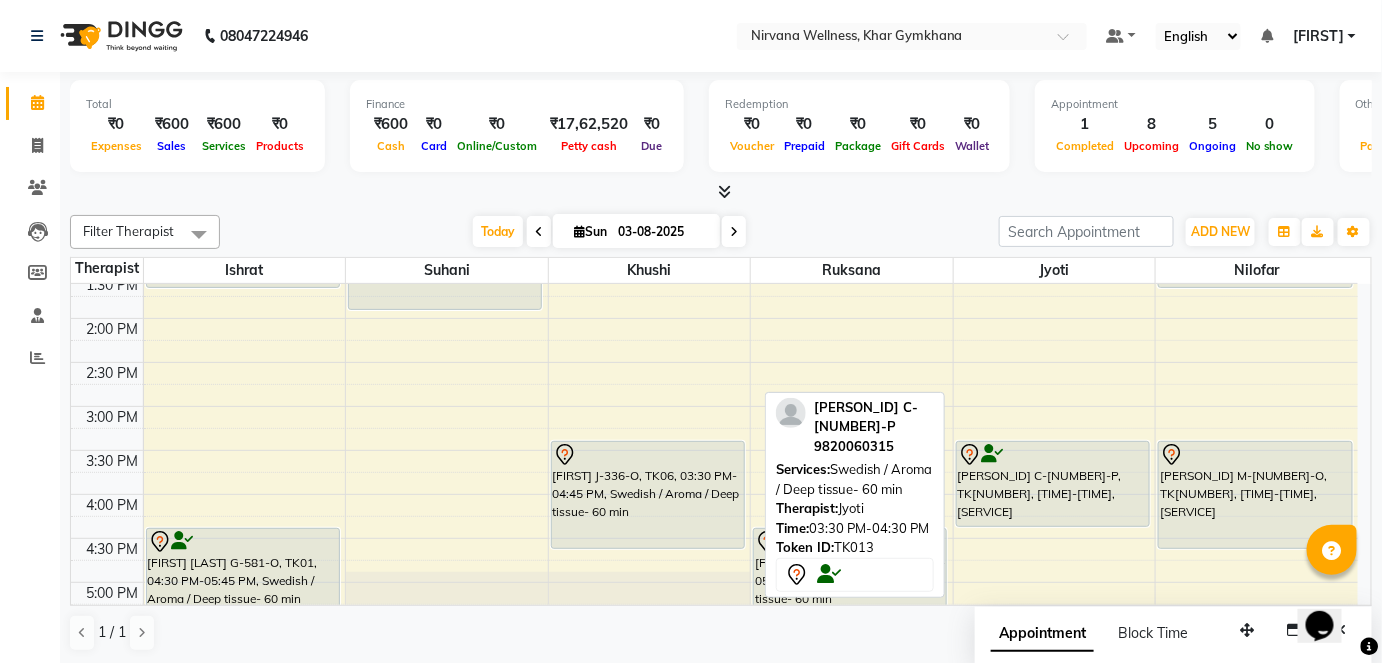 scroll, scrollTop: 432, scrollLeft: 0, axis: vertical 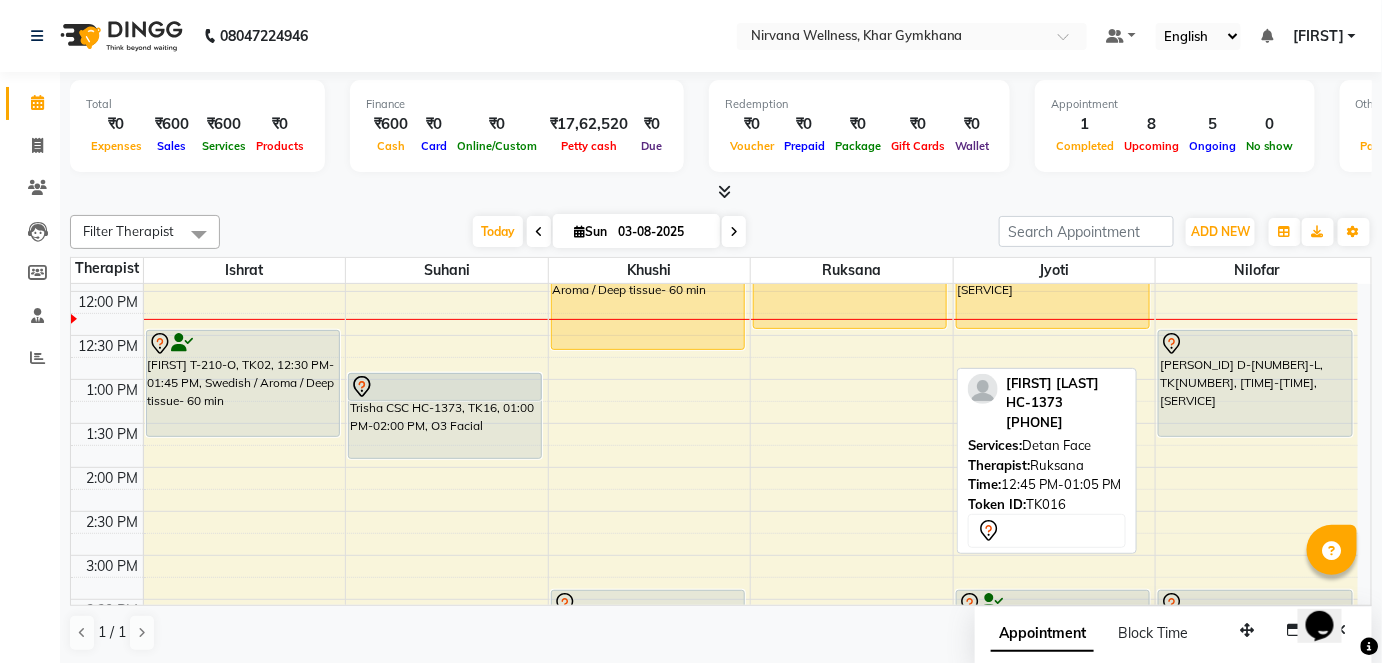 drag, startPoint x: 778, startPoint y: 365, endPoint x: 424, endPoint y: 379, distance: 354.27673 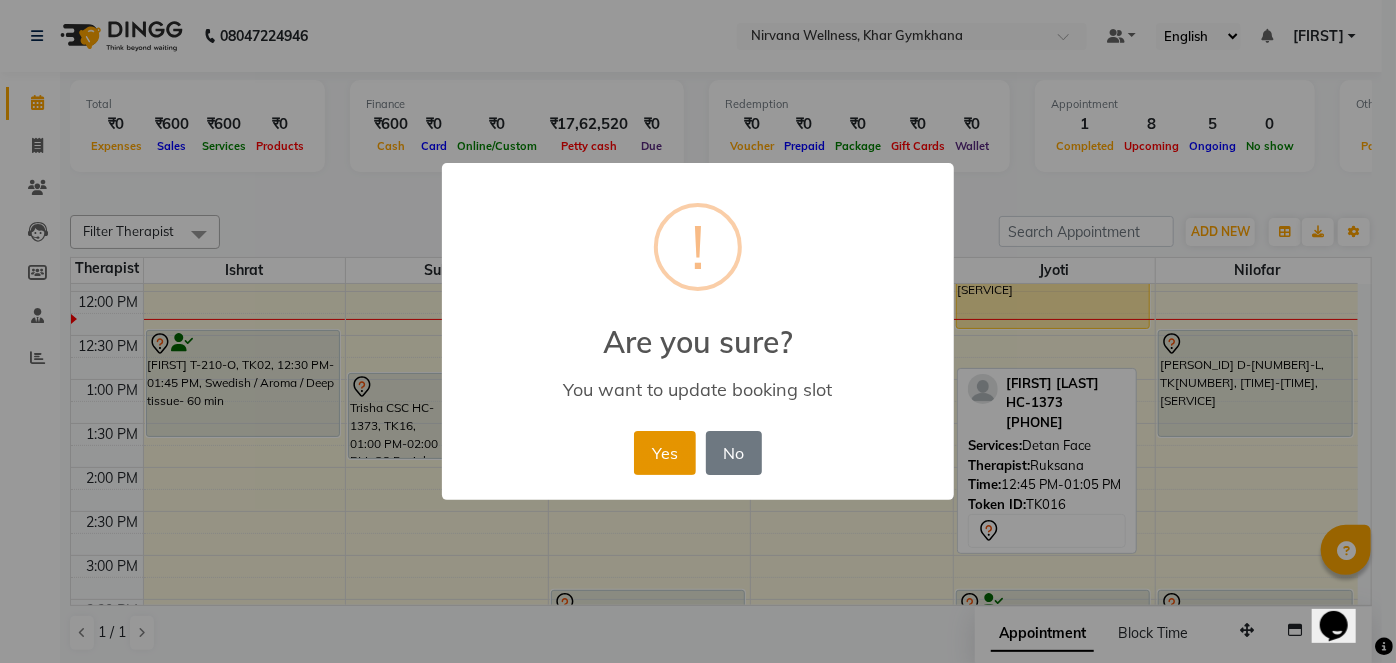 click on "Yes" at bounding box center [664, 453] 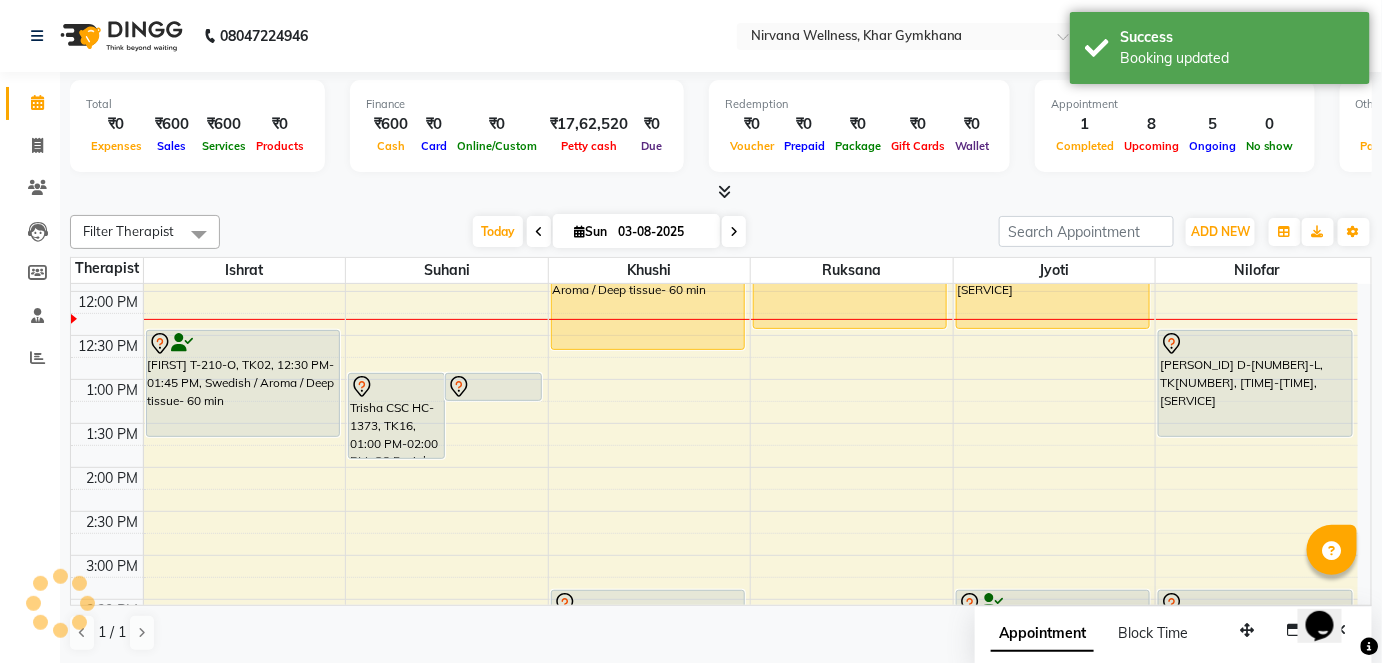 drag, startPoint x: 481, startPoint y: 396, endPoint x: 476, endPoint y: 366, distance: 30.413813 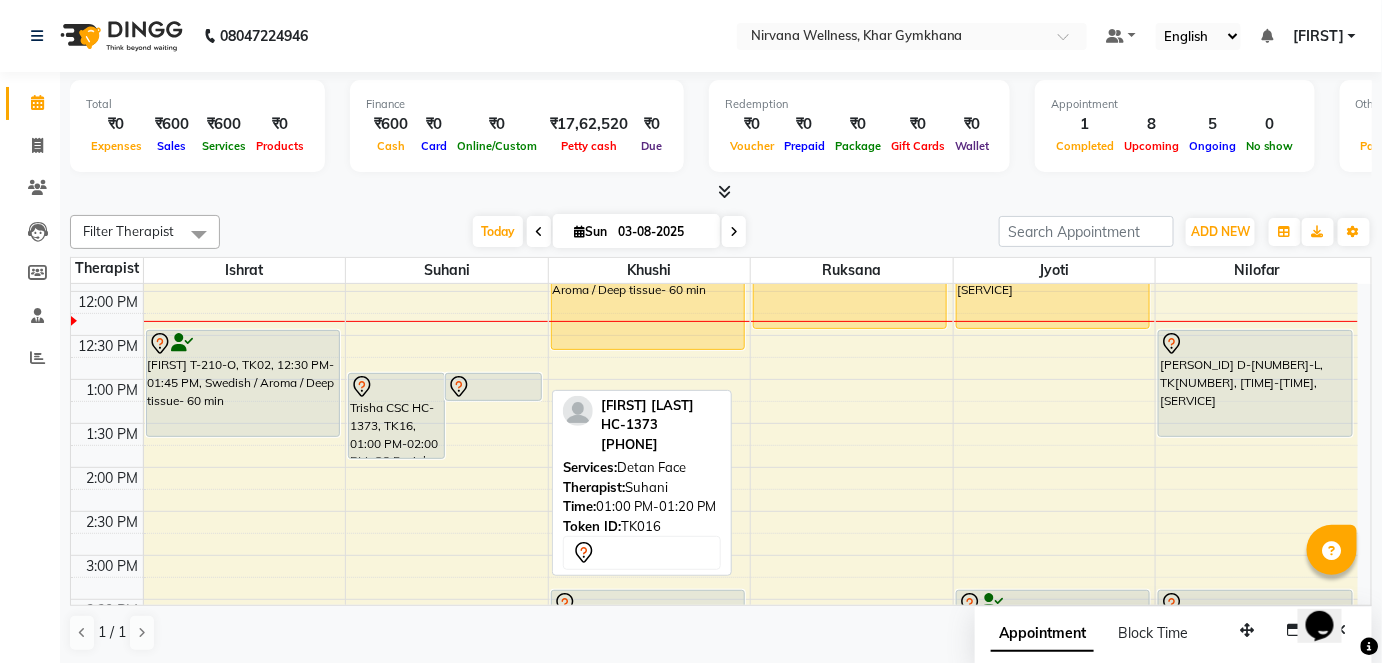click at bounding box center (493, 400) 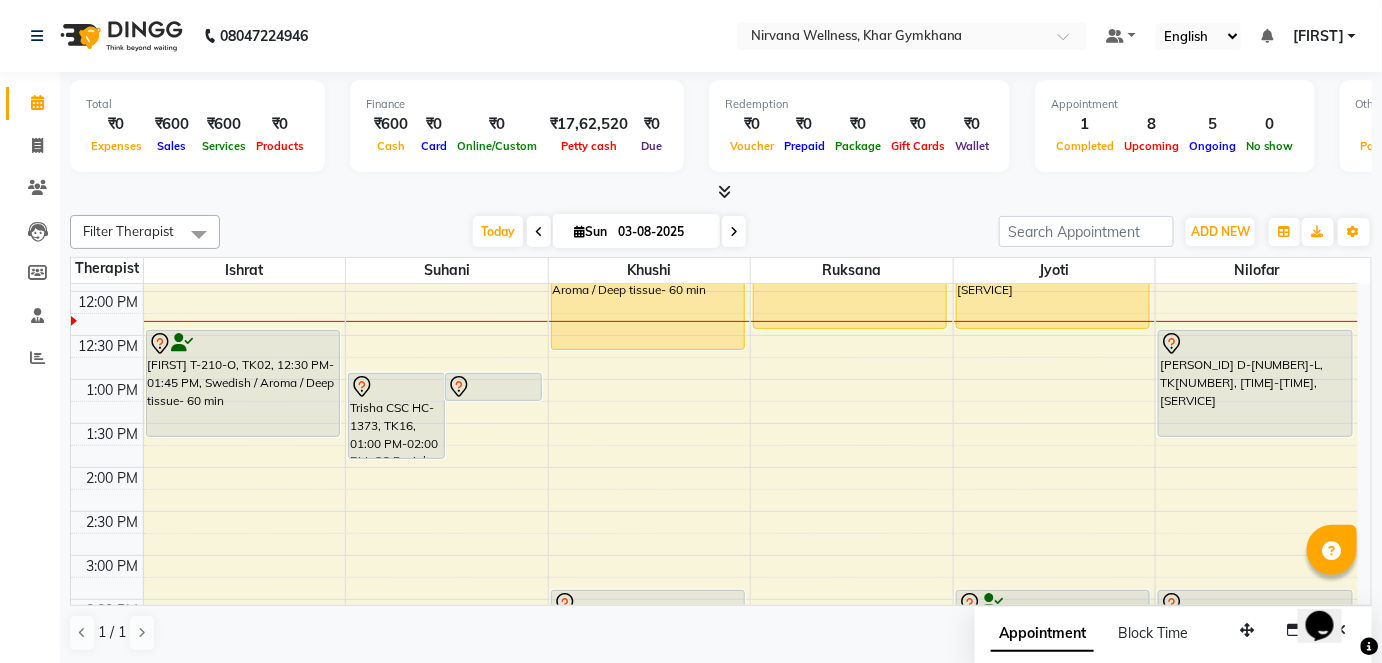 click at bounding box center [721, 192] 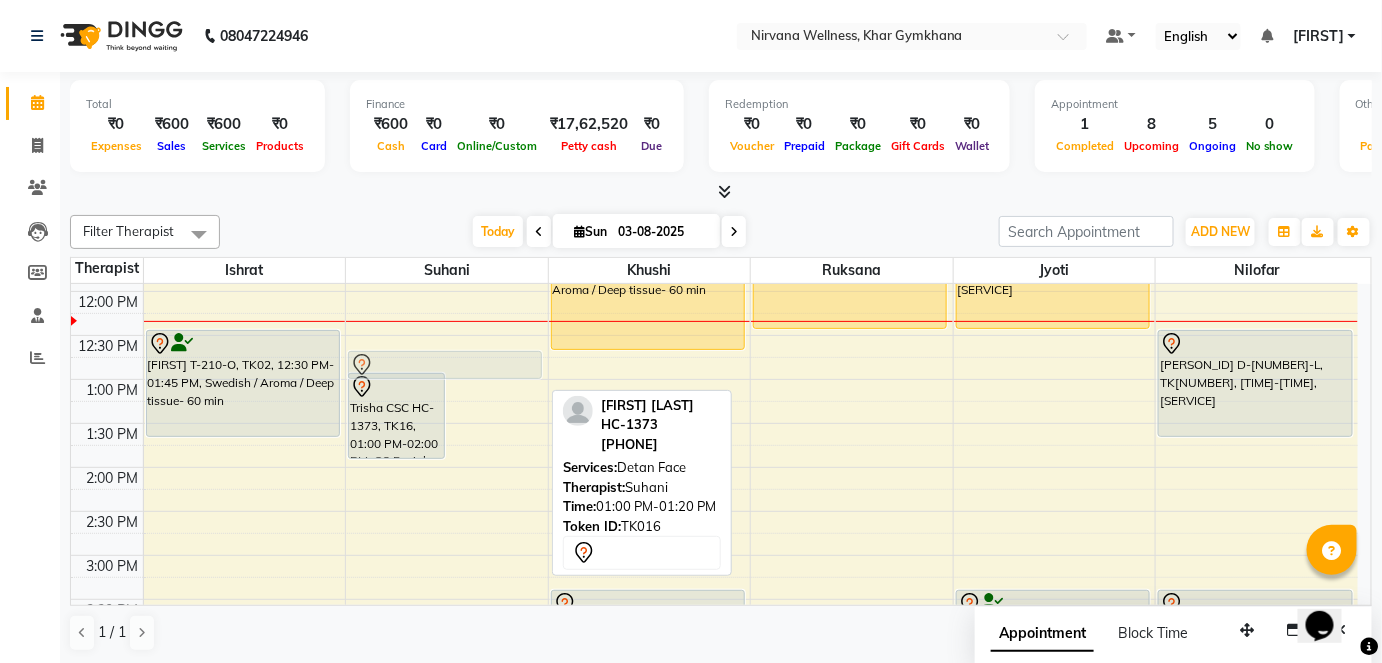 drag, startPoint x: 490, startPoint y: 385, endPoint x: 491, endPoint y: 359, distance: 26.019224 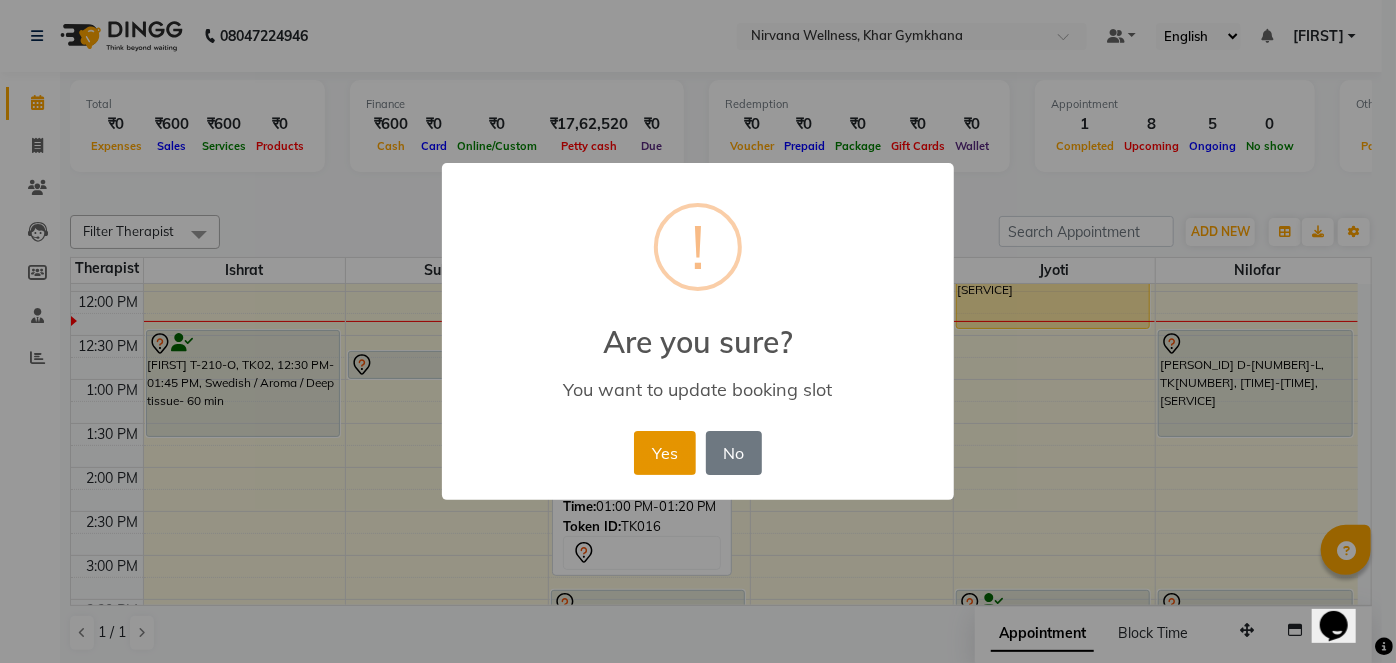 click on "Yes" at bounding box center [664, 453] 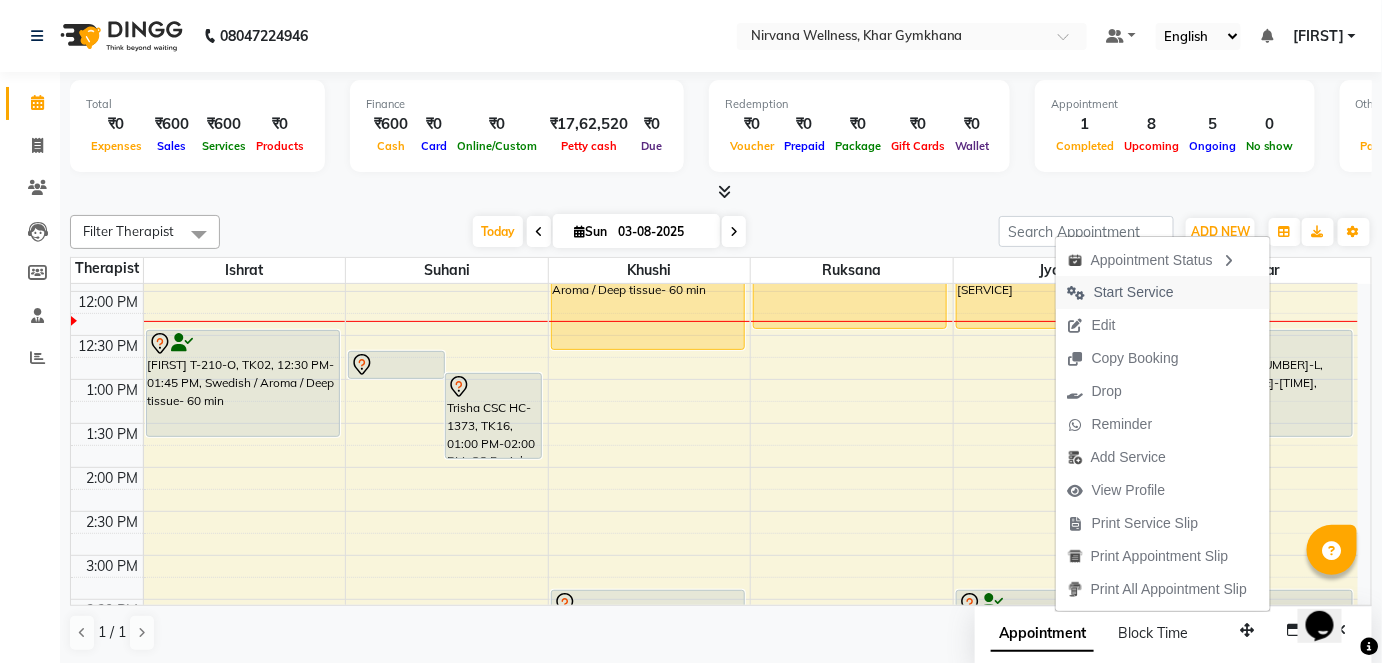 click on "Start Service" at bounding box center (1134, 292) 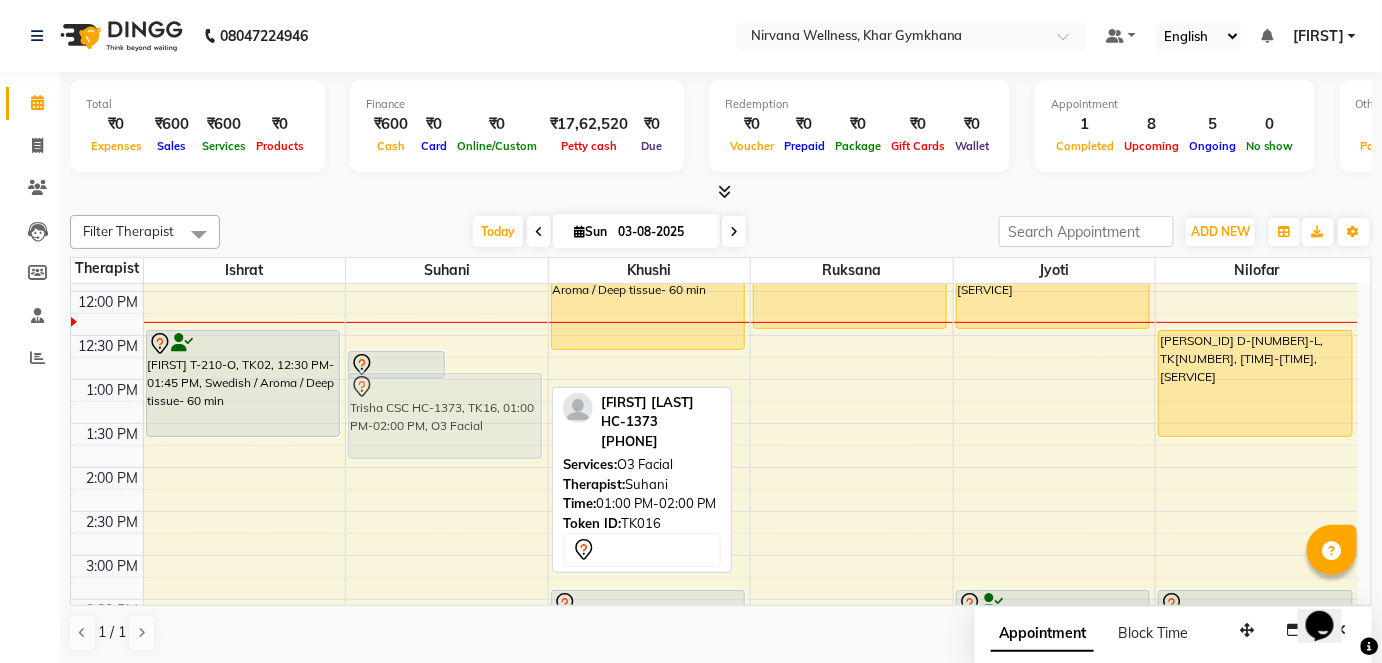 drag, startPoint x: 481, startPoint y: 410, endPoint x: 461, endPoint y: 418, distance: 21.540659 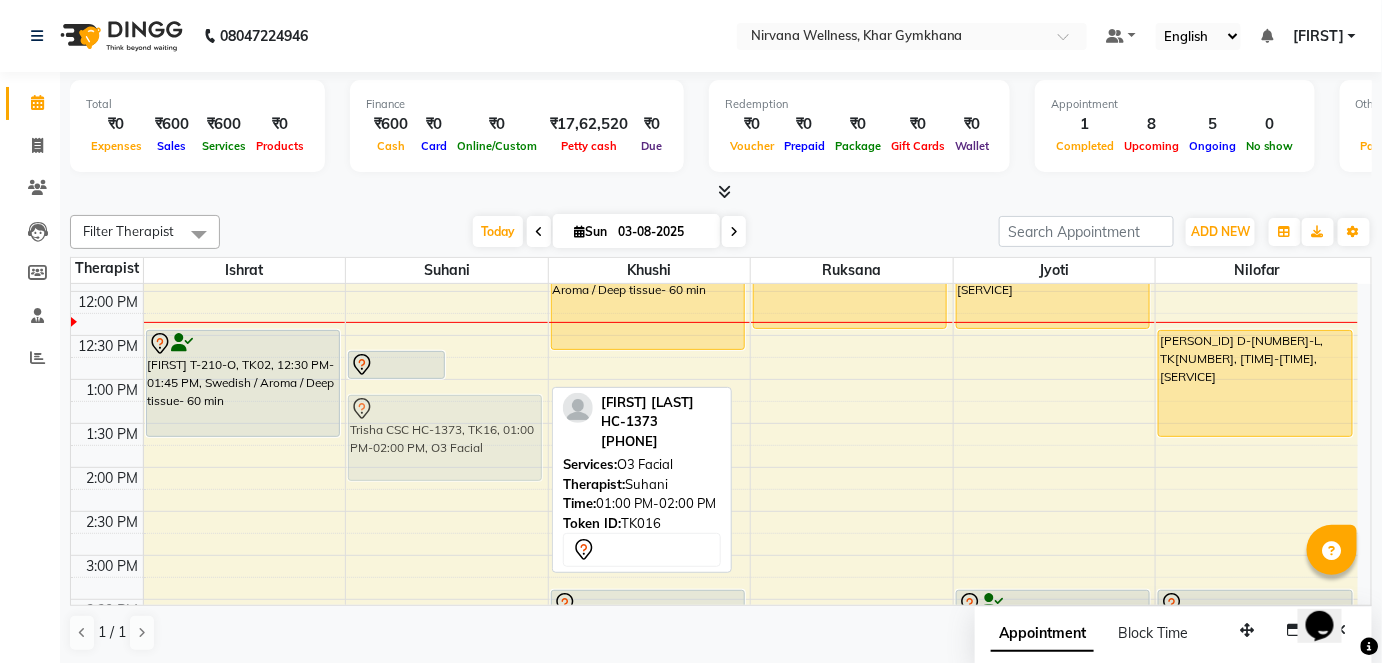 click on "[FIRST] [LAST] HC-1373, TK16, 12:45 PM-01:05 PM, Detan Face             [FIRST] [LAST] HC-1373, TK16, 01:00 PM-02:00 PM, O3 Facial     [FIRST] [LAST] C194 O, TK04, 10:00 AM-11:45 AM, Swedish / Aroma / Deep tissue- 90 min             [FIRST] [LAST] HC-1373, TK16, 01:00 PM-02:00 PM, O3 Facial" at bounding box center [447, 555] 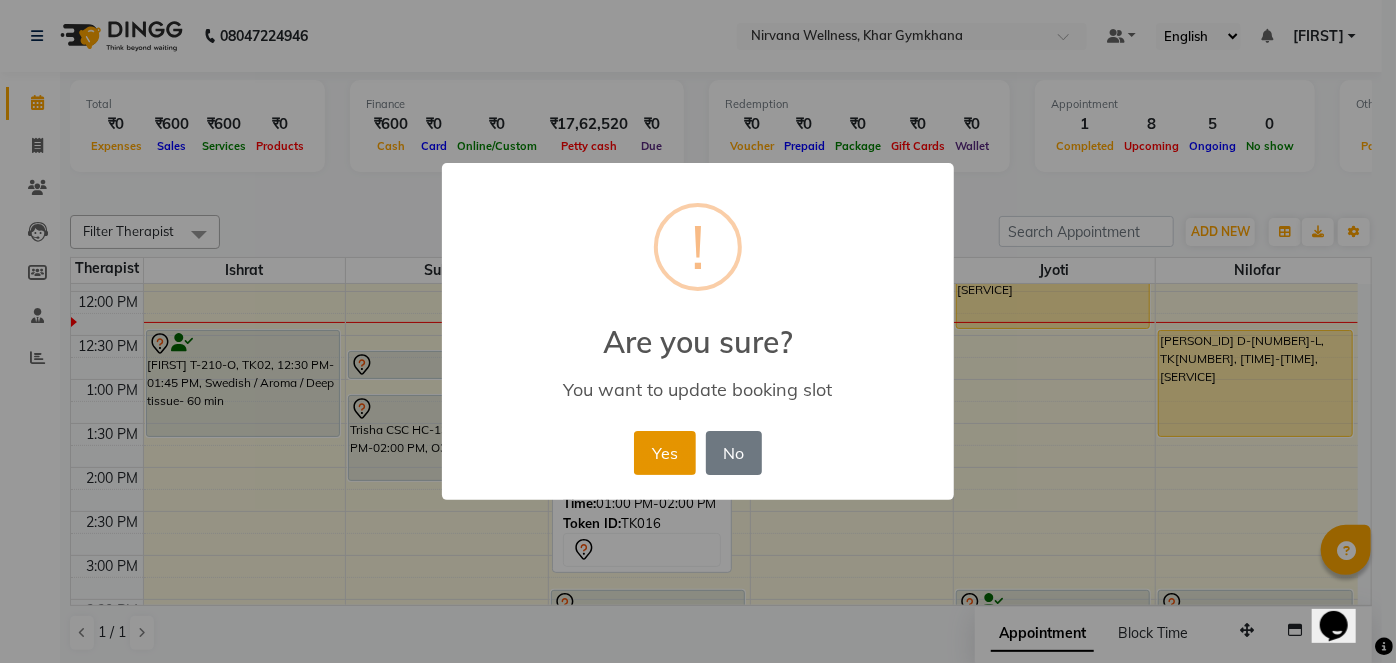 click on "Yes" at bounding box center (664, 453) 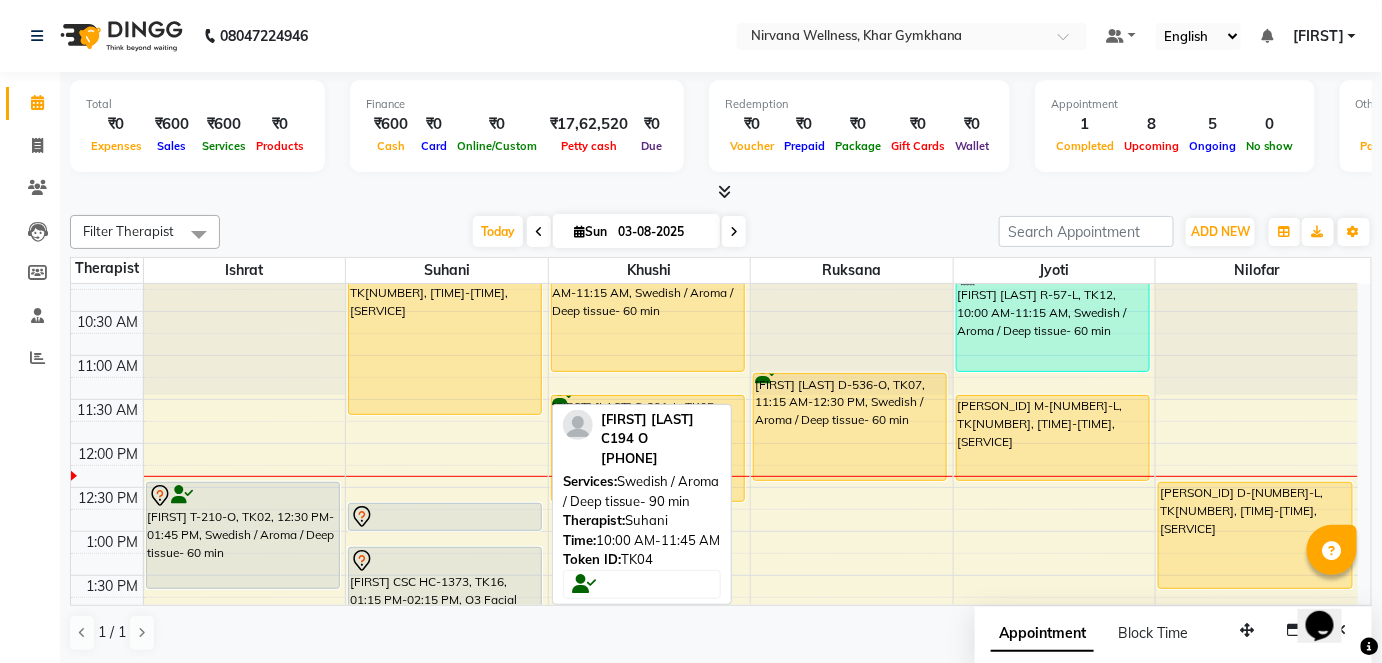 scroll, scrollTop: 341, scrollLeft: 0, axis: vertical 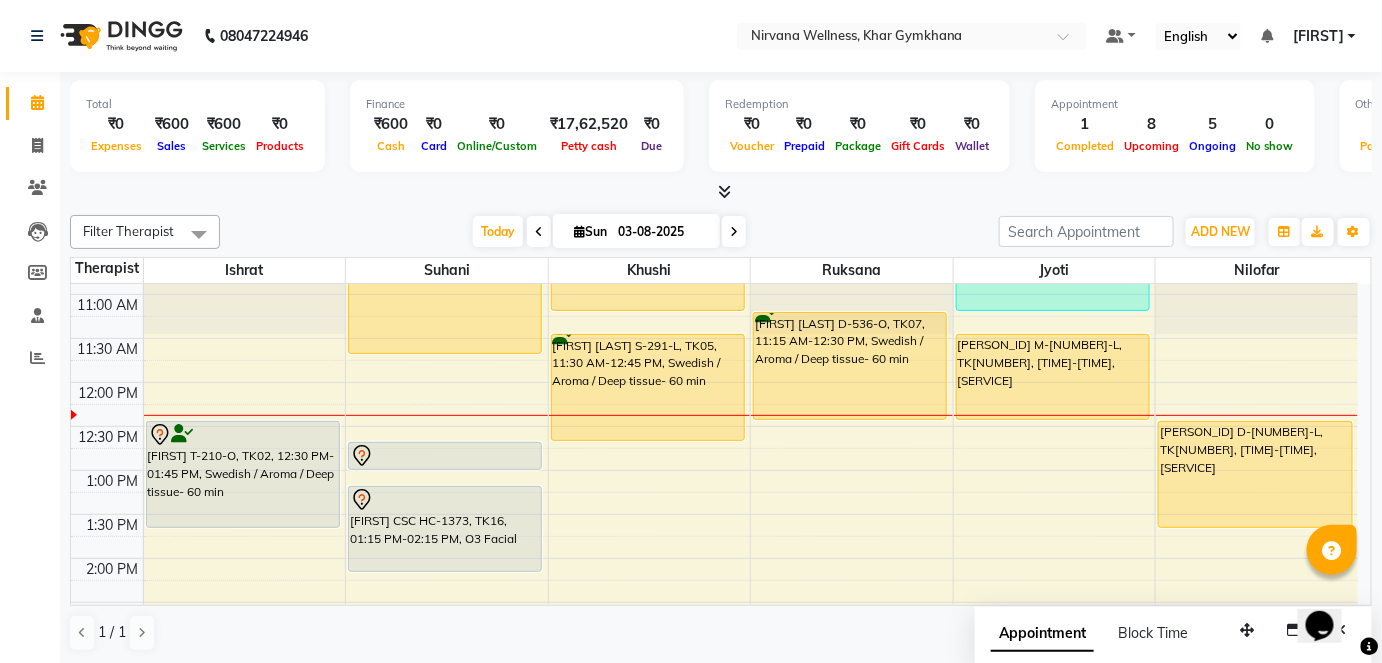 click on "03-08-2025" at bounding box center [662, 232] 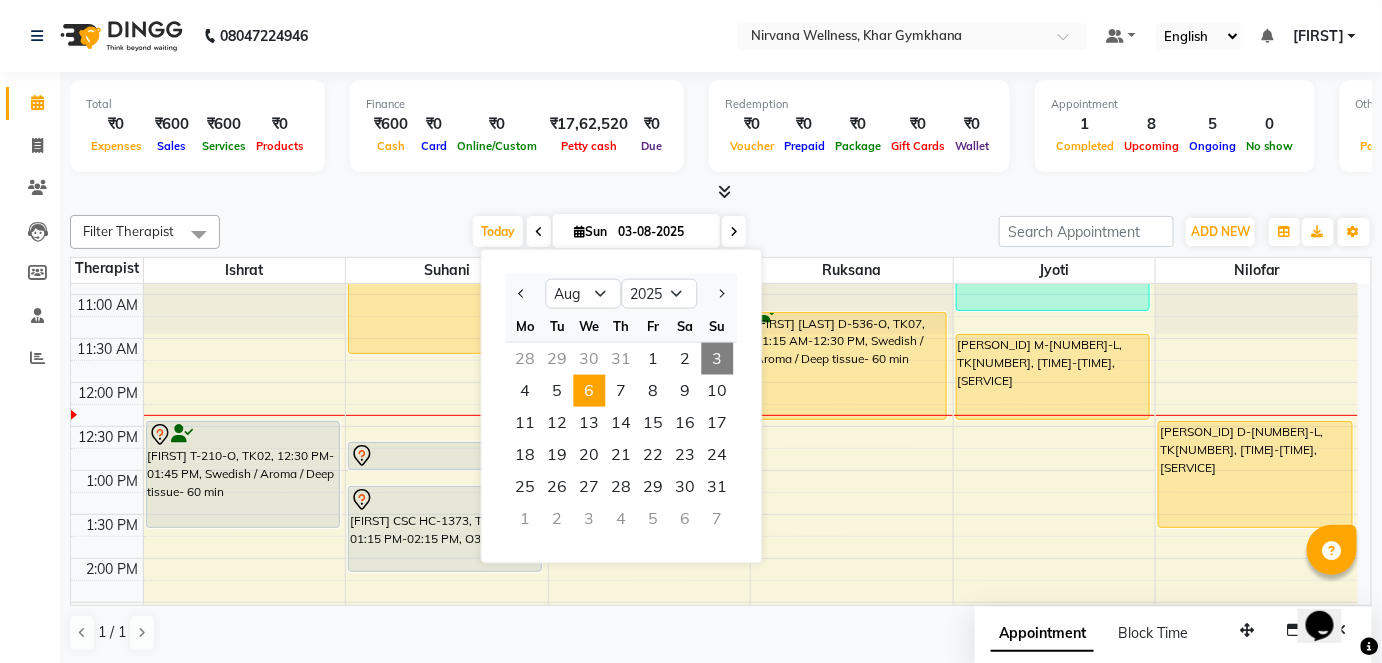 click on "6" at bounding box center [590, 391] 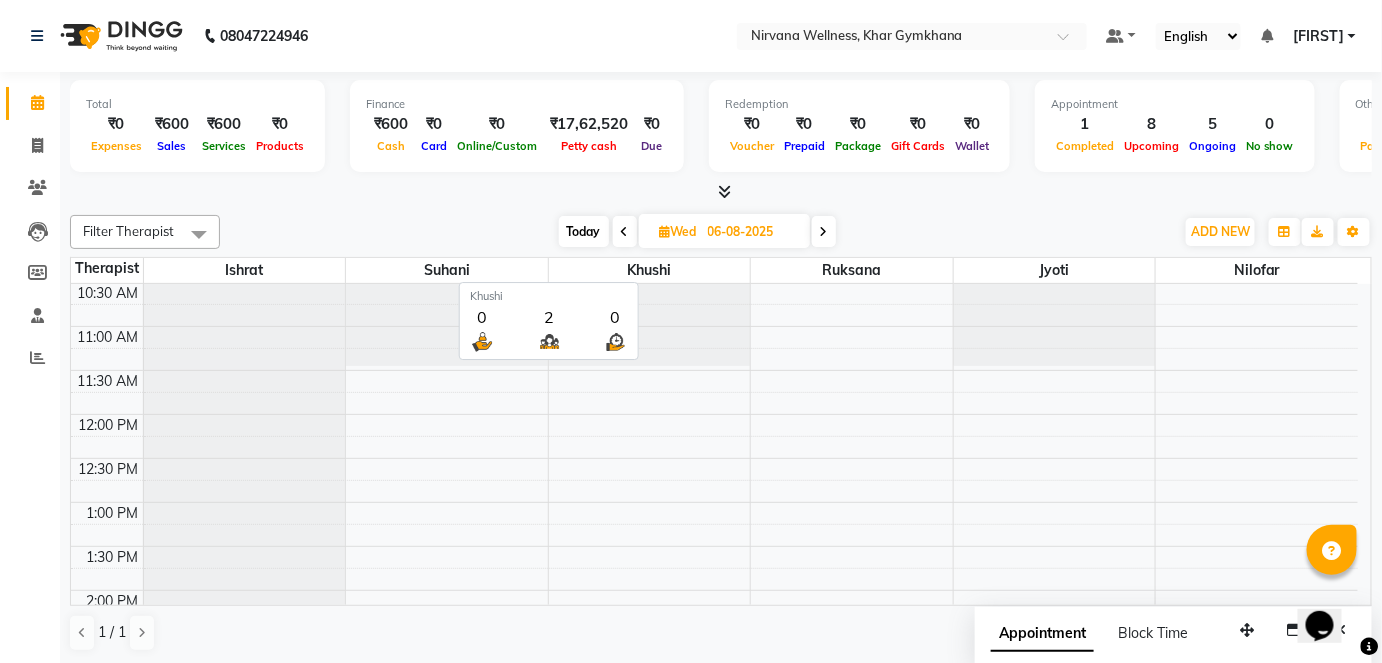 scroll, scrollTop: 163, scrollLeft: 0, axis: vertical 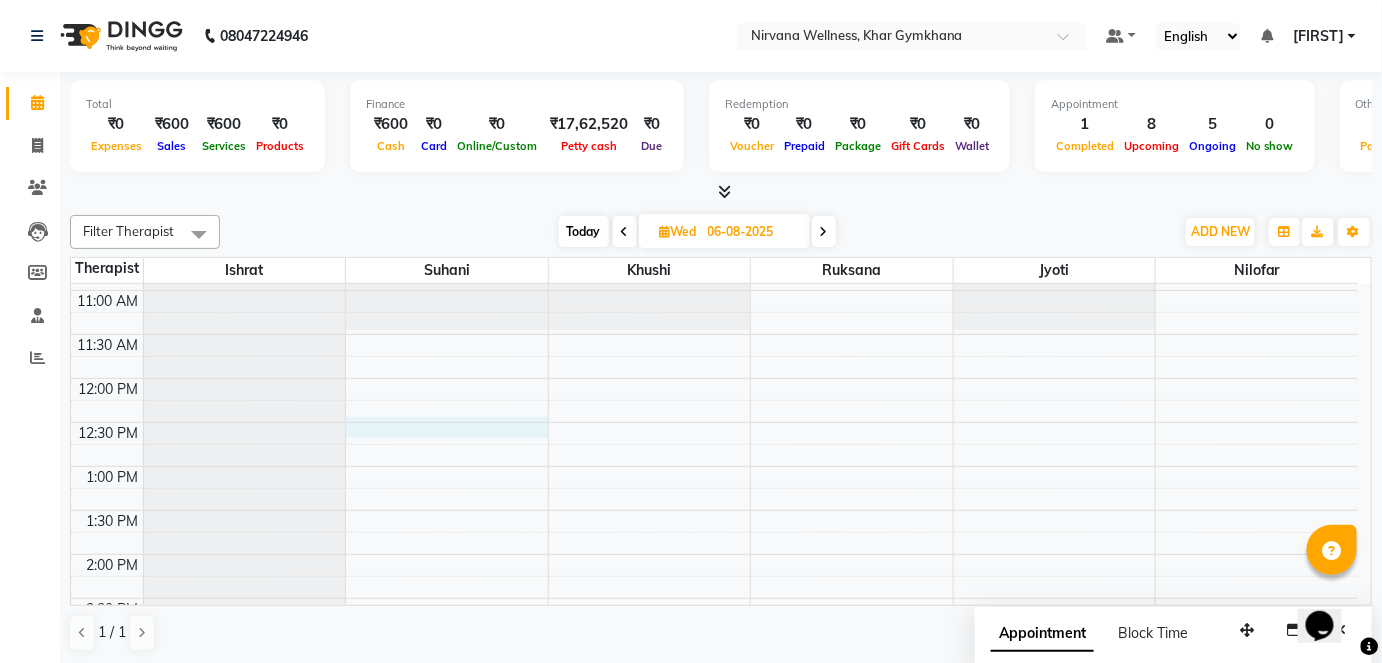 click on "7:00 AM 7:30 AM 8:00 AM 8:30 AM 9:00 AM 9:30 AM 10:00 AM 10:30 AM 11:00 AM 11:30 AM 12:00 PM 12:30 PM 1:00 PM 1:30 PM 2:00 PM 2:30 PM 3:00 PM 3:30 PM 4:00 PM 4:30 PM 5:00 PM 5:30 PM 6:00 PM 6:30 PM 7:00 PM 7:30 PM 8:00 PM 8:30 PM 9:00 PM 9:30 PM 10:00 PM 10:30 PM" at bounding box center (714, 642) 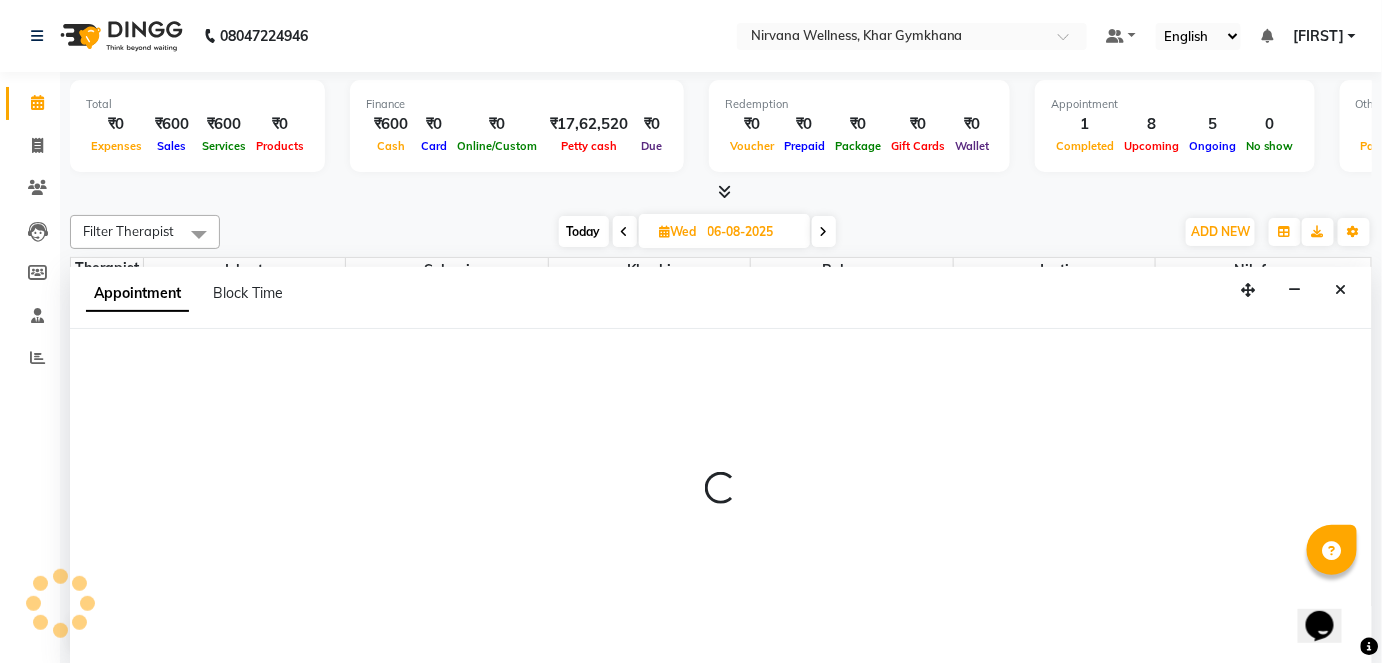 select on "68038" 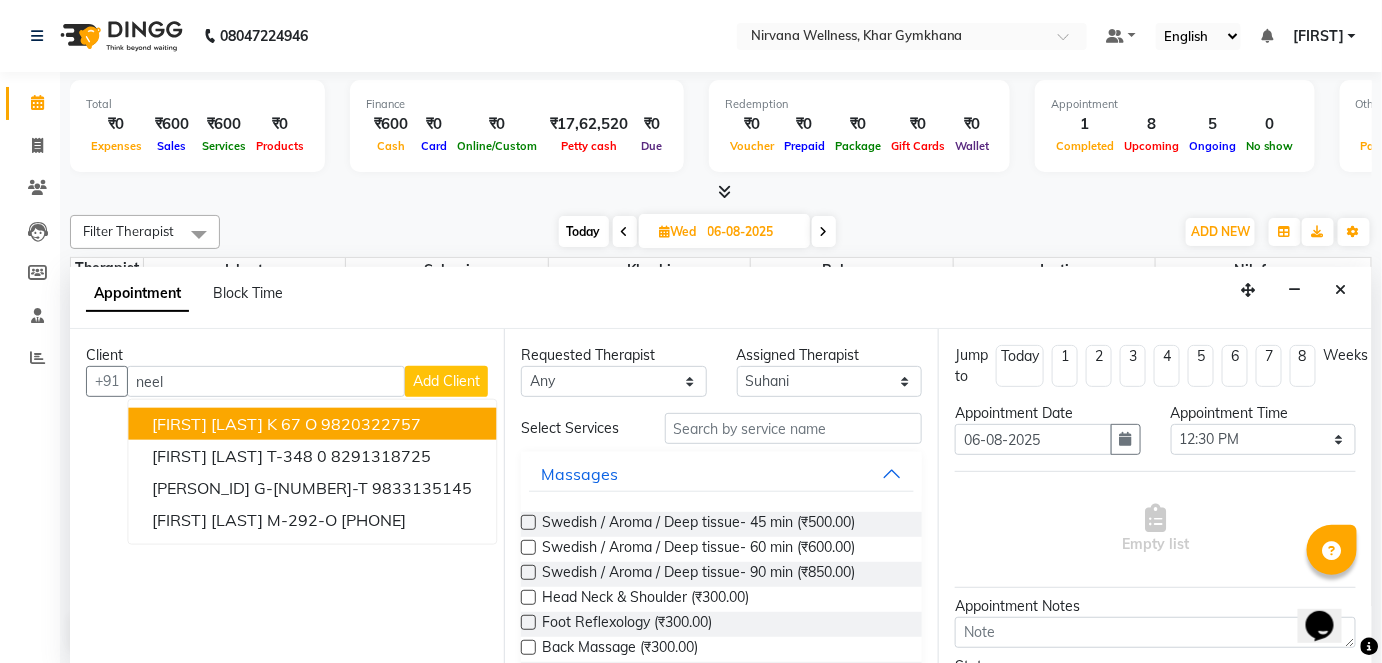 click on "[FIRST] [LAST] K 67 O" at bounding box center [234, 424] 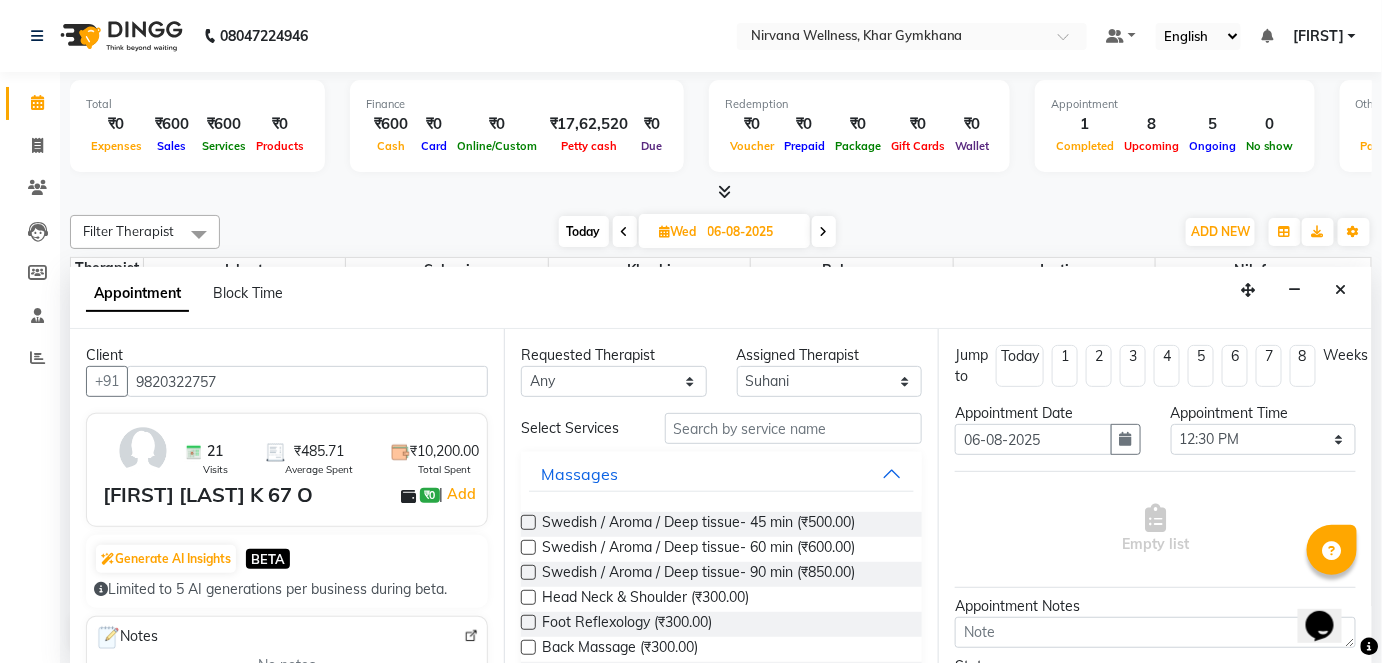 type on "9820322757" 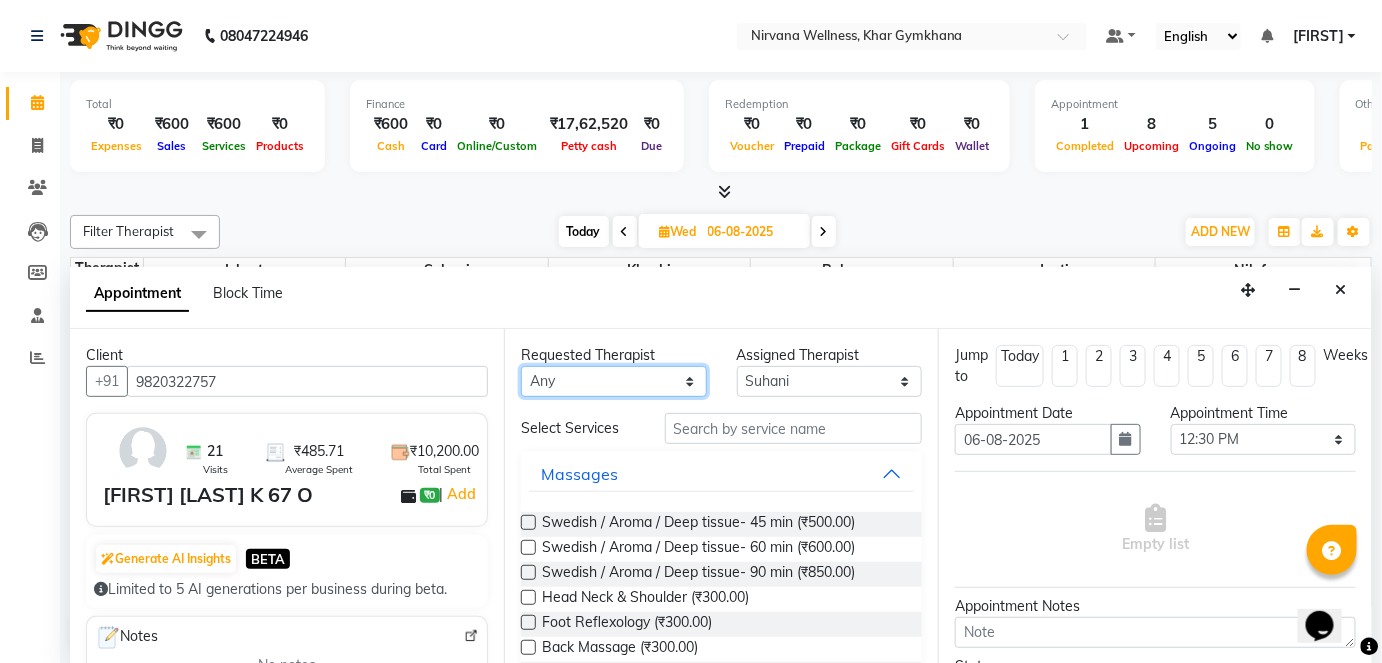 click on "Any [FIRST] [LAST] [FIRST] [LAST] [FIRST] [LAST] [FIRST] [LAST]  Suhani" at bounding box center [614, 381] 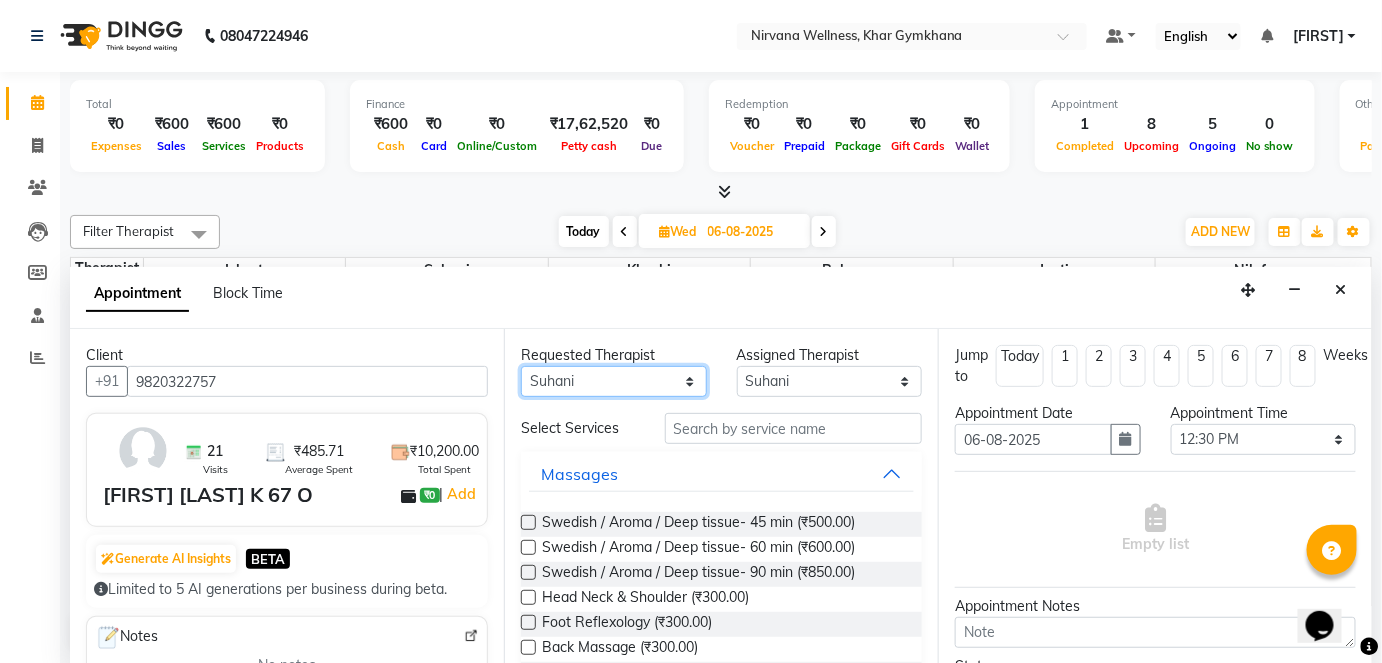 click on "Any [FIRST] [LAST] [FIRST] [LAST] [FIRST] [LAST] [FIRST] [LAST]  Suhani" at bounding box center [614, 381] 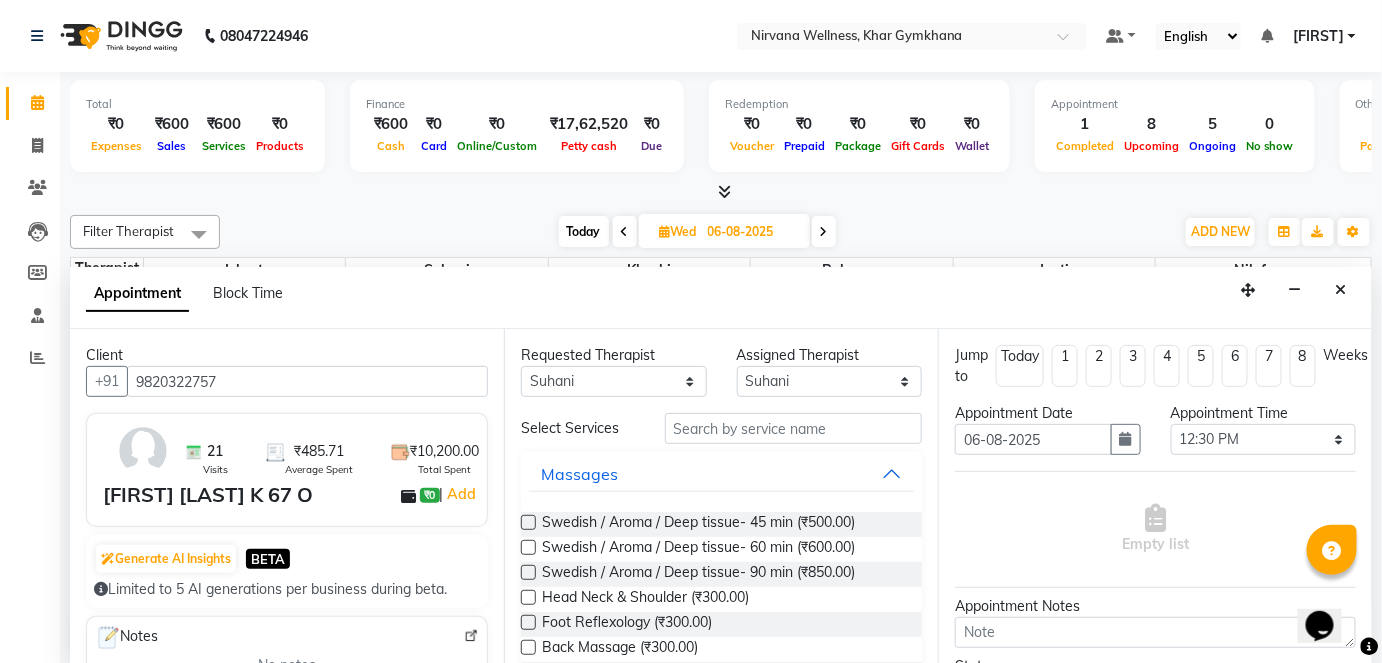 drag, startPoint x: 660, startPoint y: 547, endPoint x: 948, endPoint y: 547, distance: 288 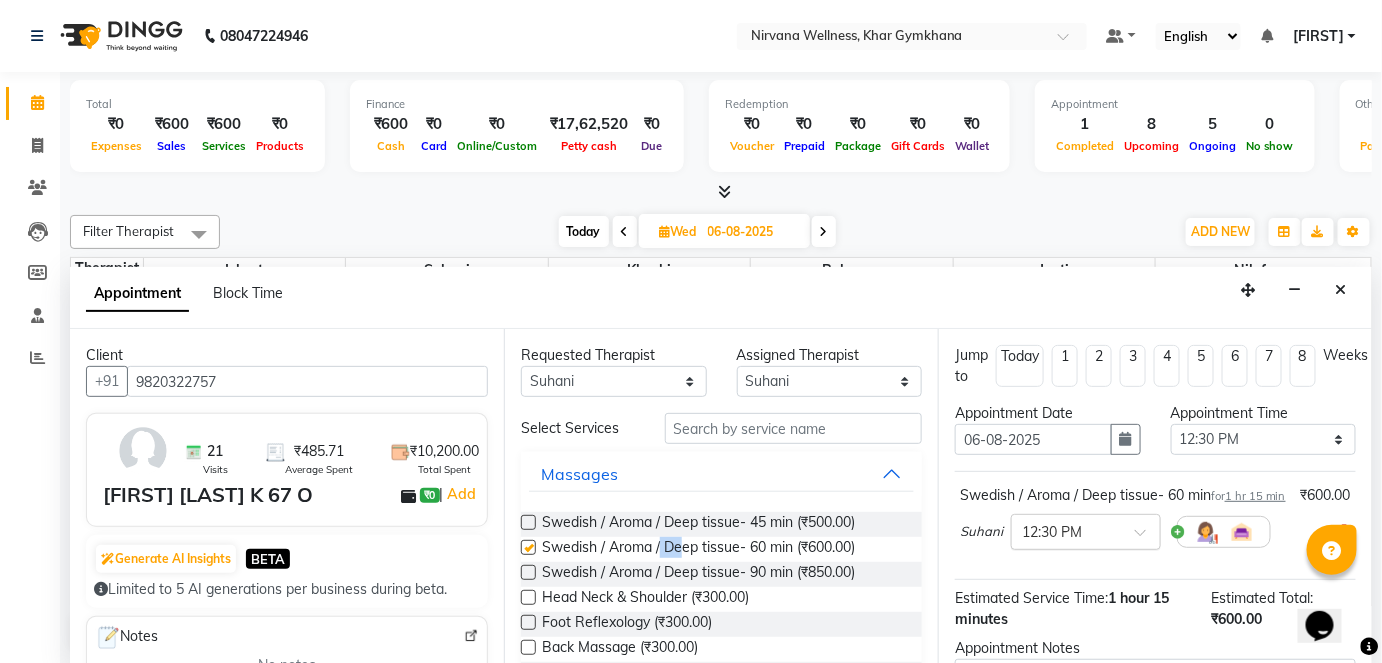 checkbox on "false" 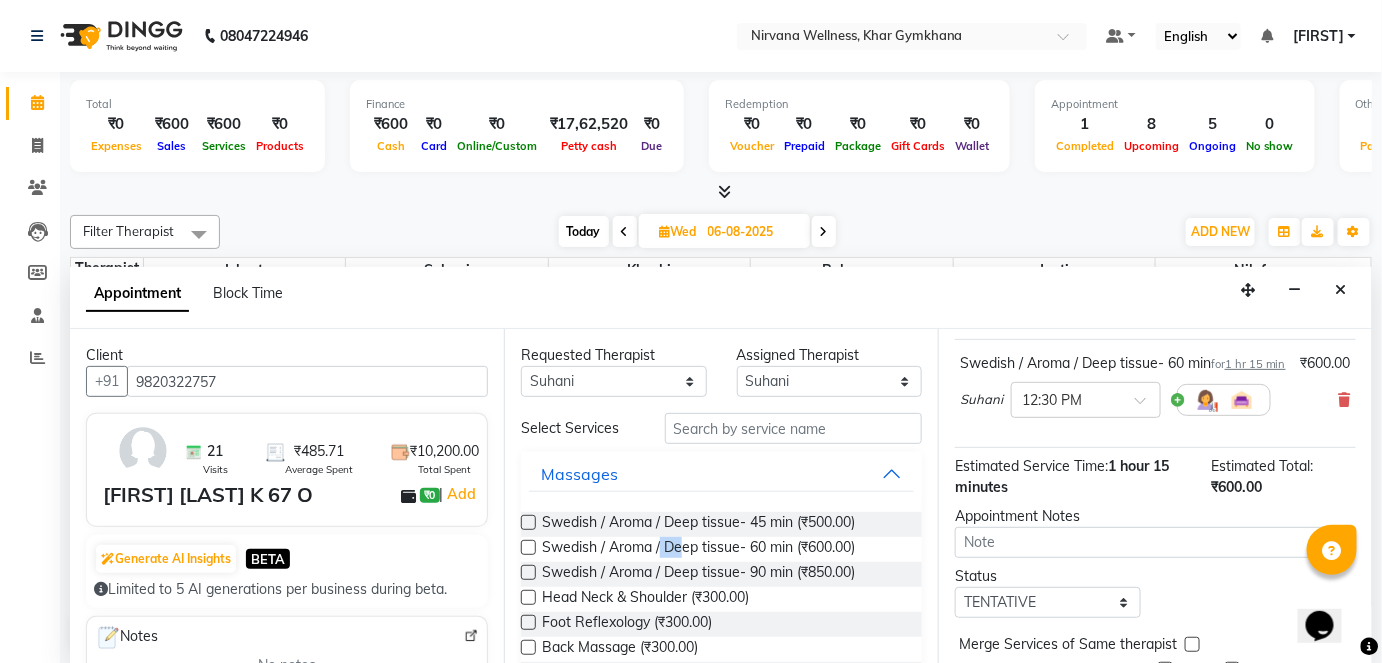 scroll, scrollTop: 231, scrollLeft: 0, axis: vertical 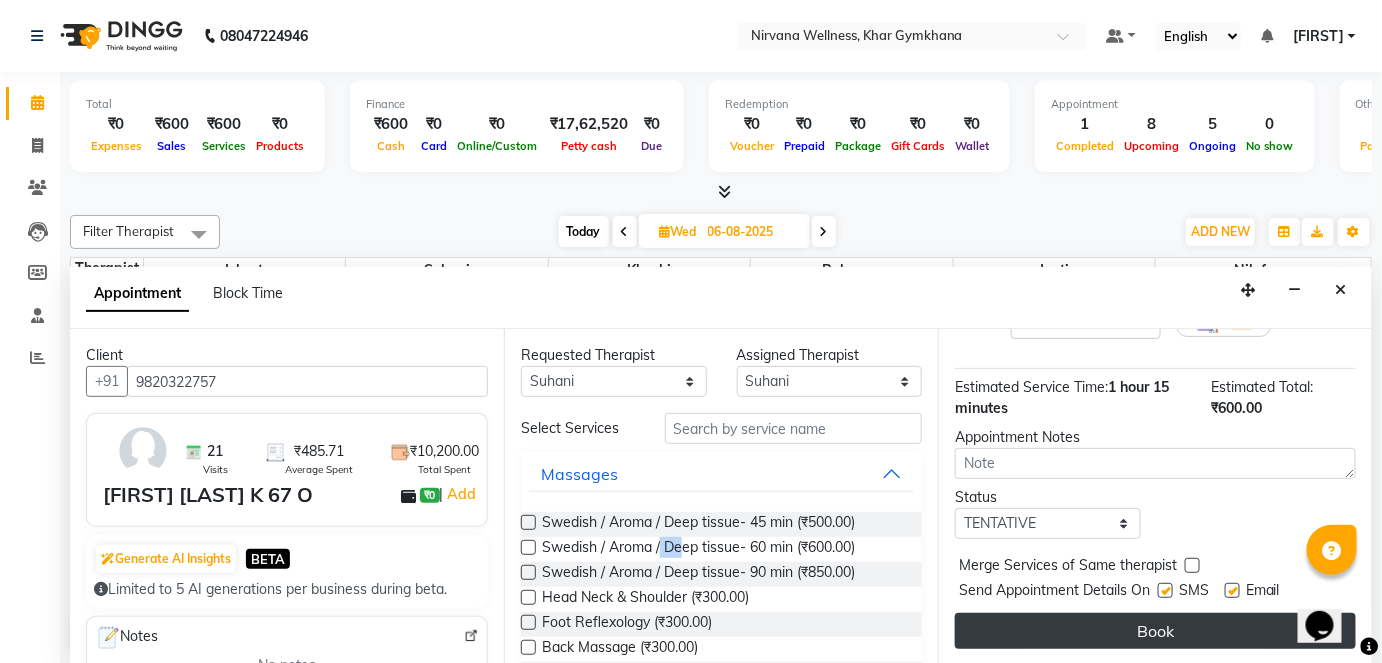 click on "Book" at bounding box center [1155, 631] 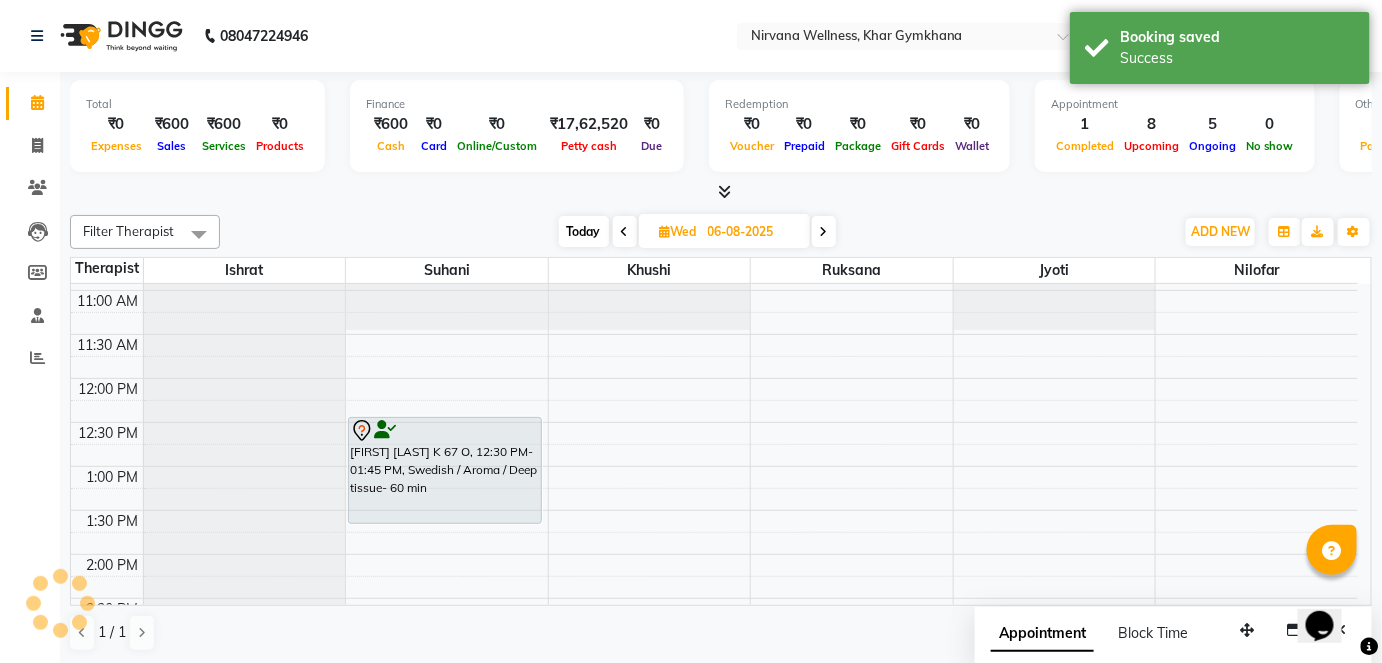 scroll, scrollTop: 0, scrollLeft: 0, axis: both 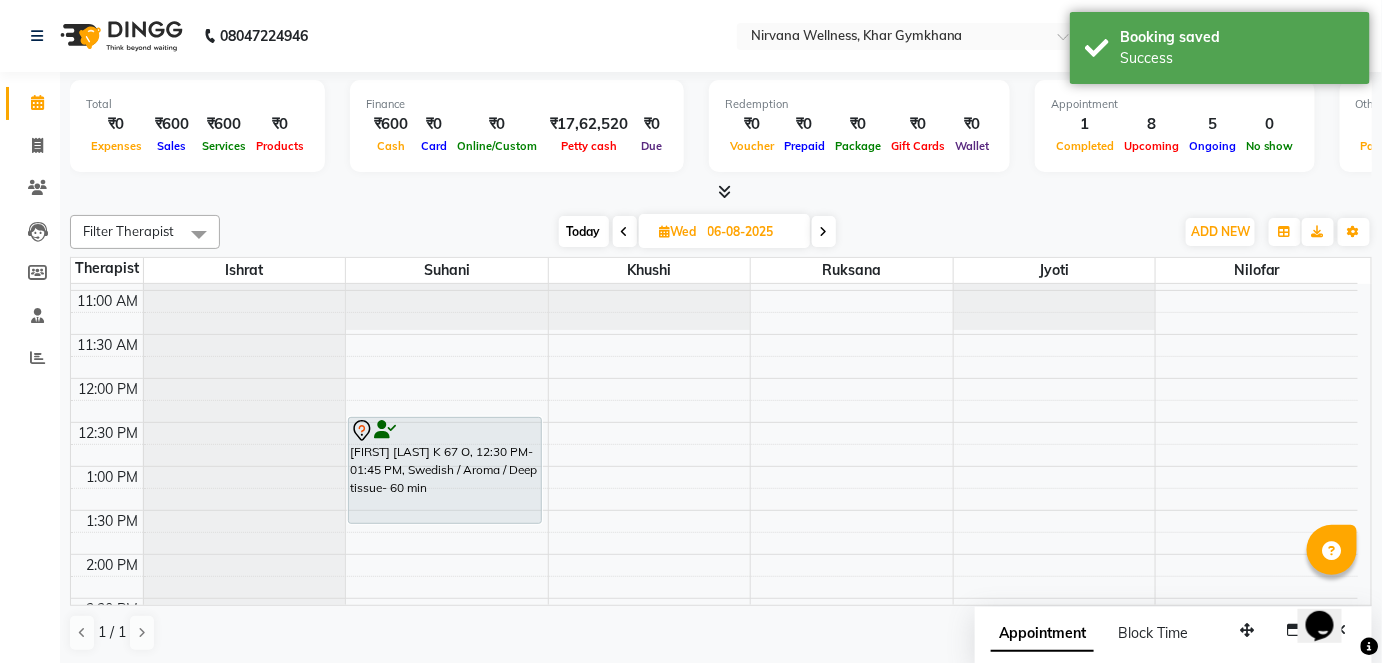 click on "Today" at bounding box center [584, 231] 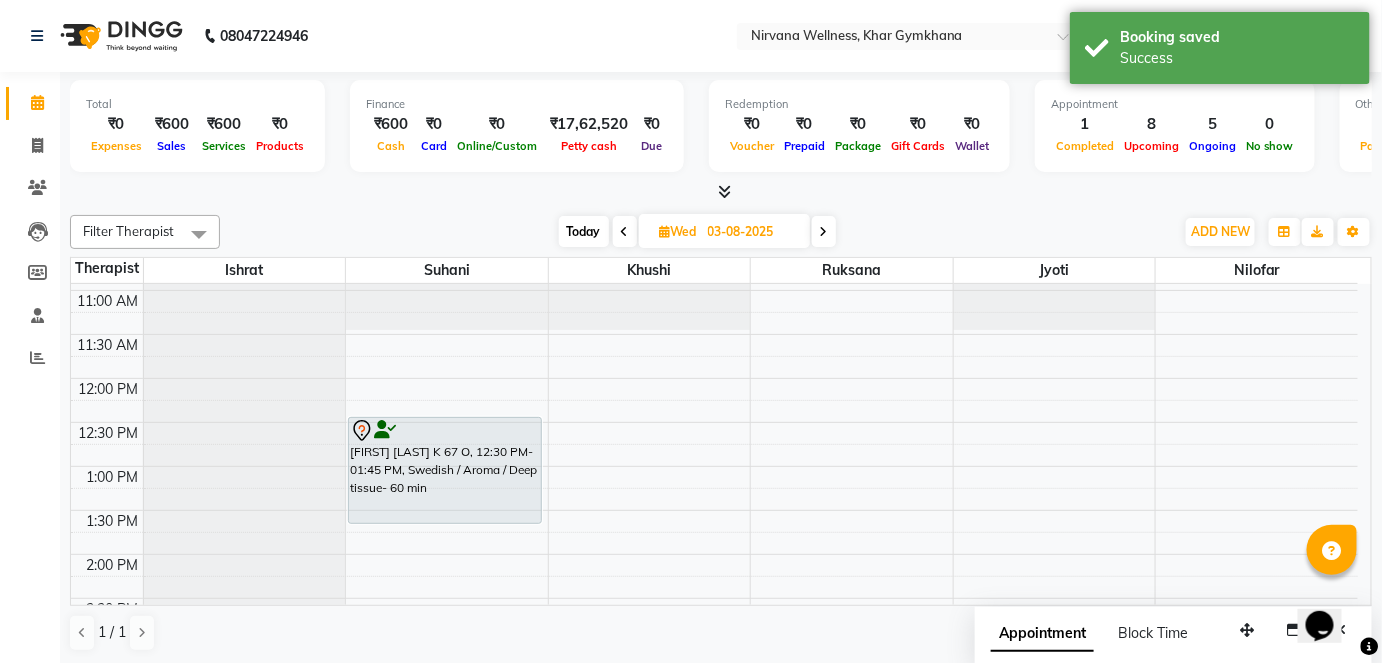 scroll, scrollTop: 436, scrollLeft: 0, axis: vertical 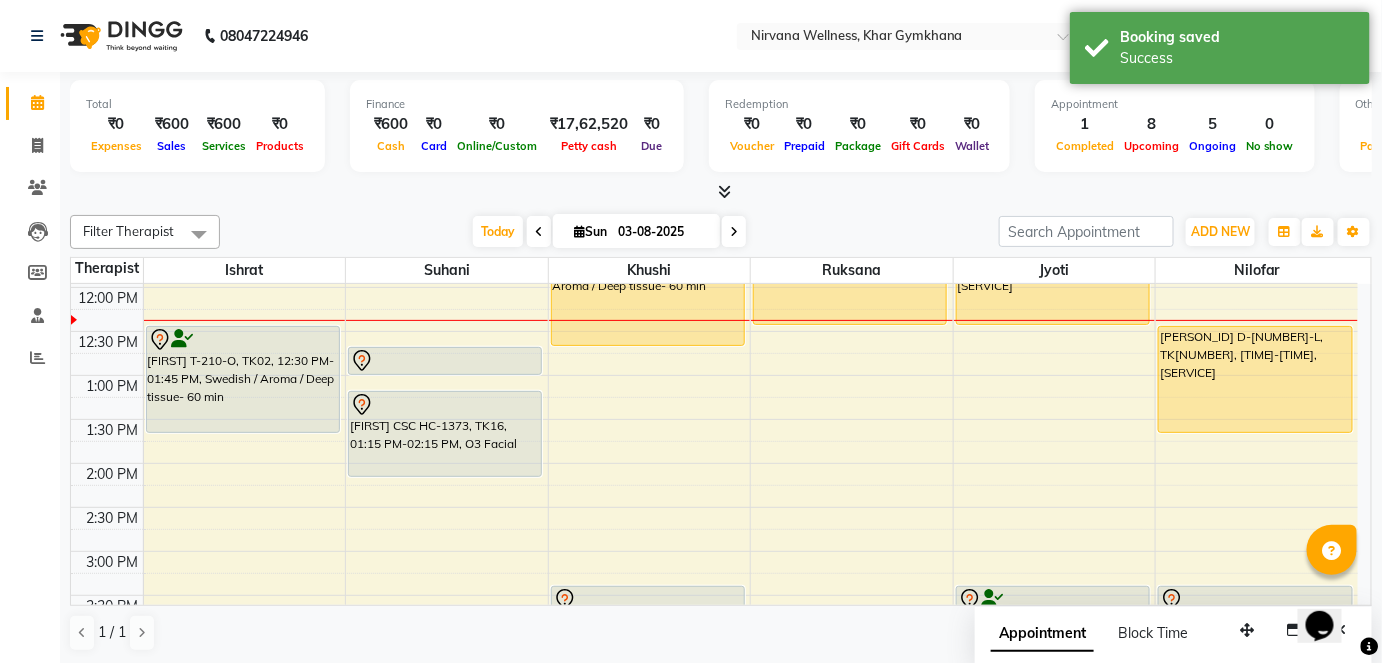 click at bounding box center [734, 231] 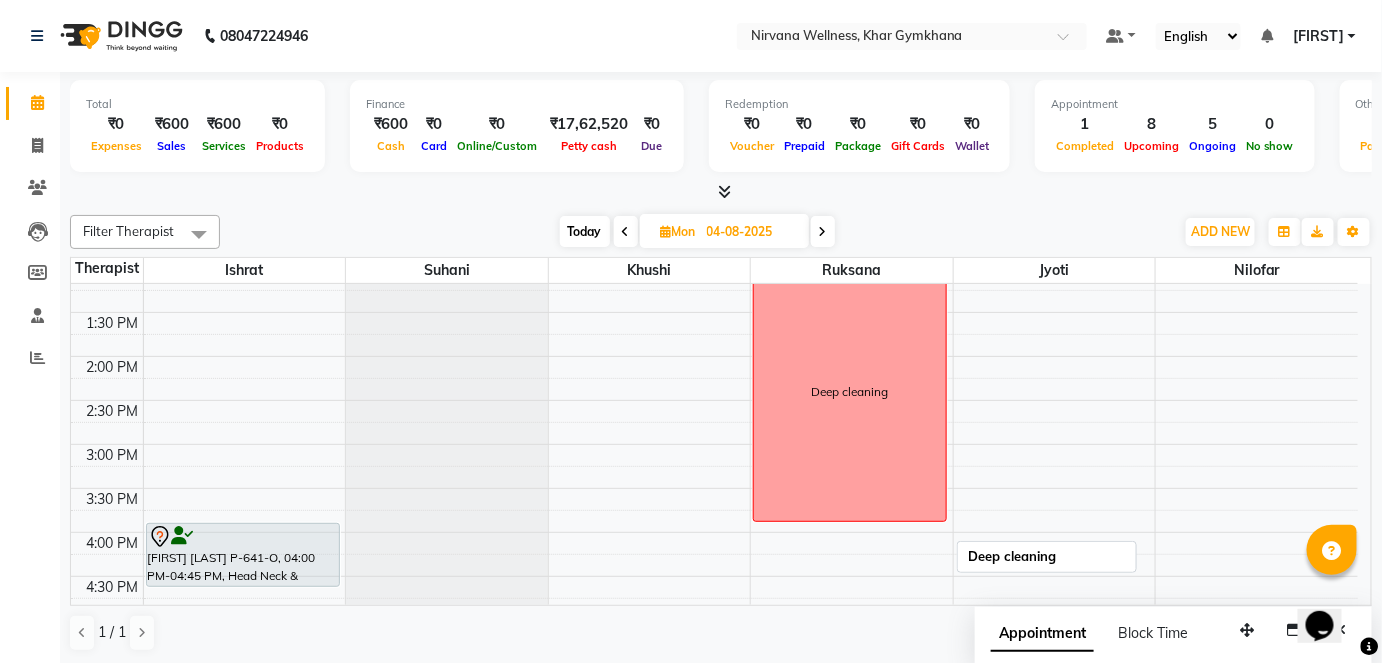 scroll, scrollTop: 727, scrollLeft: 0, axis: vertical 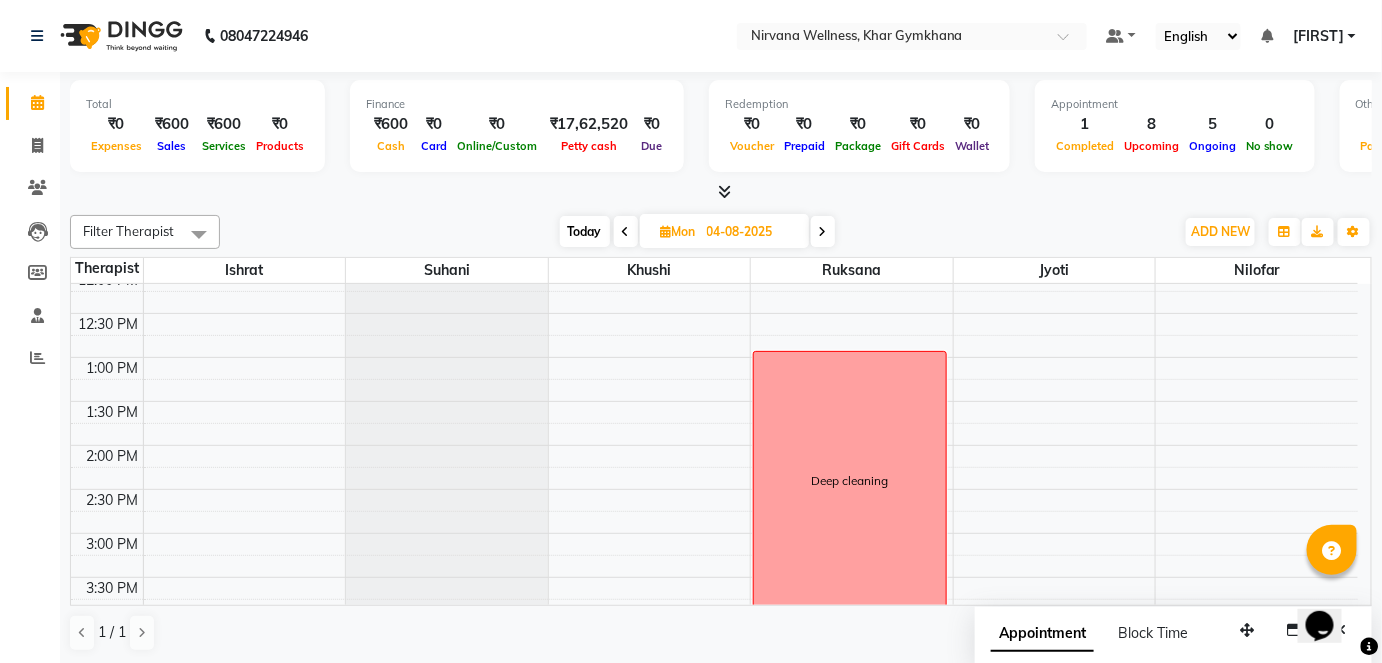 click at bounding box center (721, 192) 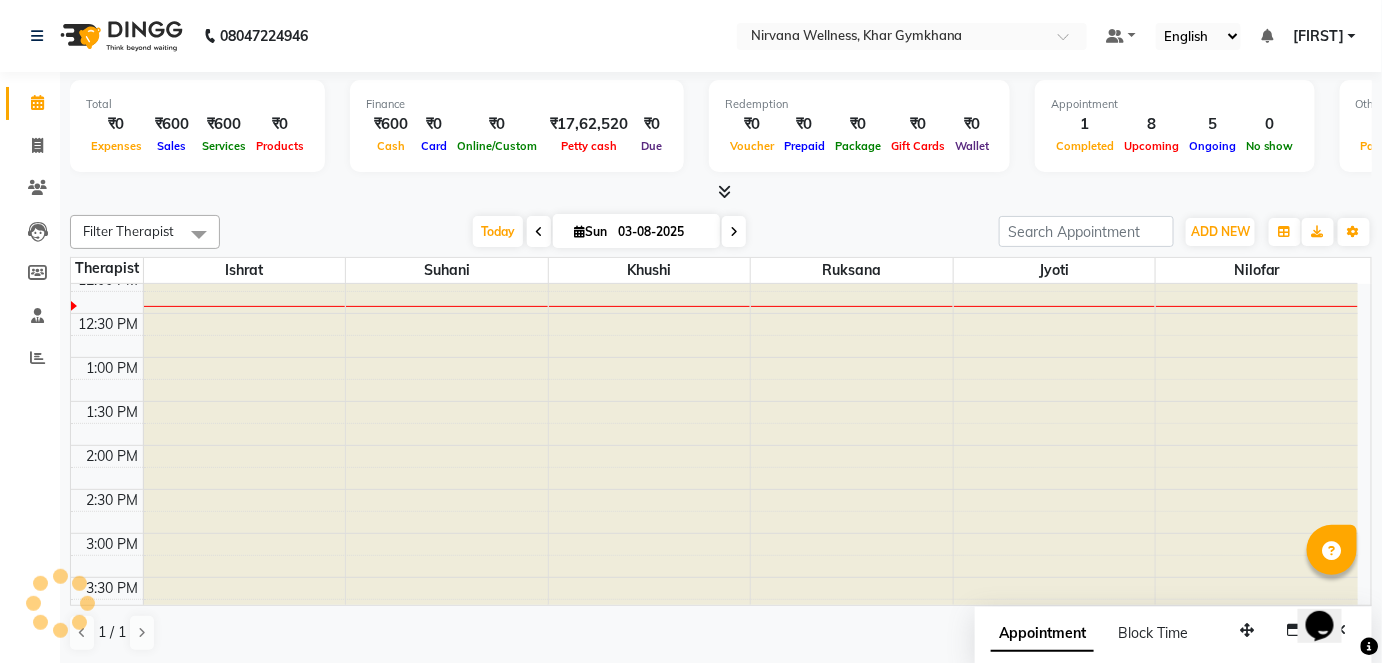 scroll, scrollTop: 0, scrollLeft: 0, axis: both 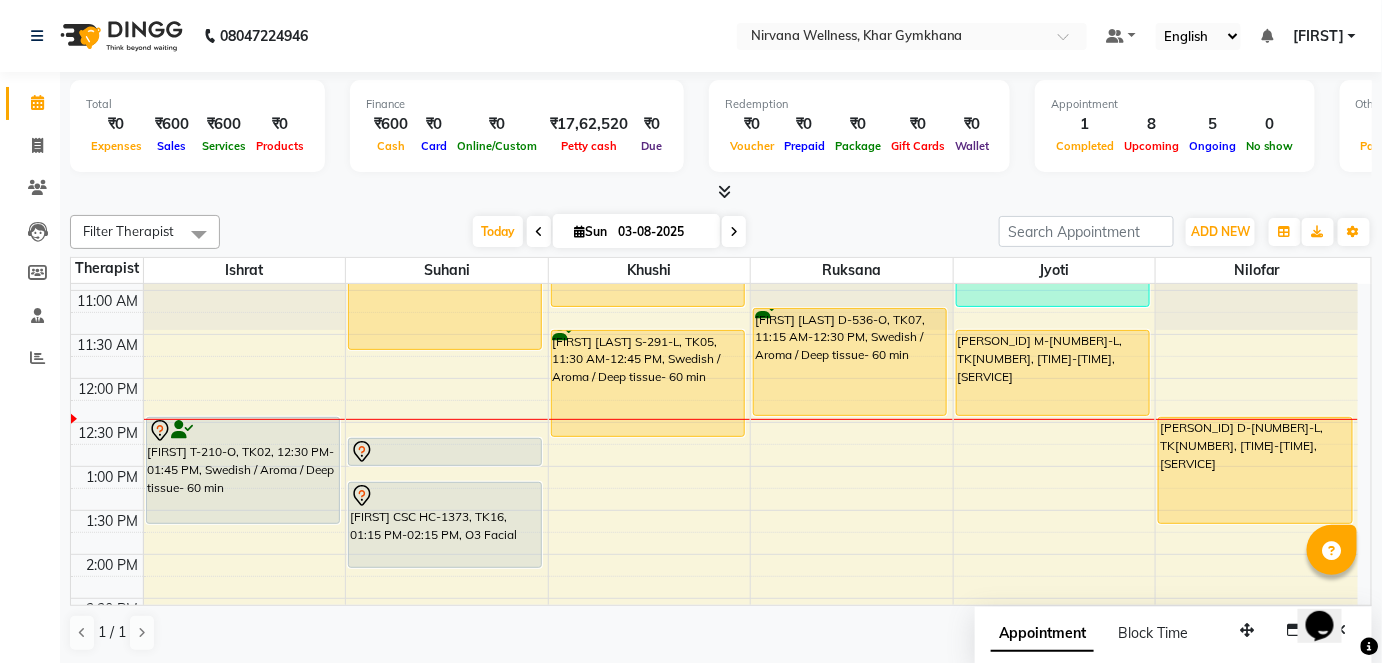 click at bounding box center (721, 192) 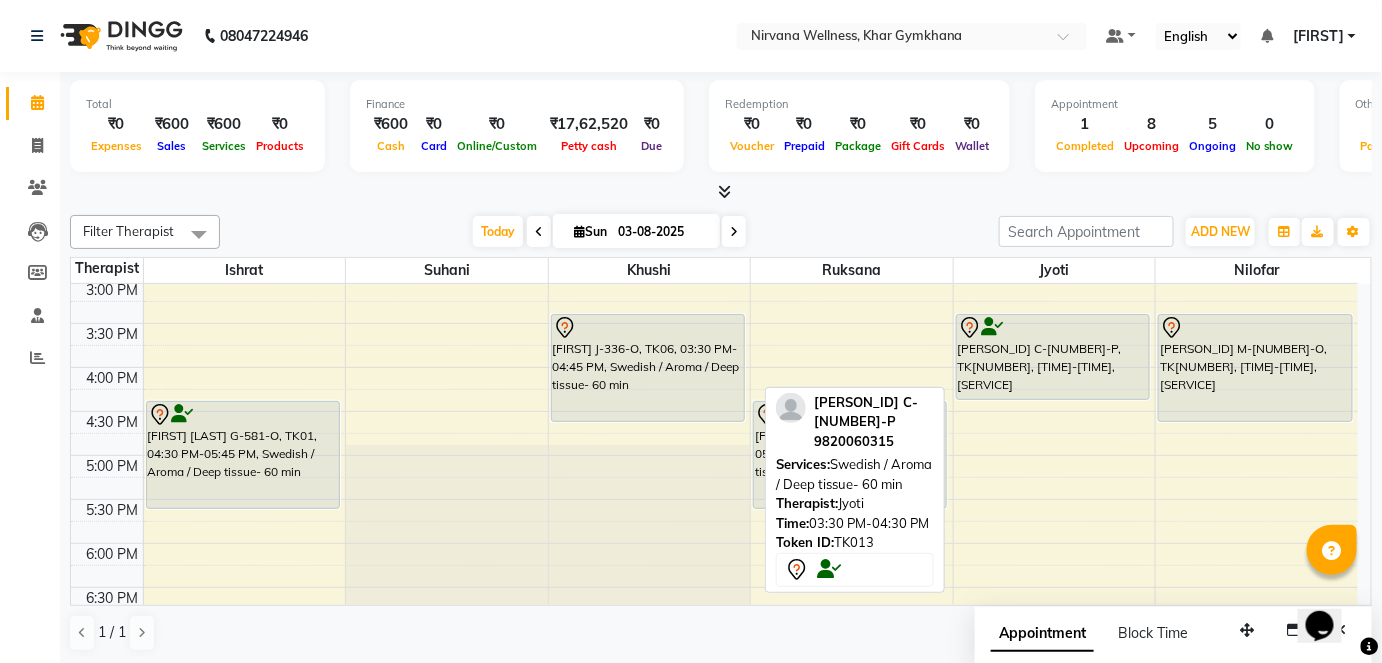 scroll, scrollTop: 709, scrollLeft: 0, axis: vertical 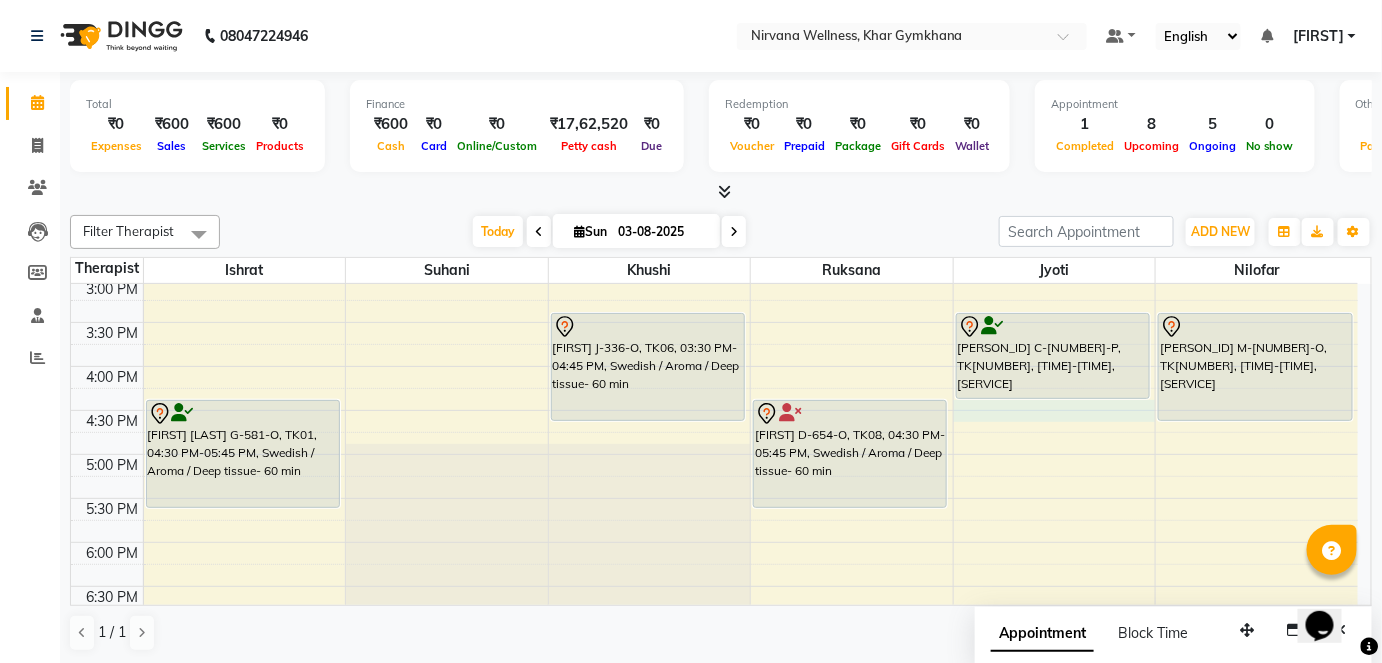 click on "7:00 AM 7:30 AM 8:00 AM 8:30 AM 9:00 AM 9:30 AM 10:00 AM 10:30 AM 11:00 AM 11:30 AM 12:00 PM 12:30 PM 1:00 PM 1:30 PM 2:00 PM 2:30 PM 3:00 PM 3:30 PM 4:00 PM 4:30 PM 5:00 PM 5:30 PM 6:00 PM 6:30 PM 7:00 PM 7:30 PM 8:00 PM 8:30 PM 9:00 PM 9:30 PM 10:00 PM 10:30 PM             [FIRST] [LAST] T-210-O, TK02, 12:30 PM-01:45 PM, Swedish / Aroma / Deep tissue- 60 min             [FIRST] [LAST] G-581-O, TK01, 04:30 PM-05:45 PM, Swedish / Aroma / Deep tissue- 60 min             [FIRST] [LAST] N-449-C, TK10, 07:15 PM-08:30 PM, Swedish / Aroma / Deep tissue- 60 min     [FIRST] [LAST] C194 O, TK04, 10:00 AM-11:45 AM, Swedish / Aroma / Deep tissue- 90 min             [FIRST] [LAST] HC-1373, TK16, 12:45 PM-01:05 PM, Detan Face             [FIRST] [LAST] HC-1373, TK16, 01:15 PM-02:15 PM, O3 Facial    [FIRST] [LAST] S-1227-O, TK14, 10:00 AM-11:15 AM, Swedish / Aroma / Deep tissue- 60 min     [FIRST] [LAST] S-291-L, TK05, 11:30 AM-12:45 PM, Swedish / Aroma / Deep tissue- 60 min" at bounding box center (714, 278) 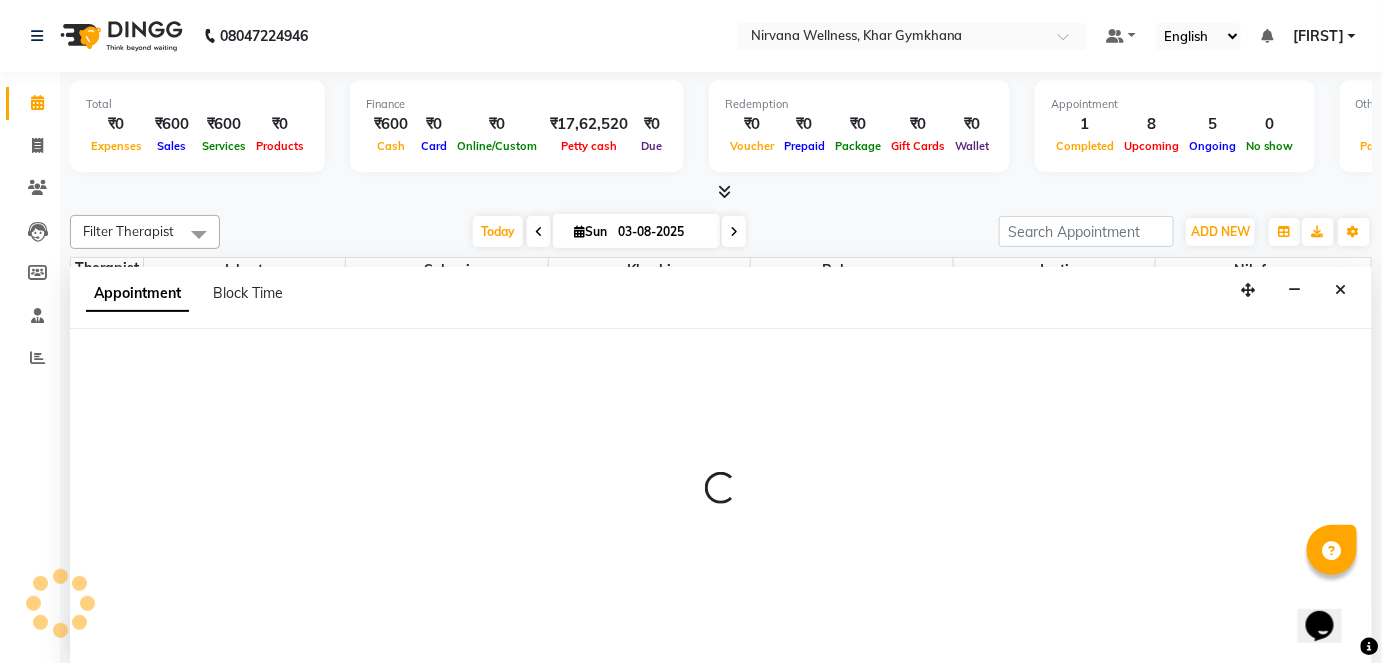 scroll, scrollTop: 0, scrollLeft: 0, axis: both 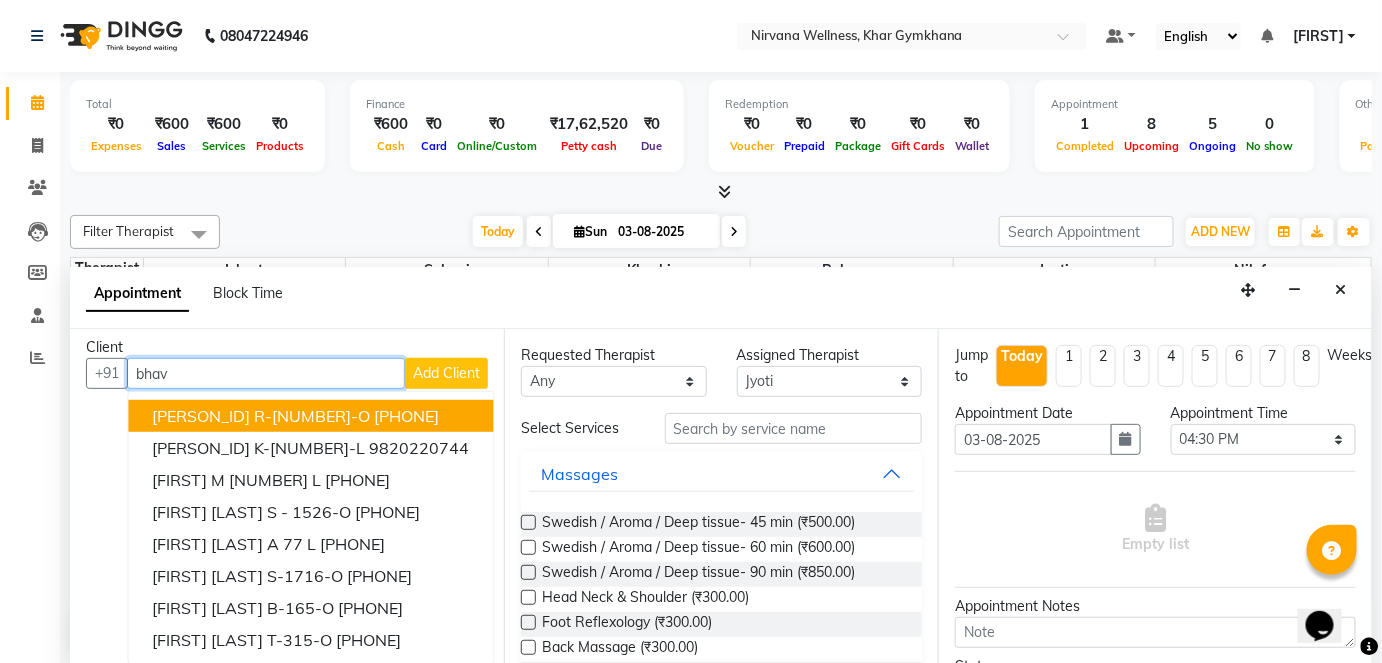click on "bhav" at bounding box center (266, 373) 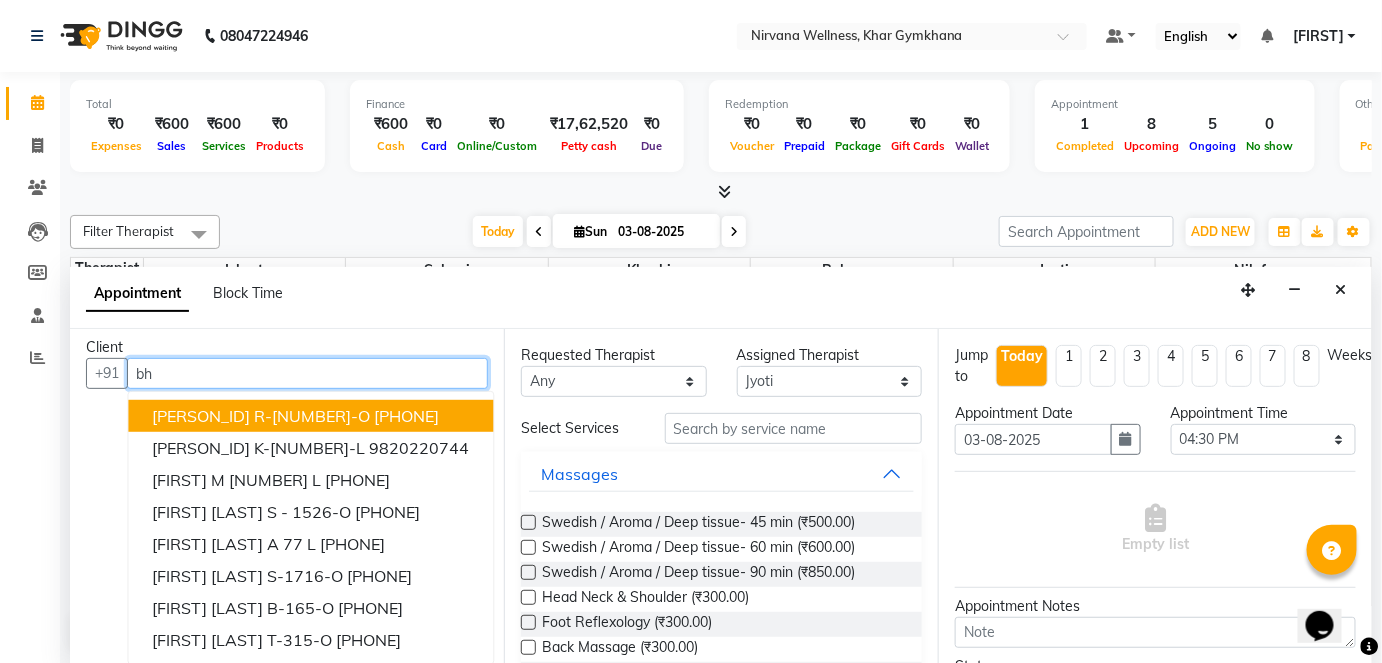 type on "b" 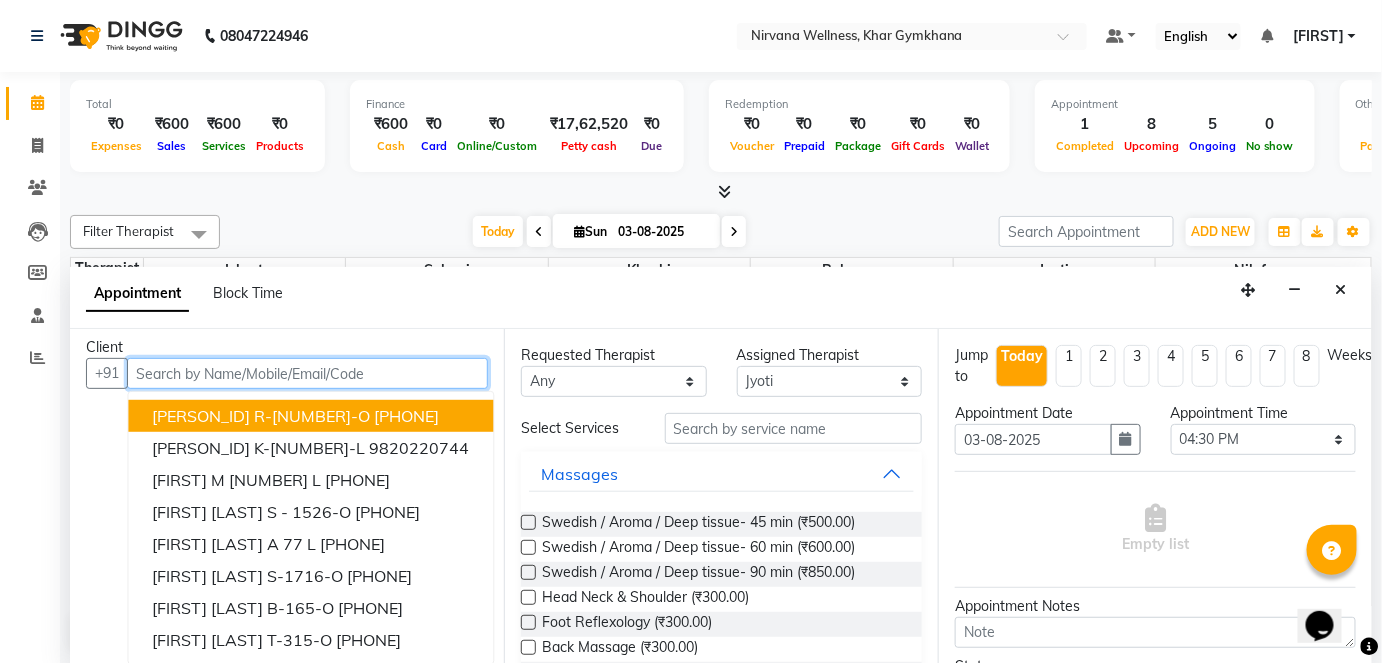scroll, scrollTop: 0, scrollLeft: 0, axis: both 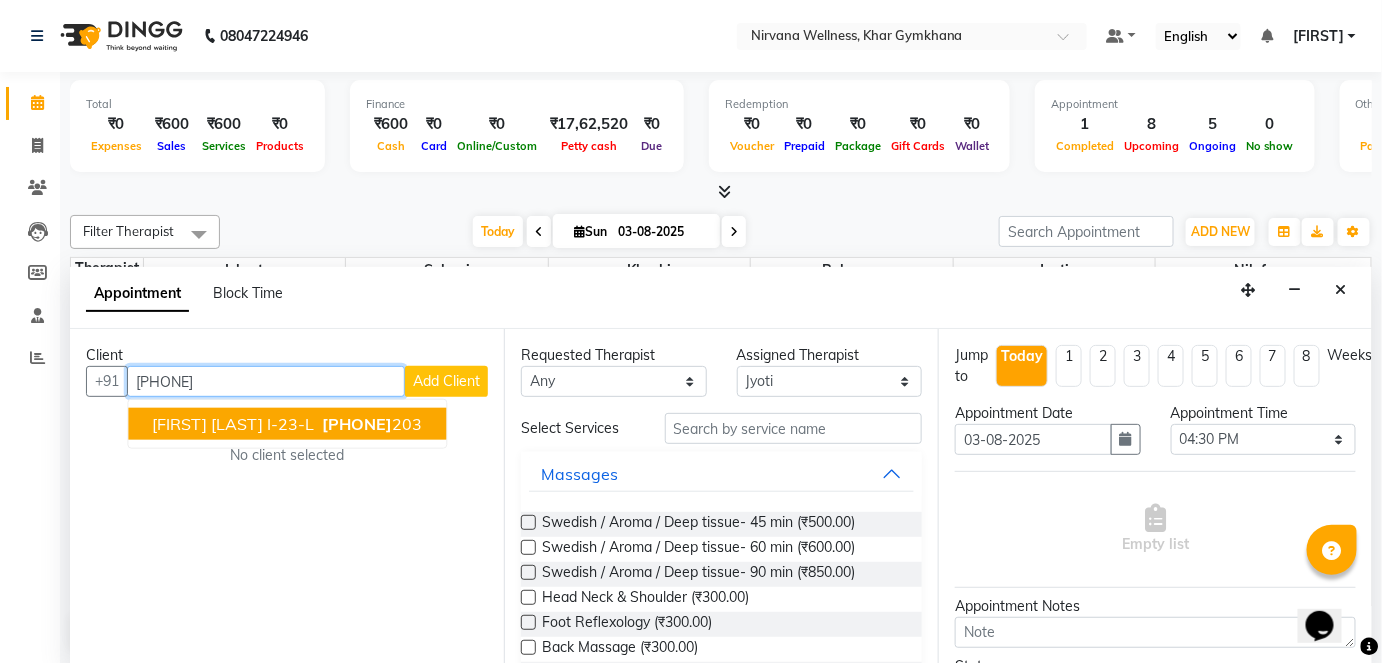 click on "[PHONE]" at bounding box center [370, 424] 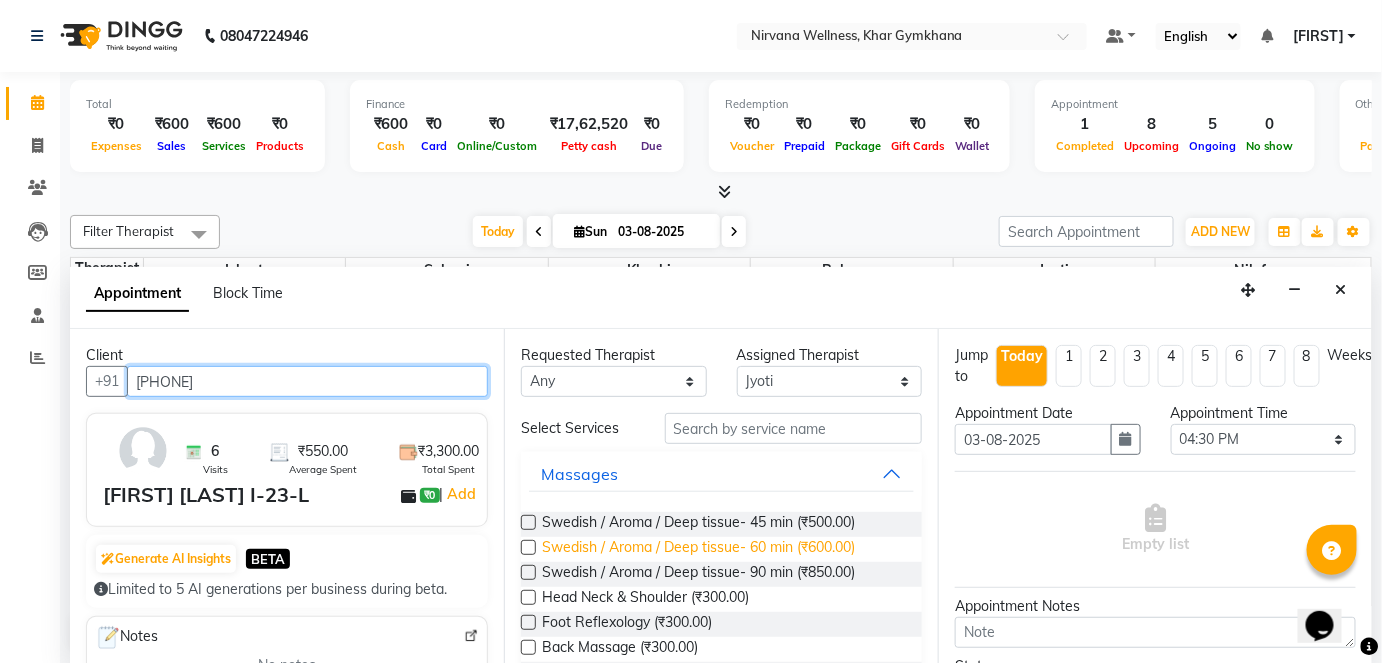 type on "[PHONE]" 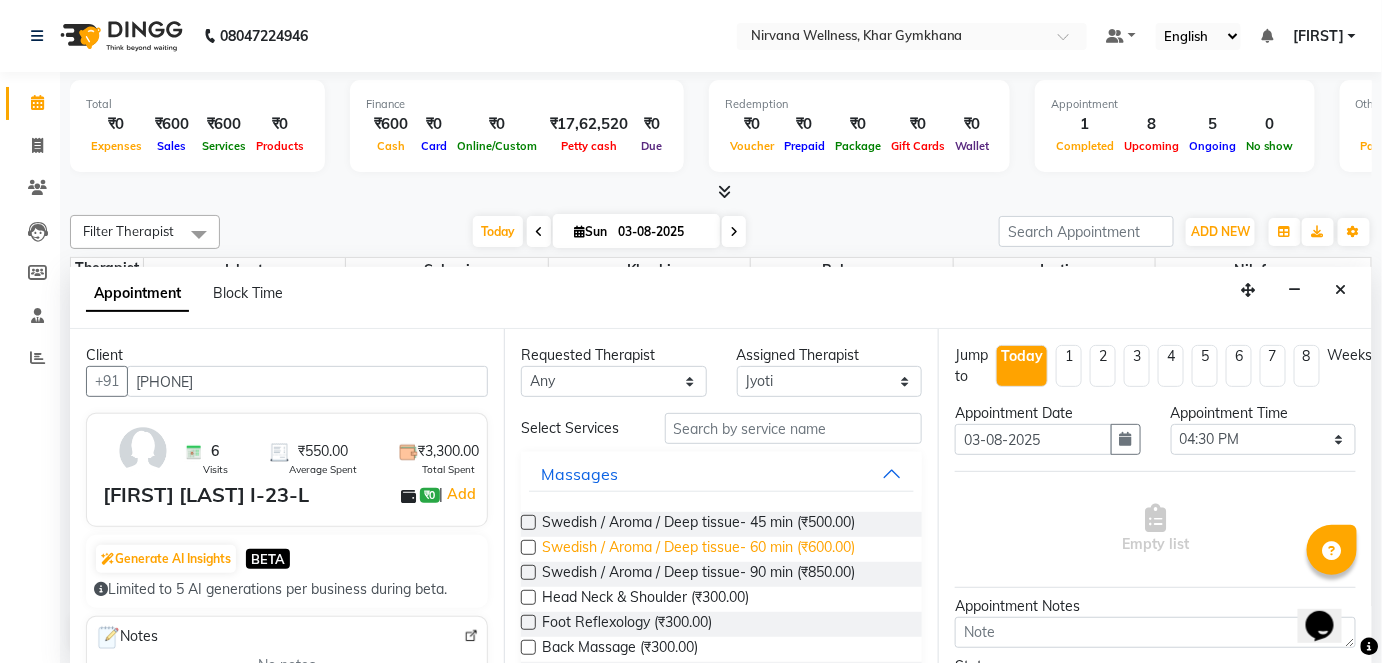 click on "Swedish / Aroma / Deep tissue- 60 min (₹600.00)" at bounding box center [698, 549] 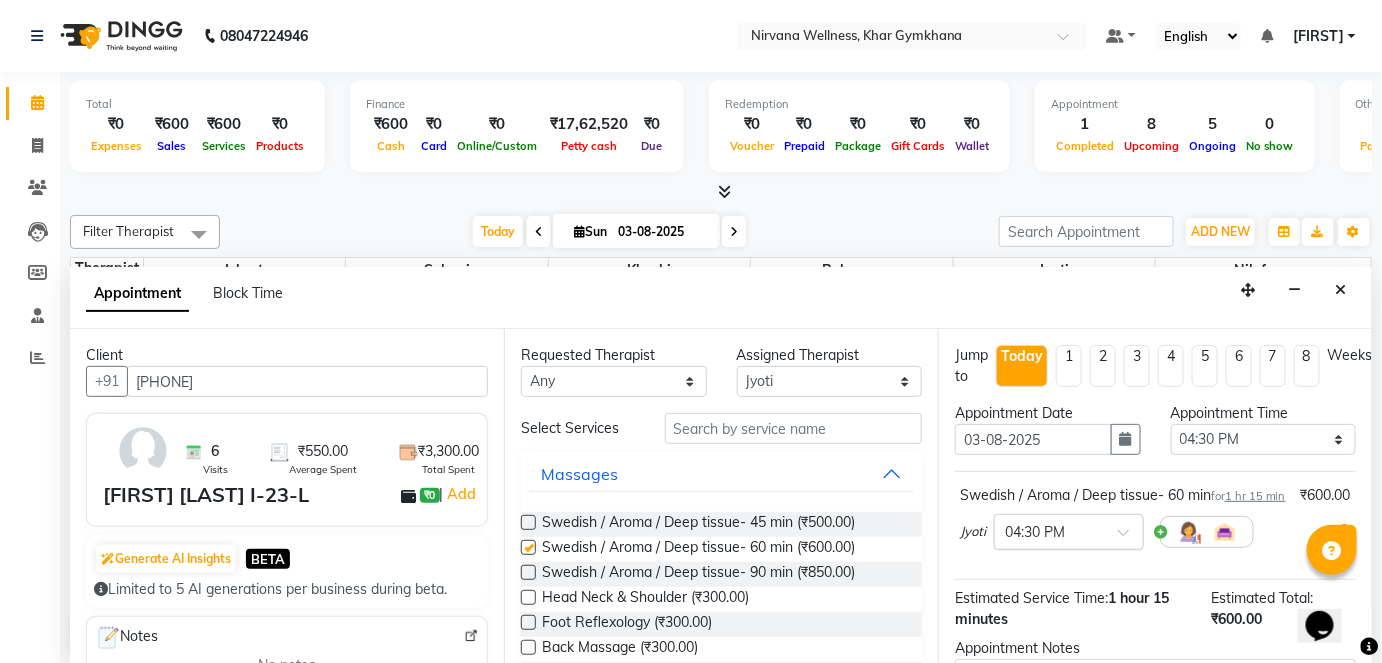 checkbox on "false" 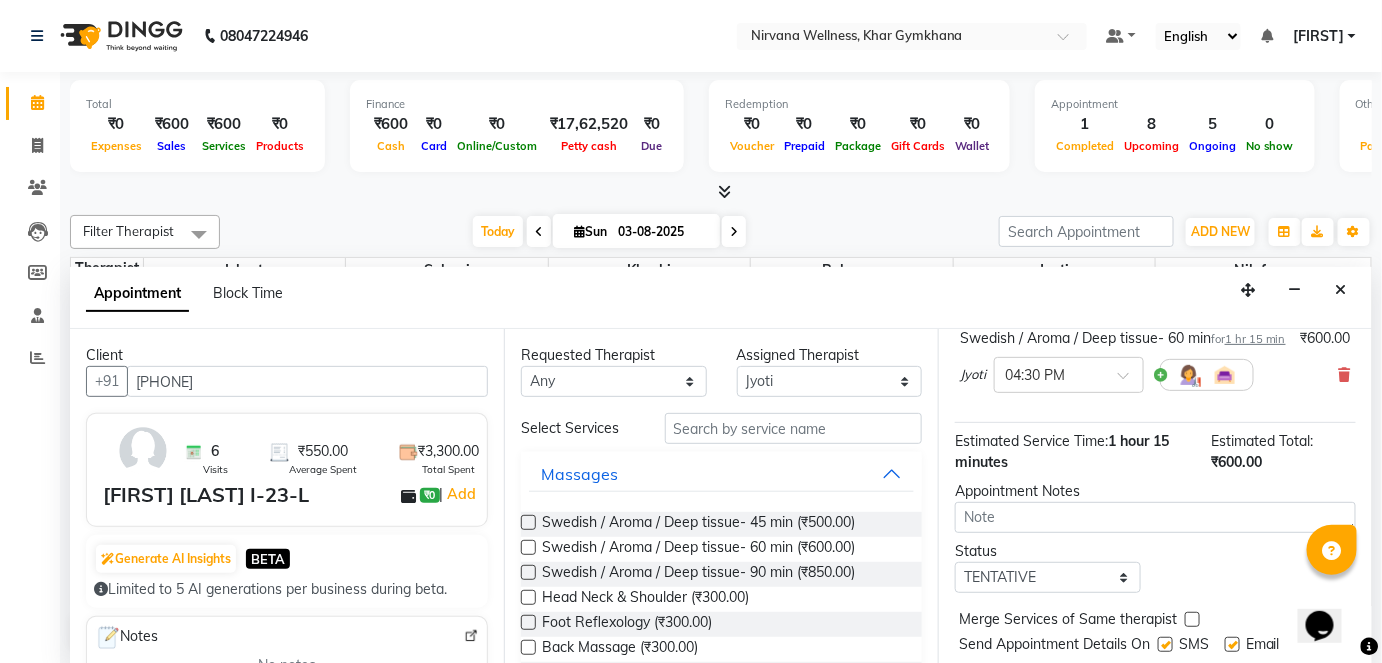 scroll, scrollTop: 231, scrollLeft: 0, axis: vertical 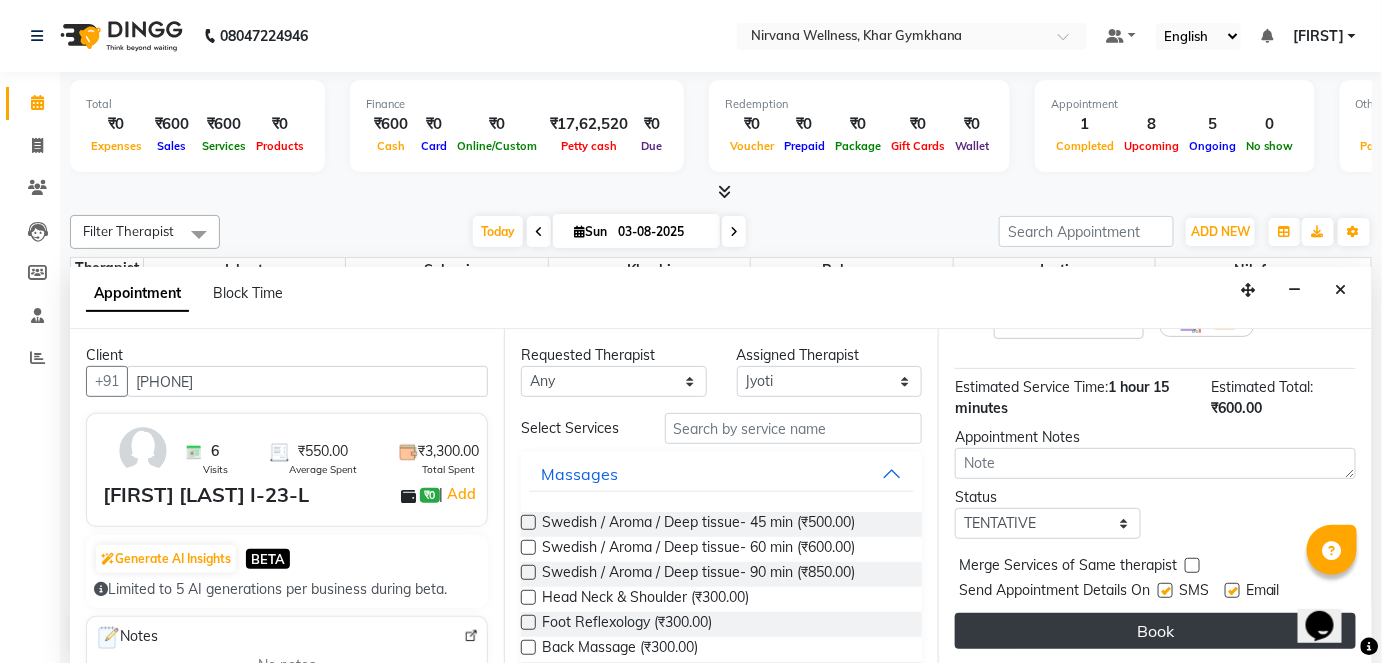 click on "Book" at bounding box center [1155, 631] 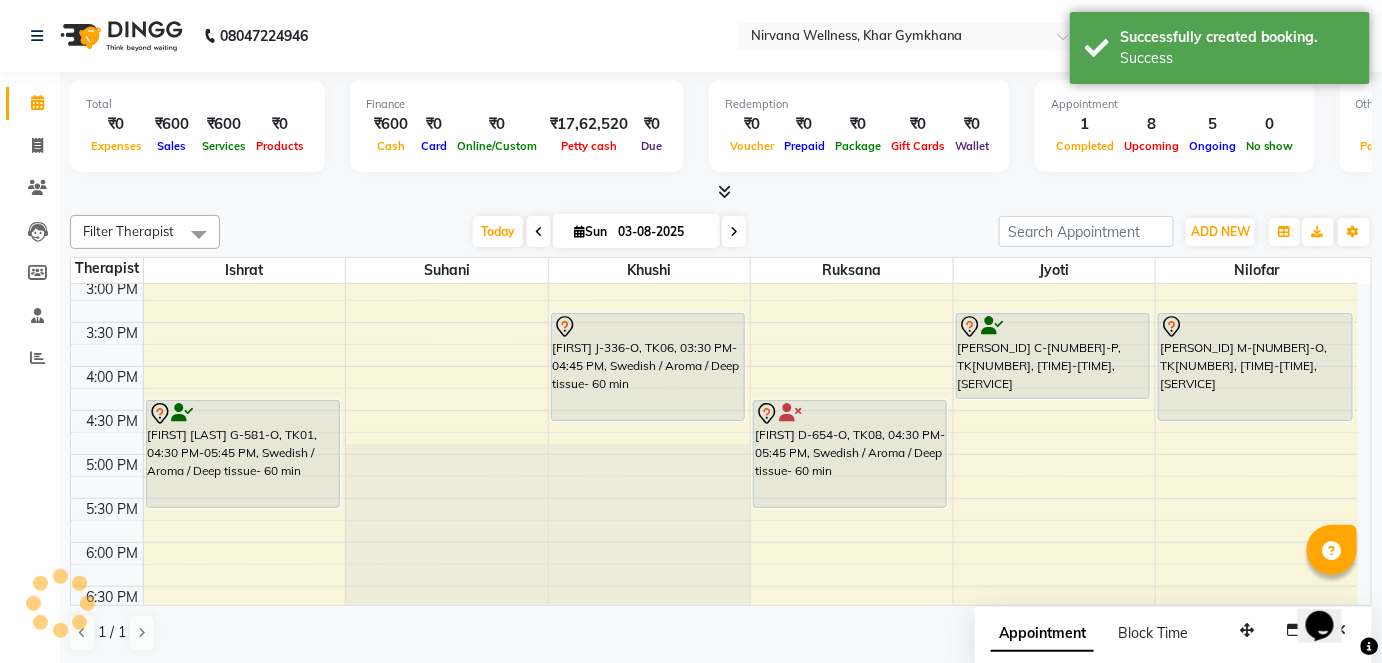 scroll, scrollTop: 0, scrollLeft: 0, axis: both 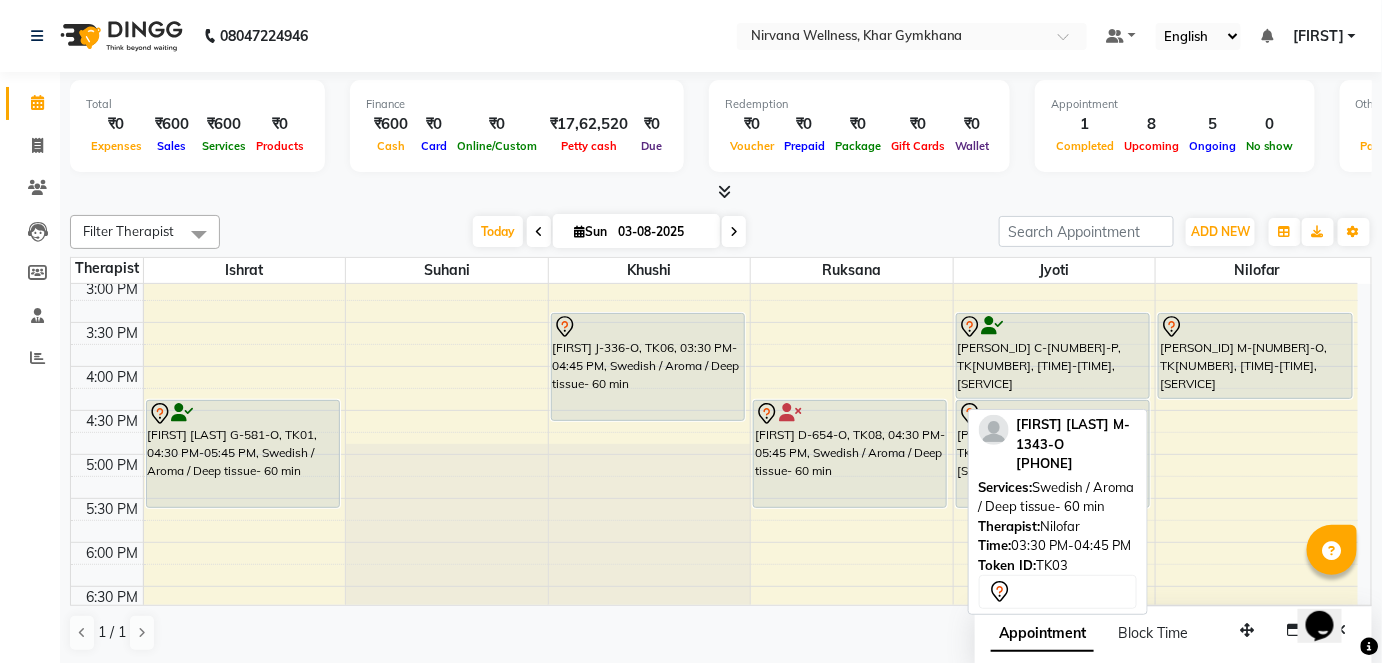 drag, startPoint x: 1246, startPoint y: 415, endPoint x: 1259, endPoint y: 388, distance: 29.966648 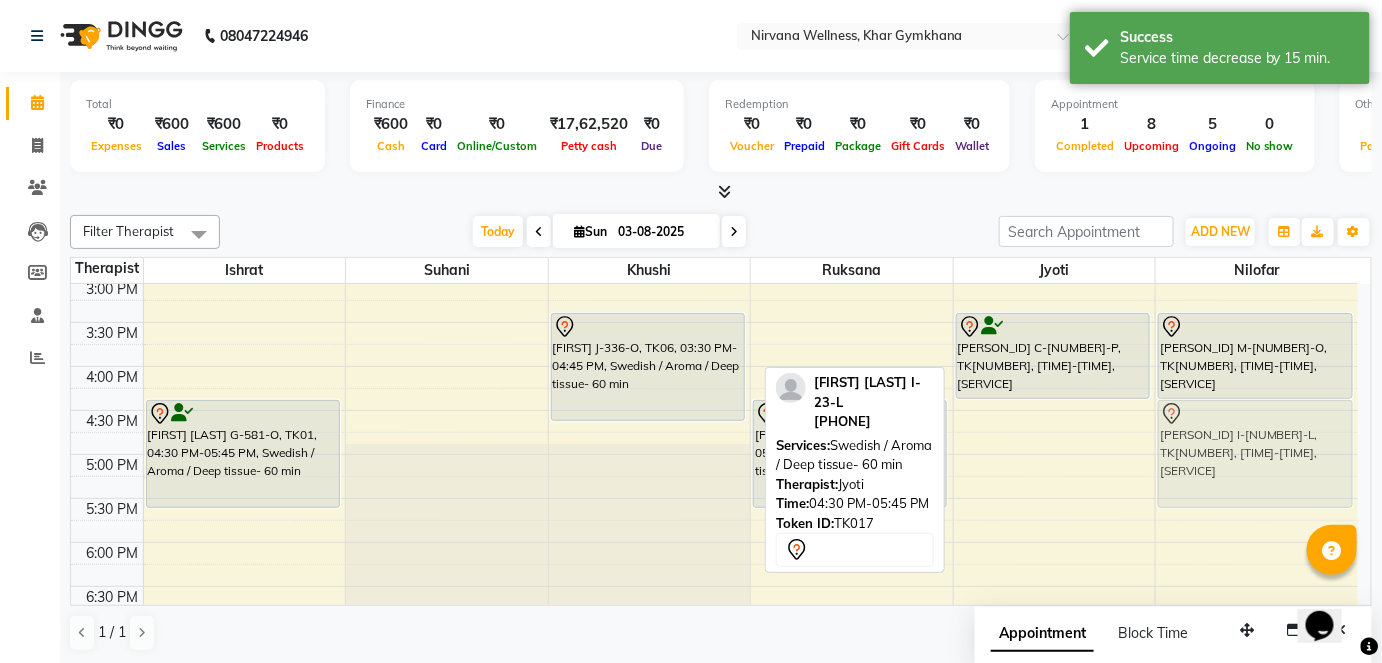 drag, startPoint x: 1005, startPoint y: 437, endPoint x: 1140, endPoint y: 442, distance: 135.09256 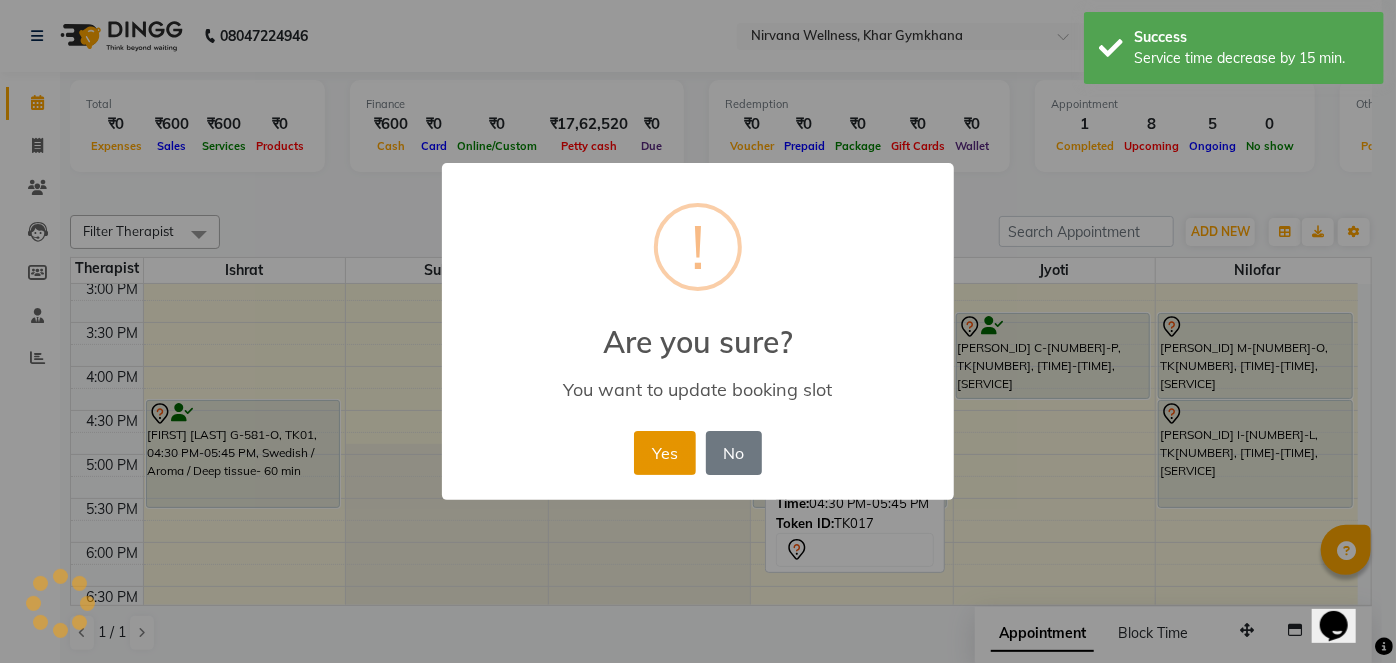 click on "Yes" at bounding box center (664, 453) 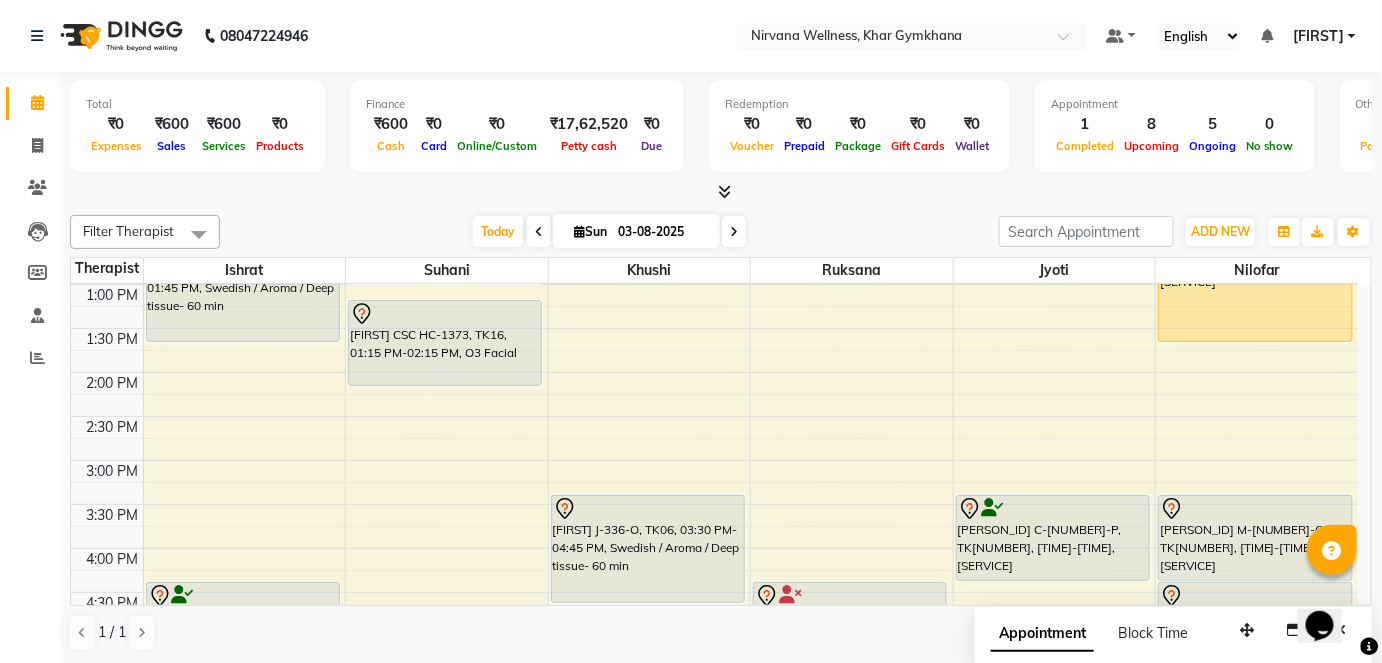 scroll, scrollTop: 436, scrollLeft: 0, axis: vertical 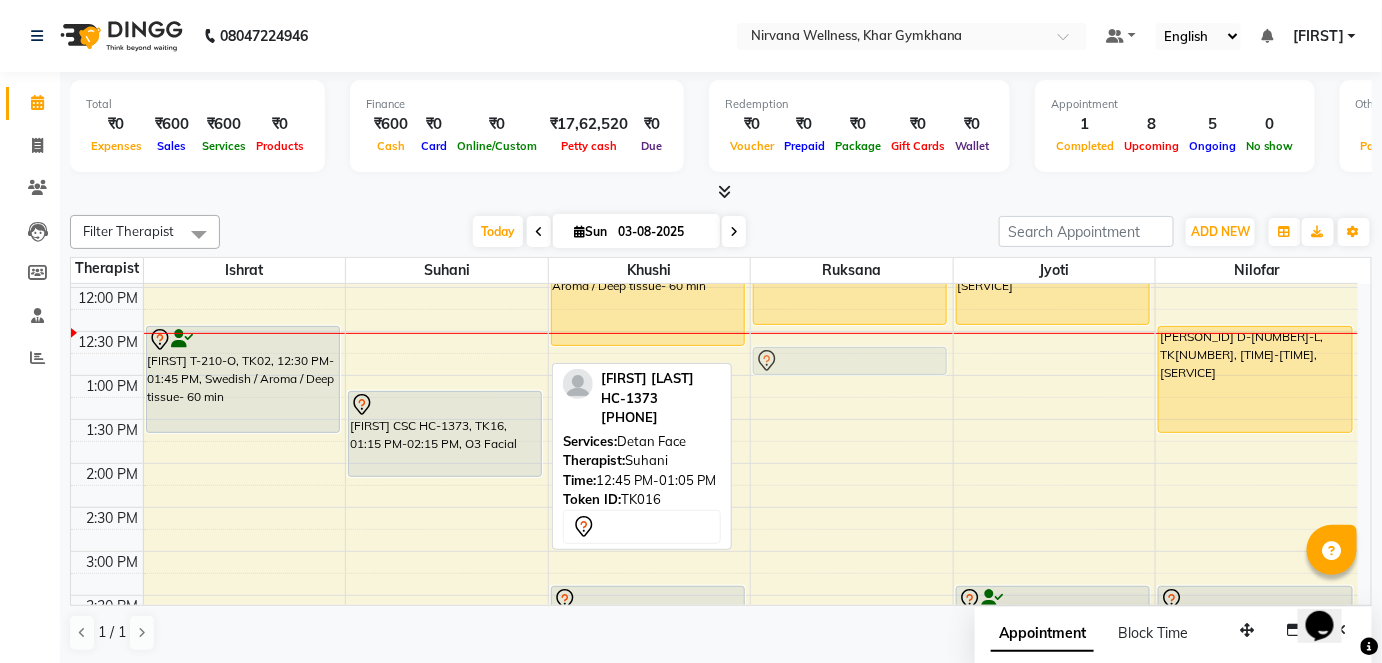 drag, startPoint x: 456, startPoint y: 364, endPoint x: 805, endPoint y: 372, distance: 349.09167 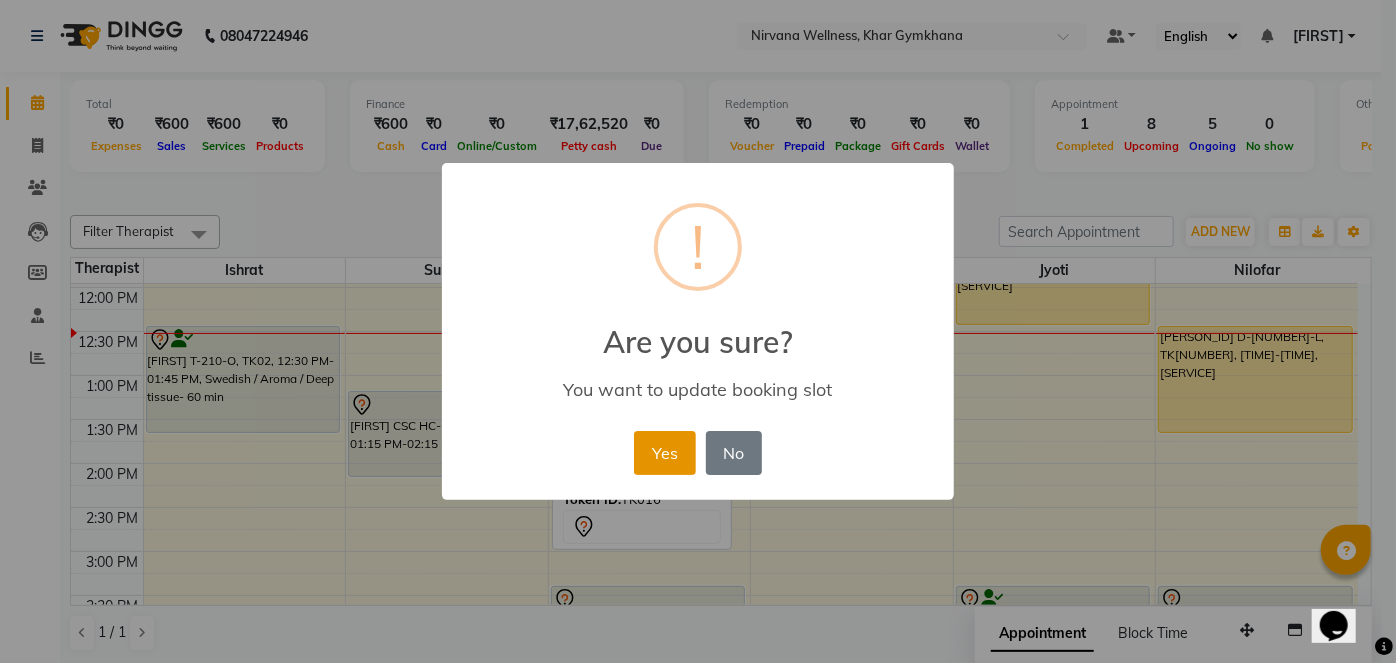 click on "Yes" at bounding box center [664, 453] 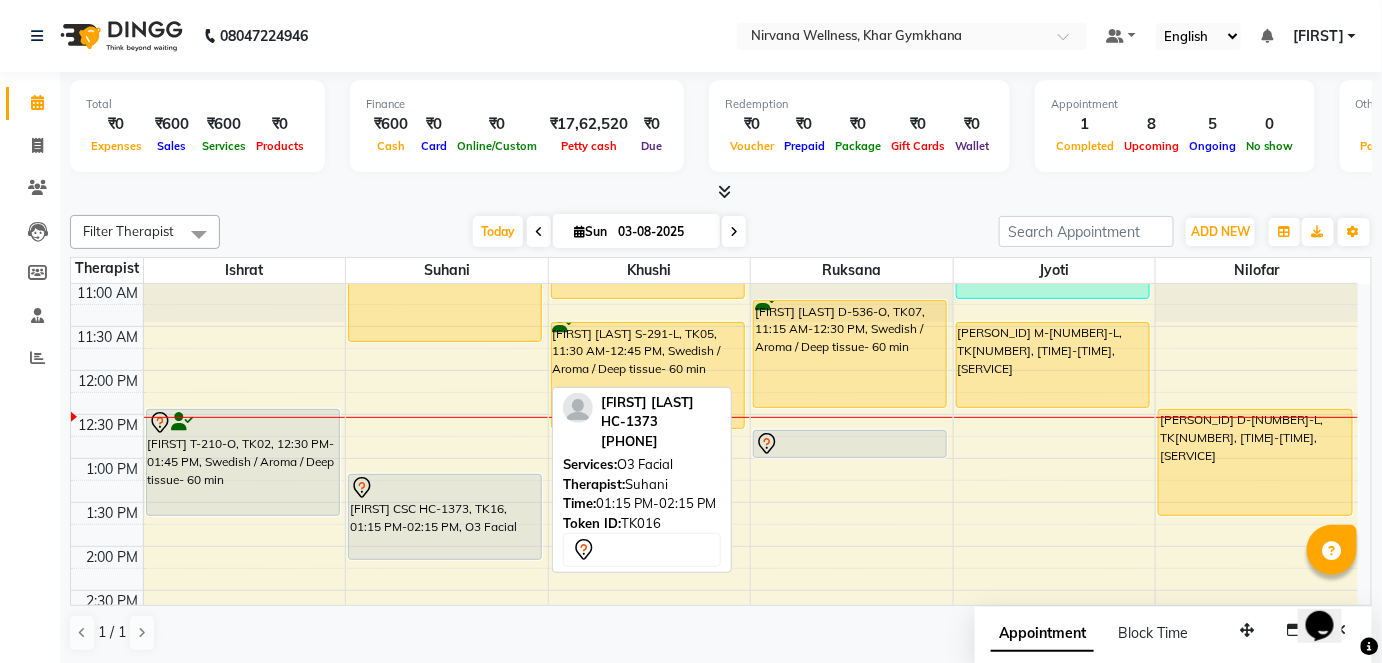scroll, scrollTop: 254, scrollLeft: 0, axis: vertical 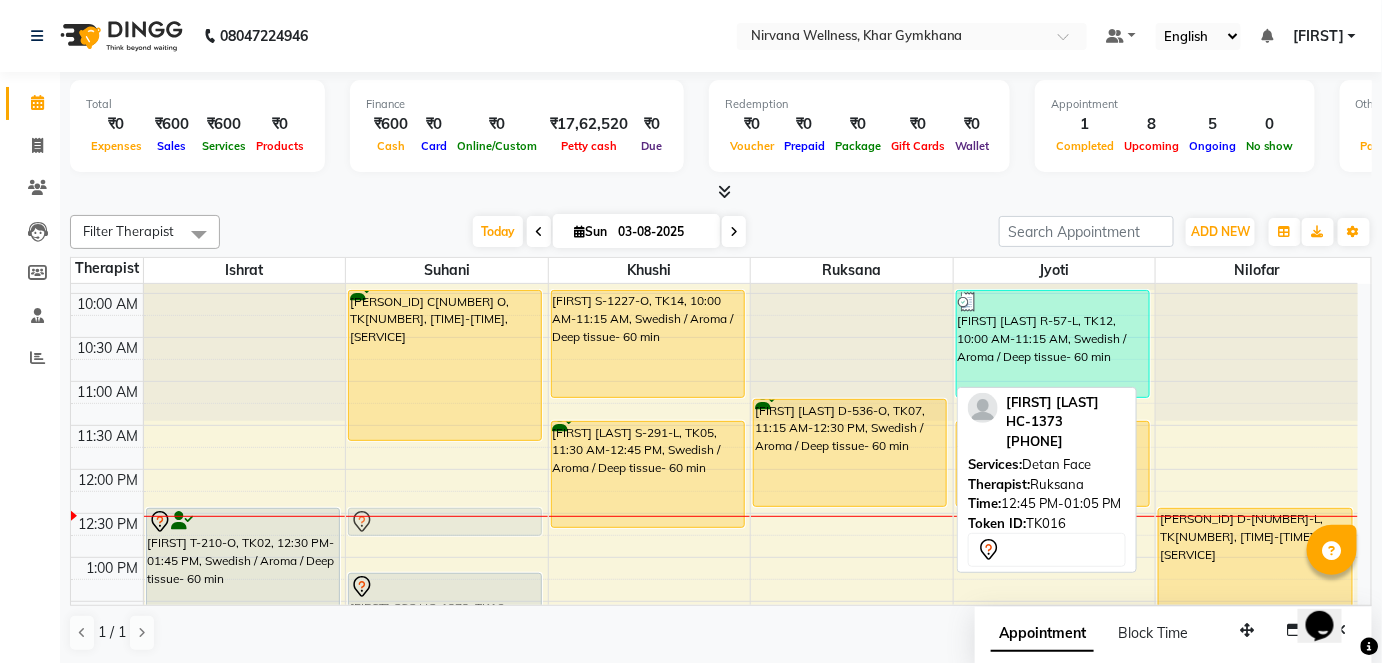 drag, startPoint x: 825, startPoint y: 545, endPoint x: 483, endPoint y: 531, distance: 342.28644 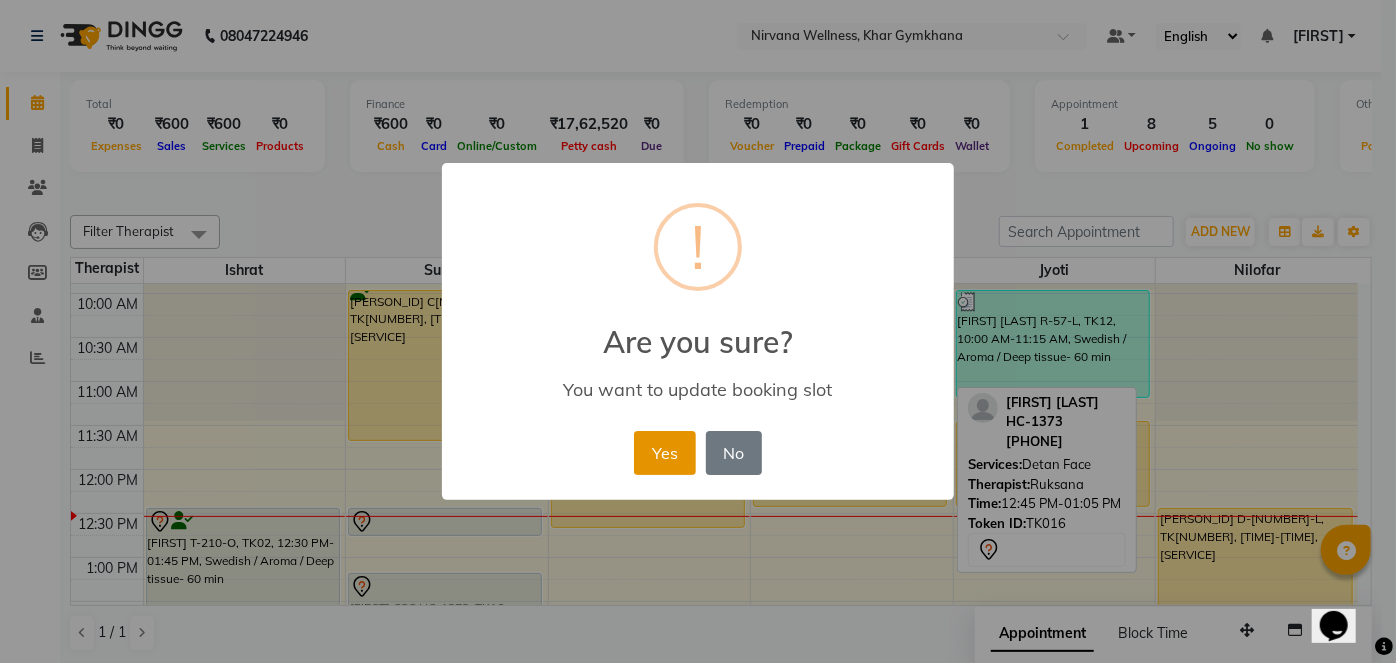 click on "Yes" at bounding box center (664, 453) 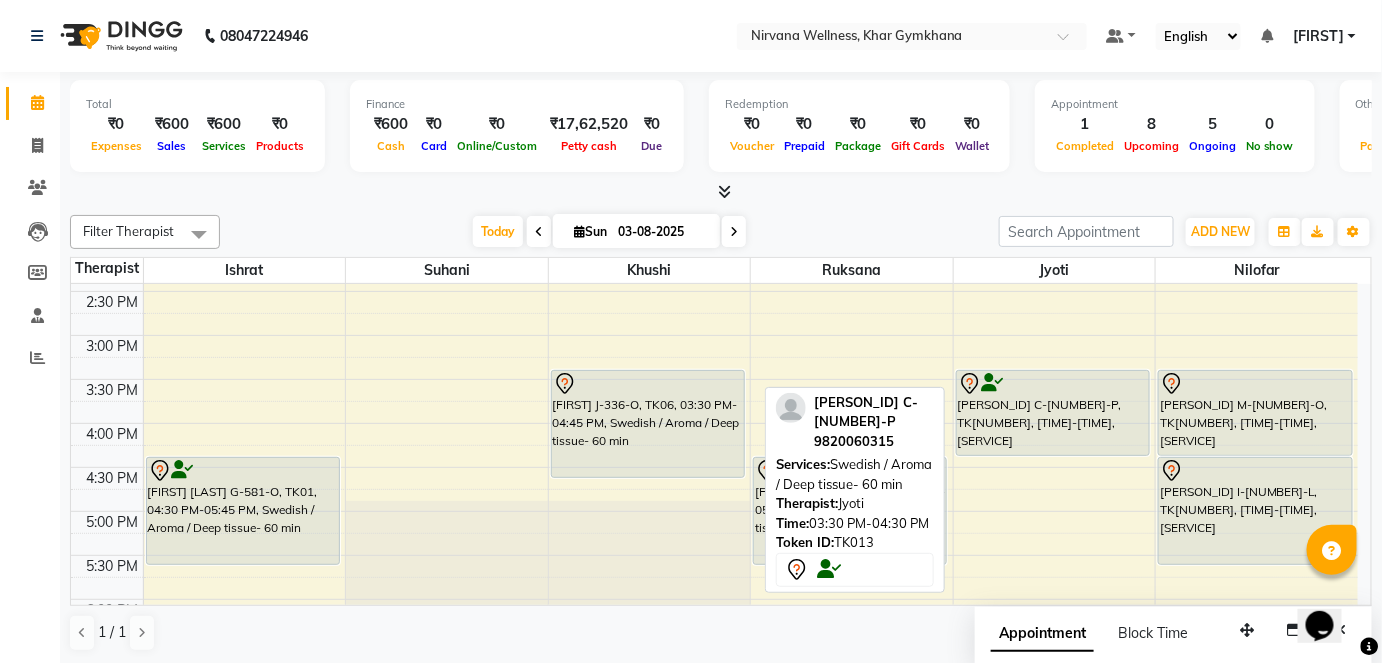 scroll, scrollTop: 709, scrollLeft: 0, axis: vertical 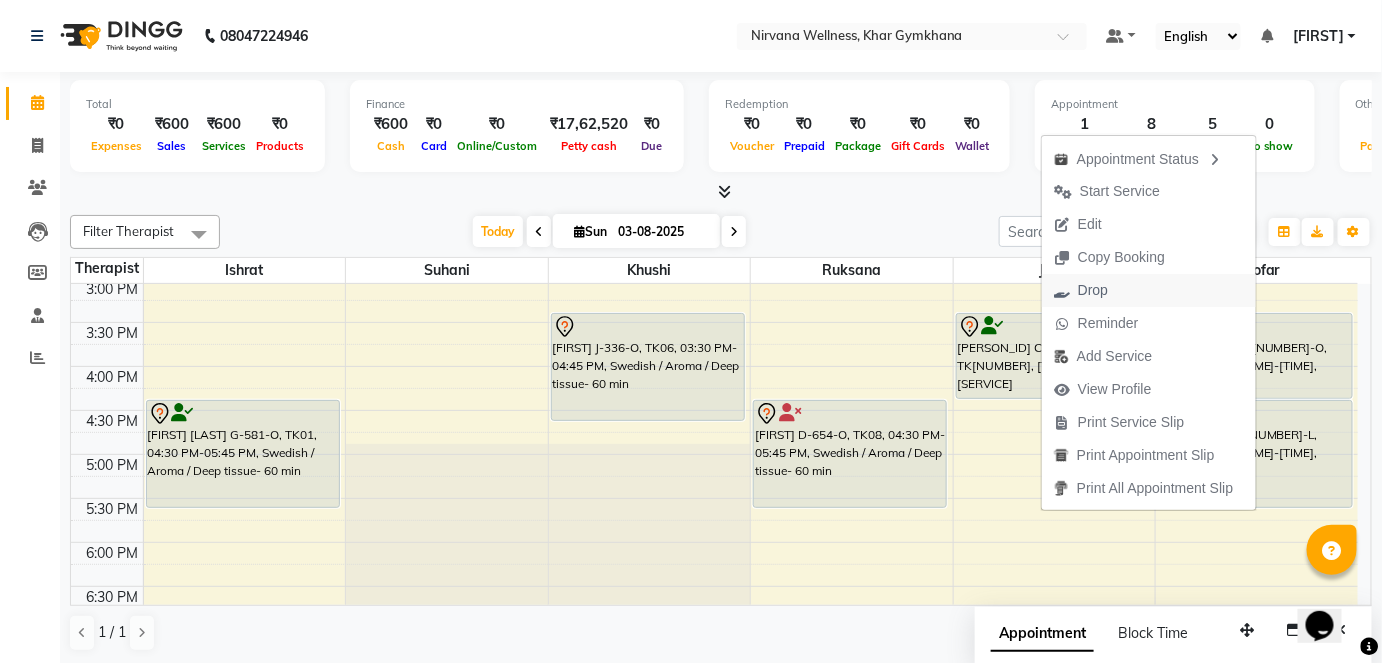 click on "Drop" at bounding box center (1081, 290) 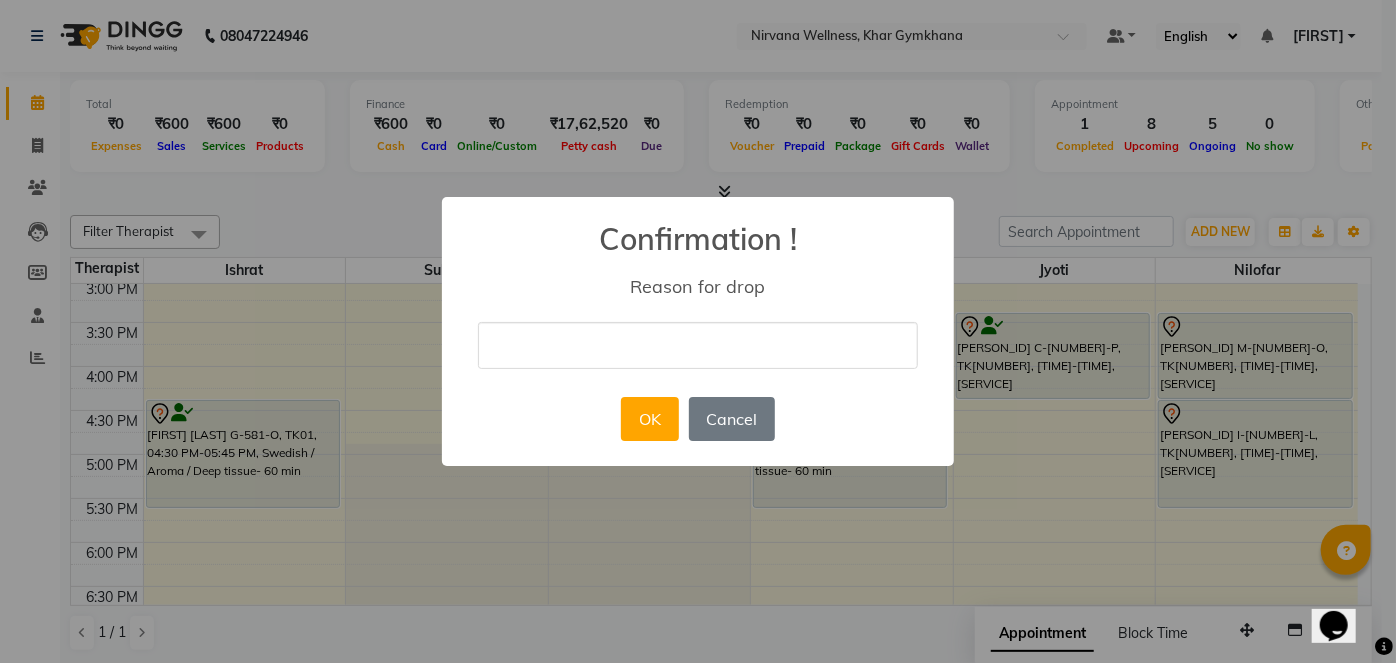 drag, startPoint x: 639, startPoint y: 339, endPoint x: 640, endPoint y: 364, distance: 25.019993 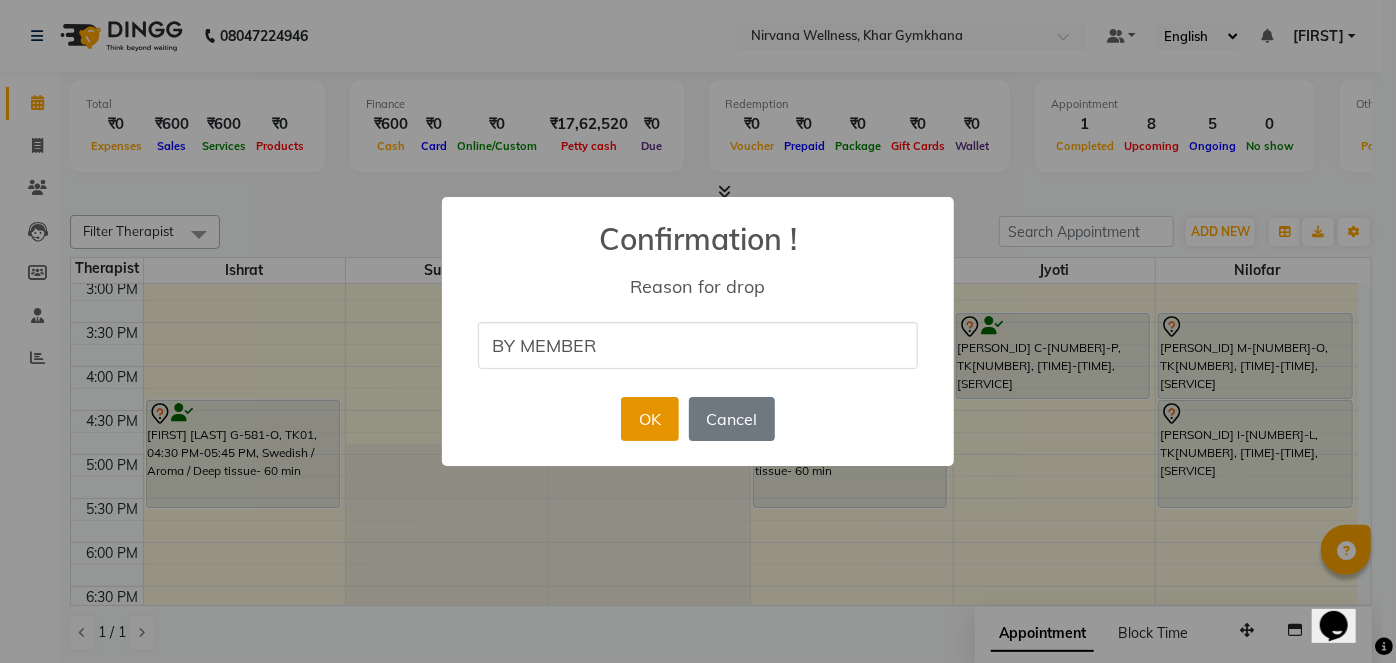 click on "OK" at bounding box center (649, 419) 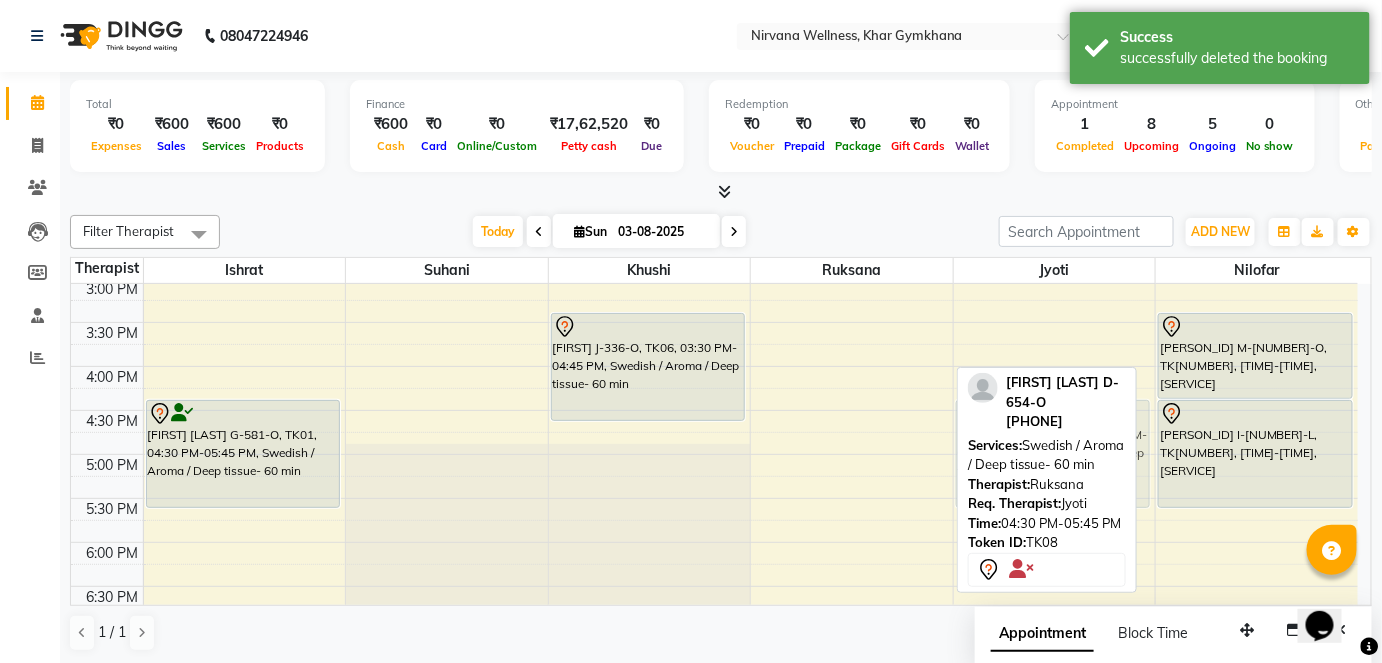 drag, startPoint x: 799, startPoint y: 445, endPoint x: 909, endPoint y: 435, distance: 110.45361 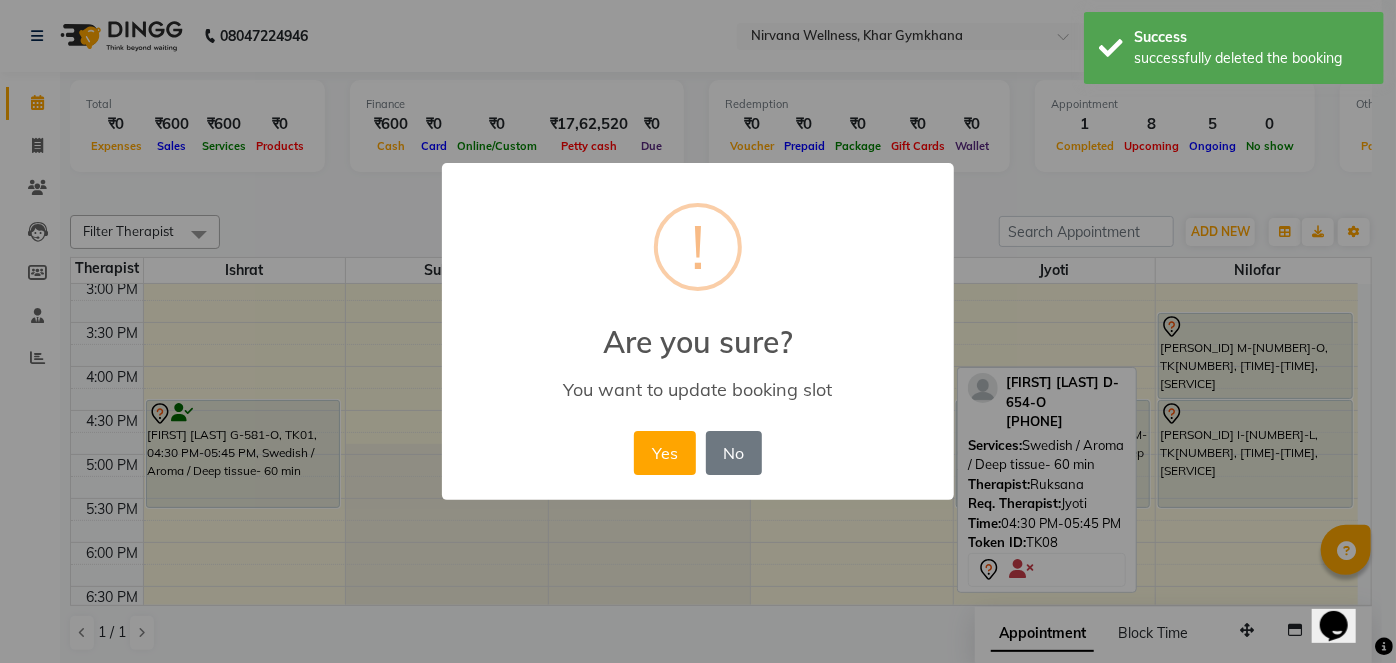 drag, startPoint x: 635, startPoint y: 440, endPoint x: 672, endPoint y: 451, distance: 38.600517 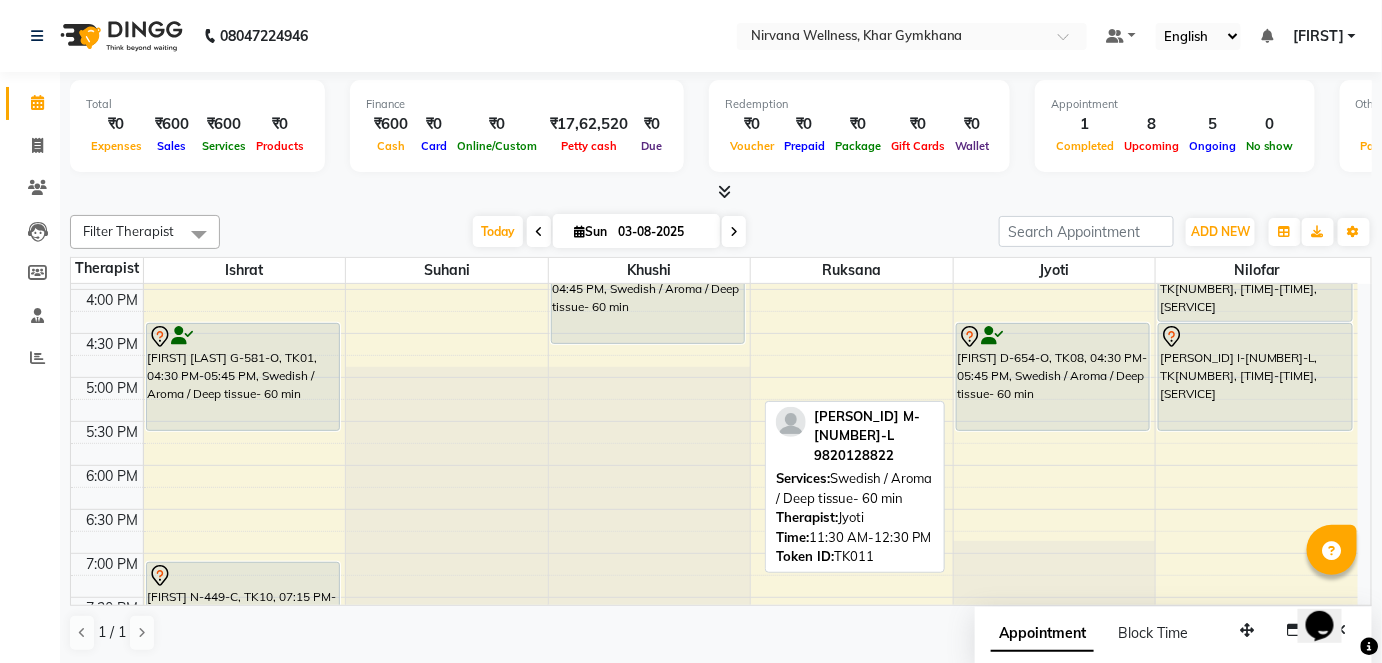 scroll, scrollTop: 636, scrollLeft: 0, axis: vertical 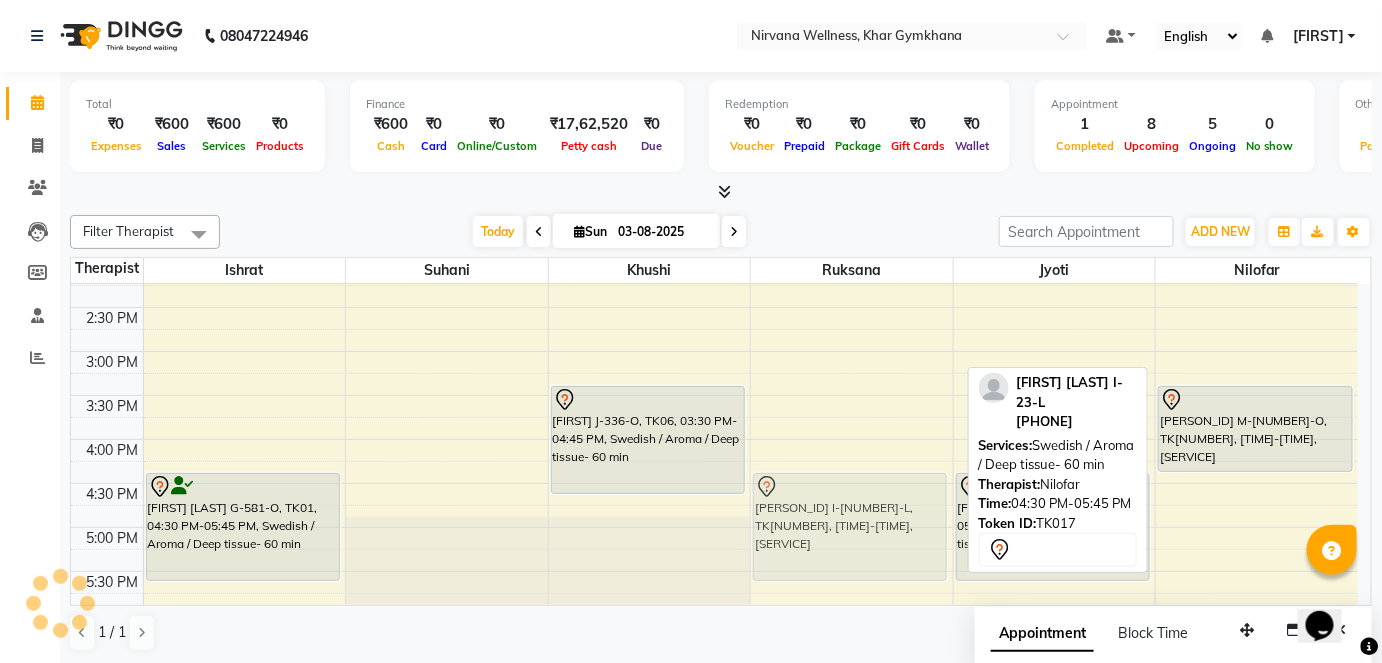 drag, startPoint x: 1183, startPoint y: 511, endPoint x: 843, endPoint y: 514, distance: 340.01324 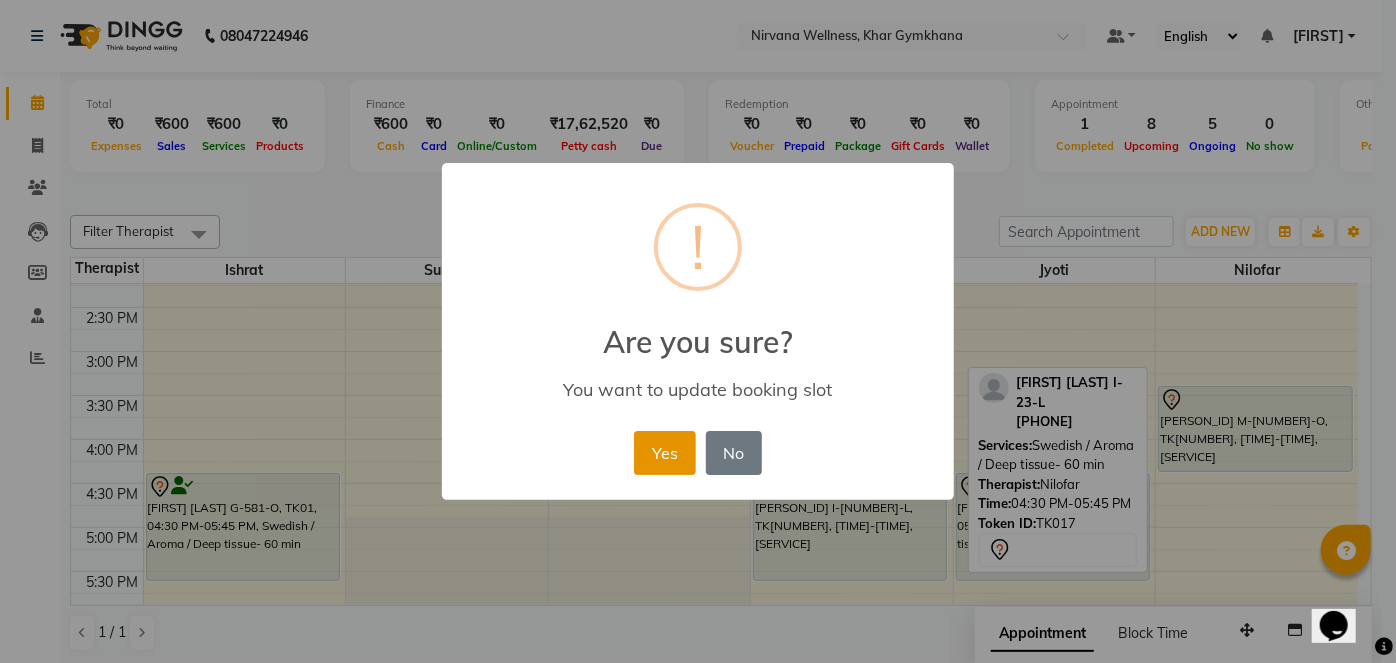 click on "Yes" at bounding box center [664, 453] 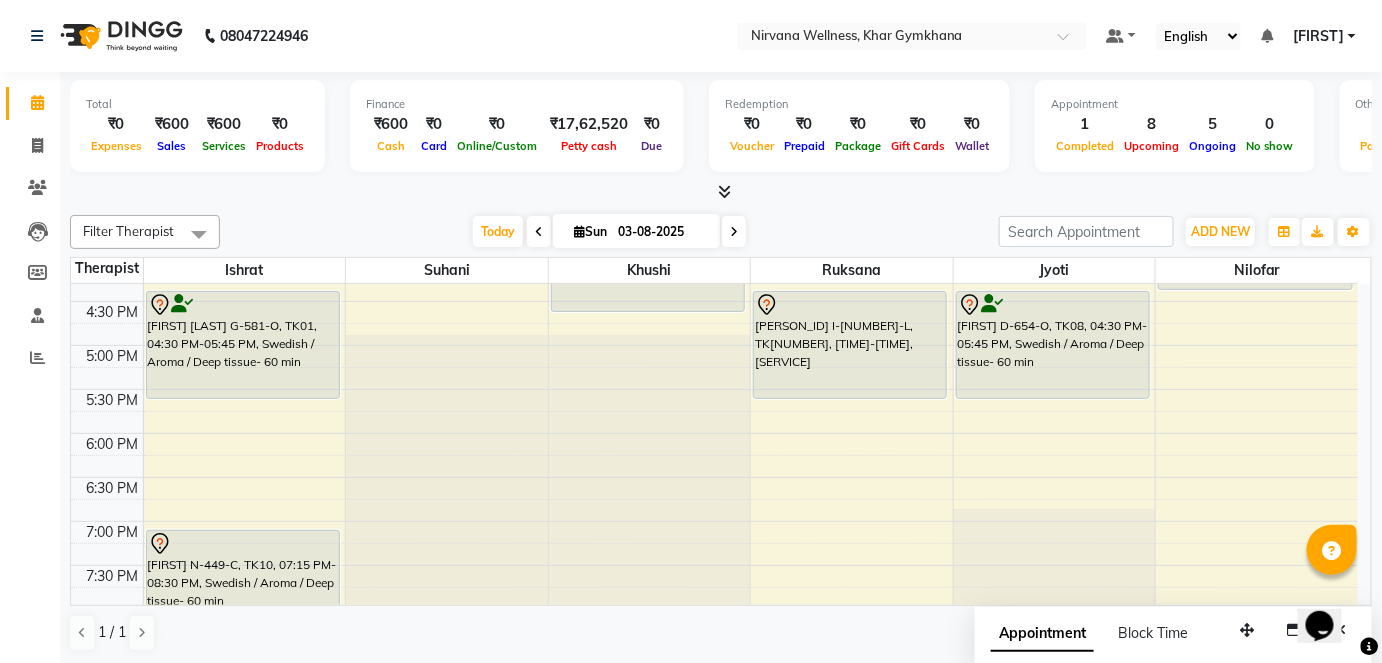 scroll, scrollTop: 727, scrollLeft: 0, axis: vertical 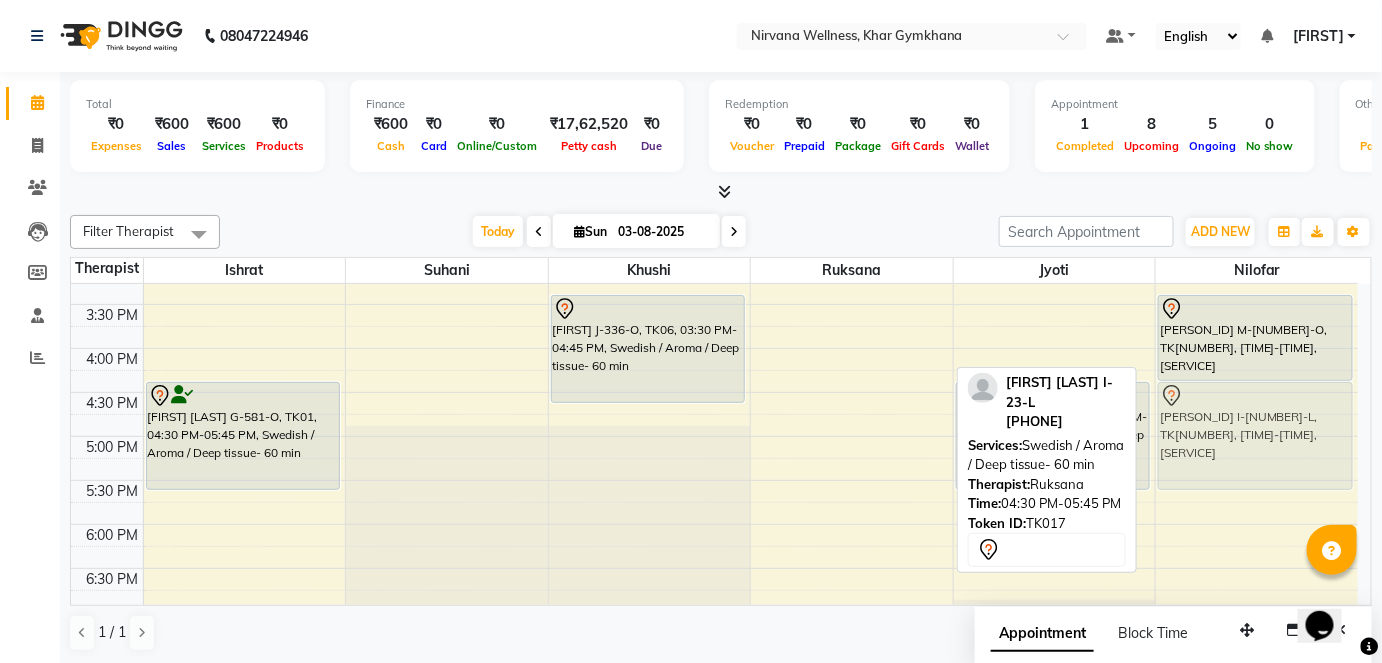 drag, startPoint x: 901, startPoint y: 452, endPoint x: 1245, endPoint y: 451, distance: 344.00146 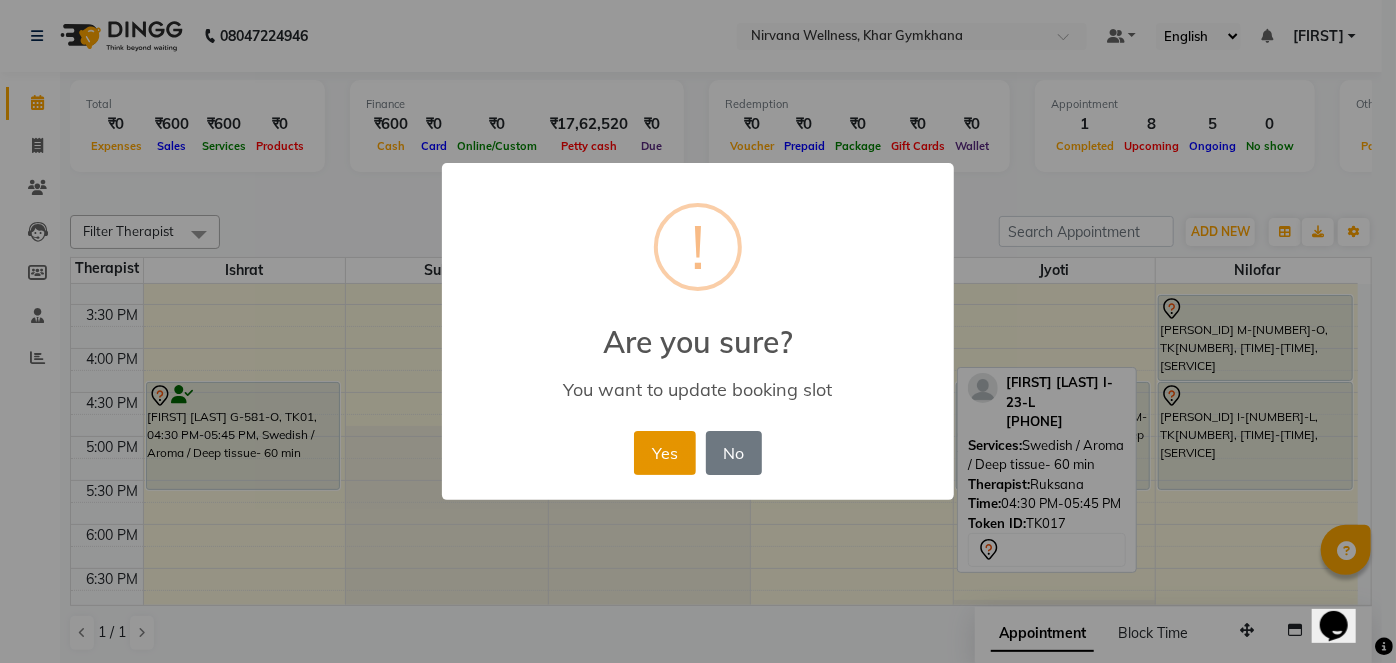 click on "Yes" at bounding box center (664, 453) 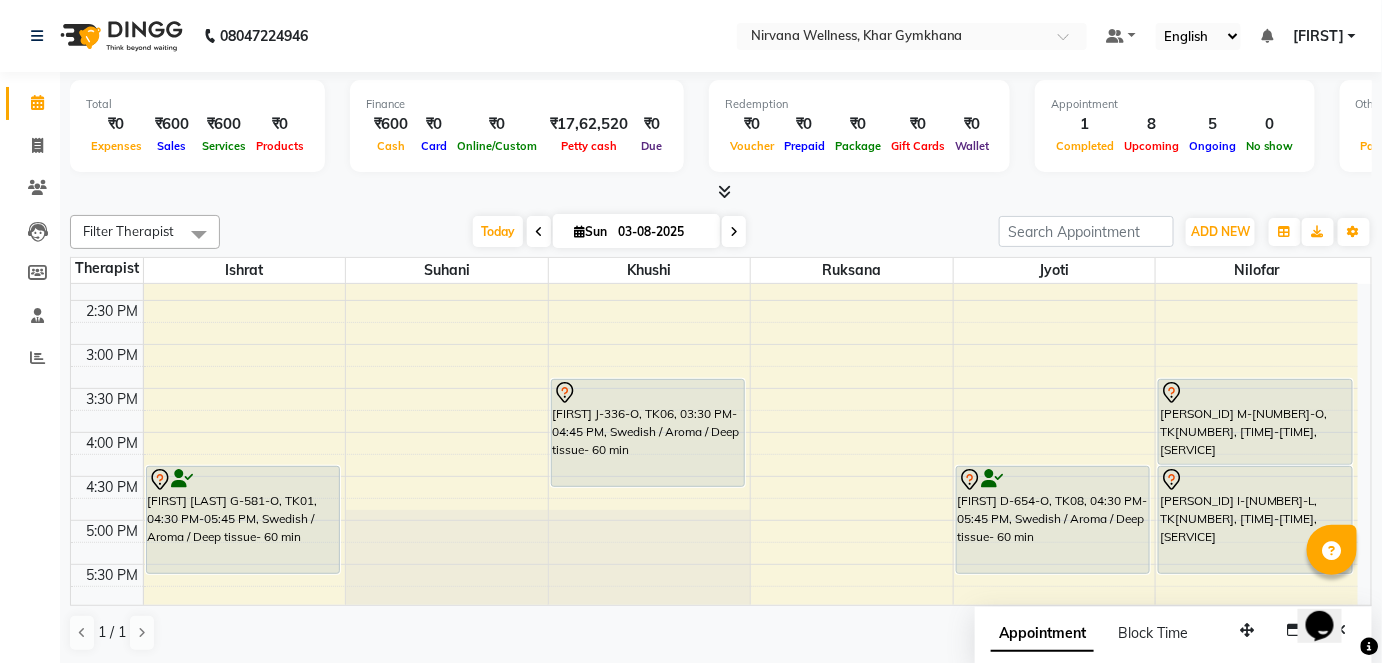 scroll, scrollTop: 545, scrollLeft: 0, axis: vertical 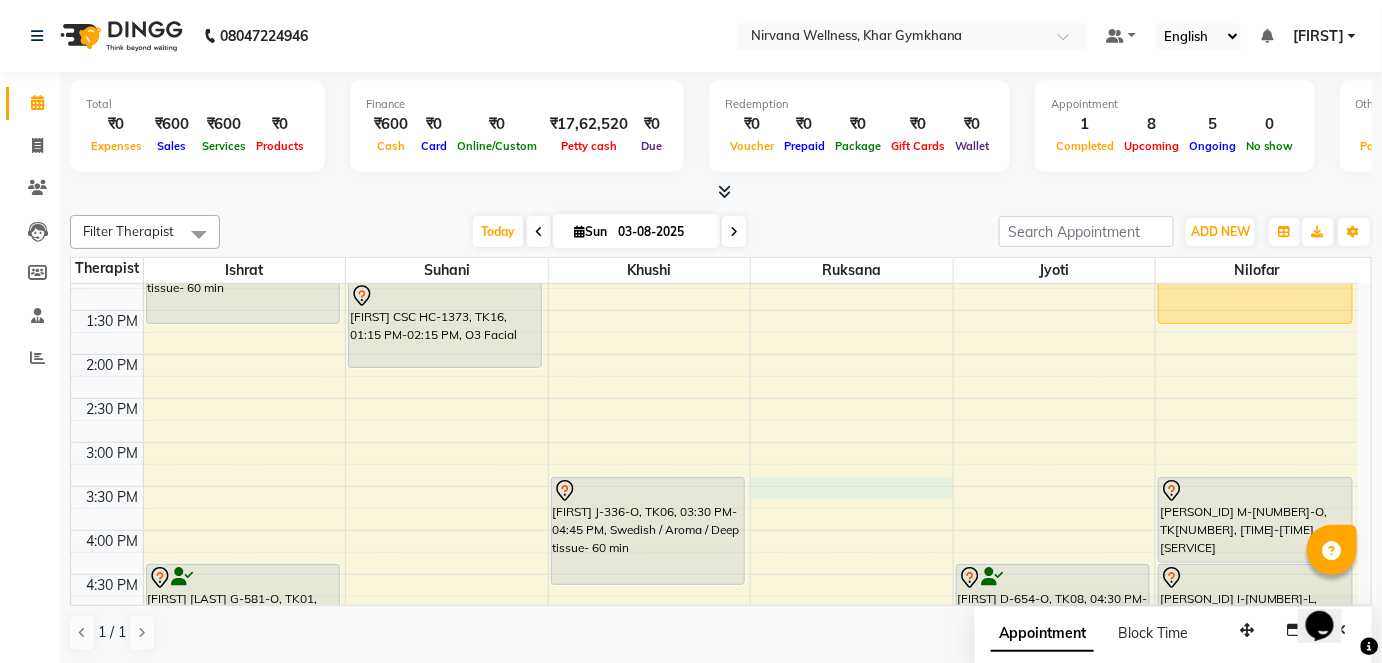 click on "7:00 AM 7:30 AM 8:00 AM 8:30 AM 9:00 AM 9:30 AM 10:00 AM 10:30 AM 11:00 AM 11:30 AM 12:00 PM 12:30 PM 1:00 PM 1:30 PM 2:00 PM 2:30 PM 3:00 PM 3:30 PM 4:00 PM 4:30 PM 5:00 PM 5:30 PM 6:00 PM 6:30 PM 7:00 PM 7:30 PM 8:00 PM 8:30 PM 9:00 PM 9:30 PM 10:00 PM 10:30 PM             Alisha T-210-O, TK02, 12:30 PM-01:45 PM, Swedish / Aroma / Deep tissue- 60 min             Anuskha Gandhi G-581-O, TK01, 04:30 PM-05:45 PM, Swedish / Aroma / Deep tissue- 60 min             Nipun N-449-C, TK10, 07:15 PM-08:30 PM, Swedish / Aroma / Deep tissue- 60 min     Raju Chawla C194 O, TK04, 10:00 AM-11:45 AM, Swedish / Aroma / Deep tissue- 90 min             Trisha CSC HC-1373, TK16, 12:30 PM-12:50 PM, Detan Face             Trisha CSC HC-1373, TK16, 01:15 PM-02:15 PM, O3 Facial    Anushka S-1227-O, TK14, 10:00 AM-11:15 AM, Swedish / Aroma / Deep tissue- 60 min     Kavita Sheth S-291-L, TK05, 11:30 AM-12:45 PM, Swedish / Aroma / Deep tissue- 60 min" at bounding box center [714, 442] 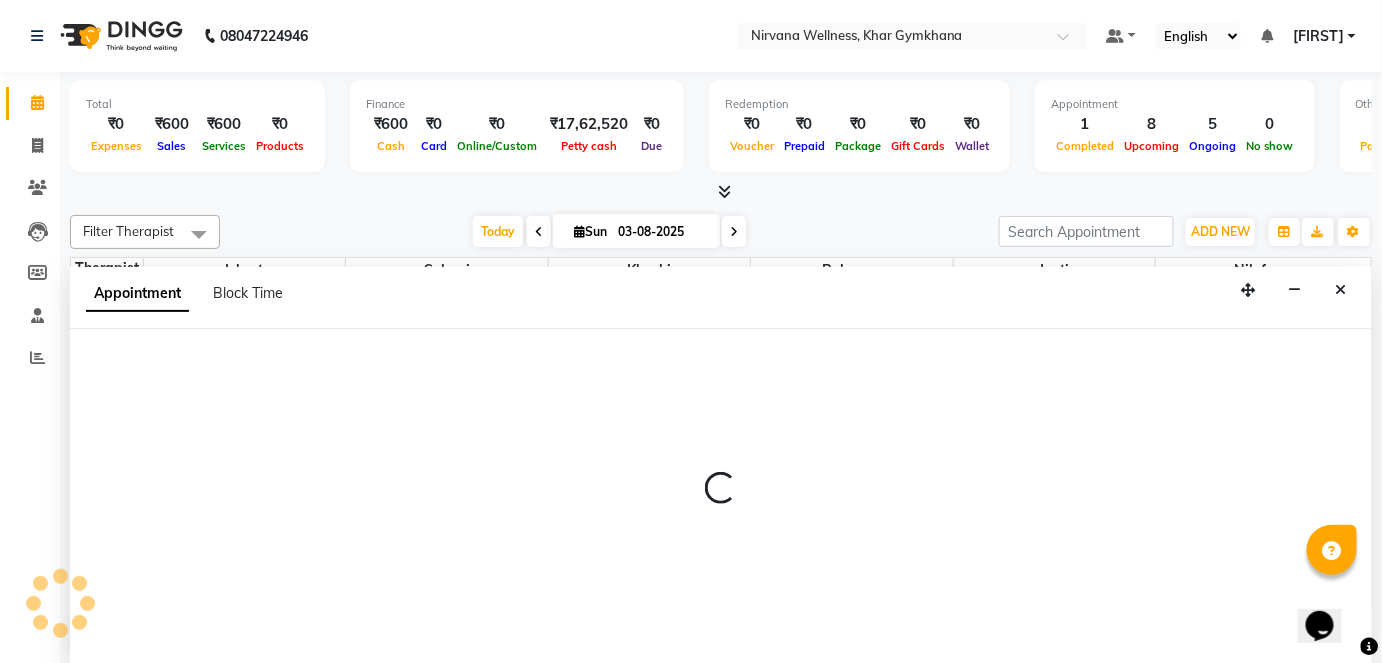 scroll, scrollTop: 0, scrollLeft: 0, axis: both 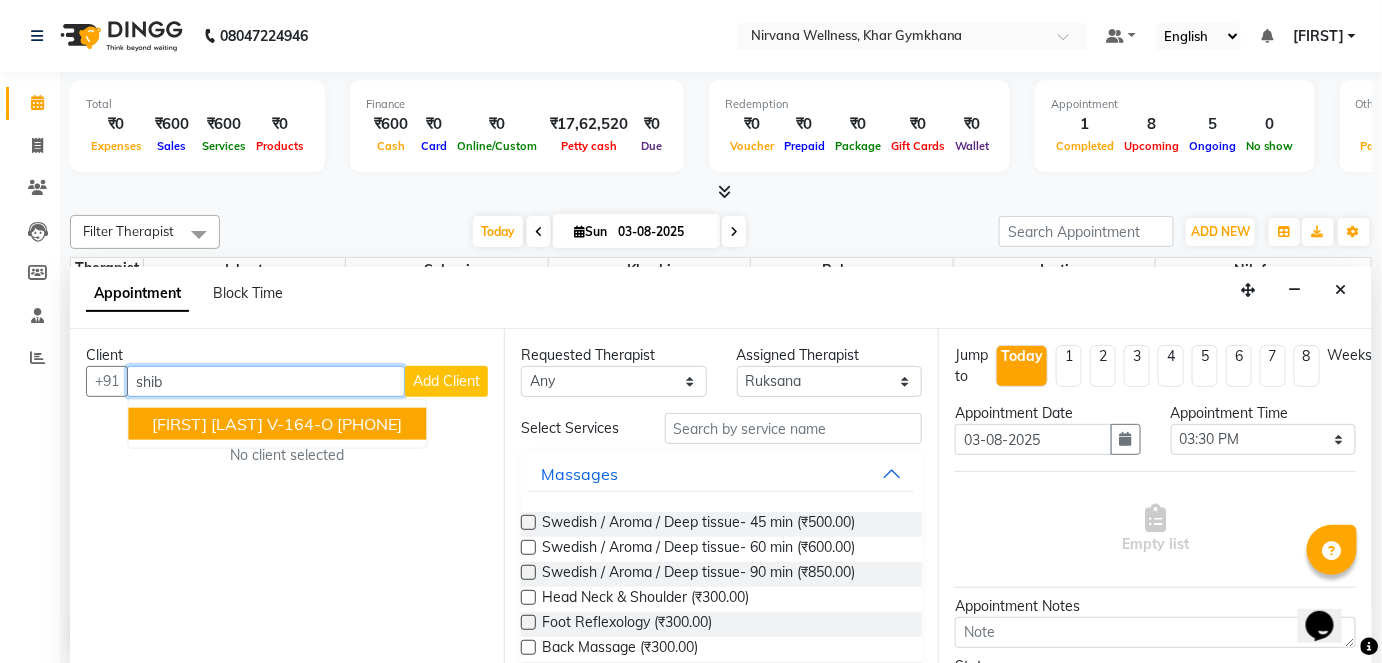drag, startPoint x: 343, startPoint y: 415, endPoint x: 428, endPoint y: 433, distance: 86.88498 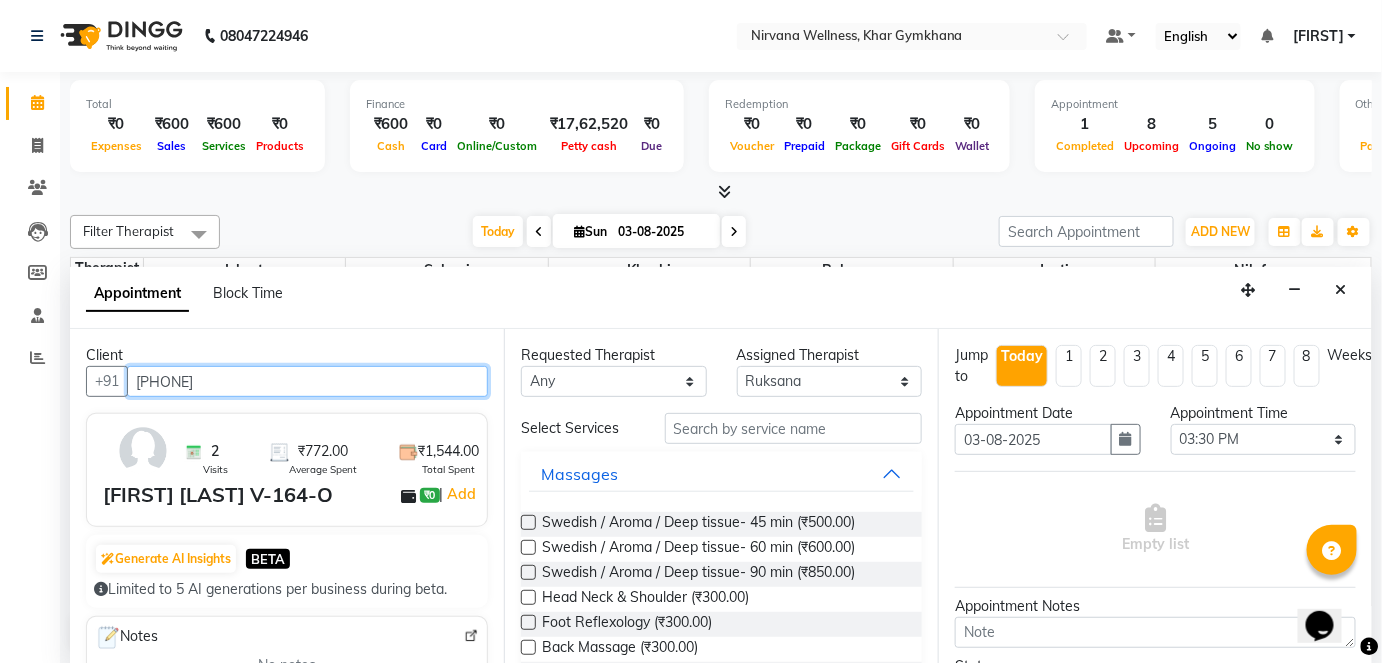 type on "[PHONE]" 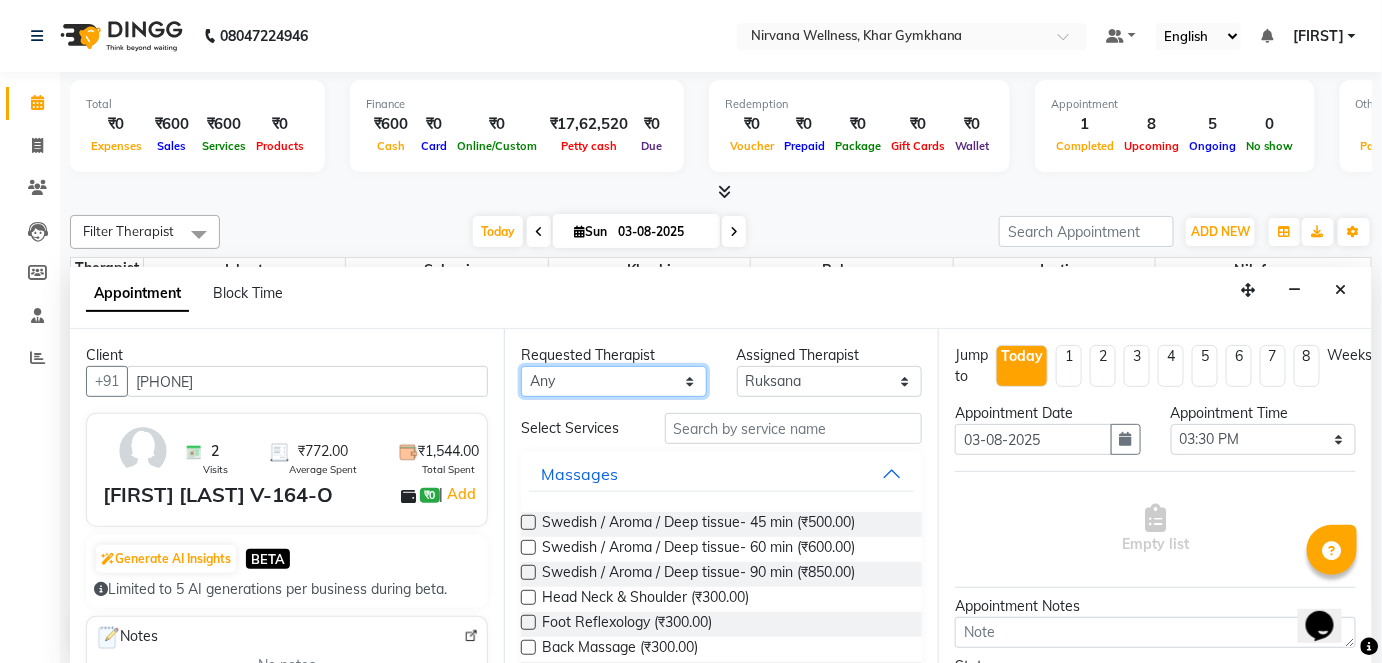click on "Any [FIRST] [LAST] [FIRST] [LAST] [FIRST] [LAST] [FIRST] [LAST]  Suhani" at bounding box center [614, 381] 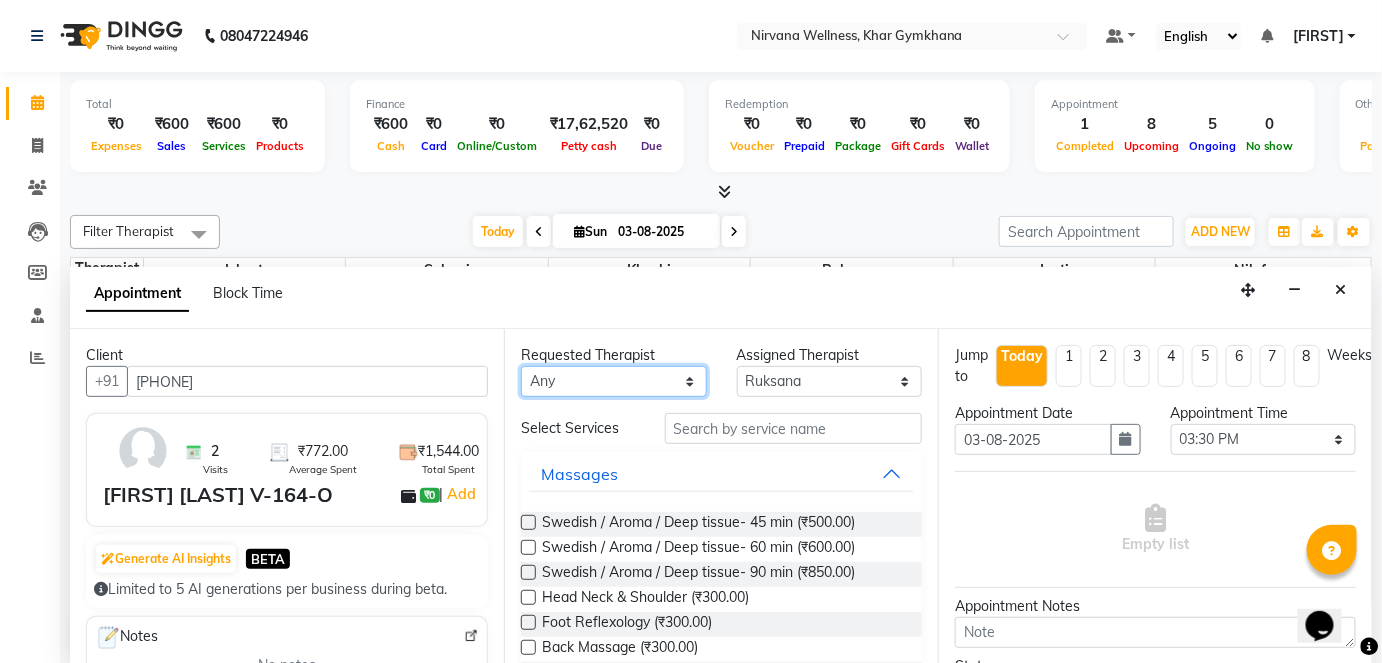 select on "72486" 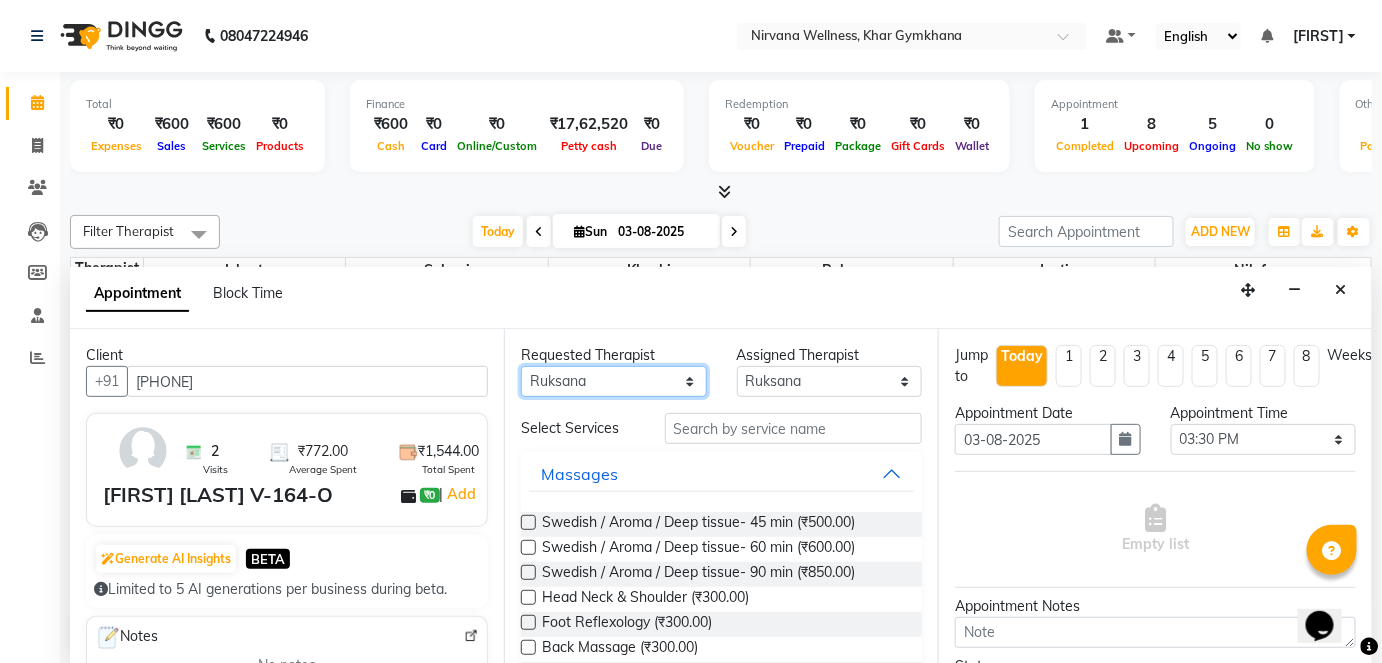 click on "Any [FIRST] [LAST] [FIRST] [LAST] [FIRST] [LAST] [FIRST] [LAST]  Suhani" at bounding box center [614, 381] 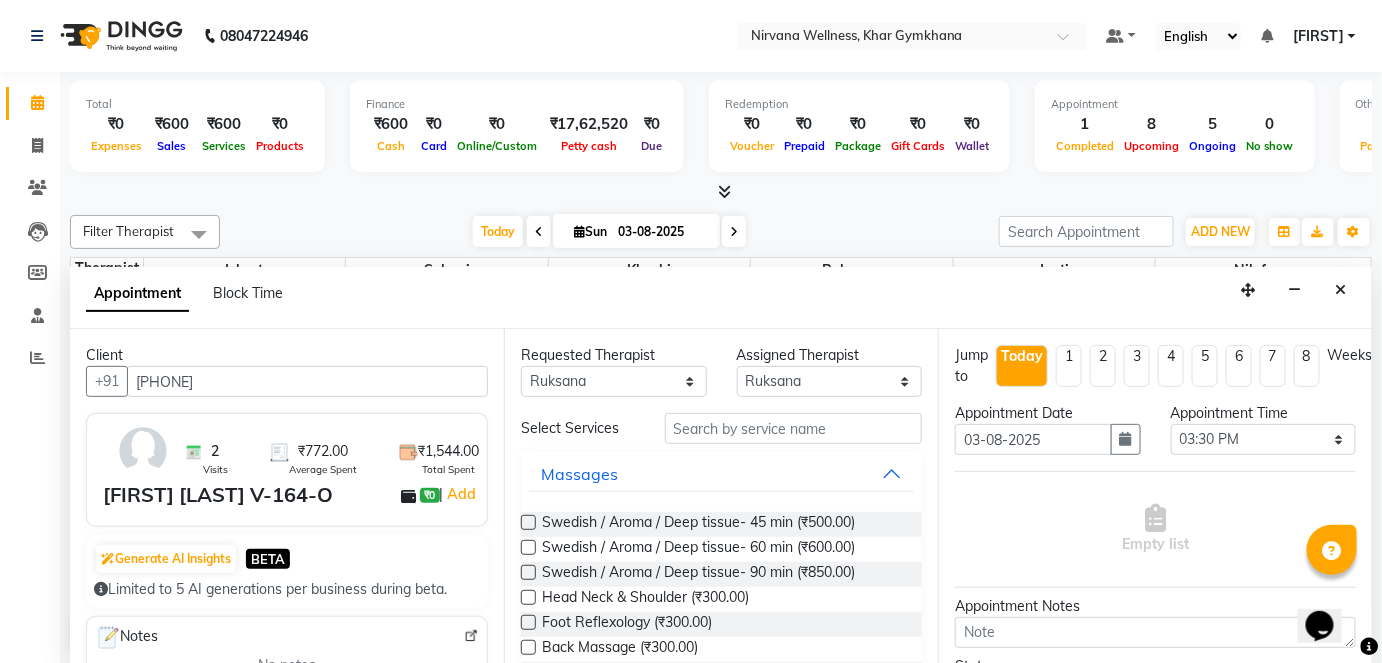 drag, startPoint x: 707, startPoint y: 552, endPoint x: 970, endPoint y: 584, distance: 264.9396 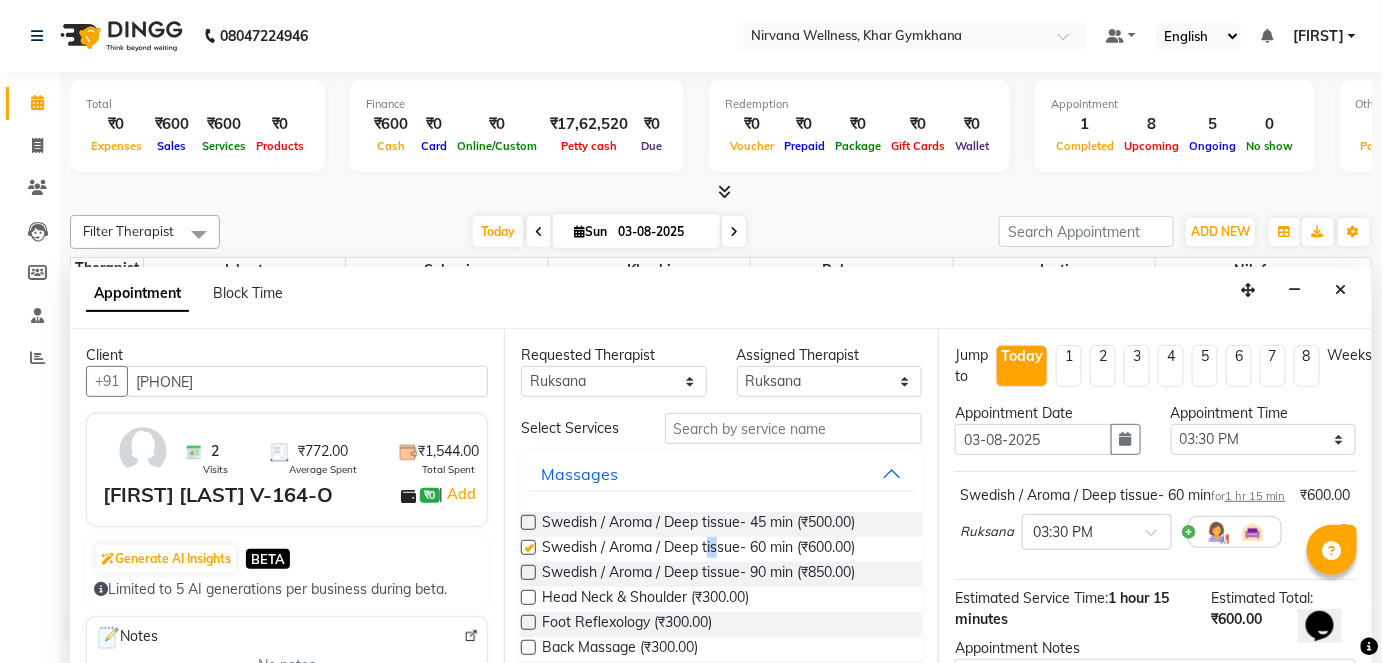 checkbox on "false" 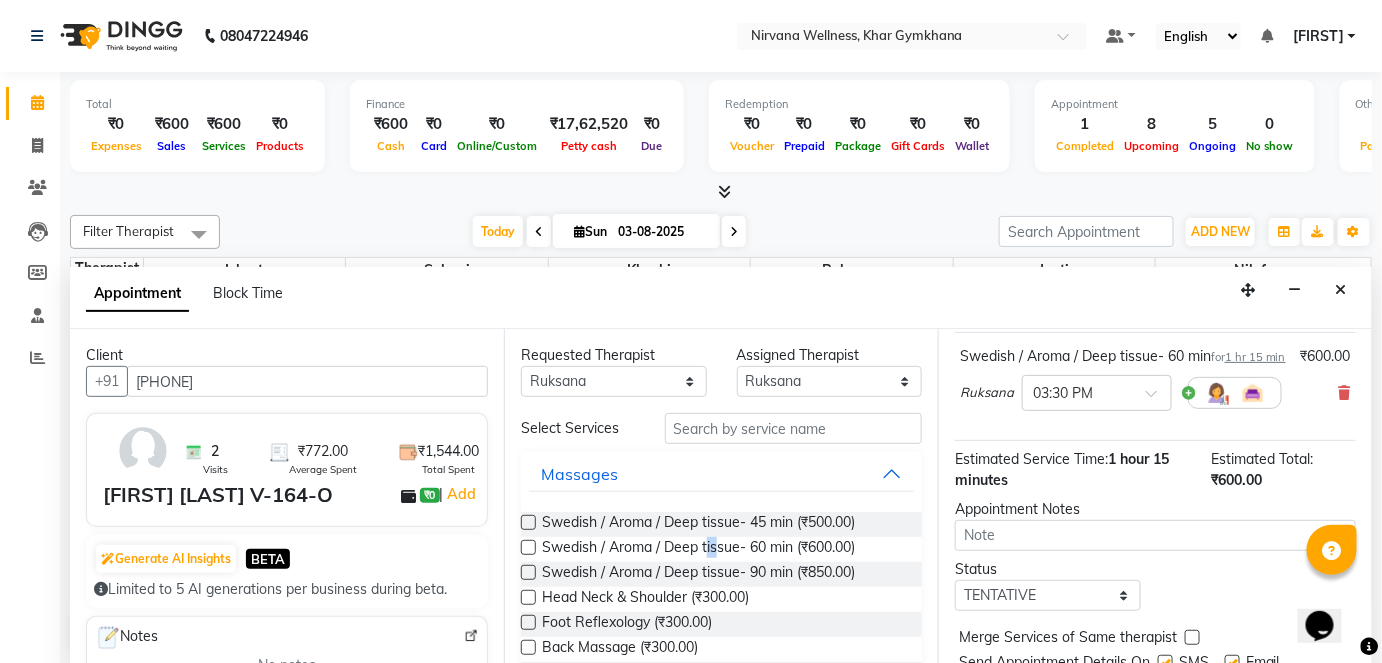 scroll, scrollTop: 231, scrollLeft: 0, axis: vertical 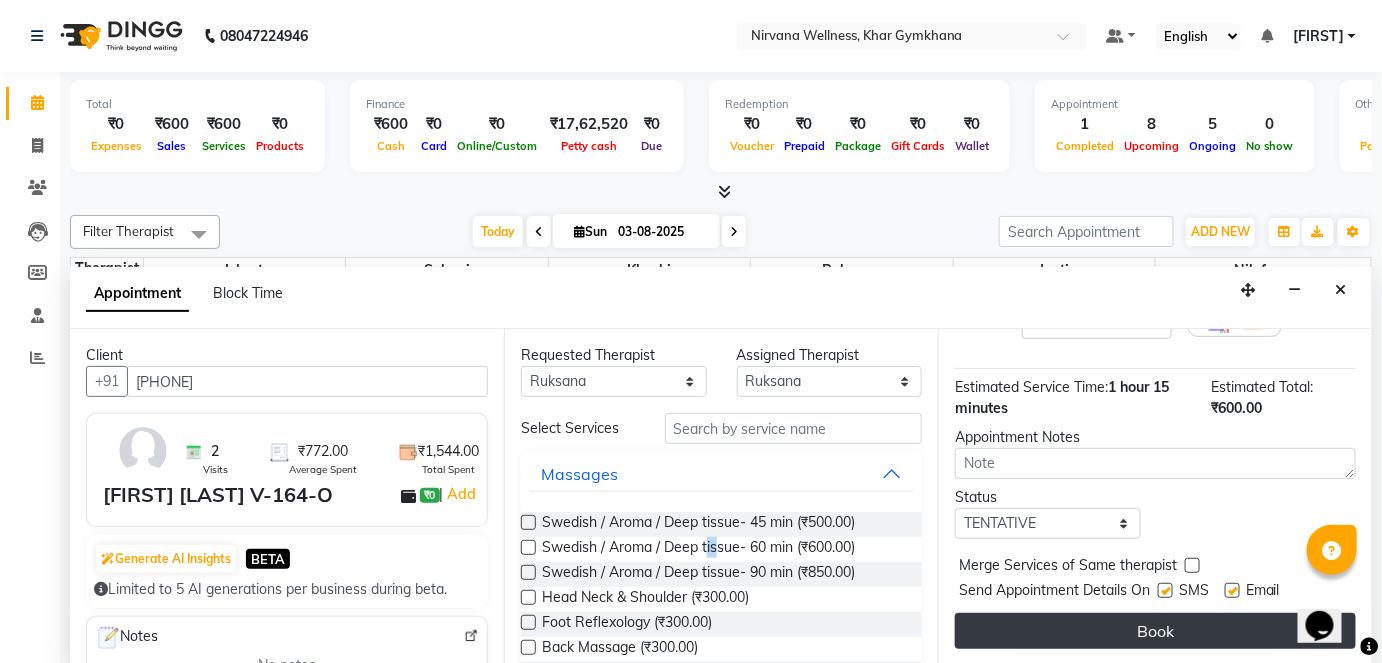 click on "Book" at bounding box center (1155, 631) 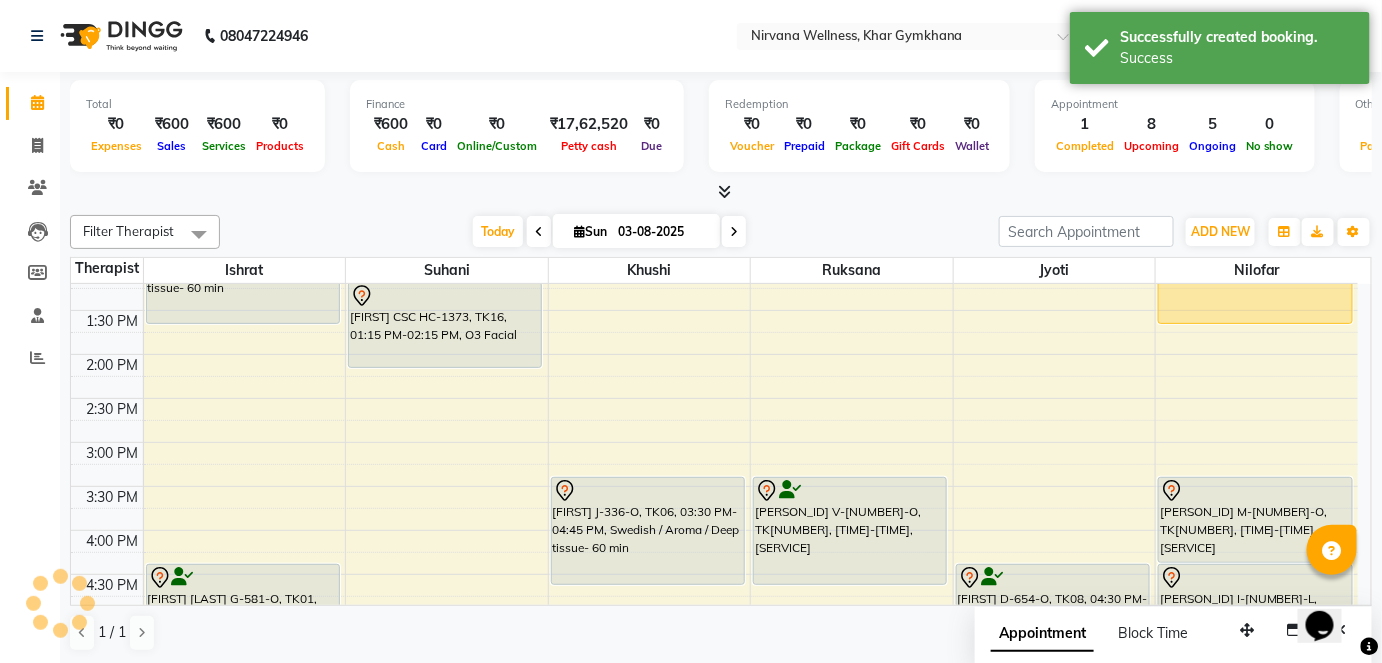 scroll, scrollTop: 0, scrollLeft: 0, axis: both 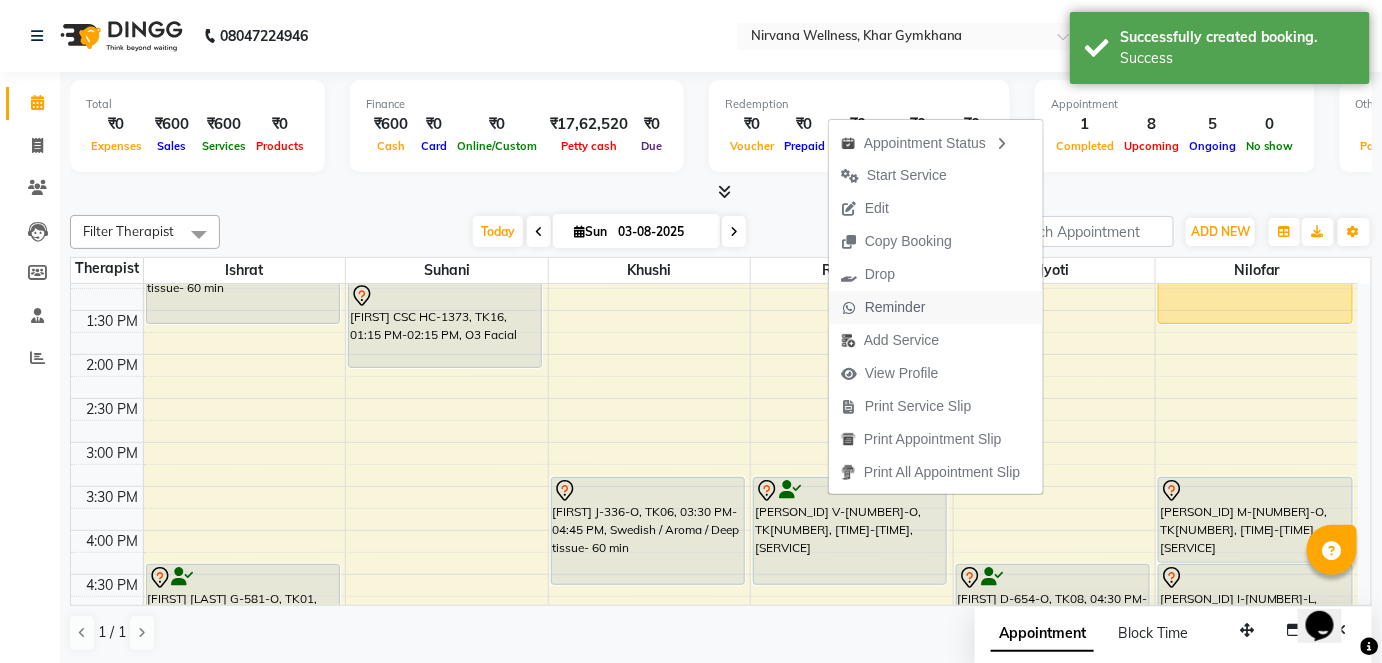 click on "Reminder" at bounding box center (895, 307) 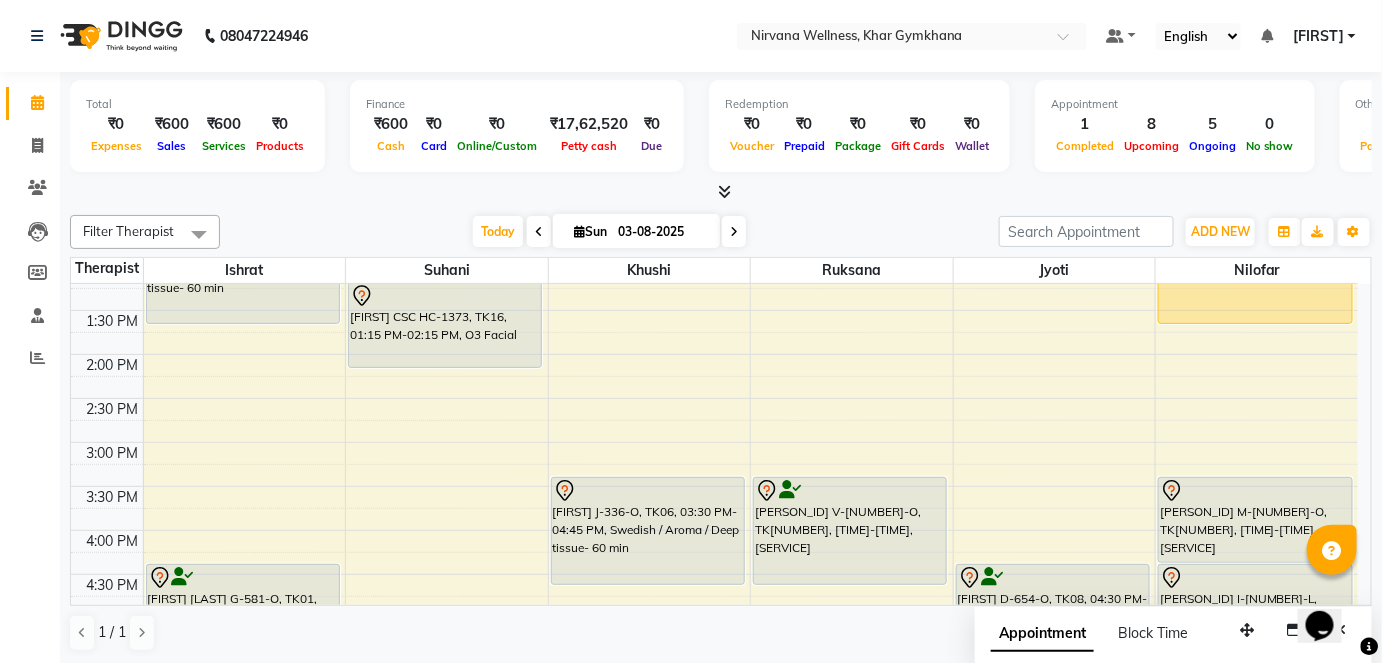 scroll, scrollTop: 363, scrollLeft: 0, axis: vertical 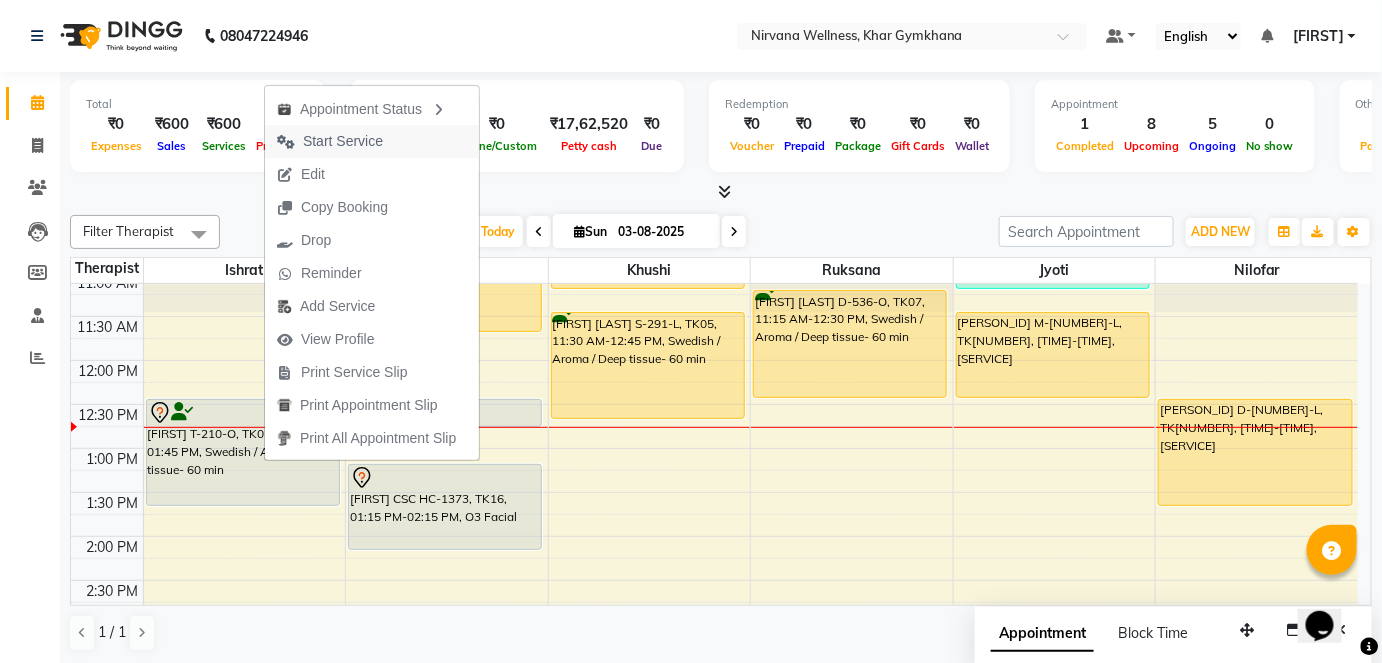 click on "Start Service" at bounding box center [343, 141] 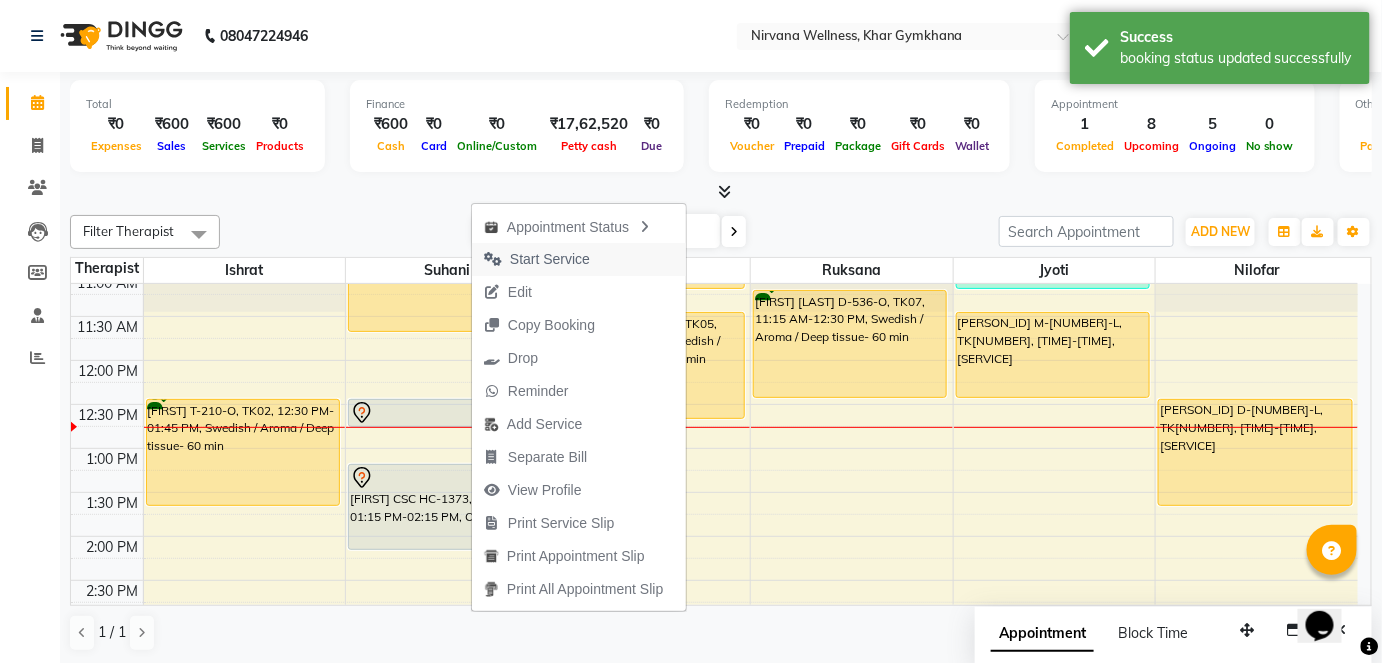 click on "Start Service" at bounding box center (550, 259) 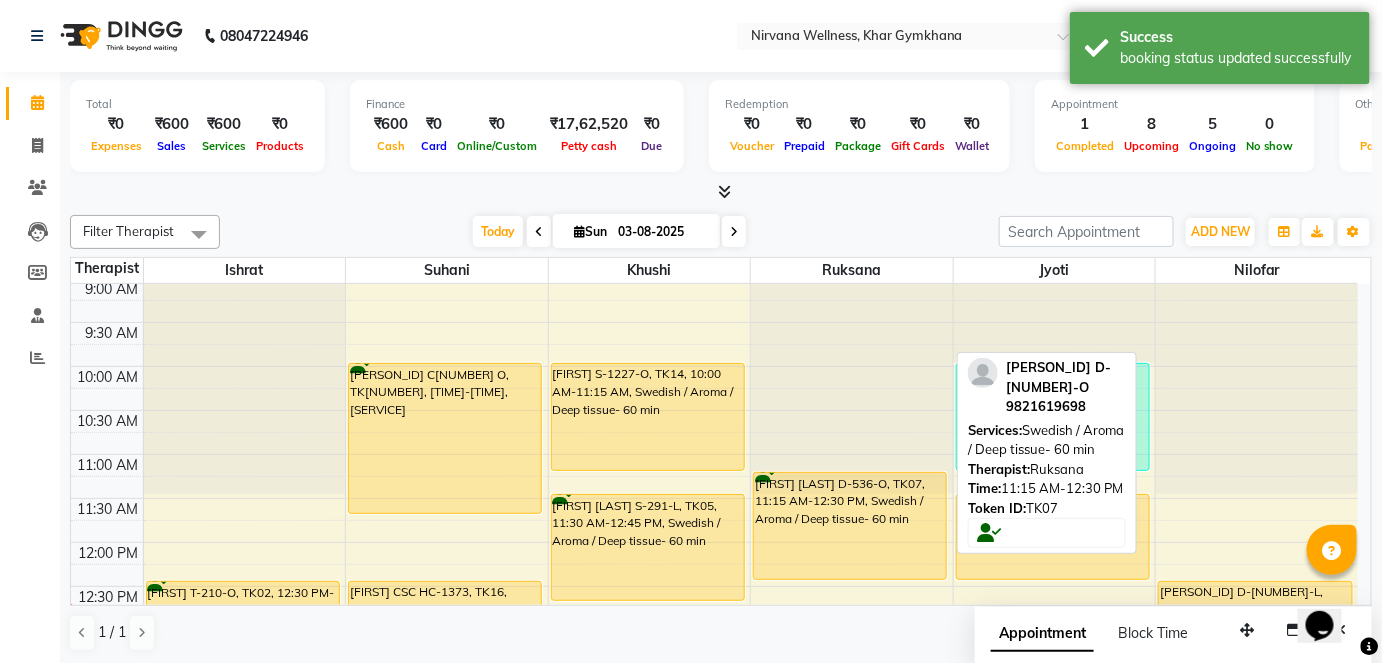 scroll, scrollTop: 181, scrollLeft: 0, axis: vertical 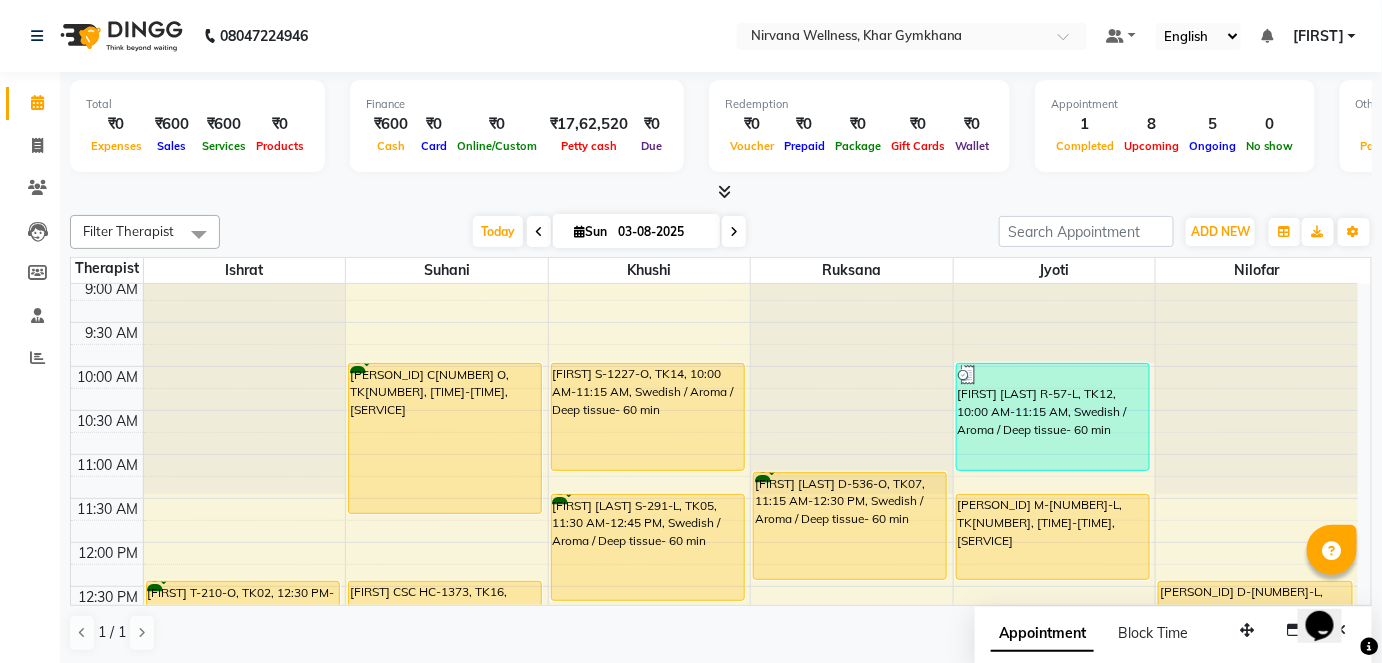 click on "03-08-2025" at bounding box center [662, 232] 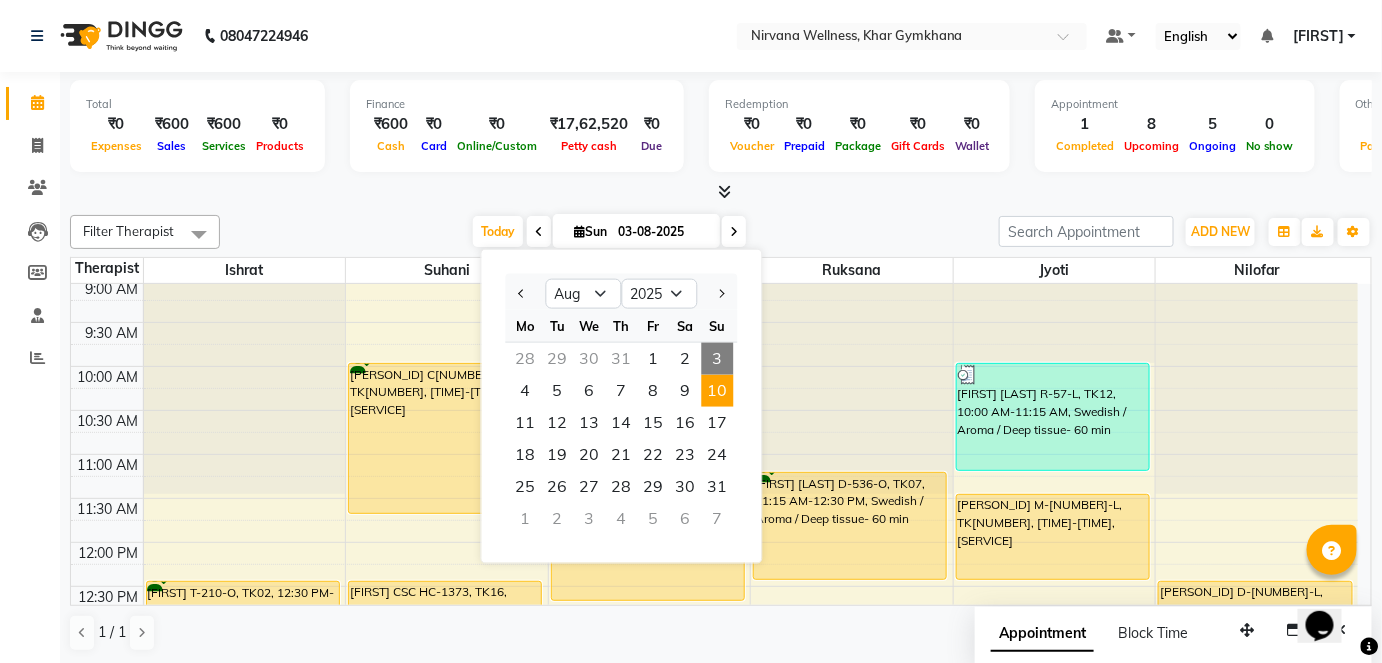click on "10" at bounding box center [718, 391] 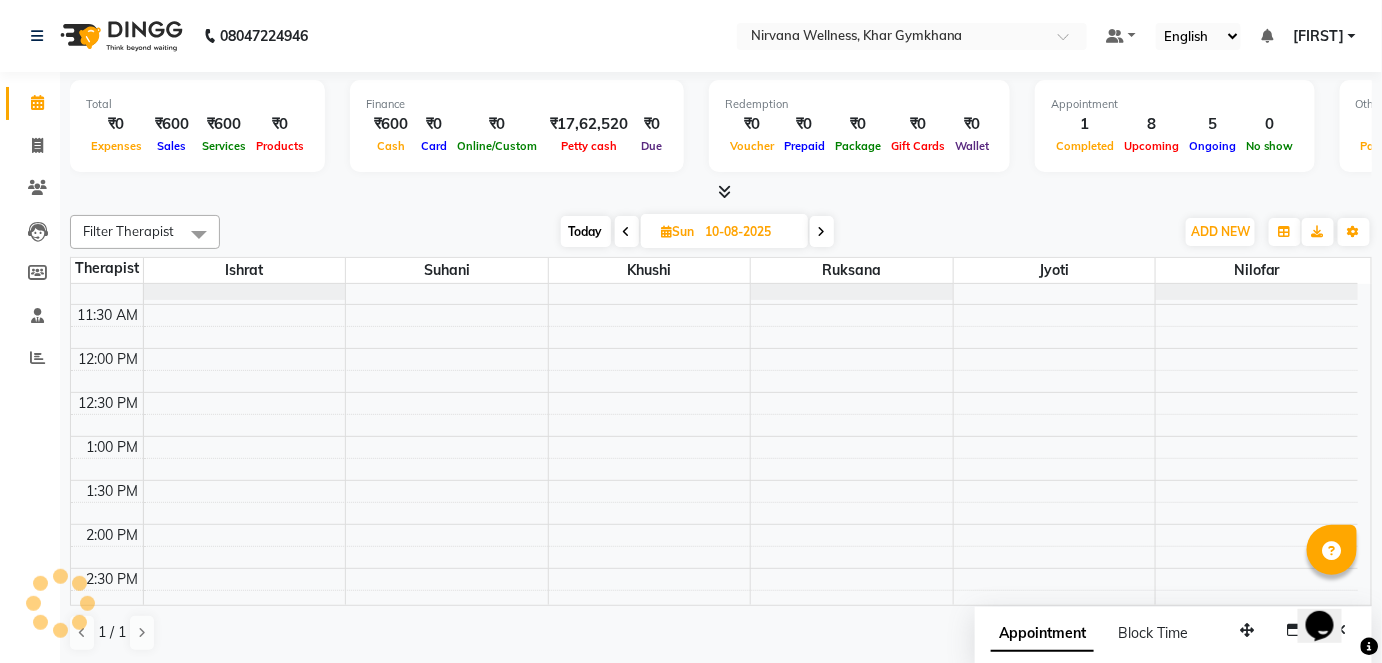 scroll, scrollTop: 246, scrollLeft: 0, axis: vertical 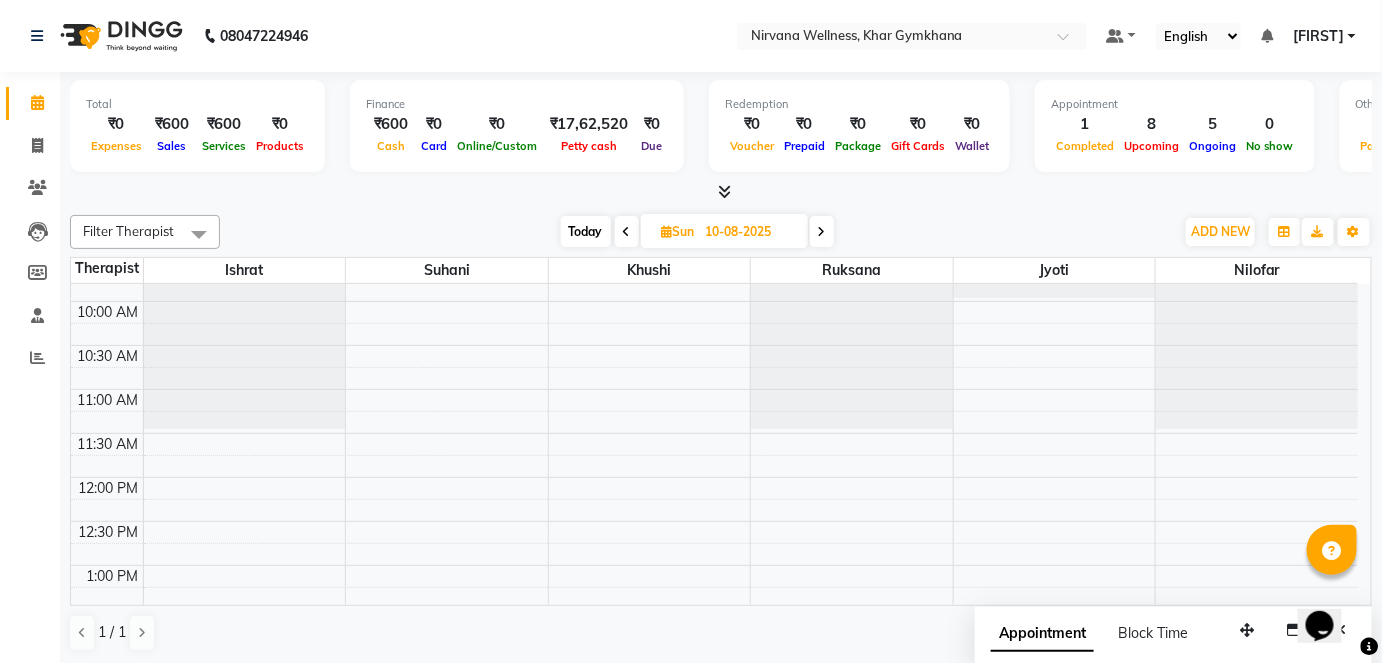 click at bounding box center [852, 38] 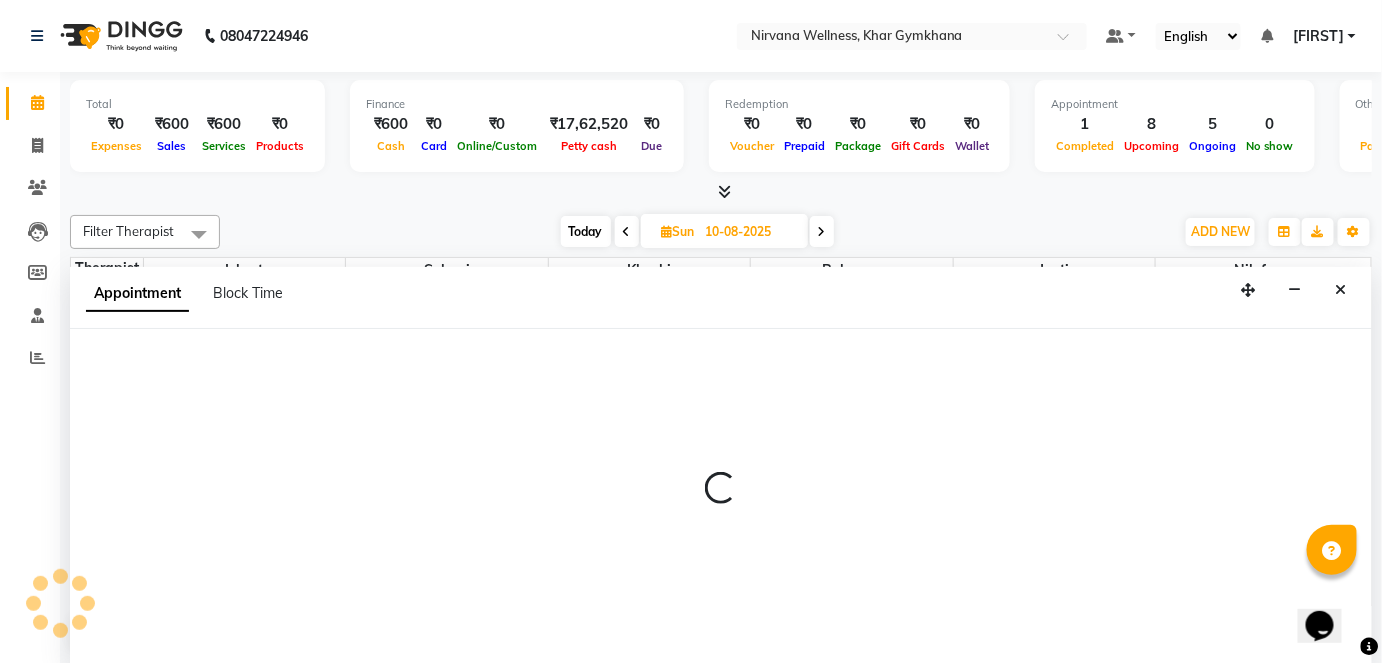 select on "72486" 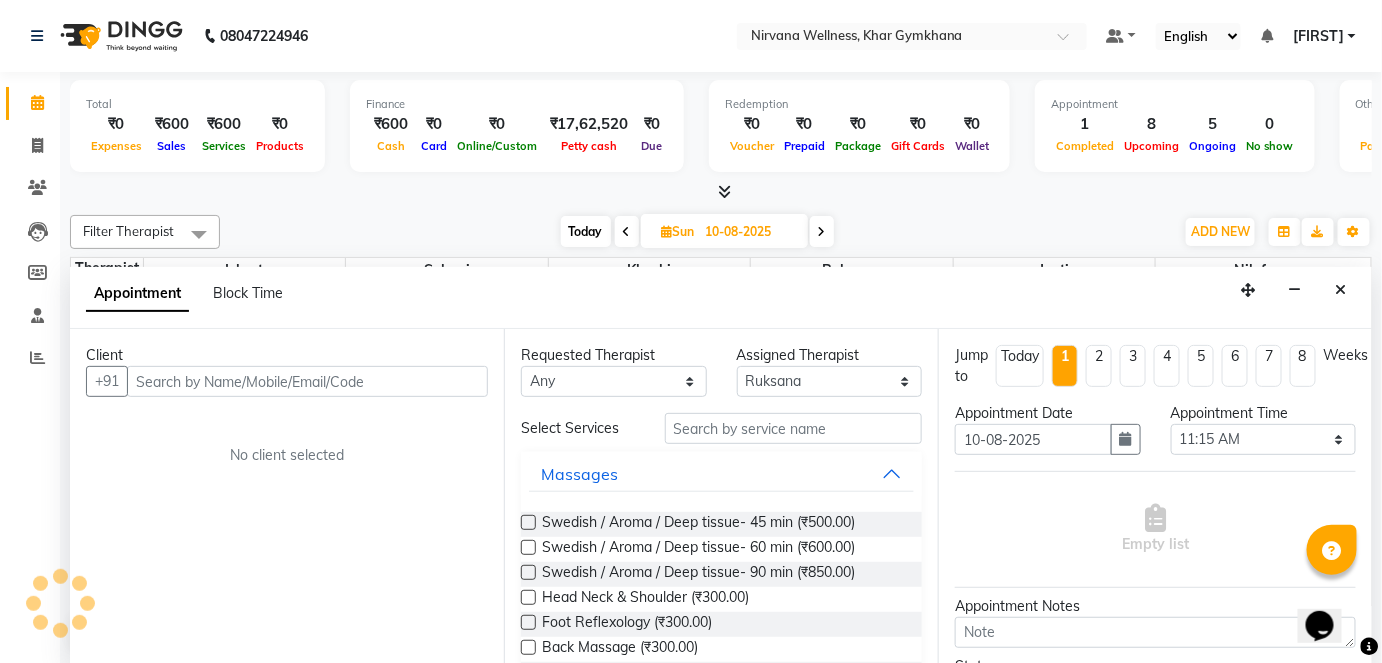 scroll, scrollTop: 0, scrollLeft: 0, axis: both 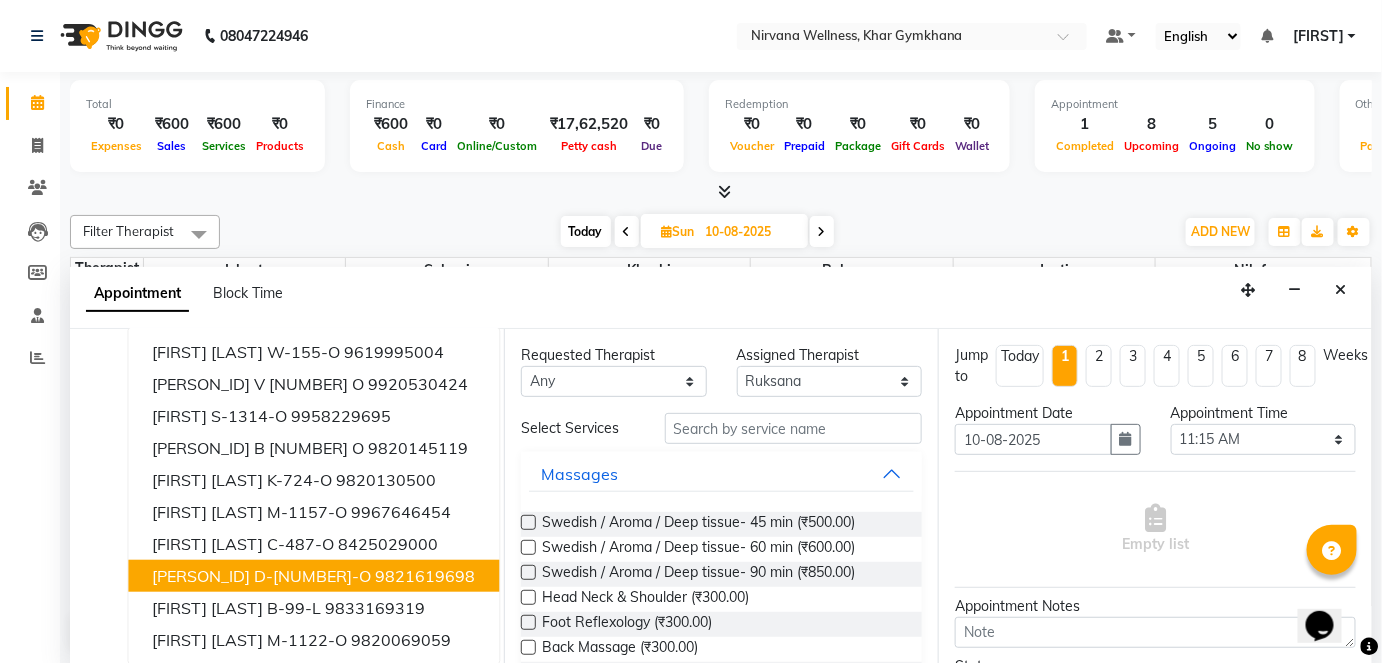 drag, startPoint x: 339, startPoint y: 553, endPoint x: 399, endPoint y: 531, distance: 63.90618 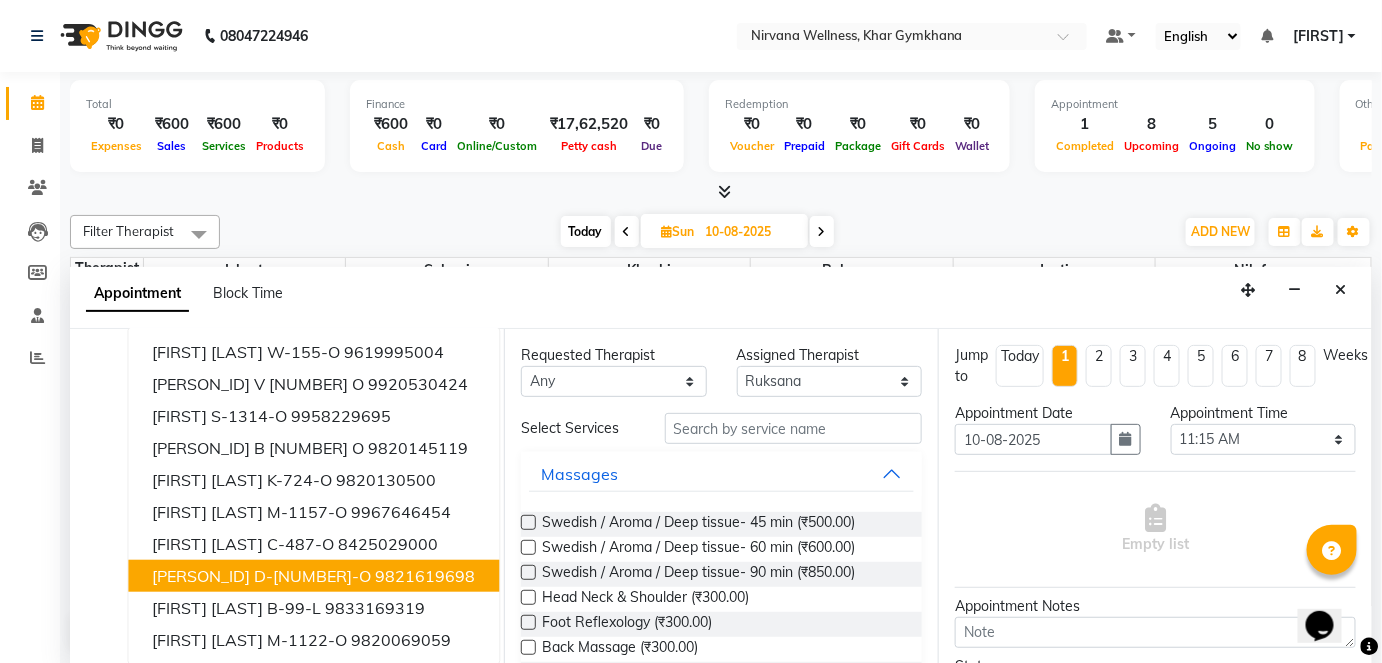 scroll, scrollTop: 0, scrollLeft: 0, axis: both 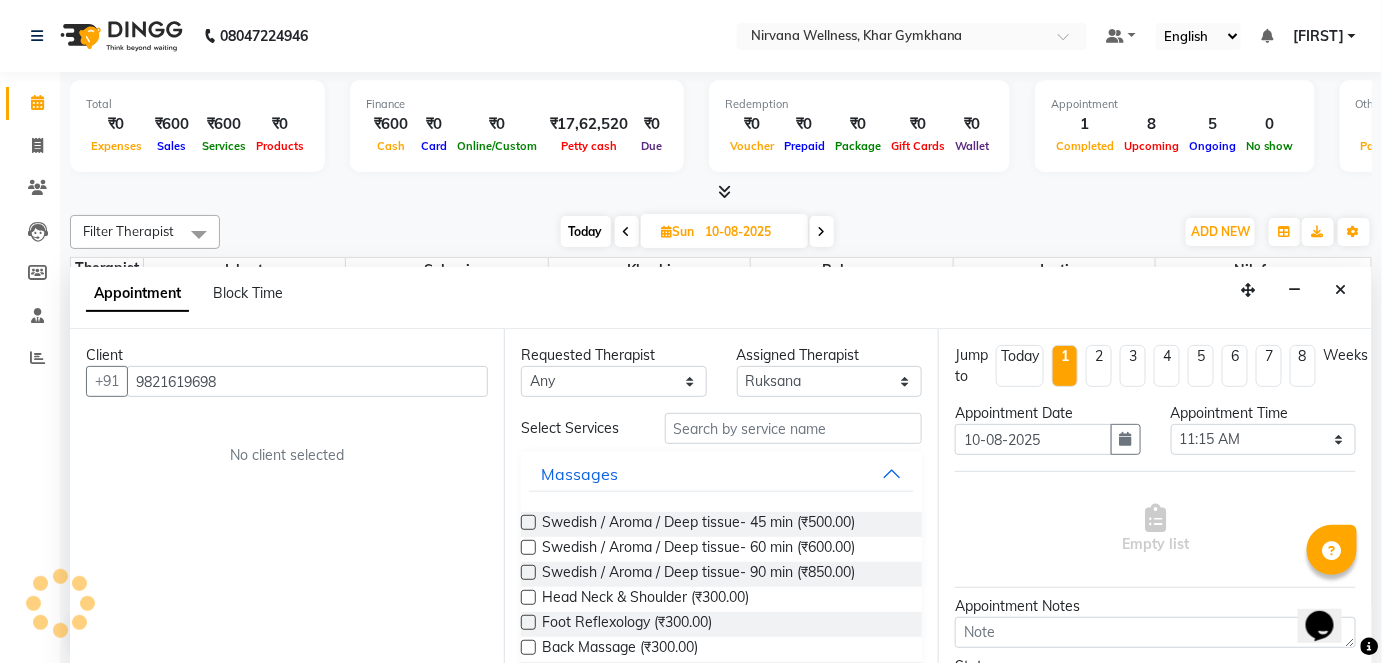 type on "9821619698" 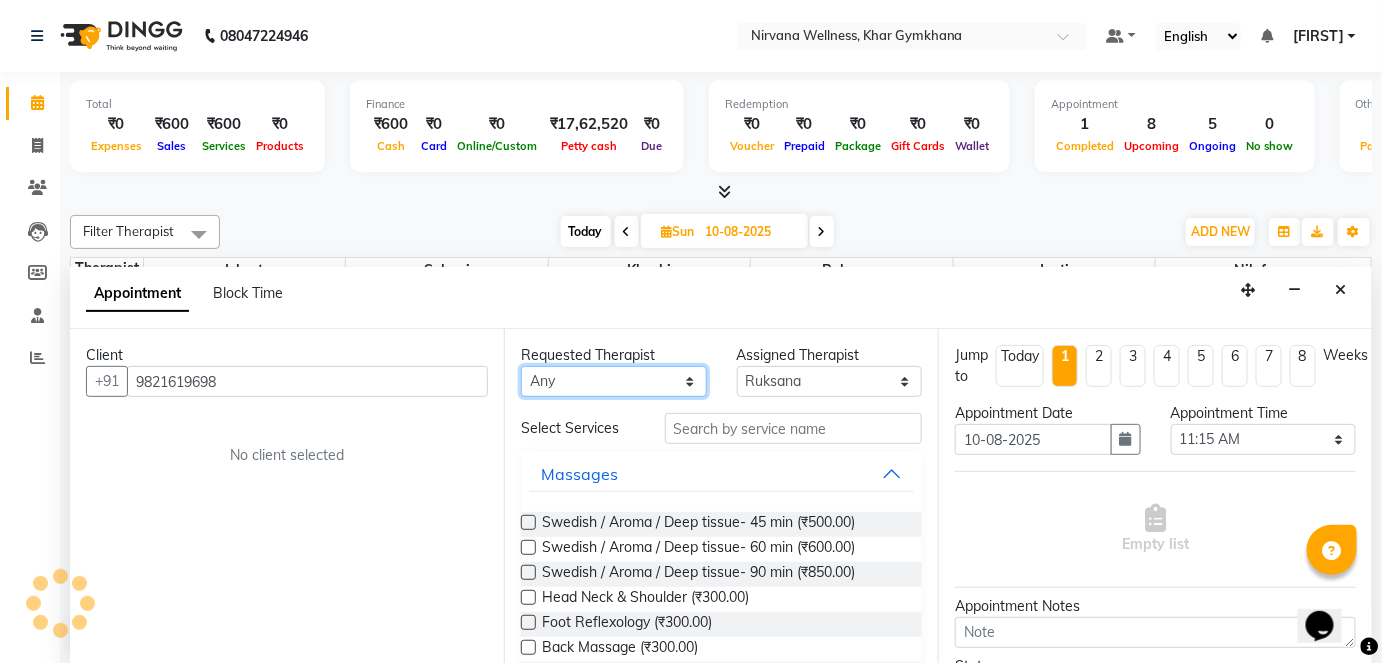 drag, startPoint x: 642, startPoint y: 368, endPoint x: 642, endPoint y: 392, distance: 24 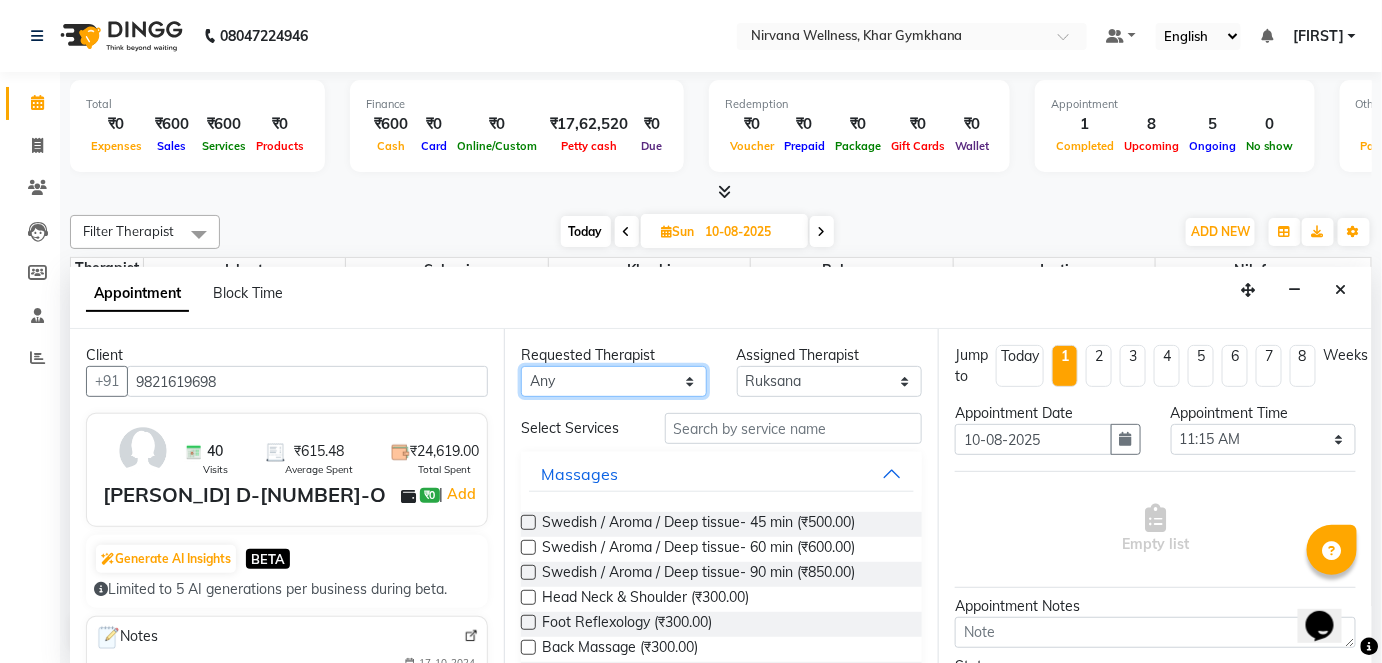 select on "72486" 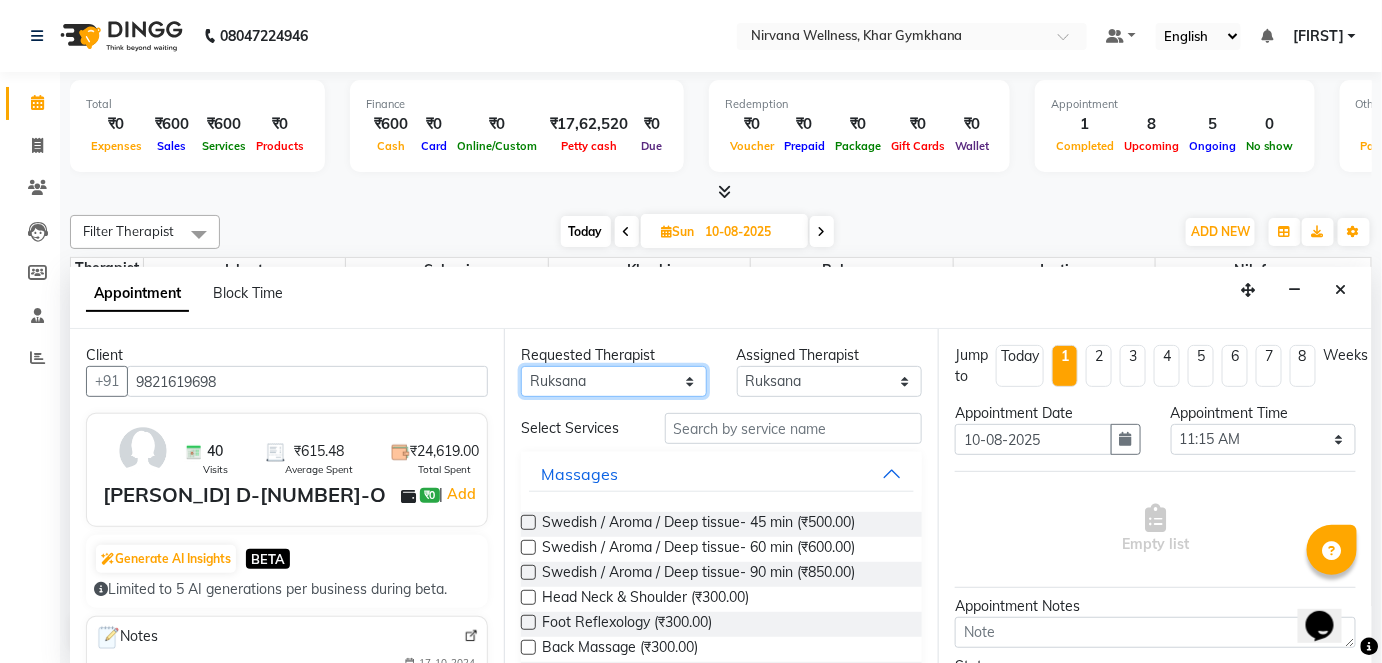 click on "Any [FIRST] [LAST] [FIRST] [LAST] [FIRST] [LAST] [FIRST] [LAST]  Suhani" at bounding box center (614, 381) 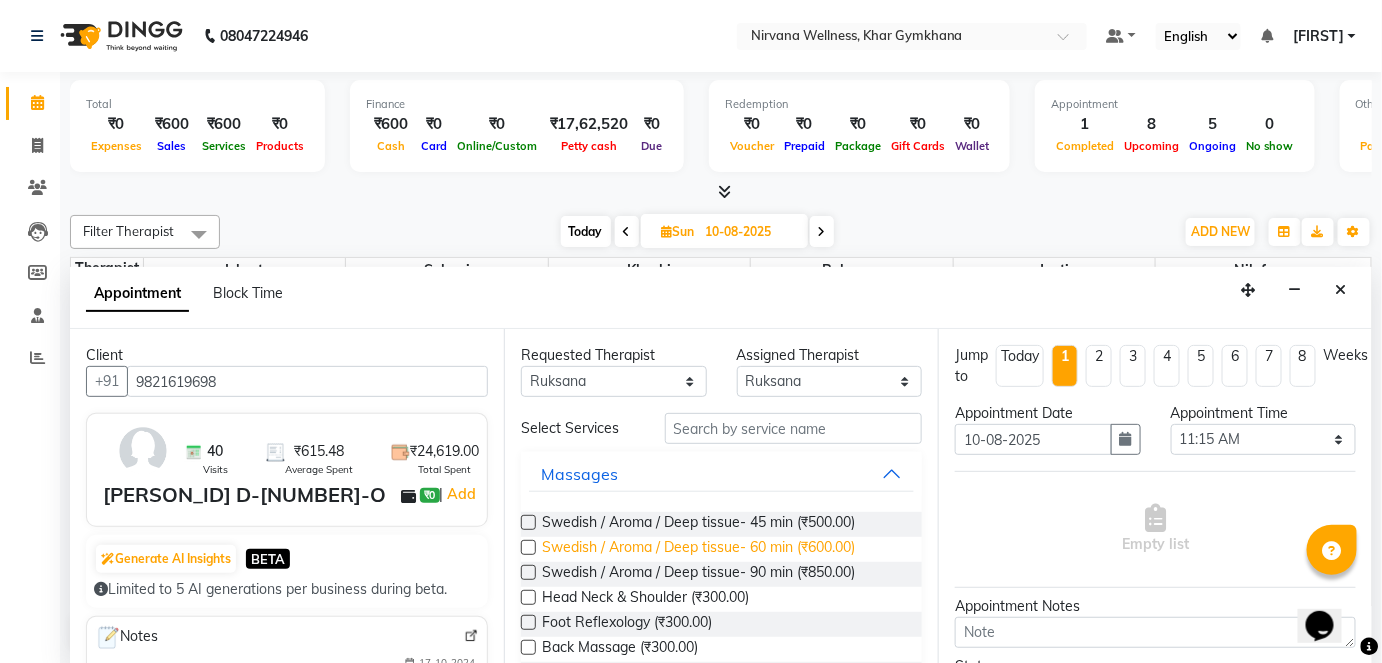 drag, startPoint x: 684, startPoint y: 550, endPoint x: 764, endPoint y: 554, distance: 80.09994 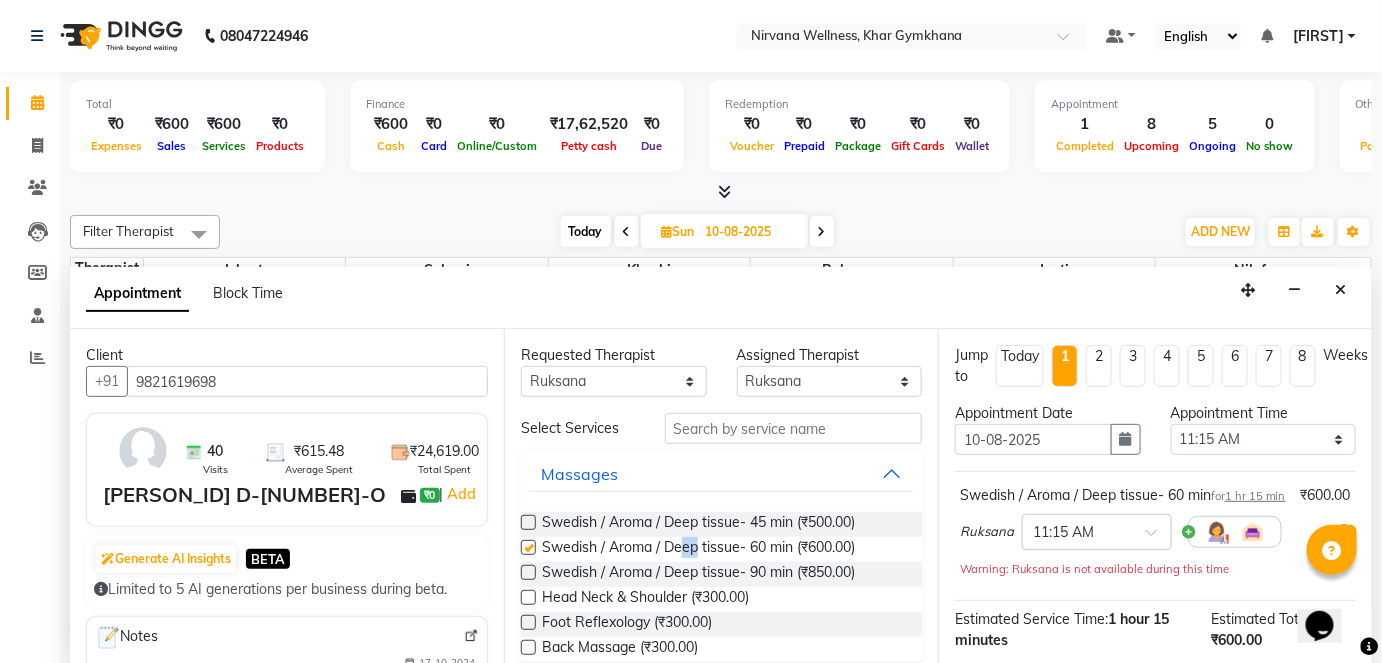 checkbox on "false" 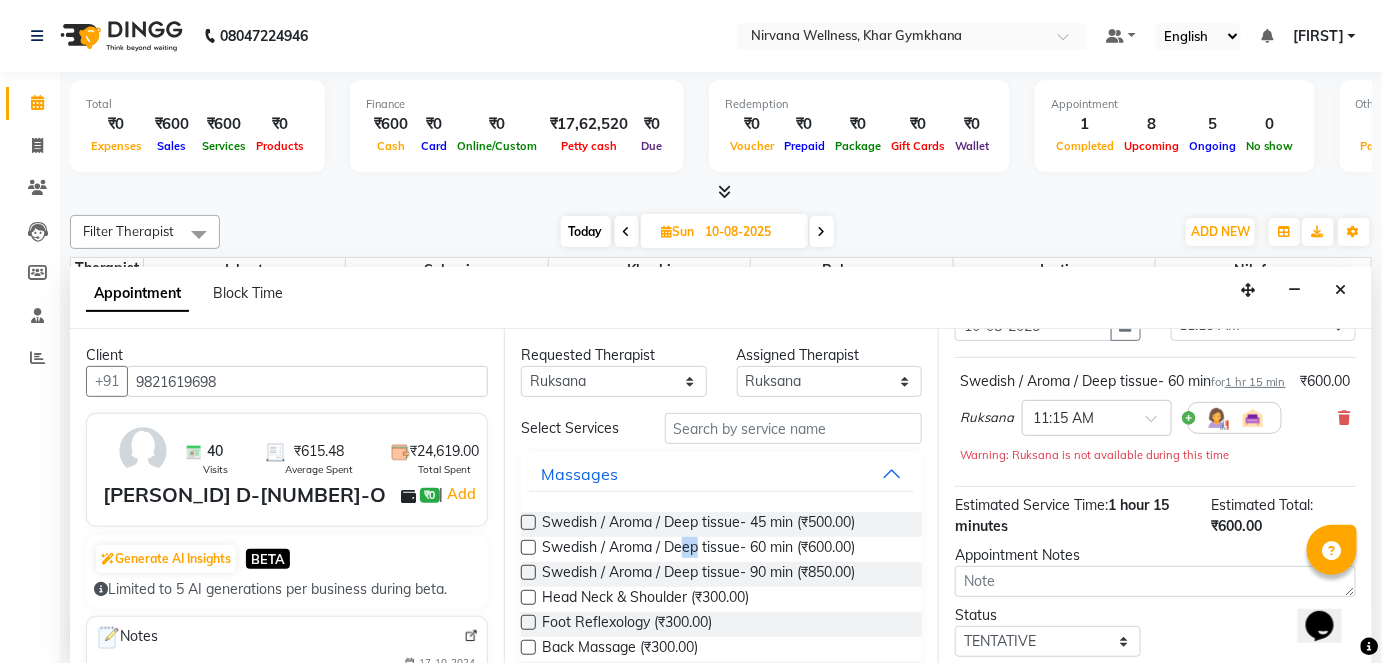 scroll, scrollTop: 252, scrollLeft: 0, axis: vertical 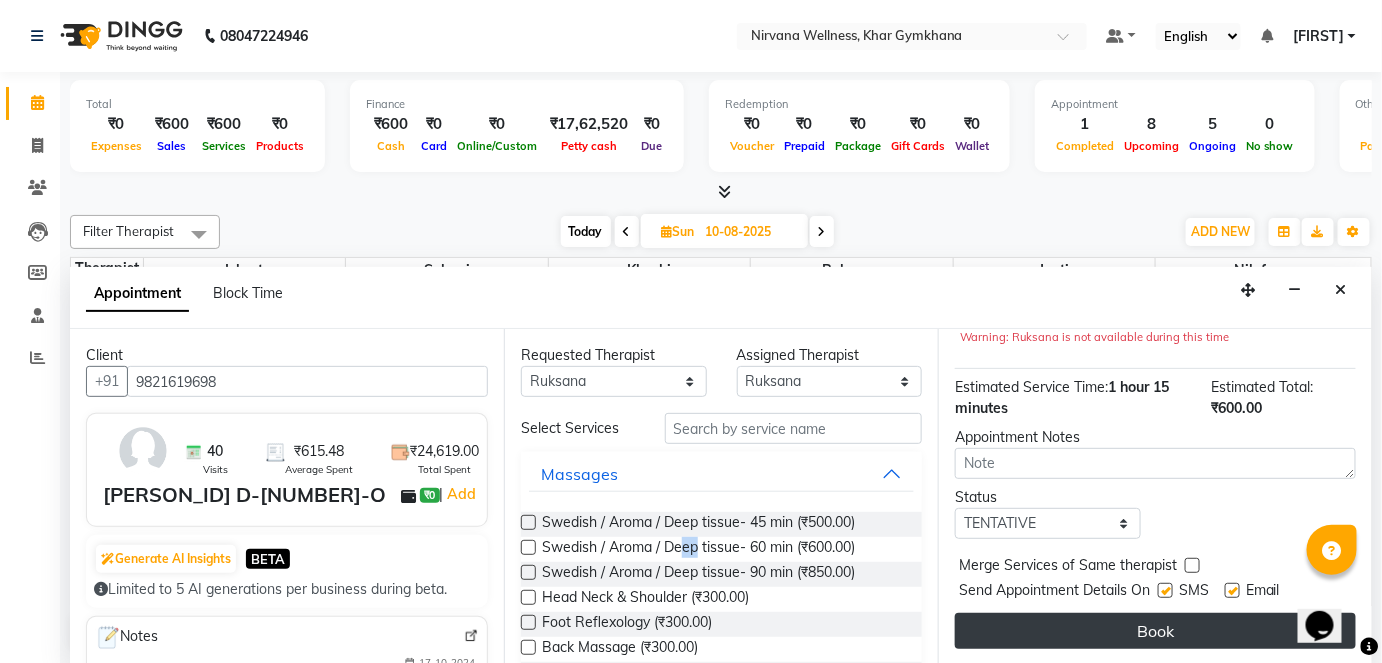 click on "Book" at bounding box center [1155, 631] 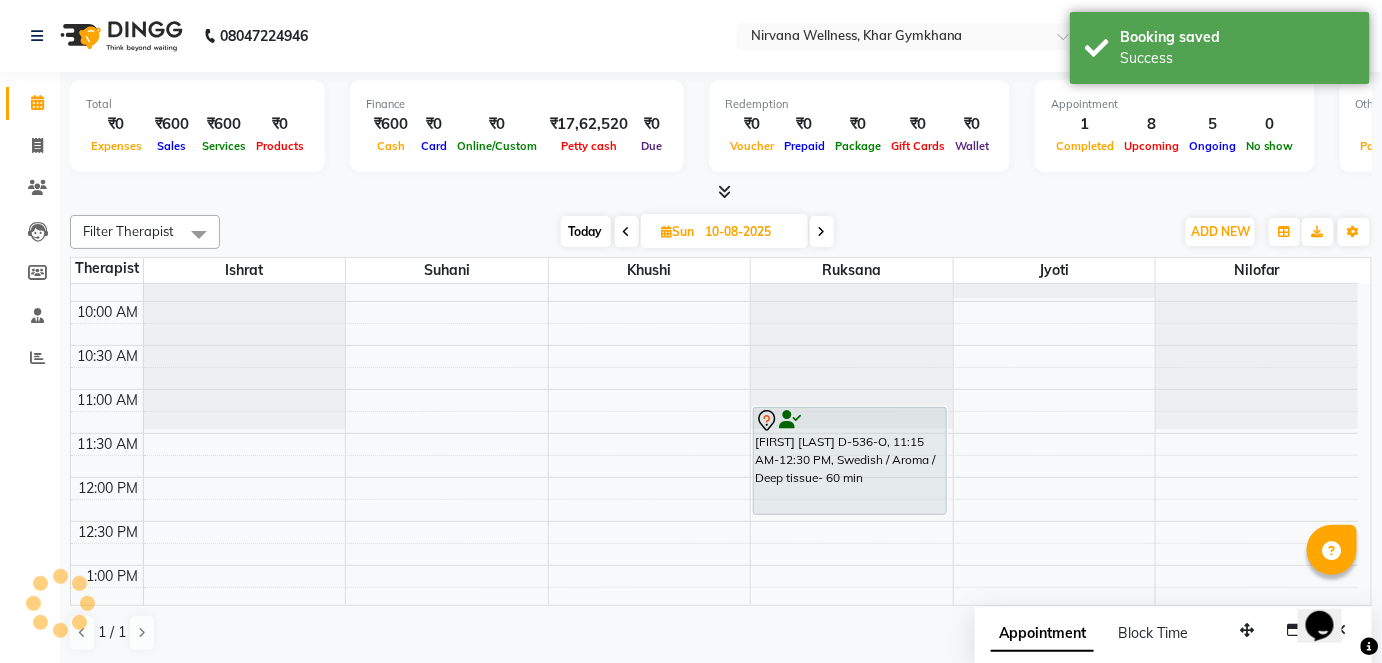 scroll, scrollTop: 0, scrollLeft: 0, axis: both 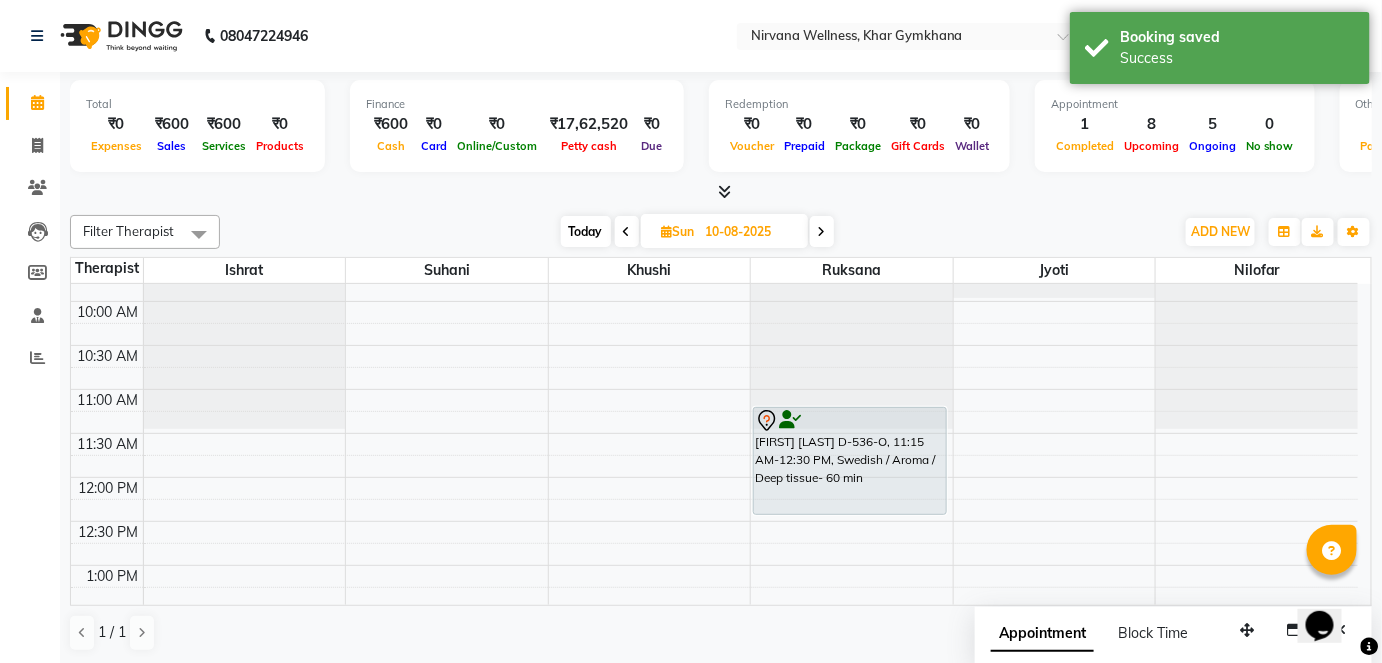 click on "Today" at bounding box center (586, 231) 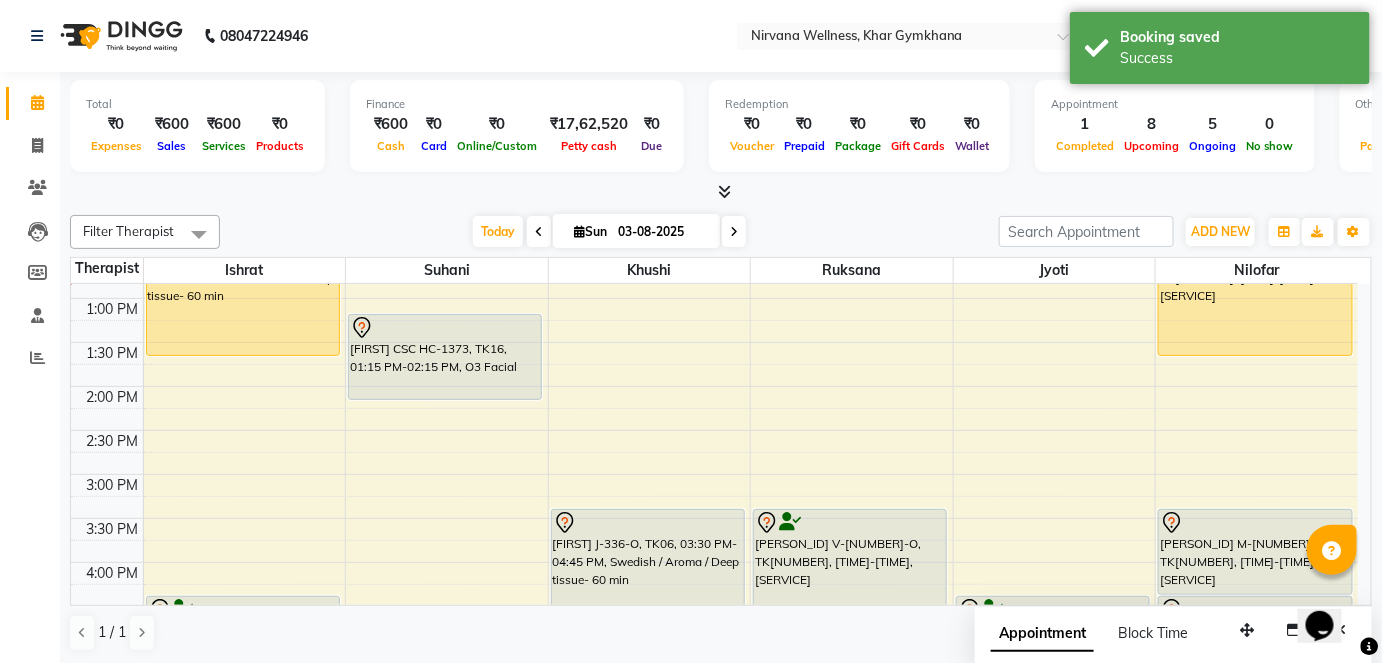 scroll, scrollTop: 618, scrollLeft: 0, axis: vertical 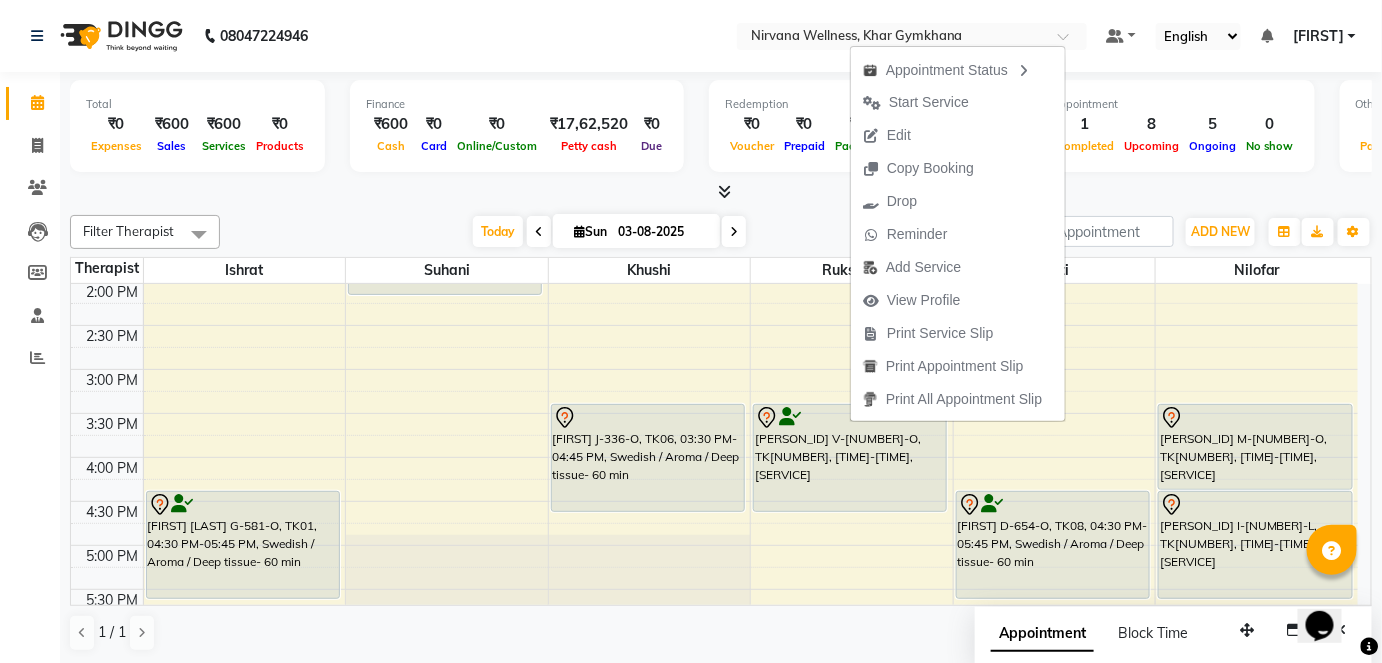click on "Edit" at bounding box center (899, 135) 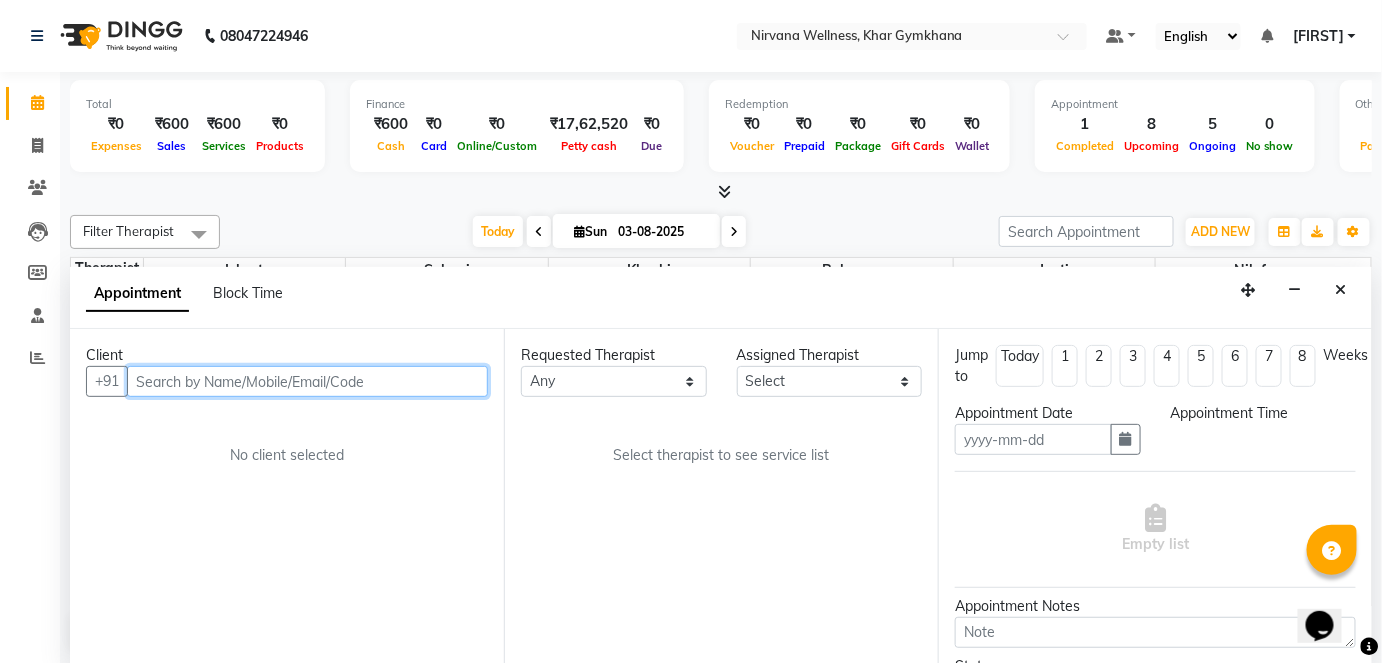 type on "03-08-2025" 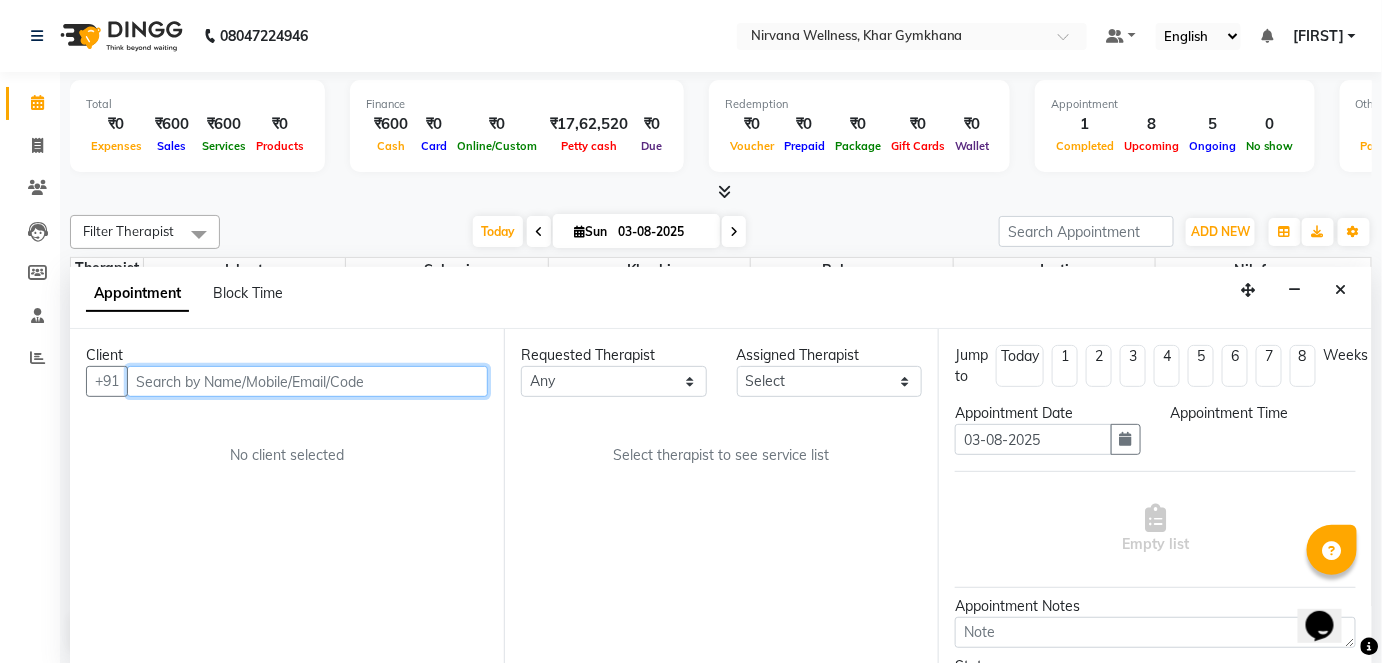 select on "72486" 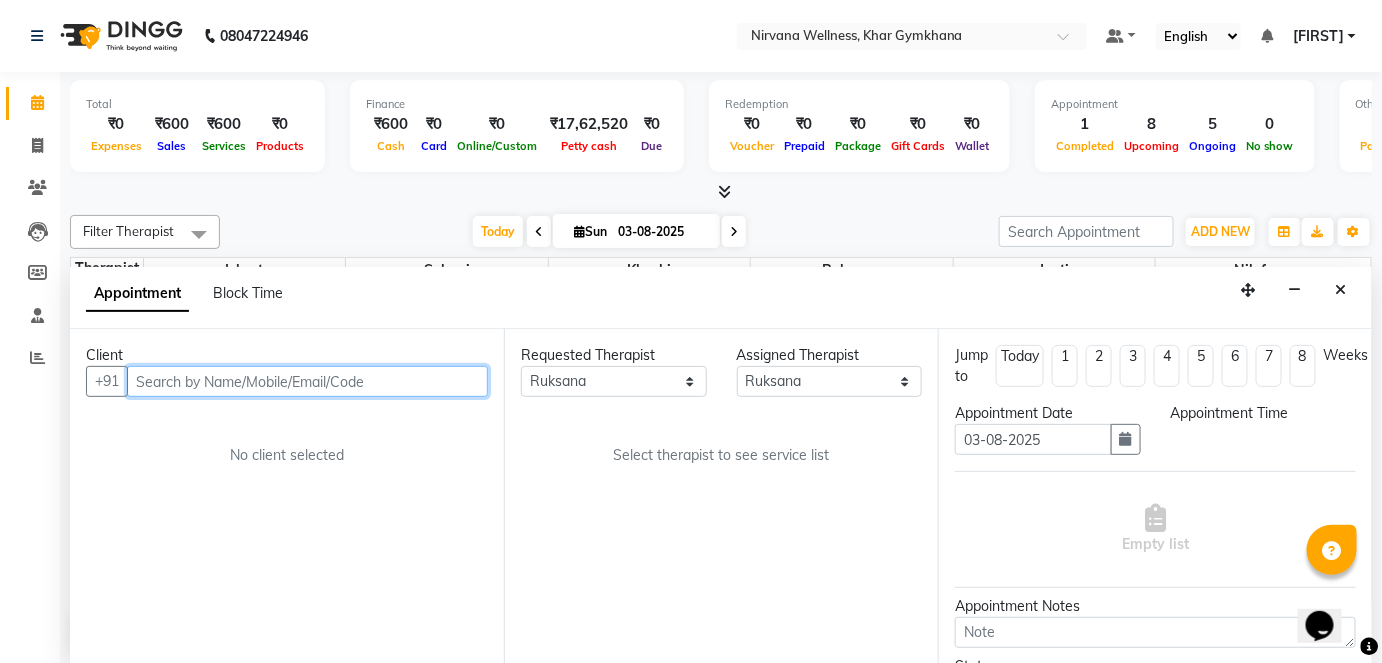 select on "930" 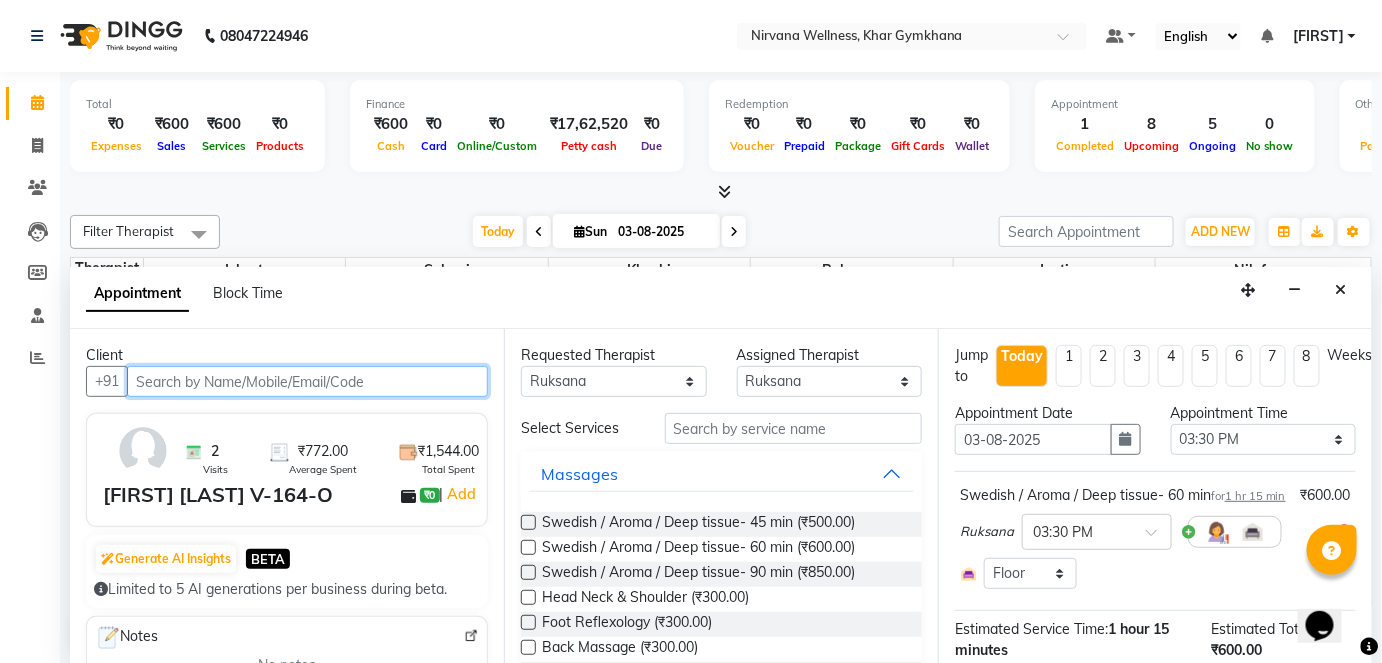 scroll, scrollTop: 436, scrollLeft: 0, axis: vertical 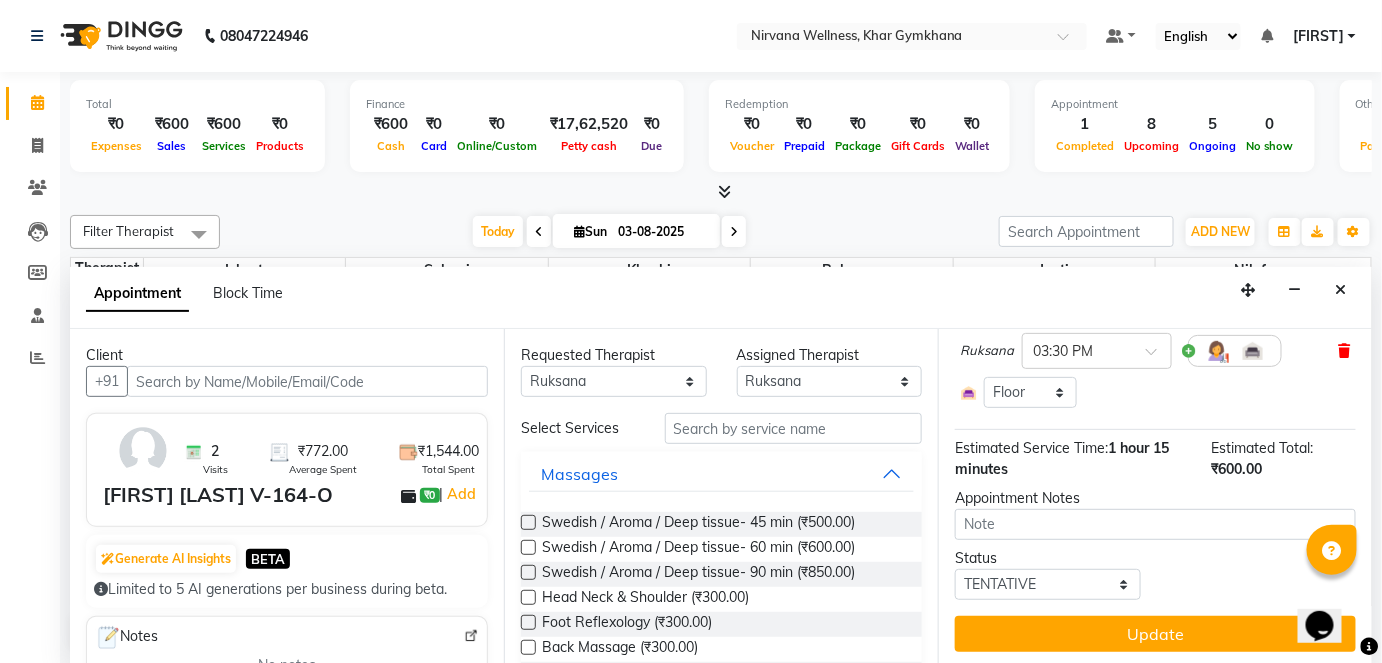 click at bounding box center (1345, 351) 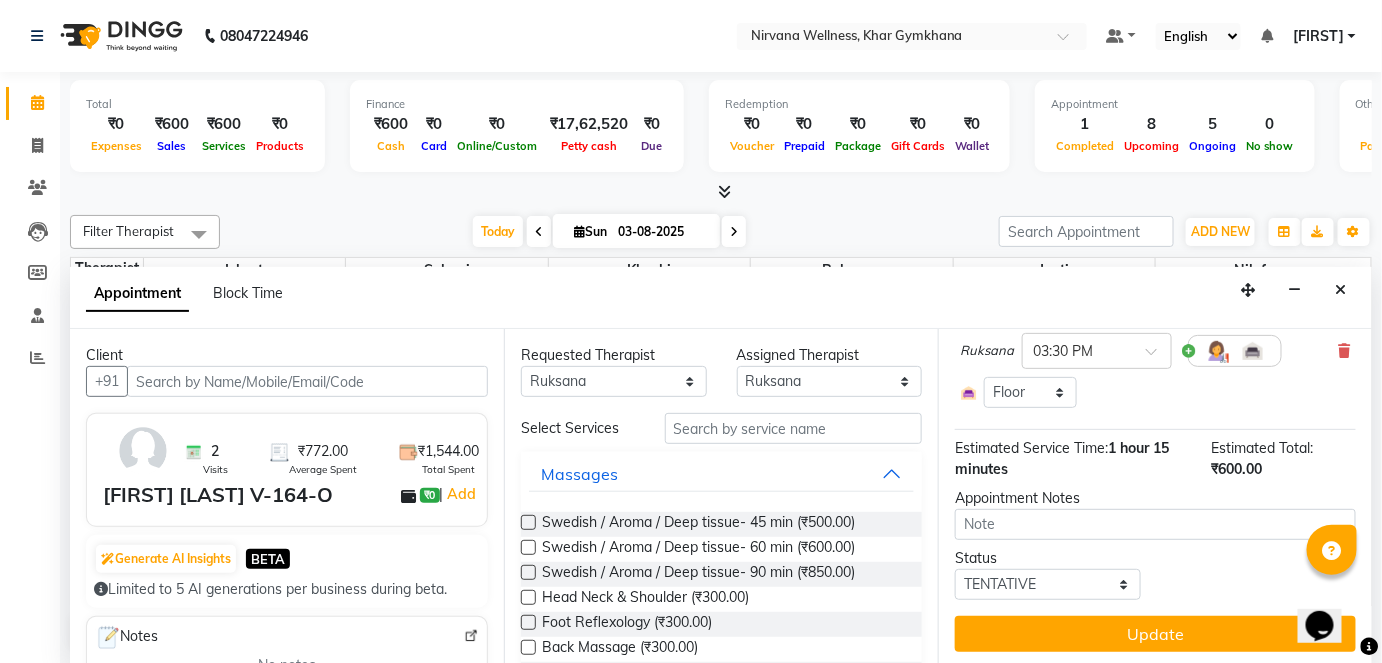 scroll, scrollTop: 79, scrollLeft: 0, axis: vertical 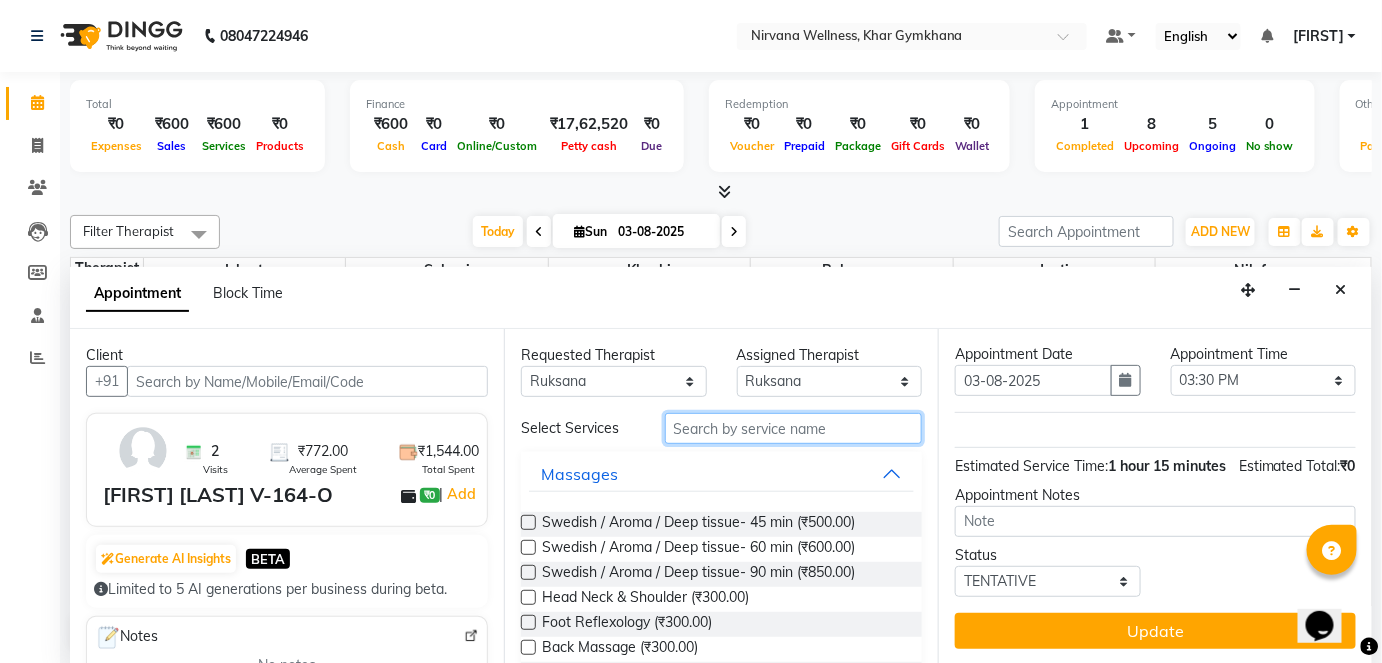 click at bounding box center [793, 428] 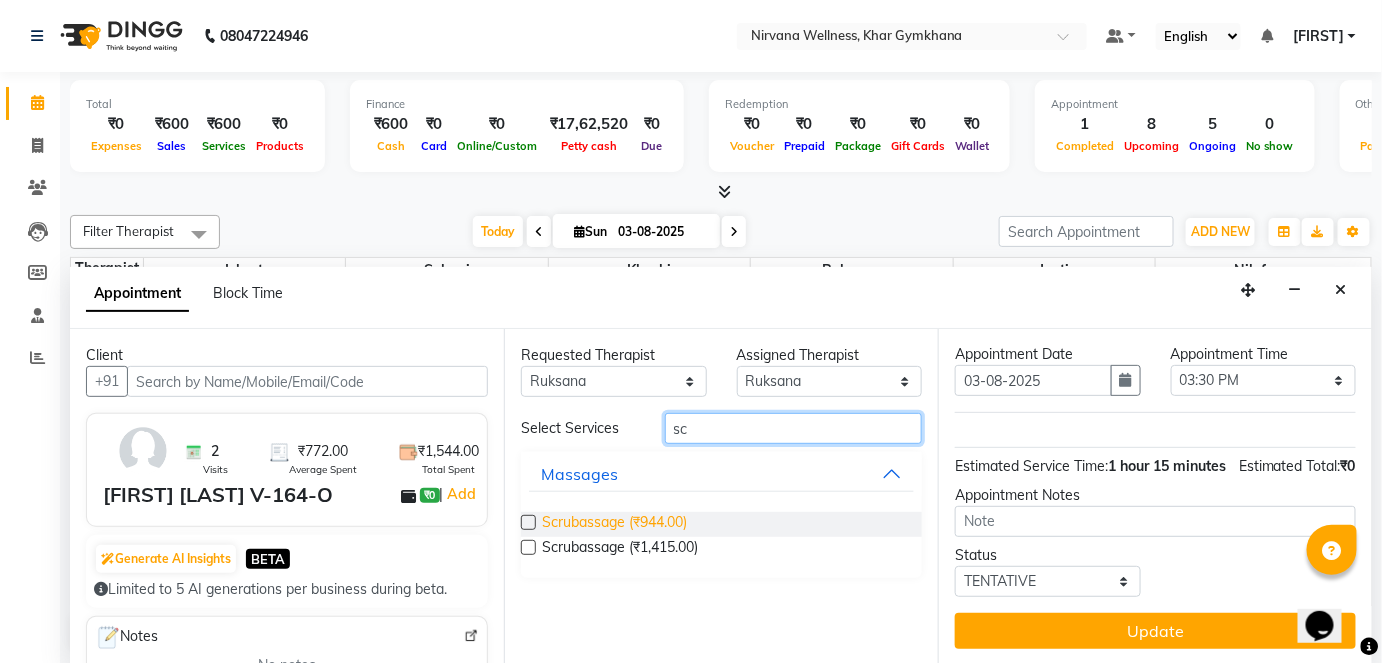 type on "sc" 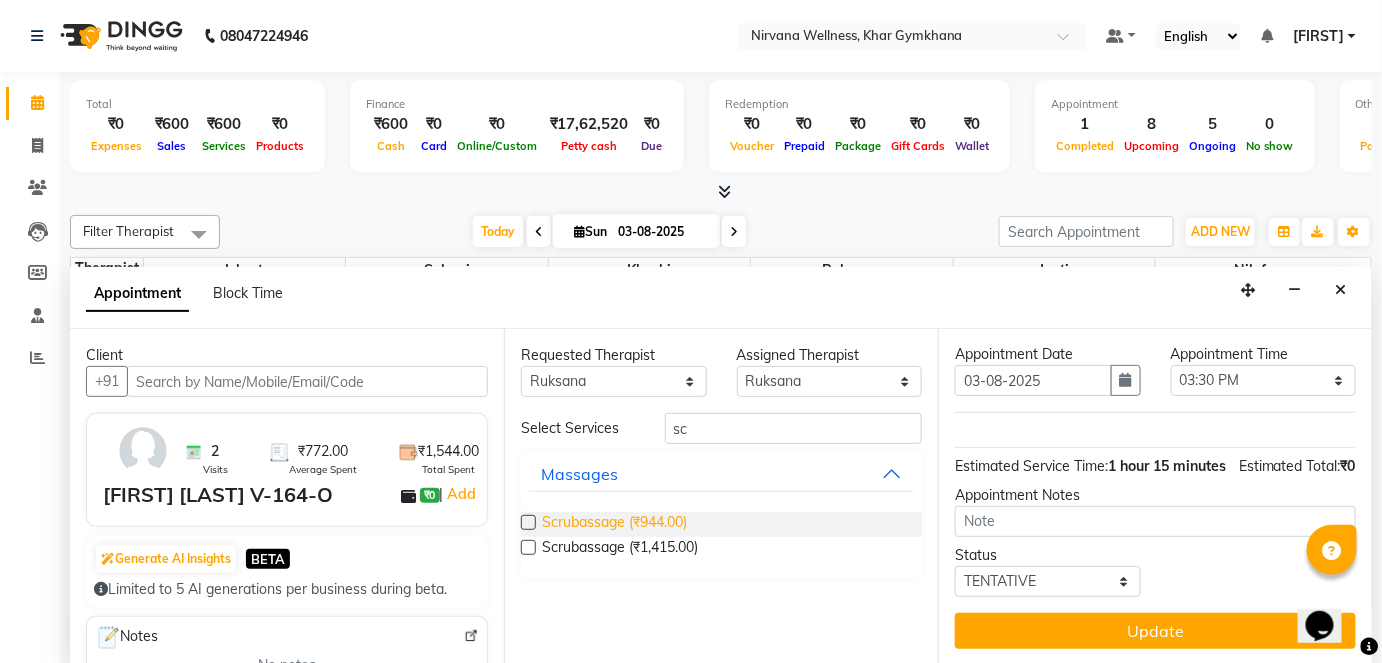 click on "Scrubassage (₹944.00)" at bounding box center [614, 524] 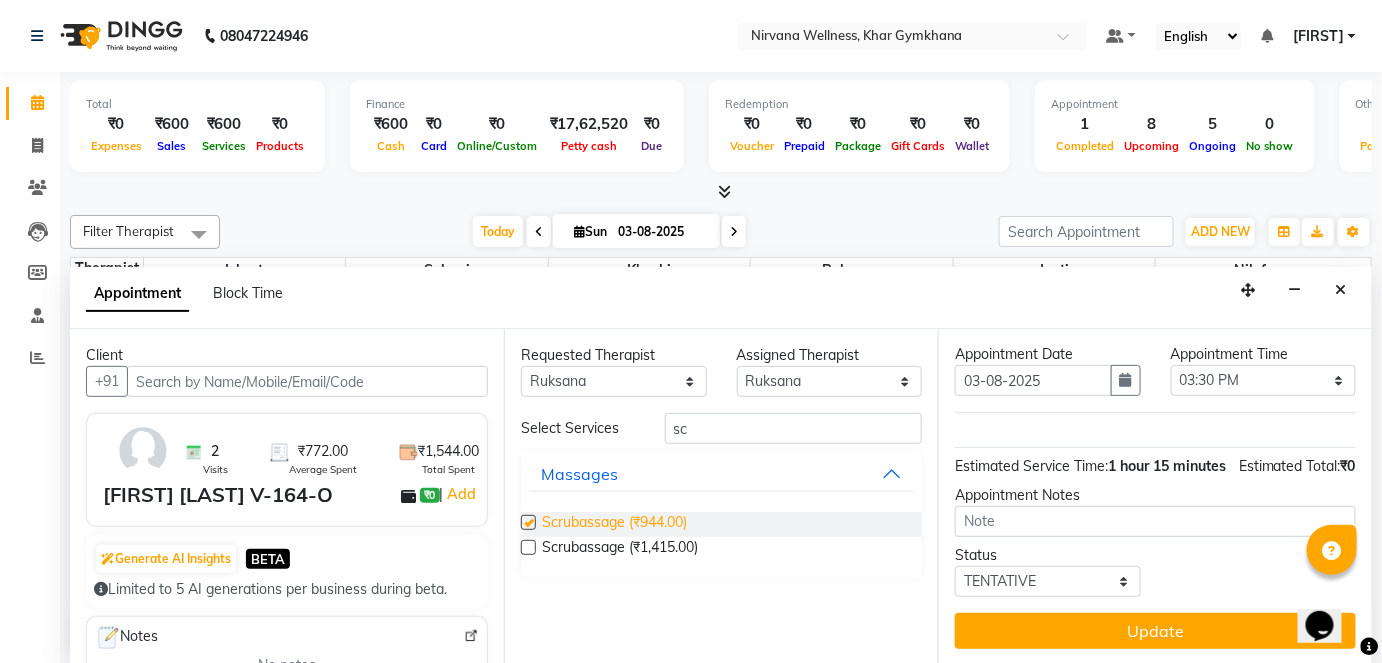 scroll, scrollTop: 170, scrollLeft: 0, axis: vertical 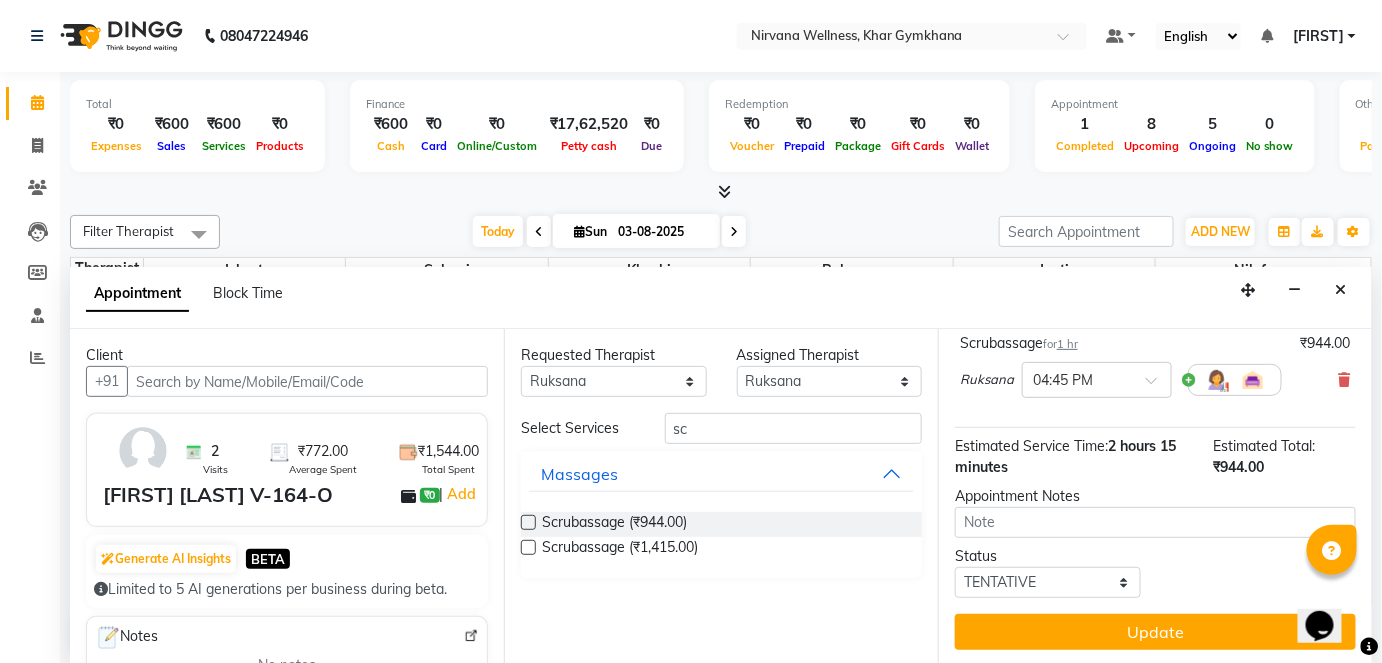 checkbox on "false" 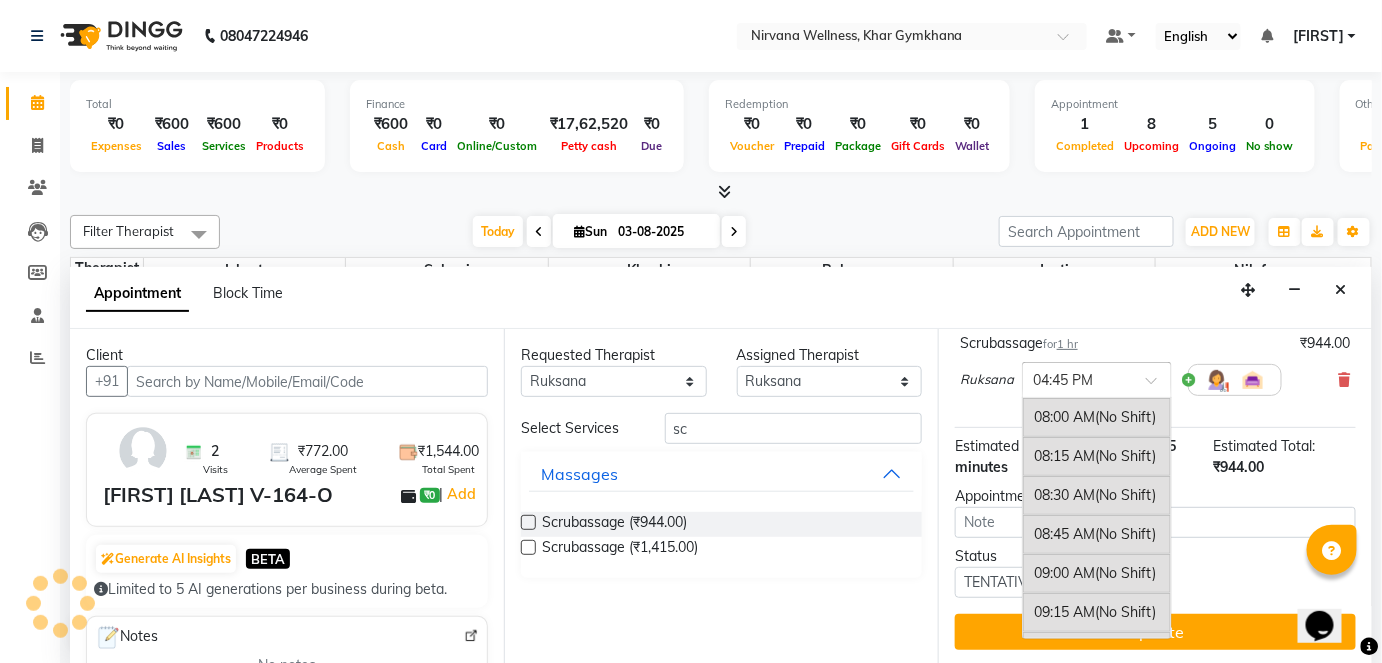 click at bounding box center [1077, 378] 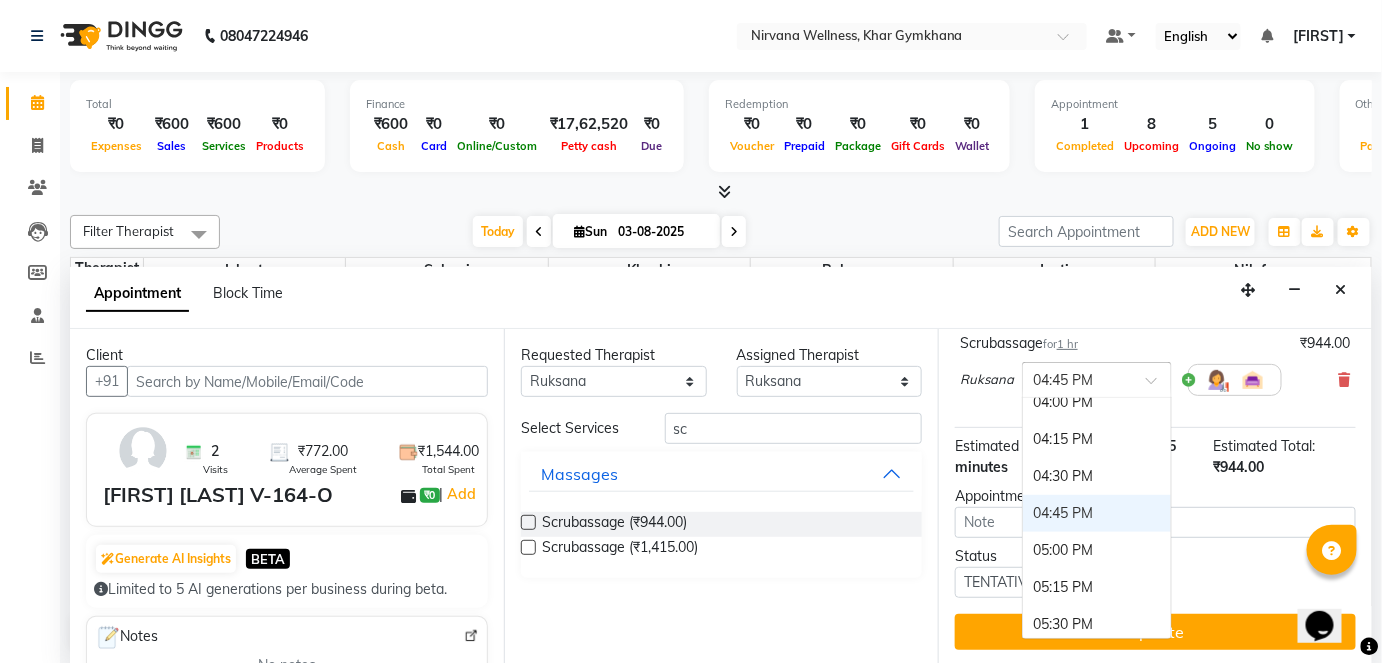 scroll, scrollTop: 1133, scrollLeft: 0, axis: vertical 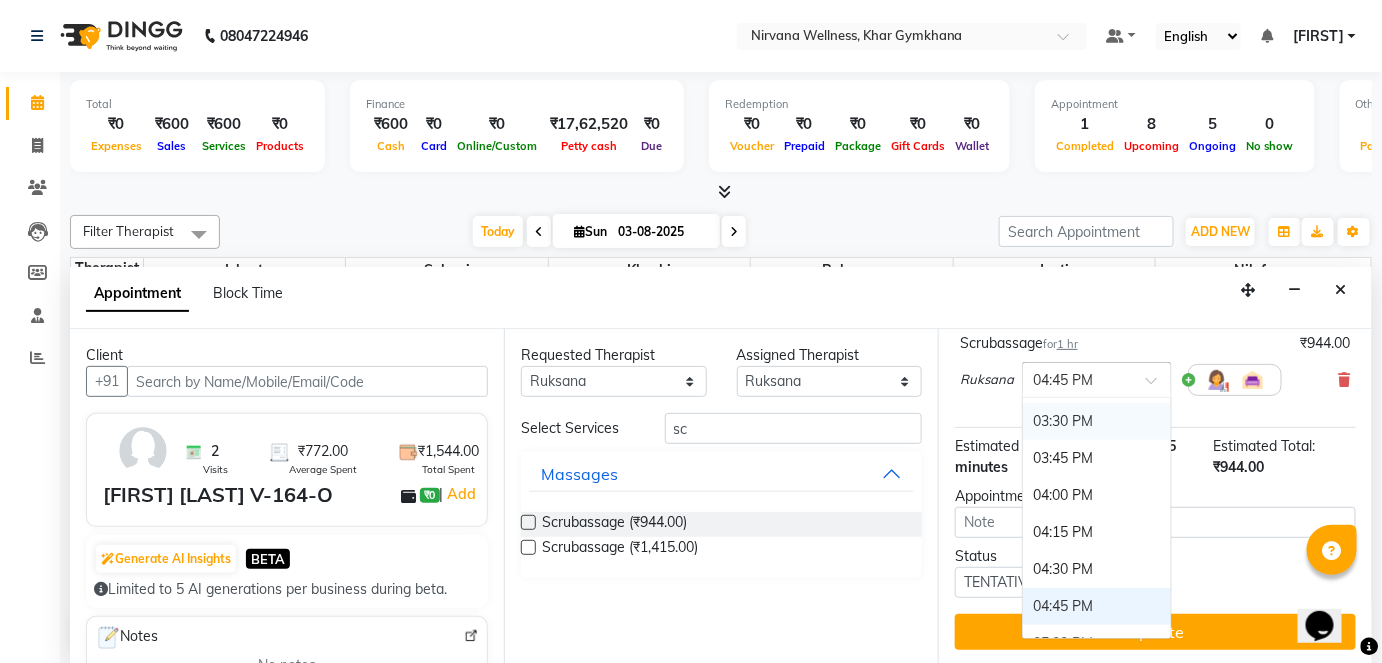 click on "03:30 PM" at bounding box center [1097, 421] 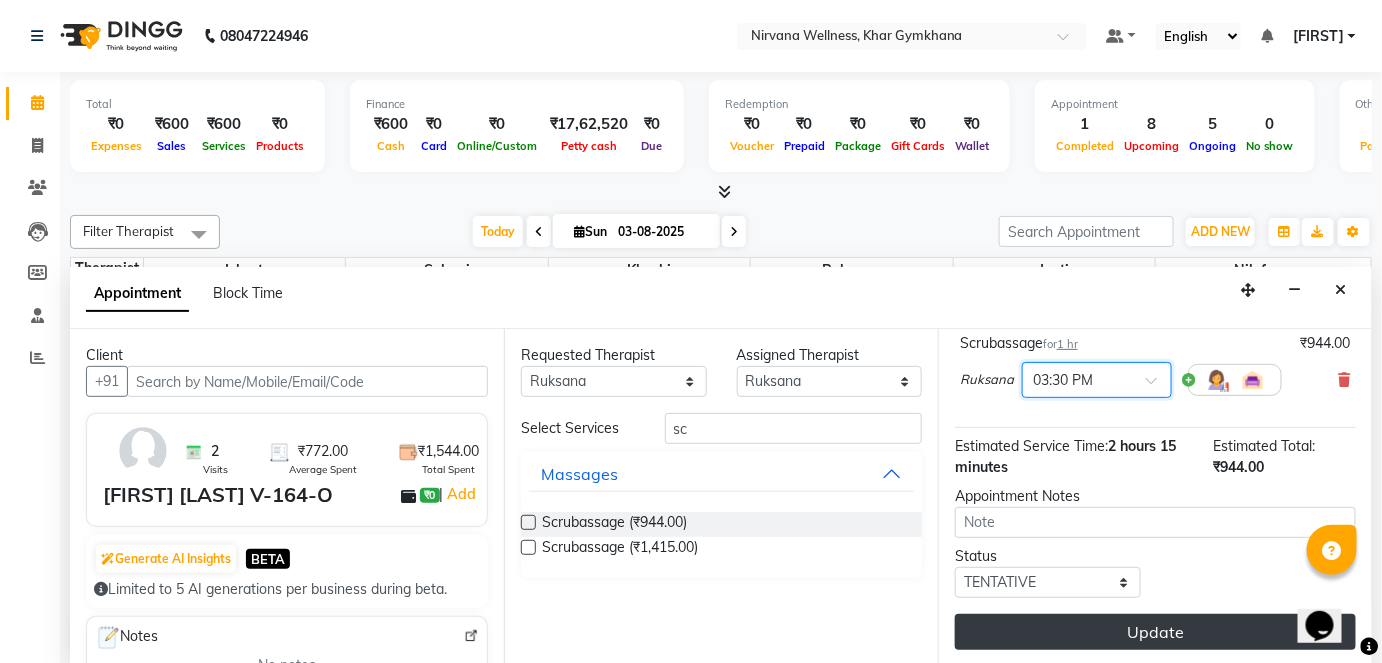 click on "Update" at bounding box center (1155, 632) 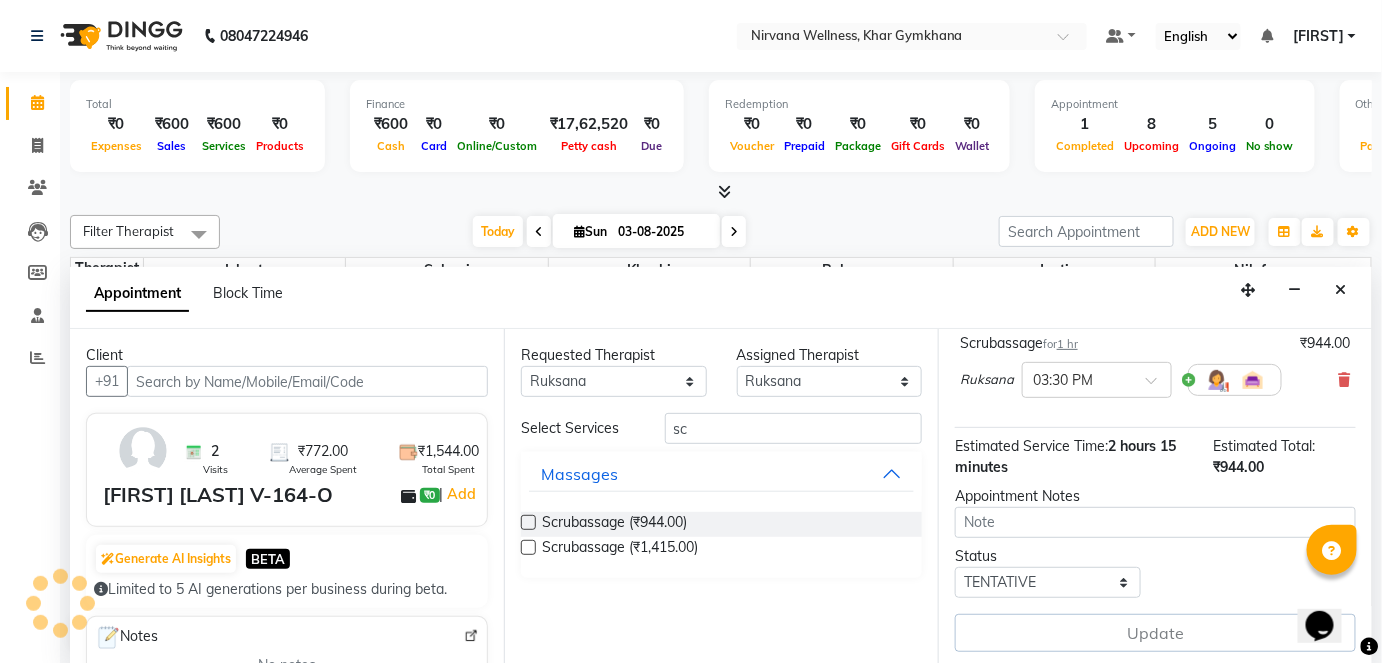 scroll, scrollTop: 171, scrollLeft: 0, axis: vertical 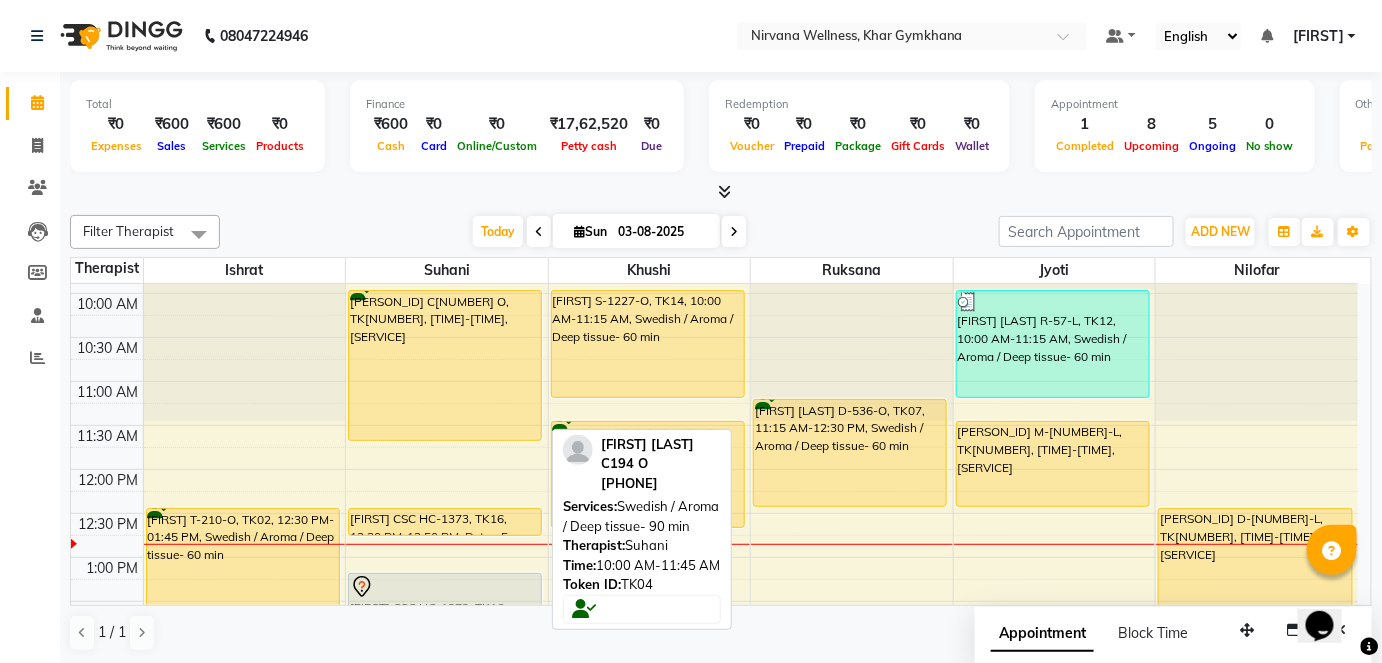 click on "[PERSON_ID] C[NUMBER] O, TK[NUMBER], [TIME]-[TIME], [SERVICE]" at bounding box center [445, 365] 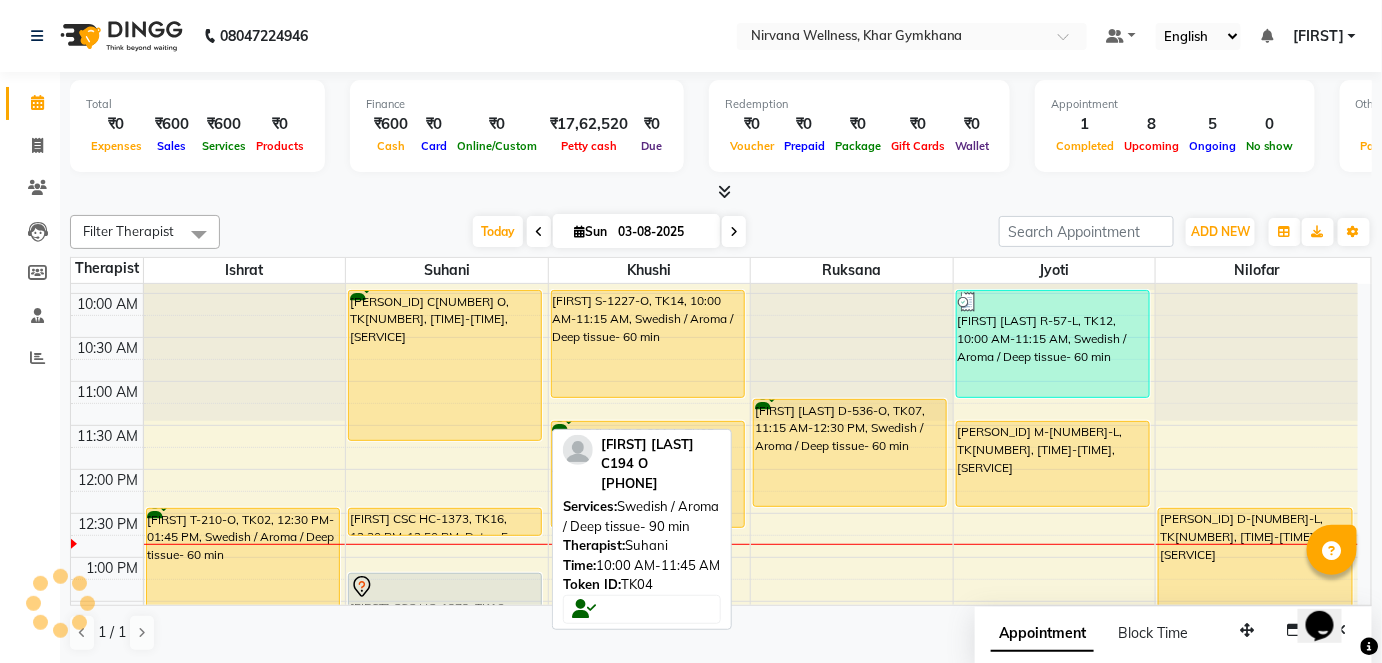 click on "[PERSON_ID] C[NUMBER] O, TK[NUMBER], [TIME]-[TIME], [SERVICE]" at bounding box center (445, 365) 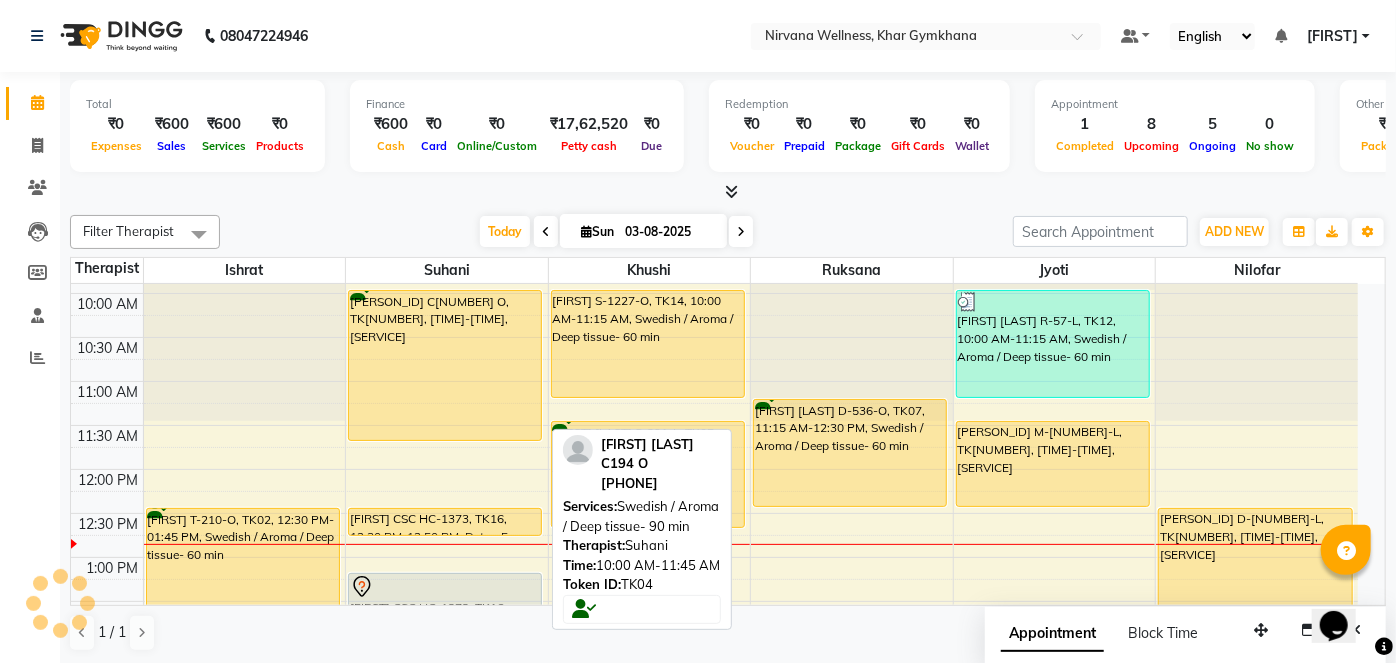 select on "7" 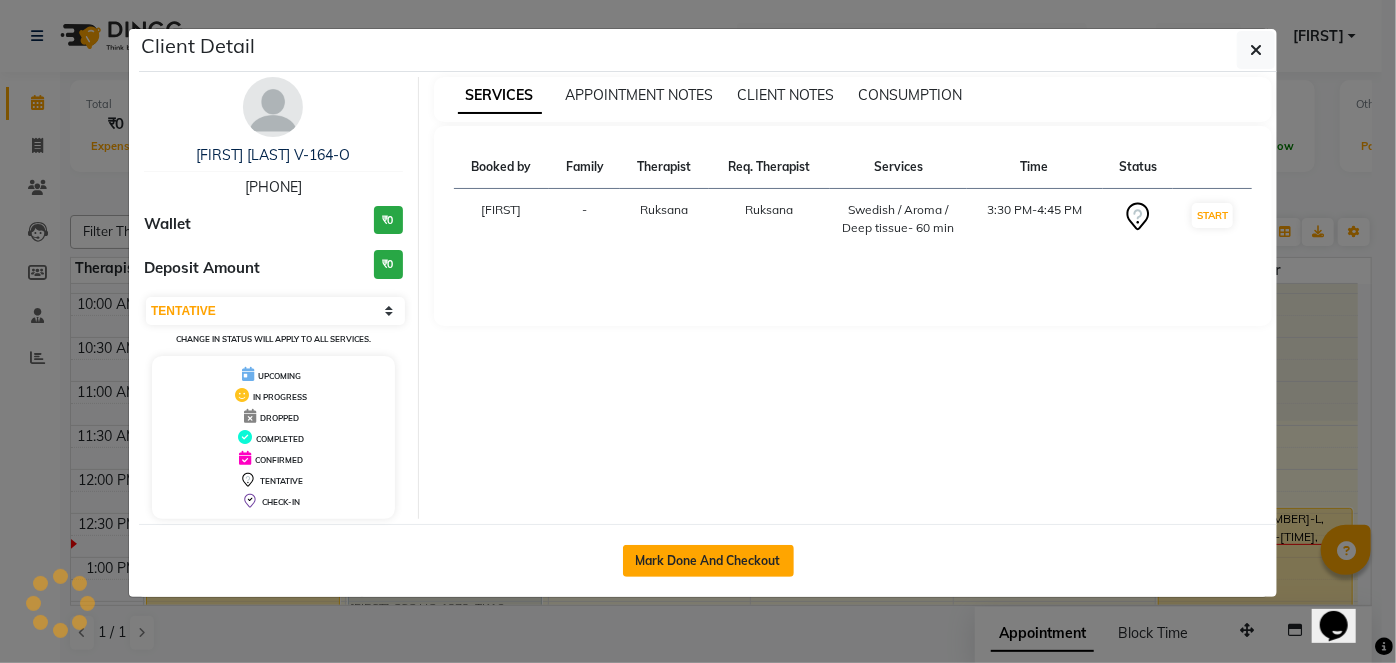 click on "Mark Done And Checkout" 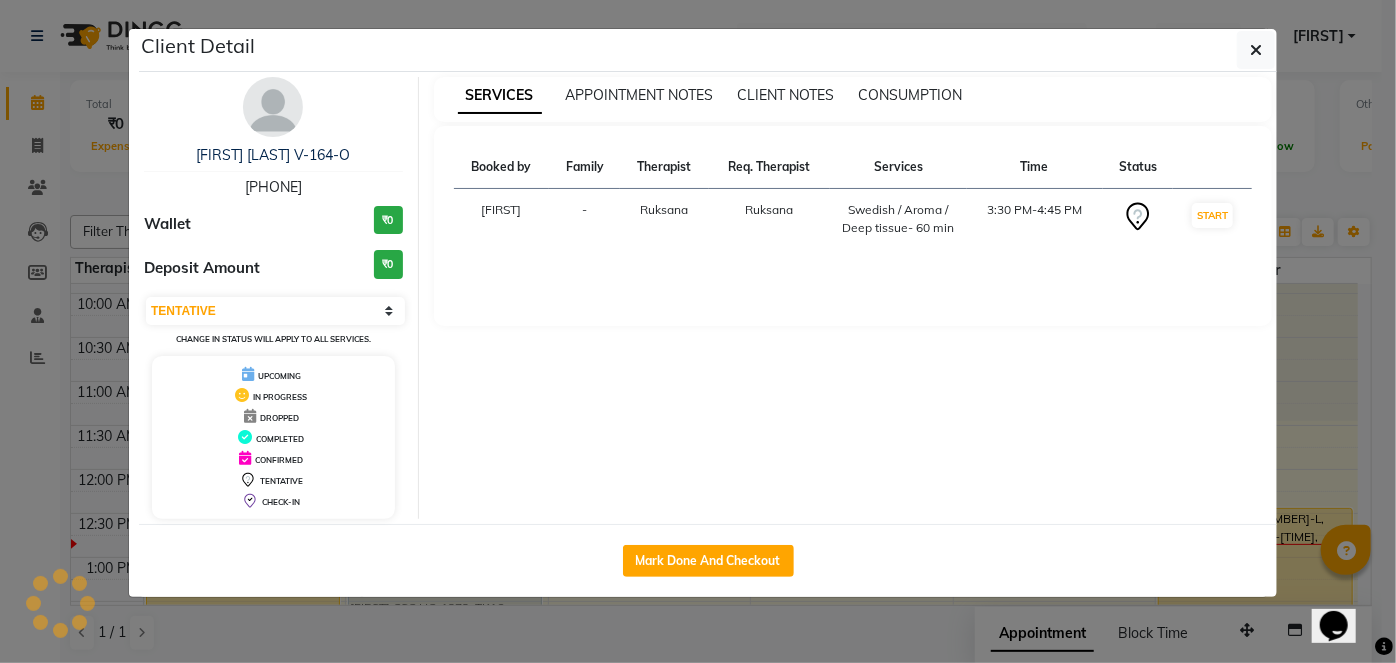 select on "service" 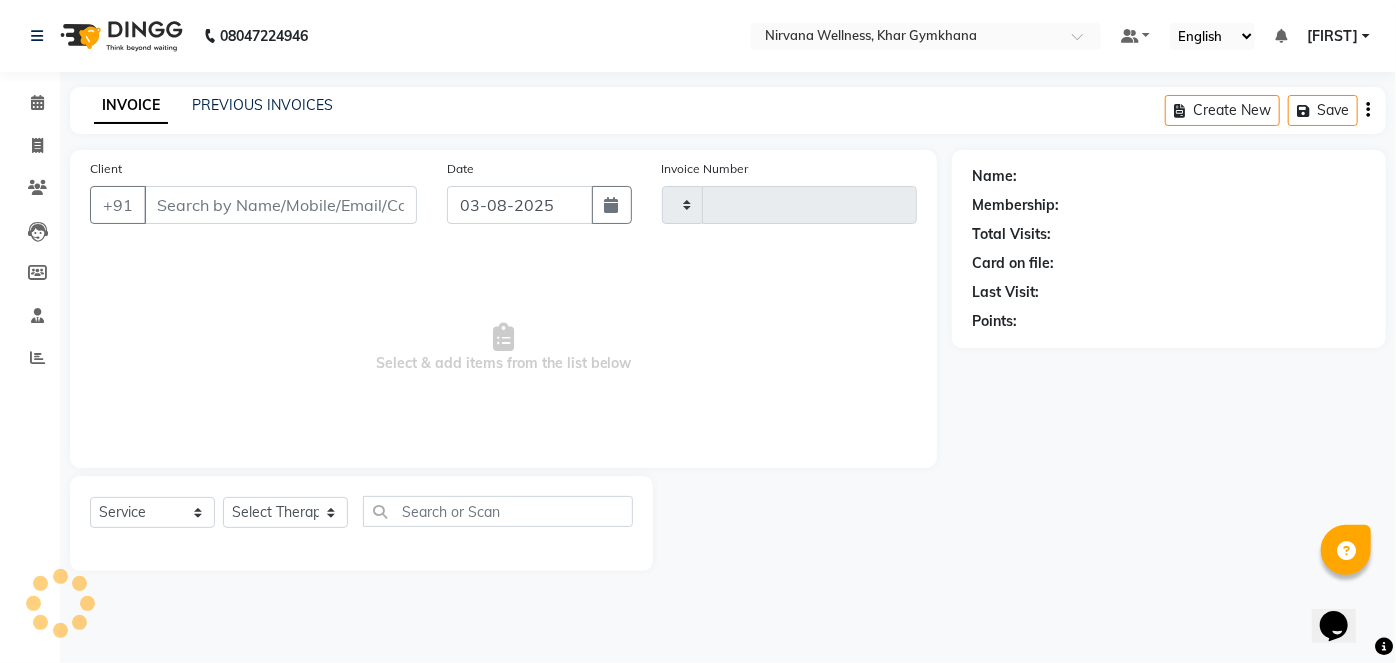 type on "1693" 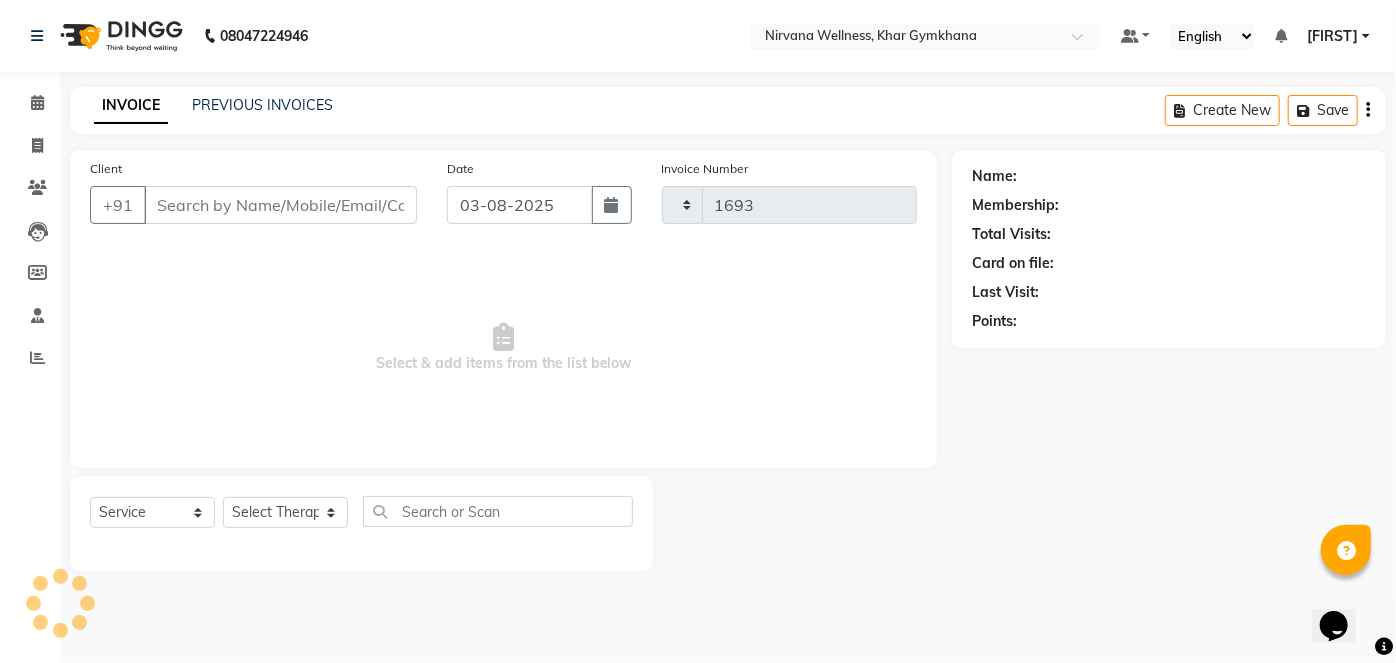 select on "6844" 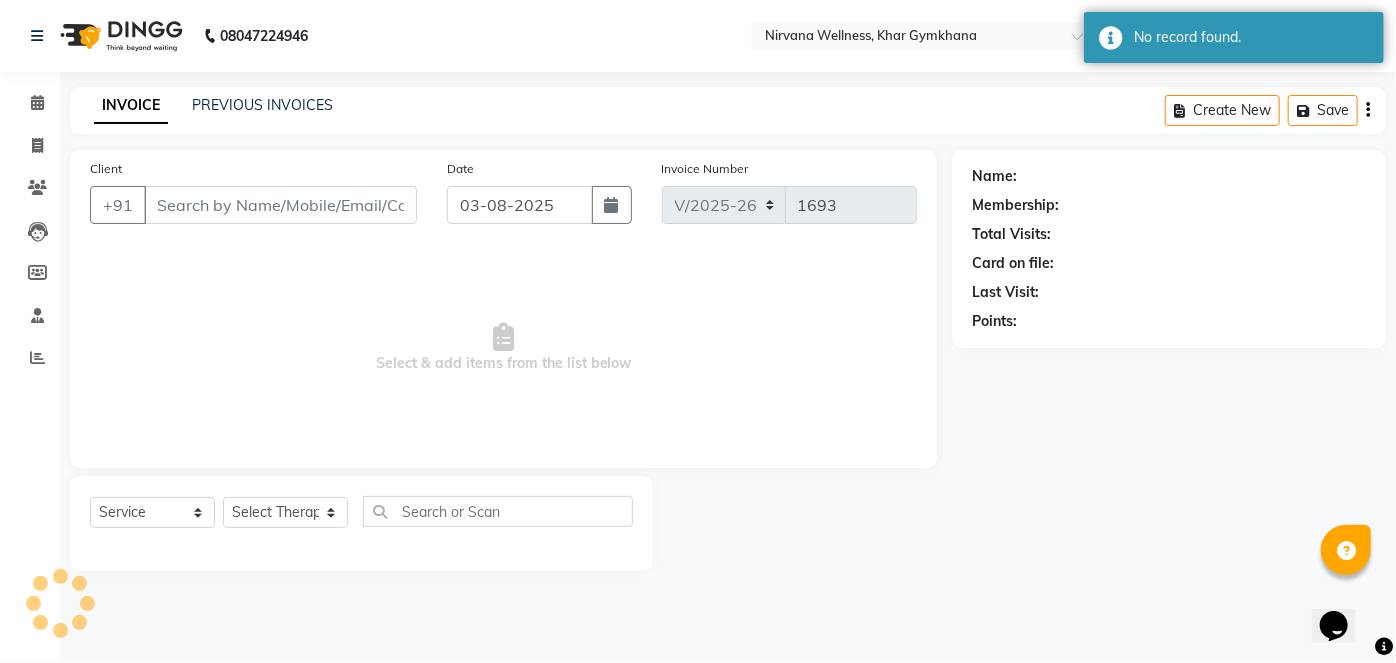 click on "INVOICE PREVIOUS INVOICES Create New   Save" 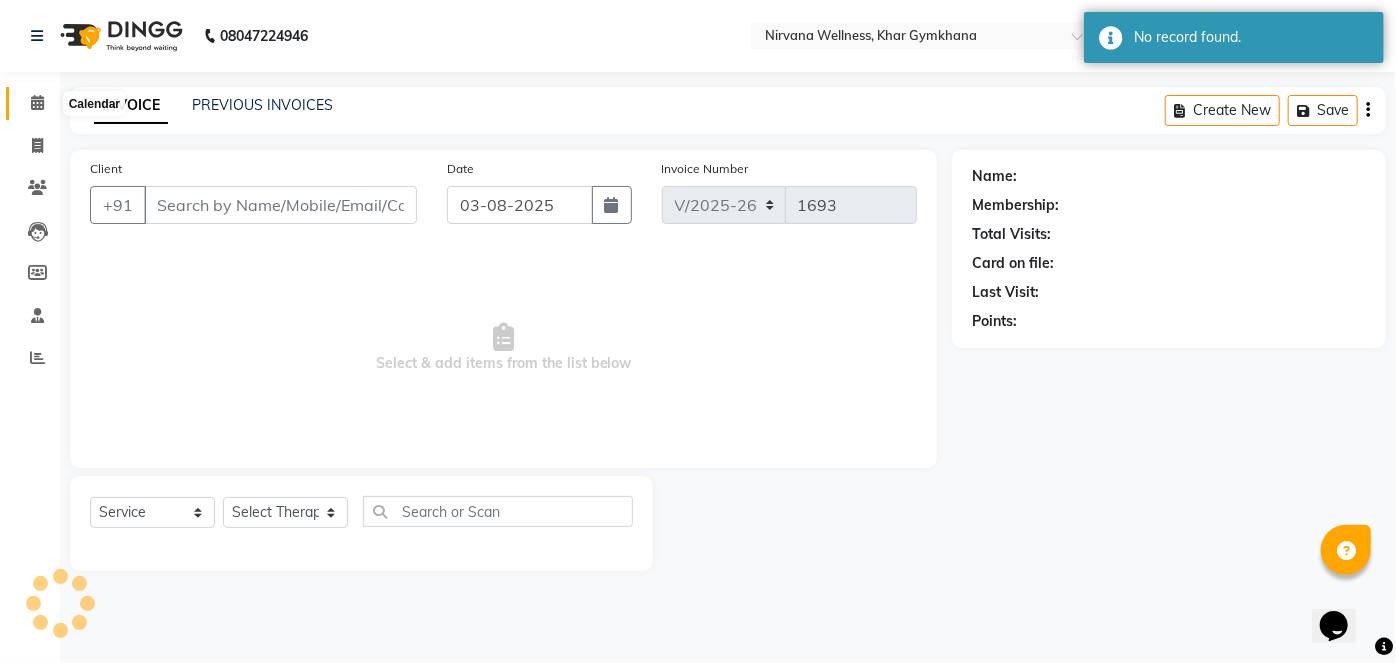 click 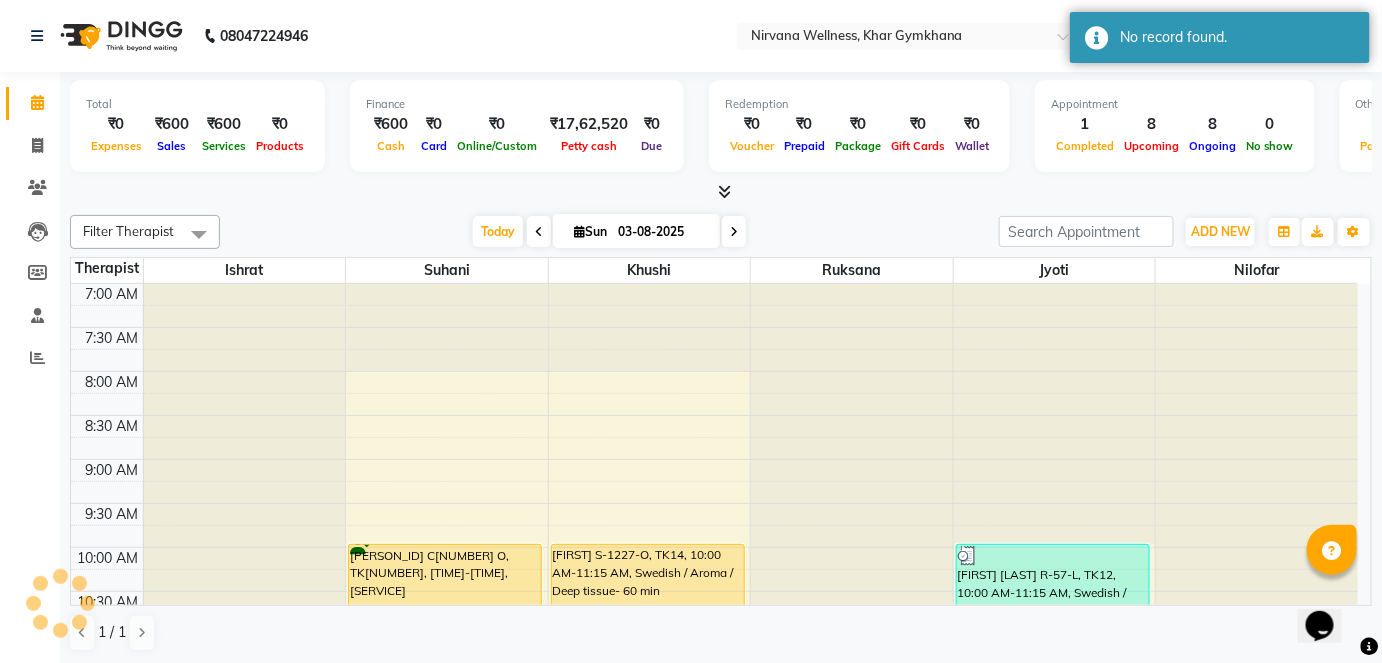 scroll, scrollTop: 90, scrollLeft: 0, axis: vertical 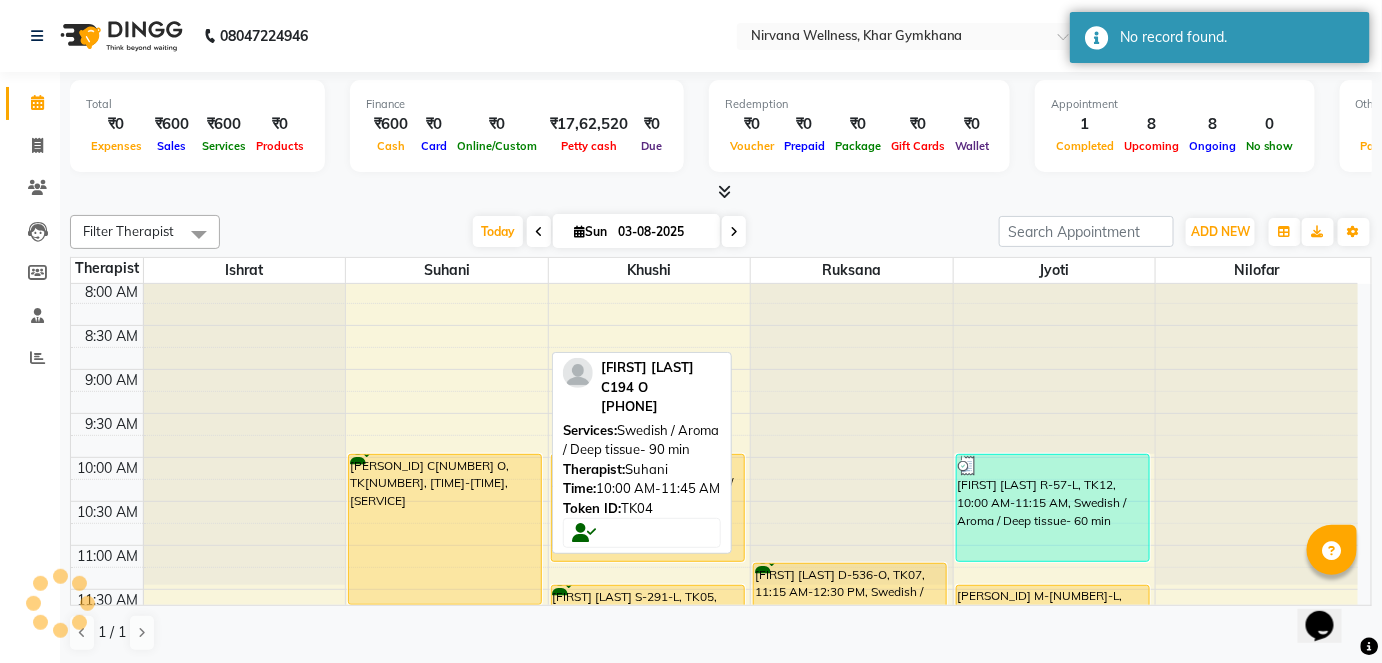 click on "[PERSON_ID] C[NUMBER] O, TK[NUMBER], [TIME]-[TIME], [SERVICE]" at bounding box center [445, 529] 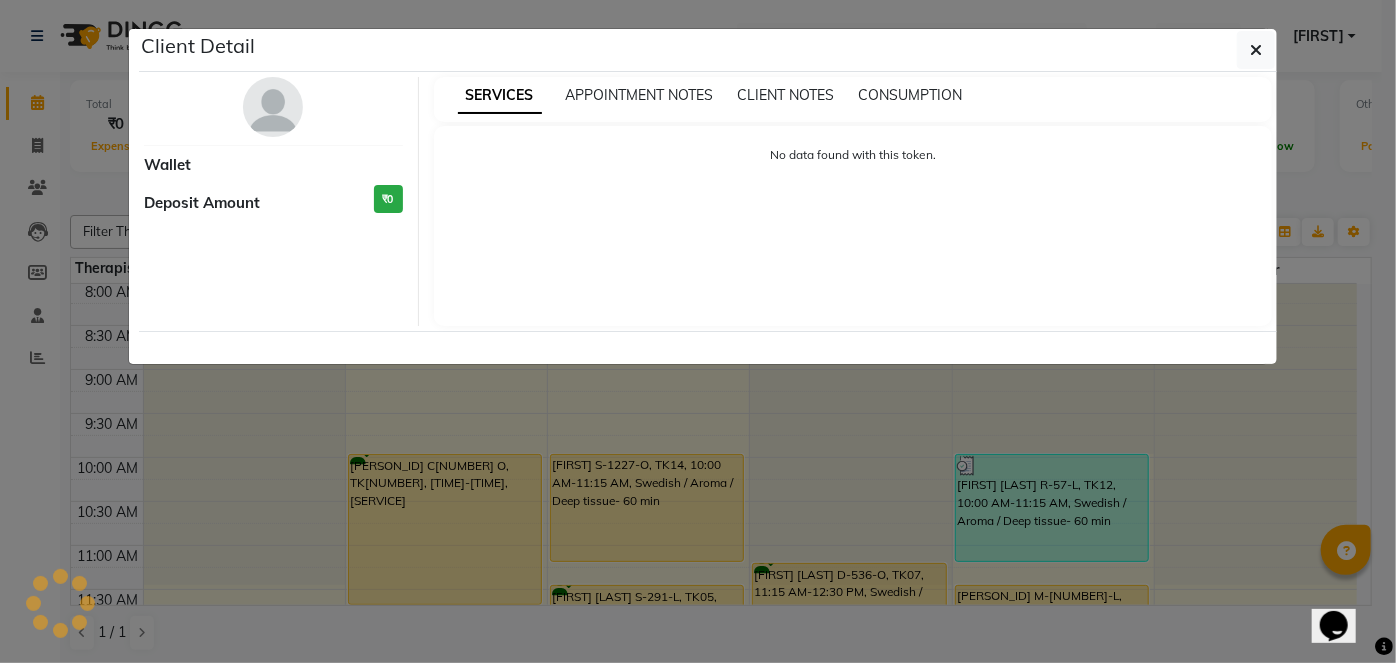 select on "1" 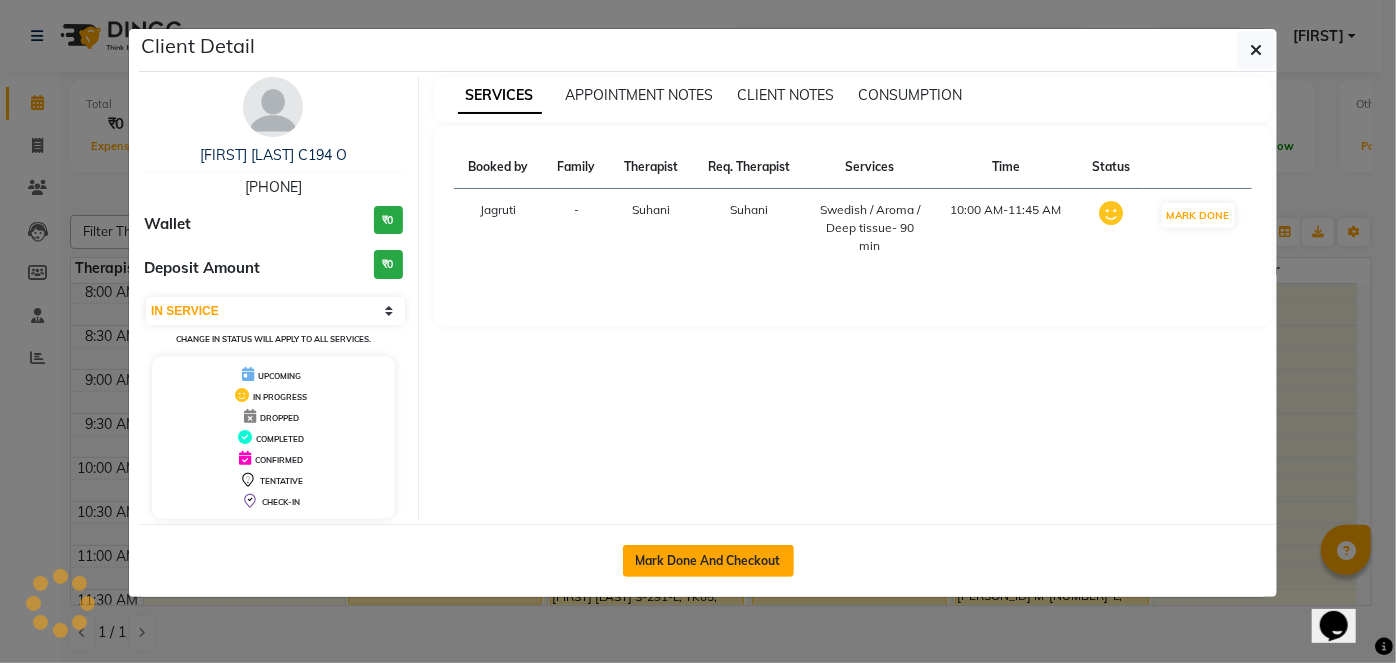 click on "Mark Done And Checkout" 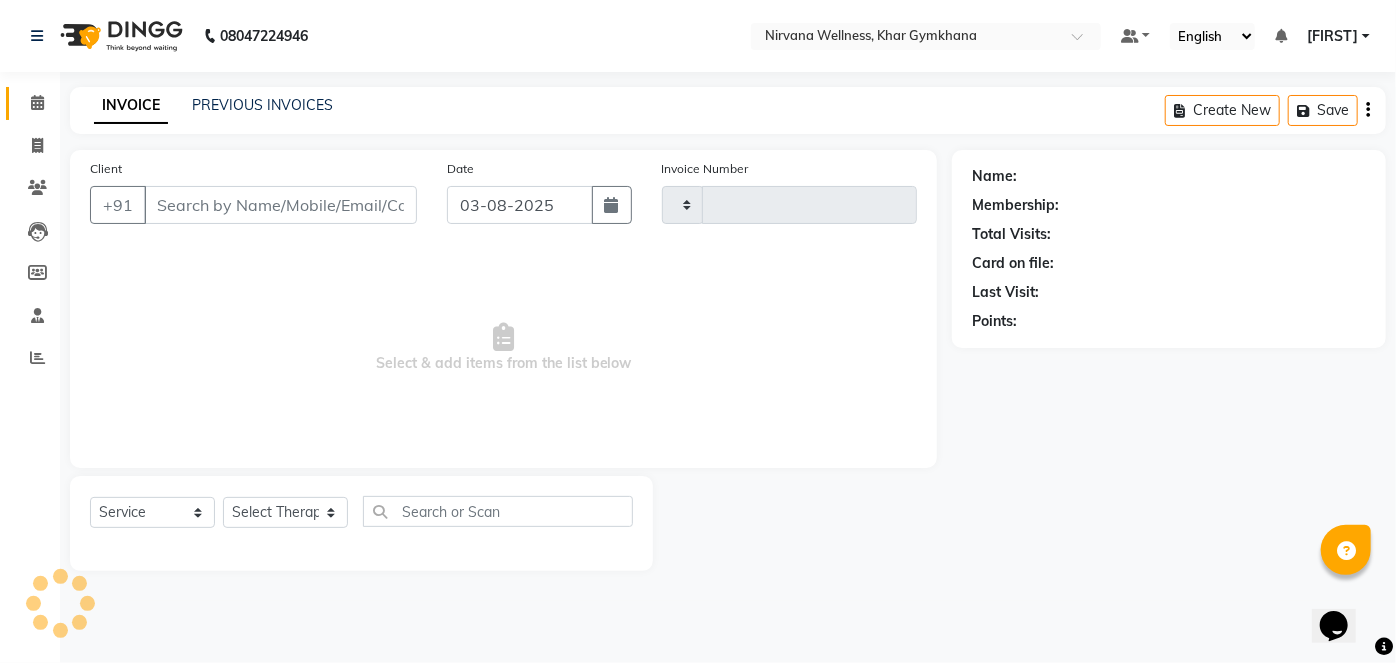 type on "1693" 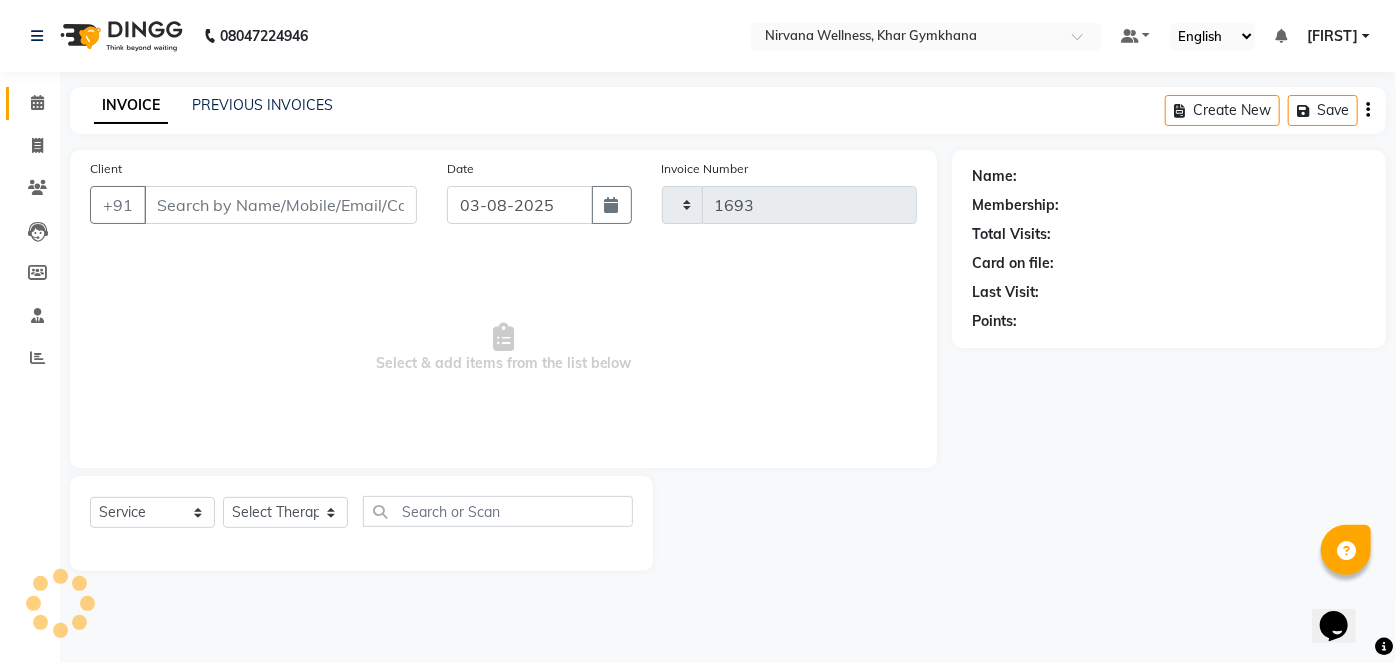 select on "6844" 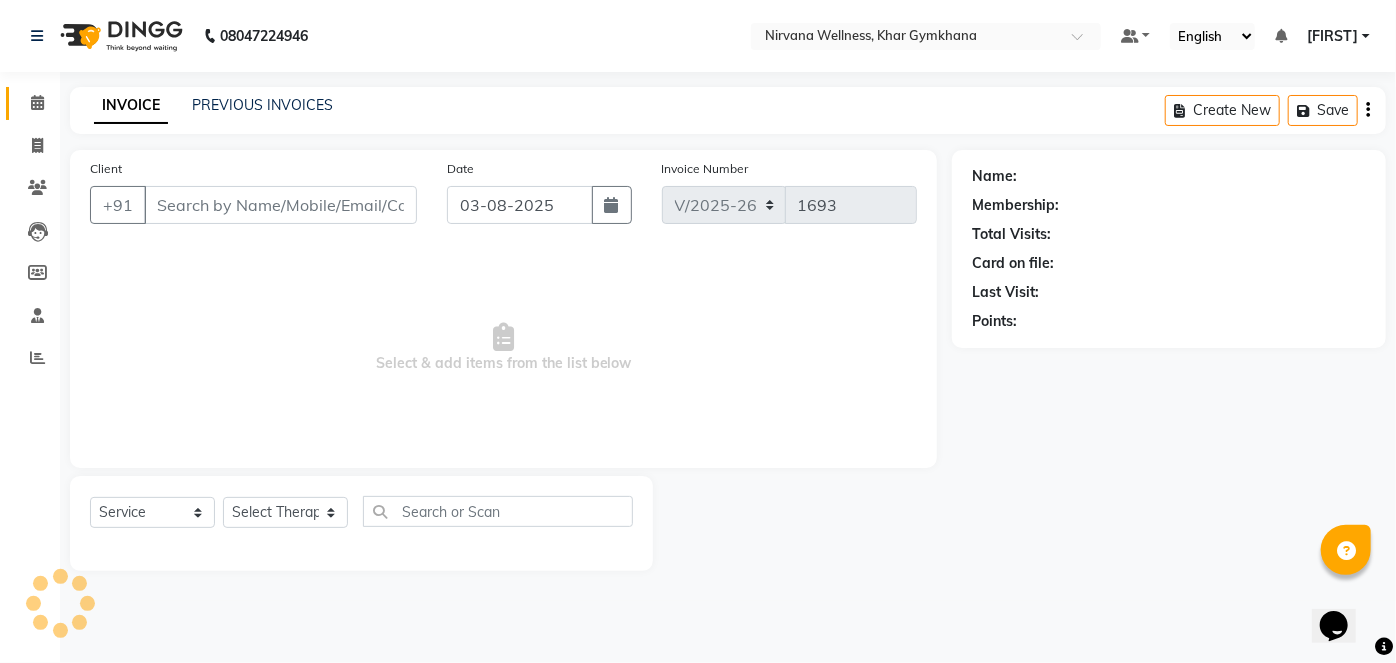 type on "[PHONE]" 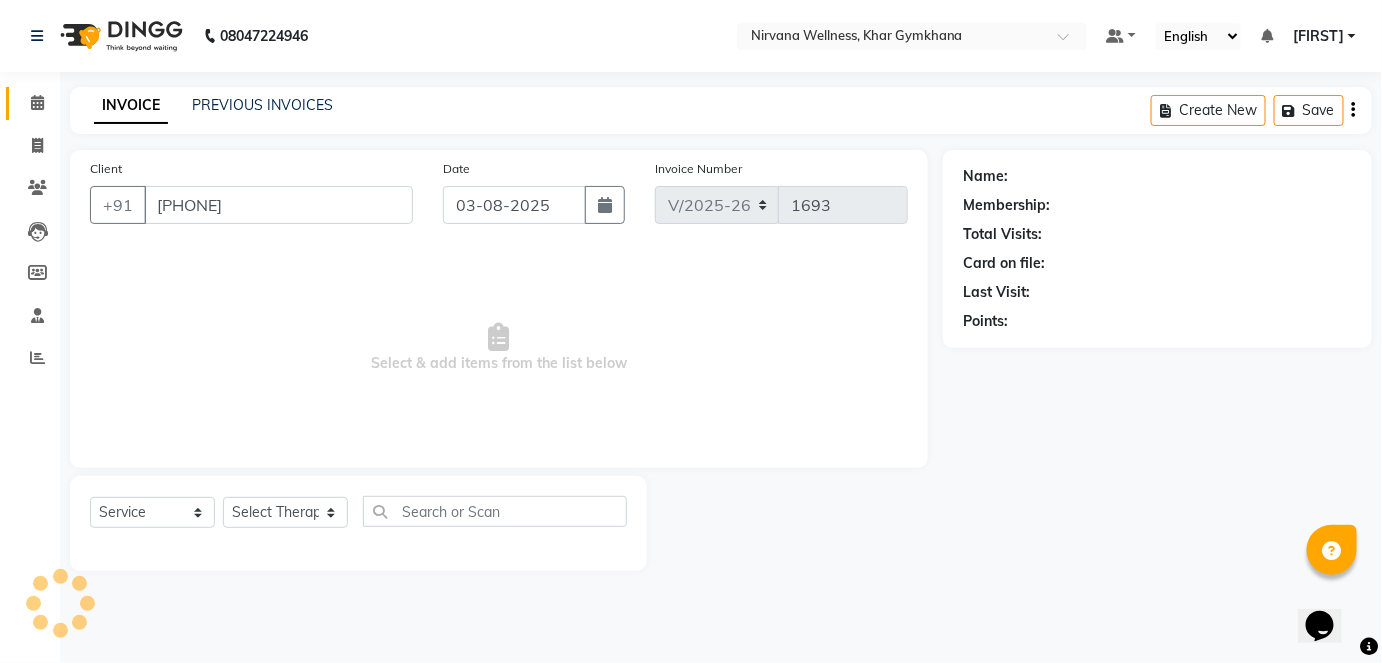 select on "68038" 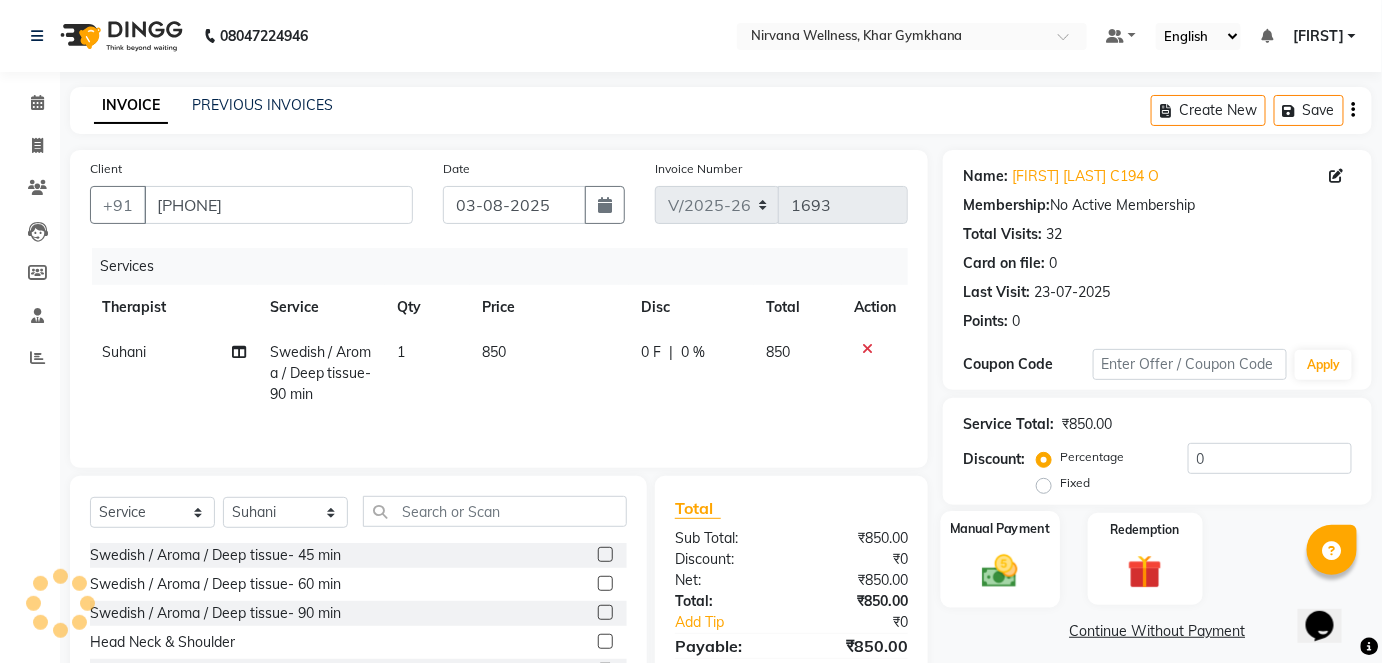 click 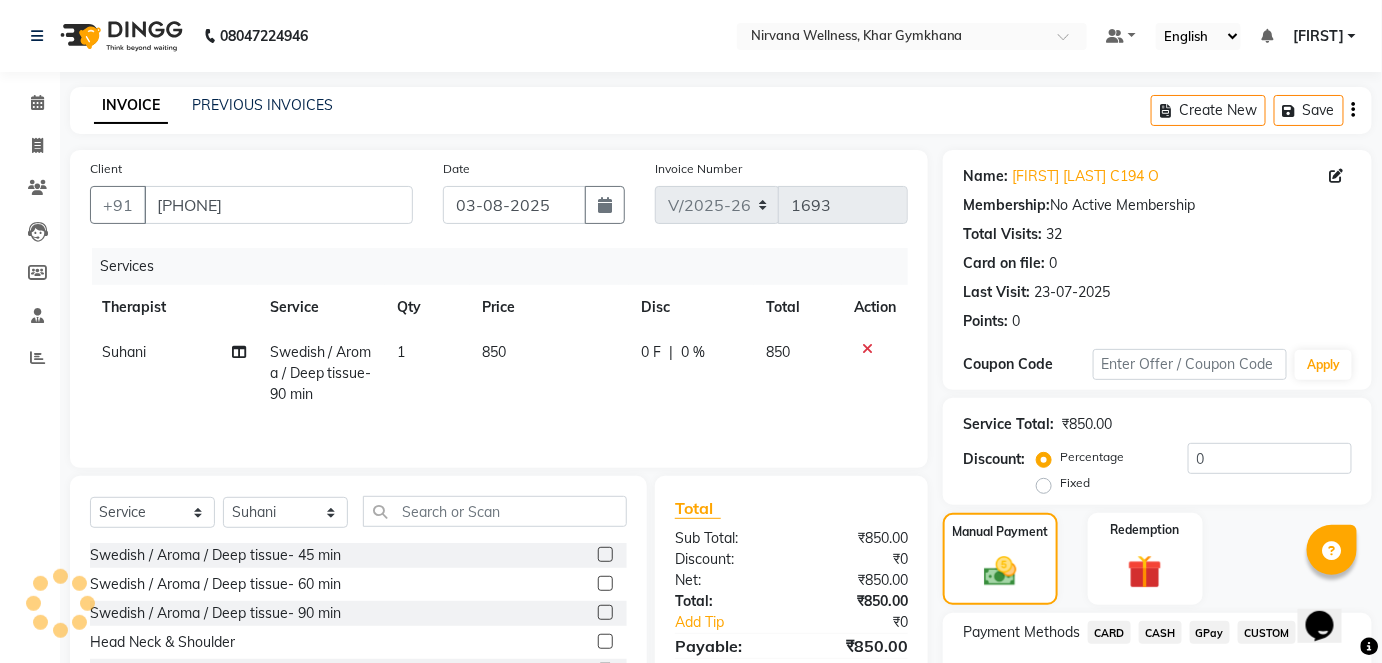 scroll, scrollTop: 140, scrollLeft: 0, axis: vertical 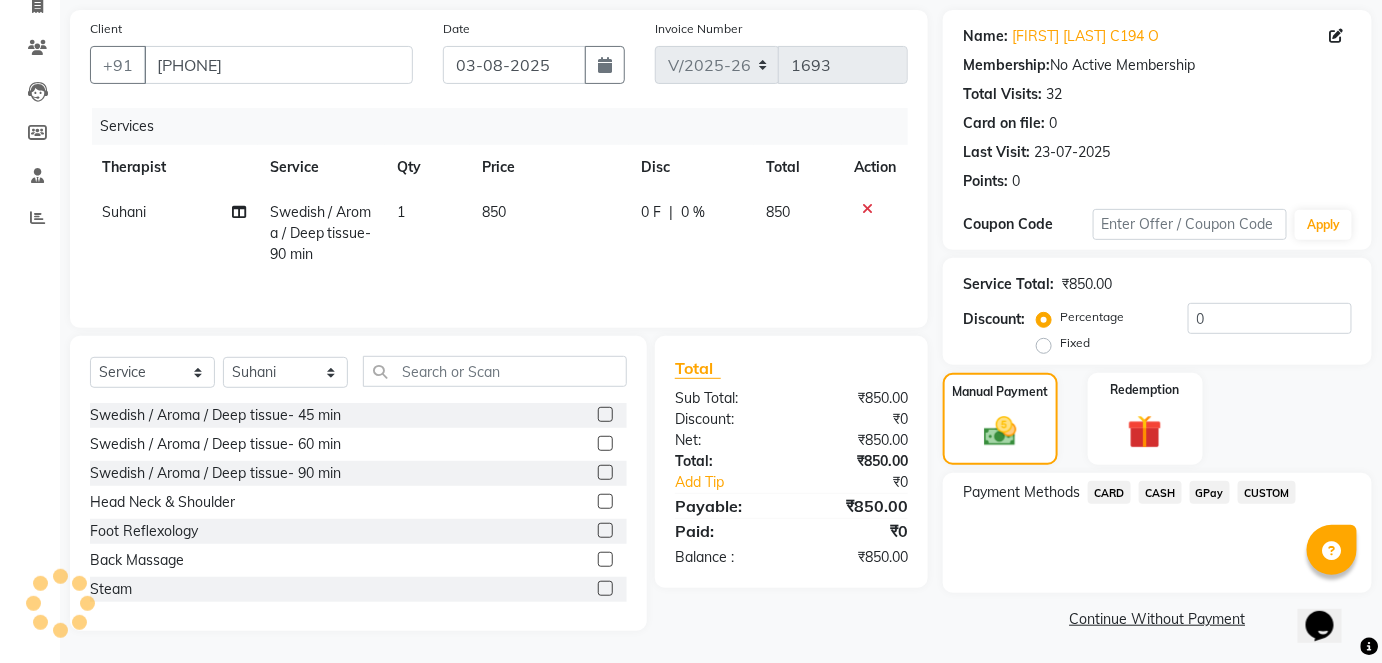 click on "CASH" 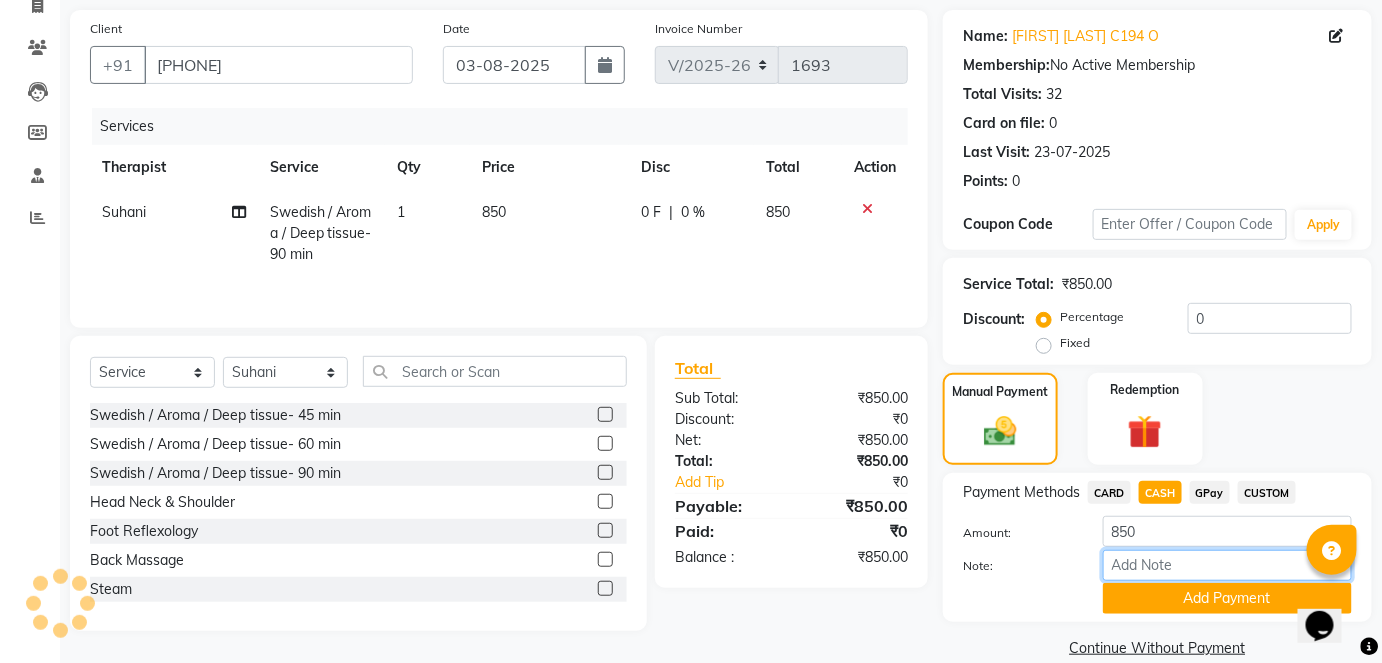 drag, startPoint x: 1151, startPoint y: 511, endPoint x: 1149, endPoint y: 562, distance: 51.0392 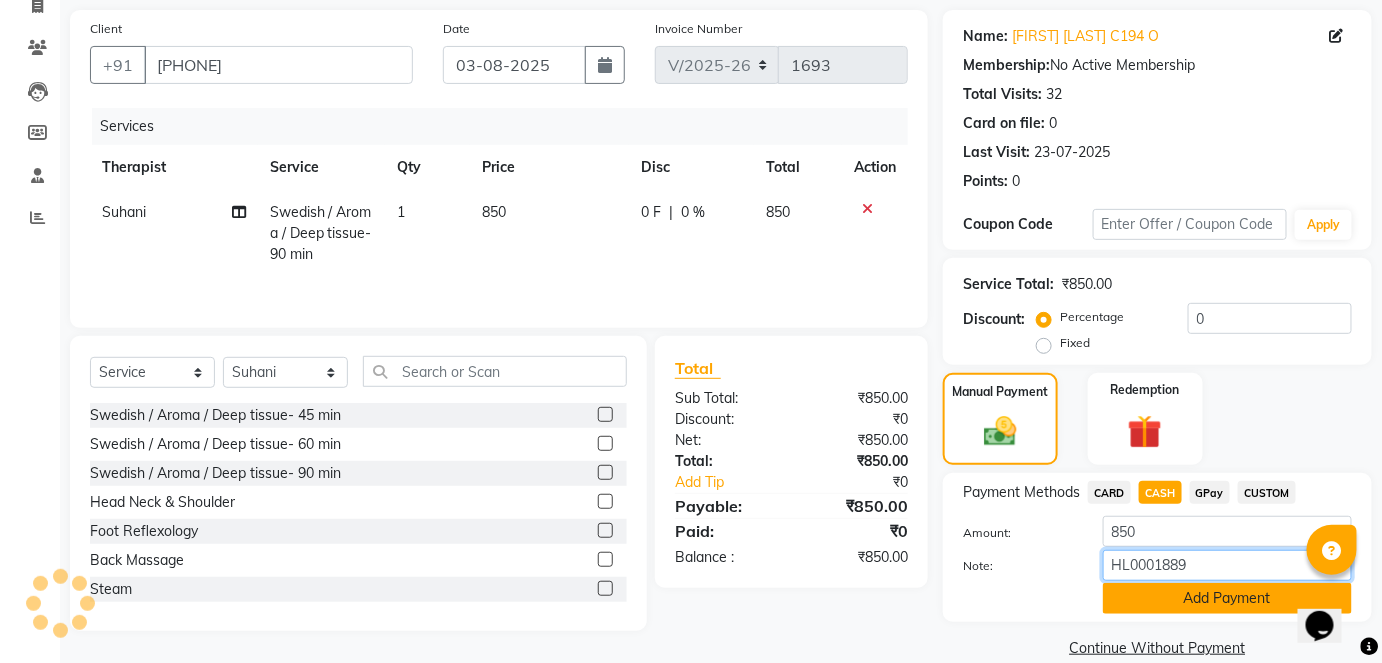 type on "HL0001889" 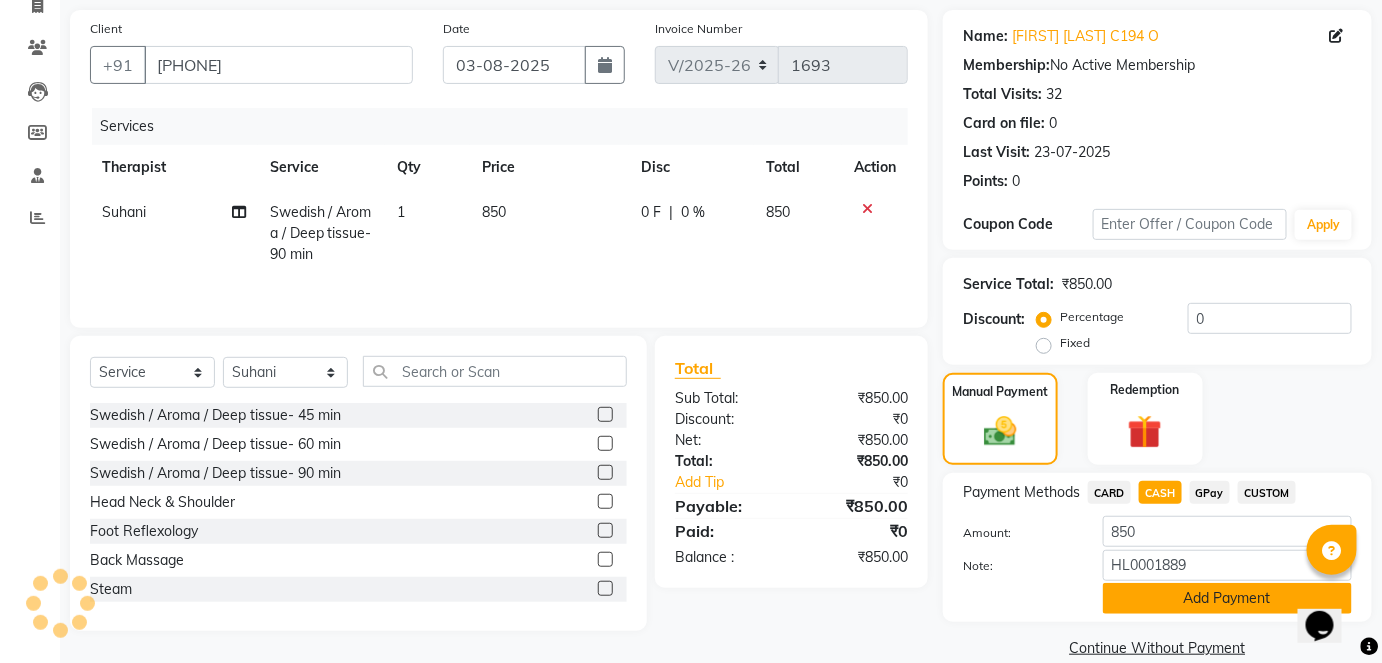 click on "Add Payment" 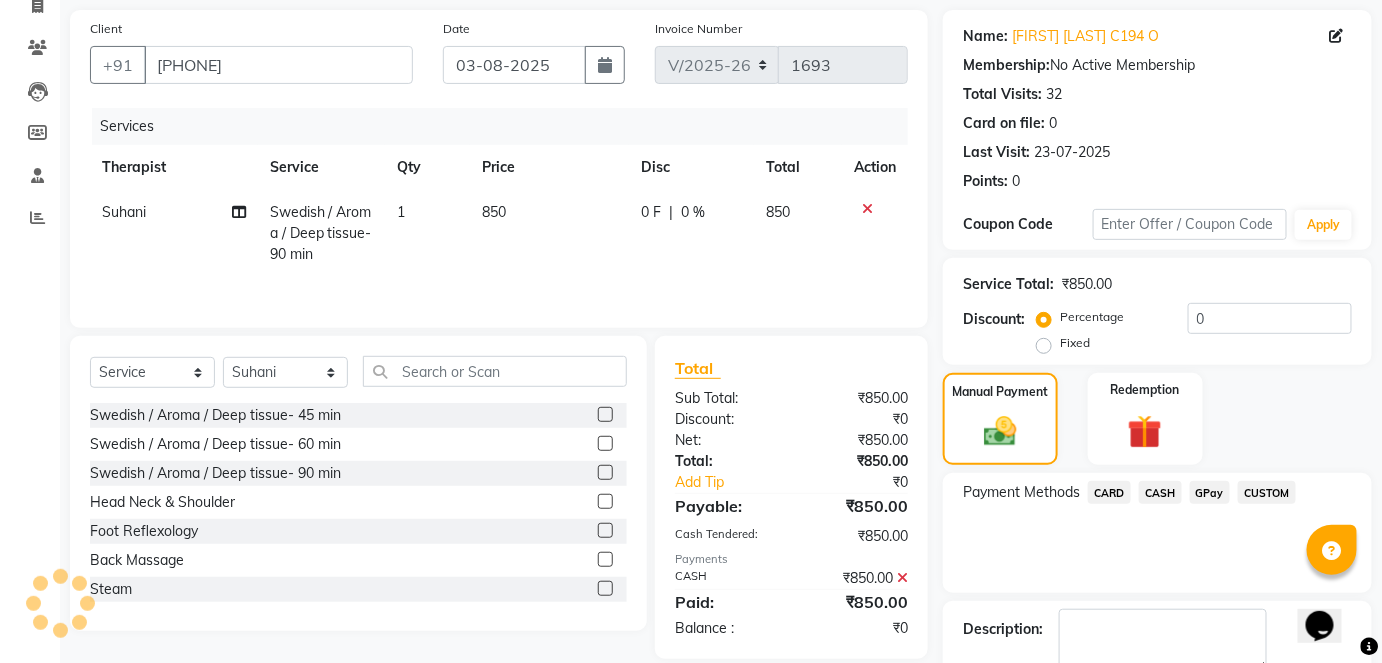 click on "Checkout" 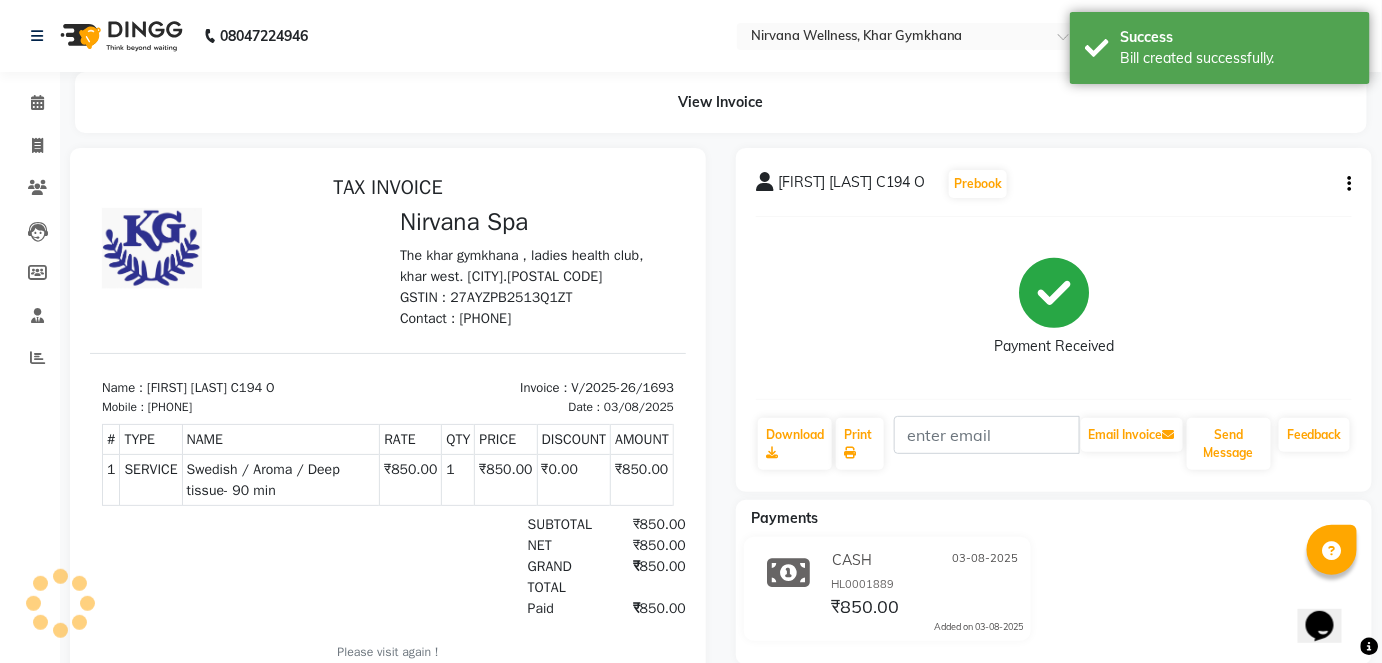 scroll, scrollTop: 0, scrollLeft: 0, axis: both 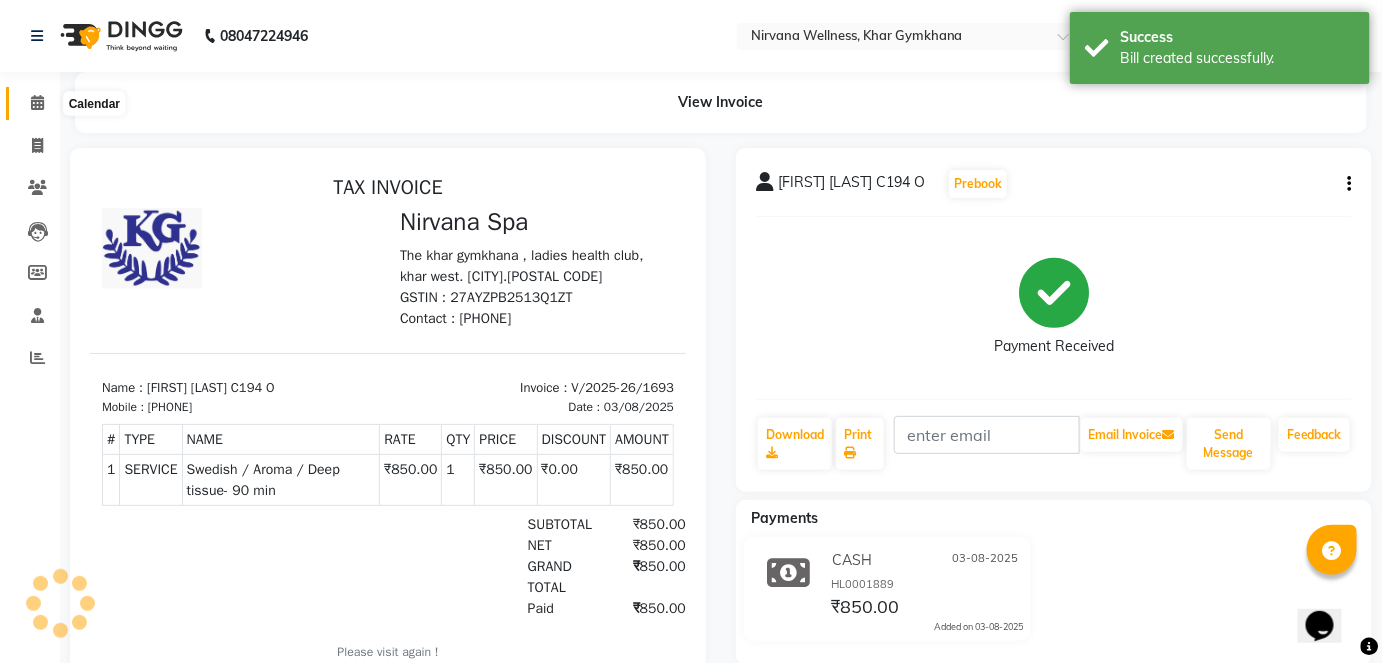 click 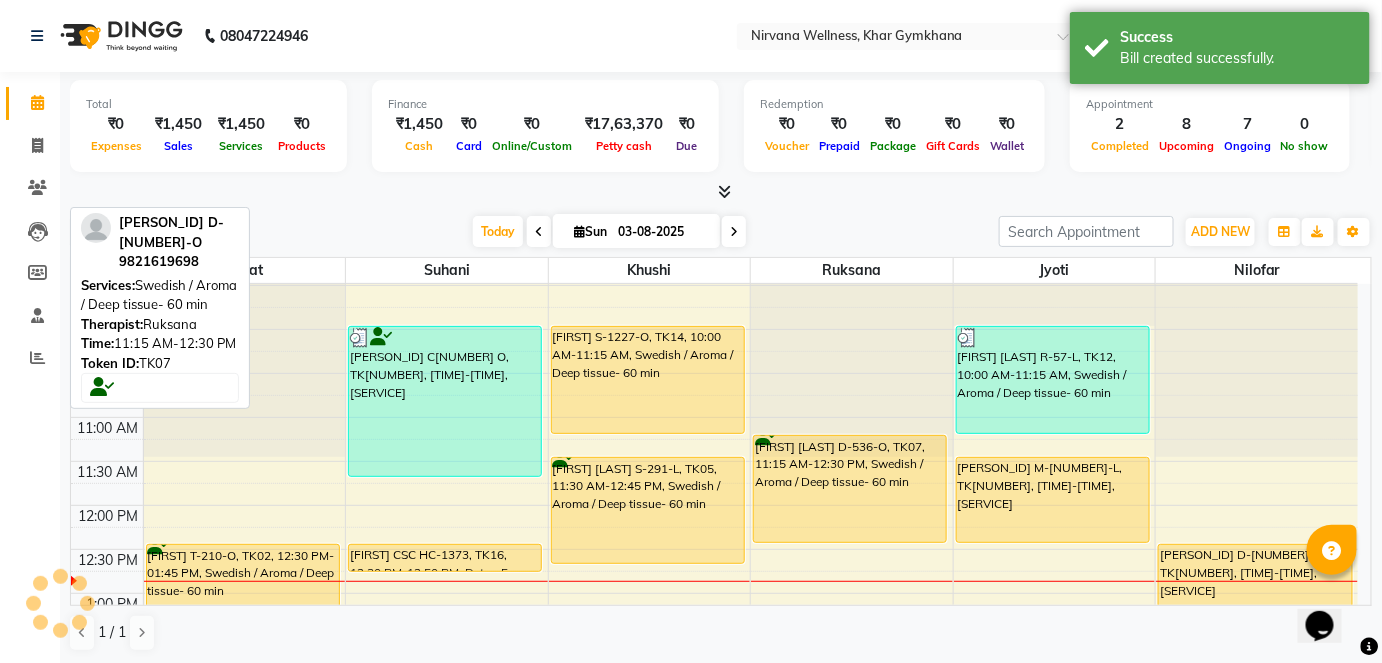 scroll, scrollTop: 272, scrollLeft: 0, axis: vertical 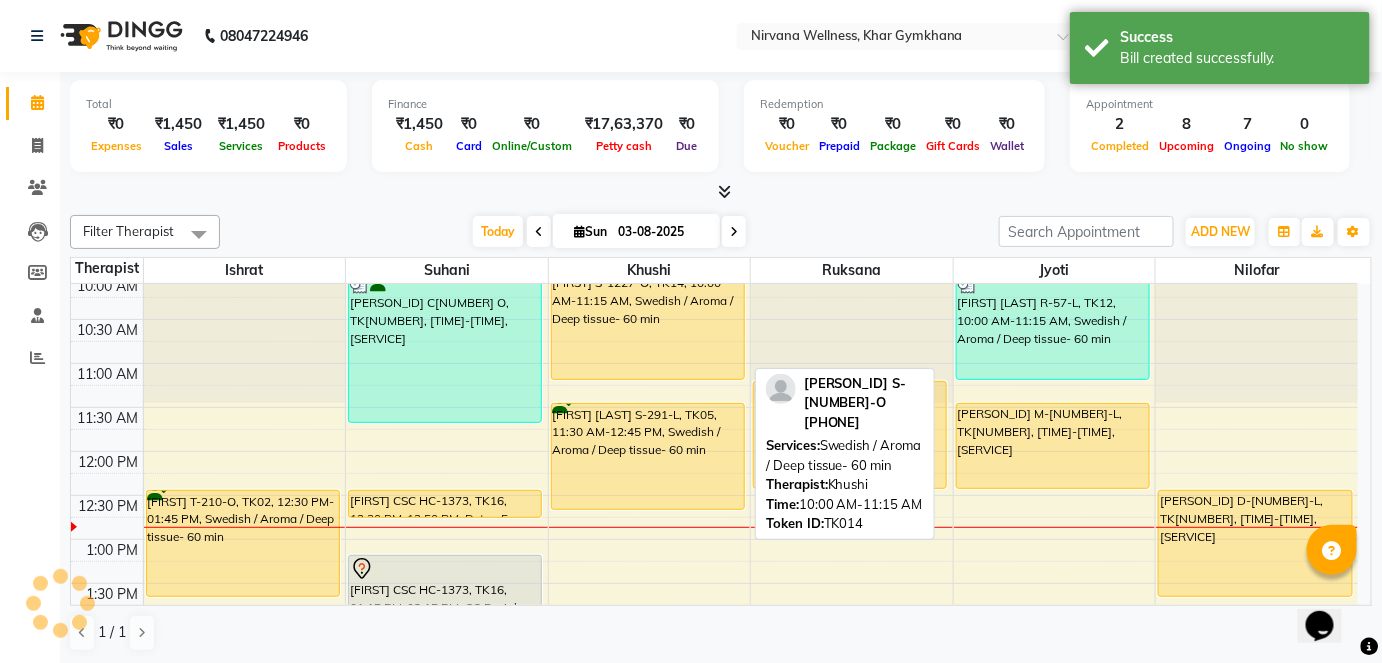 click on "[FIRST] S-1227-O, TK14, 10:00 AM-11:15 AM, Swedish / Aroma / Deep tissue- 60 min" at bounding box center (648, 326) 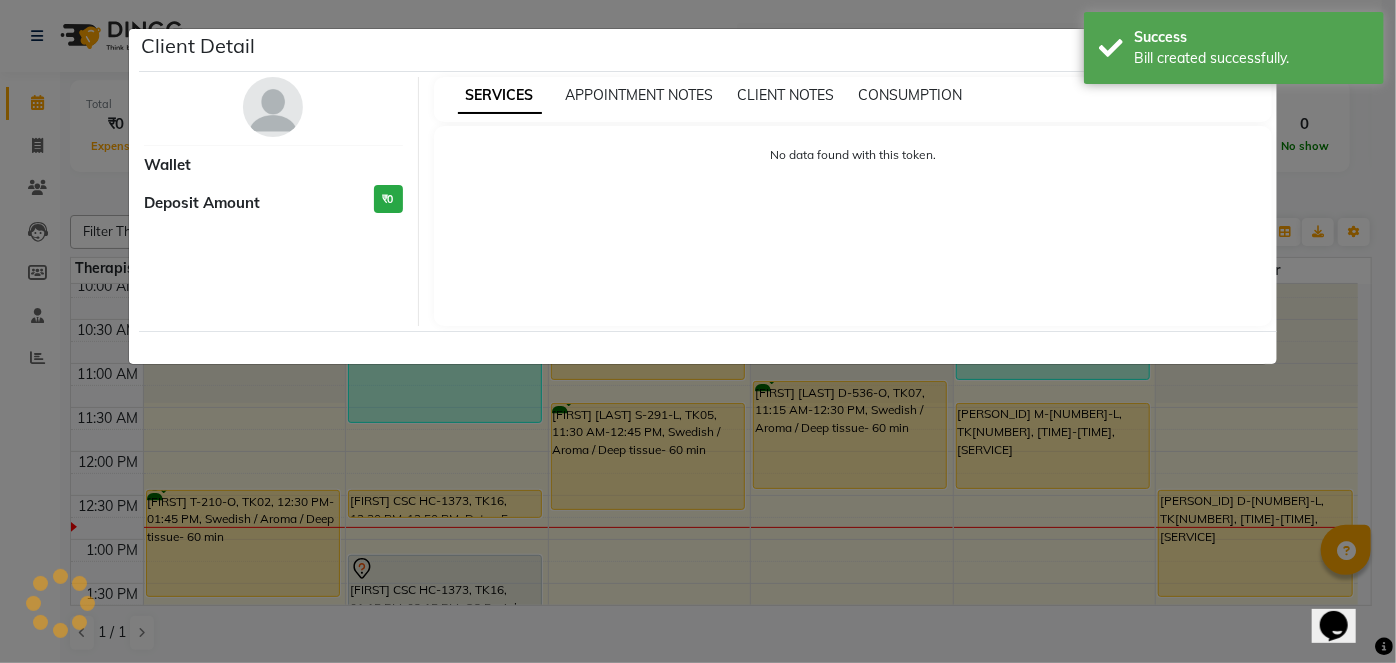 select on "1" 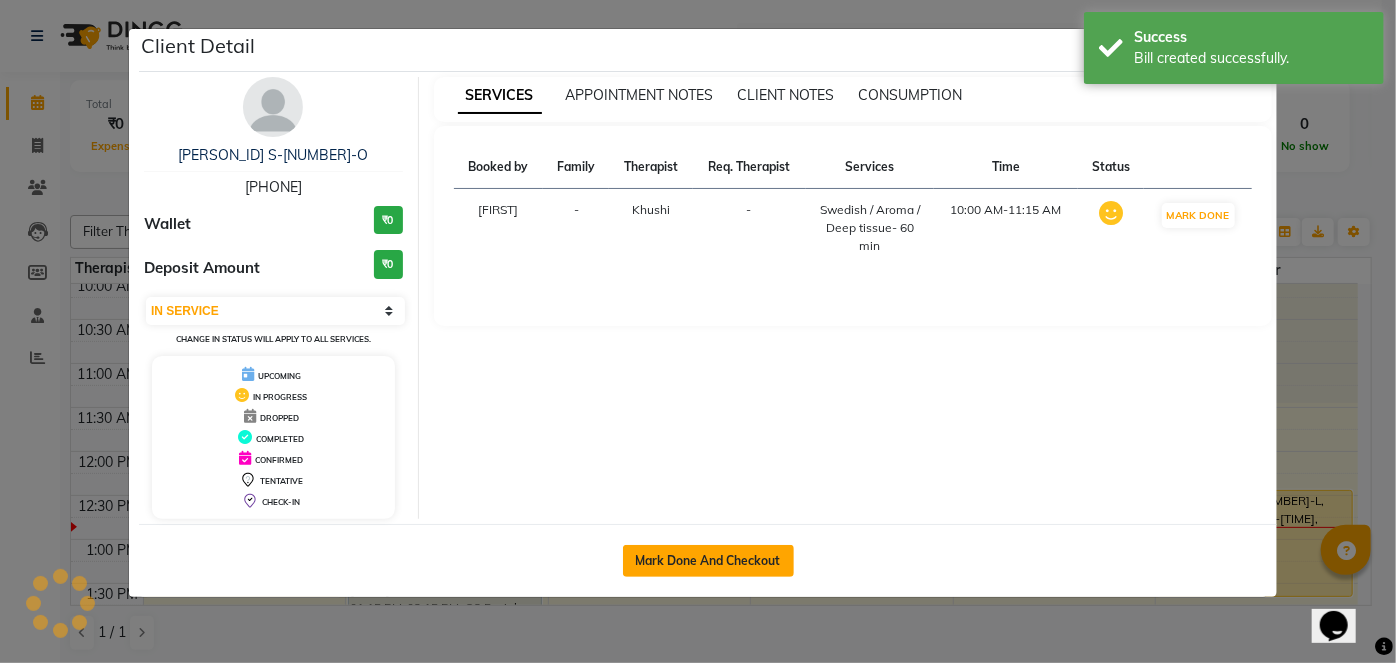 click on "Mark Done And Checkout" 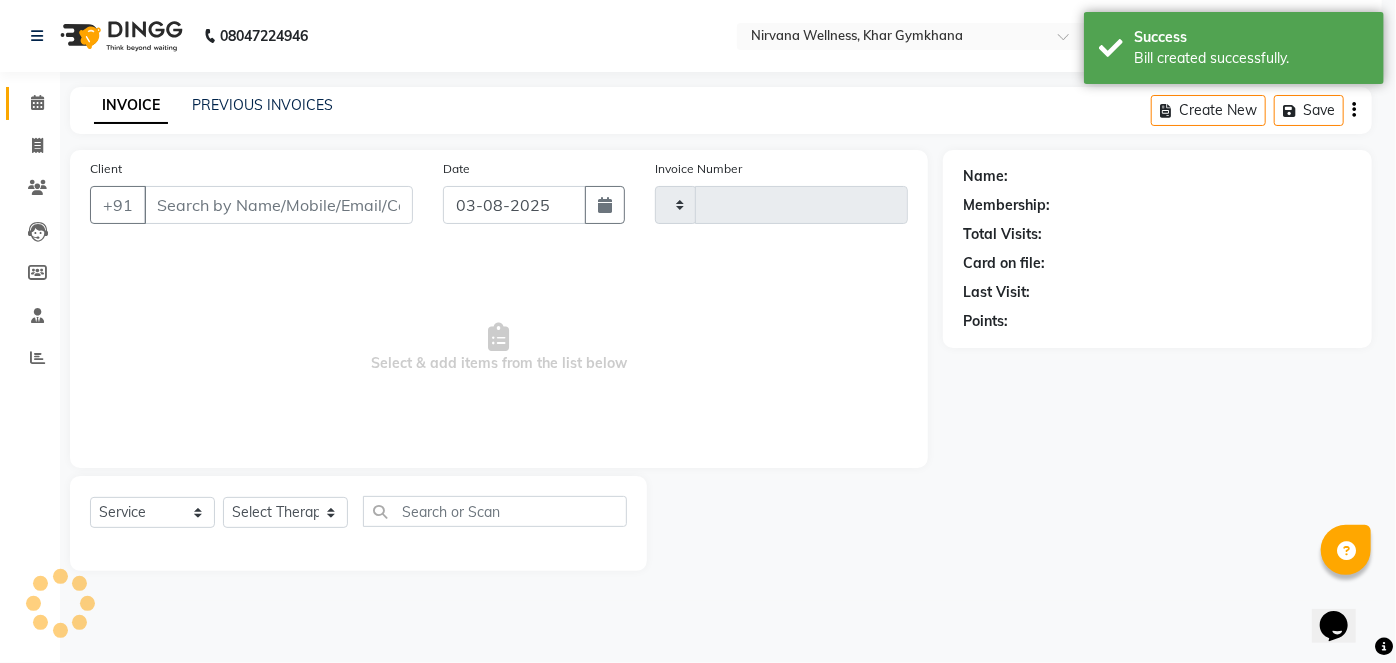 type on "1694" 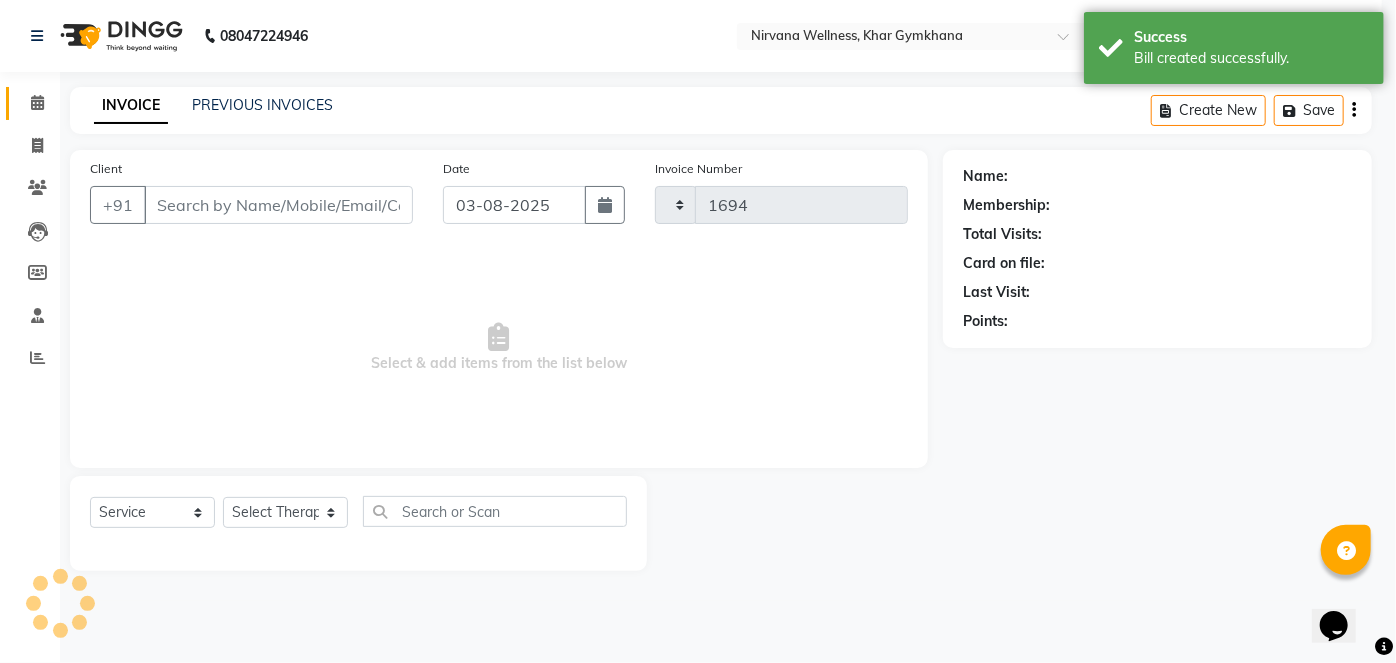 select on "3" 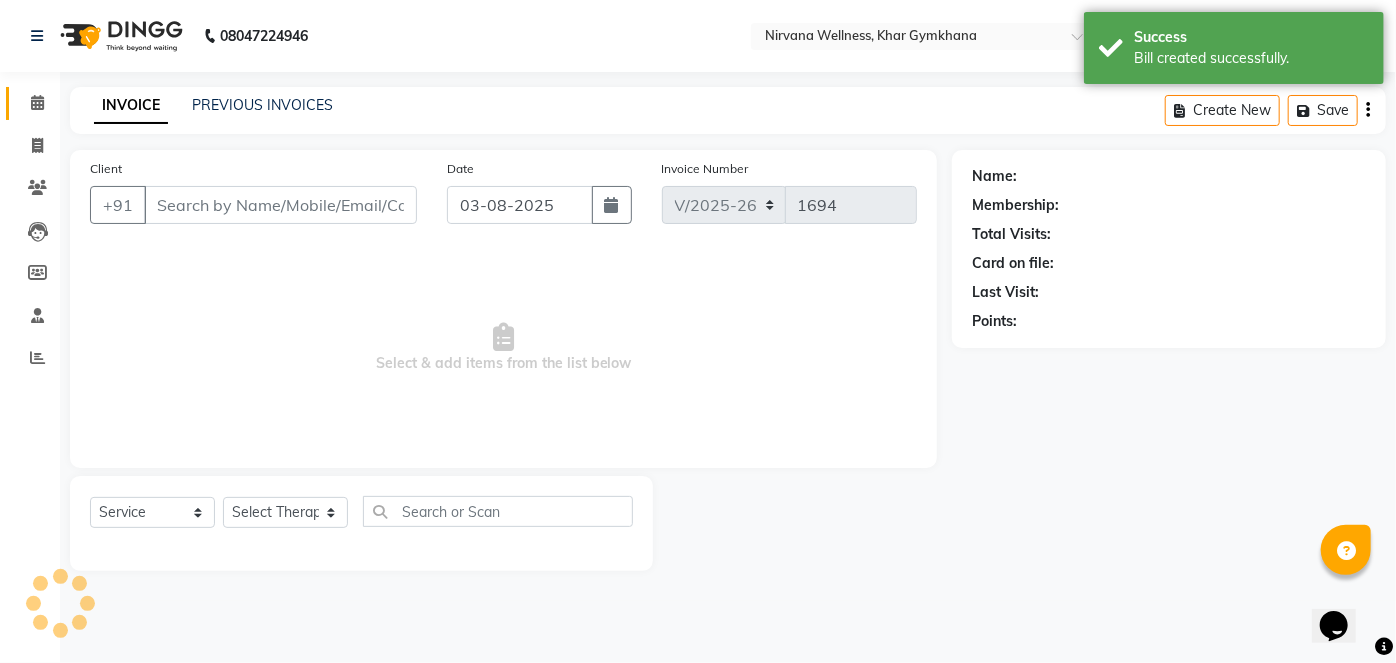type on "[PHONE]" 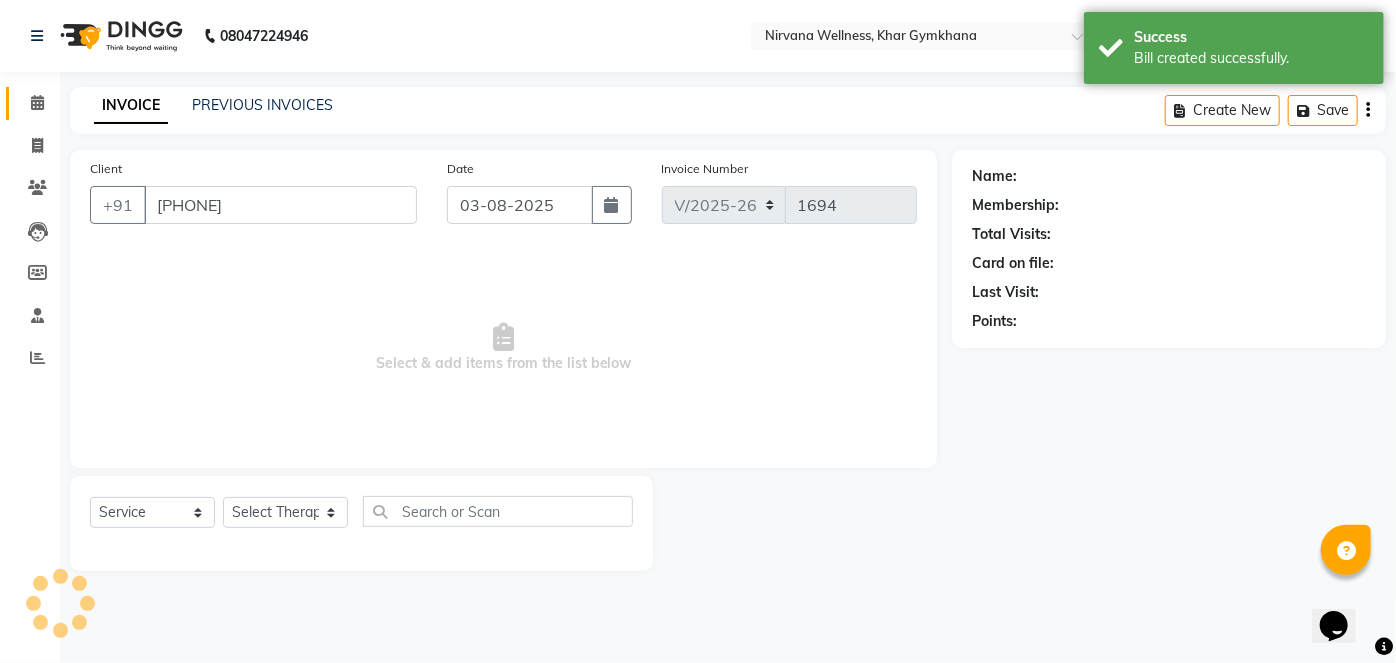 select on "68039" 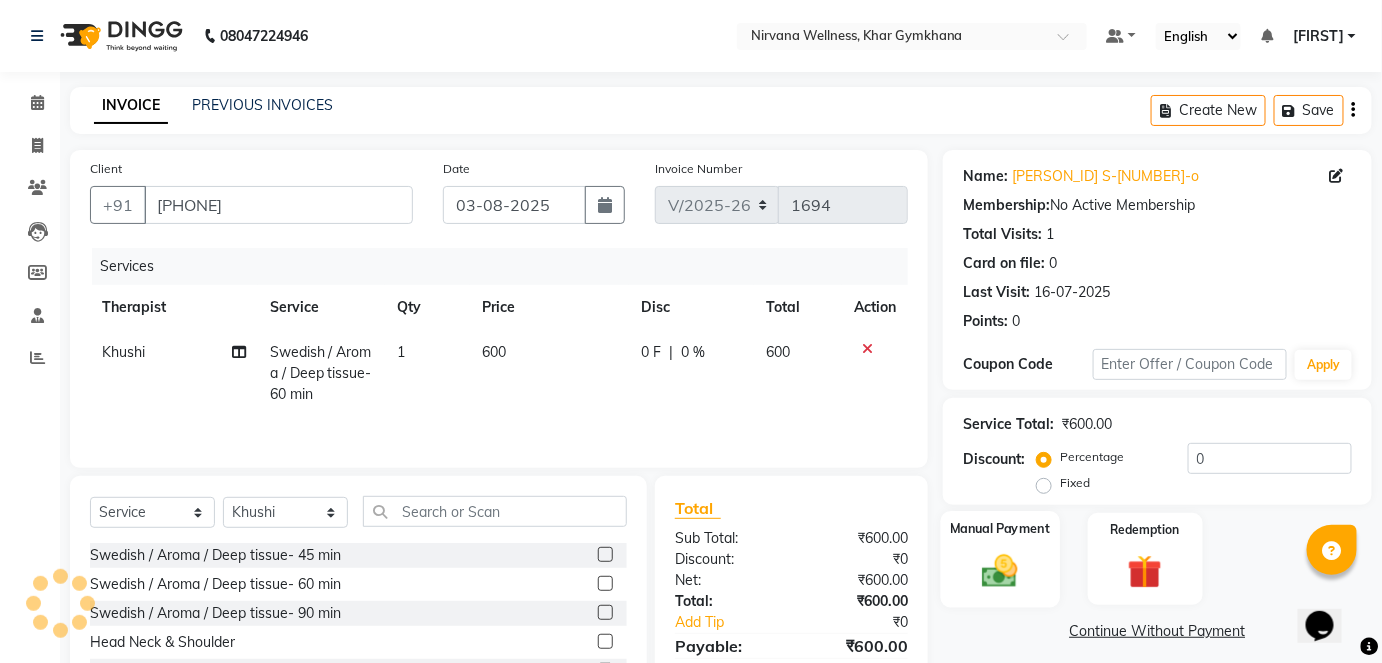 click 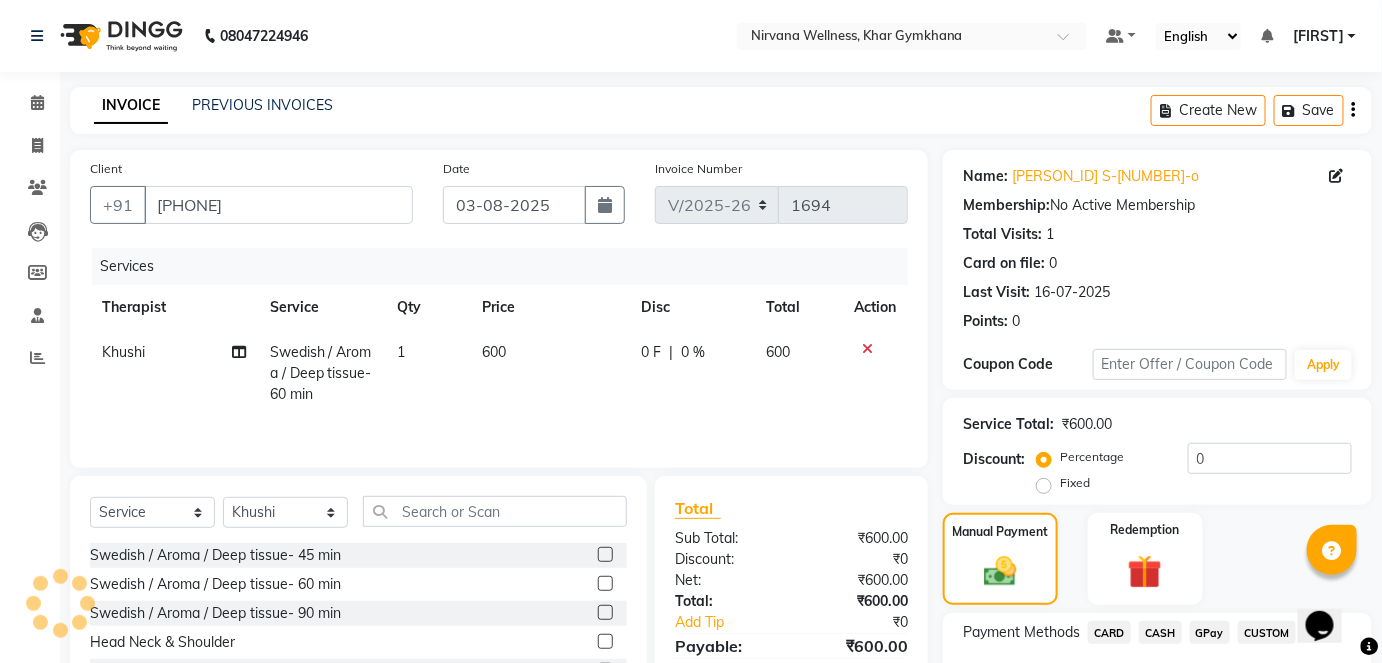 click on "CASH" 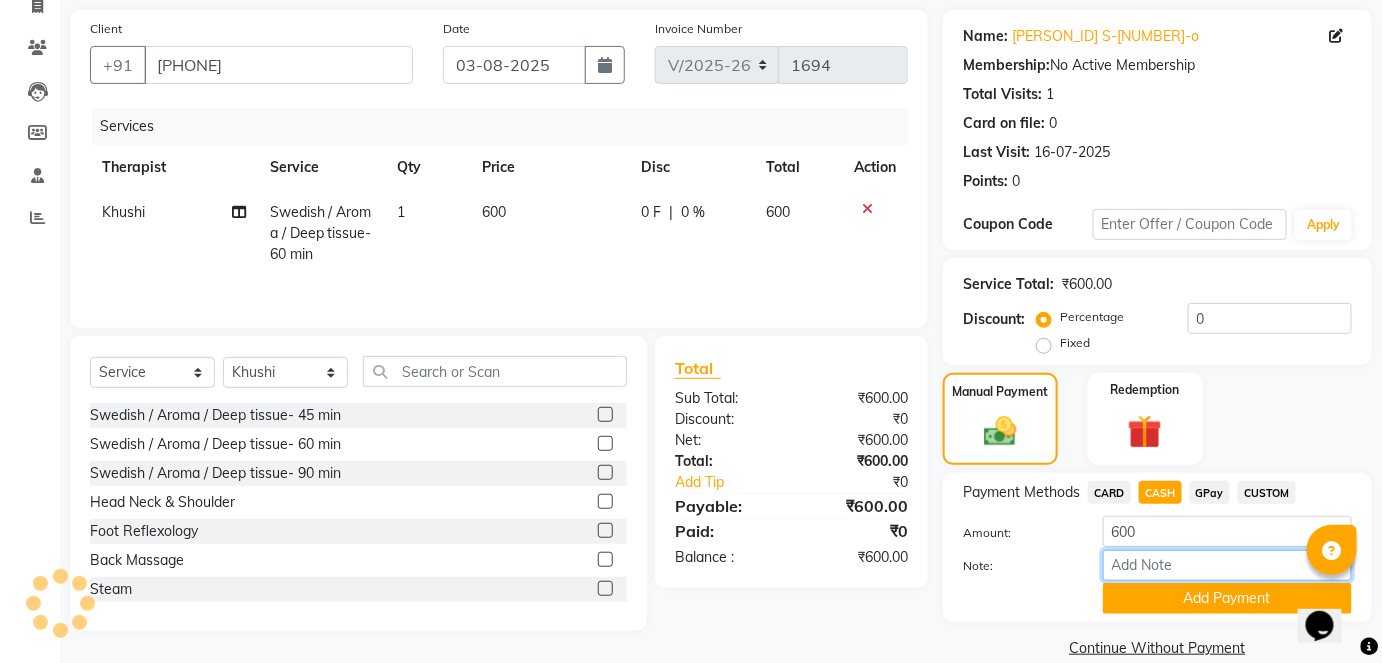 click on "Note:" at bounding box center [1227, 565] 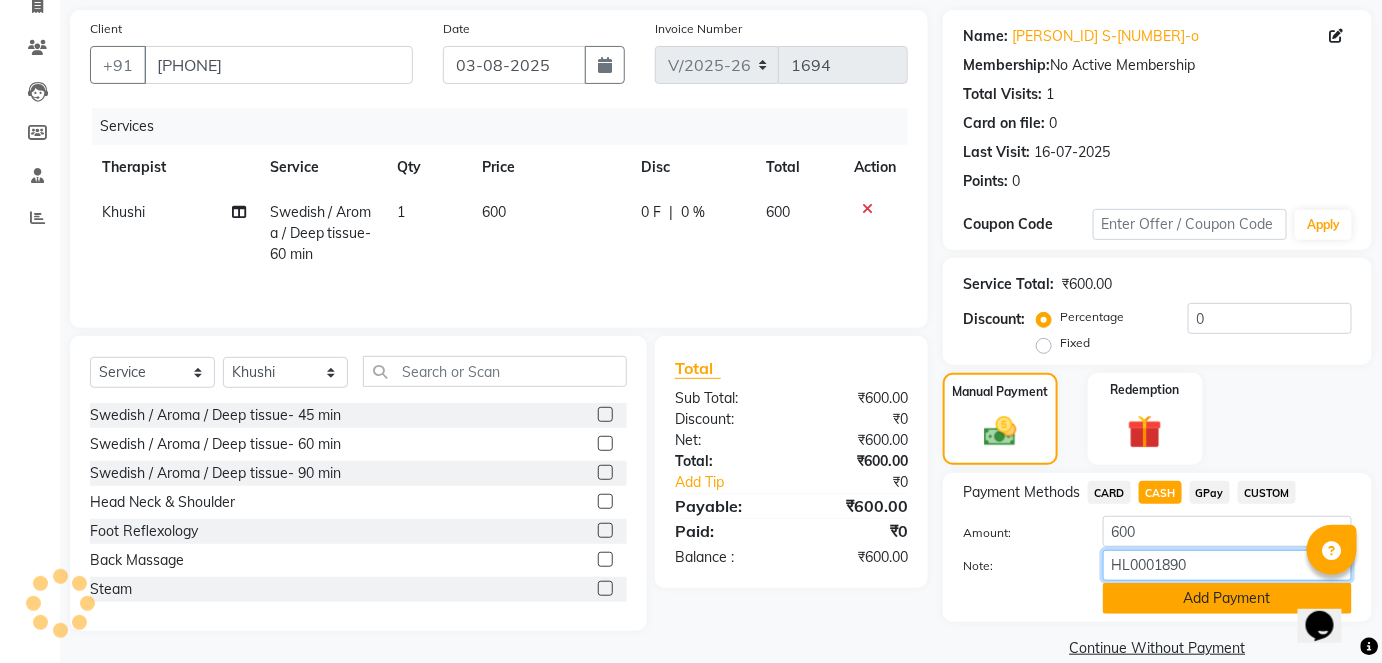 type on "HL0001890" 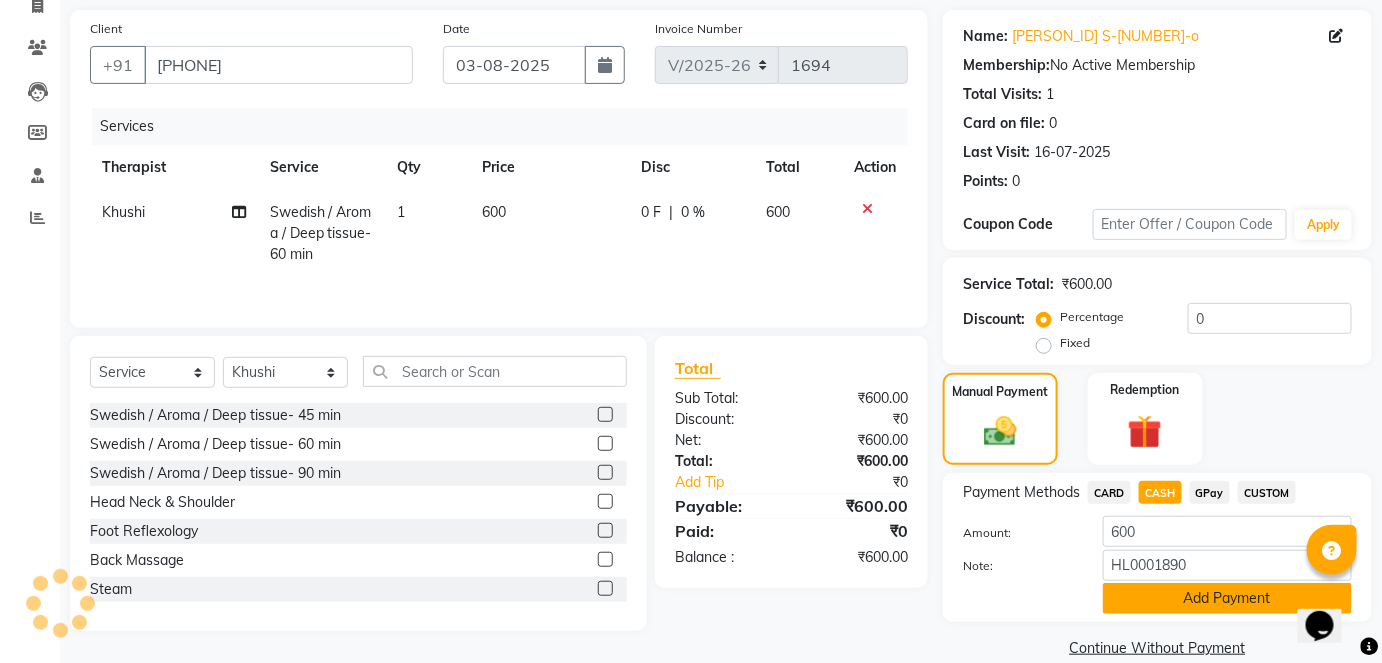 click on "Add Payment" 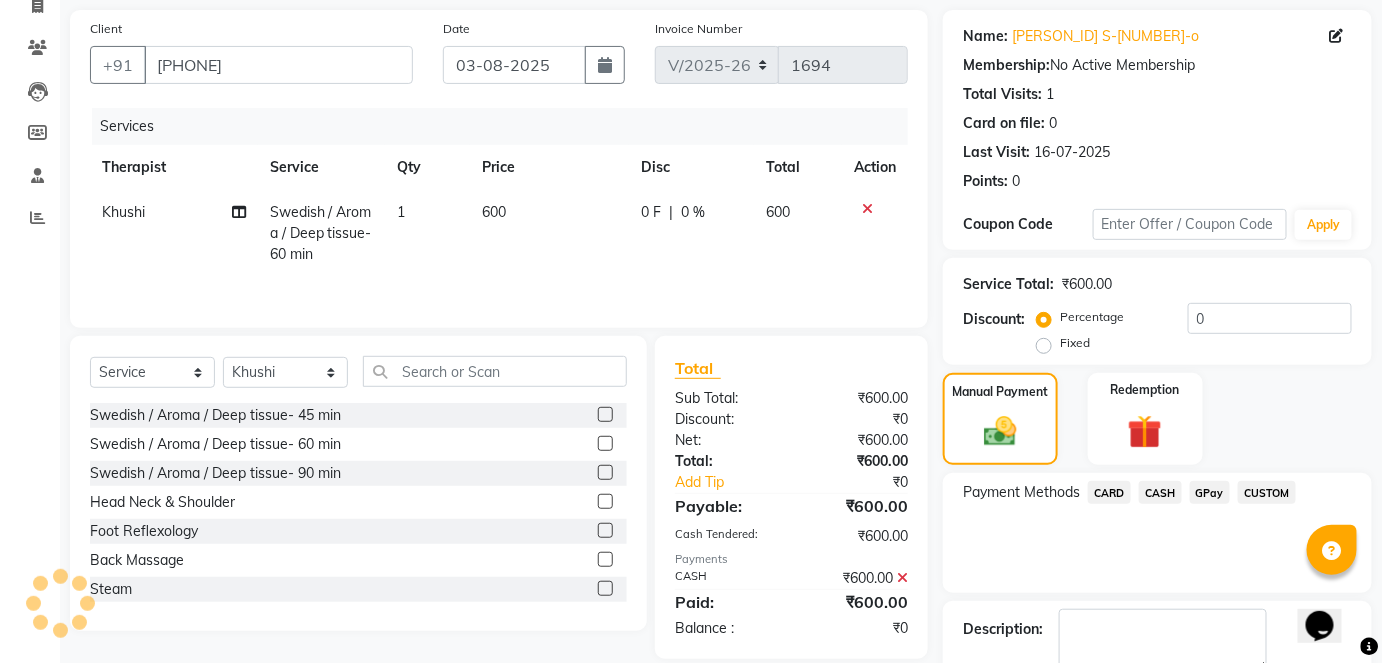 click on "Checkout" 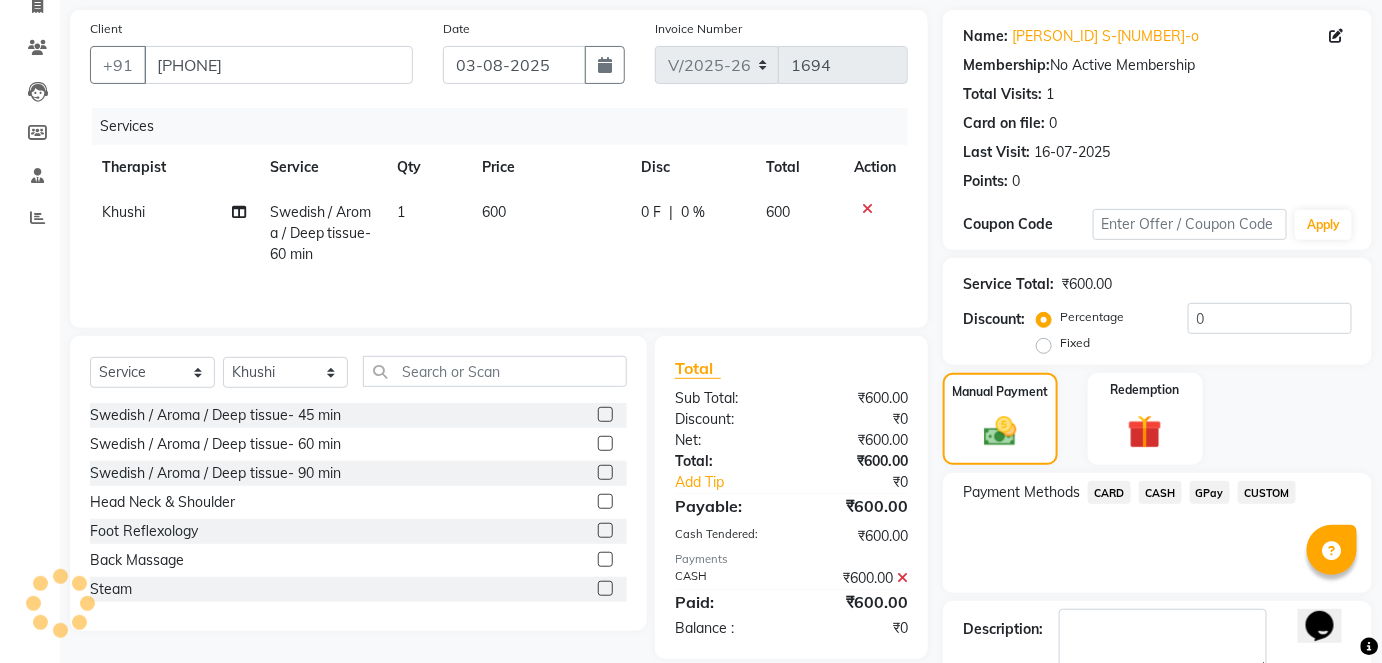 scroll, scrollTop: 252, scrollLeft: 0, axis: vertical 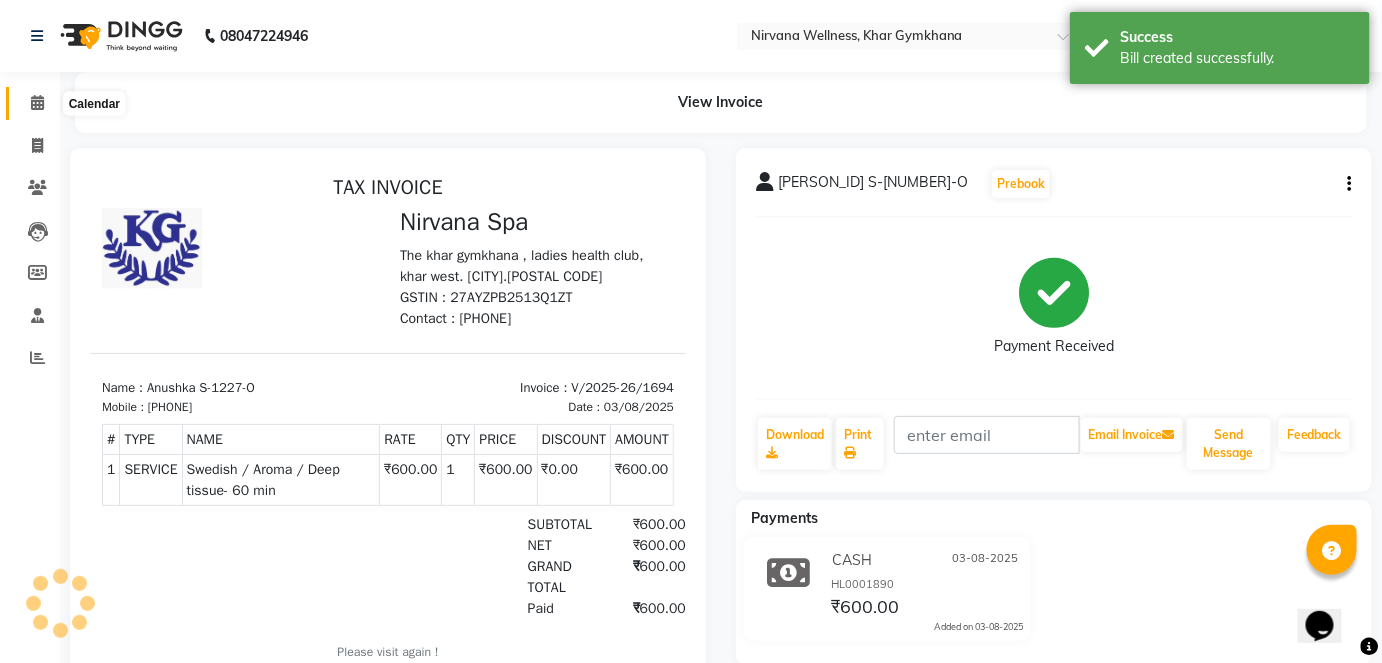 click 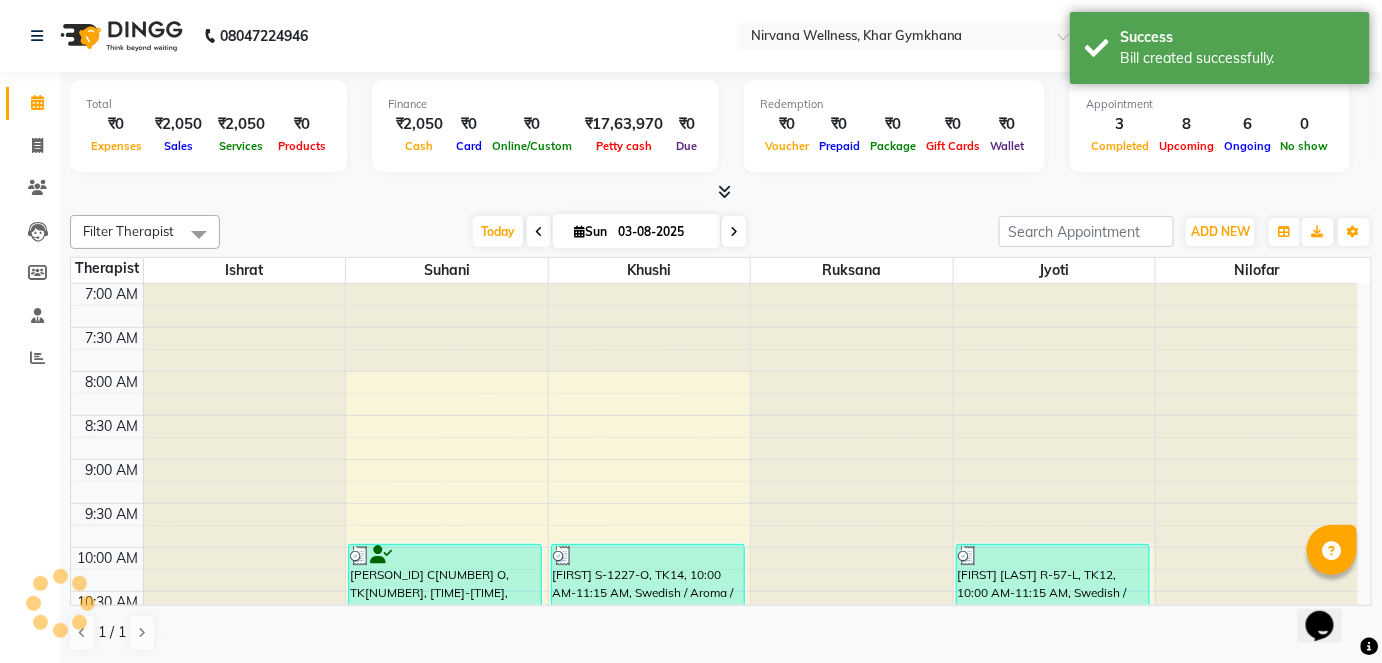 scroll, scrollTop: 0, scrollLeft: 0, axis: both 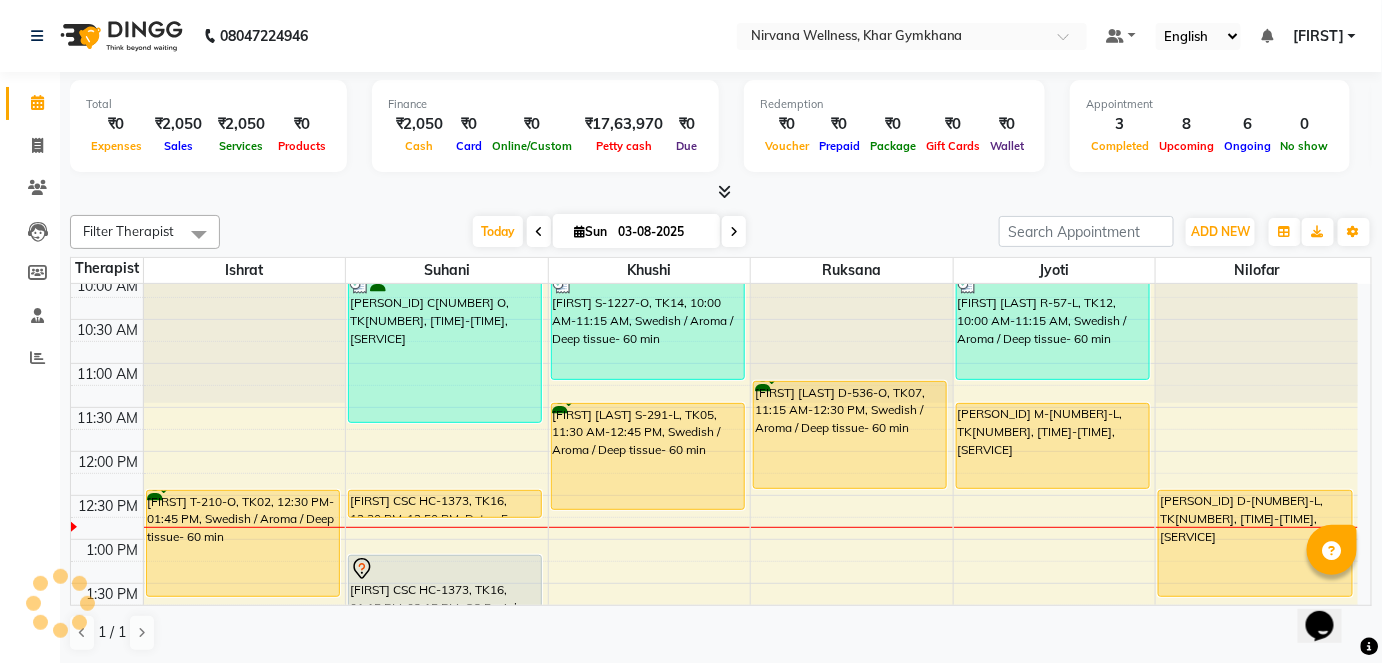click at bounding box center [721, 192] 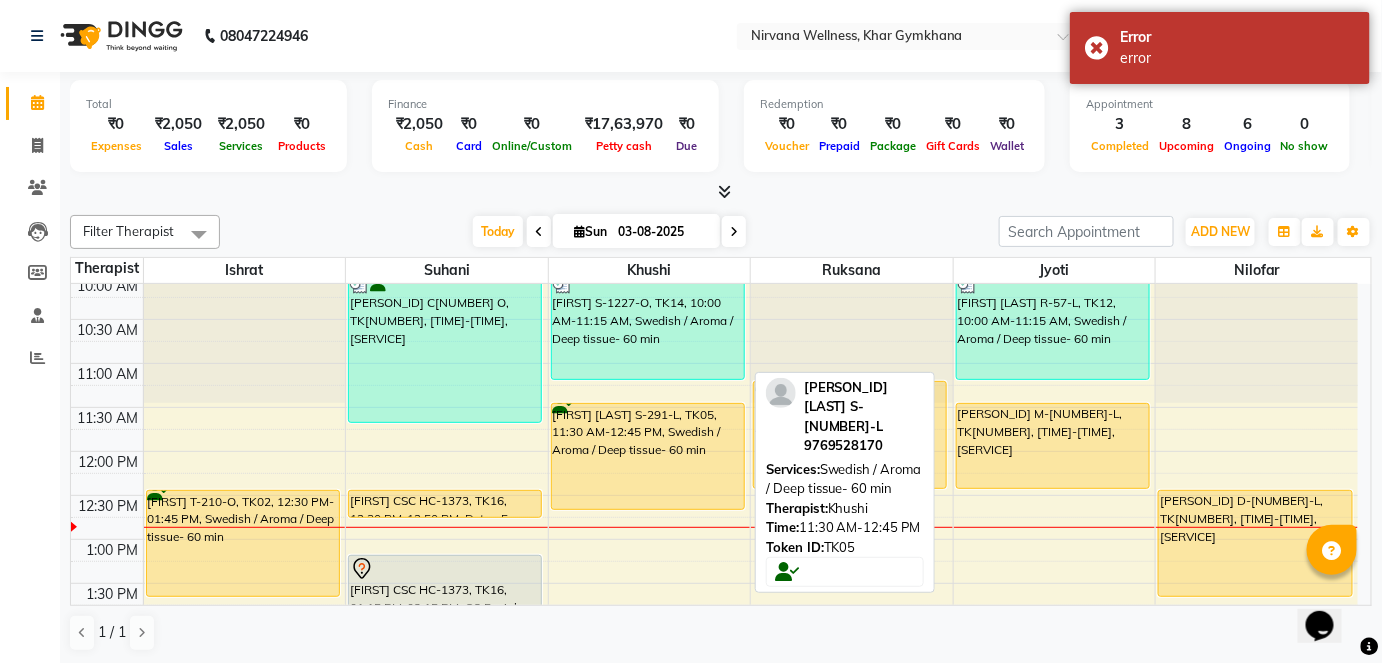 click on "[FIRST] [LAST] S-291-L, TK05, 11:30 AM-12:45 PM, Swedish / Aroma / Deep tissue- 60 min" at bounding box center [648, 456] 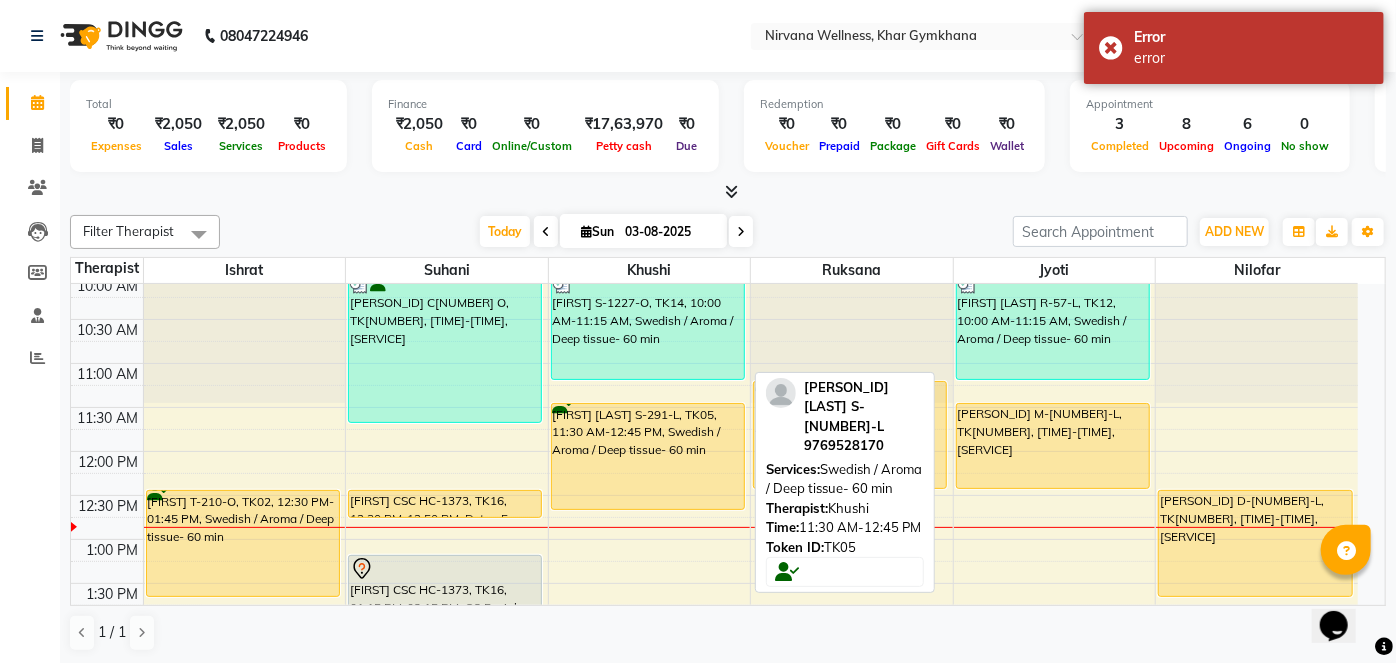 select on "1" 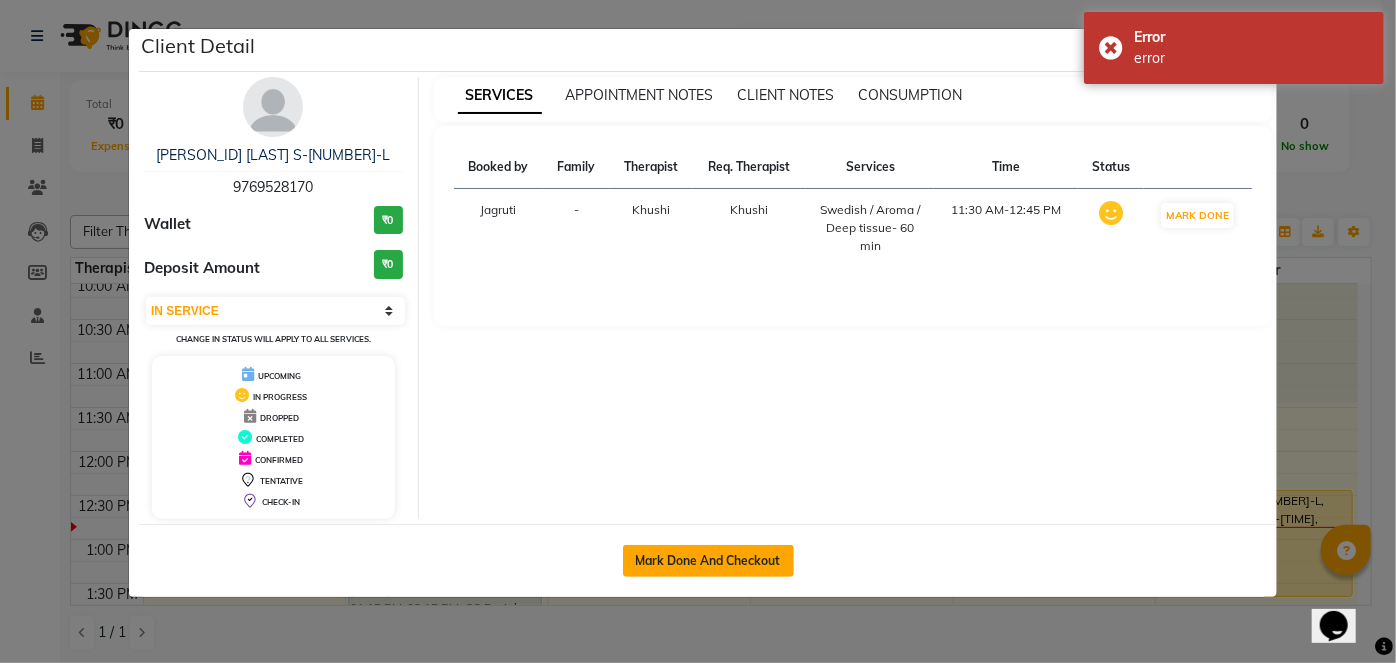 click on "Mark Done And Checkout" 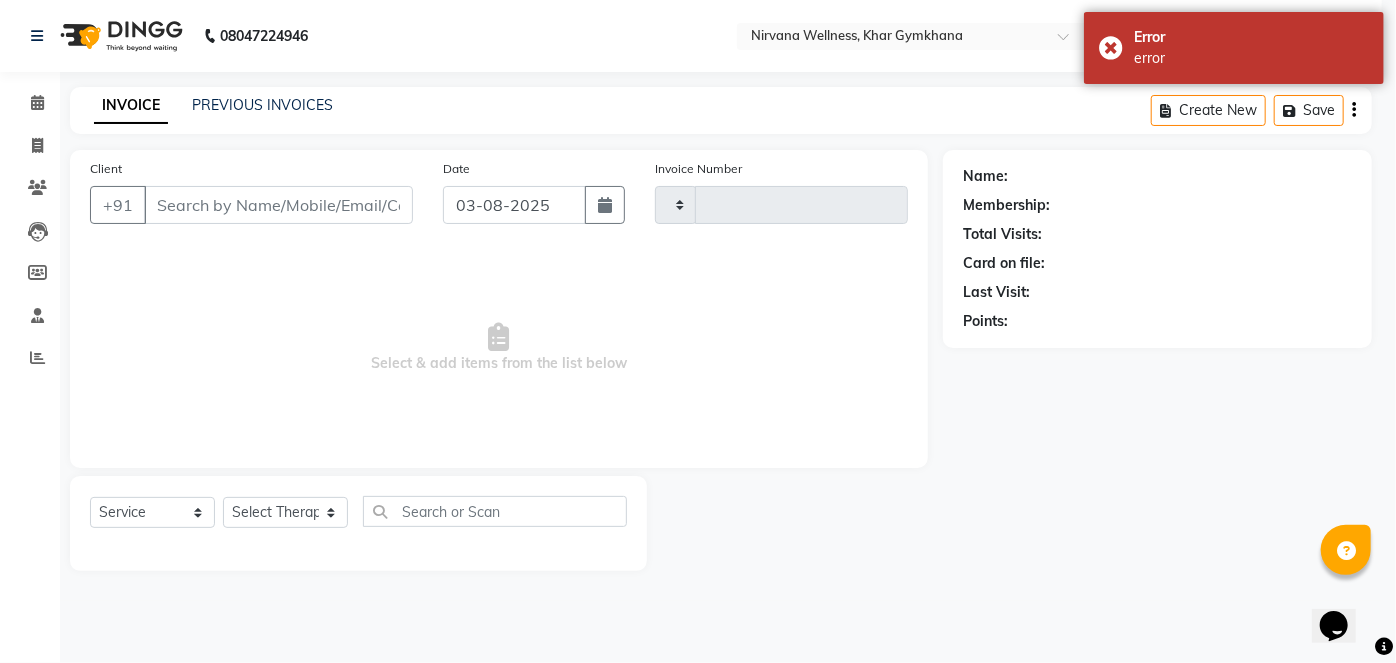 type on "1695" 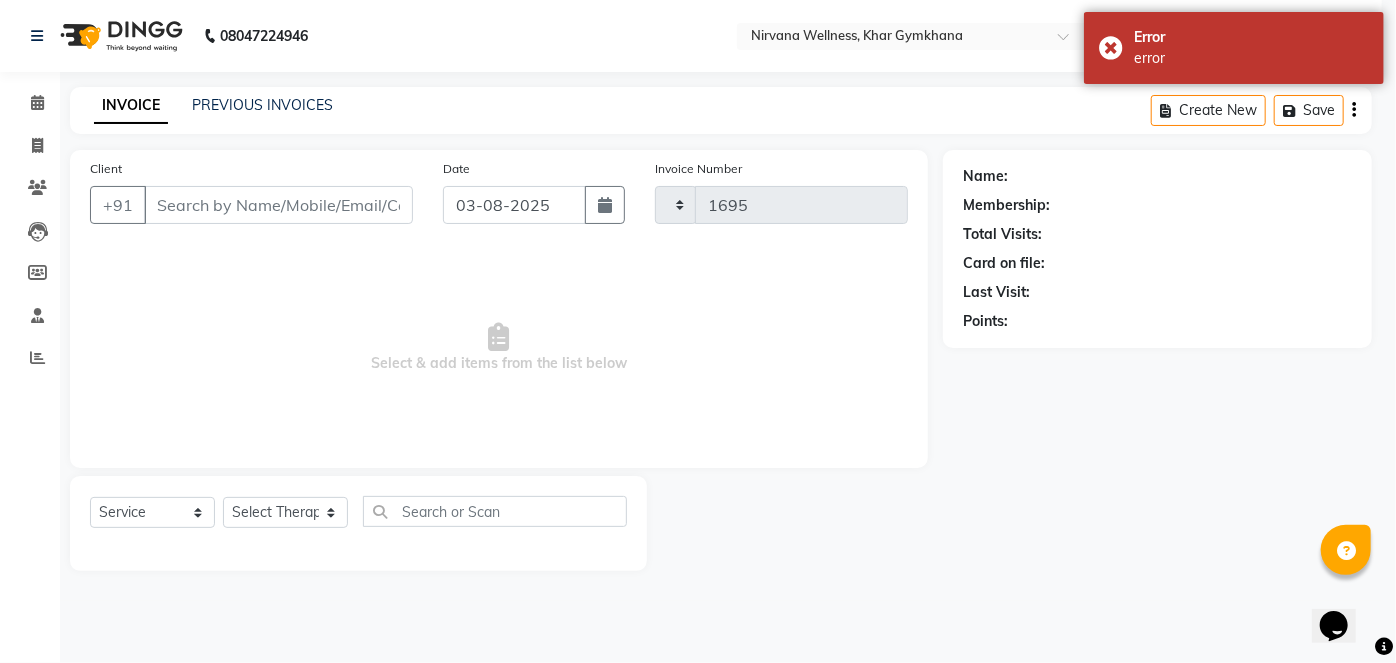 select on "6844" 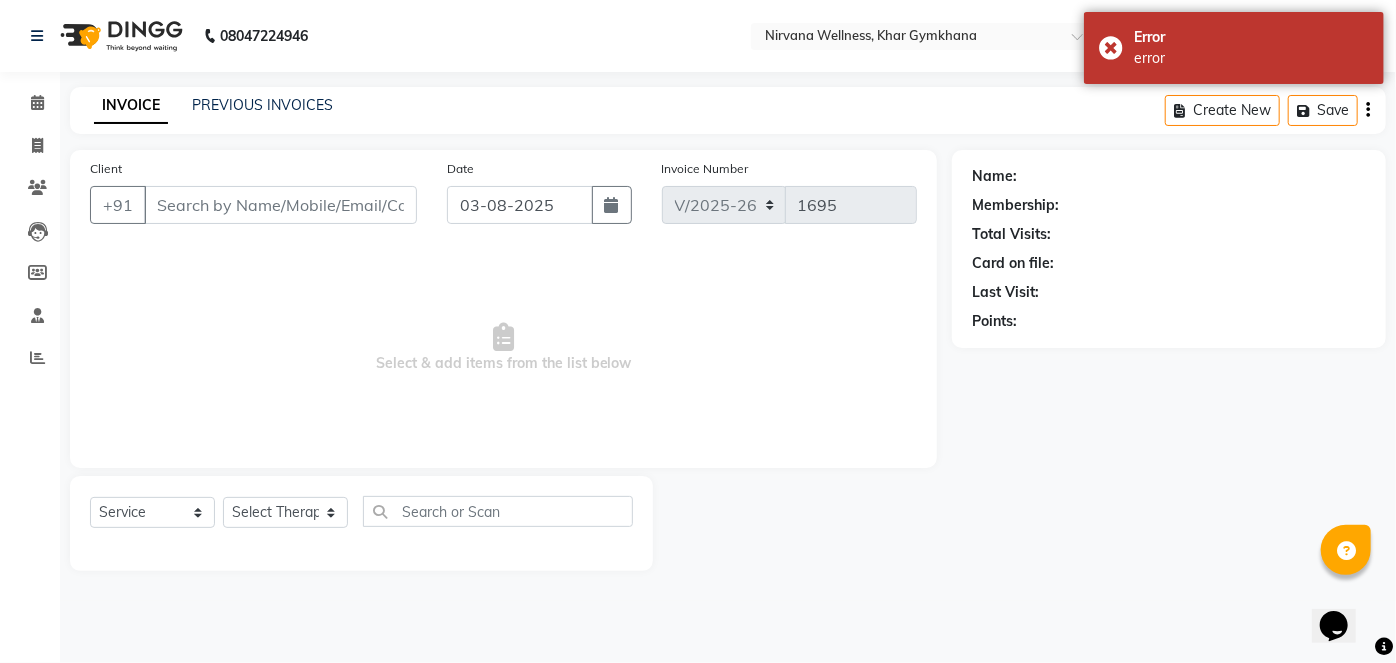 type on "9769528170" 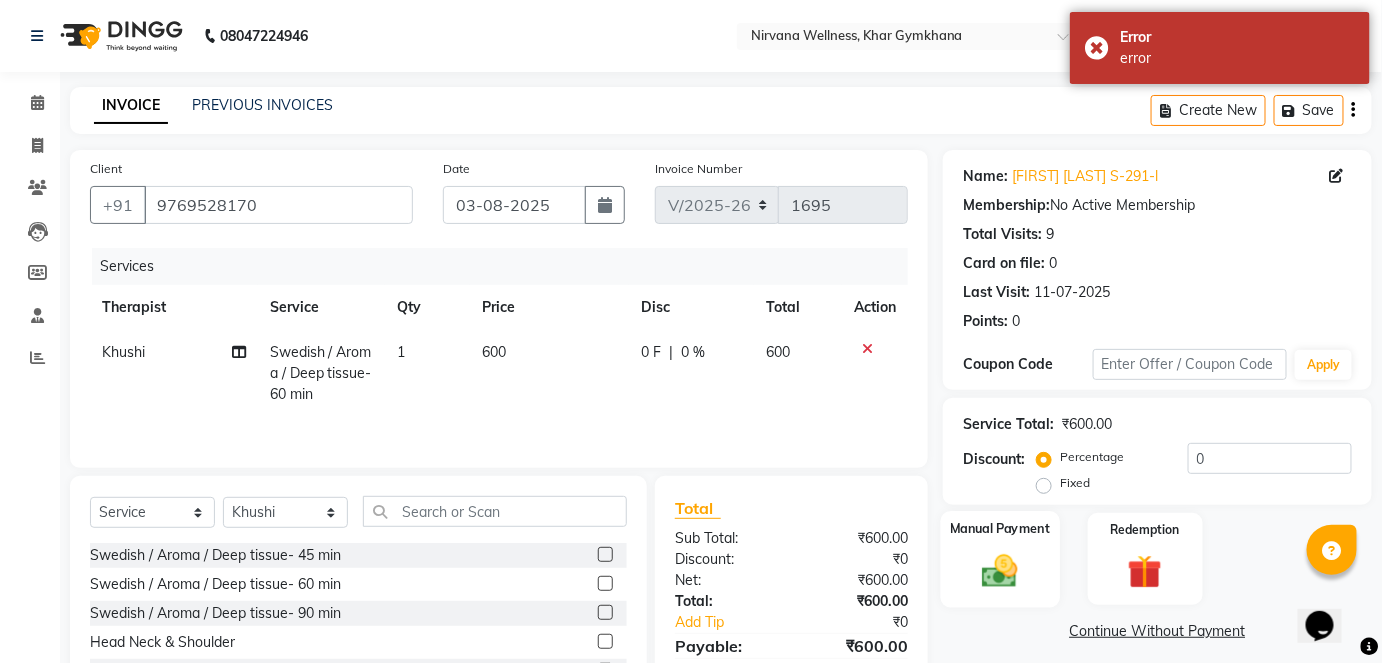 click 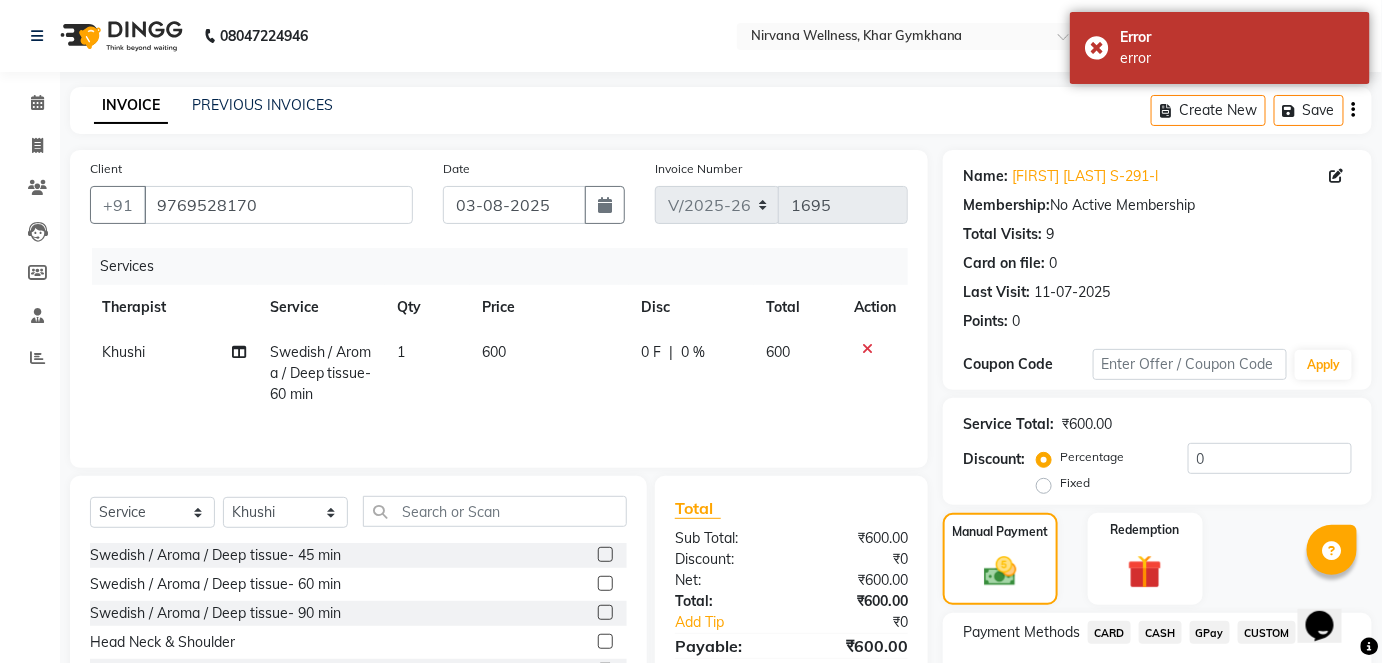 scroll, scrollTop: 140, scrollLeft: 0, axis: vertical 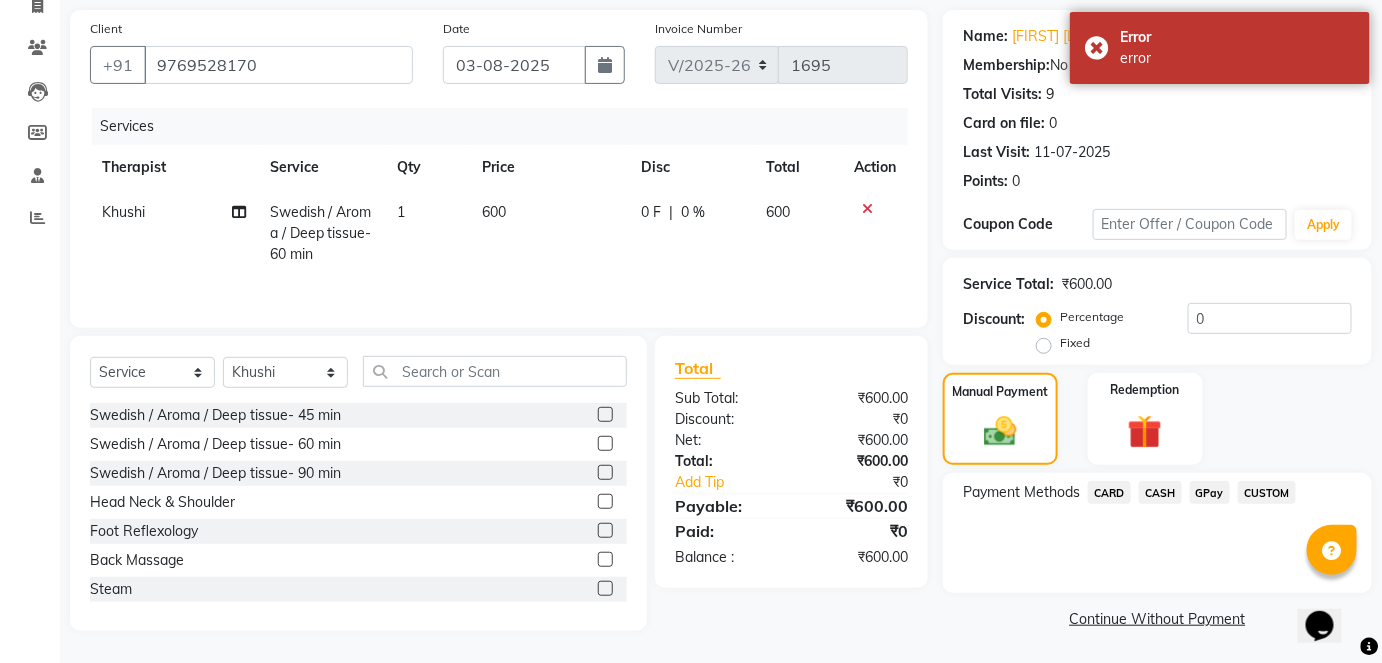 click on "CASH" 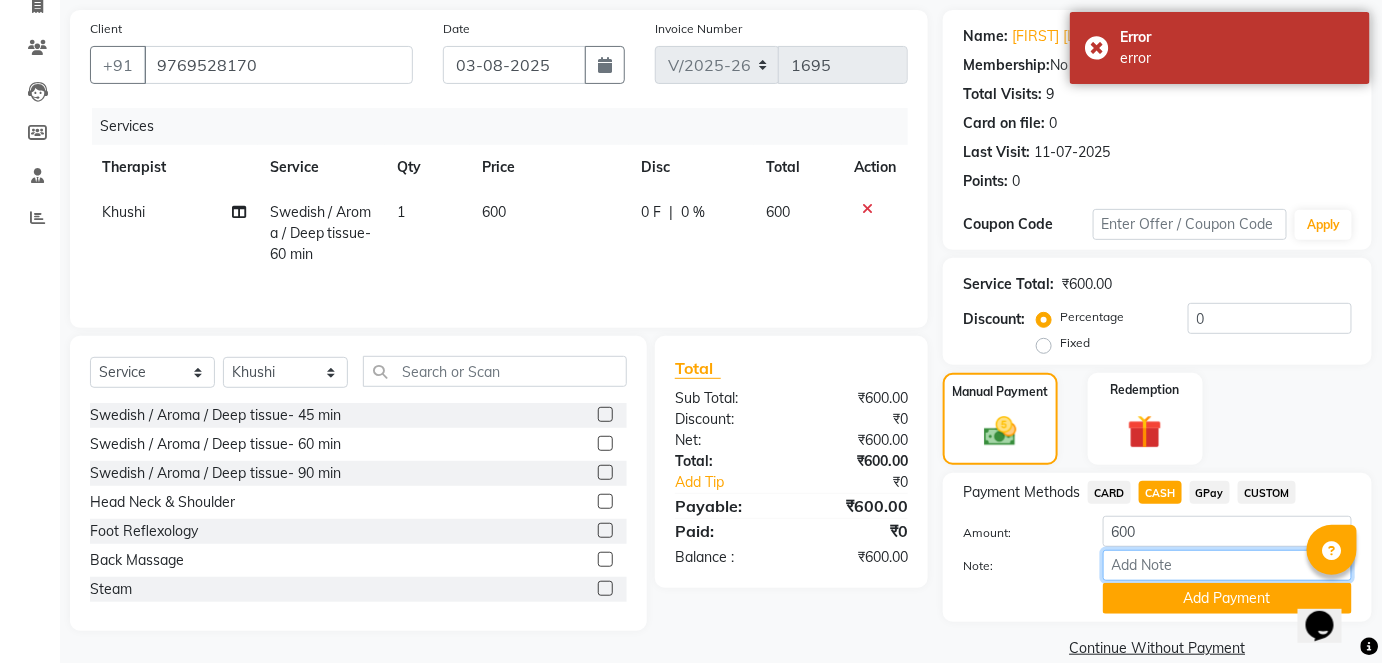 drag, startPoint x: 1165, startPoint y: 505, endPoint x: 1176, endPoint y: 568, distance: 63.953106 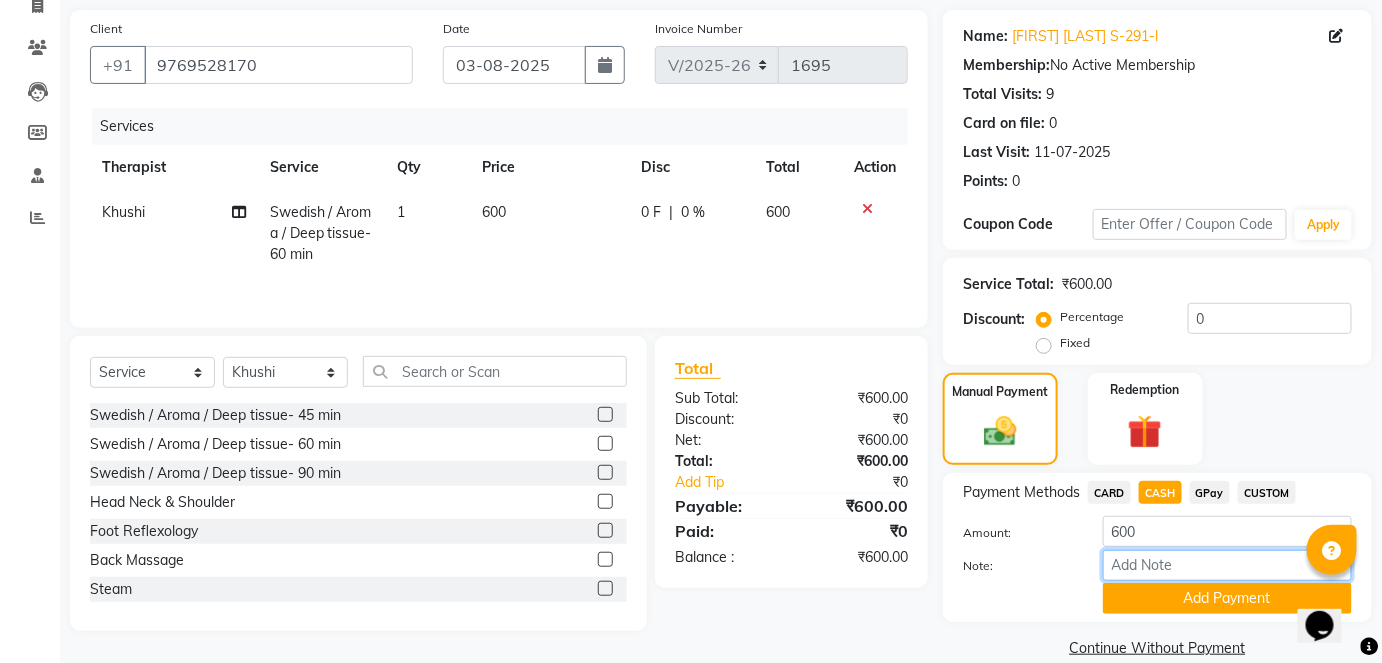 paste on "HL0001893" 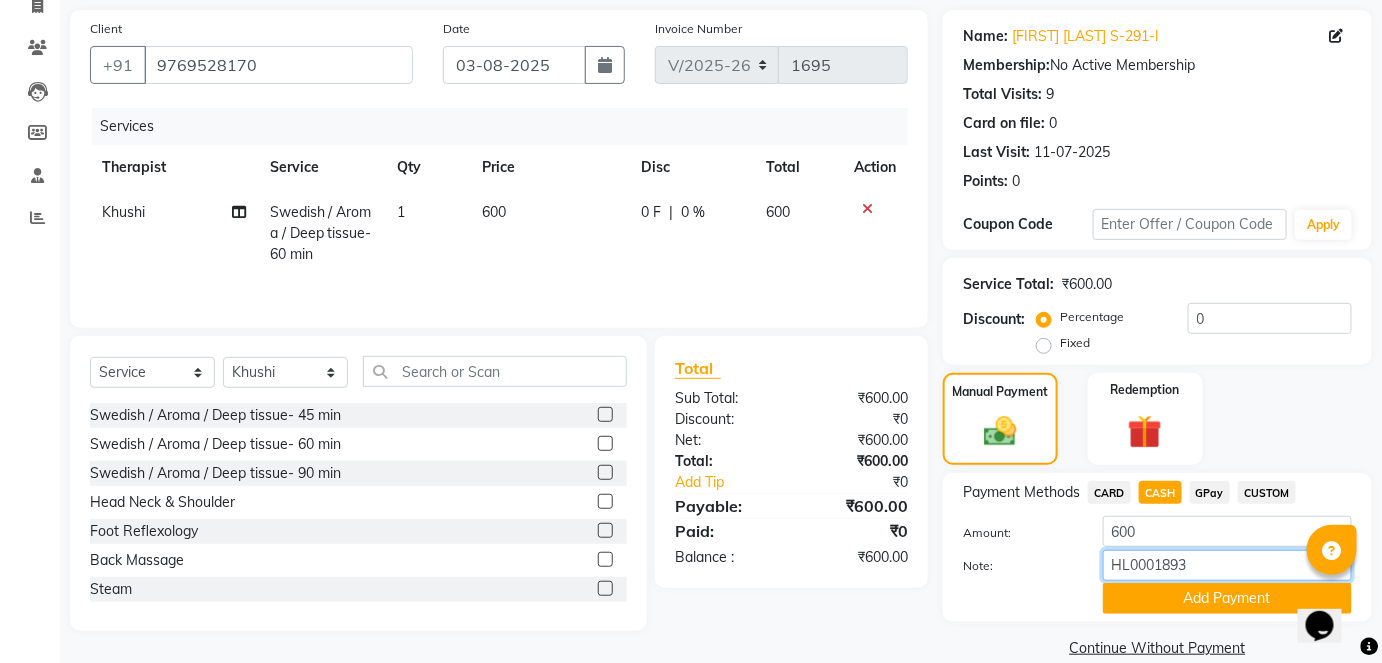 type on "HL0001893" 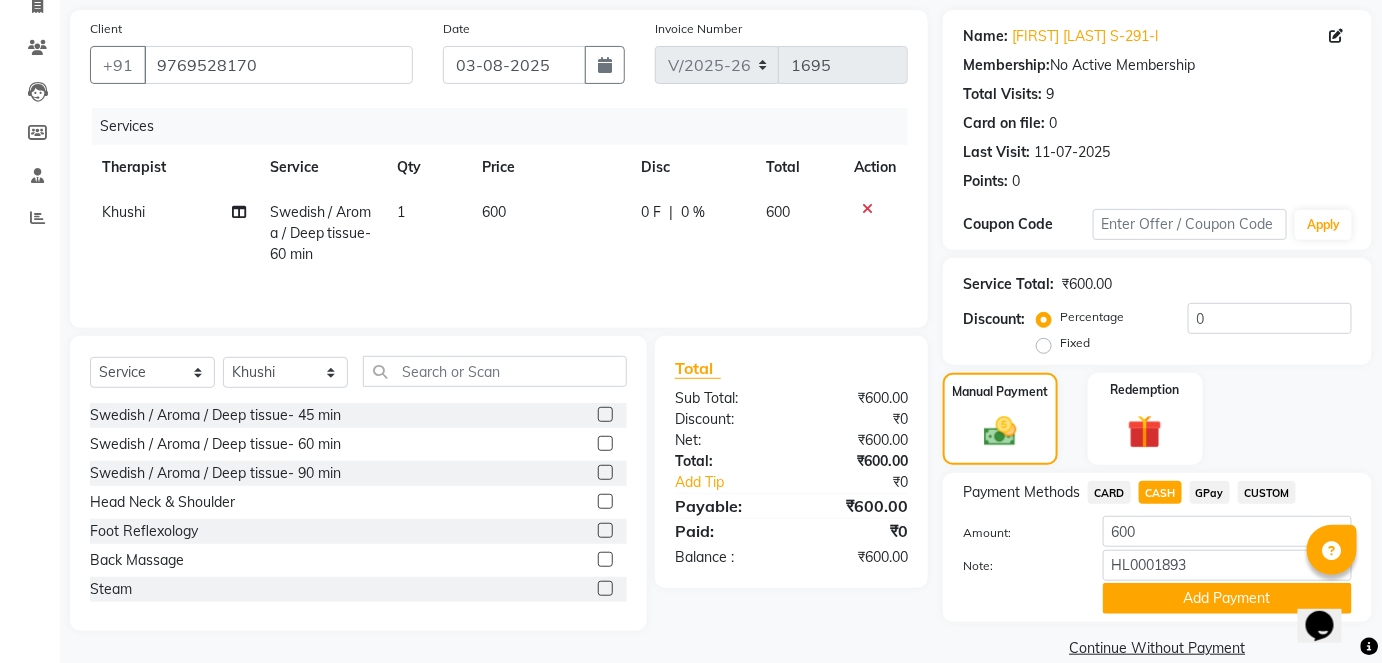 drag, startPoint x: 1226, startPoint y: 613, endPoint x: 1226, endPoint y: 584, distance: 29 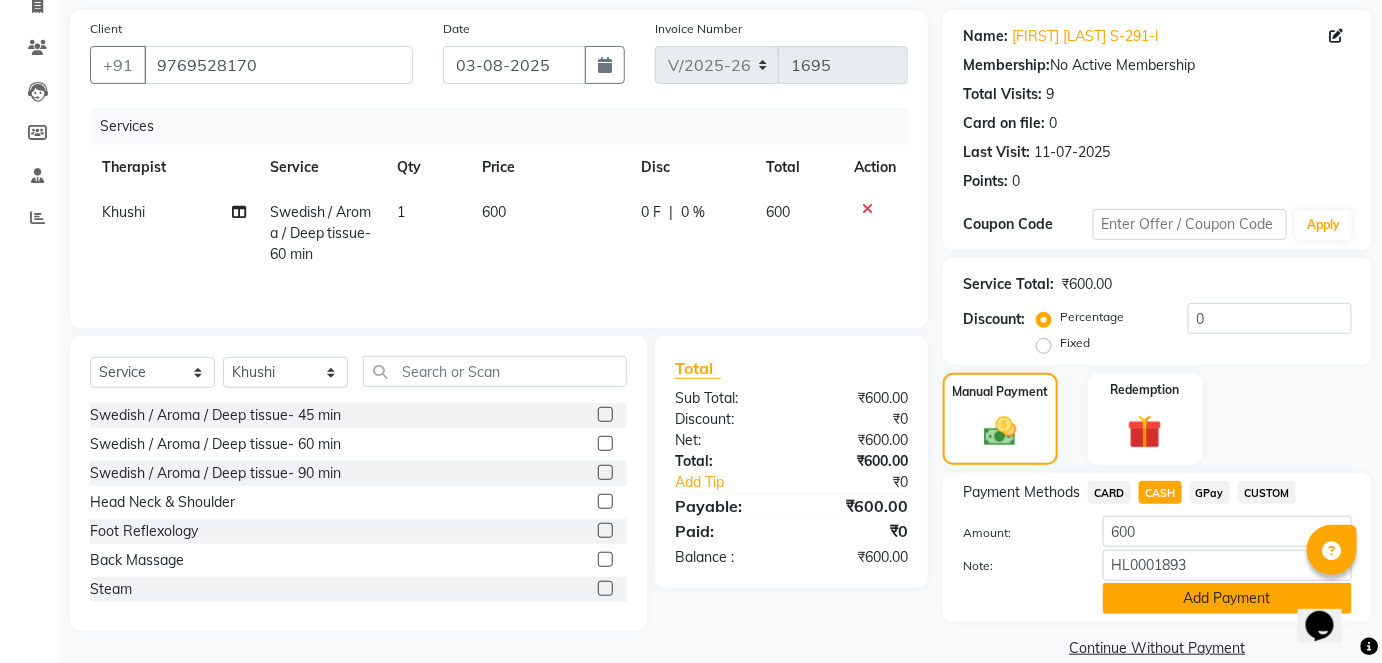 click on "Payment Methods  CARD   CASH   GPay   CUSTOM  Amount: 600 Note: HL0001893 Add Payment" 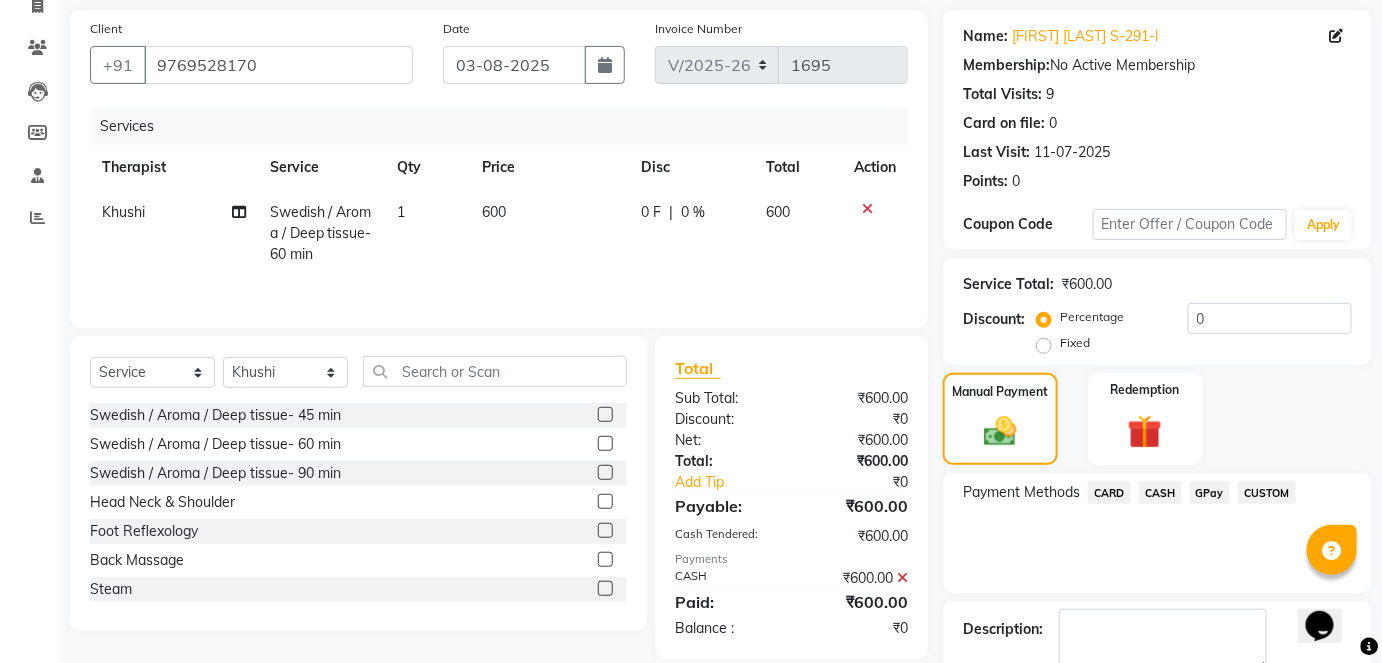 click on "Name: [FIRST] [LAST] S-291-l Membership:  No Active Membership  Total Visits:  9 Card on file:  0 Last Visit:   11-07-2025 Points:   0  Coupon Code Apply Service Total:  ₹600.00  Discount:  Percentage   Fixed  0 Manual Payment Redemption Payment Methods  CARD   CASH   GPay   CUSTOM  Description:                  Send Details On SMS Email  Checkout" 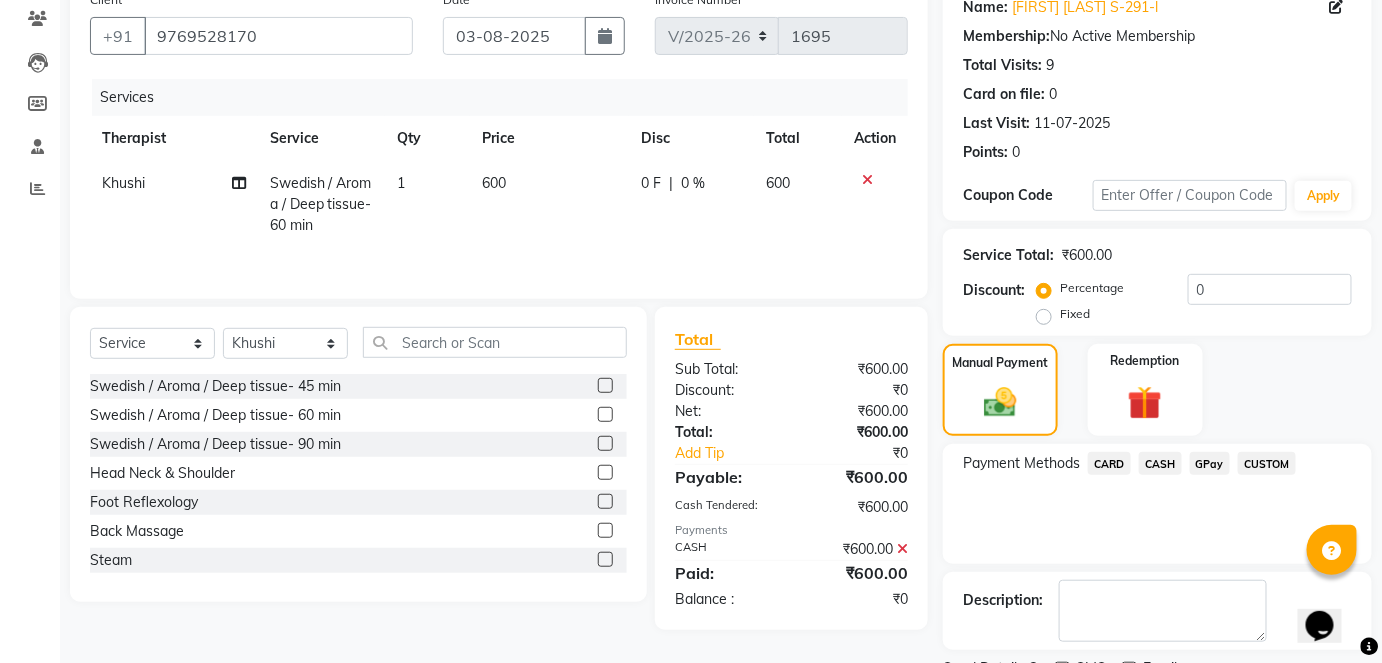drag, startPoint x: 1222, startPoint y: 587, endPoint x: 1223, endPoint y: 611, distance: 24.020824 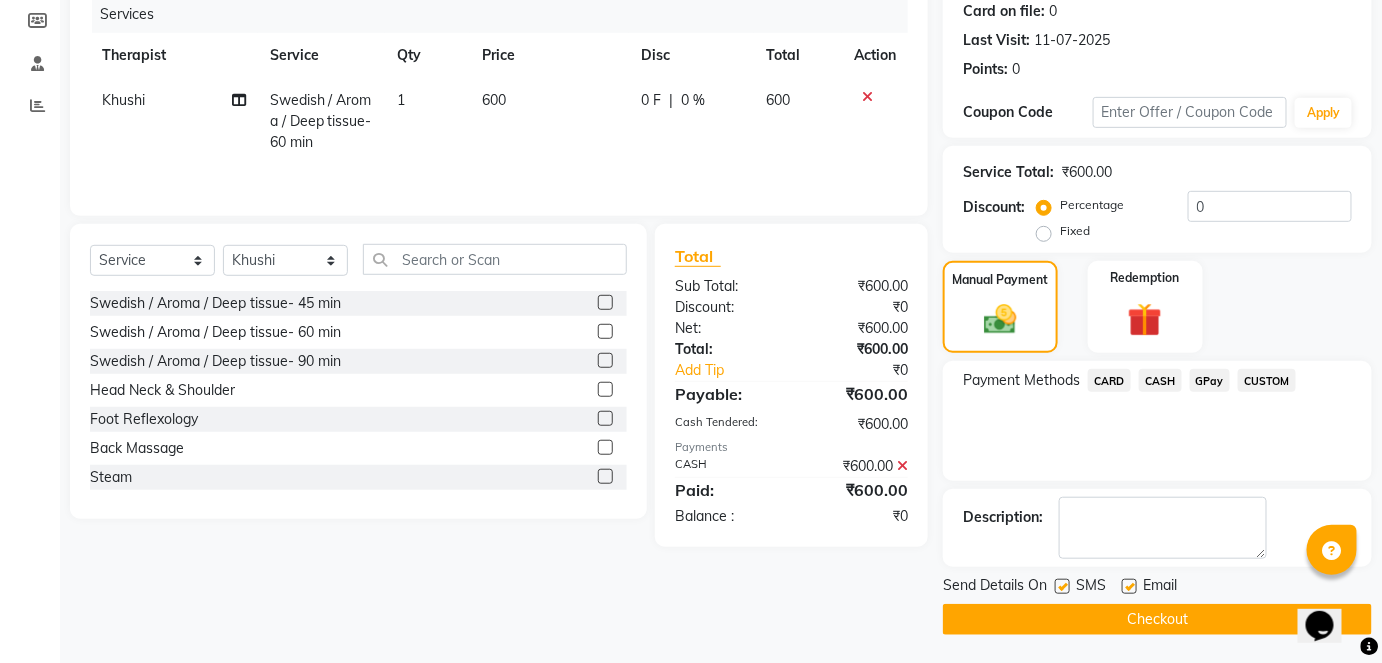 click on "Checkout" 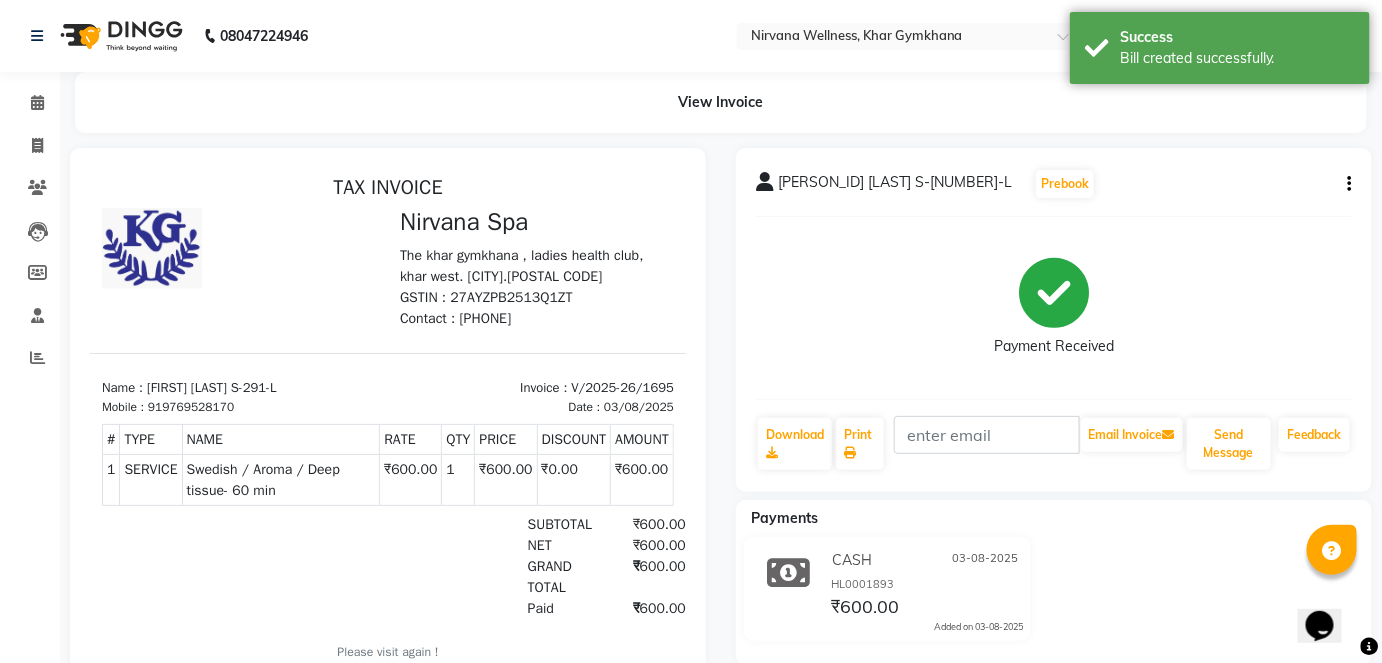 scroll, scrollTop: 0, scrollLeft: 0, axis: both 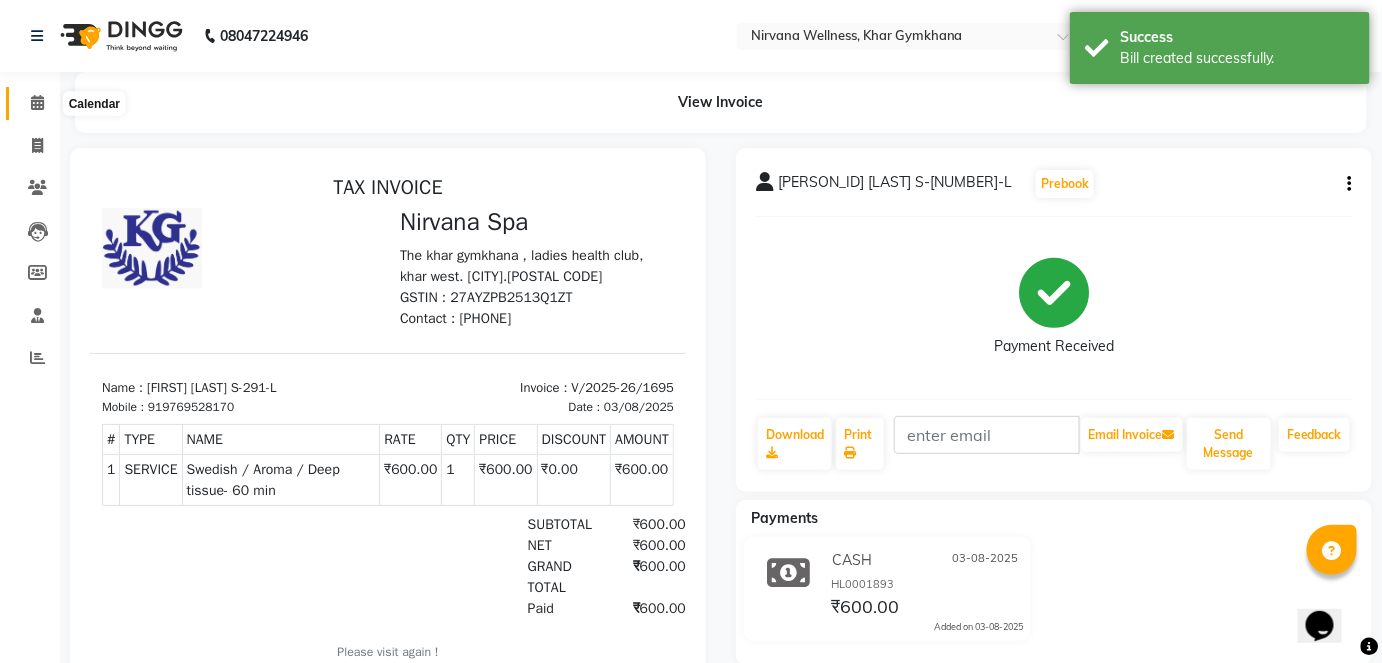 click 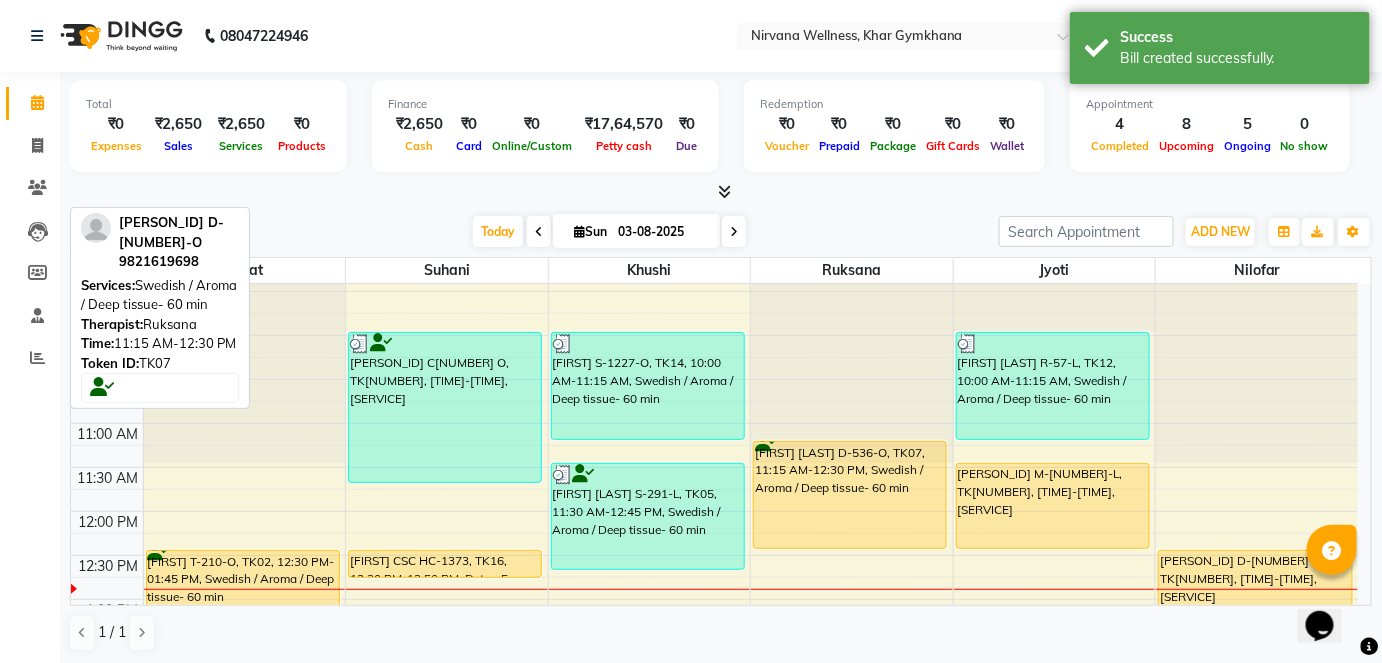 scroll, scrollTop: 363, scrollLeft: 0, axis: vertical 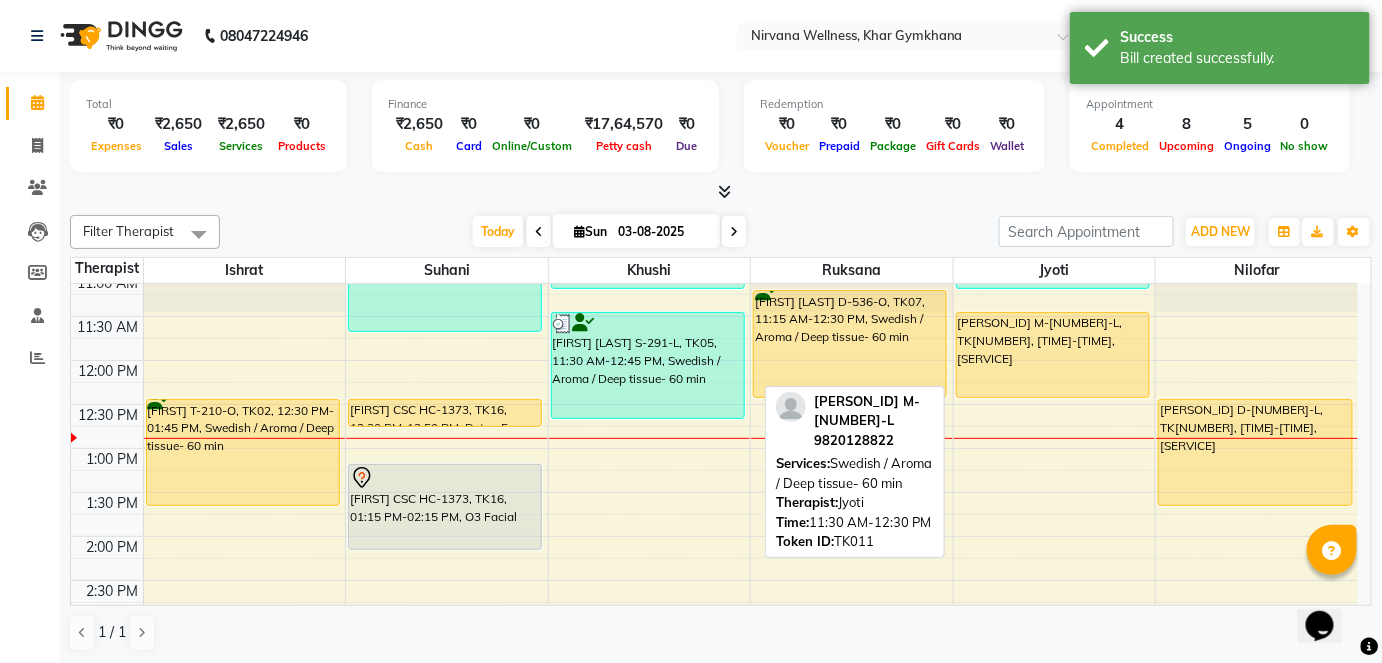 click on "[PERSON_ID] M-[NUMBER]-L, TK[NUMBER], [TIME]-[TIME], [SERVICE]" at bounding box center [1053, 355] 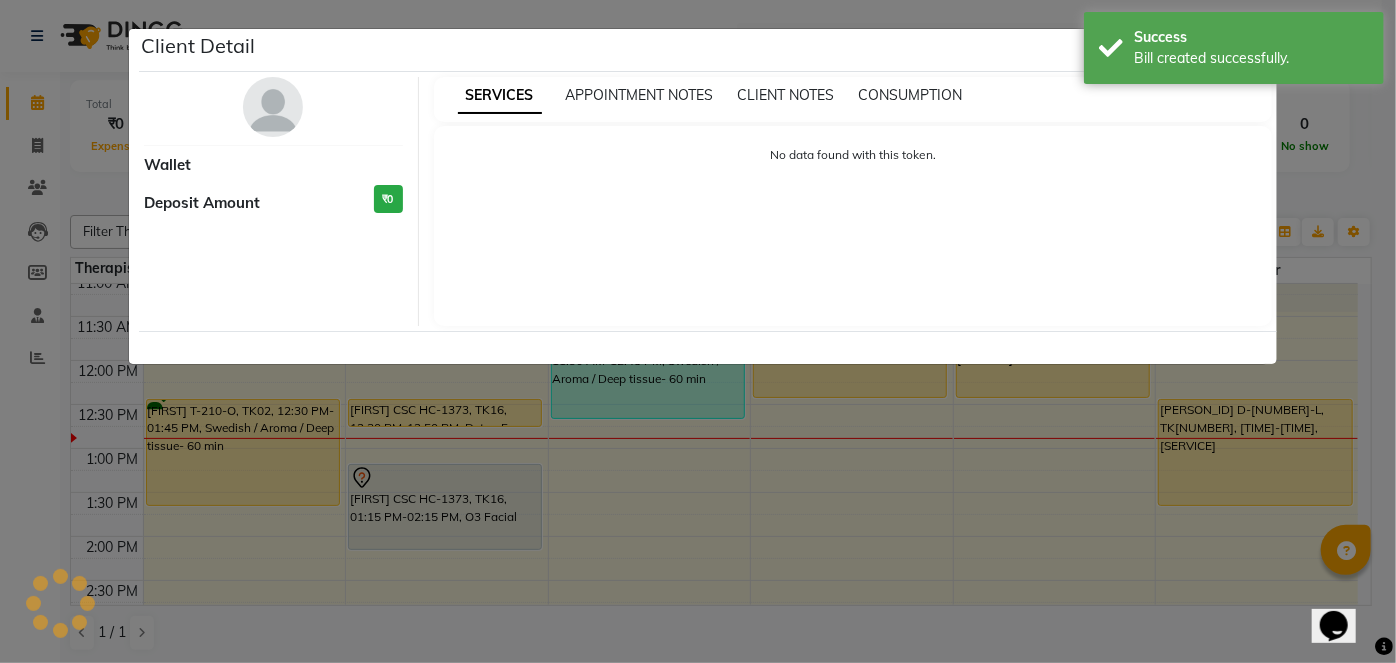 select on "1" 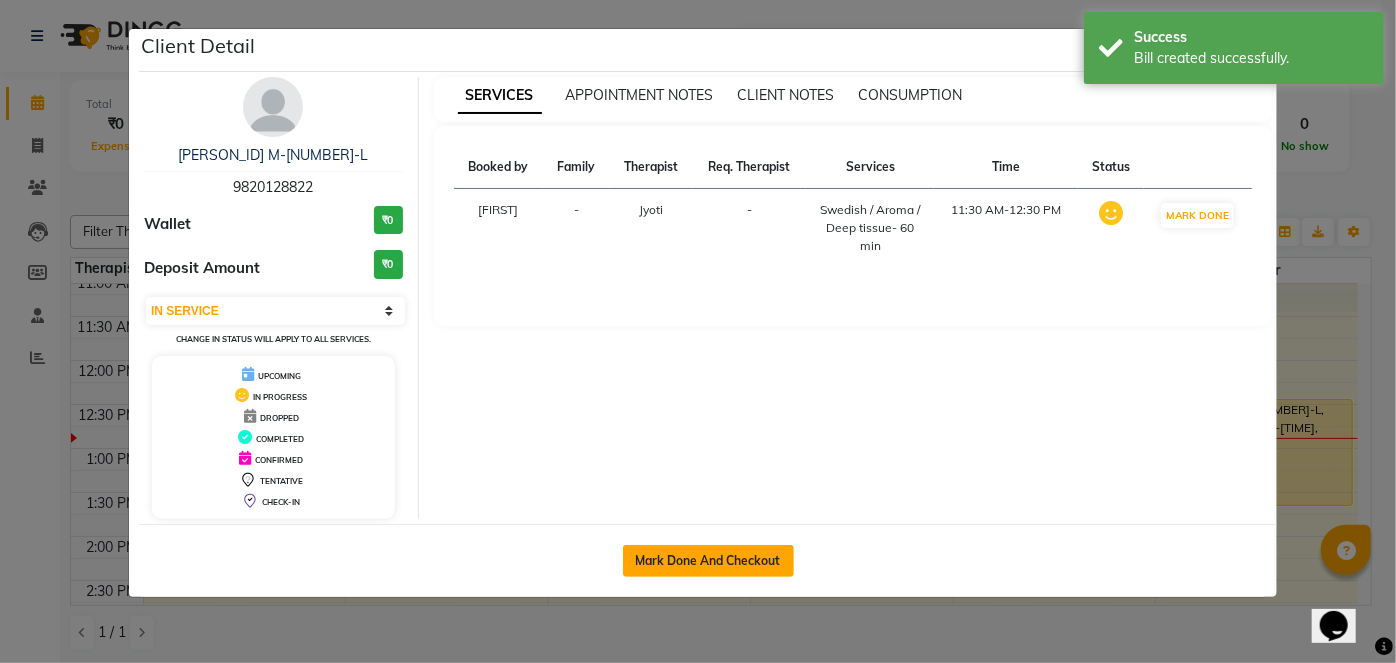 click on "Mark Done And Checkout" 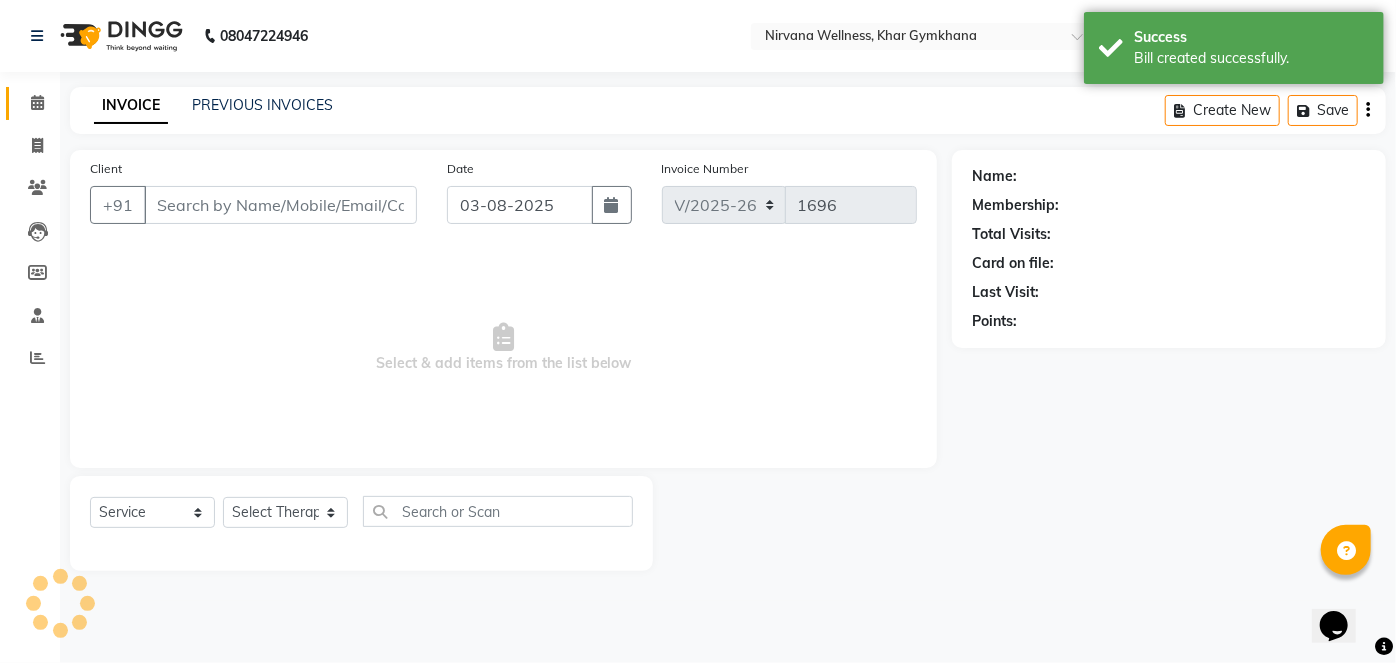 type on "9820128822" 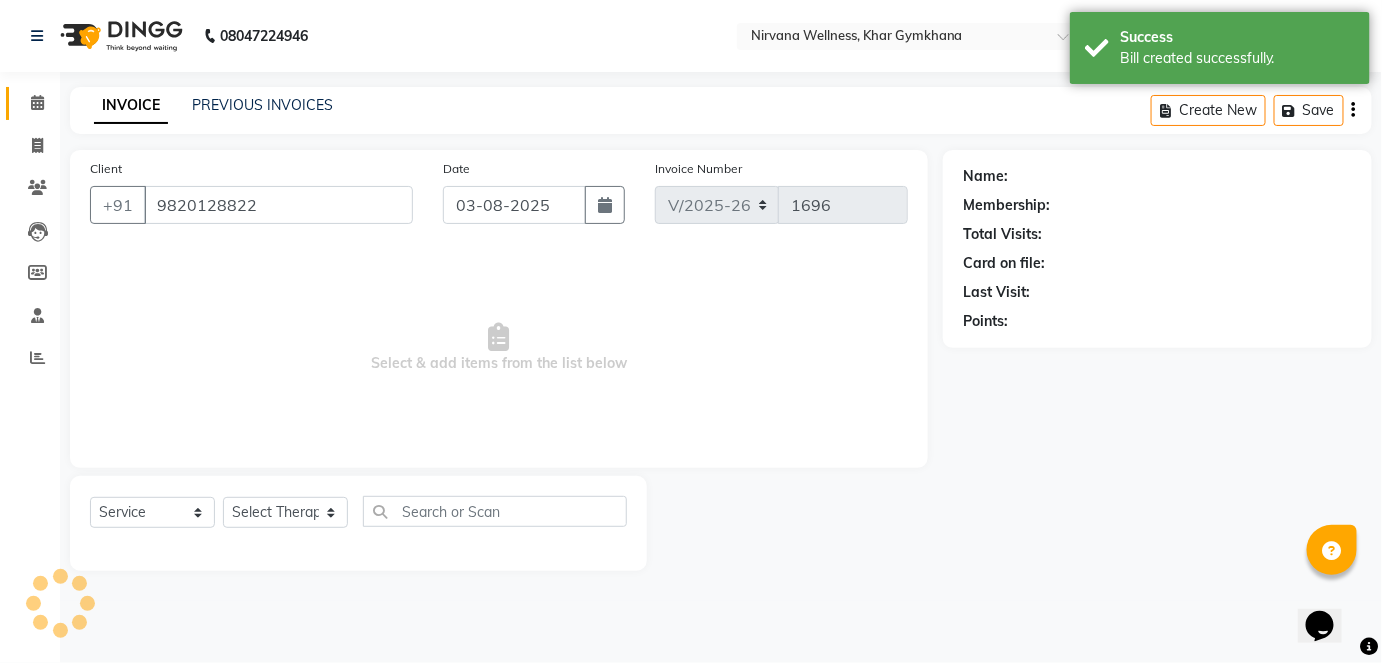 select on "78895" 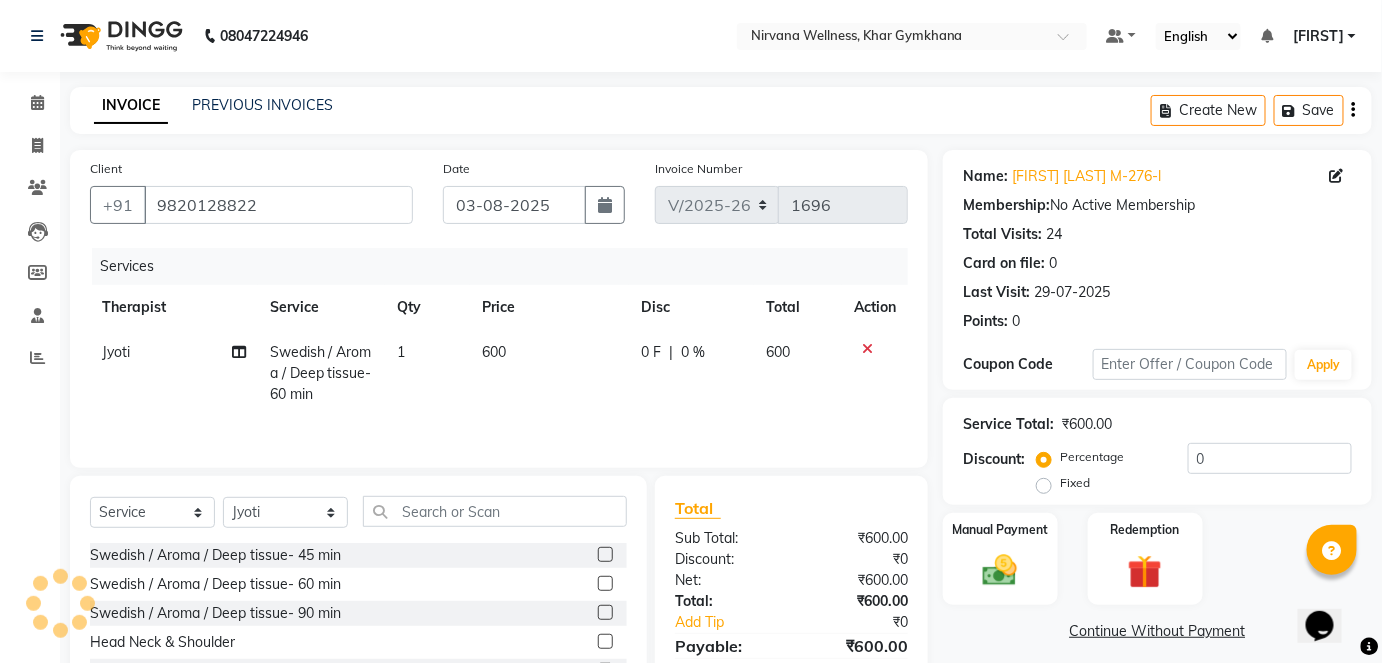 click on "Manual Payment" 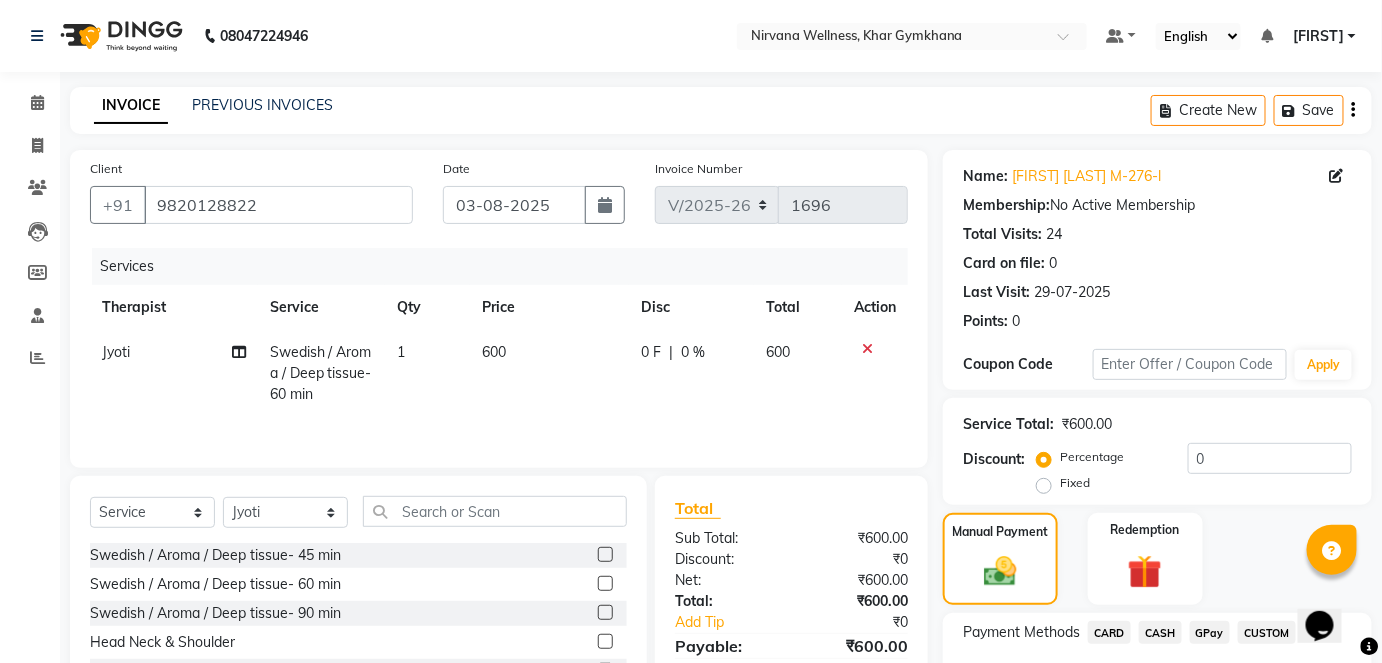 scroll, scrollTop: 140, scrollLeft: 0, axis: vertical 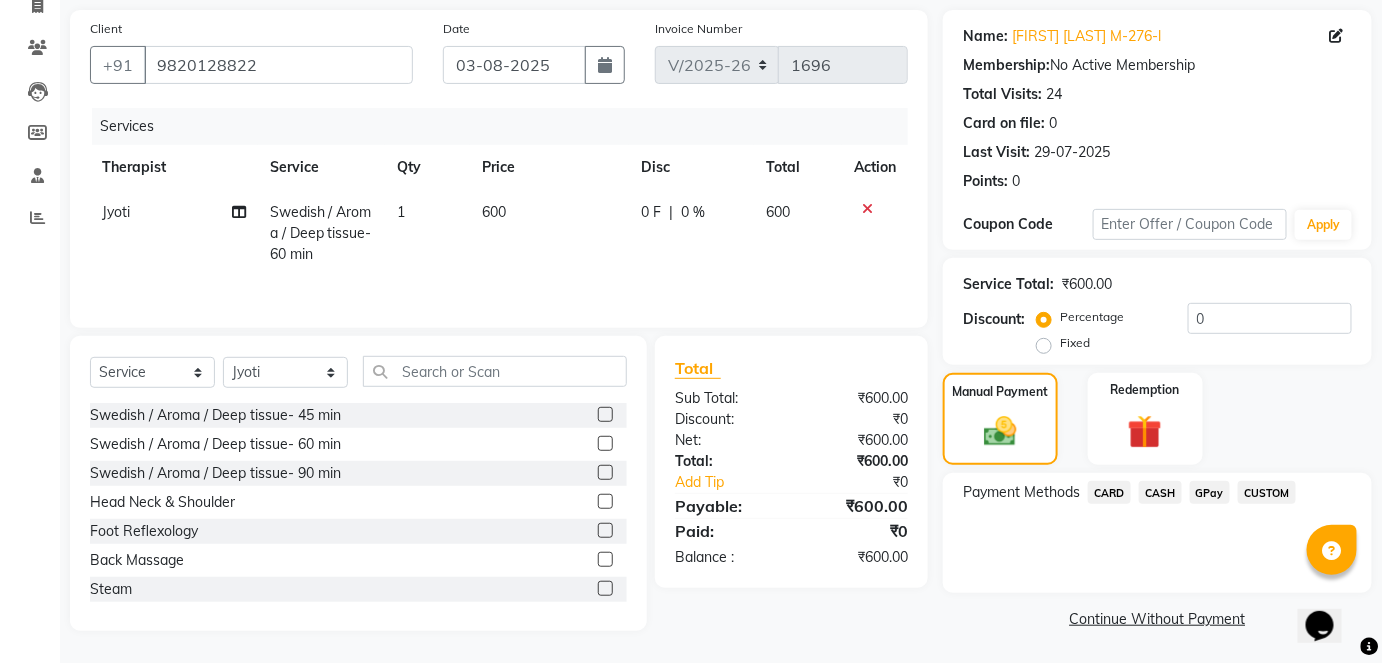 click on "CASH" 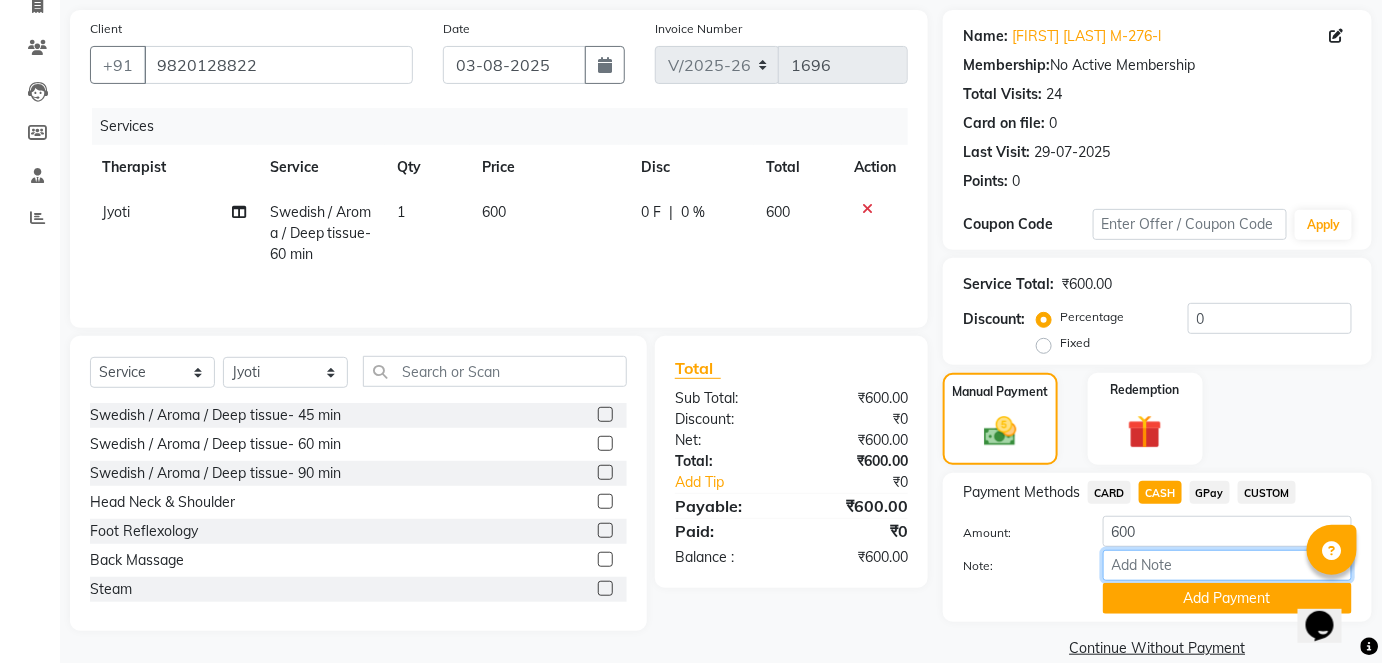 click on "Note:" at bounding box center [1227, 565] 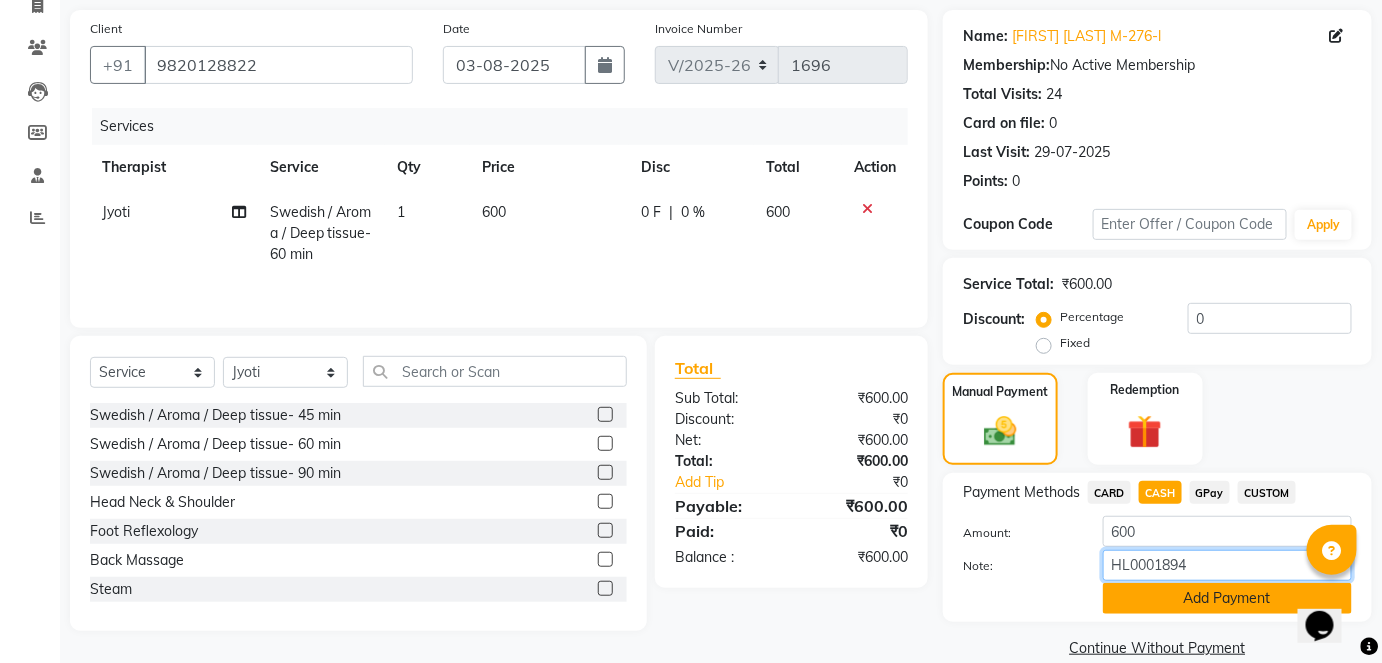 type on "HL0001894" 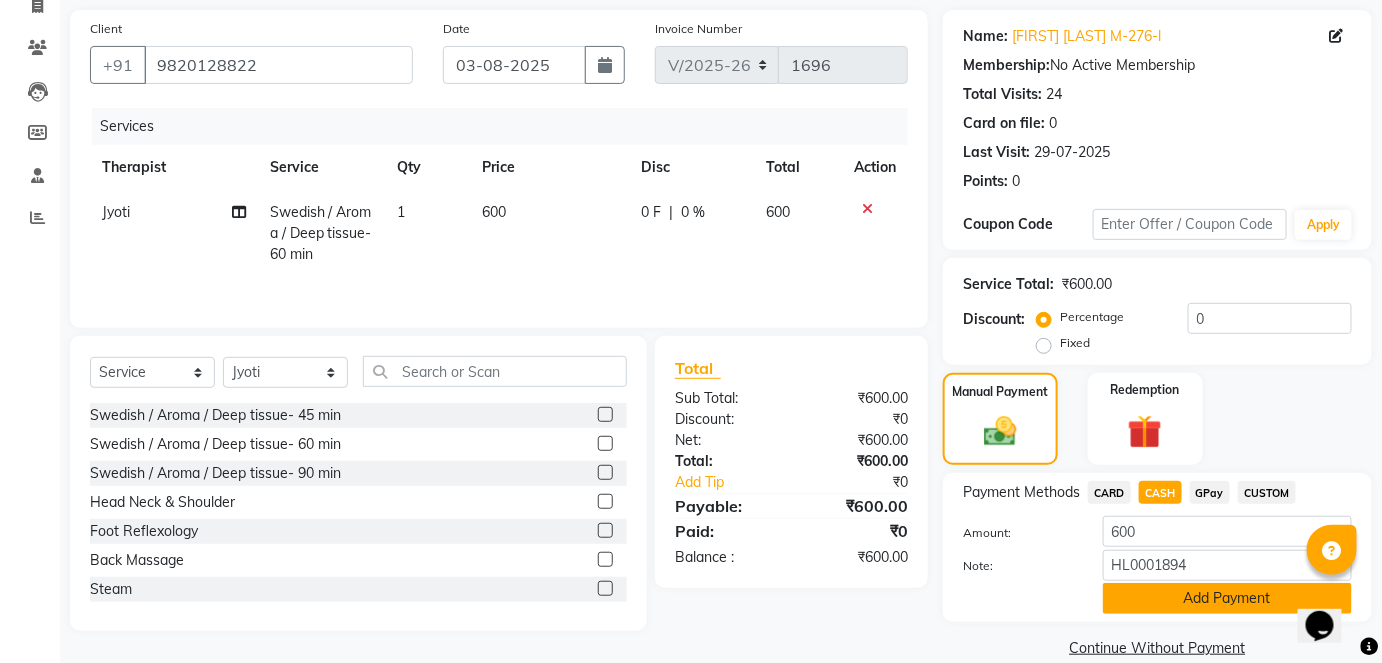 click on "Add Payment" 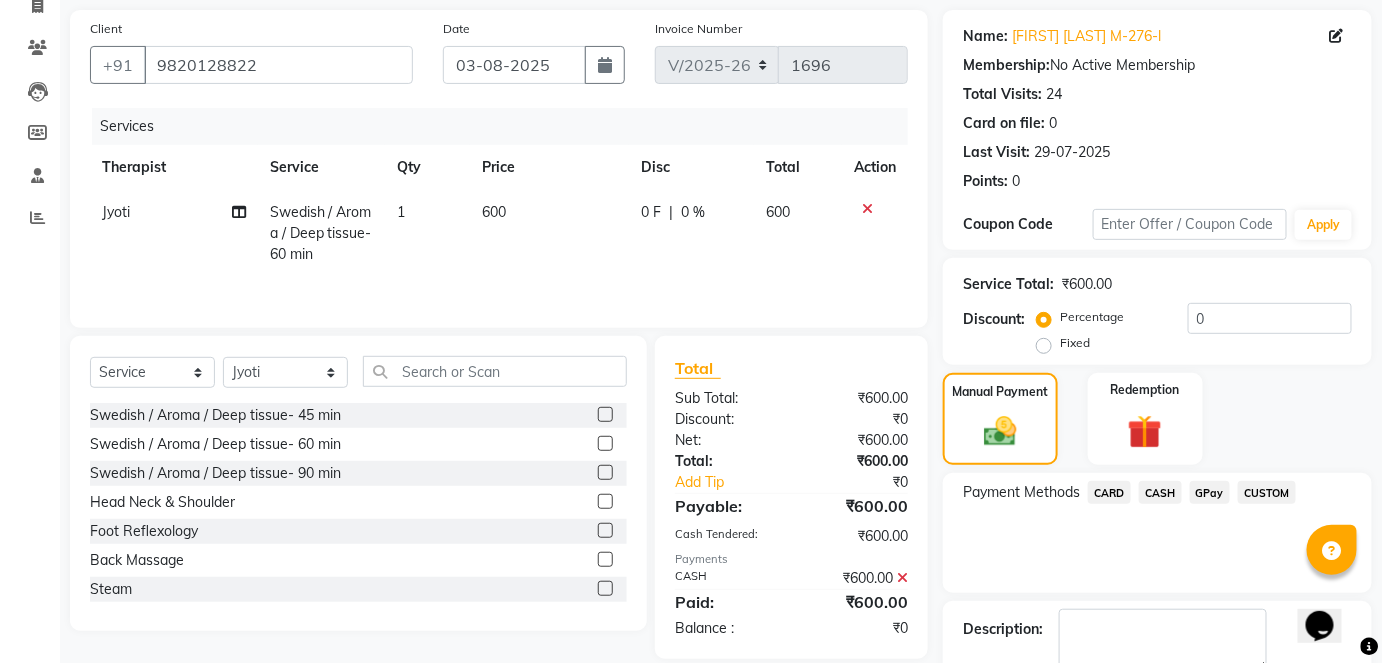 click on "Checkout" 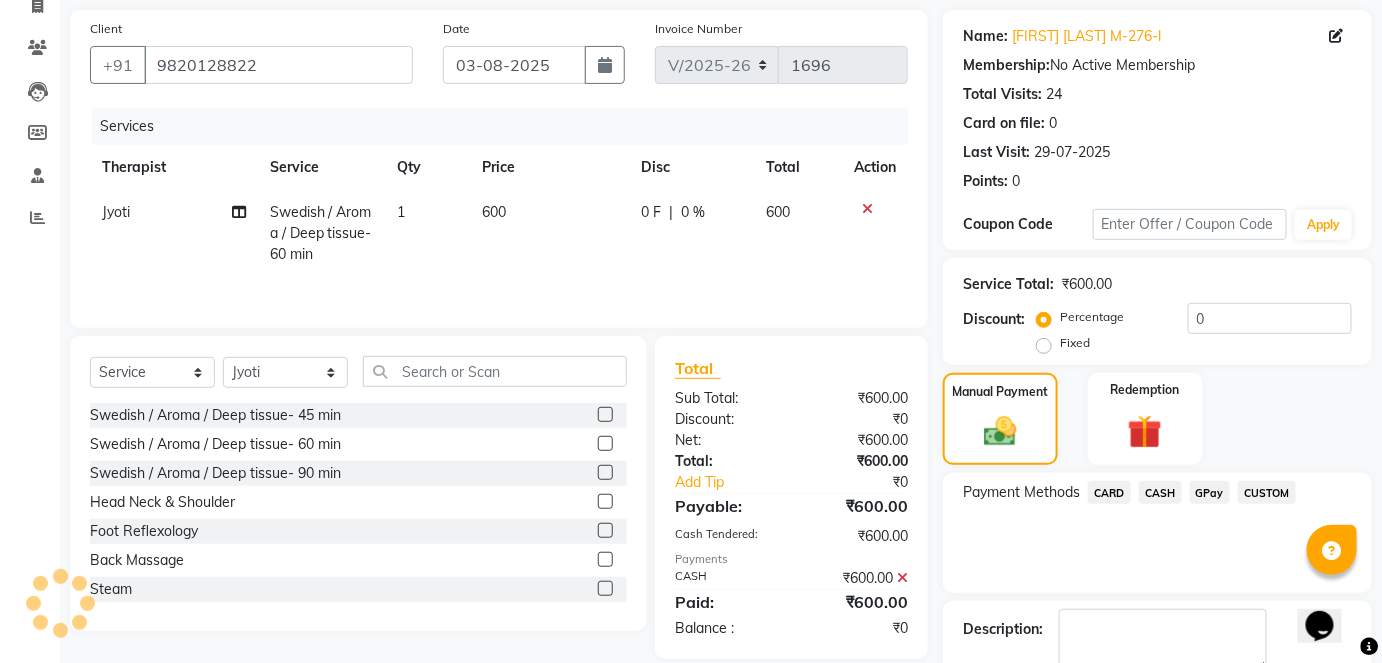 scroll, scrollTop: 252, scrollLeft: 0, axis: vertical 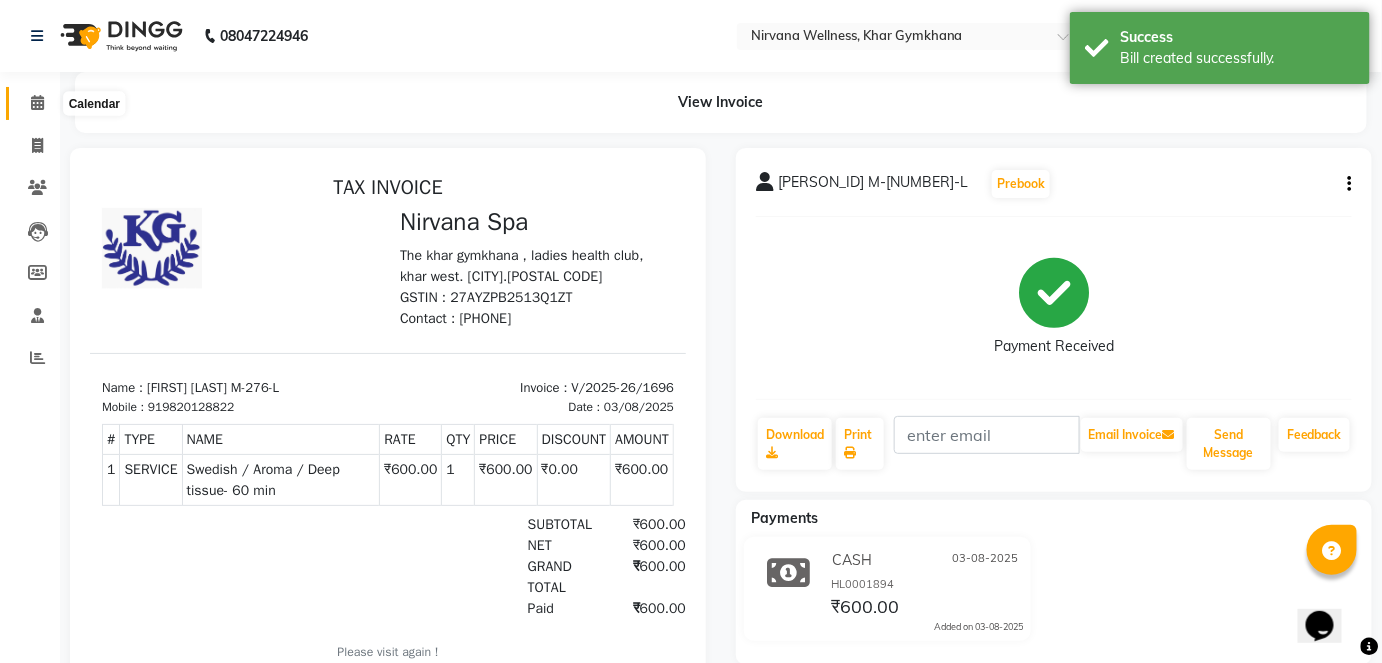 click 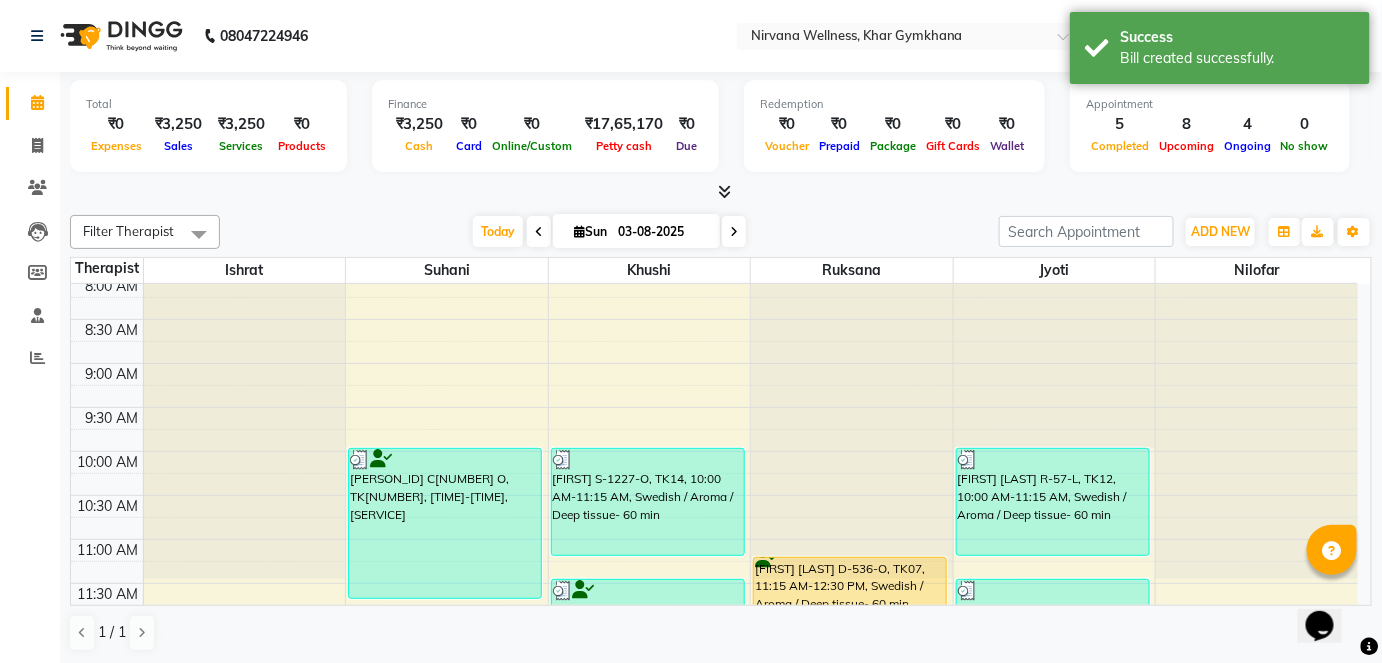scroll, scrollTop: 272, scrollLeft: 0, axis: vertical 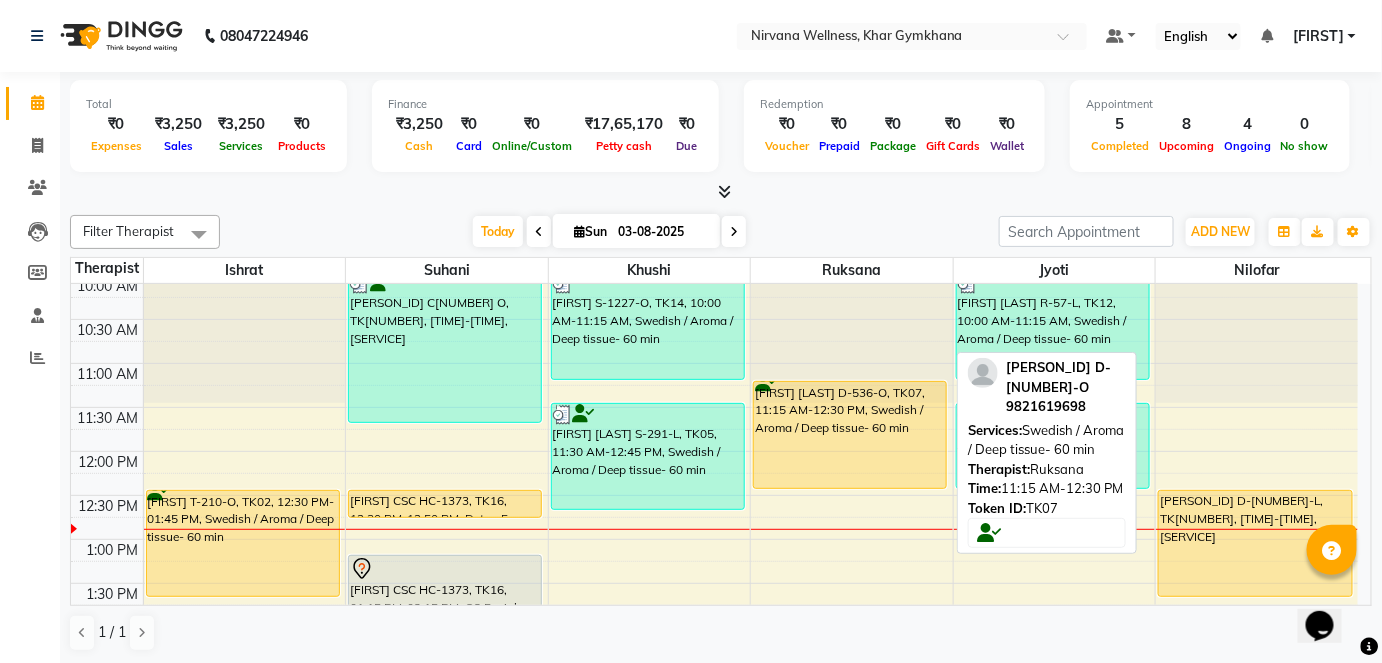 click on "[FIRST] [LAST] D-536-O, TK07, 11:15 AM-12:30 PM, Swedish / Aroma / Deep tissue- 60 min" at bounding box center (850, 435) 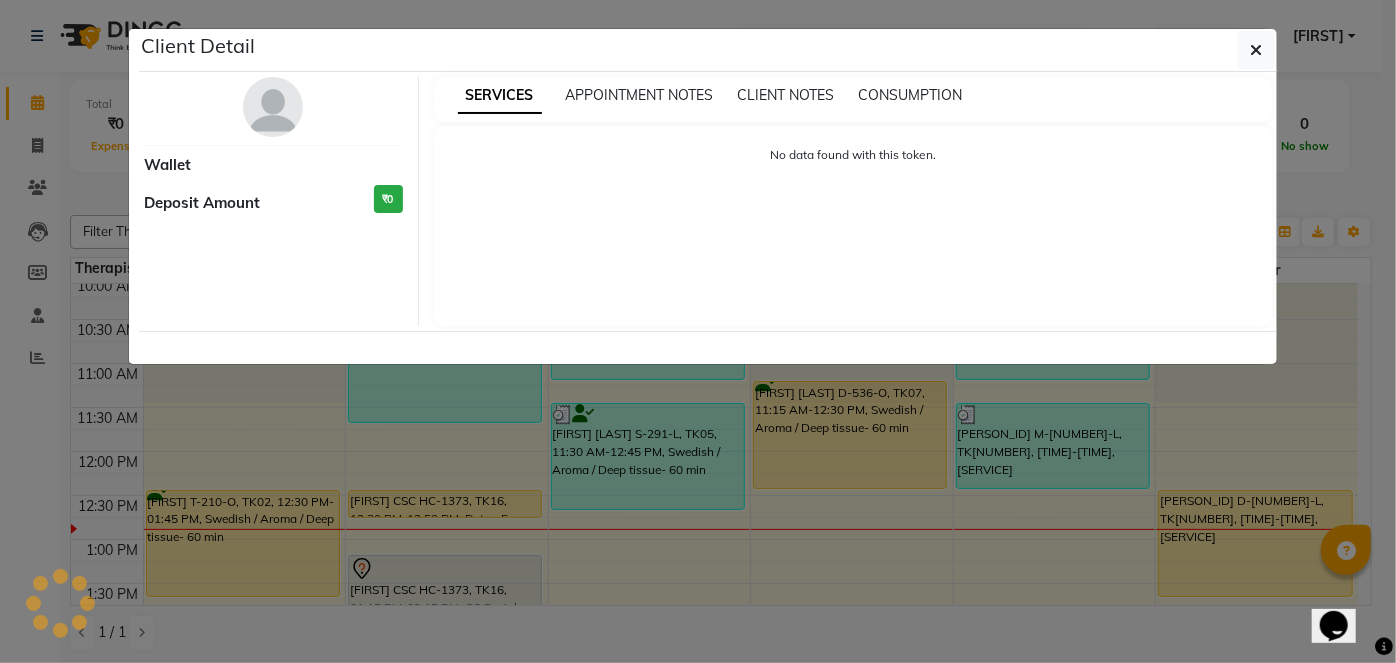 select on "1" 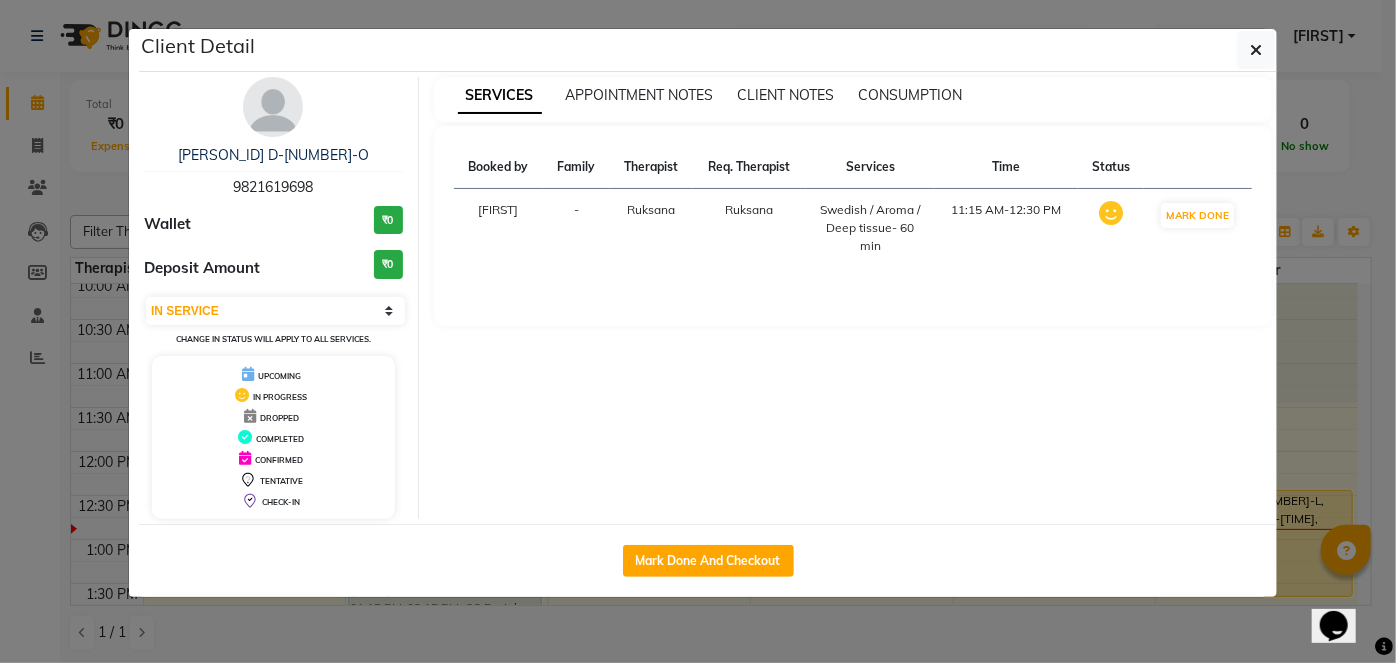 click on "Mark Done And Checkout" 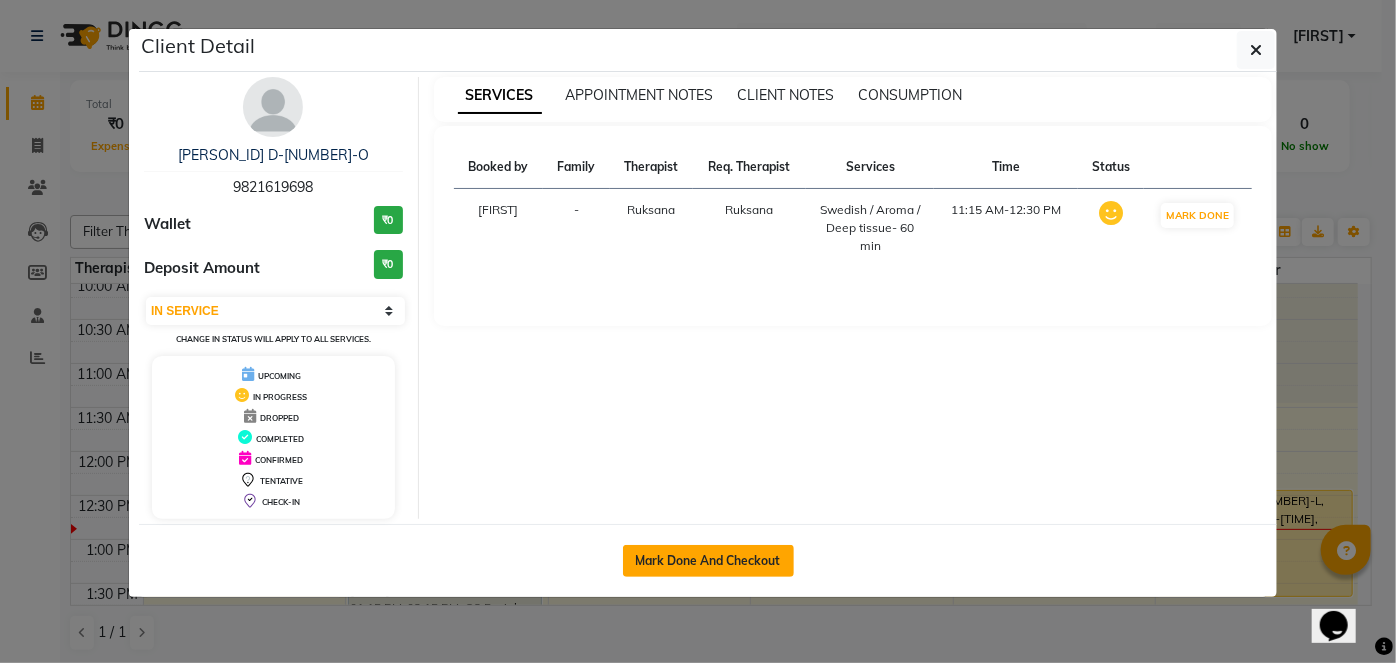 click on "Mark Done And Checkout" 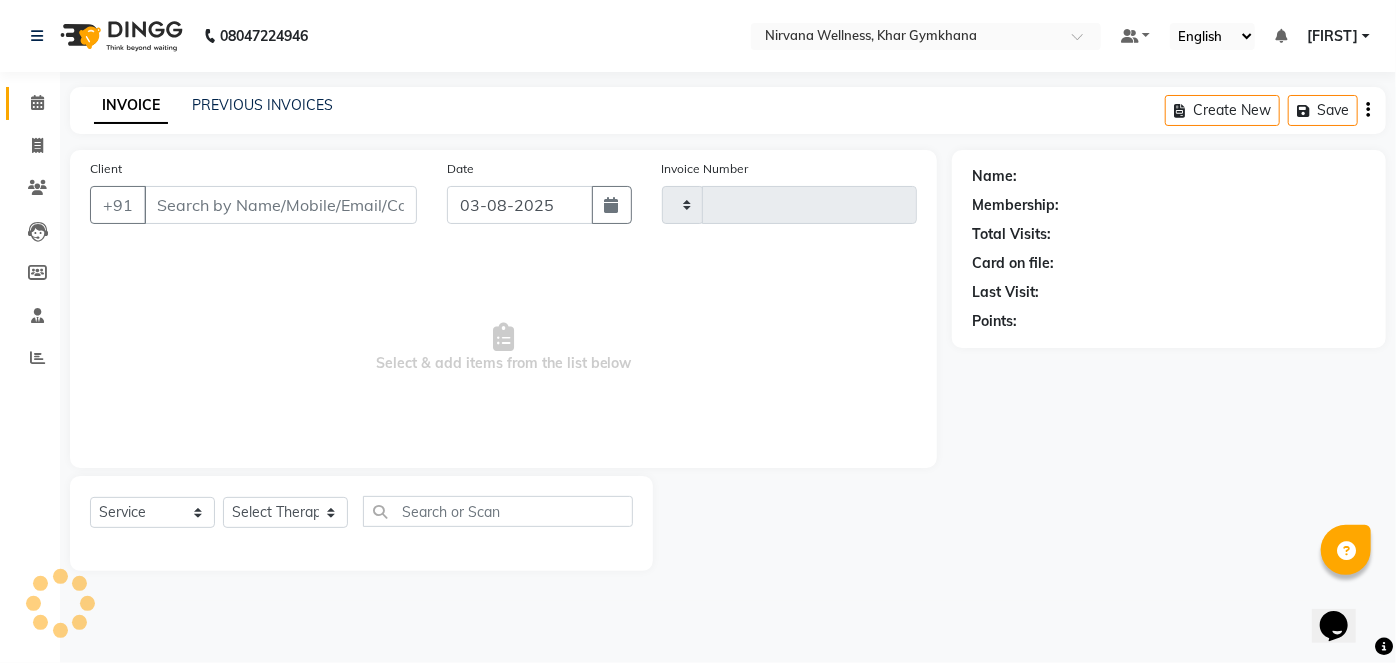 type on "1697" 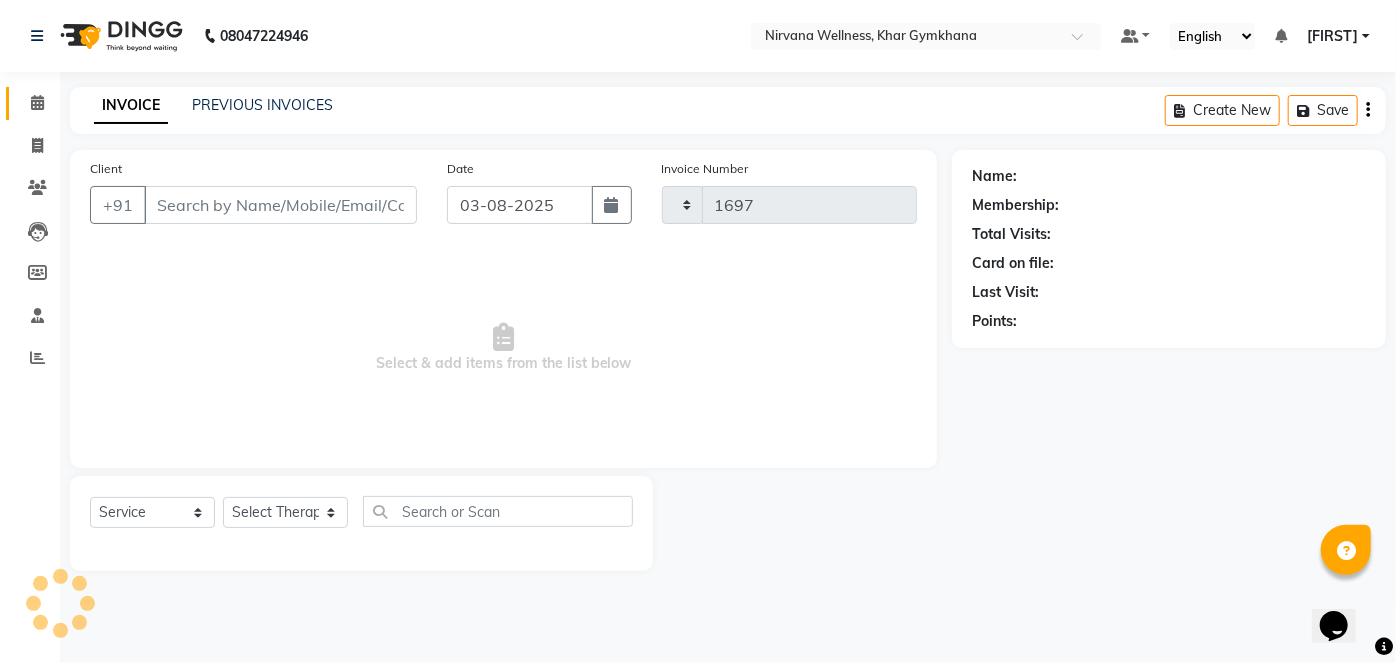 select on "6844" 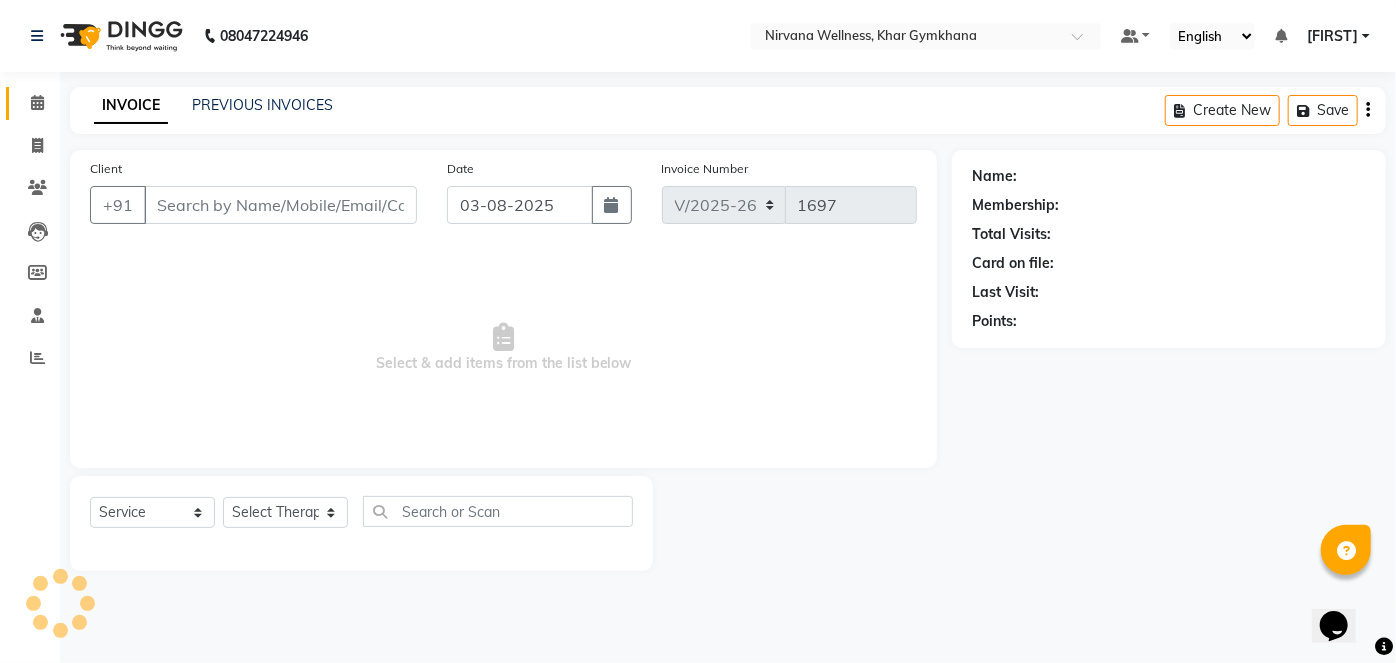type on "9821619698" 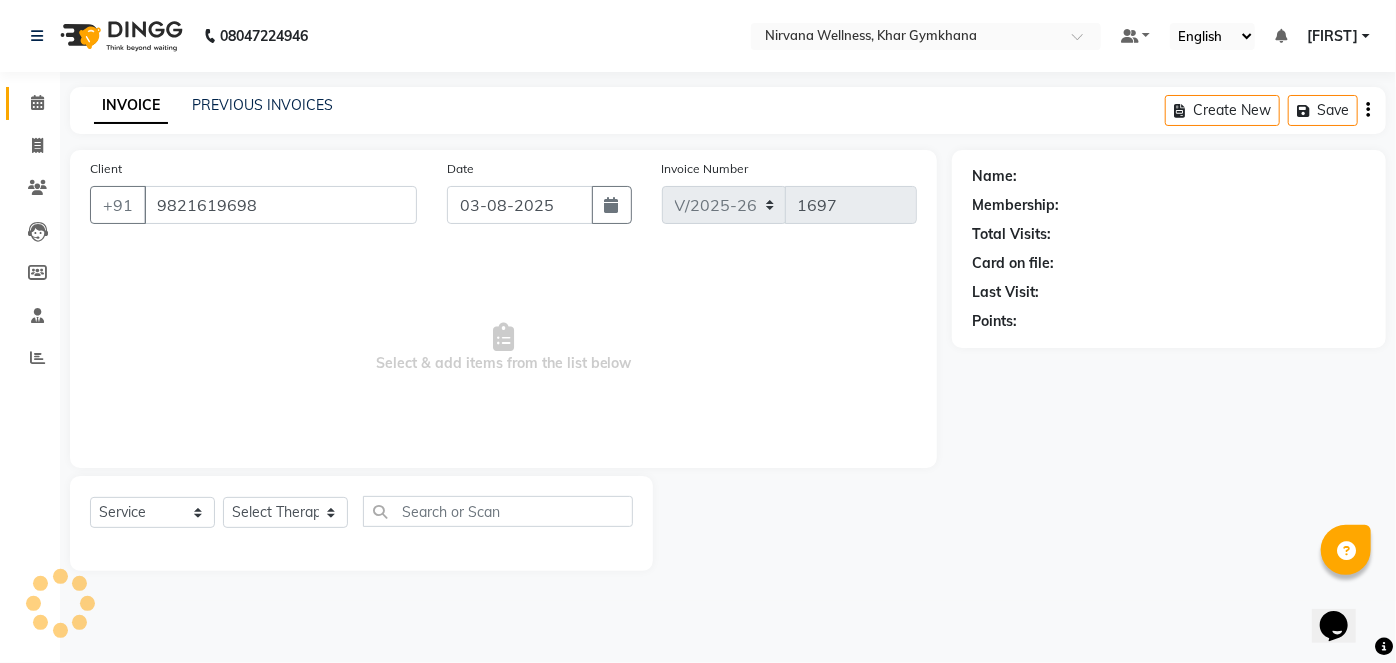 select on "72486" 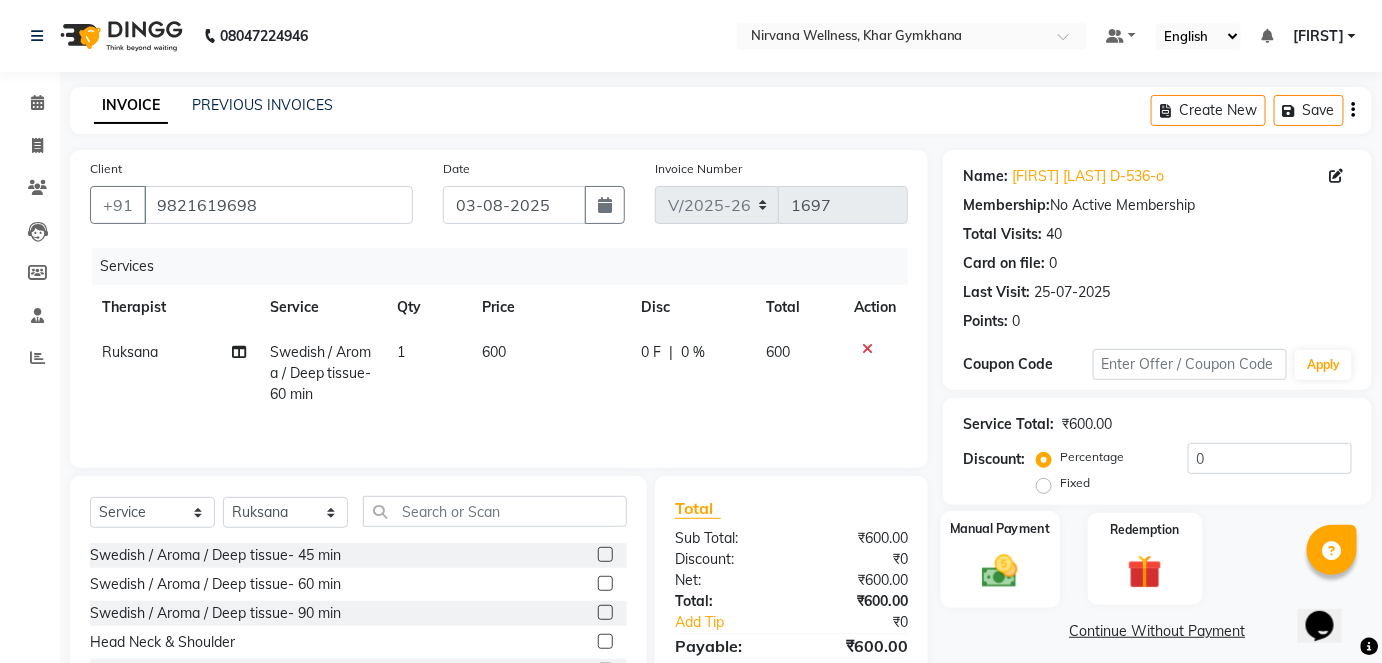 click 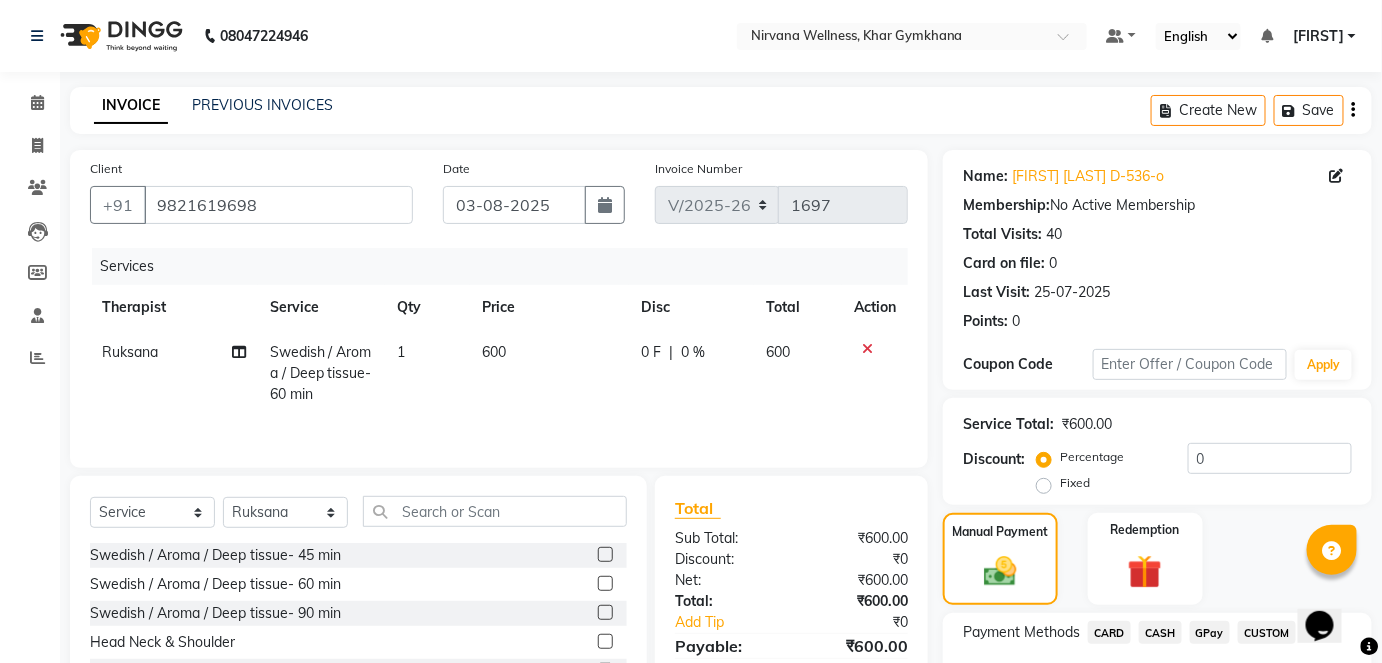 scroll, scrollTop: 140, scrollLeft: 0, axis: vertical 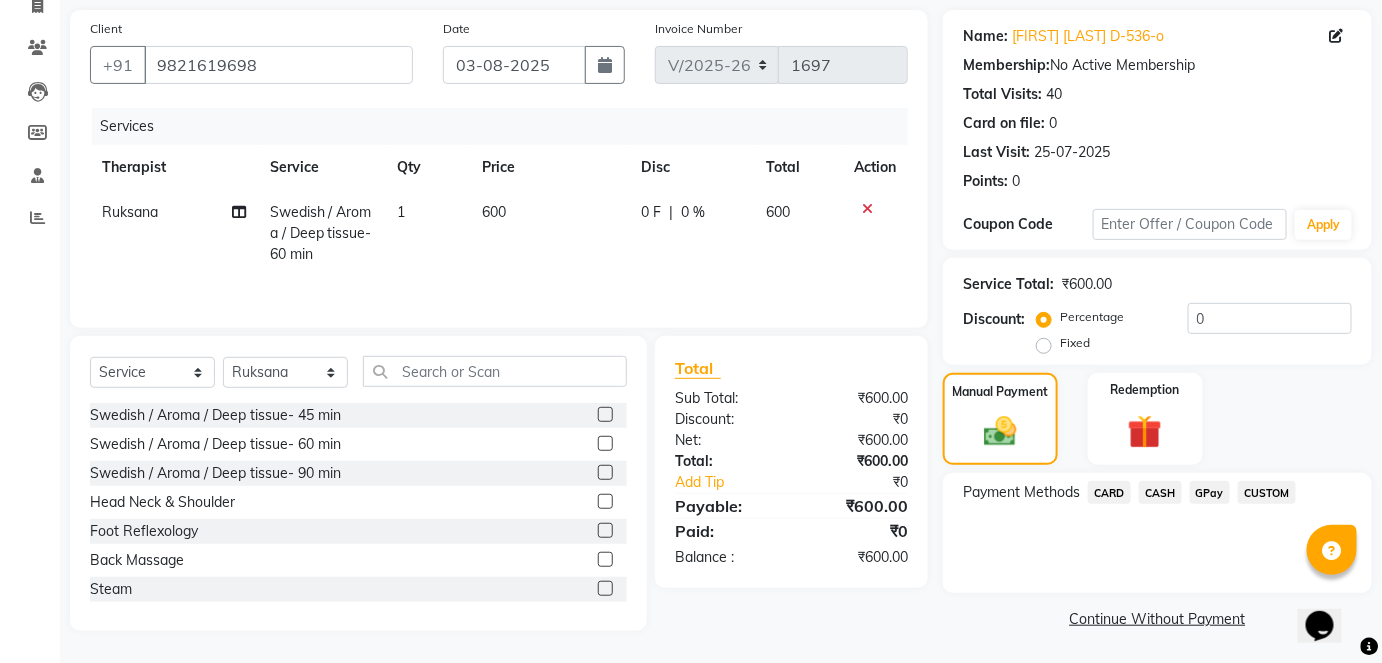 click on "CASH" 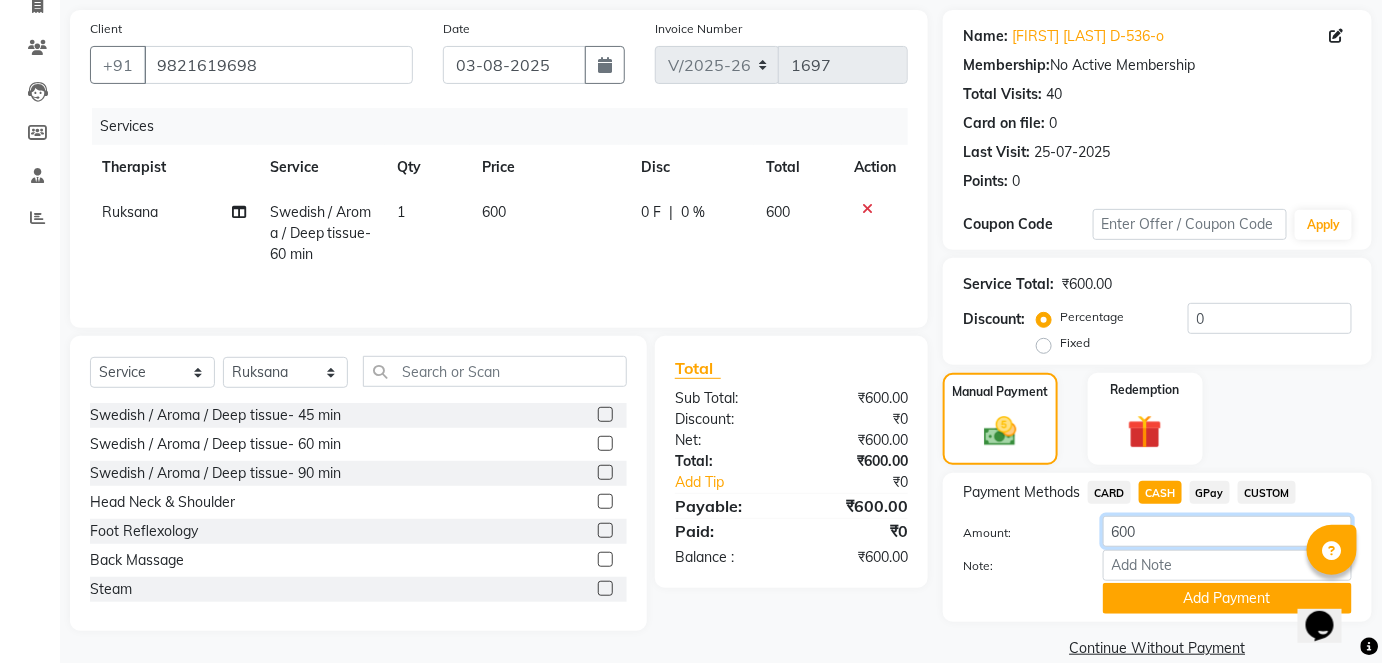 drag, startPoint x: 1171, startPoint y: 539, endPoint x: 1173, endPoint y: 552, distance: 13.152946 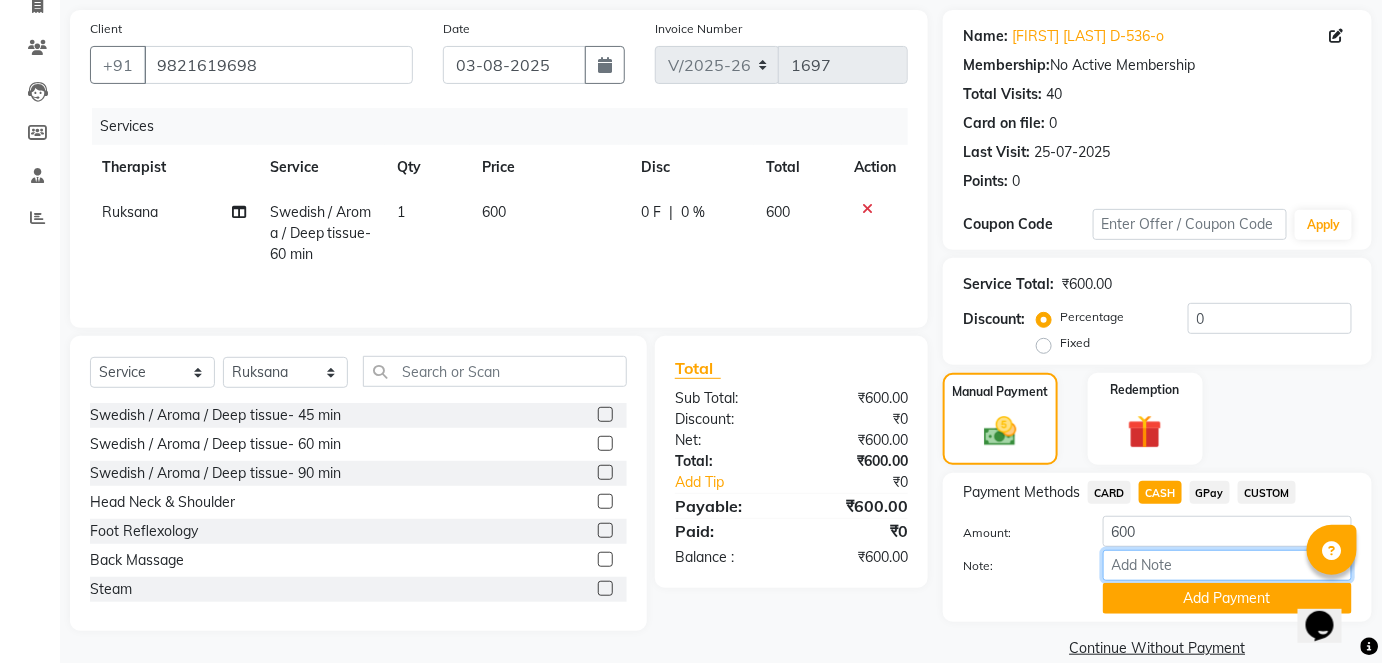 click on "Note:" at bounding box center (1227, 565) 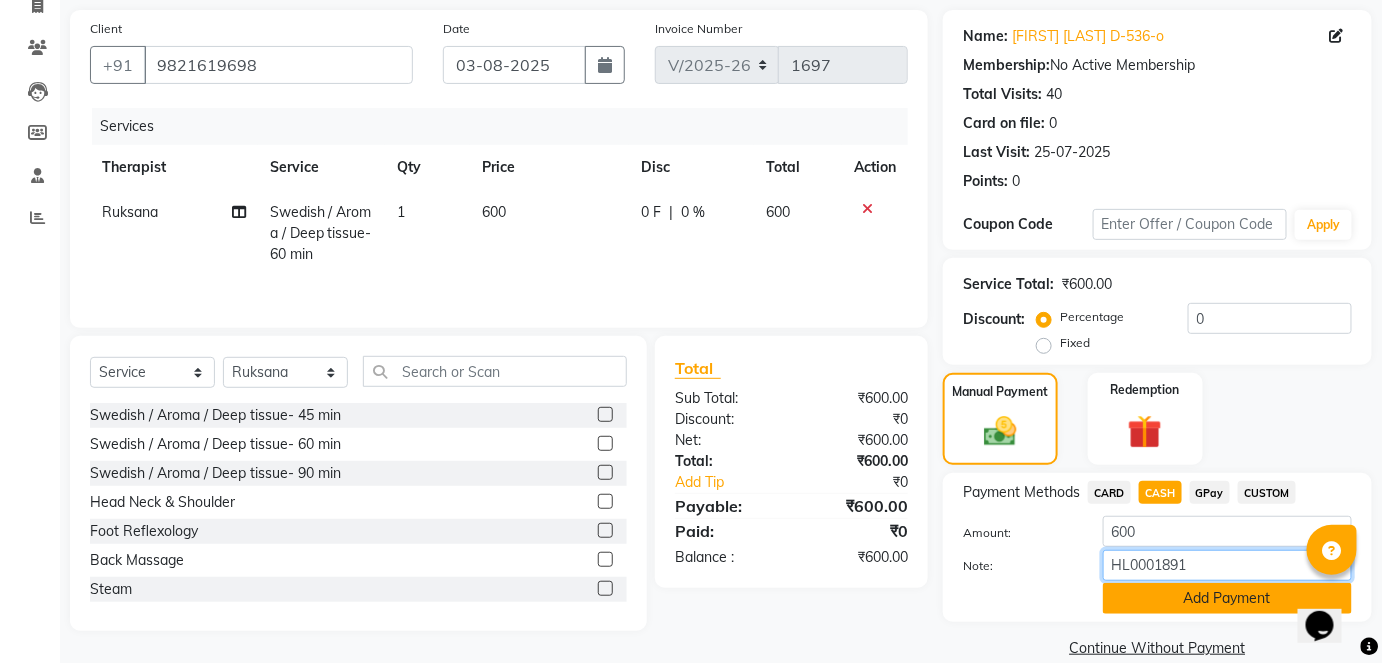 type on "HL0001891" 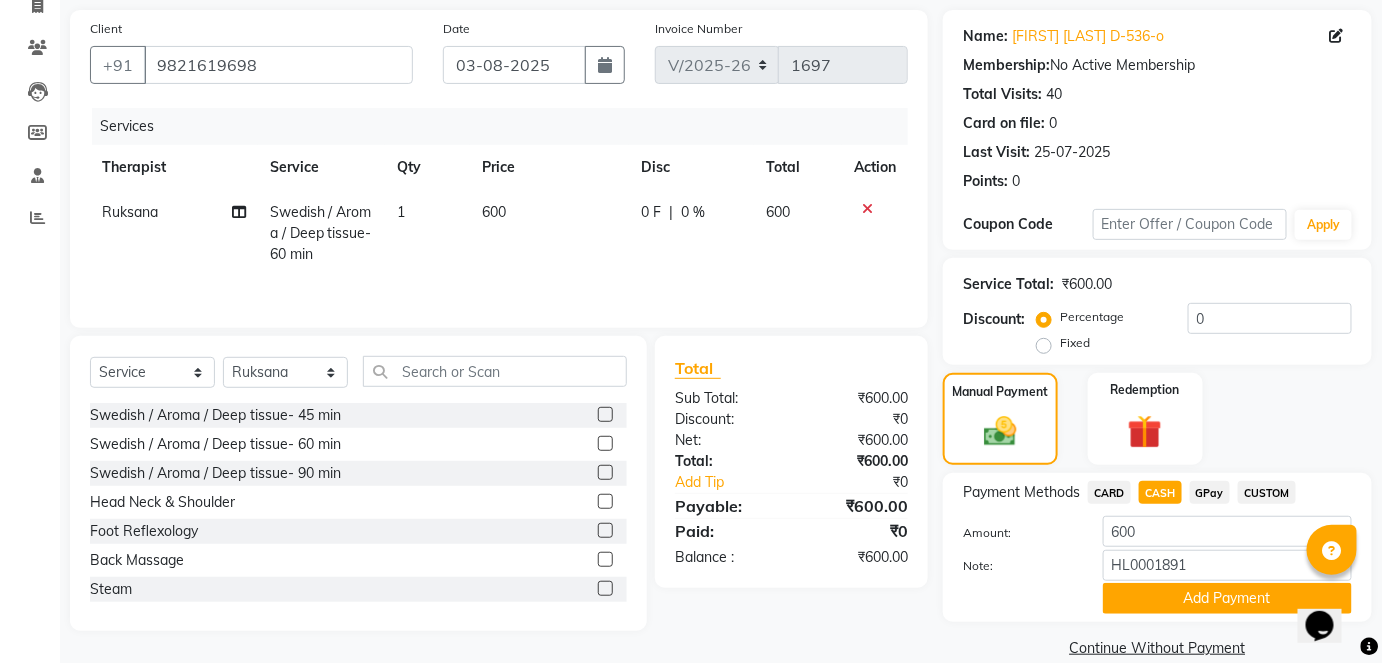 drag, startPoint x: 1216, startPoint y: 595, endPoint x: 1224, endPoint y: 584, distance: 13.601471 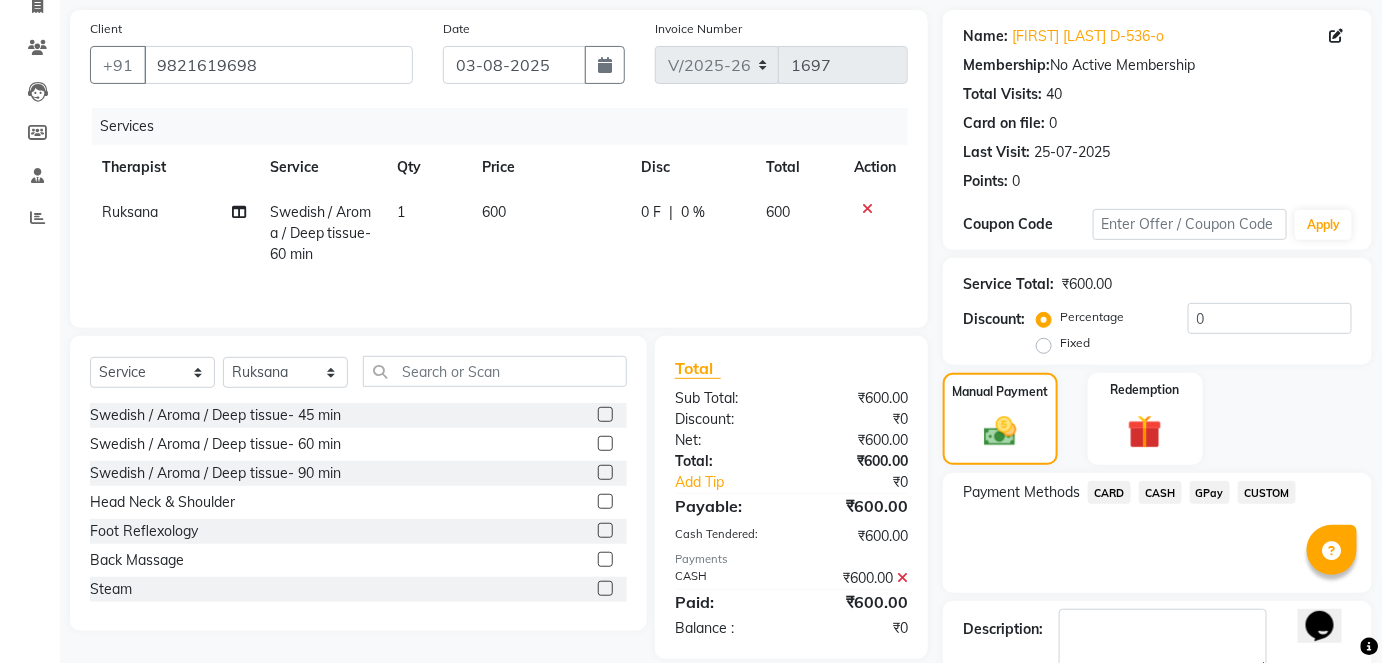 scroll, scrollTop: 252, scrollLeft: 0, axis: vertical 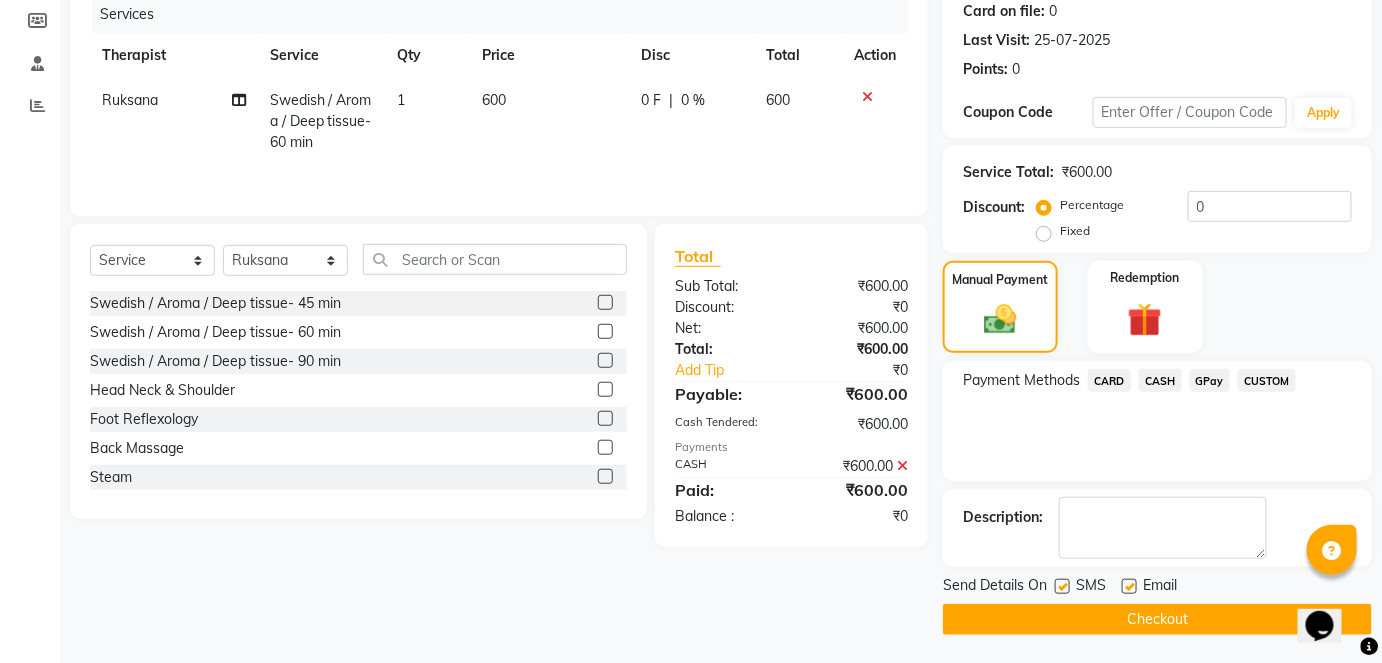 click on "Checkout" 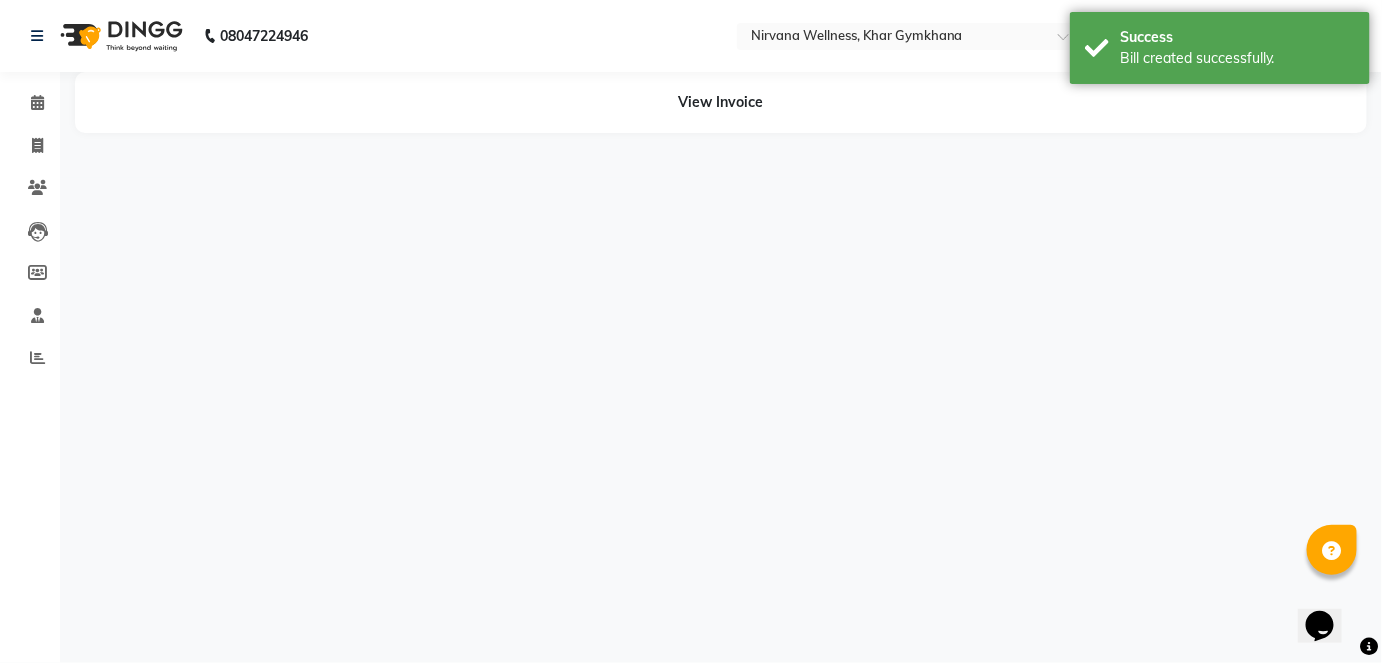 scroll, scrollTop: 0, scrollLeft: 0, axis: both 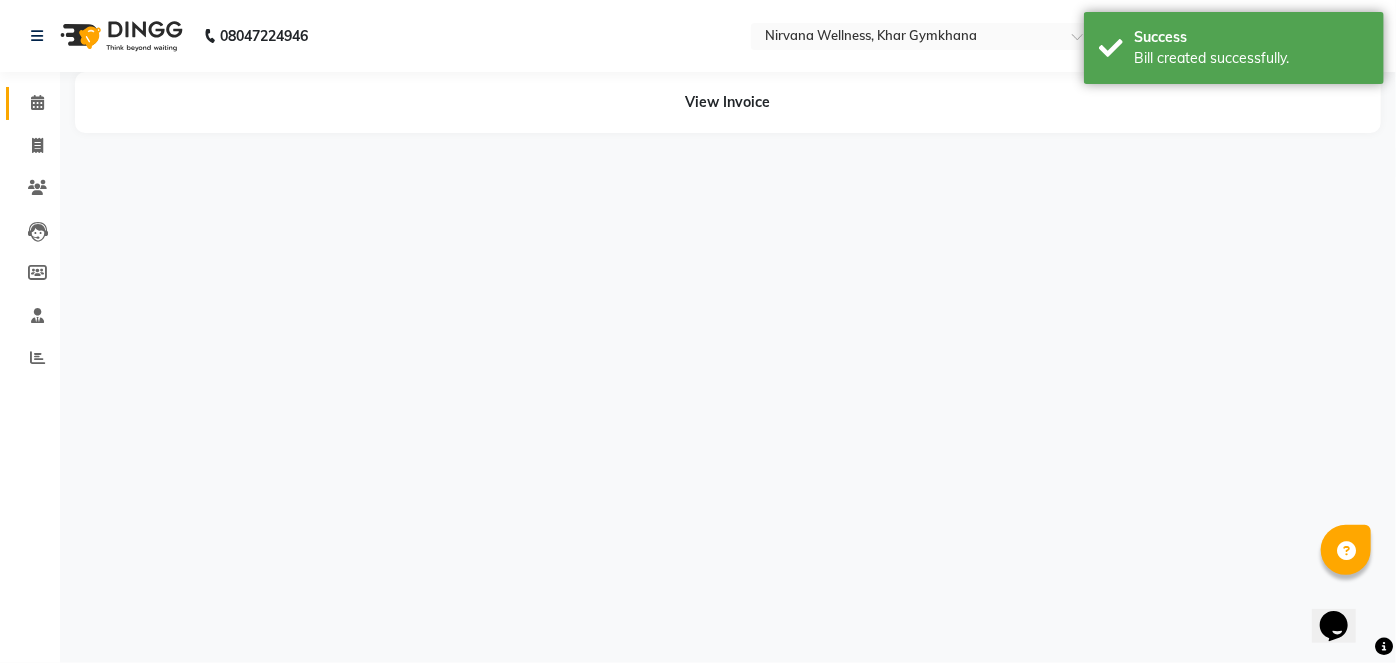 click on "Calendar" 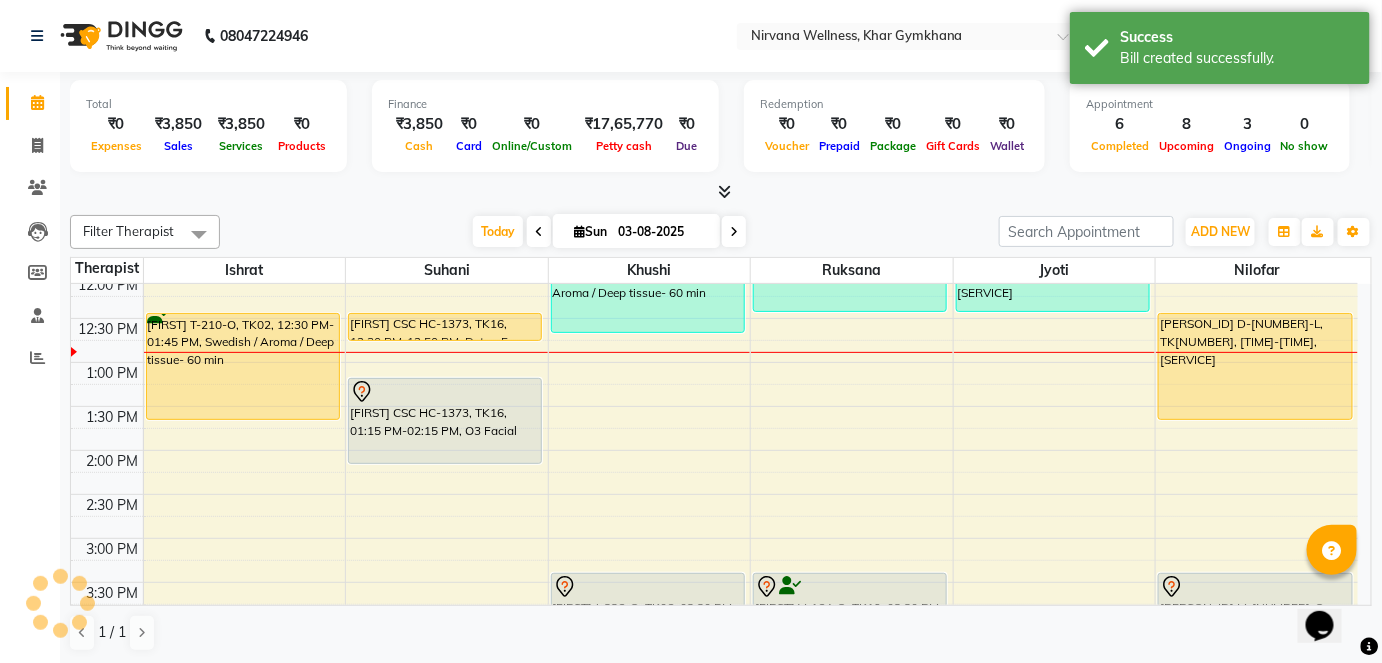 scroll, scrollTop: 454, scrollLeft: 0, axis: vertical 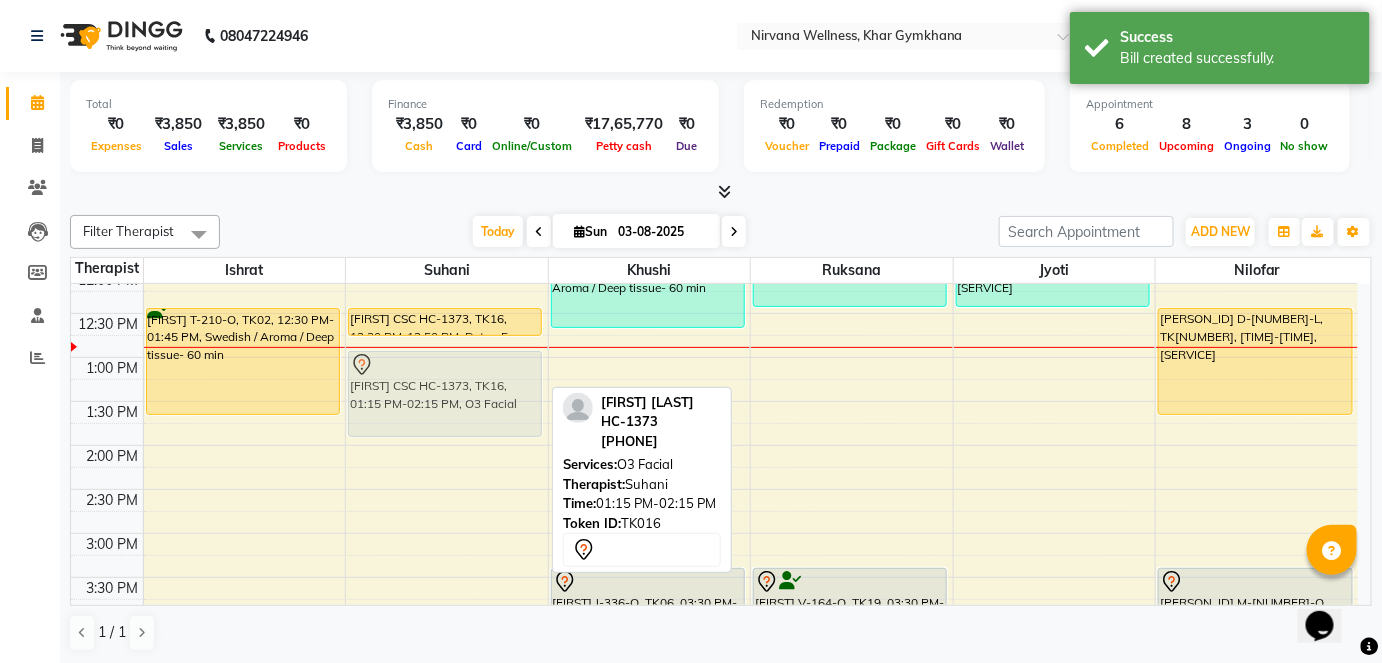 drag, startPoint x: 412, startPoint y: 409, endPoint x: 416, endPoint y: 393, distance: 16.492422 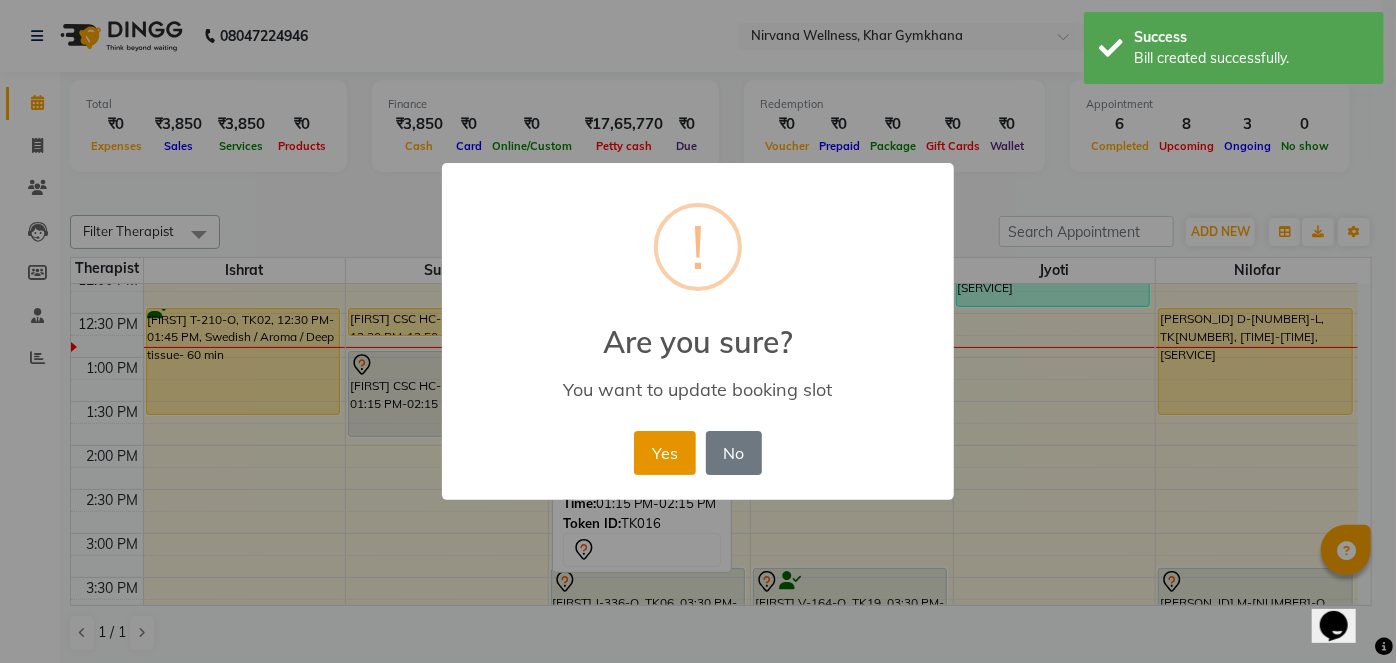 click on "Yes" at bounding box center (664, 453) 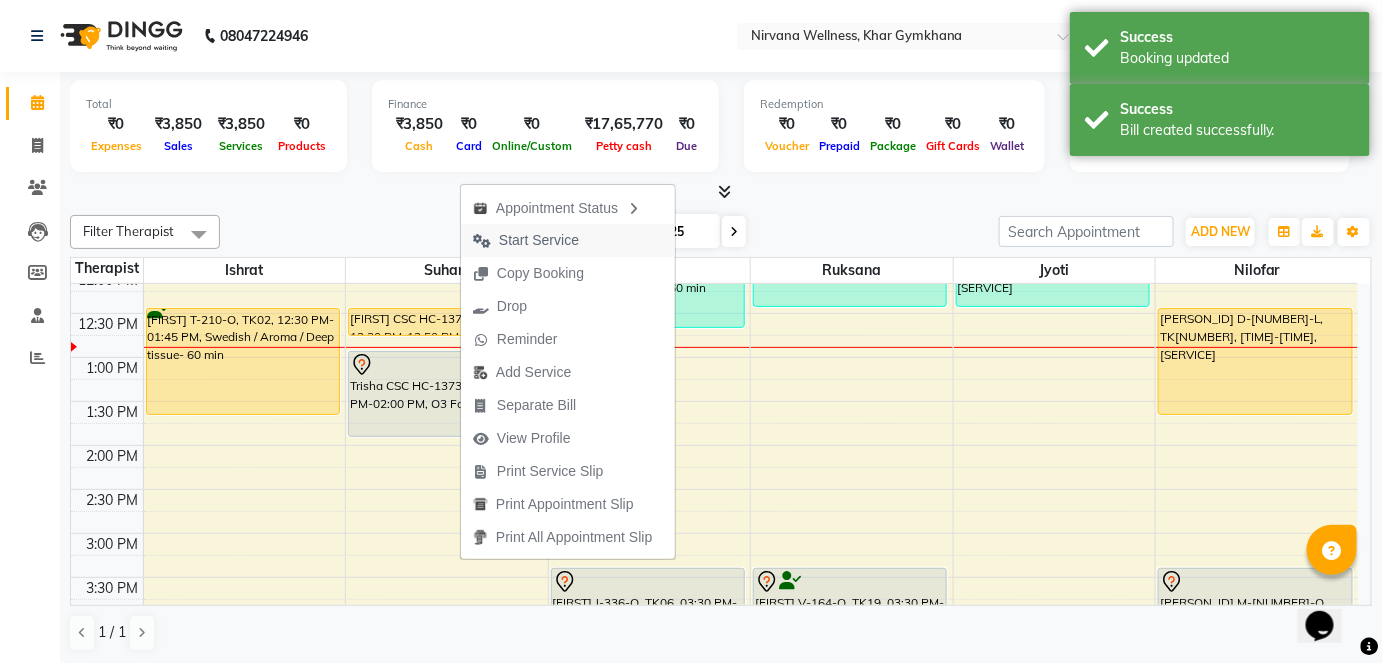 click on "Start Service" at bounding box center (539, 240) 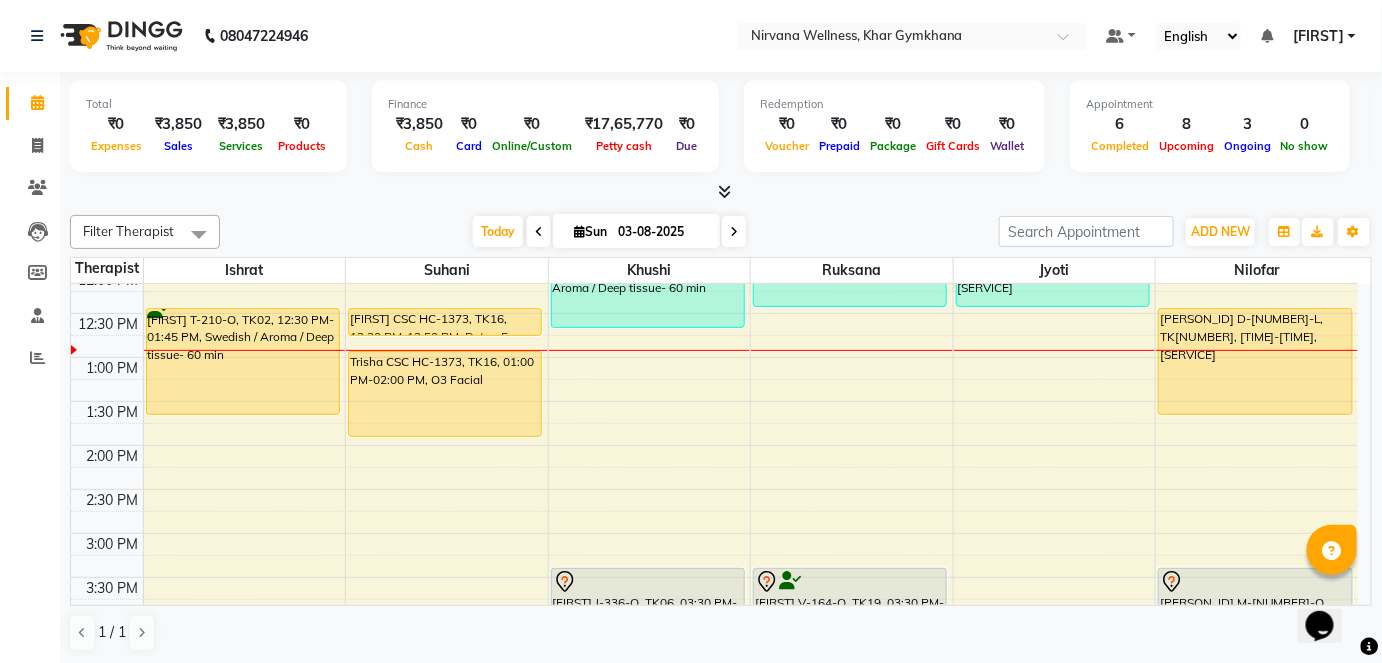 click on "Total  ₹0  Expenses ₹3,850  Sales ₹3,850  Services ₹0  Products Finance  ₹3,850  Cash ₹0  Card ₹0  Online/Custom ₹17,65,770 Petty cash ₹0 Due  Redemption  ₹0 Voucher ₹0 Prepaid ₹0 Package ₹0  Gift Cards ₹0  Wallet  Appointment  6 Completed 8 Upcoming 3 Ongoing 0 No show  Other sales  ₹0  Packages ₹0  Memberships ₹0  Vouchers ₹0  Prepaids ₹0  Gift Cards" at bounding box center (721, 137) 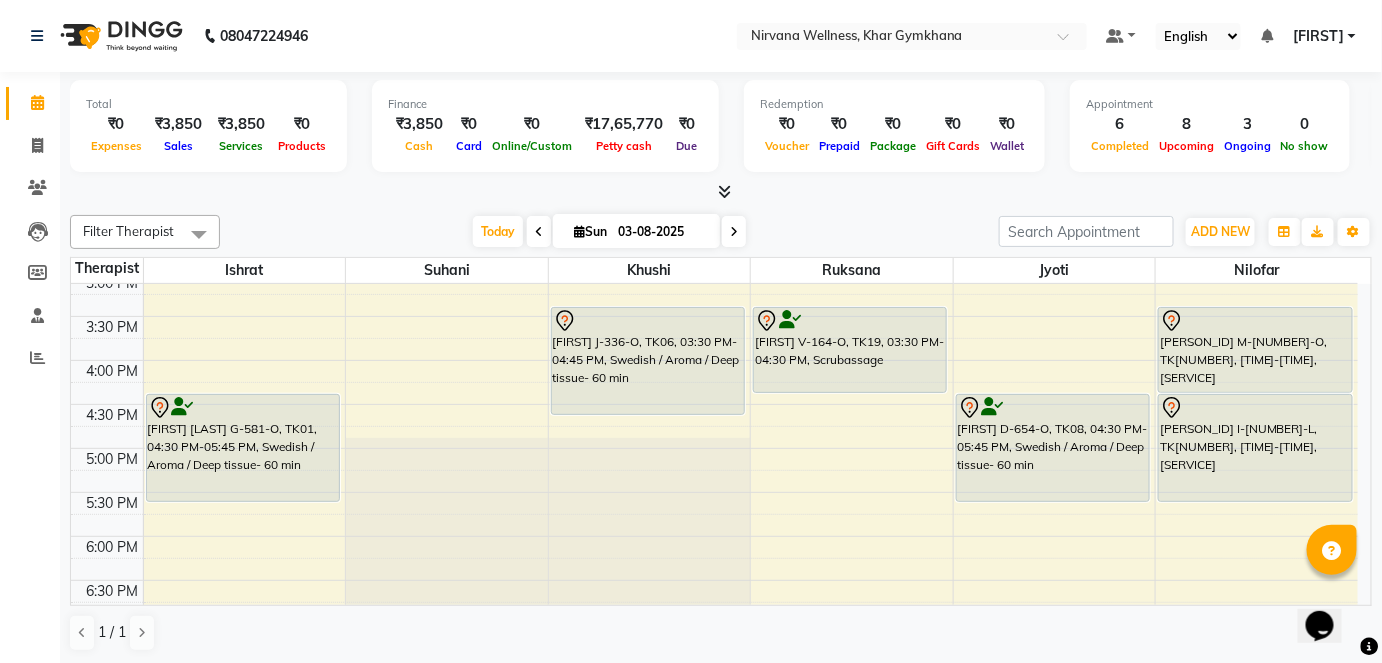 scroll, scrollTop: 727, scrollLeft: 0, axis: vertical 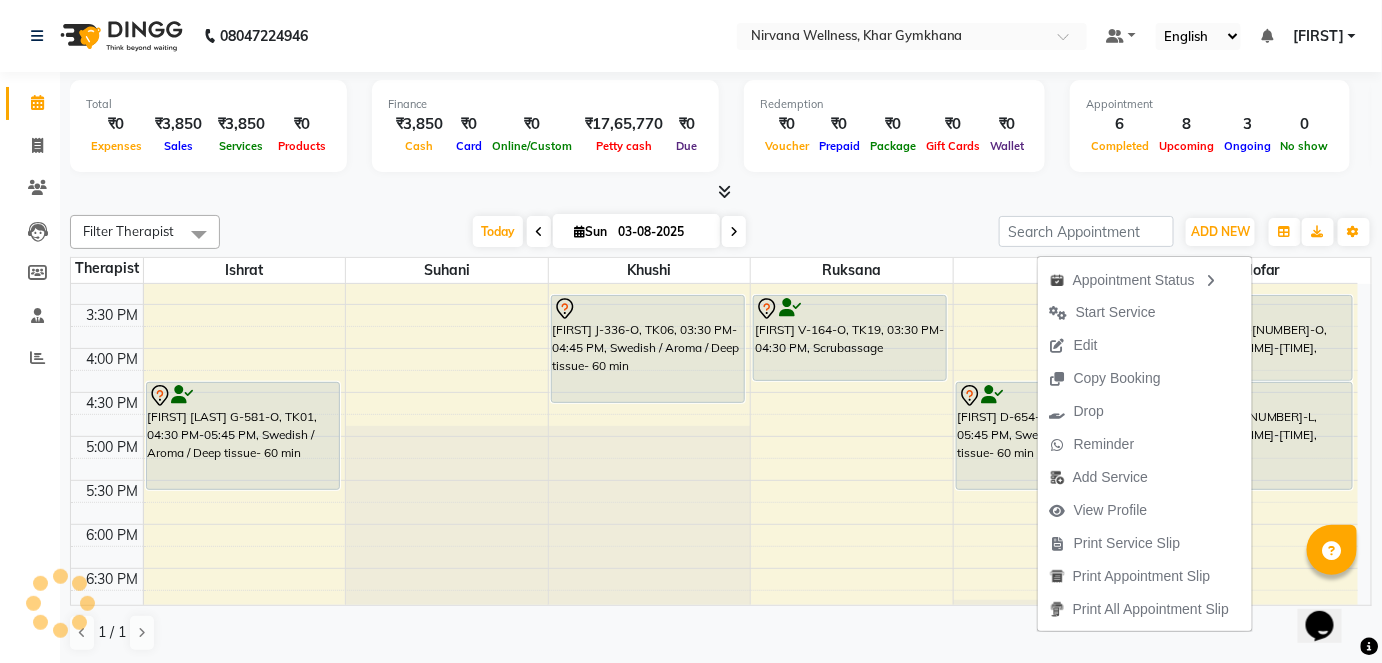 click on "Today  Sun 03-08-2025" at bounding box center [609, 232] 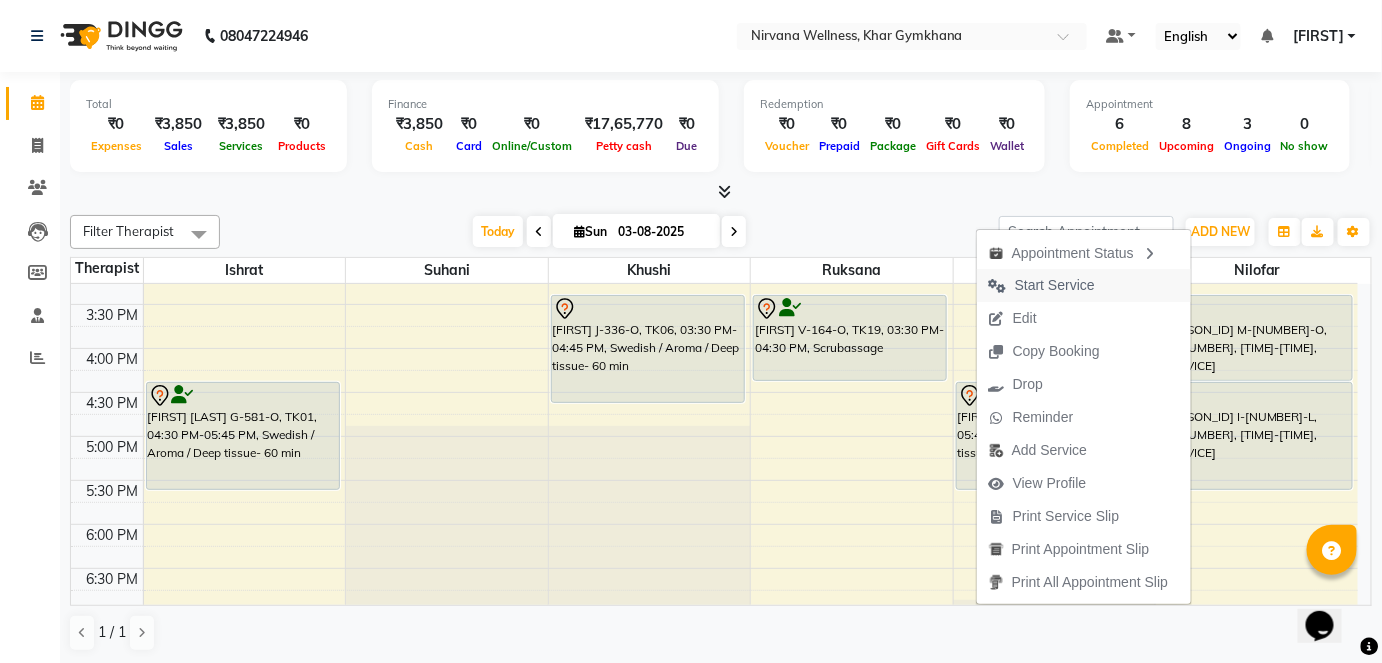 click on "Start Service" at bounding box center (1055, 285) 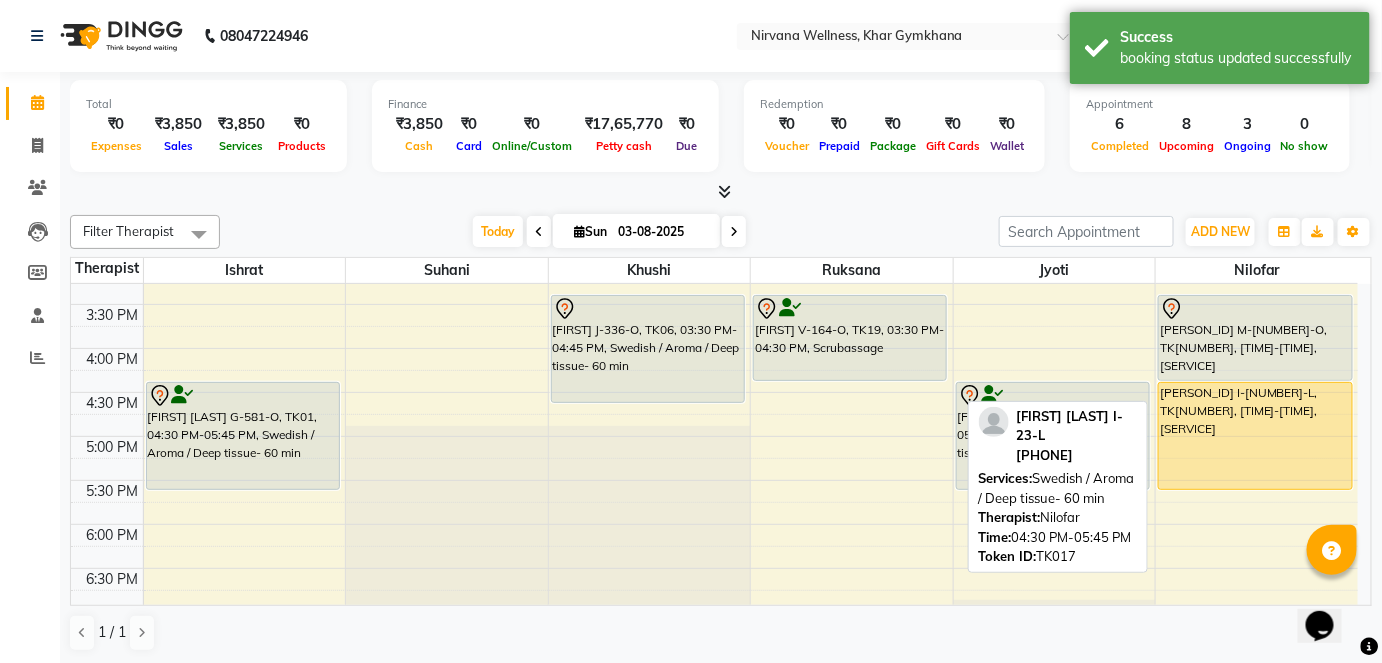 click on "[PERSON_ID] I-[NUMBER]-L, TK[NUMBER], [TIME]-[TIME], [SERVICE]" at bounding box center (1255, 436) 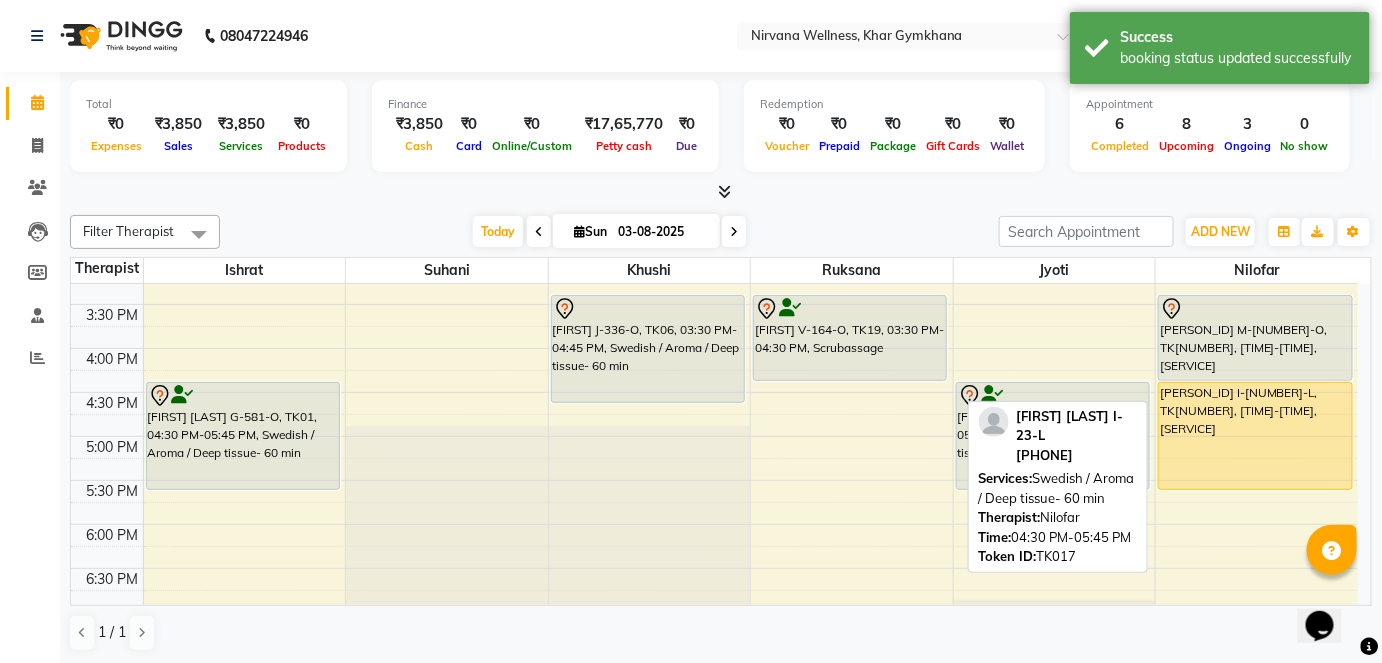 click on "[PERSON_ID] I-[NUMBER]-L, TK[NUMBER], [TIME]-[TIME], [SERVICE]" at bounding box center (1255, 436) 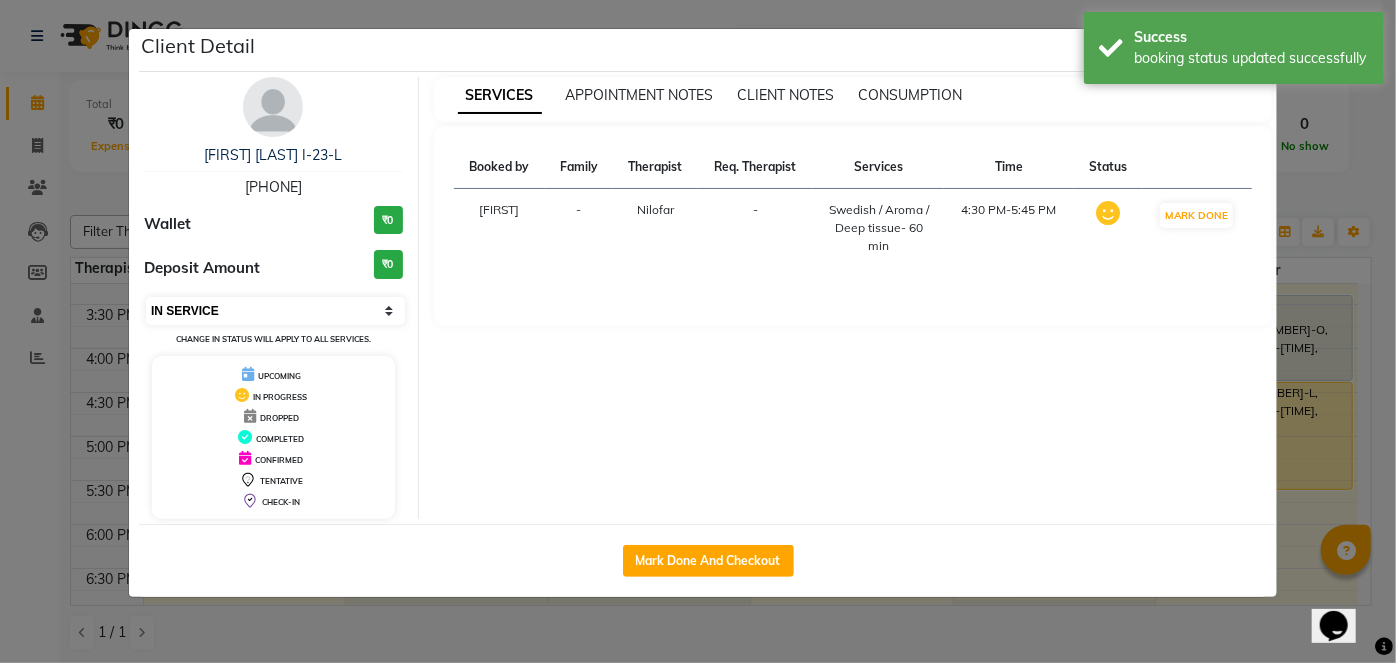 click on "Select IN SERVICE CONFIRMED TENTATIVE CHECK IN MARK DONE DROPPED UPCOMING" at bounding box center [275, 311] 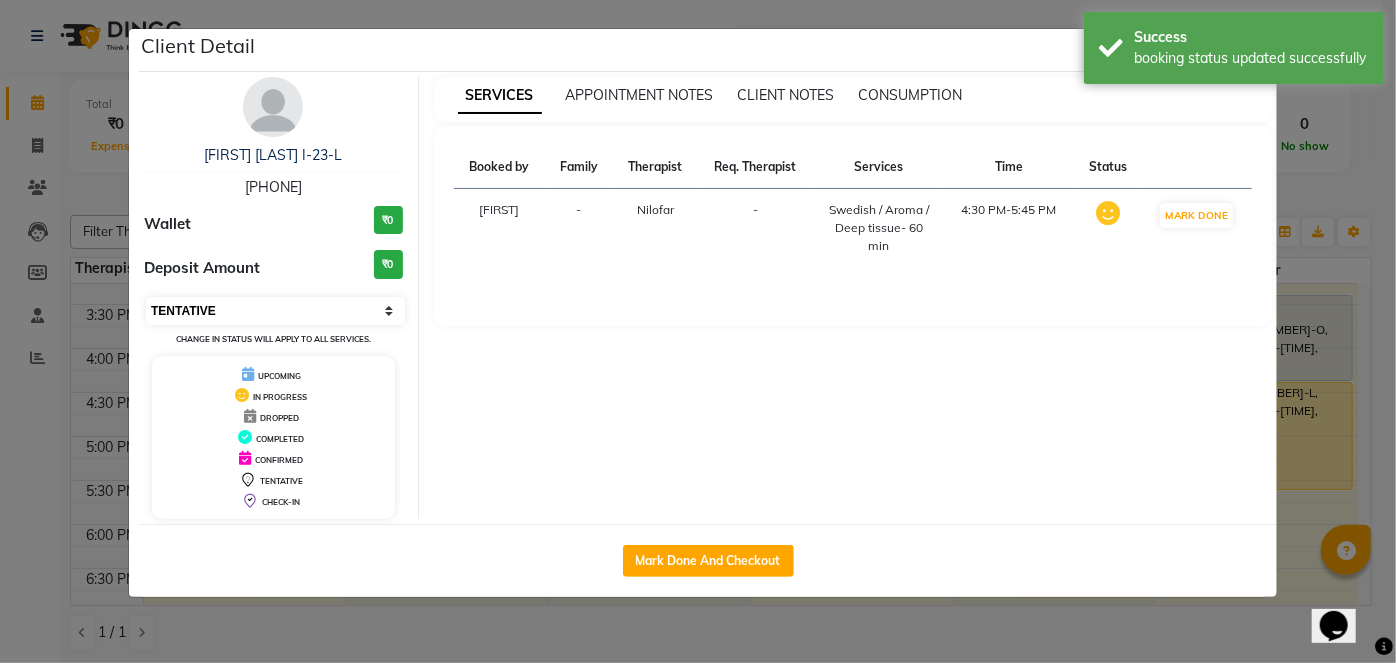 click on "Select IN SERVICE CONFIRMED TENTATIVE CHECK IN MARK DONE DROPPED UPCOMING" at bounding box center (275, 311) 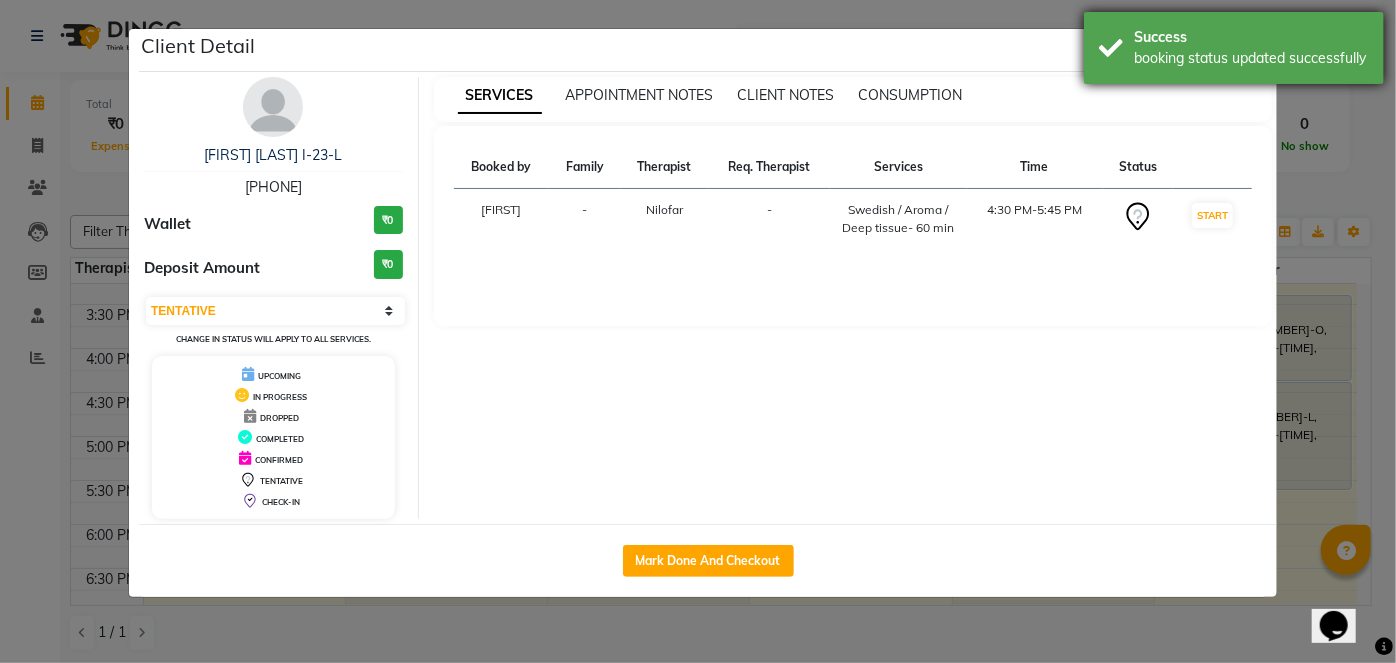 click on "Success   booking status updated successfully" at bounding box center [1234, 48] 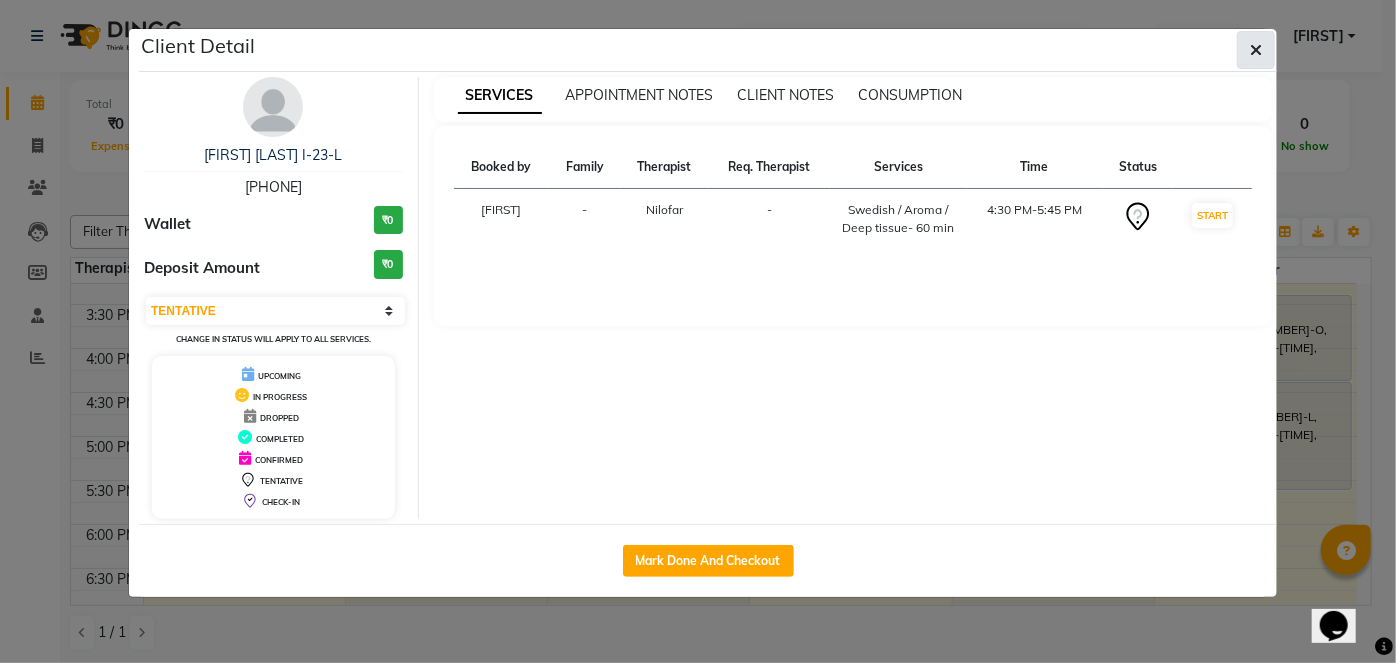 click 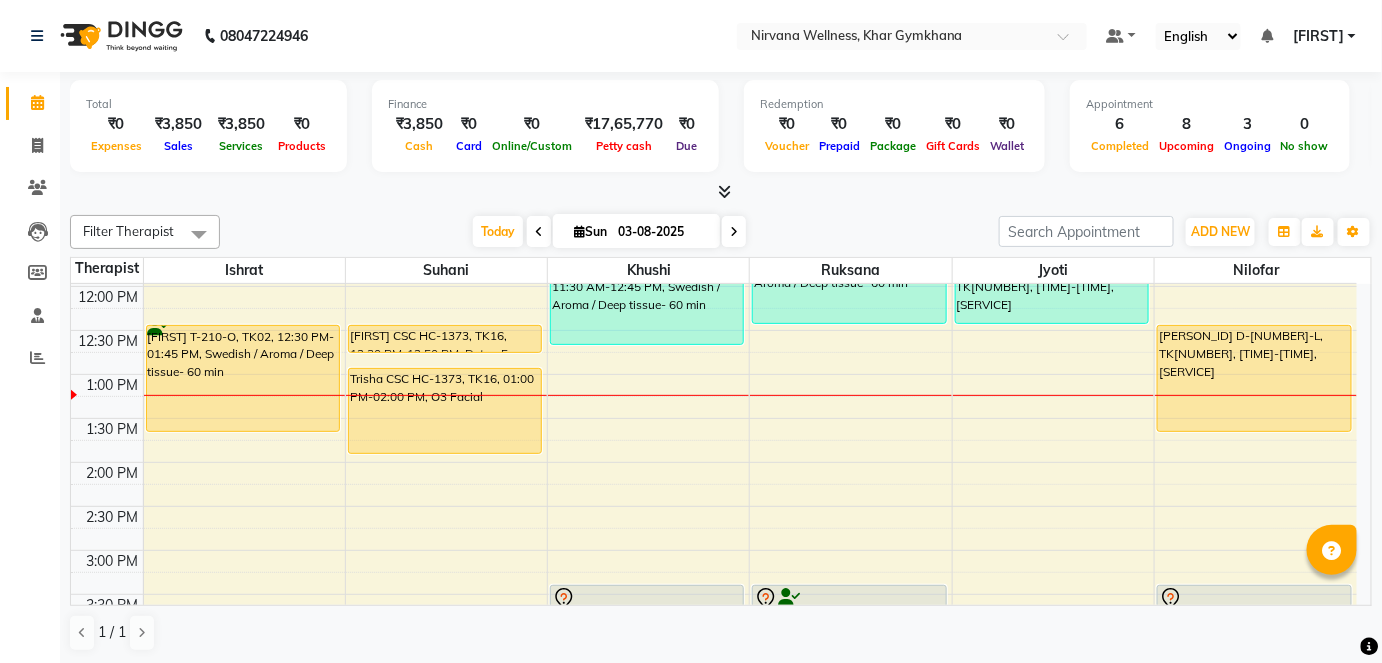 scroll, scrollTop: 454, scrollLeft: 0, axis: vertical 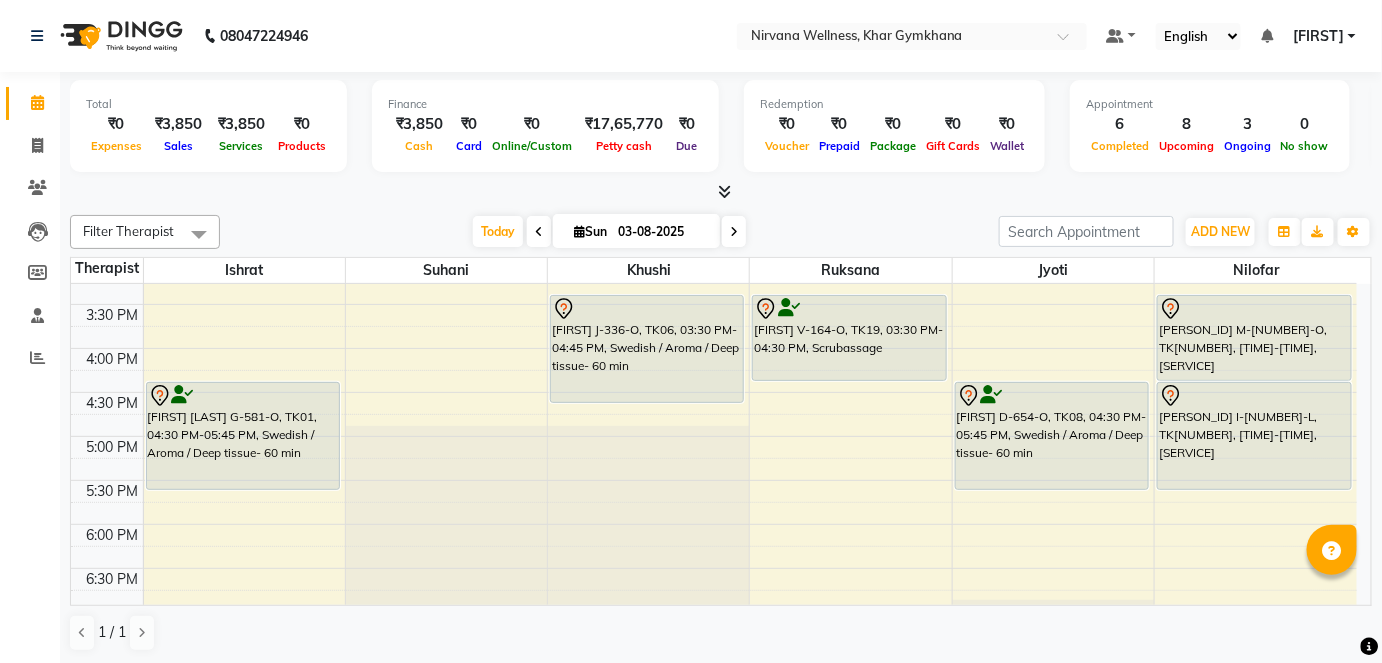 click at bounding box center [734, 231] 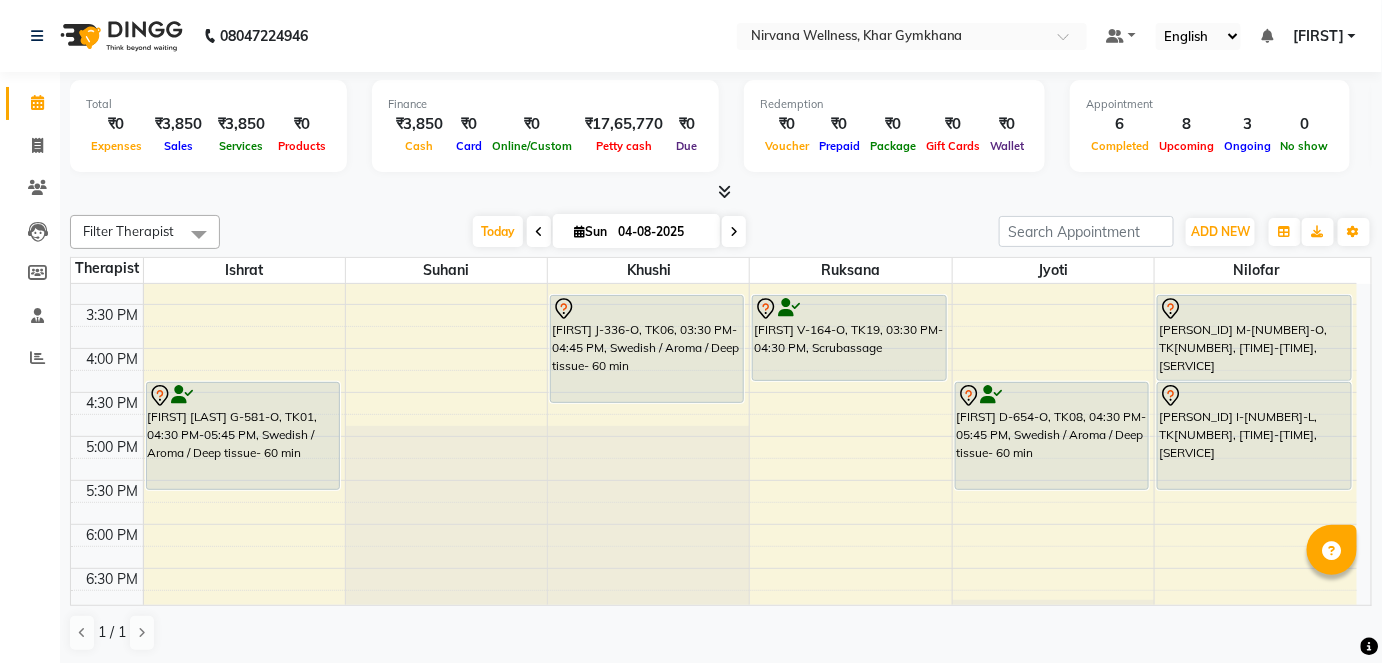 scroll, scrollTop: 0, scrollLeft: 0, axis: both 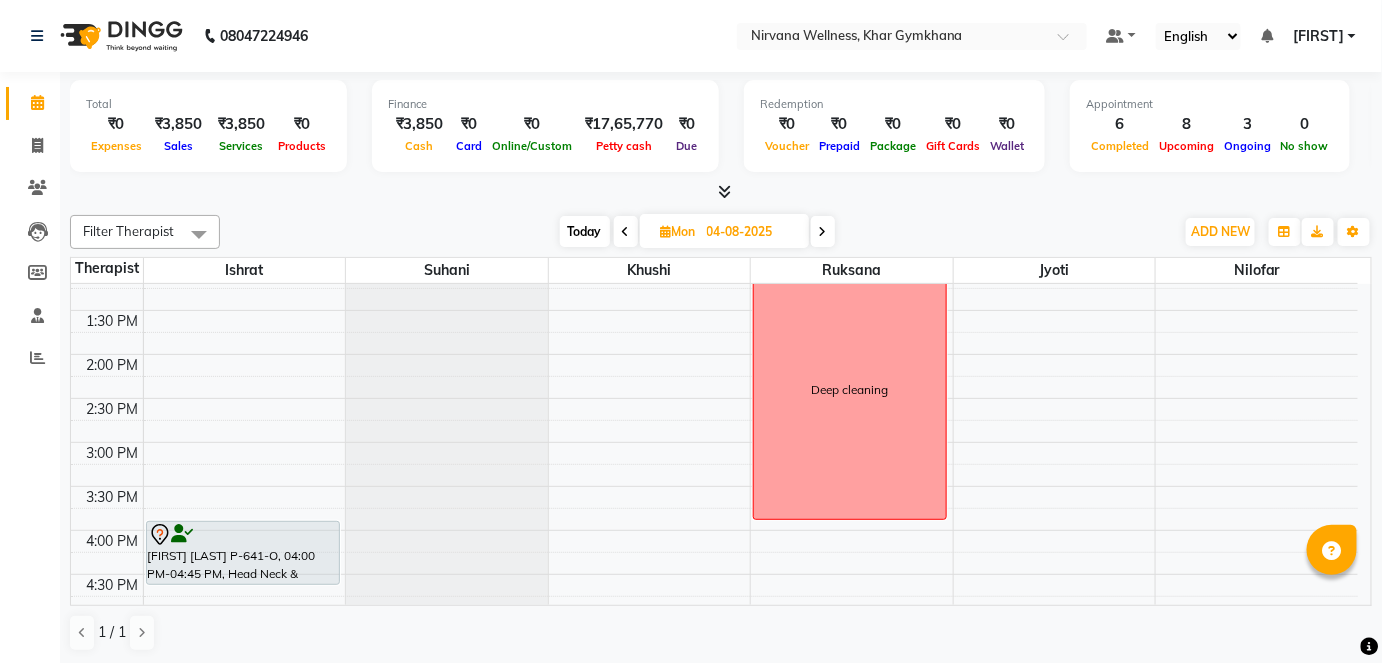 click on "Today" at bounding box center [585, 231] 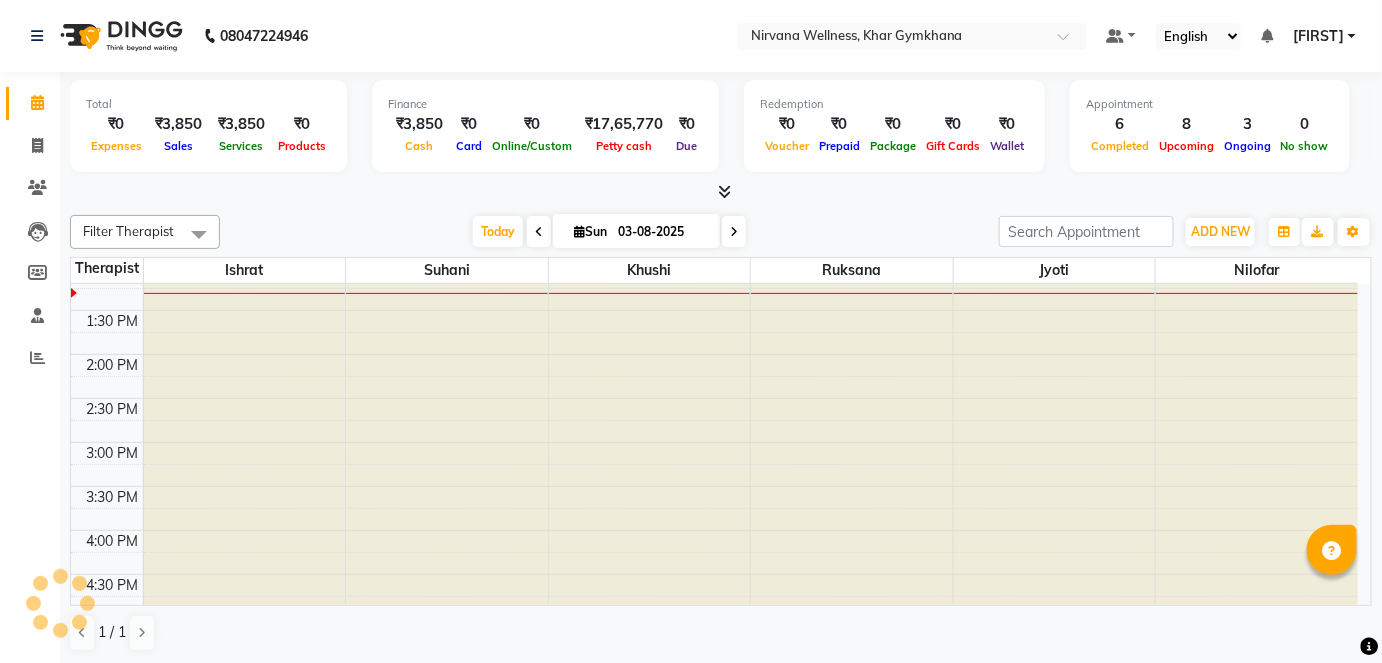 scroll, scrollTop: 0, scrollLeft: 0, axis: both 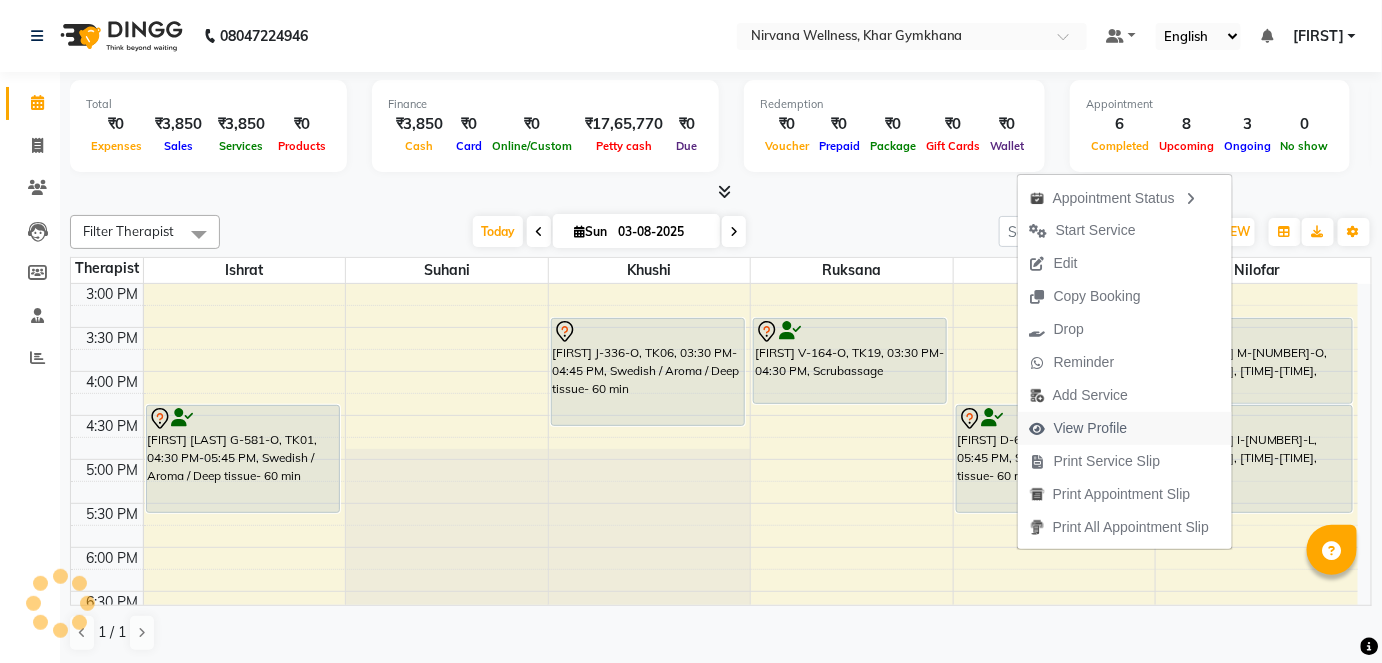 click on "View Profile" at bounding box center (1091, 428) 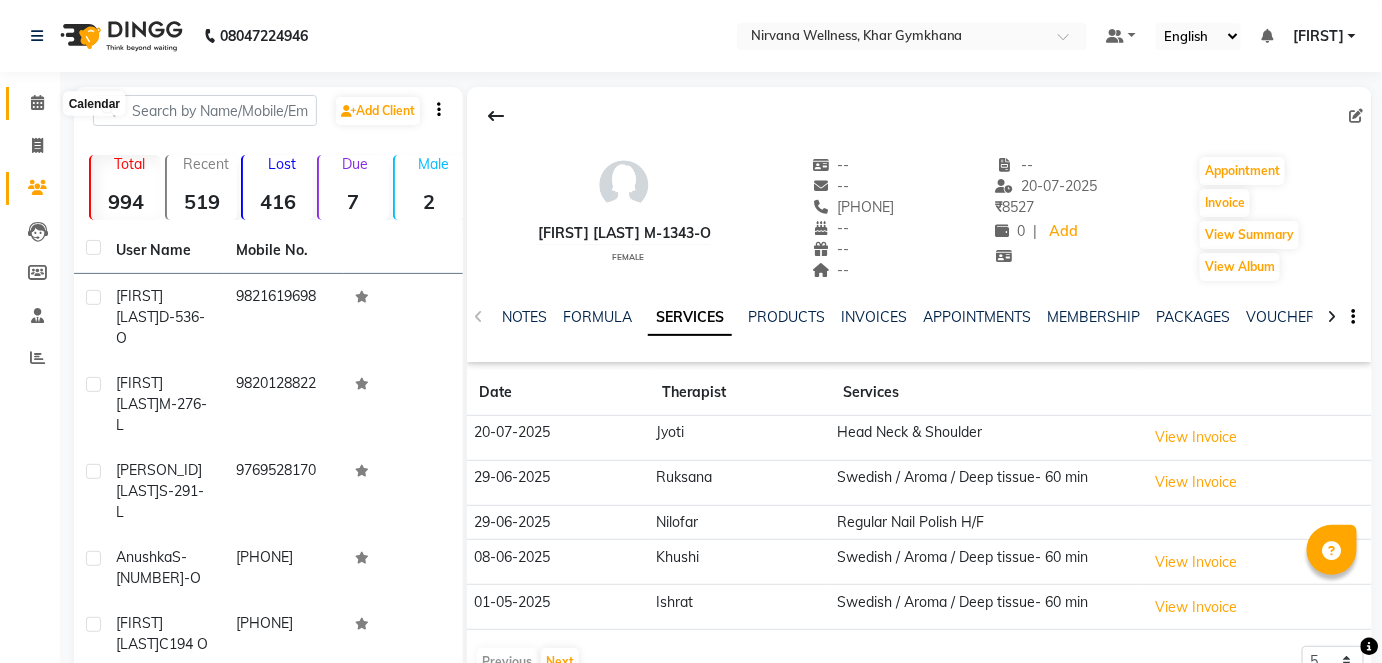 click 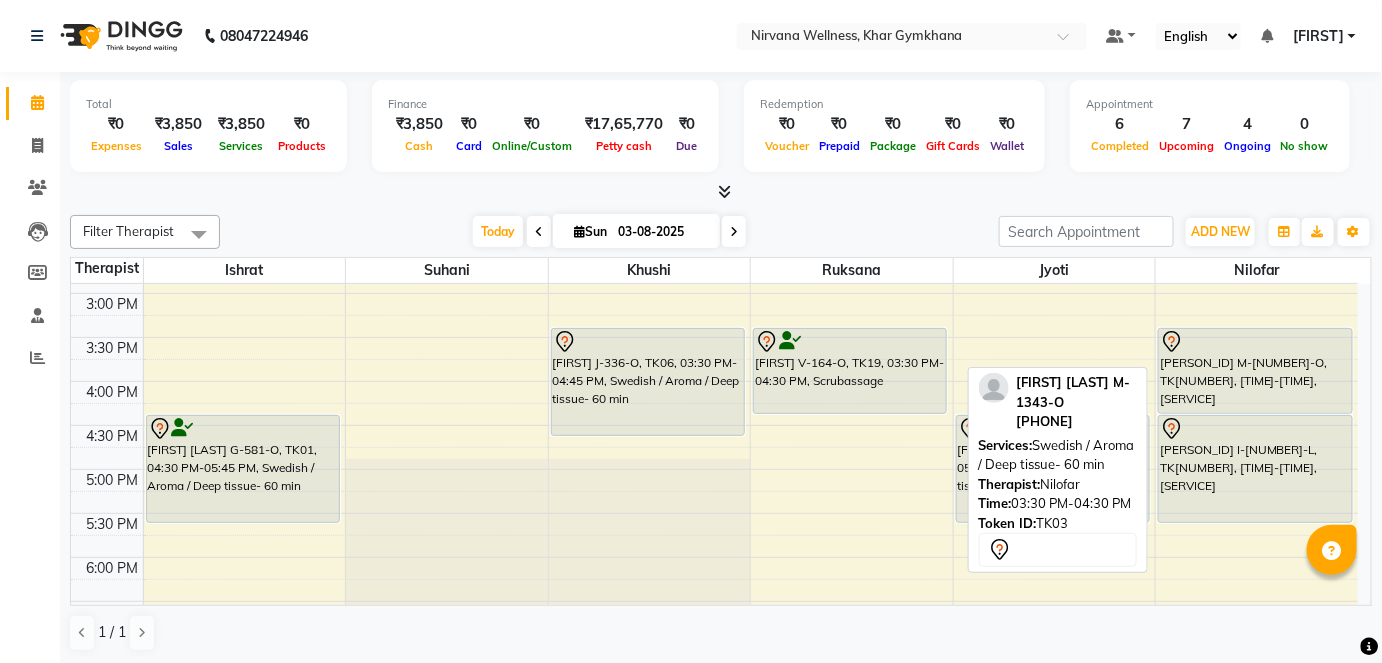scroll, scrollTop: 704, scrollLeft: 0, axis: vertical 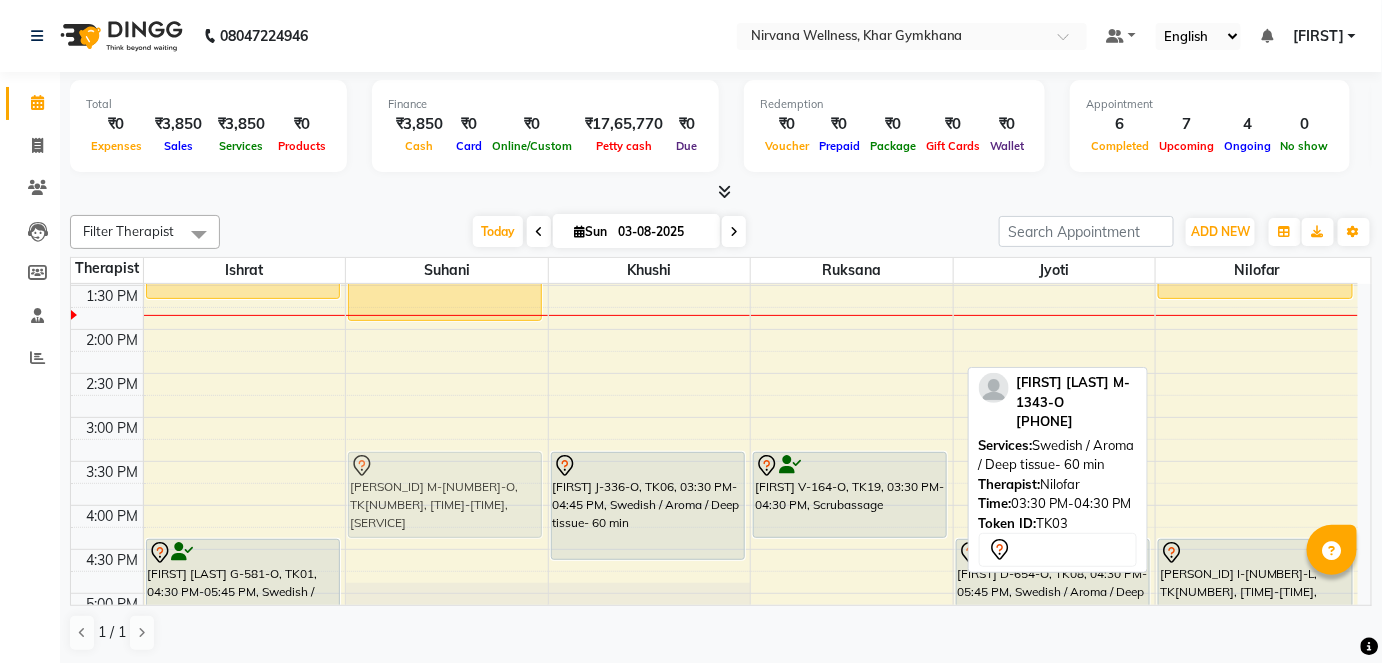 drag, startPoint x: 1194, startPoint y: 488, endPoint x: 453, endPoint y: 477, distance: 741.08167 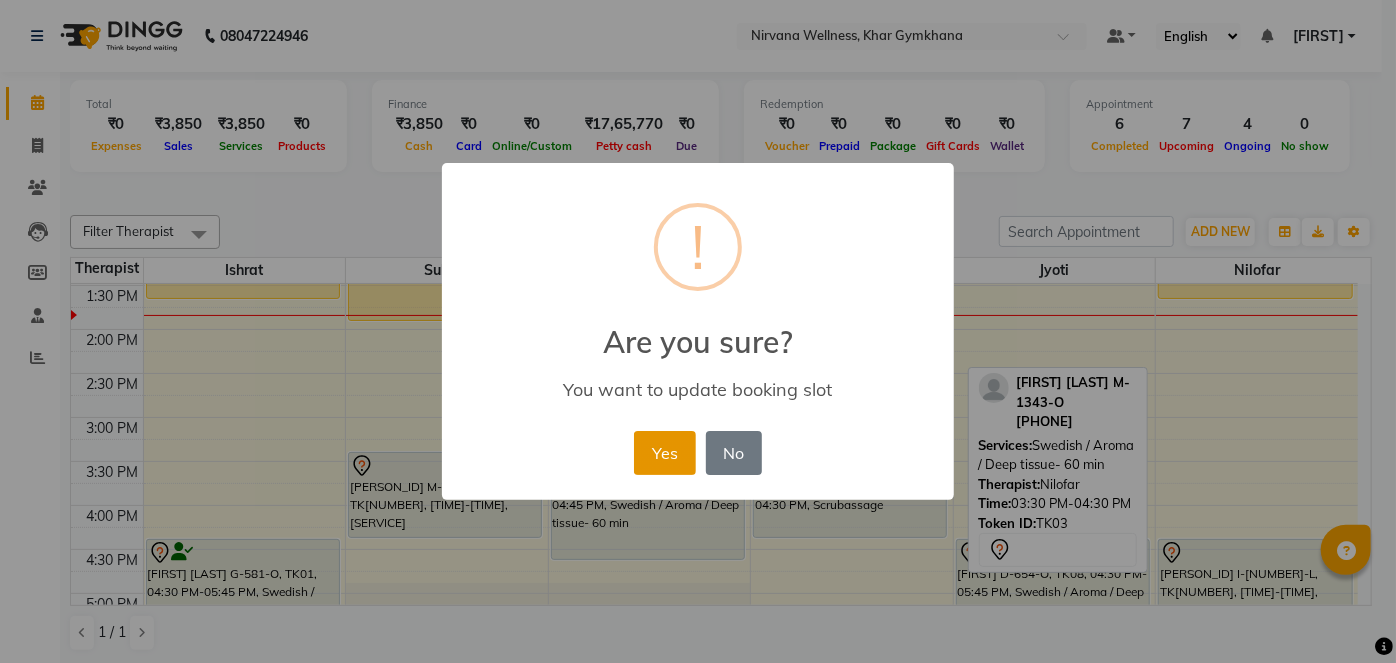 click on "Yes" at bounding box center [664, 453] 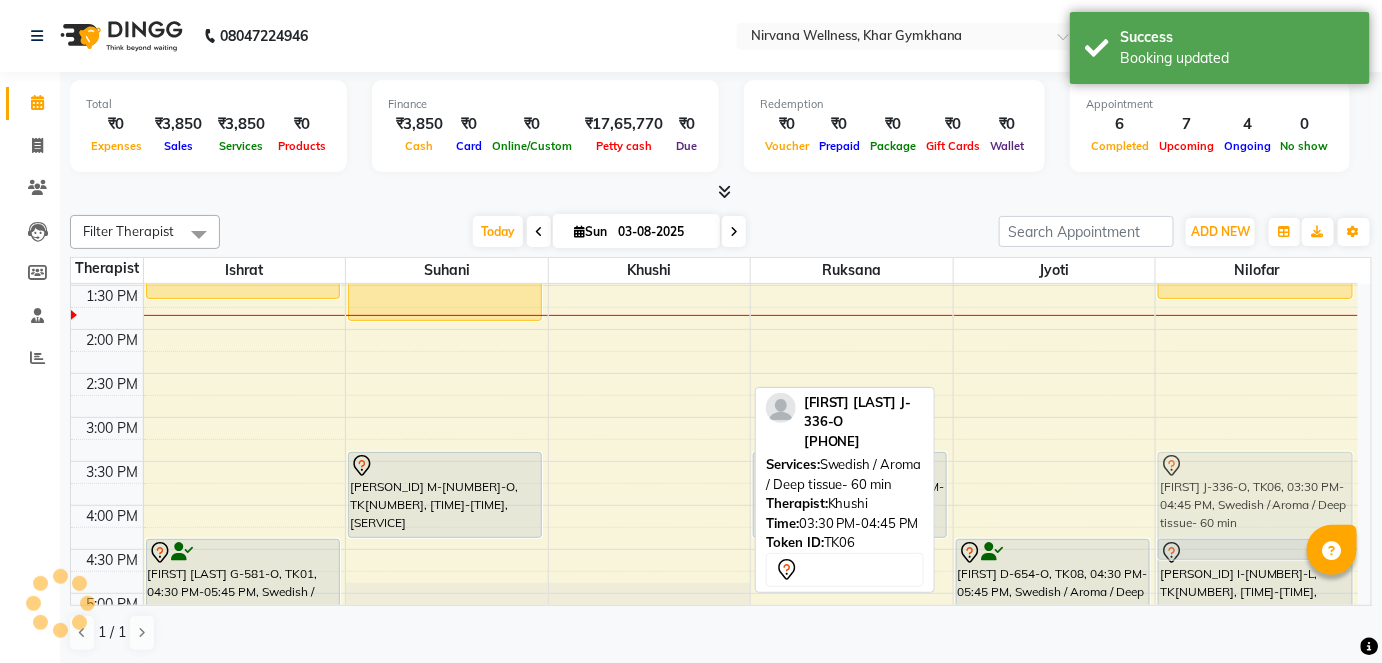 drag, startPoint x: 602, startPoint y: 485, endPoint x: 1269, endPoint y: 483, distance: 667.003 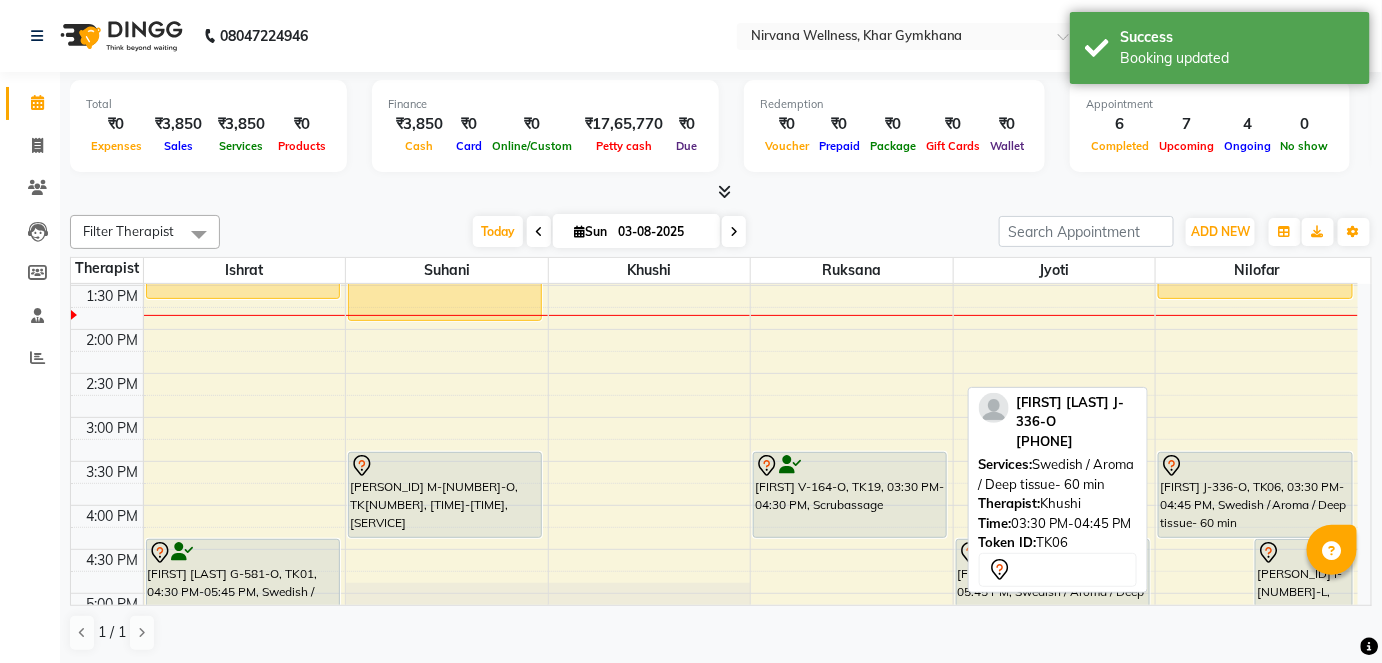 click on "[PERSON_ID] J-[NUMBER]-O, TK[NUMBER], [TIME]-[TIME], [SERVICE]             [PERSON_ID] I-[NUMBER]-L, TK[NUMBER], [TIME]-[TIME], [SERVICE]    [PERSON_ID] D-[NUMBER]-L, TK[NUMBER], [TIME]-[TIME], [SERVICE]             [PERSON_ID] J-[NUMBER]-O, TK[NUMBER], [TIME]-[TIME], [SERVICE]" at bounding box center [1257, 417] 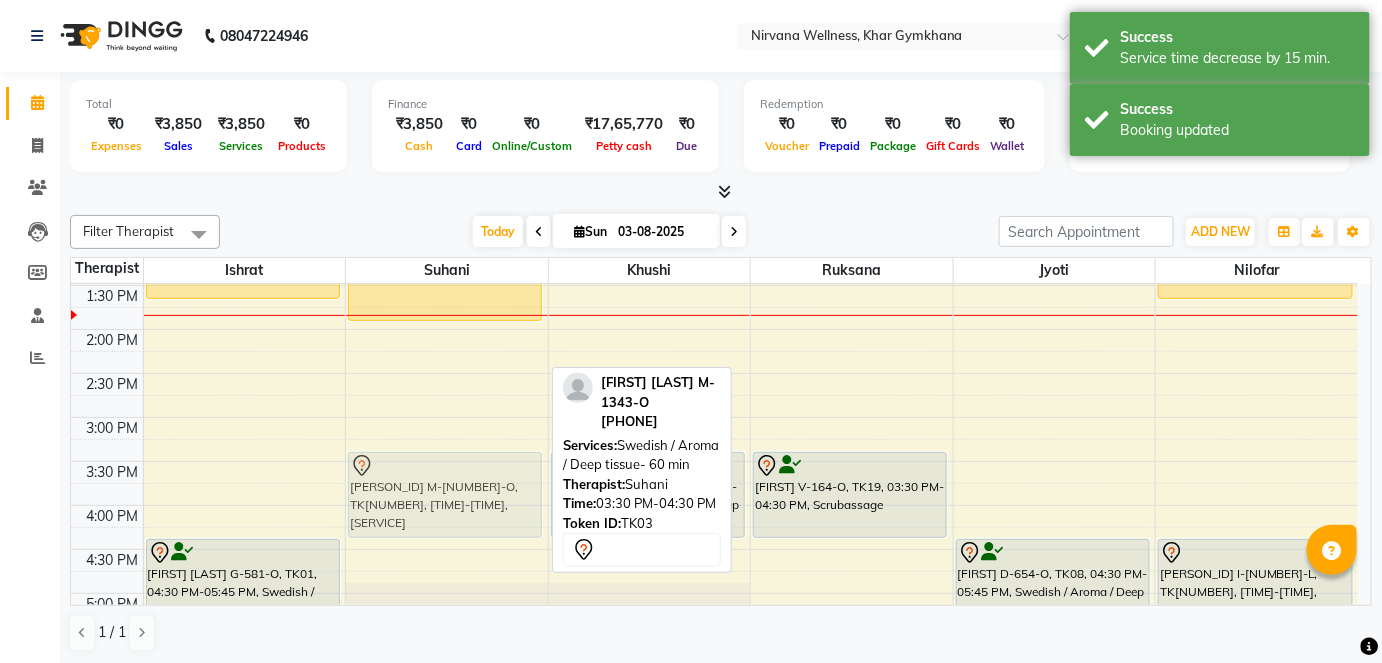 click on "[FIRST] [LAST] C194 O, TK04, 10:00 AM-11:45 AM, Swedish / Aroma / Deep tissue- 90 min    [FIRST] [LAST] CSC HC-1373, TK16, 12:30 PM-12:50 PM, Detan Face    [FIRST] [LAST] CSC HC-1373, TK16, 01:00 PM-02:00 PM, O3 Facial             [FIRST] [LAST] M-1343-O, TK03, 03:30 PM-04:30 PM, Swedish / Aroma / Deep tissue- 60 min             [FIRST] [LAST] M-1343-O, TK03, 03:30 PM-04:30 PM, Swedish / Aroma / Deep tissue- 60 min" at bounding box center [447, 417] 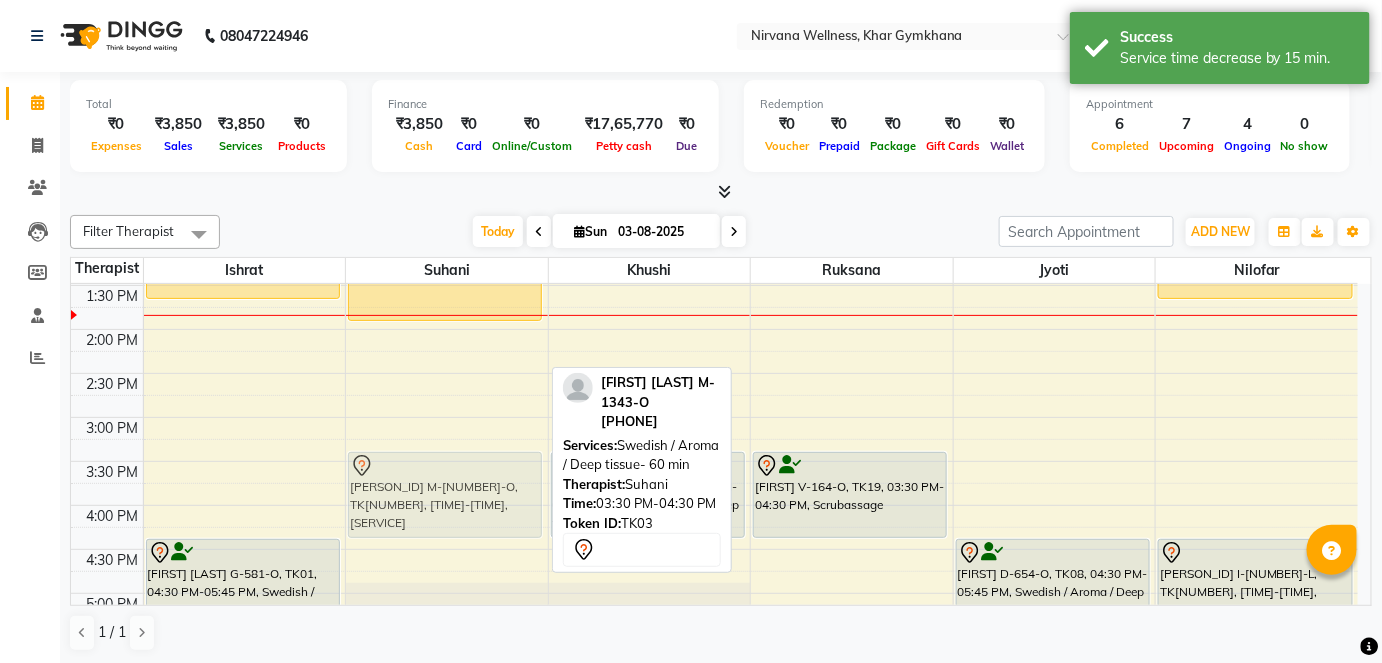 drag, startPoint x: 442, startPoint y: 480, endPoint x: 533, endPoint y: 482, distance: 91.02197 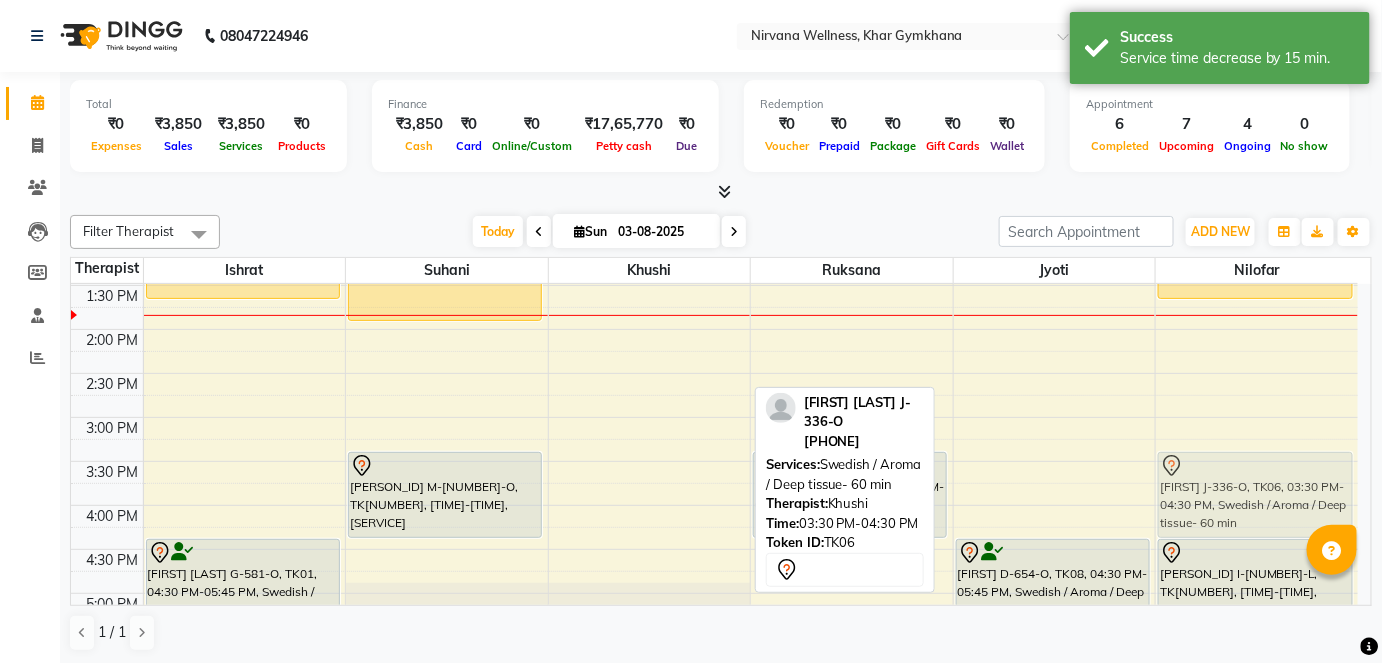 drag, startPoint x: 617, startPoint y: 497, endPoint x: 1202, endPoint y: 488, distance: 585.0692 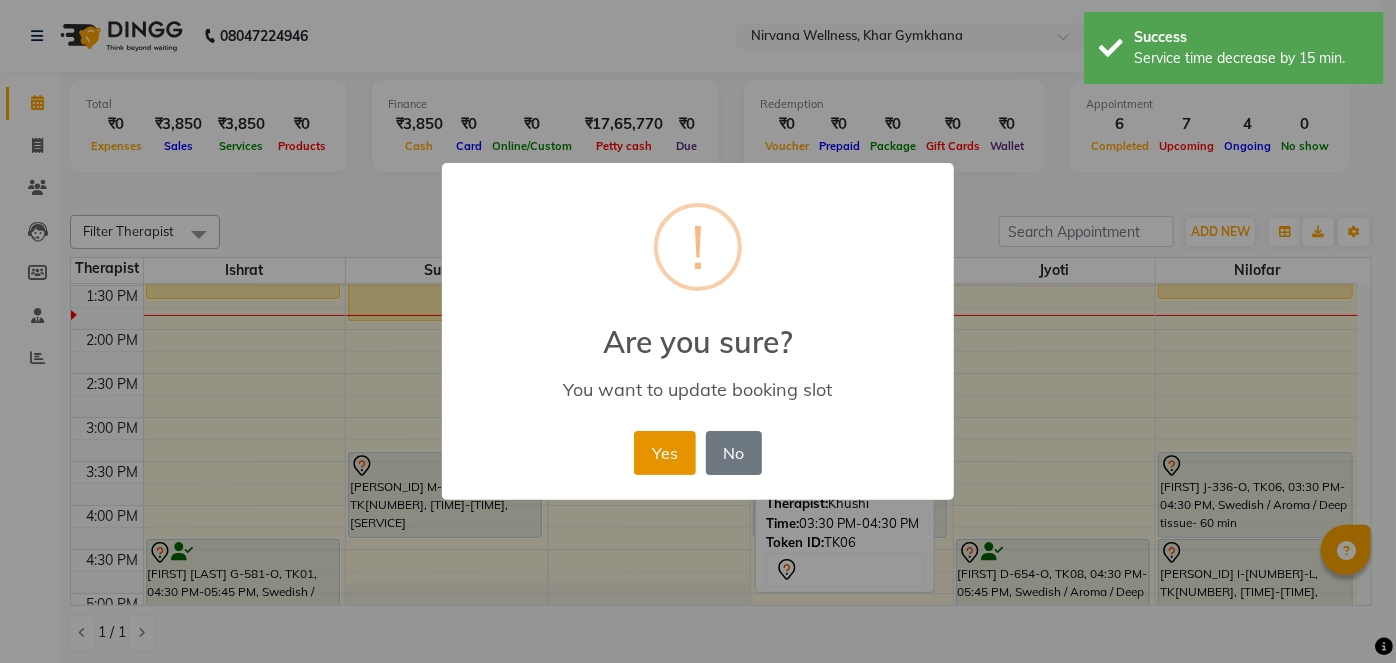 click on "Yes" at bounding box center [664, 453] 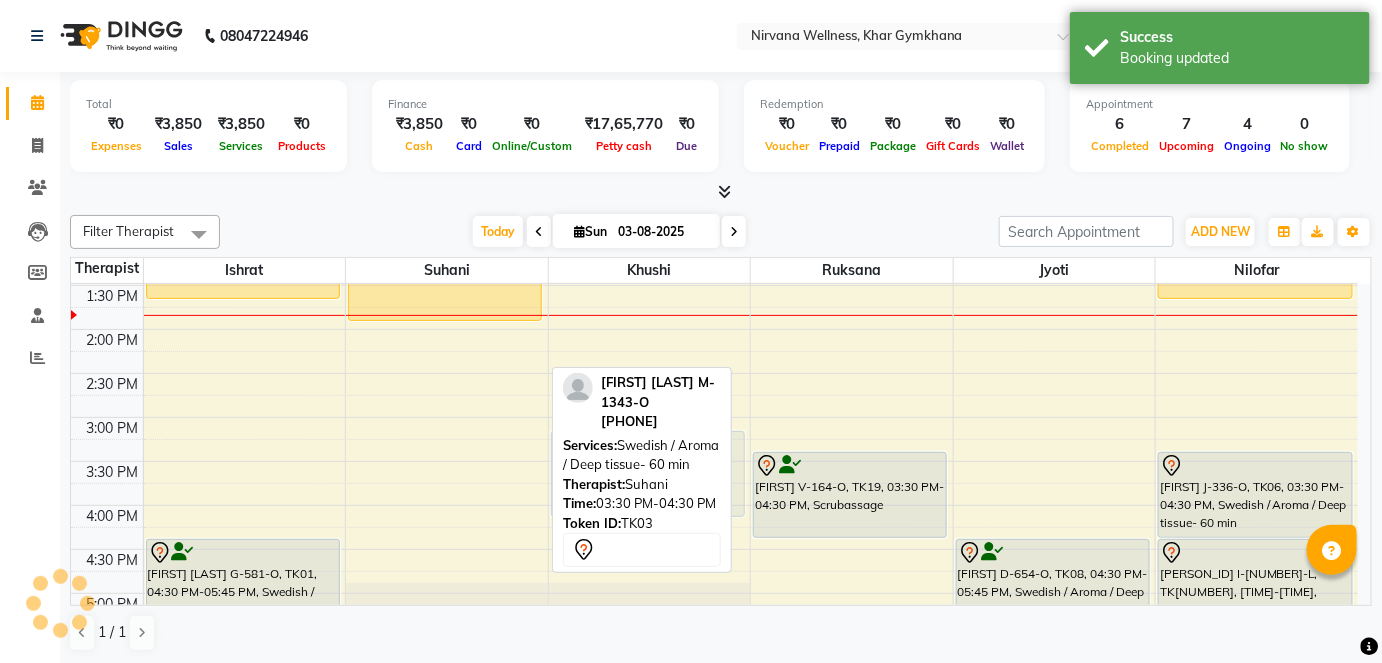 drag, startPoint x: 386, startPoint y: 496, endPoint x: 576, endPoint y: 483, distance: 190.44421 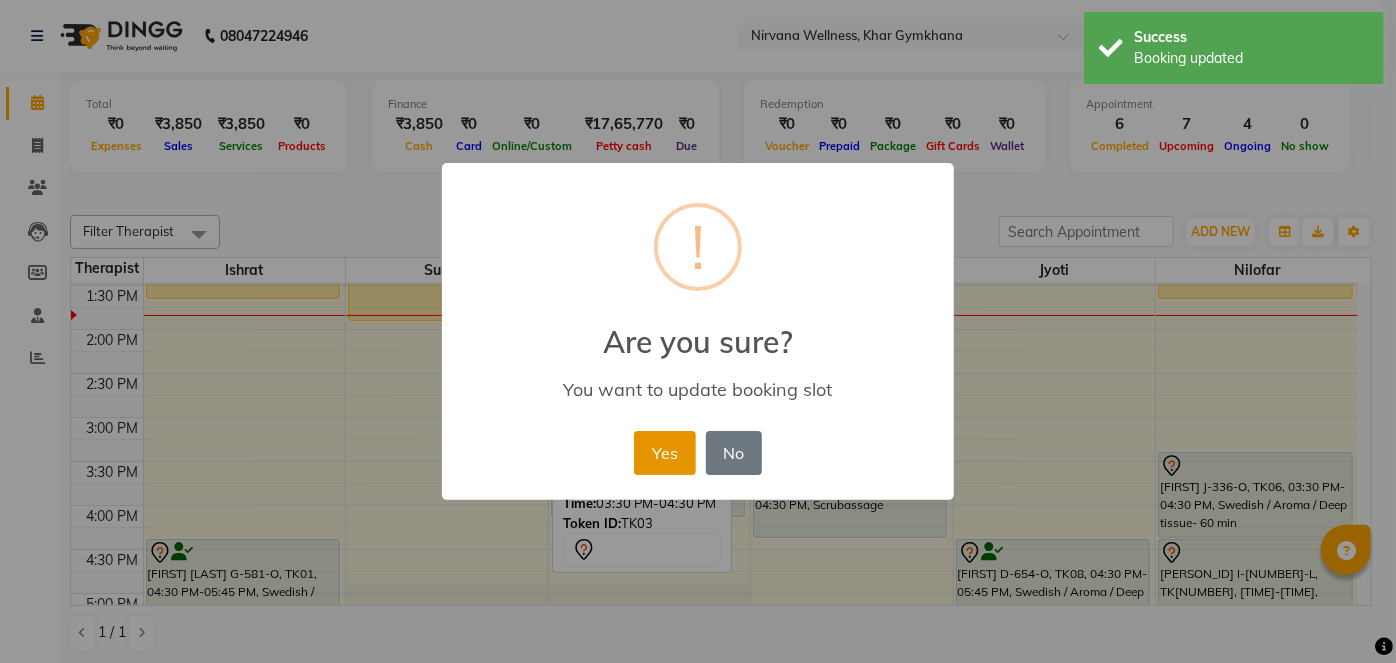 click on "Yes" at bounding box center [664, 453] 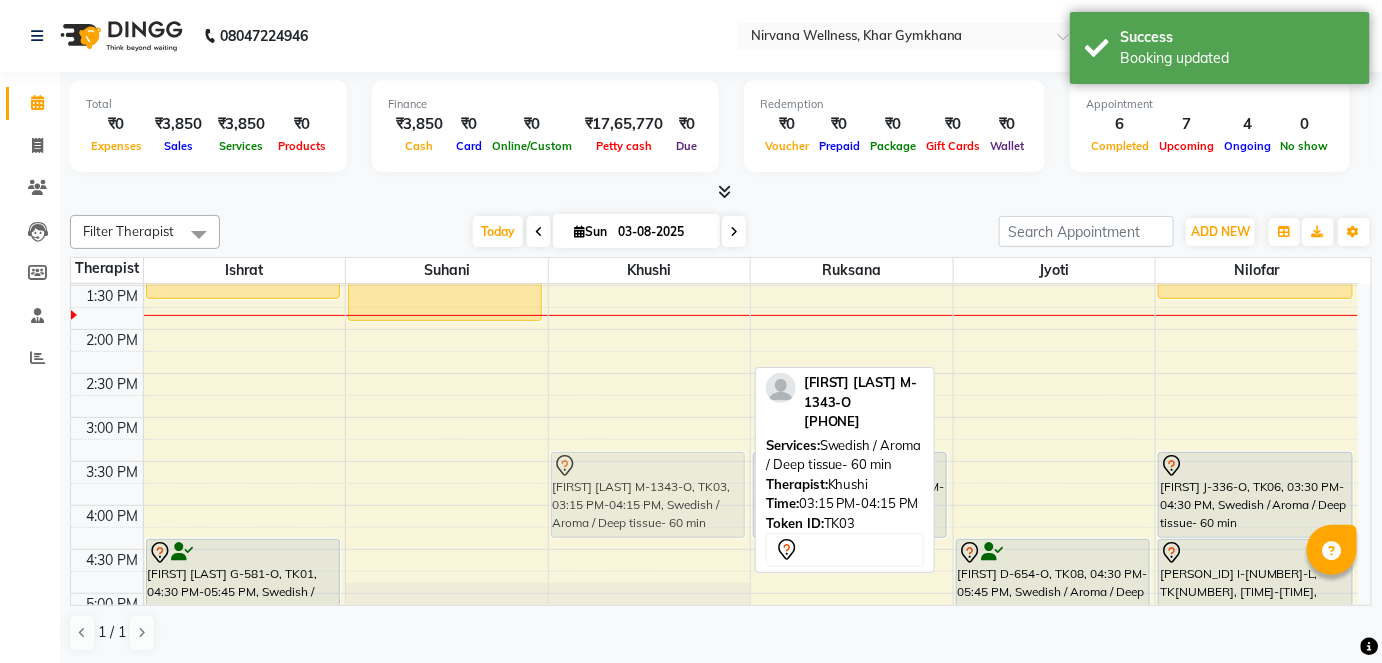 click on "[FIRST] [LAST] S-1524-O" at bounding box center [650, 417] 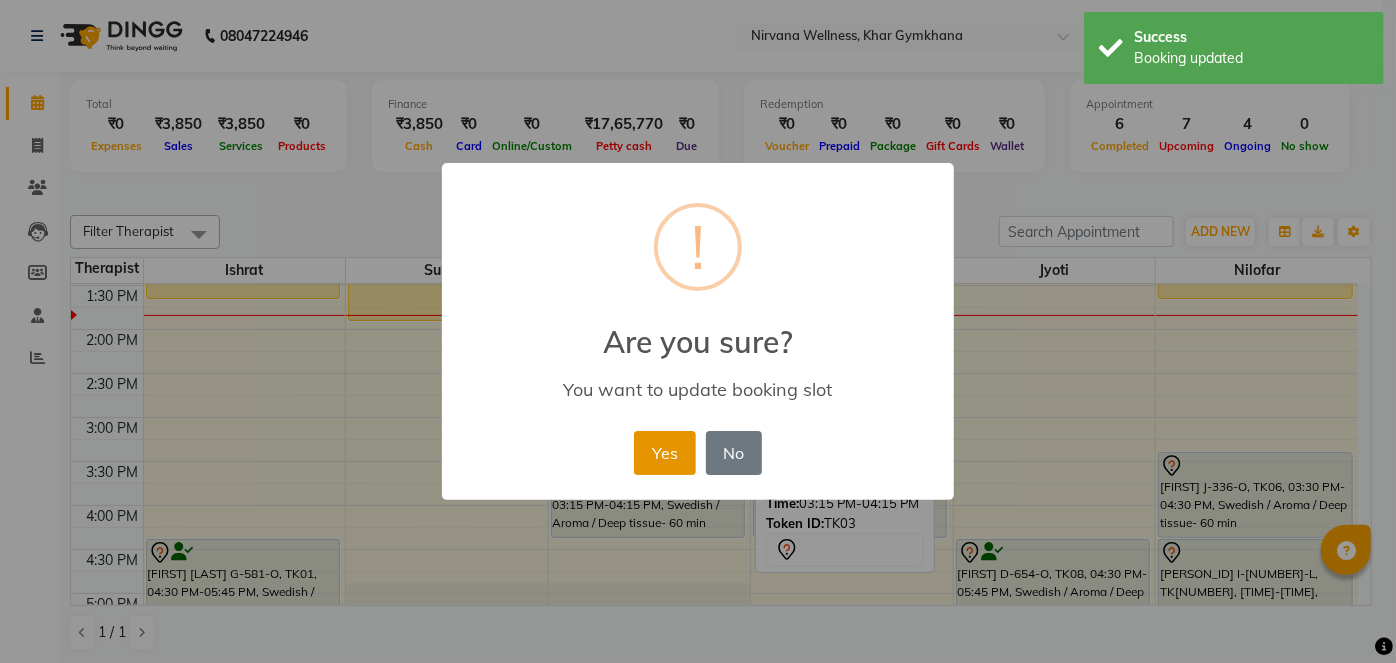 click on "Yes" at bounding box center [664, 453] 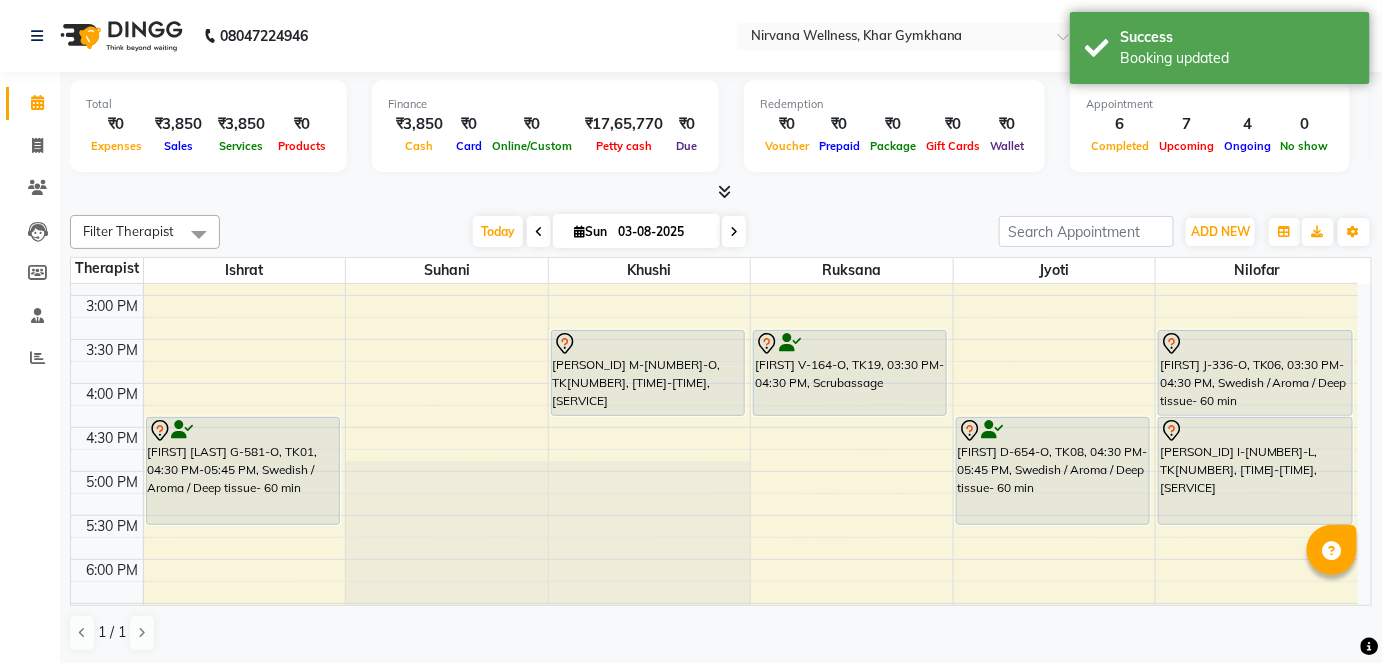 scroll, scrollTop: 642, scrollLeft: 0, axis: vertical 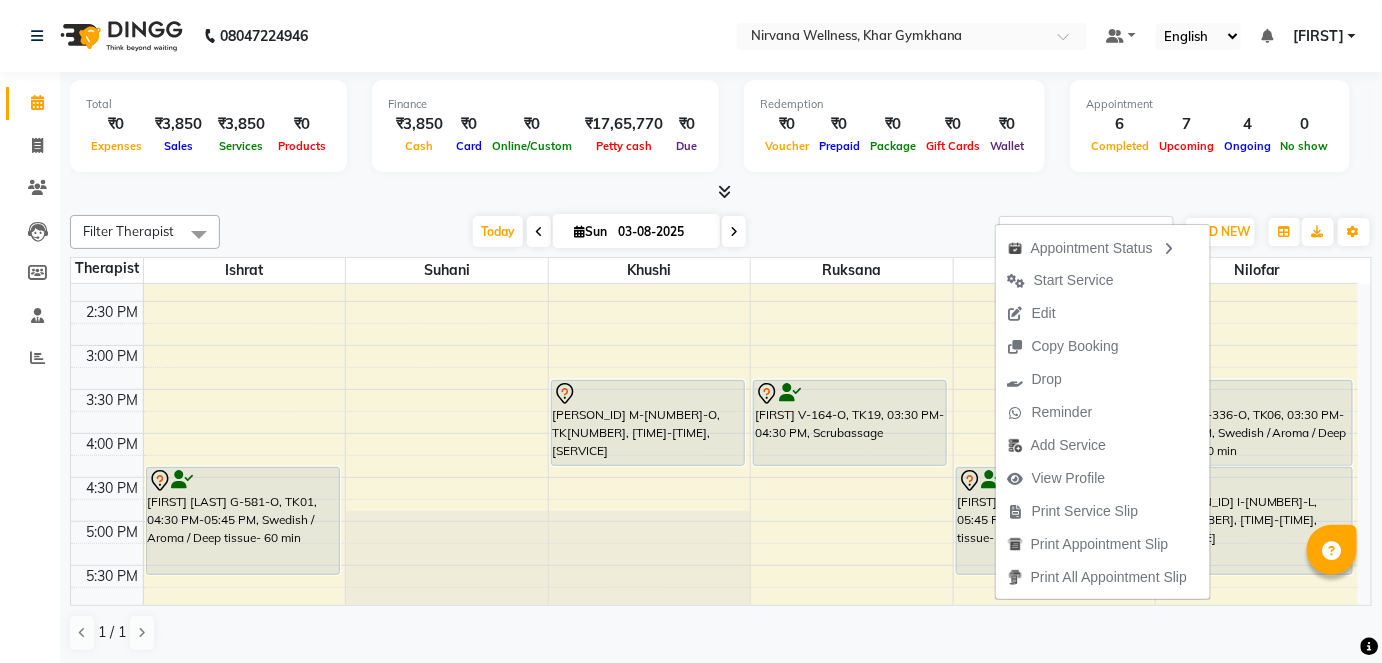 click at bounding box center (721, 192) 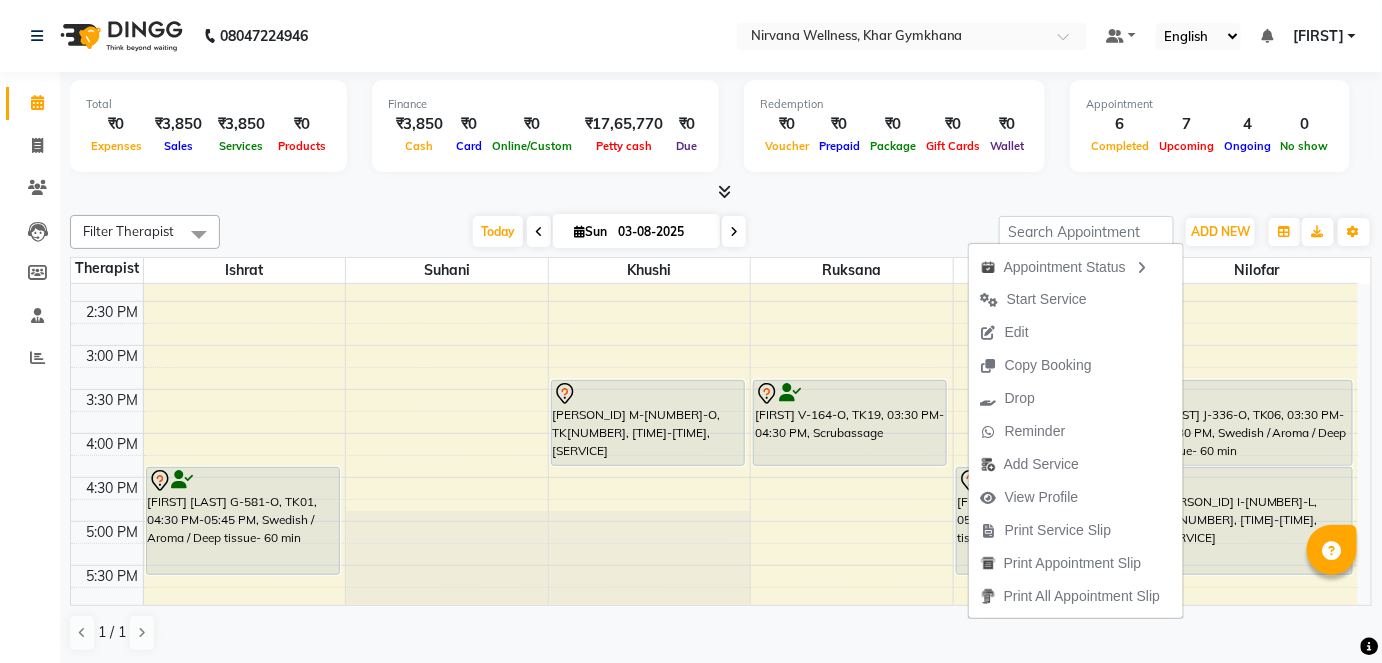 click at bounding box center (721, 192) 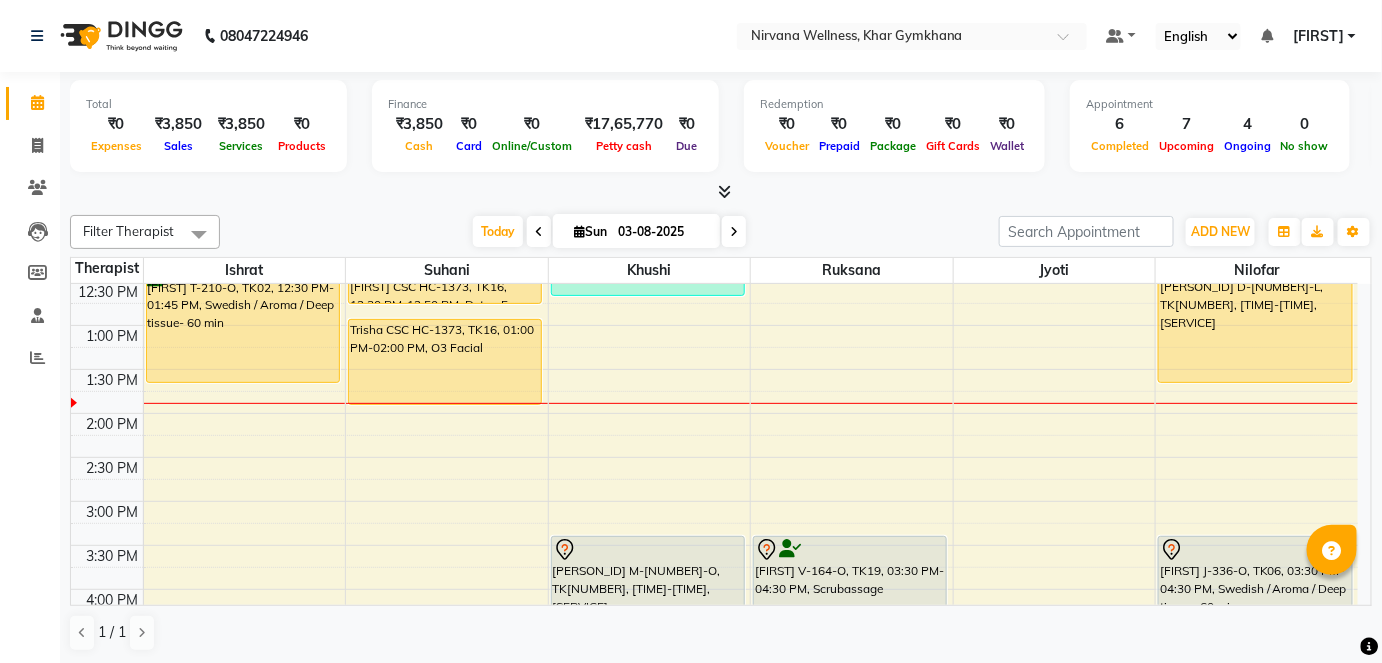 scroll, scrollTop: 461, scrollLeft: 0, axis: vertical 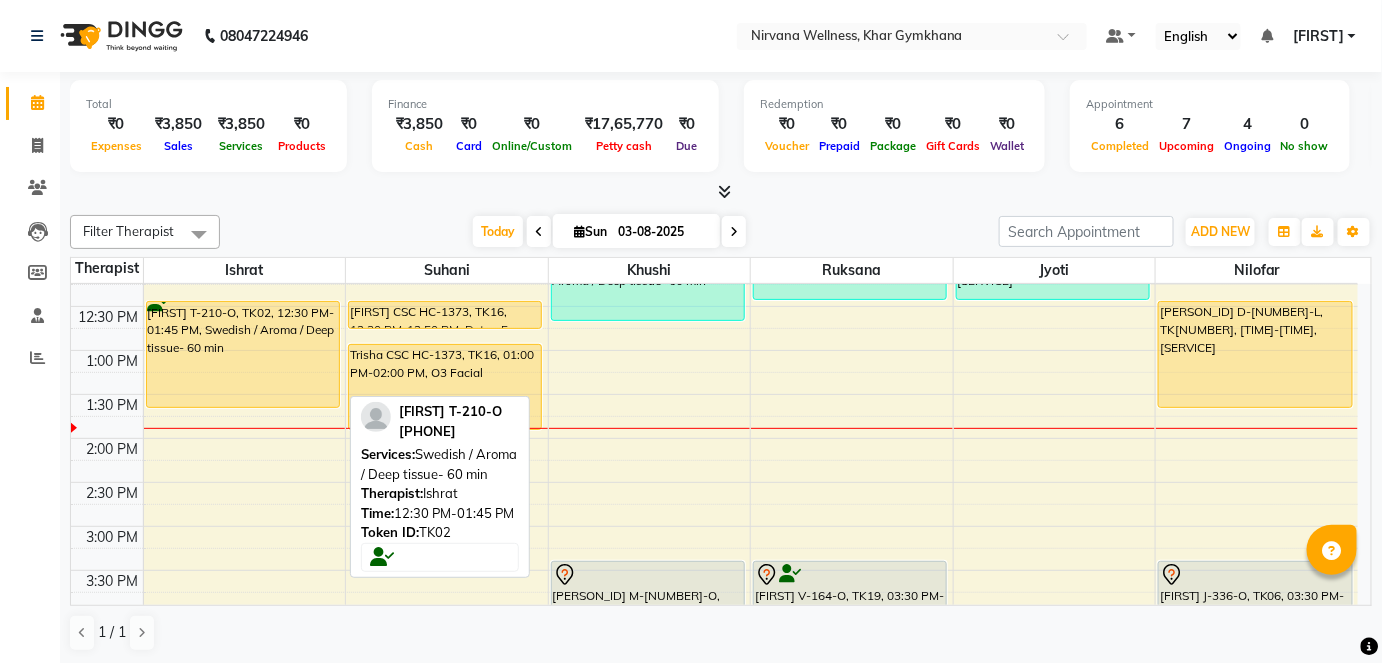click on "[FIRST] T-210-O, TK02, 12:30 PM-01:45 PM, Swedish / Aroma / Deep tissue- 60 min" at bounding box center [243, 354] 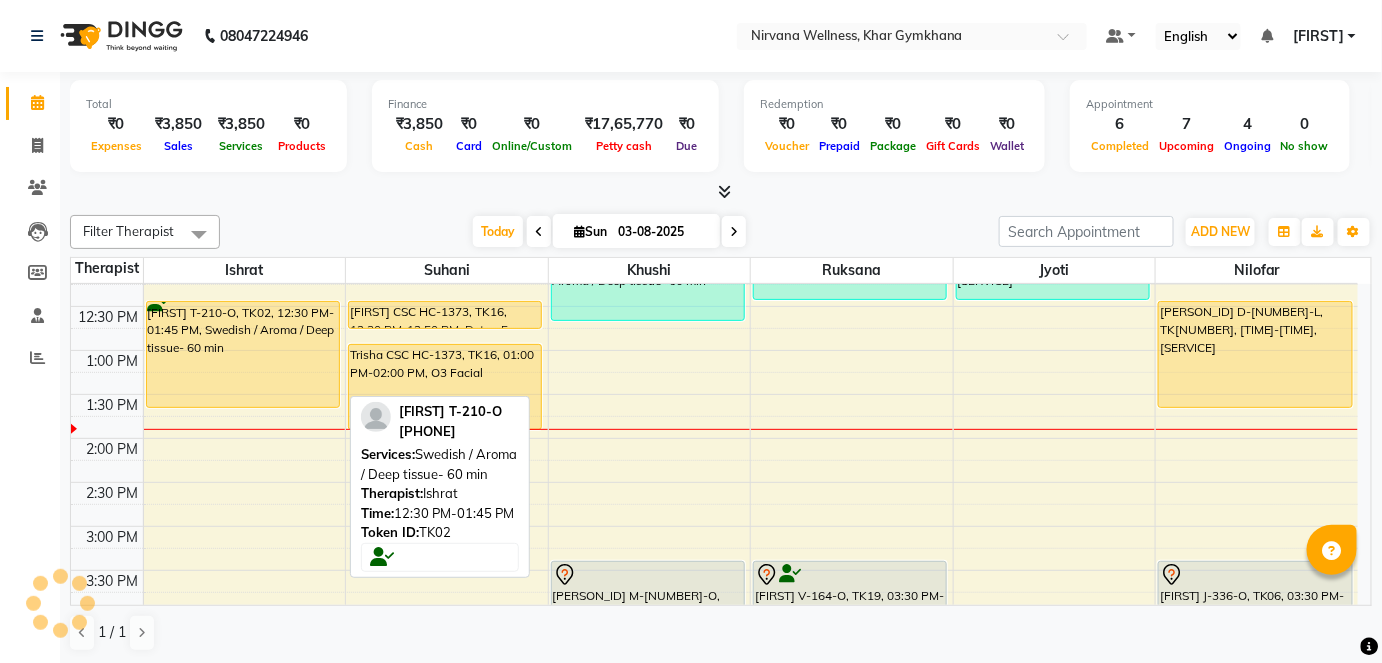 click on "[FIRST] T-210-O, TK02, 12:30 PM-01:45 PM, Swedish / Aroma / Deep tissue- 60 min" at bounding box center (243, 354) 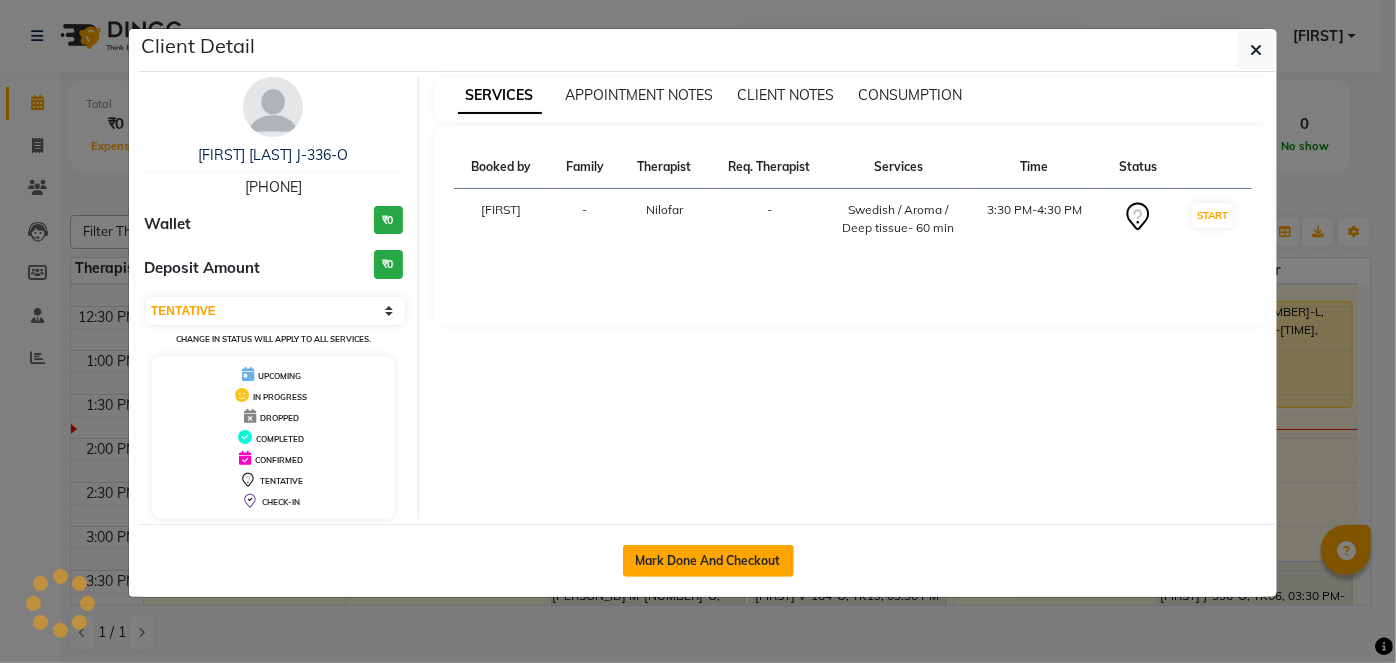 select on "1" 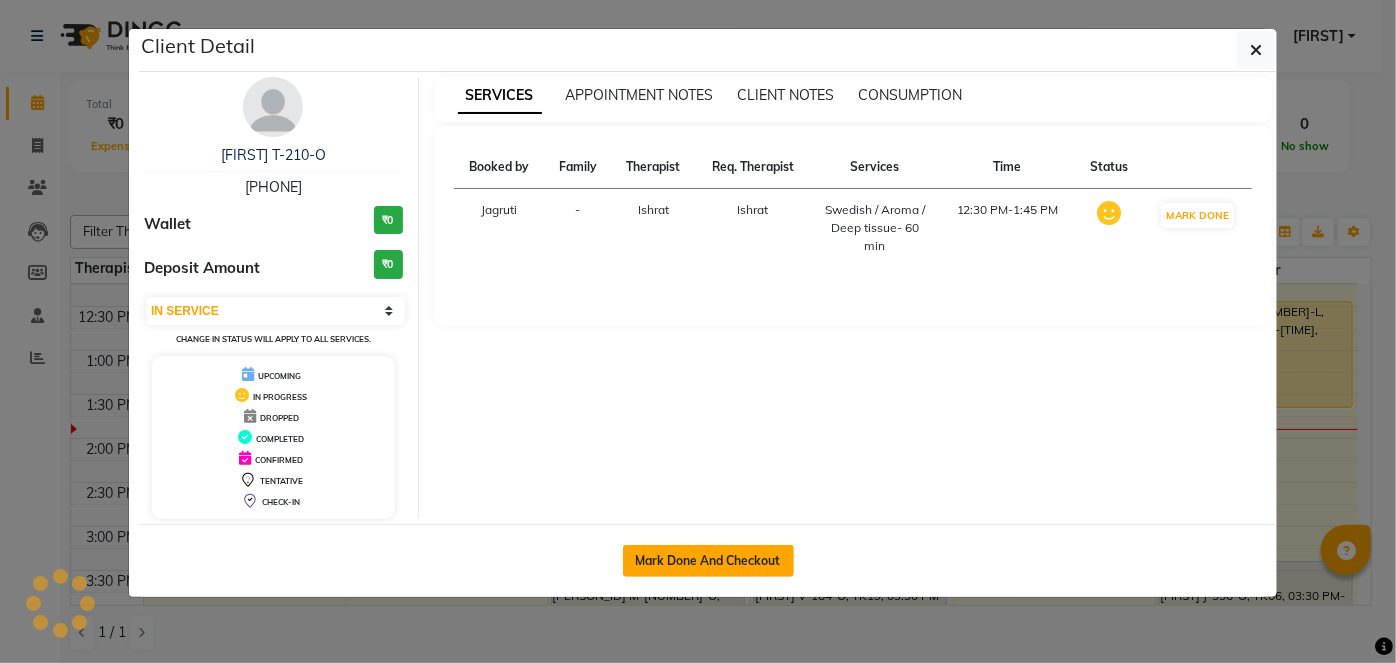 click on "Mark Done And Checkout" 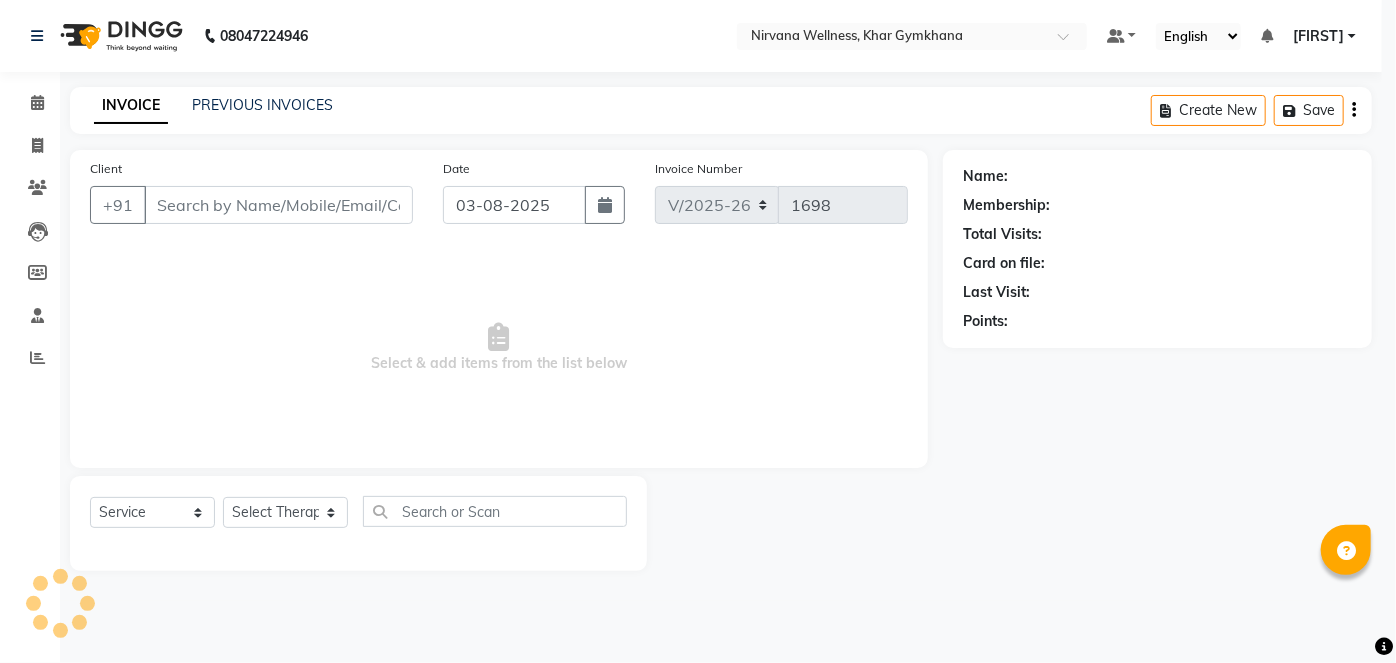 select on "3" 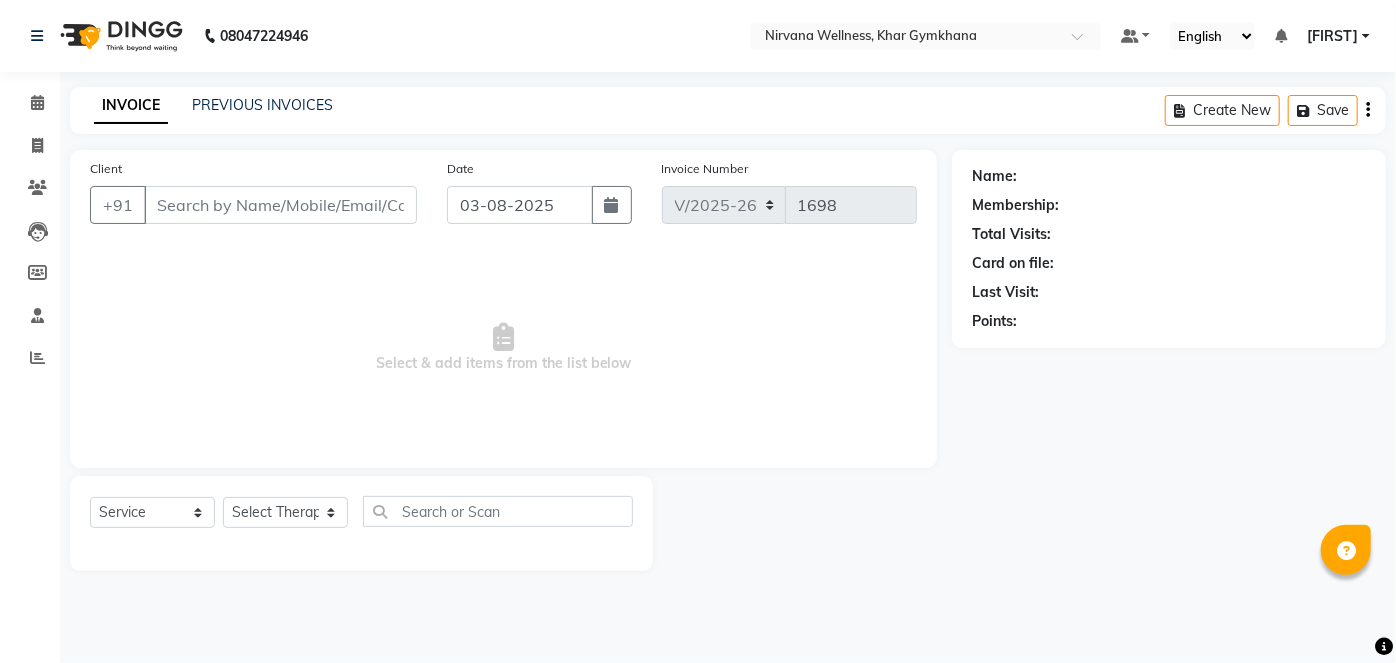 type on "[PHONE]" 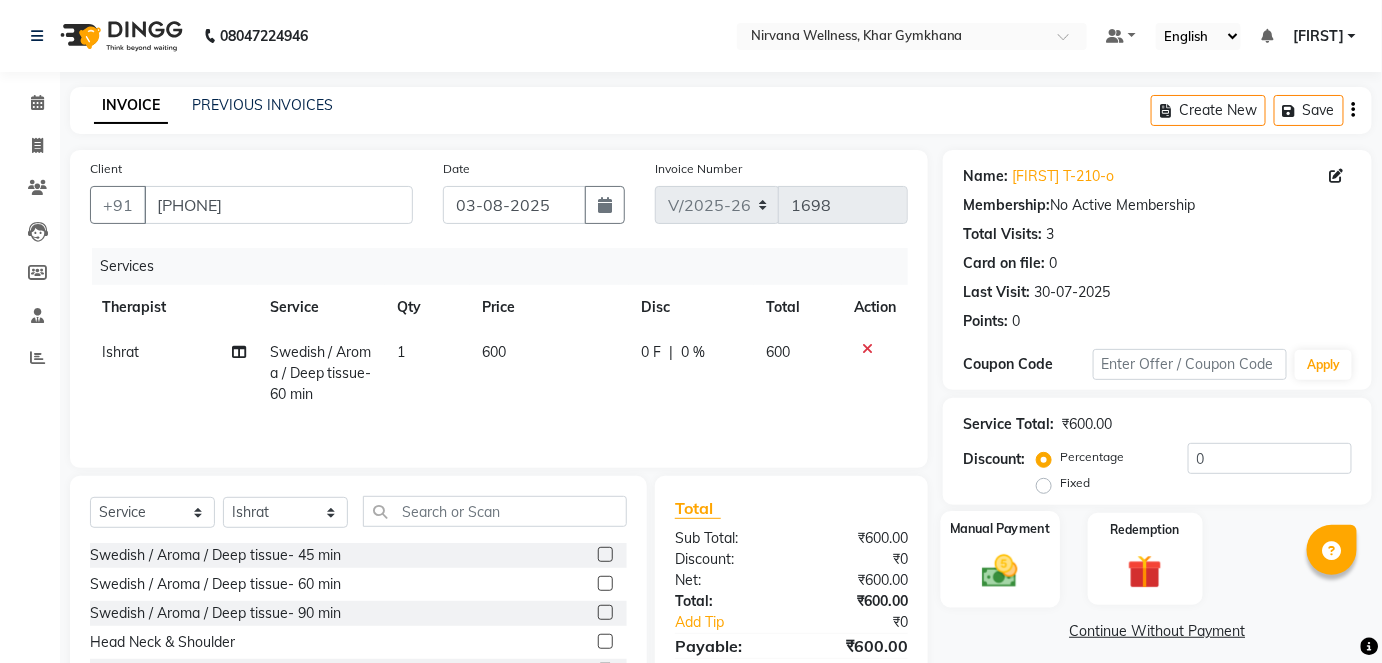 click 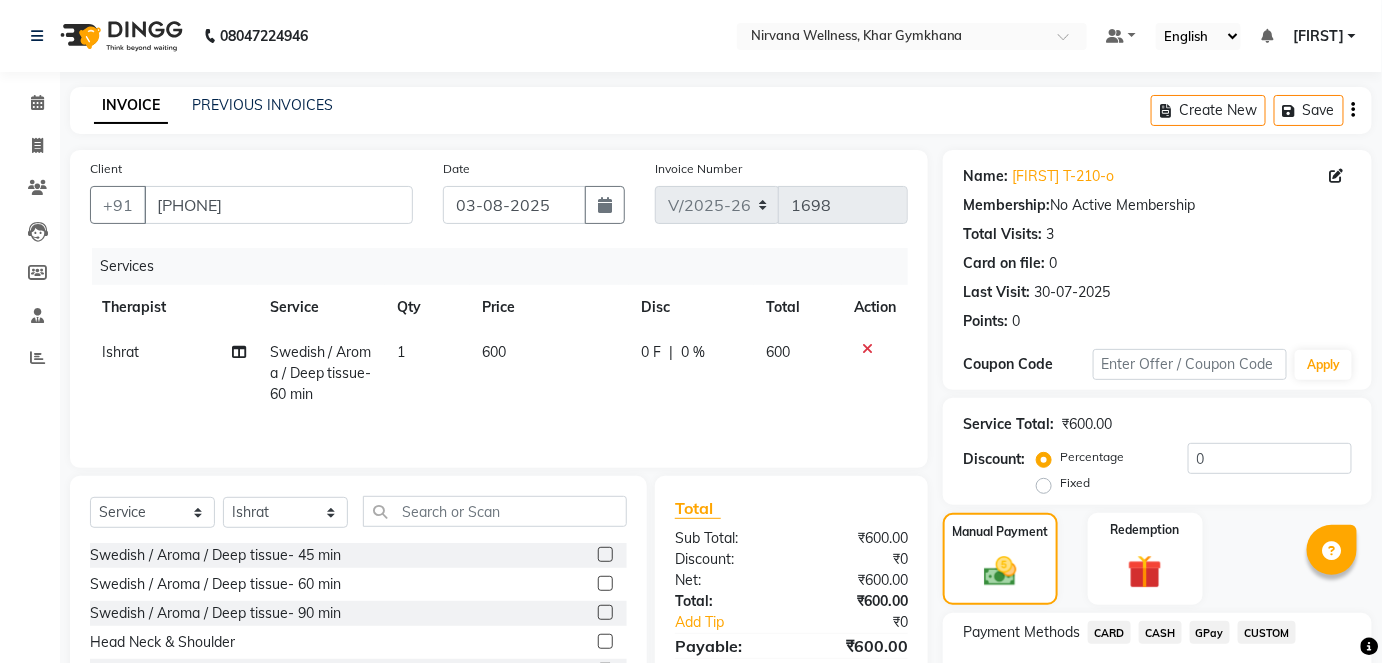 scroll, scrollTop: 140, scrollLeft: 0, axis: vertical 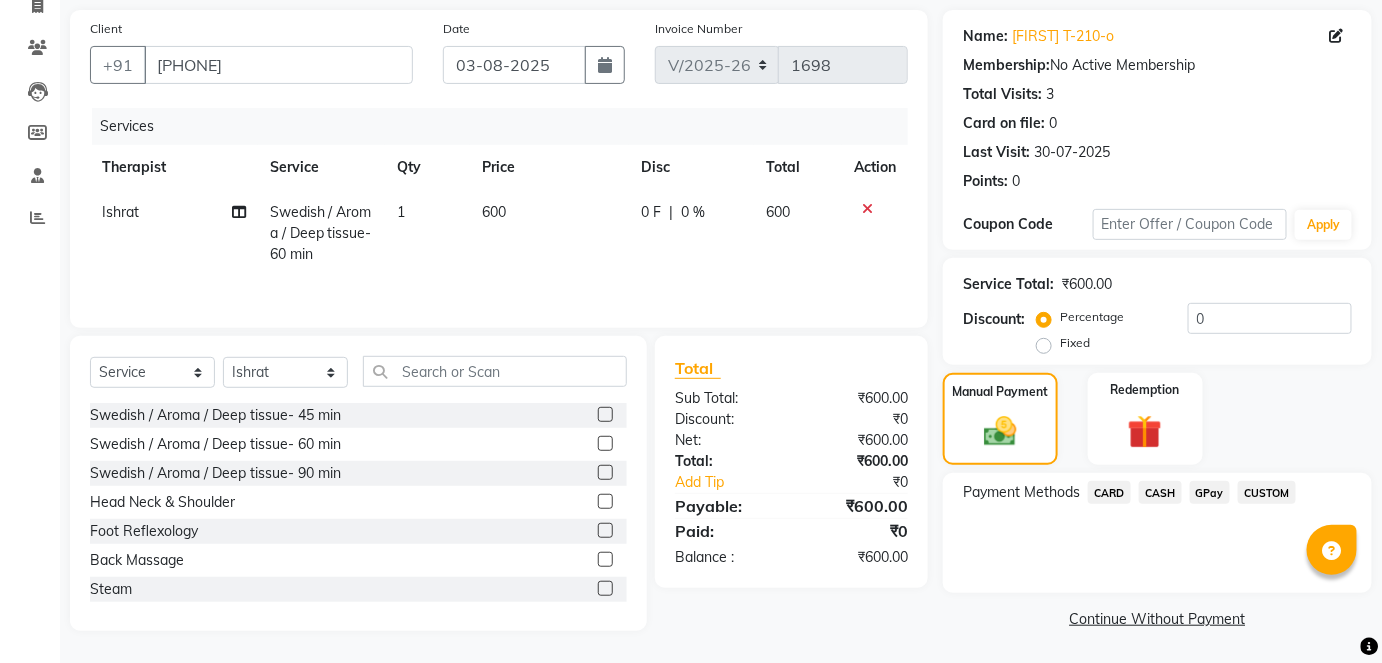 click on "CASH" 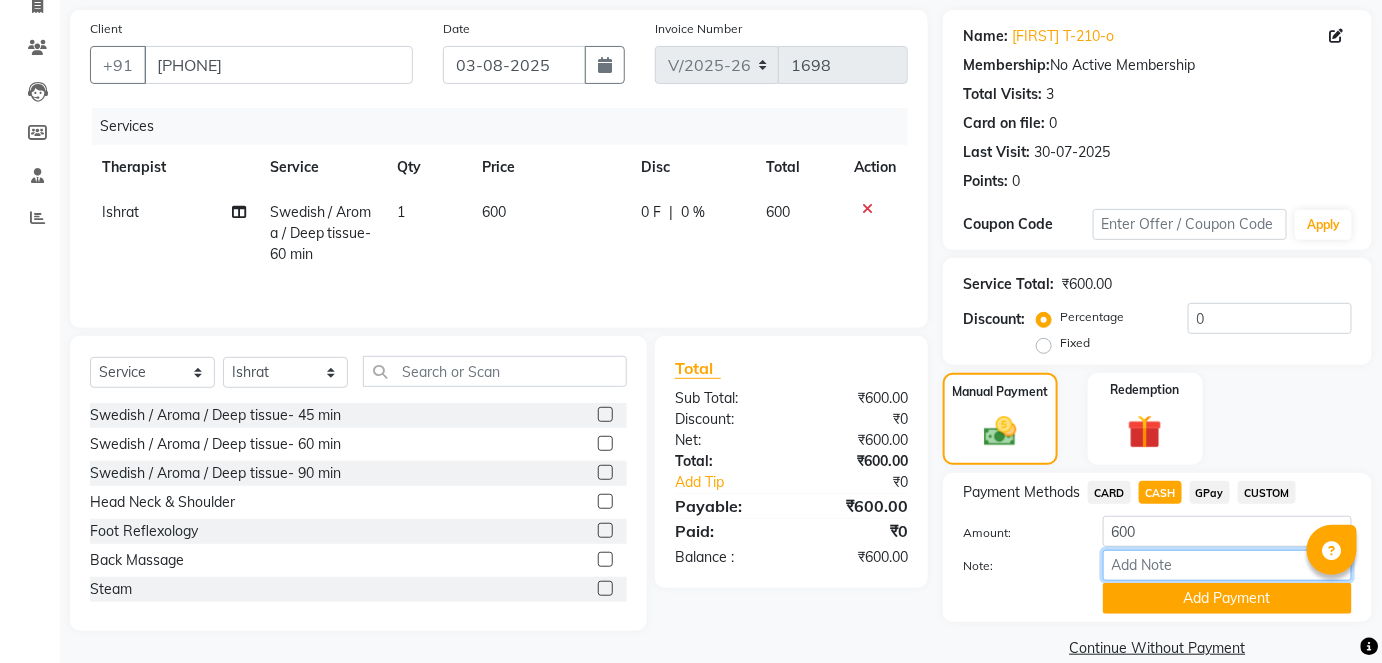 click on "Note:" at bounding box center [1227, 565] 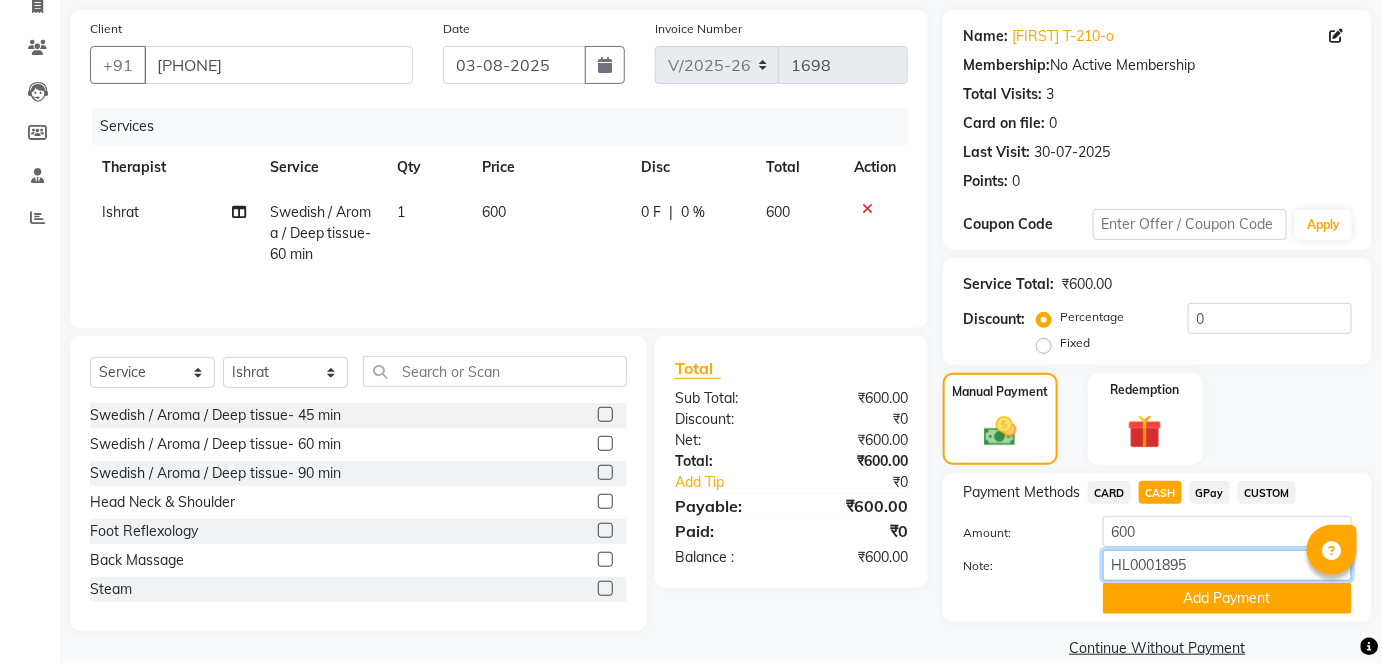 type on "HL0001895" 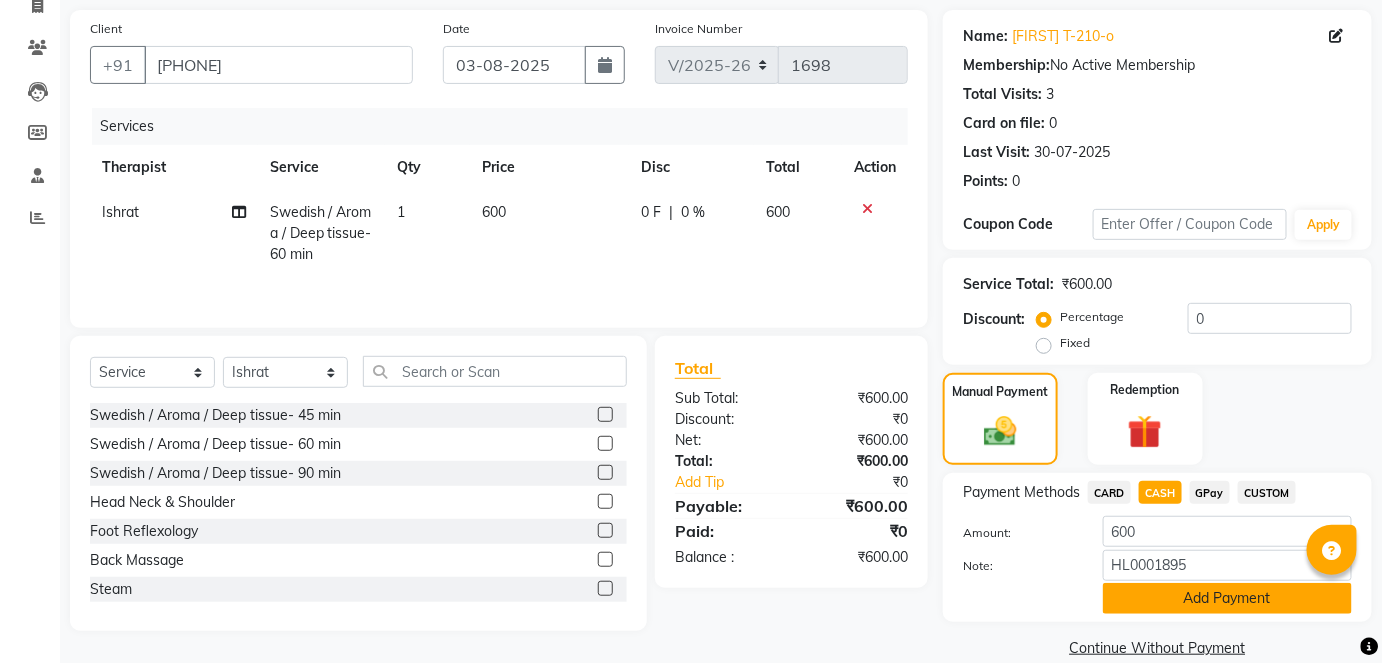 click on "Add Payment" 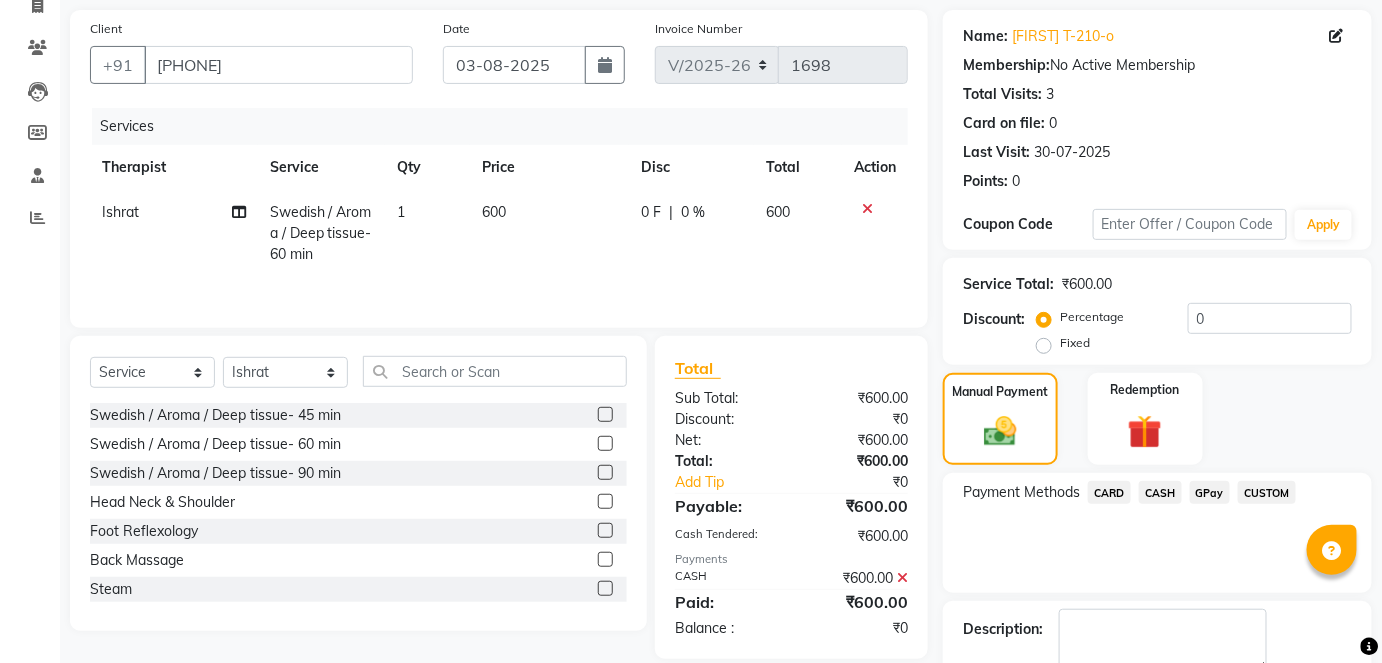 click on "Checkout" 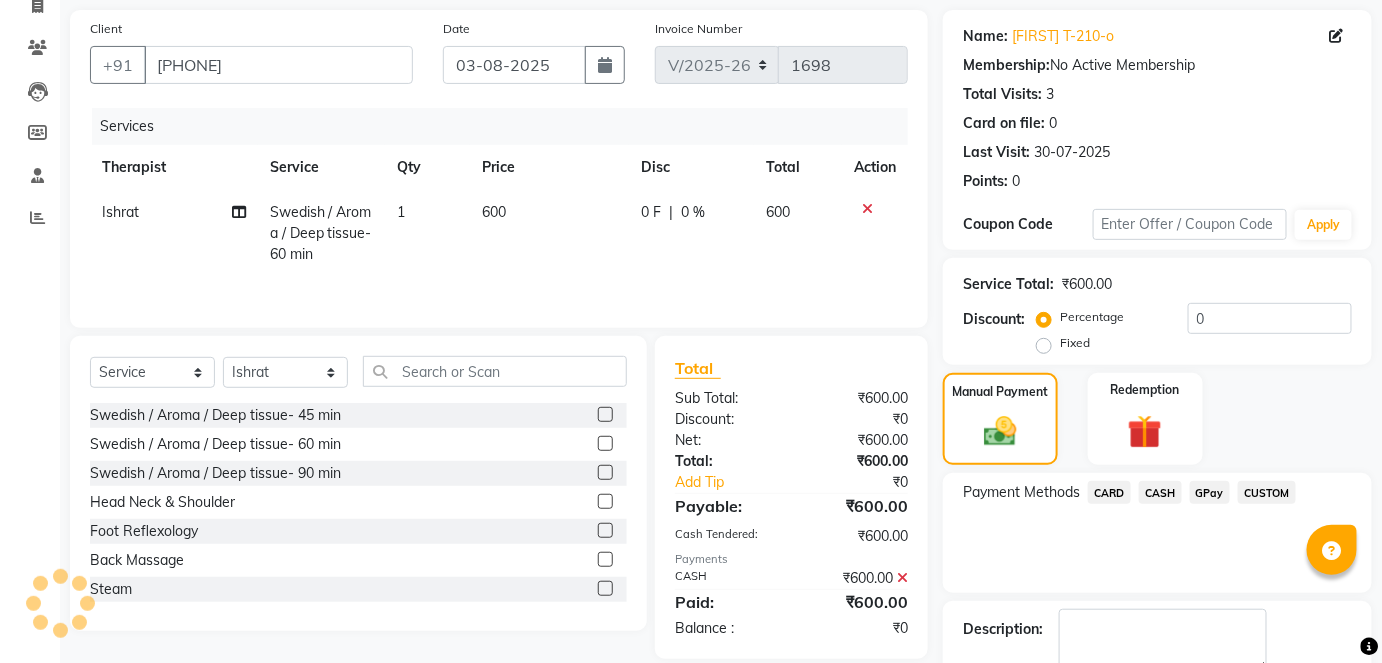 scroll, scrollTop: 252, scrollLeft: 0, axis: vertical 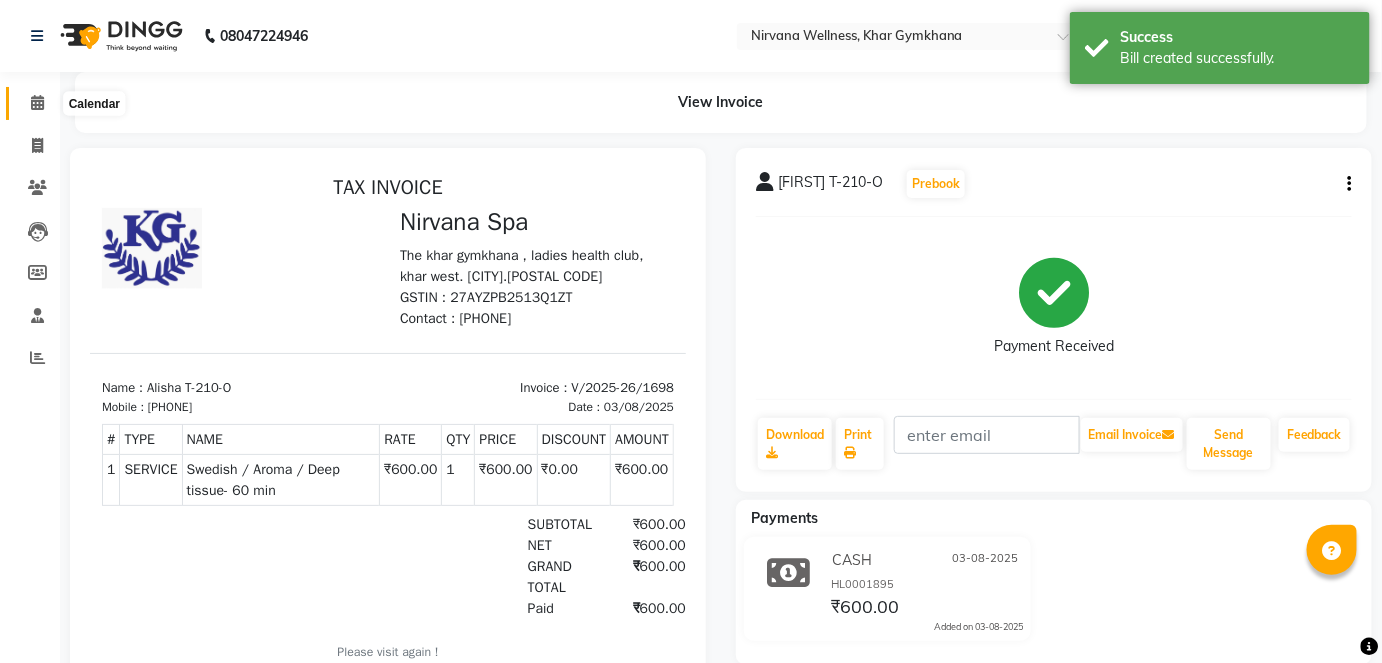 click 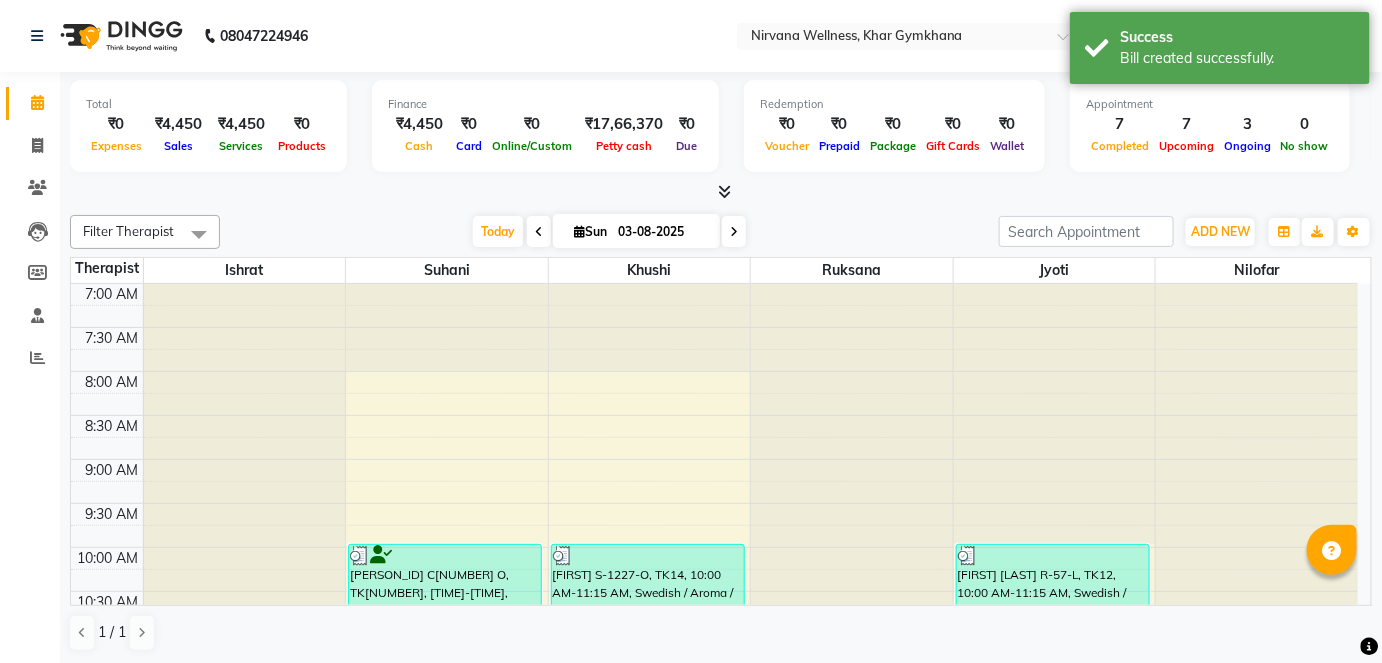 scroll, scrollTop: 363, scrollLeft: 0, axis: vertical 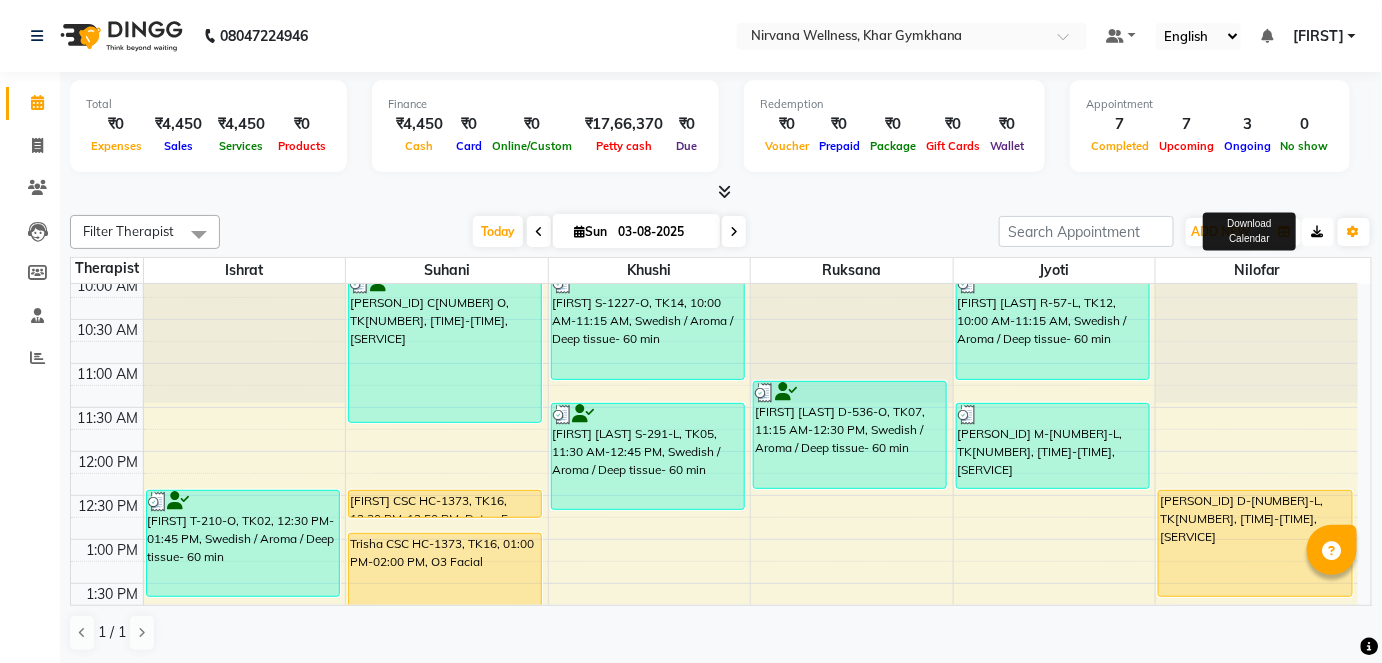 click at bounding box center [1318, 232] 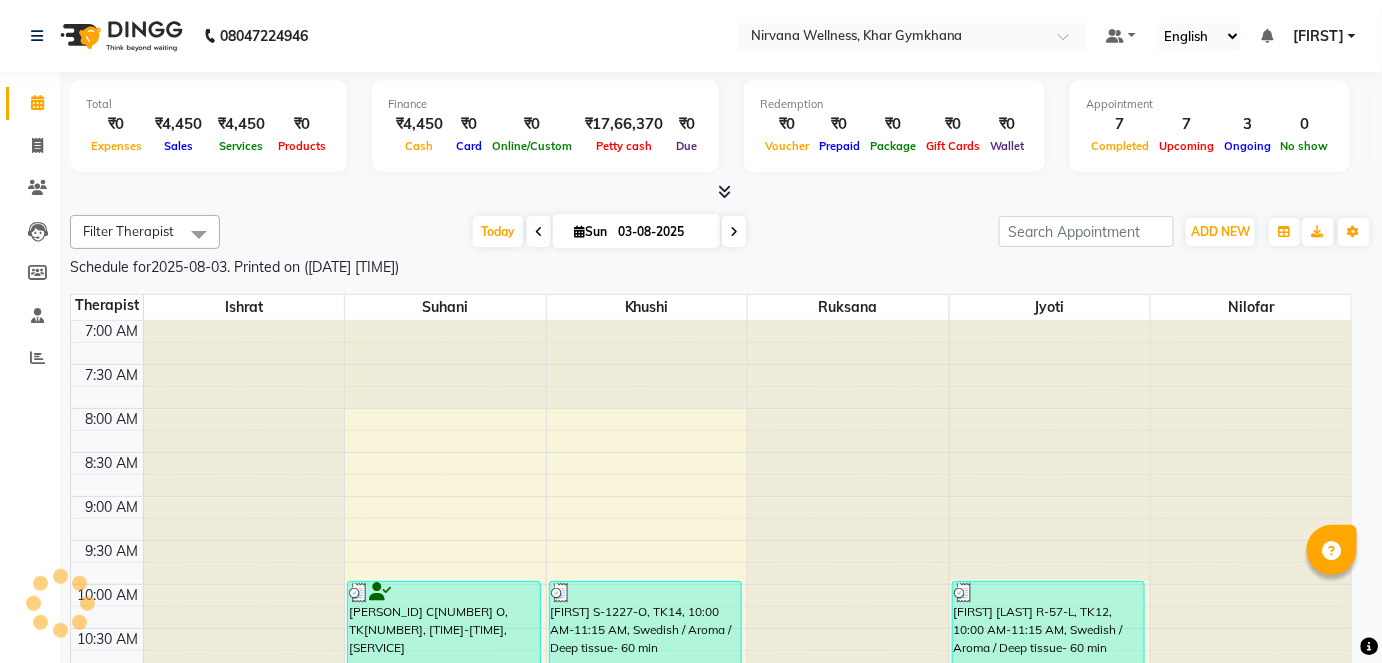 click at bounding box center [1181, 259] 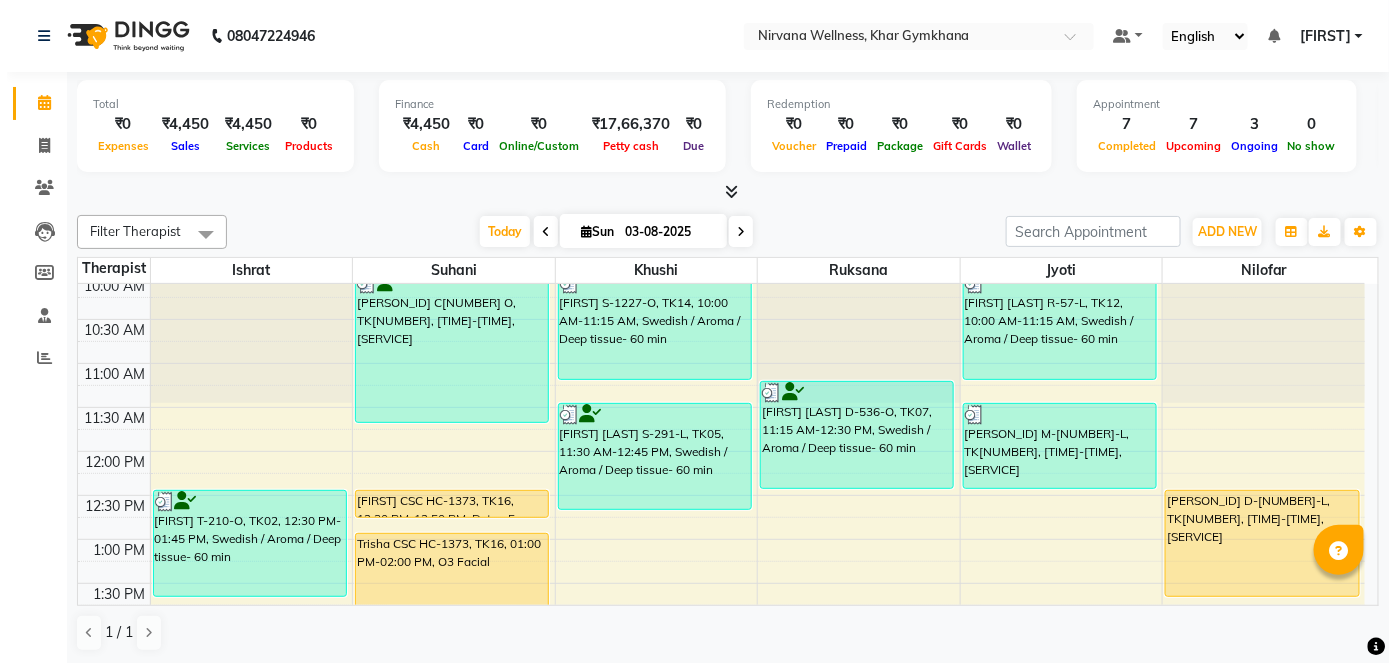 scroll, scrollTop: 0, scrollLeft: 0, axis: both 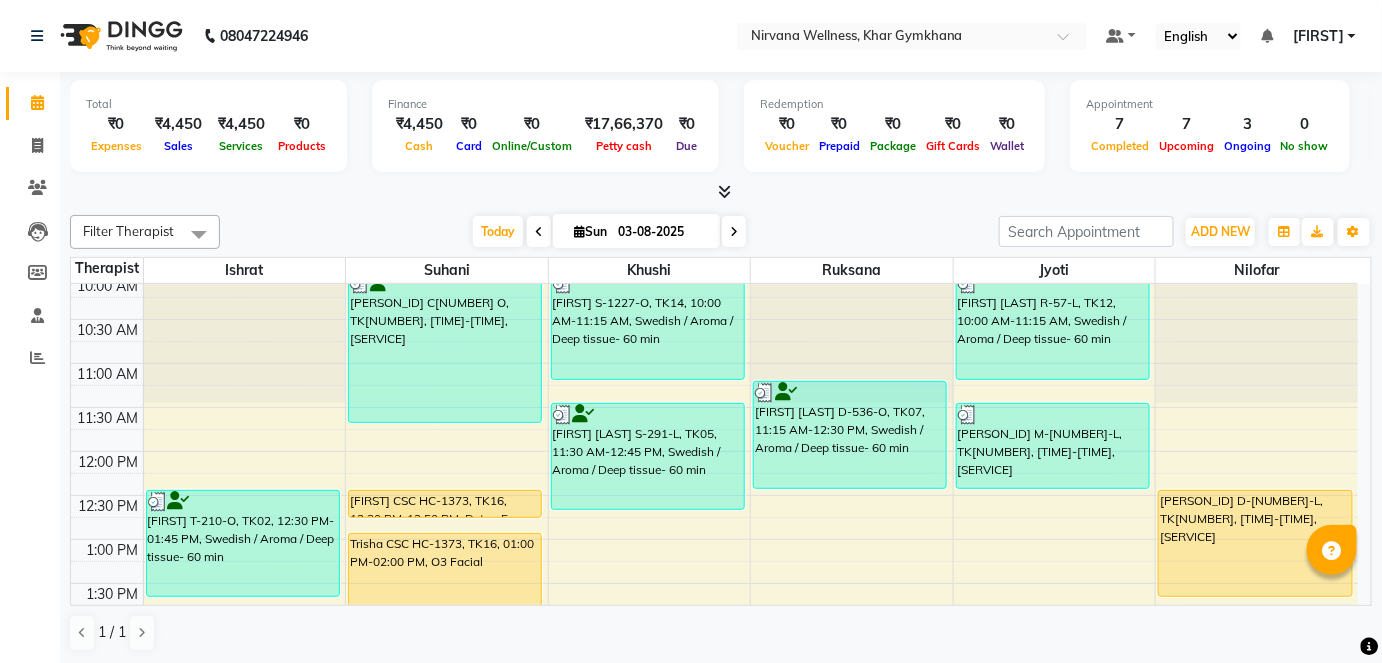 click at bounding box center [1181, 259] 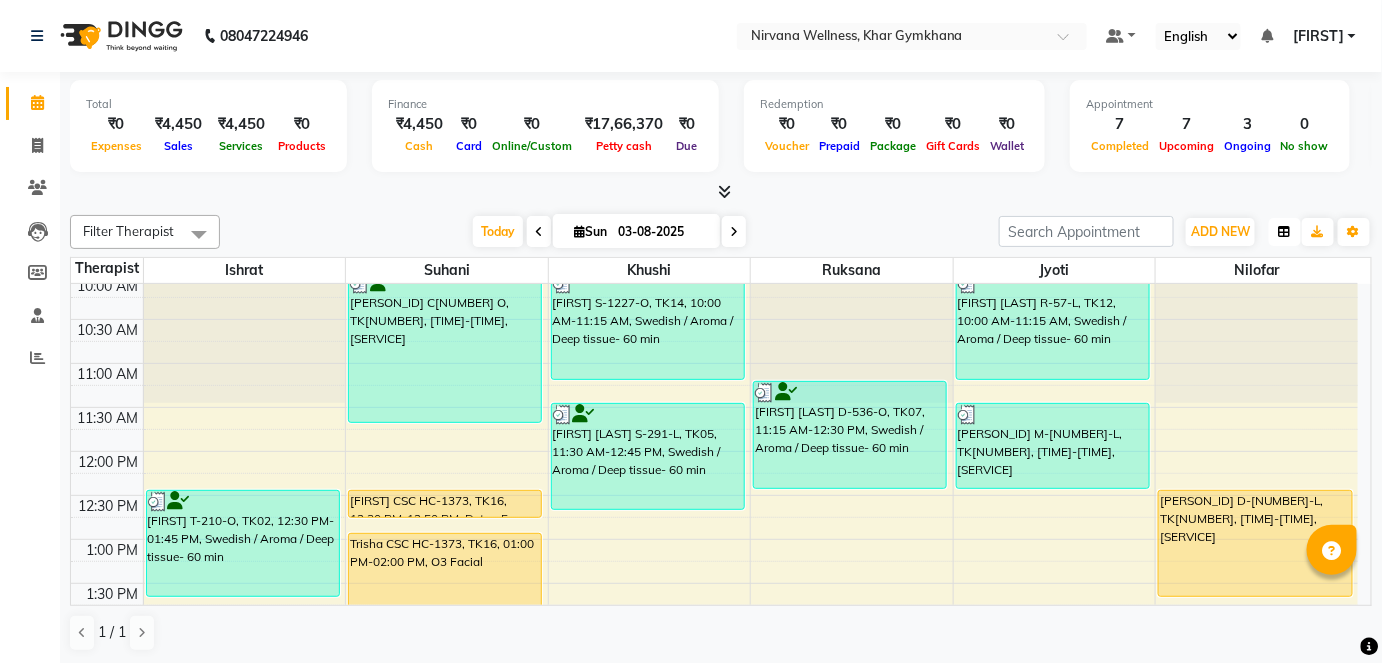 click at bounding box center [1285, 232] 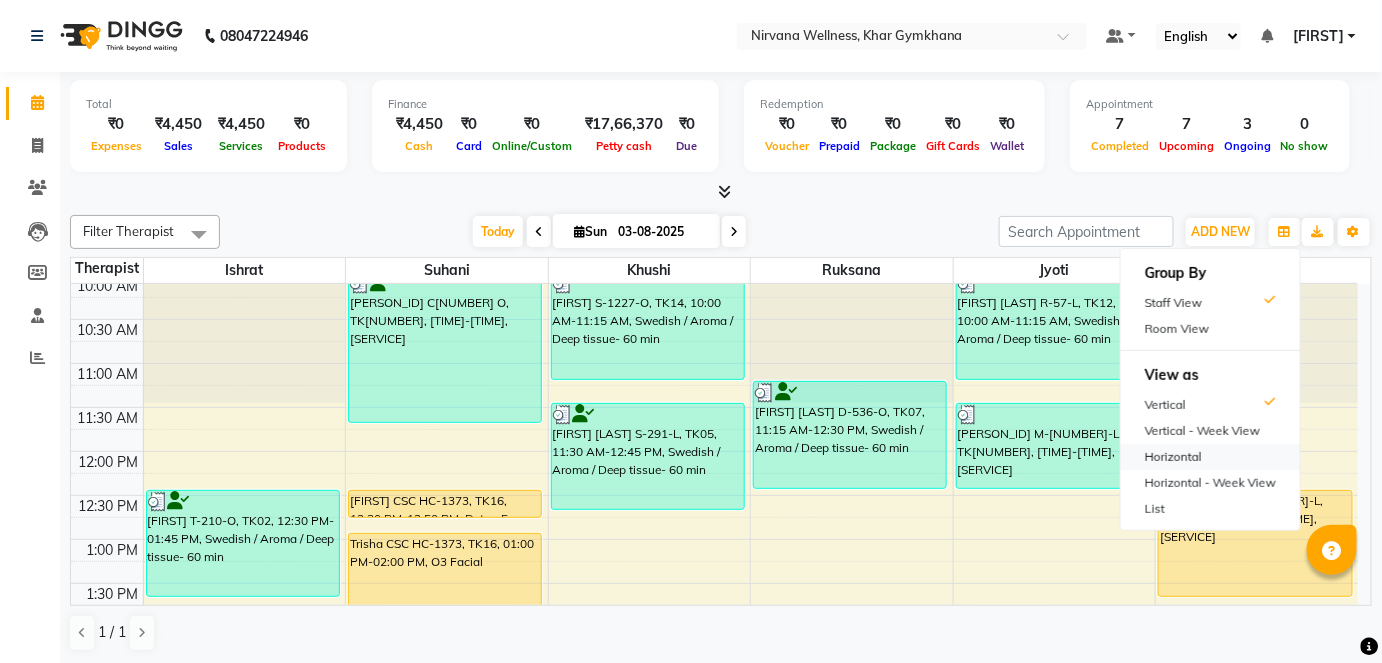 click on "Horizontal" at bounding box center (1210, 457) 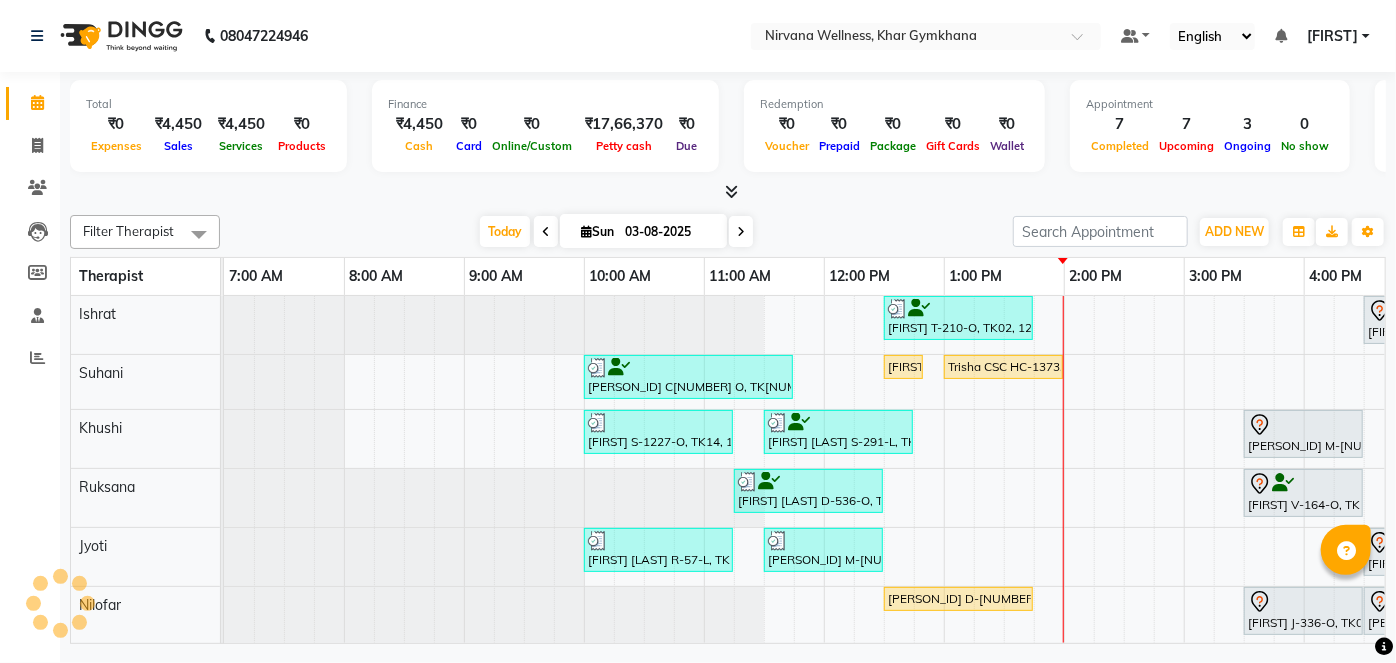 scroll, scrollTop: 0, scrollLeft: 757, axis: horizontal 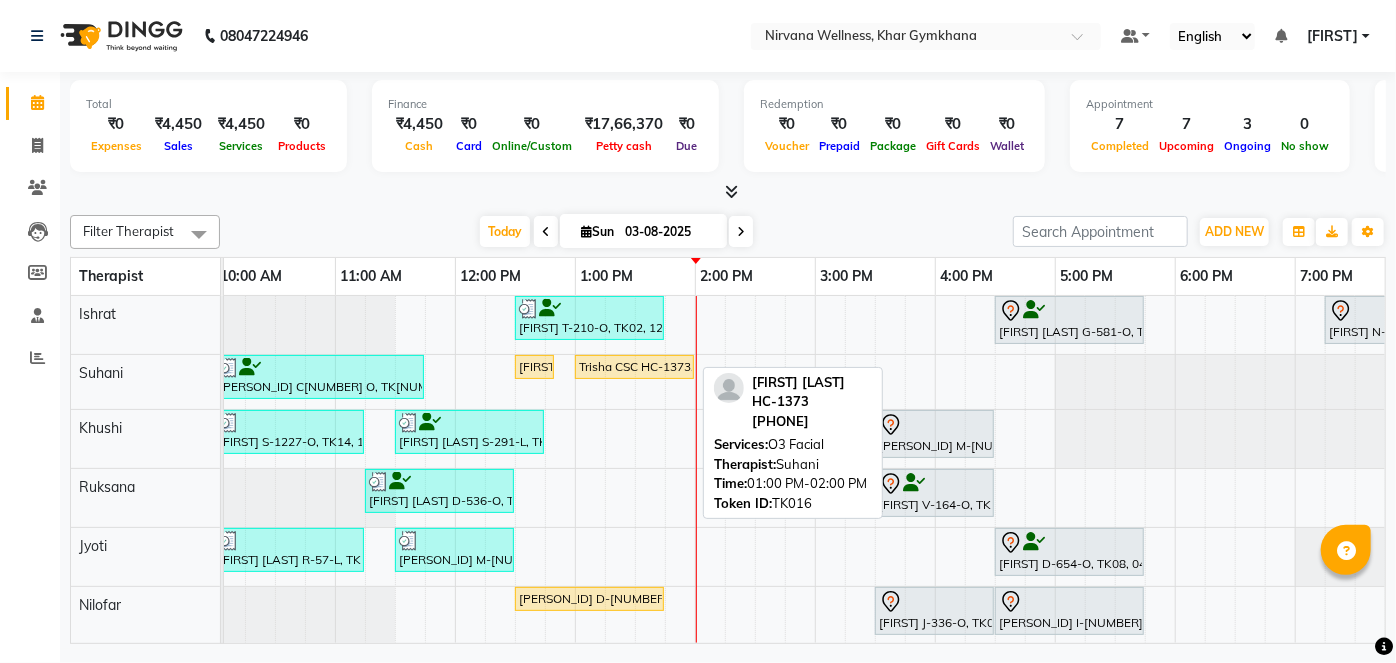 click on "Trisha CSC HC-1373, TK16, 01:00 PM-02:00 PM, O3 Facial" at bounding box center [634, 367] 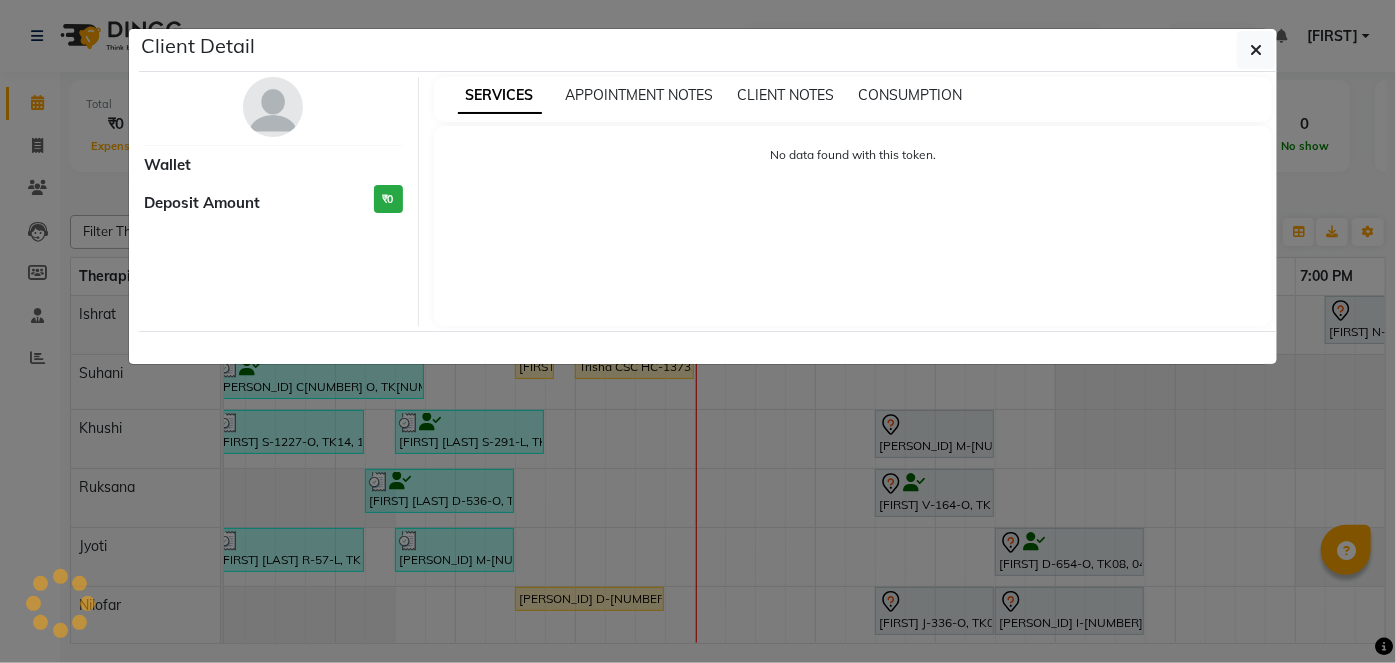 select on "1" 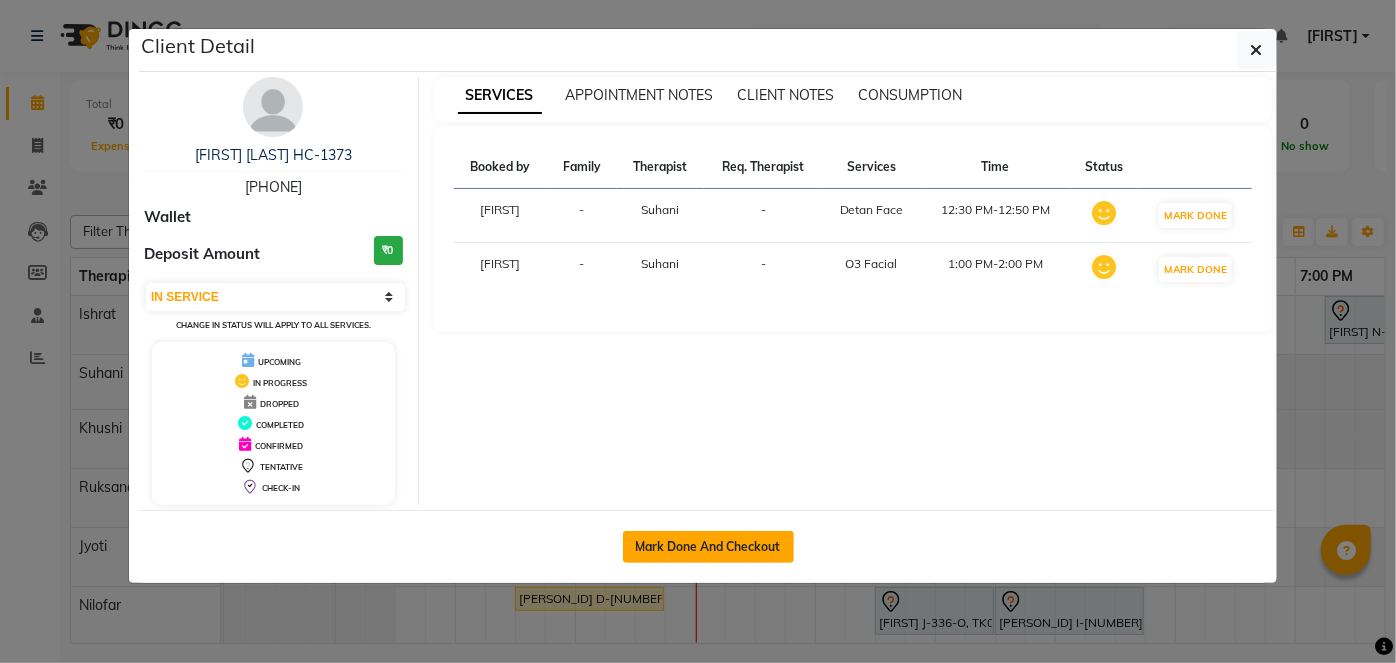 click on "Mark Done And Checkout" 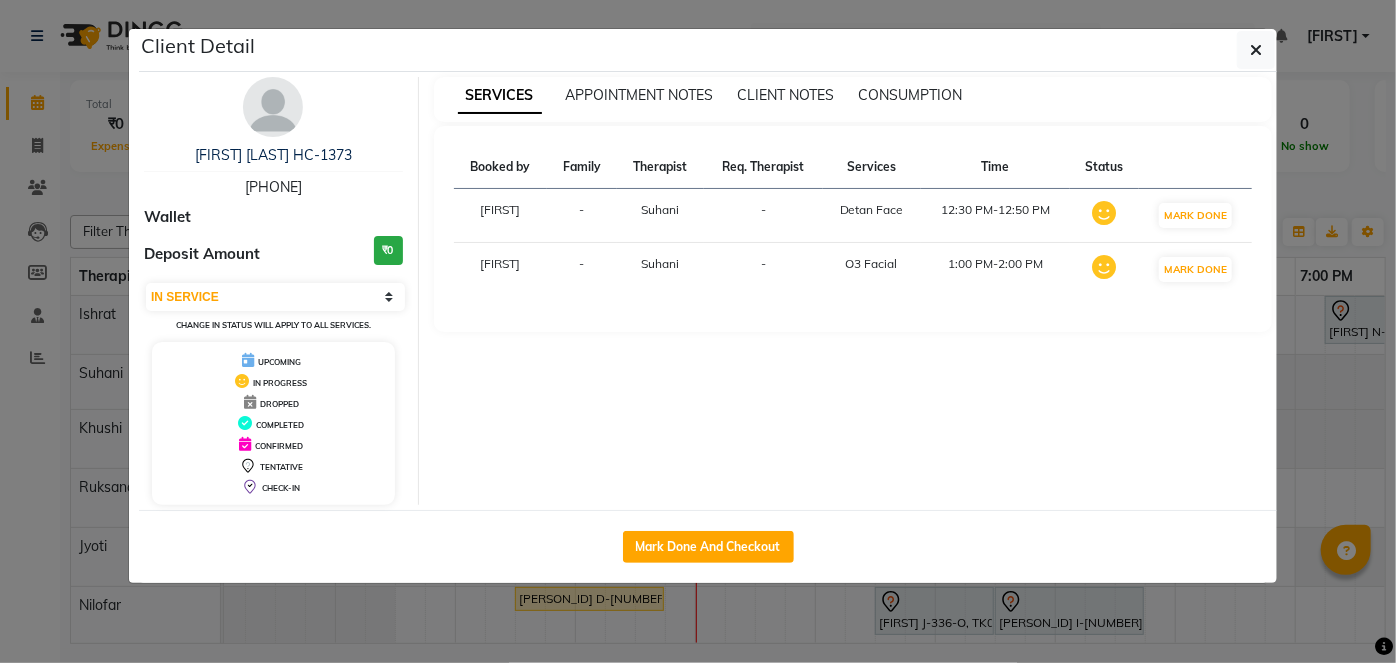 select on "6844" 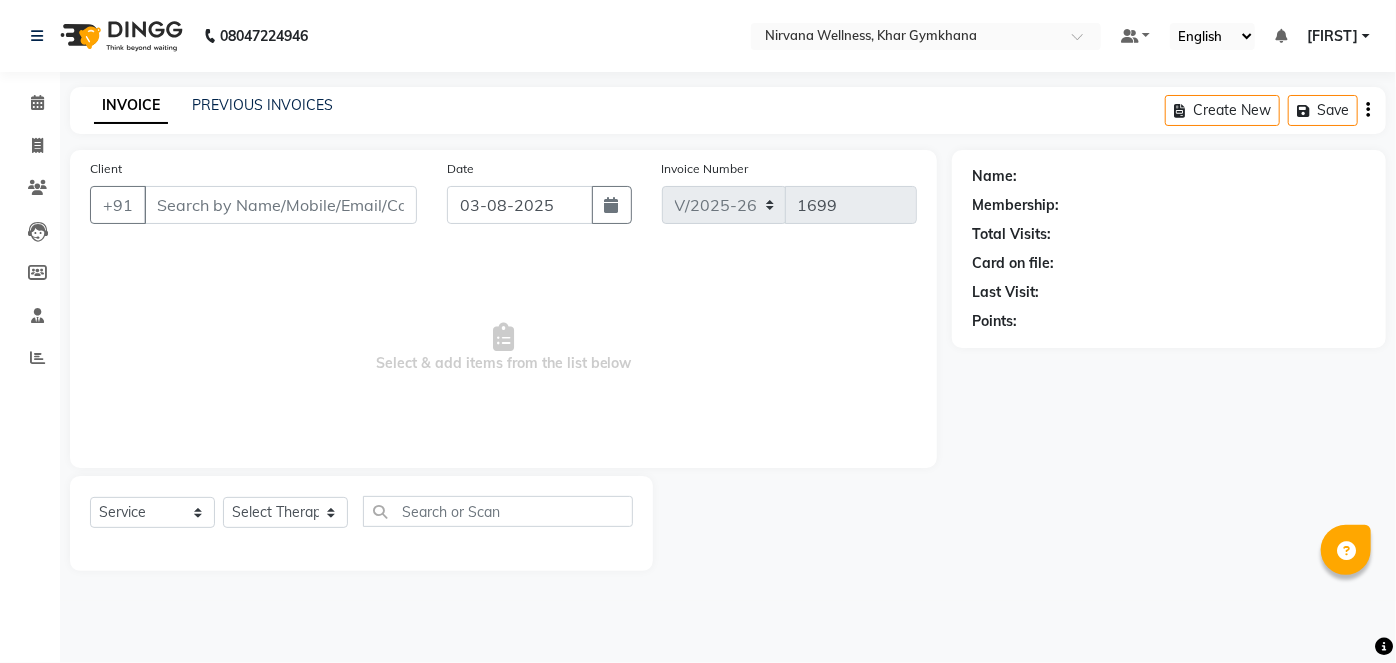 select on "3" 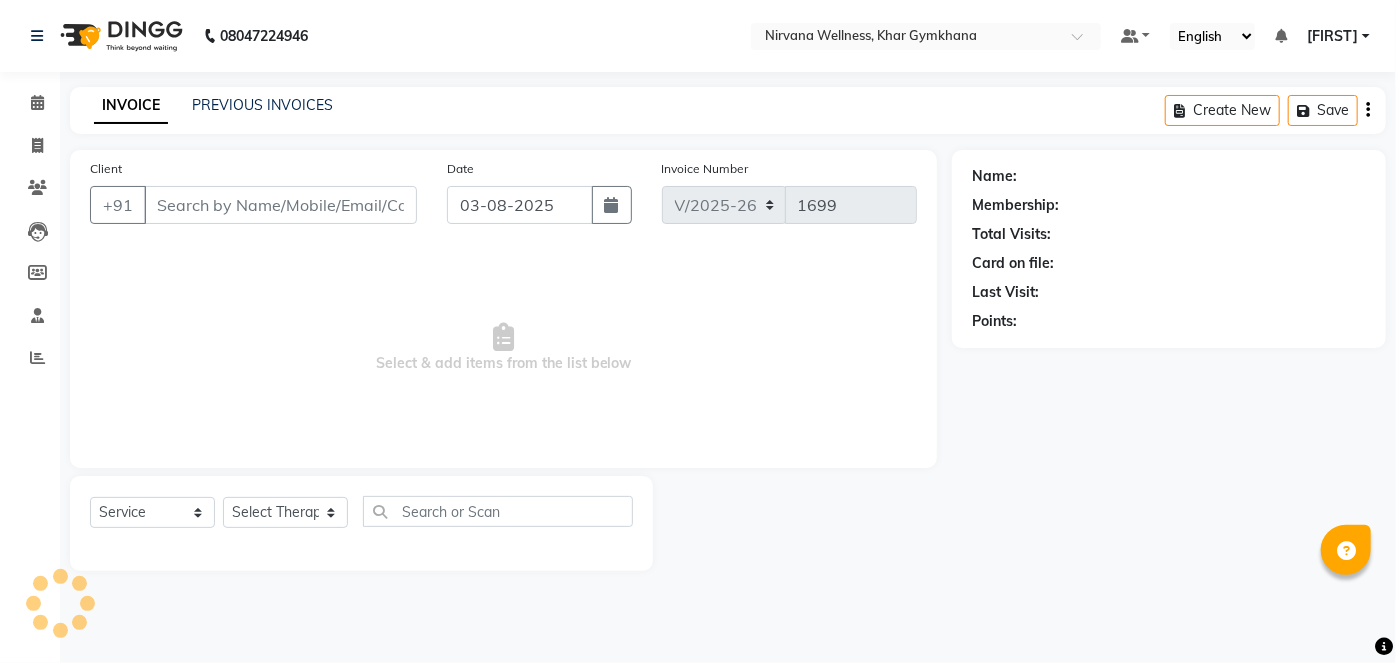 type on "[PHONE]" 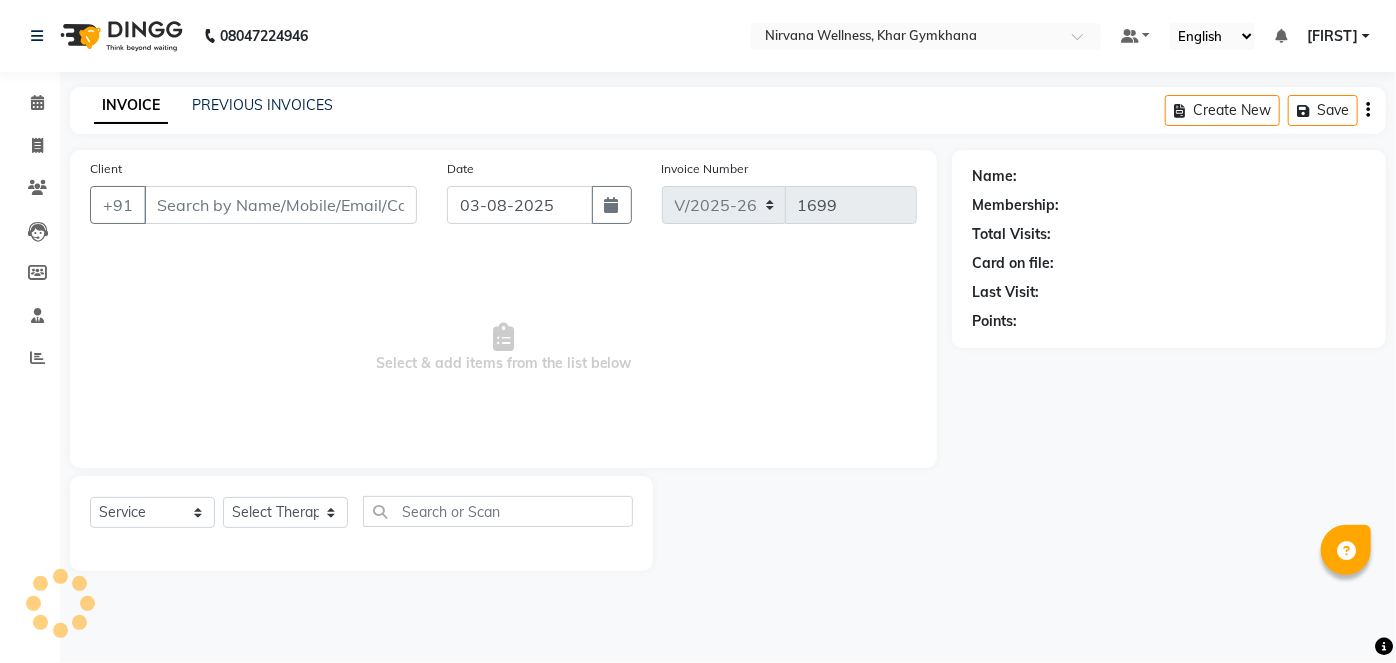 select on "68038" 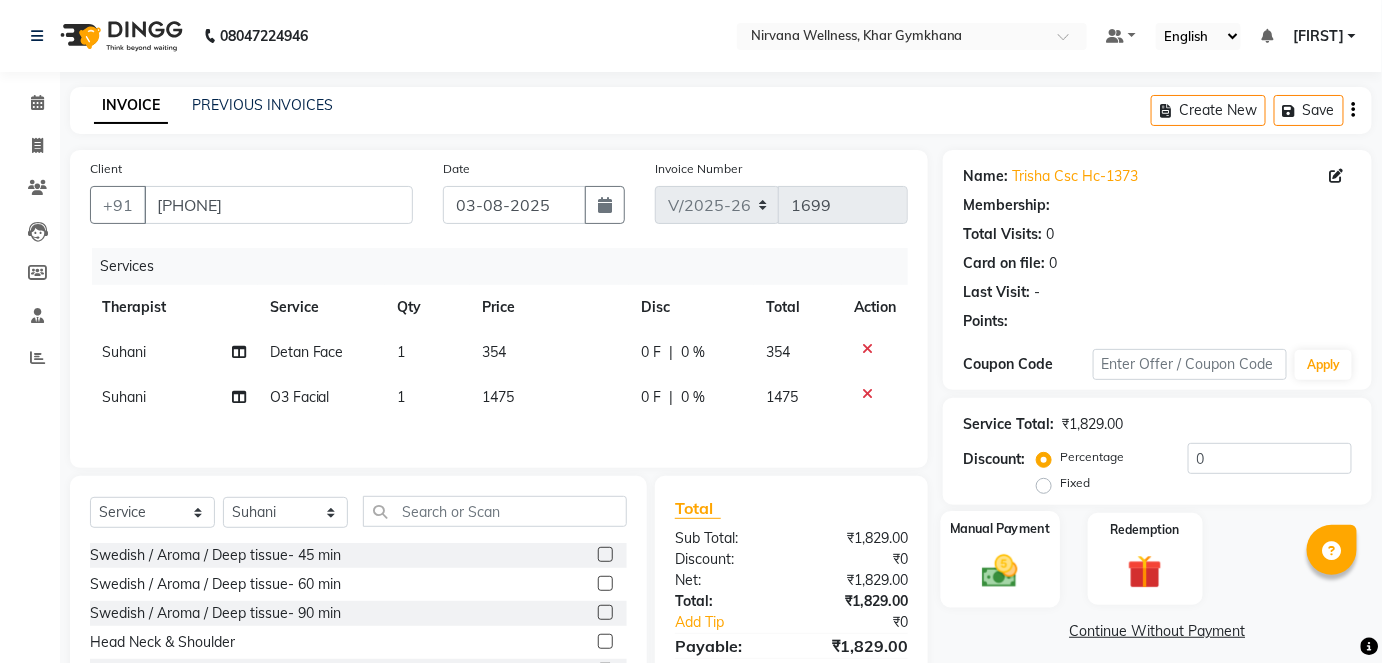 click on "Manual Payment" 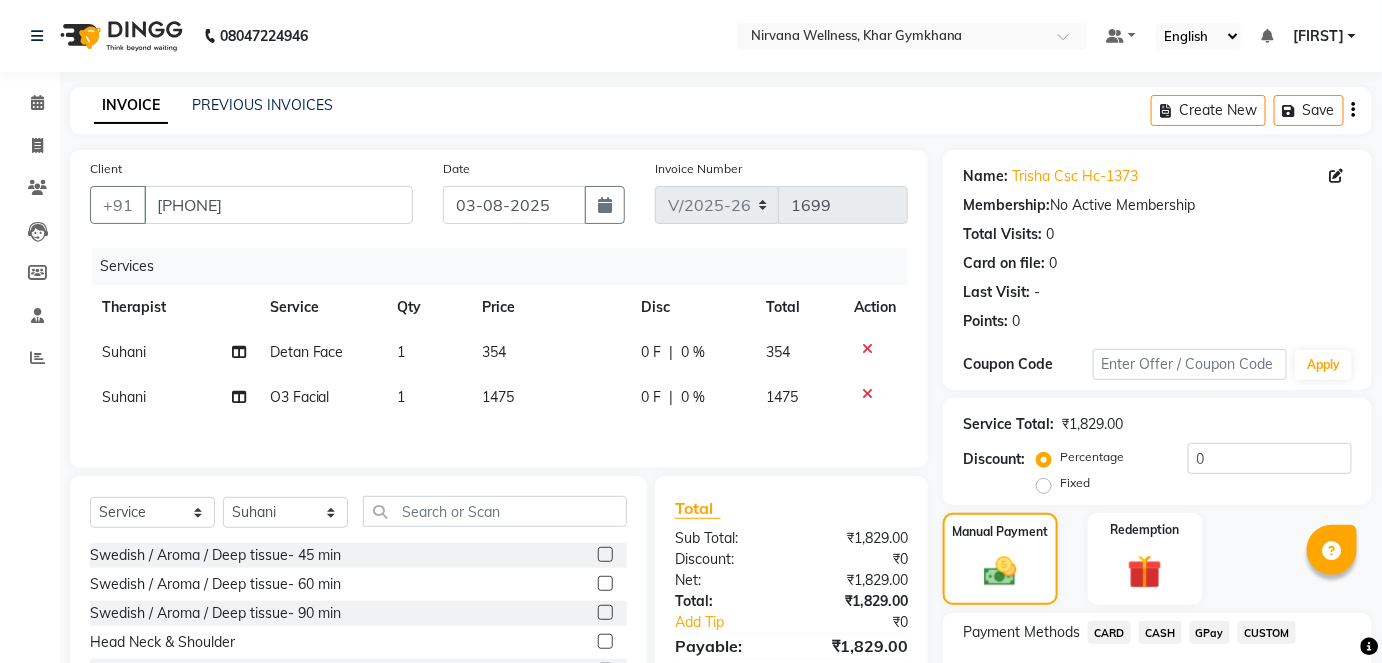 scroll, scrollTop: 140, scrollLeft: 0, axis: vertical 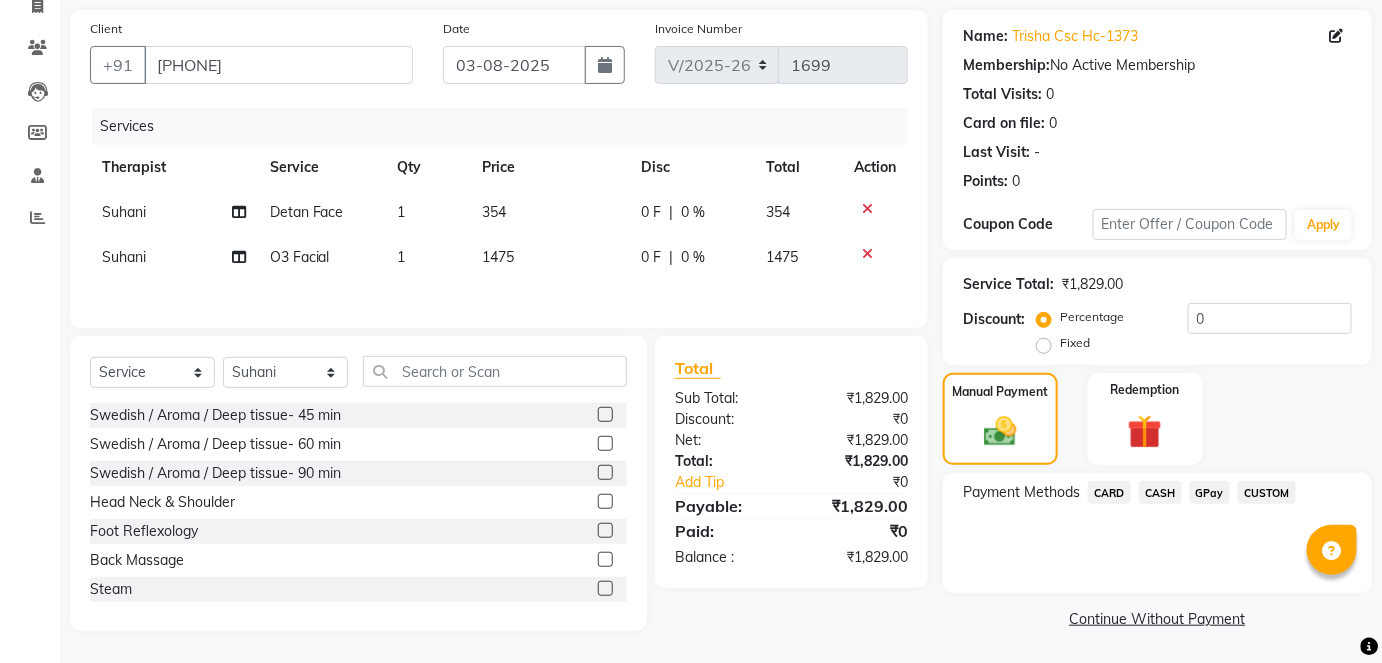 click on "CASH" 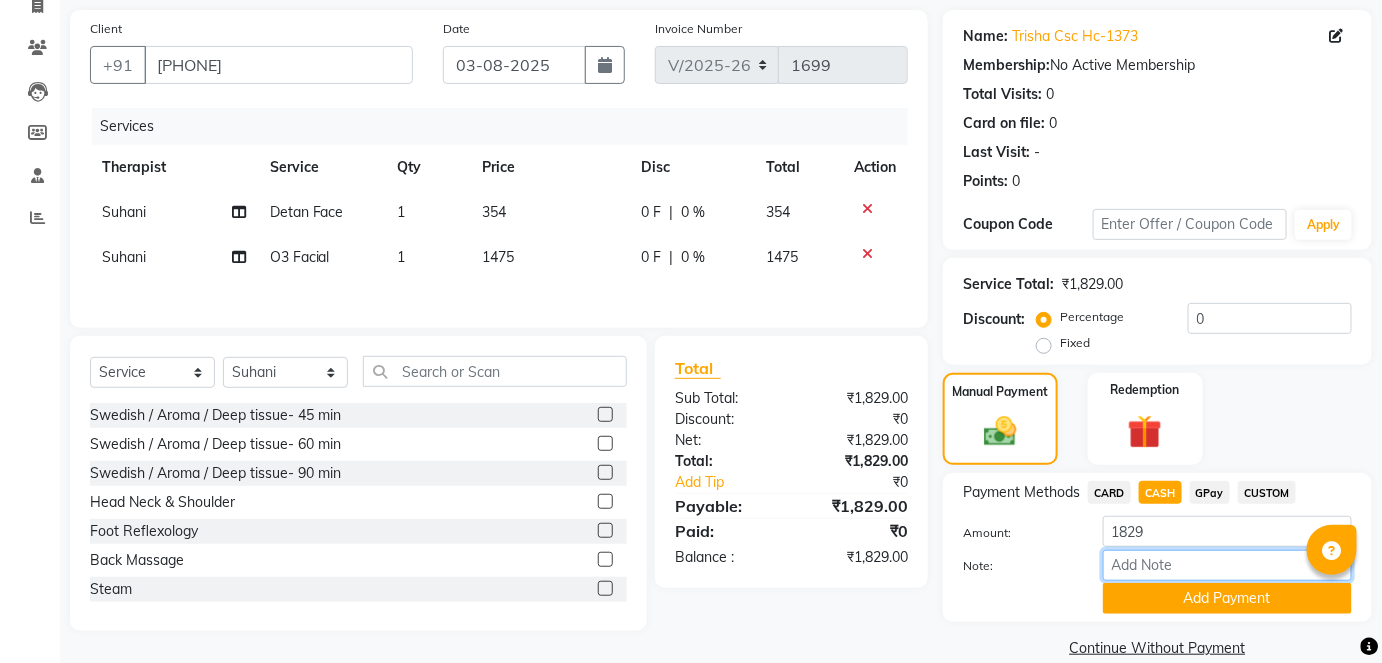 click on "Note:" at bounding box center [1227, 565] 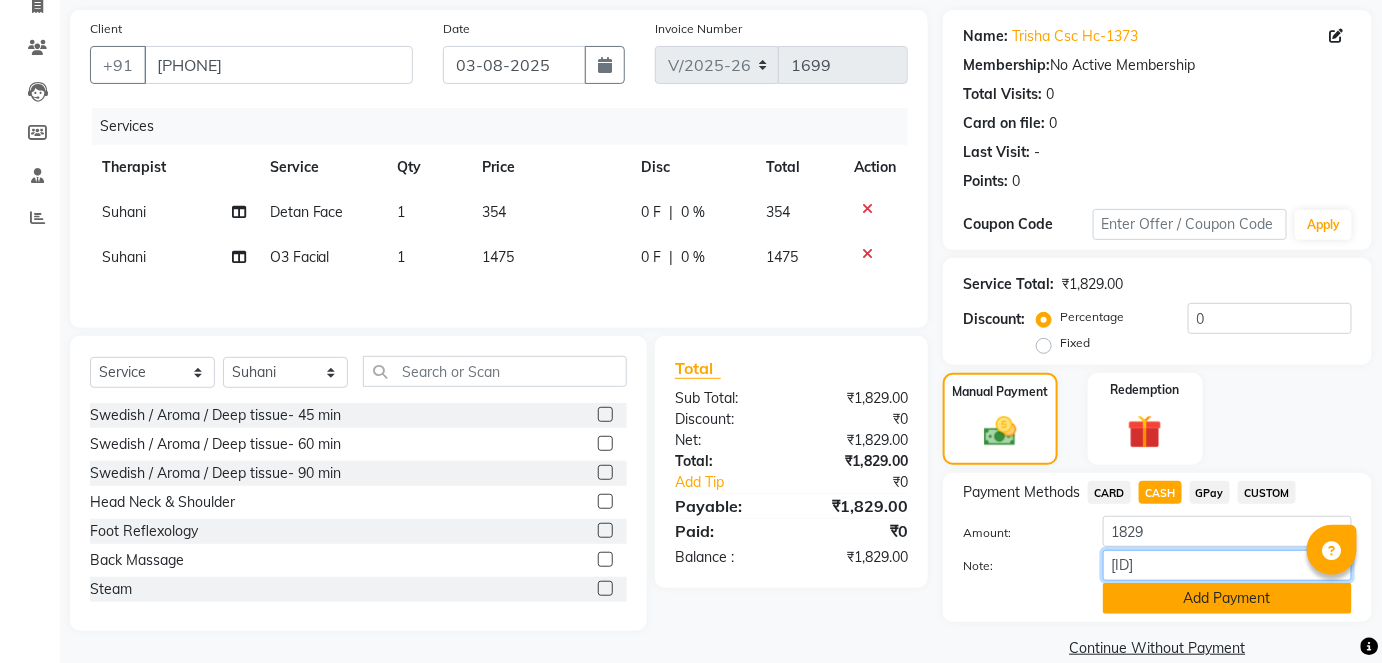 type on "[ID]" 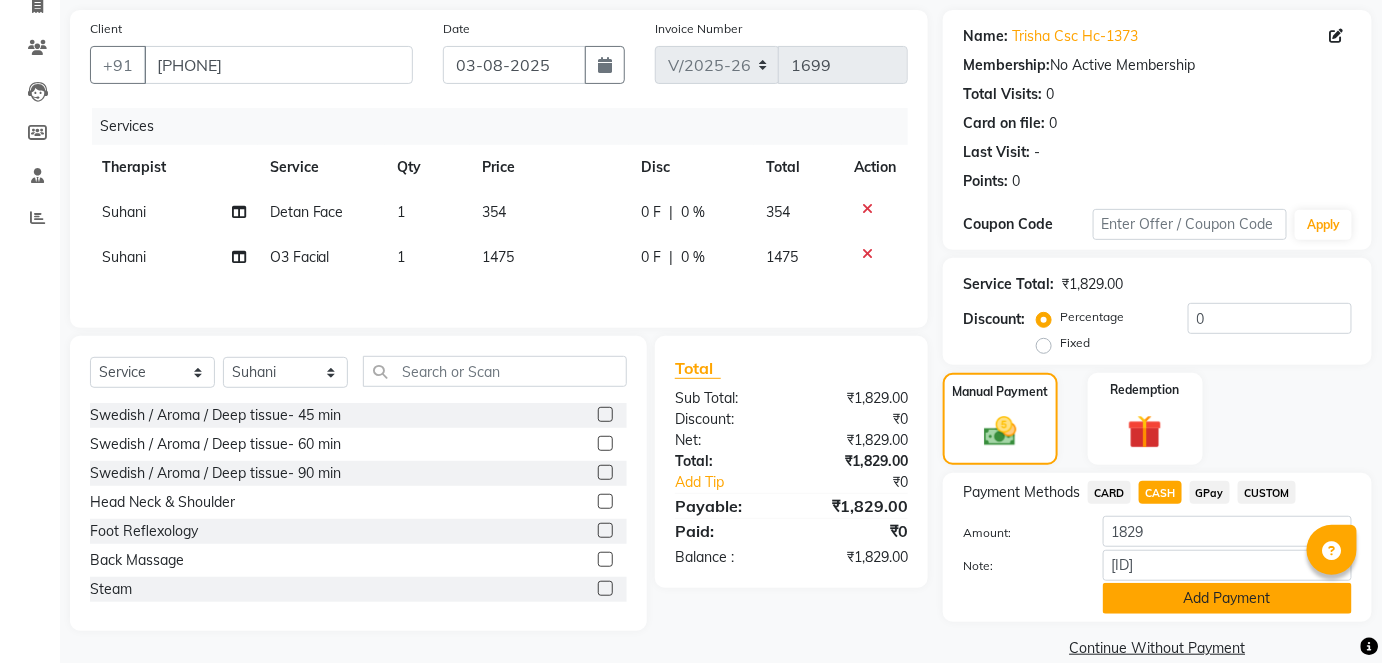 click on "Add Payment" 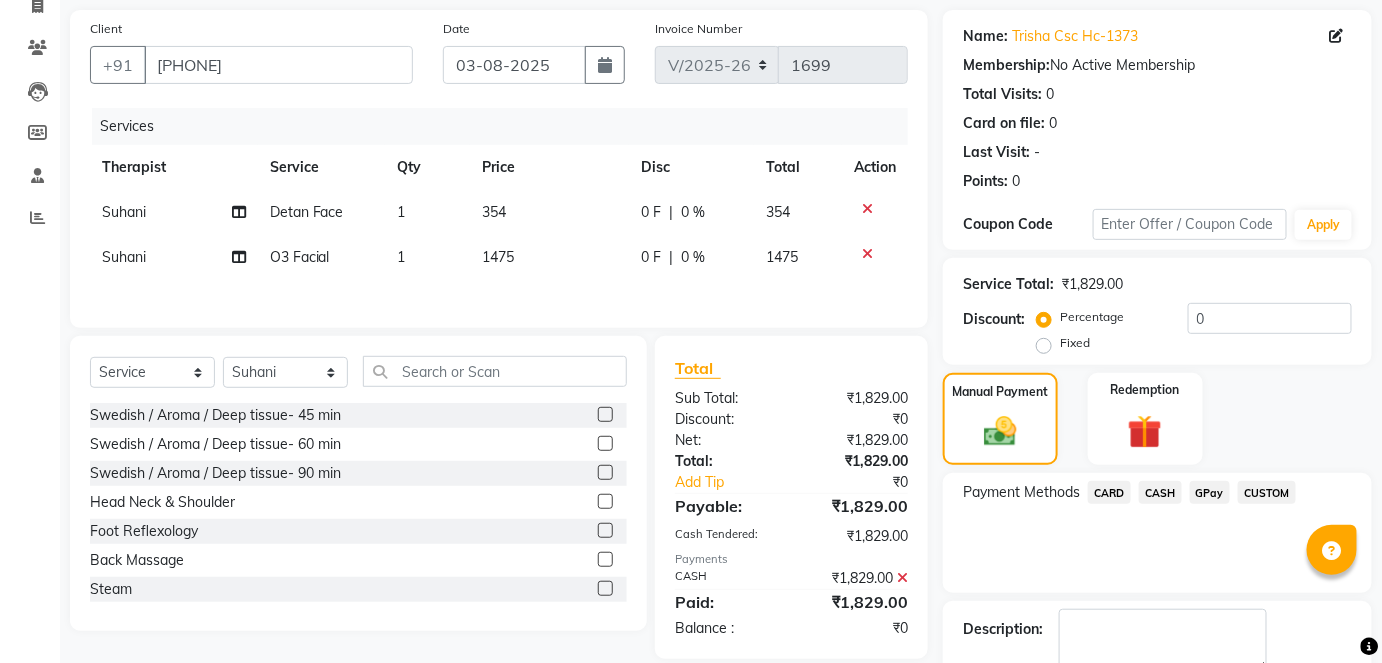 click on "Checkout" 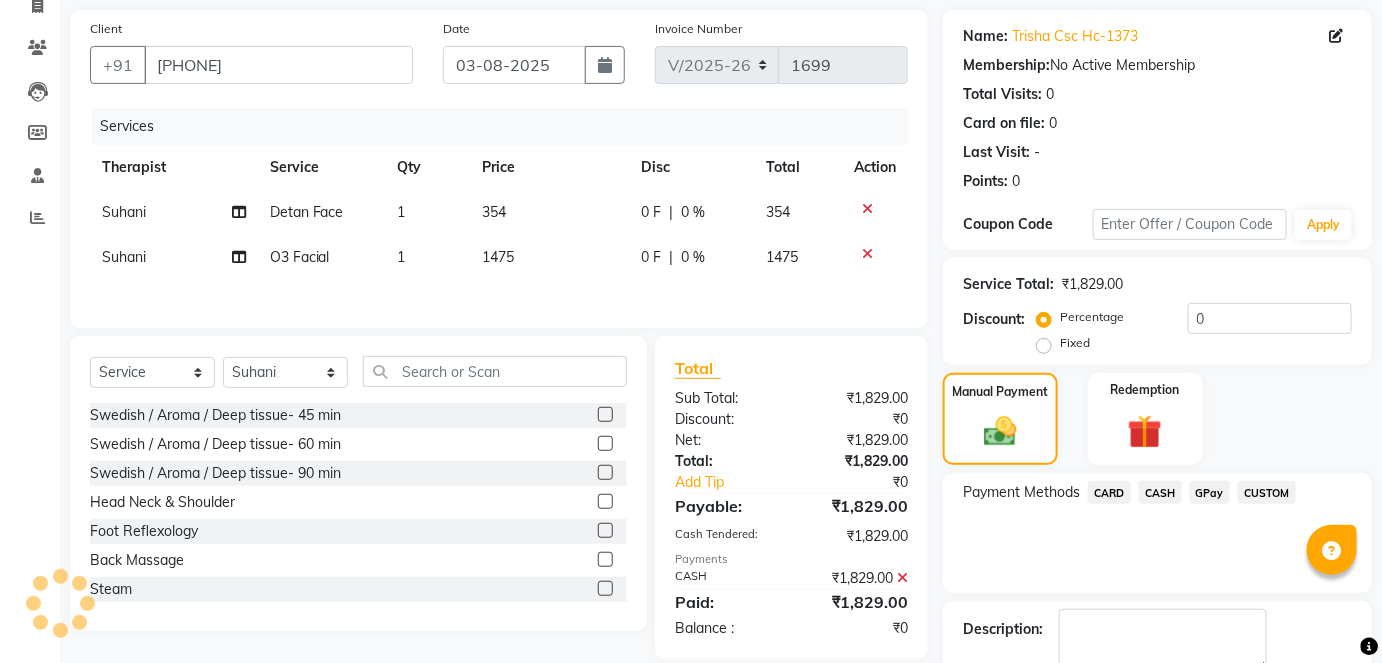 scroll, scrollTop: 252, scrollLeft: 0, axis: vertical 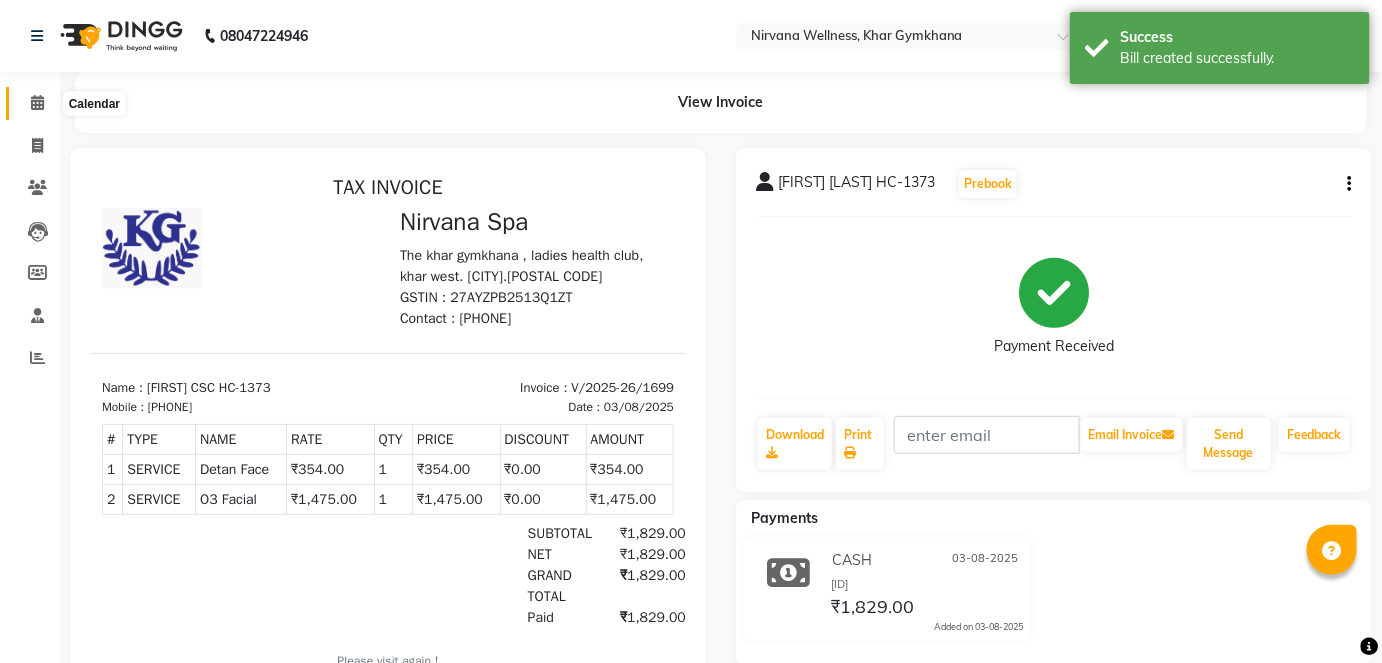 click 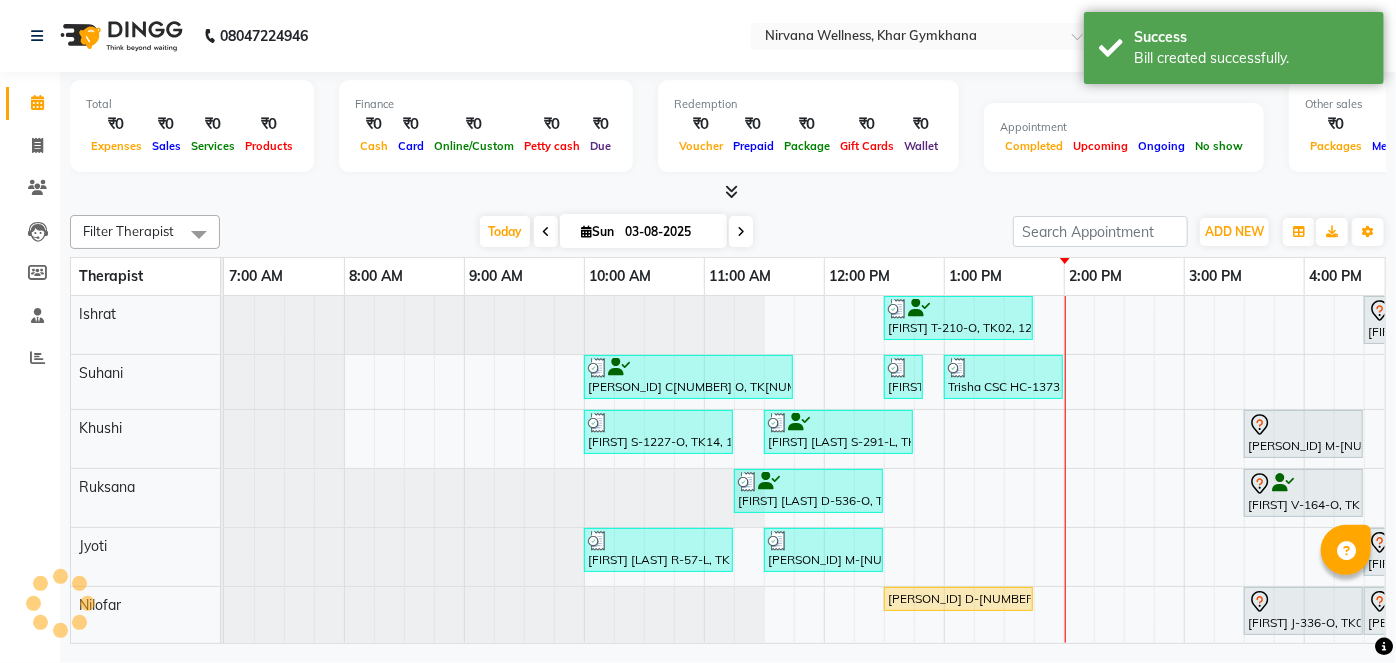scroll, scrollTop: 0, scrollLeft: 0, axis: both 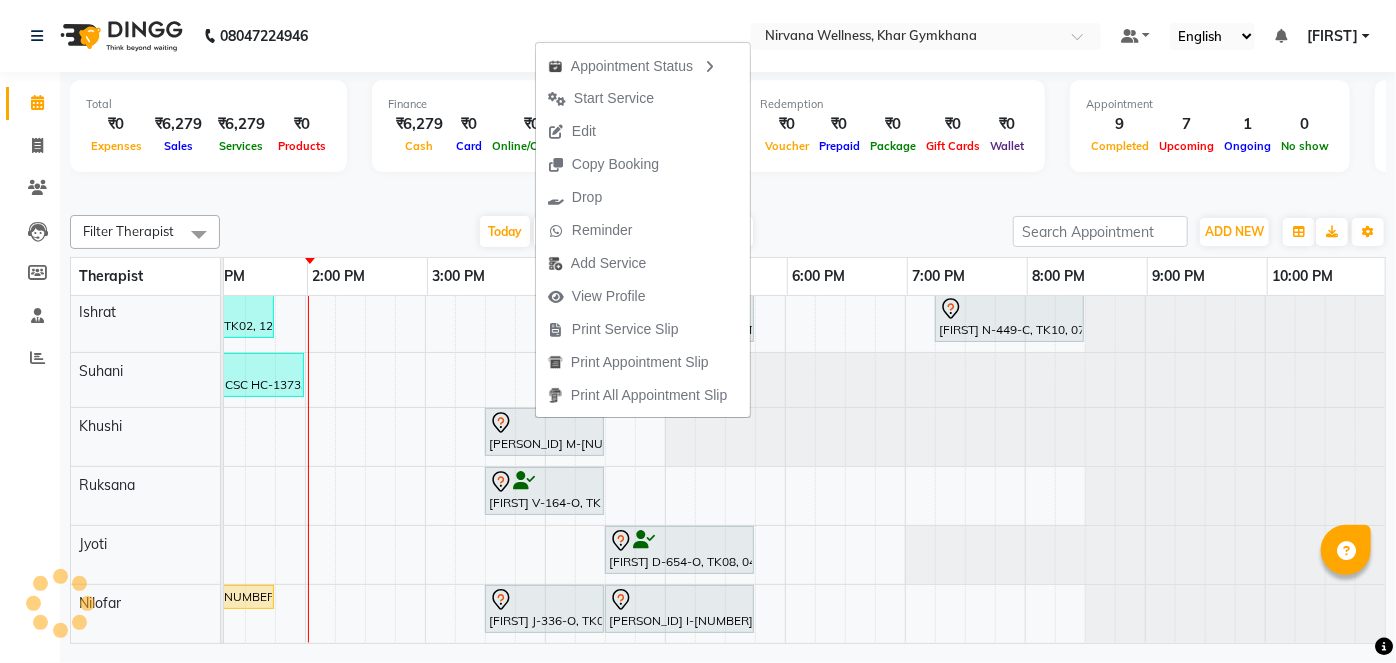 click on "Filter Therapist Select All [PERSON_ID] [PERSON_ID] [PERSON_ID] [PERSON_ID] [PERSON_ID]  Today  Sun [DATE] Toggle Dropdown Add Appointment Add Invoice Add Attendance Add Client Toggle Dropdown Add Appointment Add Invoice Add Attendance Add Client ADD NEW Toggle Dropdown Add Appointment Add Invoice Add Attendance Add Client Filter Therapist Select All [PERSON_ID] [PERSON_ID] [PERSON_ID] [PERSON_ID] [PERSON_ID] Group By  Staff View   Room View  View as Vertical  Vertical - Week View  Horizontal  Horizontal - Week View  List  Toggle Dropdown Calendar Settings Manage Tags   Arrange Therapists   Reset Therapists  Full Screen  Show Available Stylist  Appointment Form Zoom 100% Therapist [TIME] [TIME] [TIME] [TIME] [TIME] [TIME] [TIME] [TIME] [TIME] [TIME] [TIME] [TIME] [TIME] [TIME] [TIME] [TIME] [TIME] [TIME] [TIME] [TIME] [PERSON_ID] T-[NUMBER]-O, TK[NUMBER], [TIME]-[TIME], [SERVICE]             [PERSON_ID] G-[NUMBER]-O, TK[NUMBER], [TIME]-[TIME], [SERVICE]" 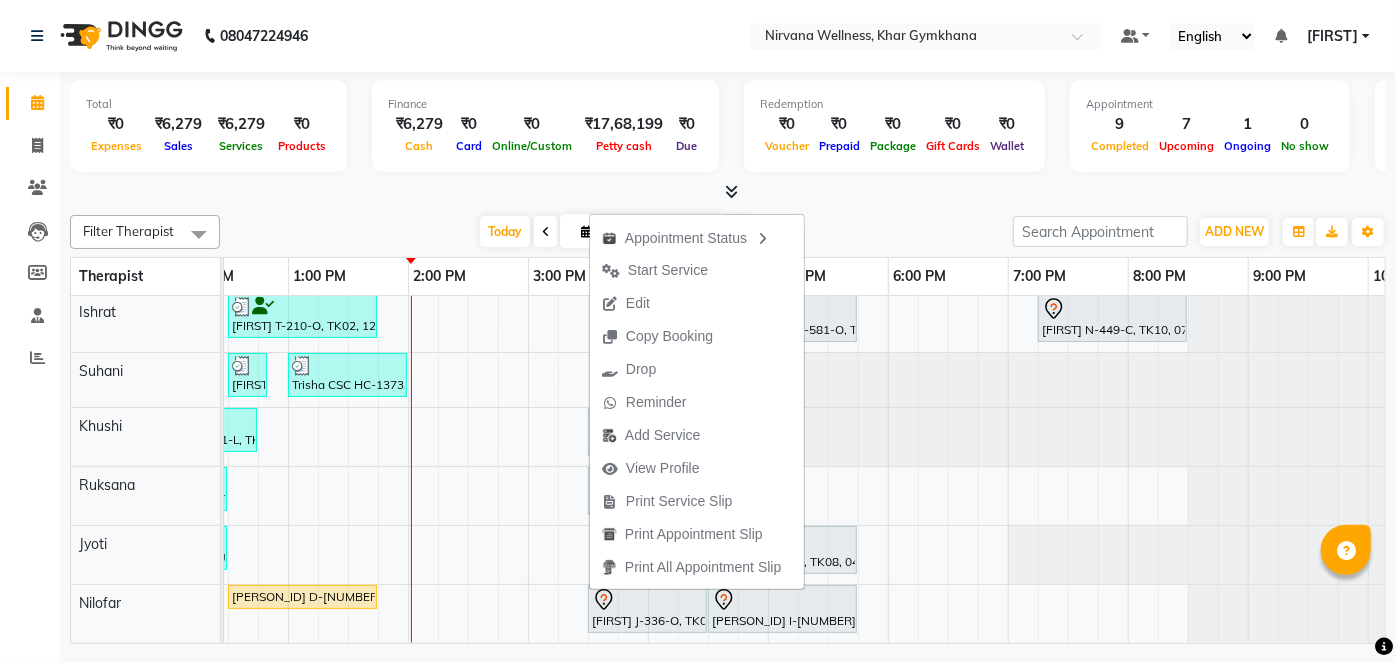 click on "Total  ₹0  Expenses ₹6,279  Sales ₹6,279  Services ₹0  Products Finance  ₹6,279  Cash ₹0  Card ₹0  Online/Custom ₹17,68,199 Petty cash ₹0 Due  Redemption  ₹0 Voucher ₹0 Prepaid ₹0 Package ₹0  Gift Cards ₹0  Wallet  Appointment  9 Completed 7 Upcoming 1 Ongoing 0 No show  Other sales  ₹0  Packages ₹0  Memberships ₹0  Vouchers ₹0  Prepaids ₹0  Gift Cards Filter Therapist Select All [FIRST] [LAST] [FIRST] [LAST] [FIRST] [LAST] [FIRST] [LAST]  Suhani Today  Sun 03-08-2025 Toggle Dropdown Add Appointment Add Invoice Add Attendance Add Client Toggle Dropdown Add Appointment Add Invoice Add Attendance Add Client ADD NEW Toggle Dropdown Add Appointment Add Invoice Add Attendance Add Client Filter Therapist Select All [FIRST] [LAST] [FIRST] [LAST] [FIRST] [LAST] [FIRST] [LAST]  Suhani Group By  Staff View   Room View  View as Vertical  Vertical - Week View  Horizontal  Horizontal - Week View  List  Toggle Dropdown Calendar Settings Manage Tags   Arrange Therapists   Reset Therapists  Full Screen  Show Available Stylist  Zoom" 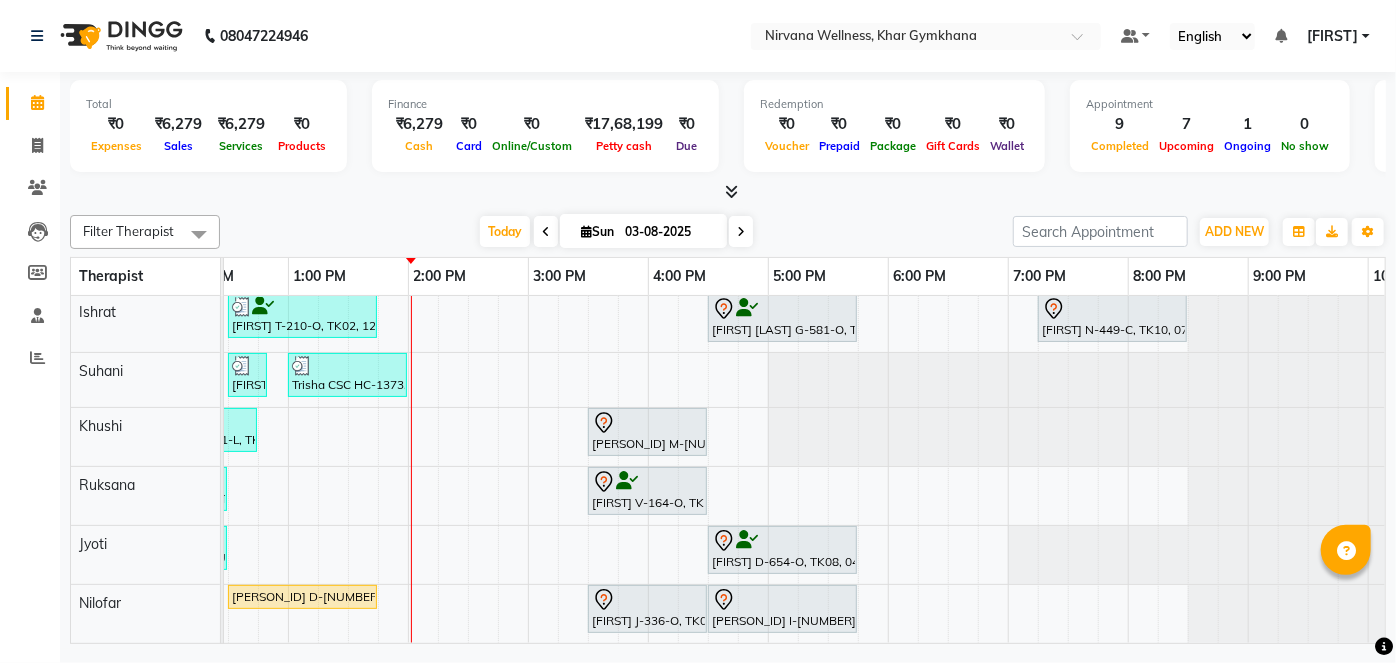 click on "[FIRST] [LAST], TK02, 12:30 PM-01:45 PM, Swedish / Aroma / Deep tissue- 60 min             [FIRST] [LAST] G-581-O, TK01, 04:30 PM-05:45 PM, Swedish / Aroma / Deep tissue- 60 min             [FIRST] [LAST] N-449-C, TK10, 07:15 PM-08:30 PM, Swedish / Aroma / Deep tissue- 60 min     [FIRST] [LAST] C194 O, TK04, 10:00 AM-11:45 AM, Swedish / Aroma / Deep tissue- 90 min     [FIRST] [LAST] HC-1373, TK16, 12:30 PM-12:50 PM, Detan Face     [FIRST] [LAST] HC-1373, TK16, 01:00 PM-02:00 PM, O3 Facial     [FIRST] [LAST] S-1227-O, TK14, 10:00 AM-11:15 AM, Swedish / Aroma / Deep tissue- 60 min     [FIRST] [LAST] S-291-L, TK05, 11:30 AM-12:45 PM, Swedish / Aroma / Deep tissue- 60 min             [FIRST] [LAST] M-1343-O, TK03, 03:30 PM-04:30 PM, Swedish / Aroma / Deep tissue- 60 min     [FIRST] [LAST] D-536-O, TK07, 11:15 AM-12:30 PM, Swedish / Aroma / Deep tissue- 60 min             [FIRST] [LAST] V-164-O, TK19, 03:30 PM-04:30 PM, Scrubassage     [FIRST] [LAST] R-57-L, TK12, 10:00 AM-11:15 AM, Swedish / Aroma / Deep tissue- 60 min" at bounding box center (528, 468) 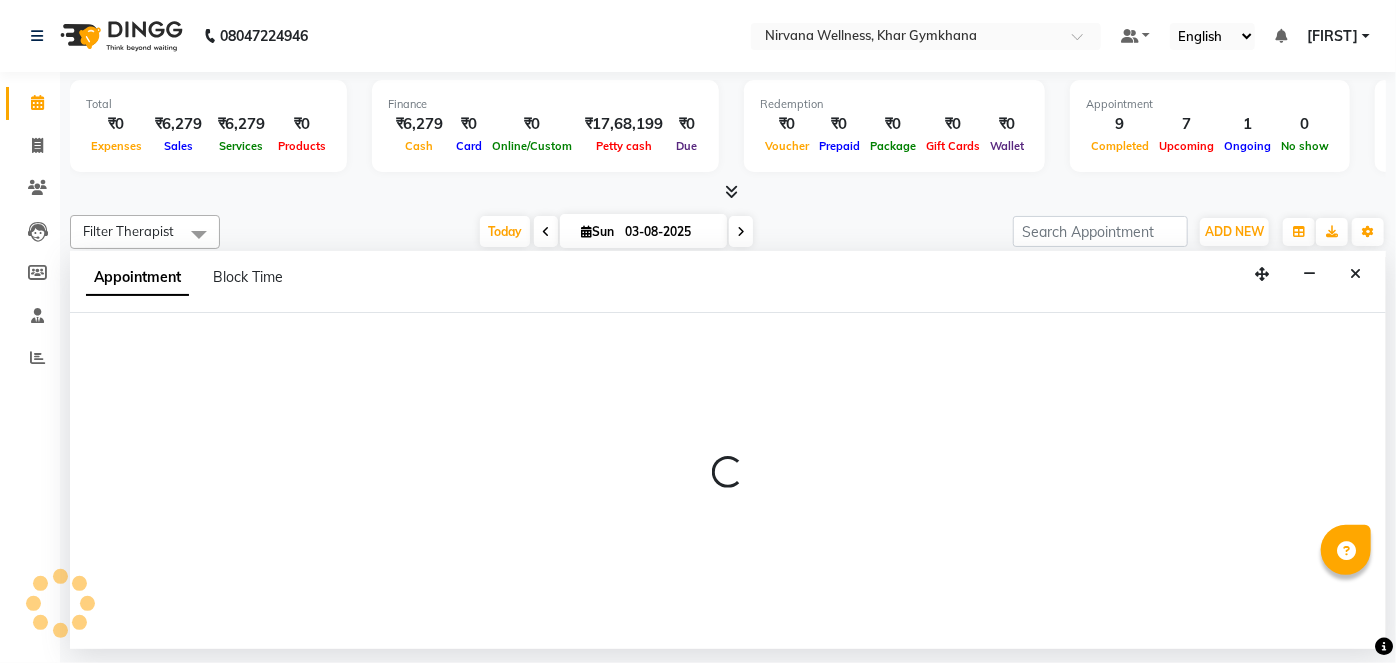 select on "72486" 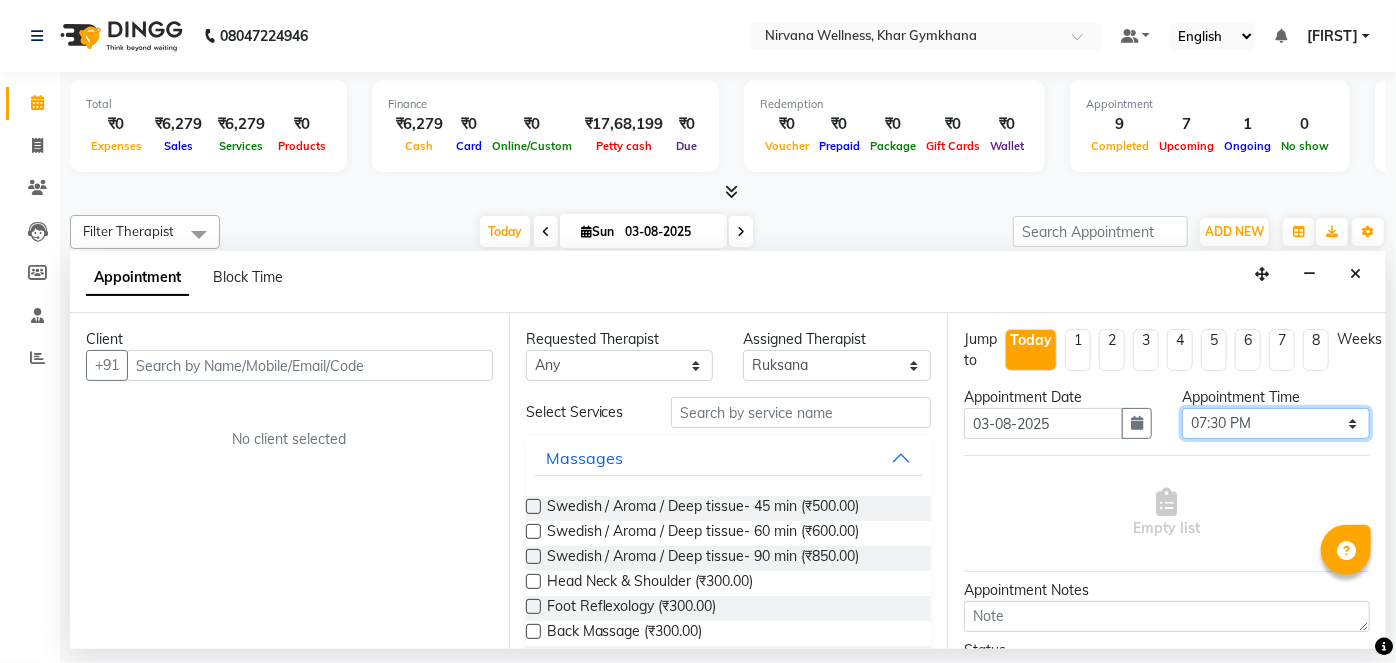 click on "Select 08:00 AM 08:15 AM 08:30 AM 08:45 AM 09:00 AM 09:15 AM 09:30 AM 09:45 AM 10:00 AM 10:15 AM 10:30 AM 10:45 AM 11:00 AM 11:15 AM 11:30 AM 11:45 AM 12:00 PM 12:15 PM 12:30 PM 12:45 PM 01:00 PM 01:15 PM 01:30 PM 01:45 PM 02:00 PM 02:15 PM 02:30 PM 02:45 PM 03:00 PM 03:15 PM 03:30 PM 03:45 PM 04:00 PM 04:15 PM 04:30 PM 04:45 PM 05:00 PM 05:15 PM 05:30 PM 05:45 PM 06:00 PM 06:15 PM 06:30 PM 06:45 PM 07:00 PM 07:15 PM 07:30 PM 07:45 PM 08:00 PM 08:15 PM 08:30 PM 08:45 PM 09:00 PM 09:15 PM 09:30 PM 09:45 PM 10:00 PM" at bounding box center [1276, 423] 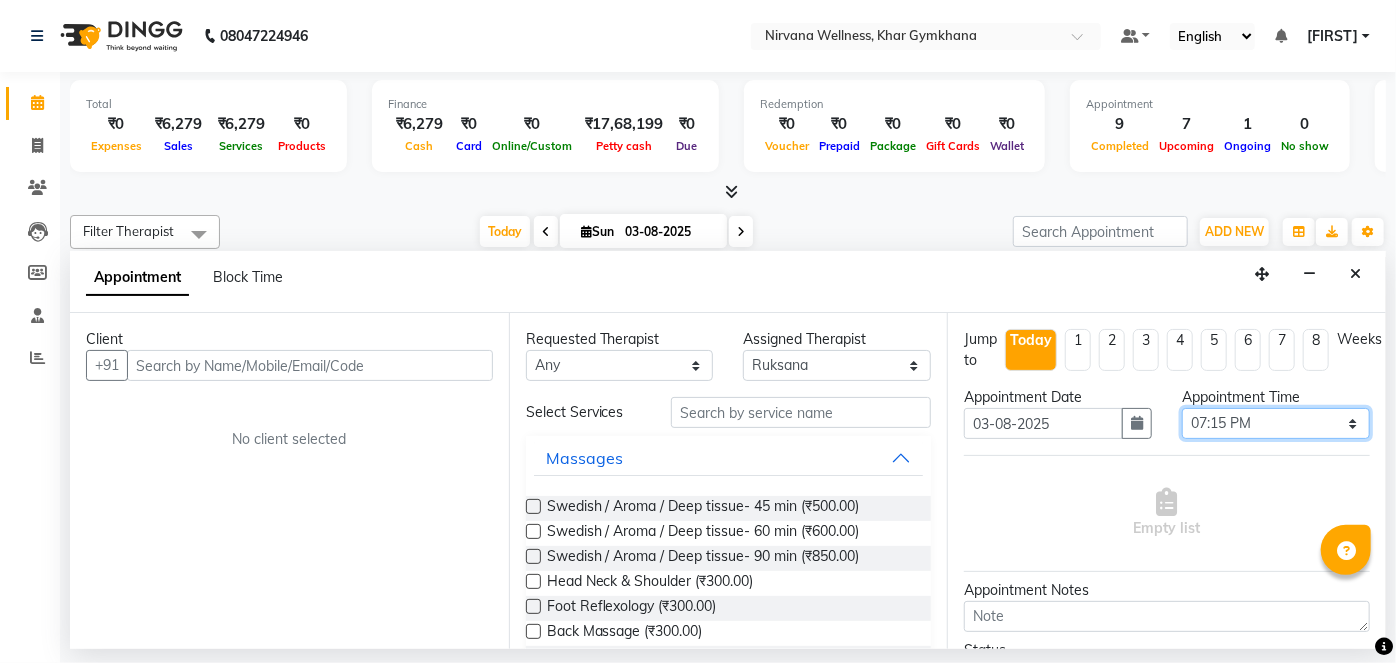 click on "Select 08:00 AM 08:15 AM 08:30 AM 08:45 AM 09:00 AM 09:15 AM 09:30 AM 09:45 AM 10:00 AM 10:15 AM 10:30 AM 10:45 AM 11:00 AM 11:15 AM 11:30 AM 11:45 AM 12:00 PM 12:15 PM 12:30 PM 12:45 PM 01:00 PM 01:15 PM 01:30 PM 01:45 PM 02:00 PM 02:15 PM 02:30 PM 02:45 PM 03:00 PM 03:15 PM 03:30 PM 03:45 PM 04:00 PM 04:15 PM 04:30 PM 04:45 PM 05:00 PM 05:15 PM 05:30 PM 05:45 PM 06:00 PM 06:15 PM 06:30 PM 06:45 PM 07:00 PM 07:15 PM 07:30 PM 07:45 PM 08:00 PM 08:15 PM 08:30 PM 08:45 PM 09:00 PM 09:15 PM 09:30 PM 09:45 PM 10:00 PM" at bounding box center [1276, 423] 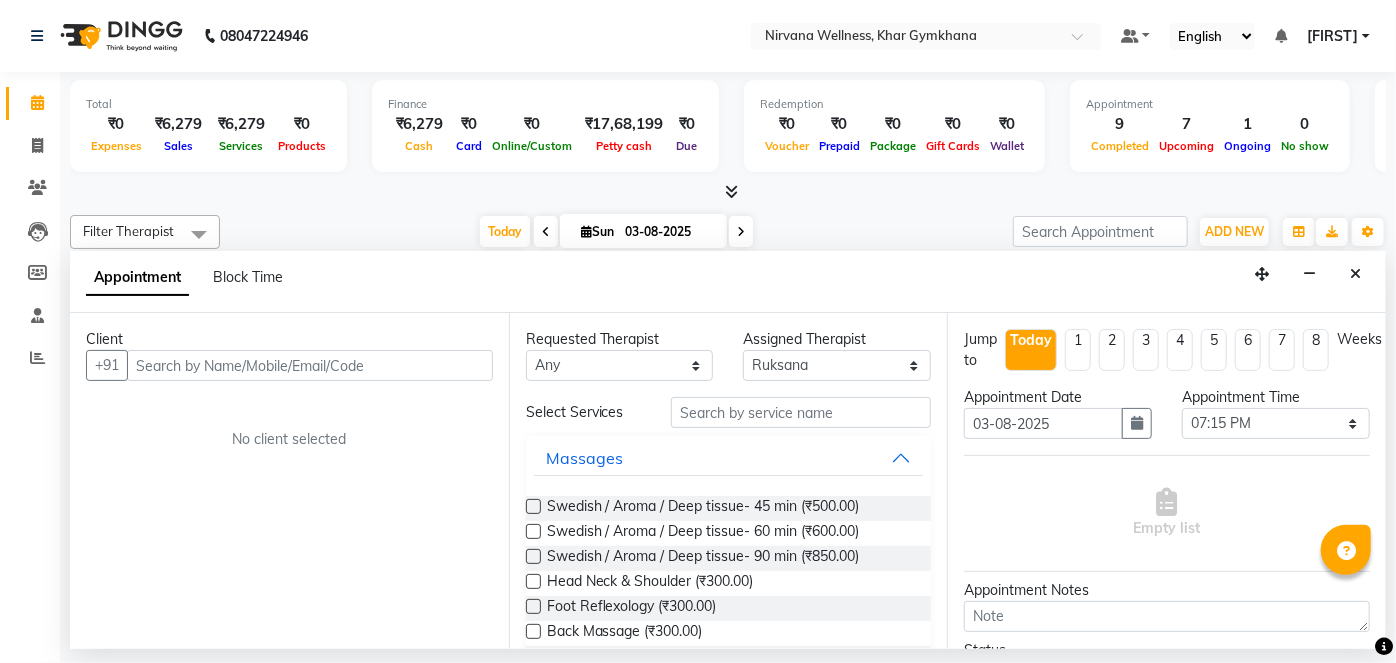 click on "Client" at bounding box center [289, 339] 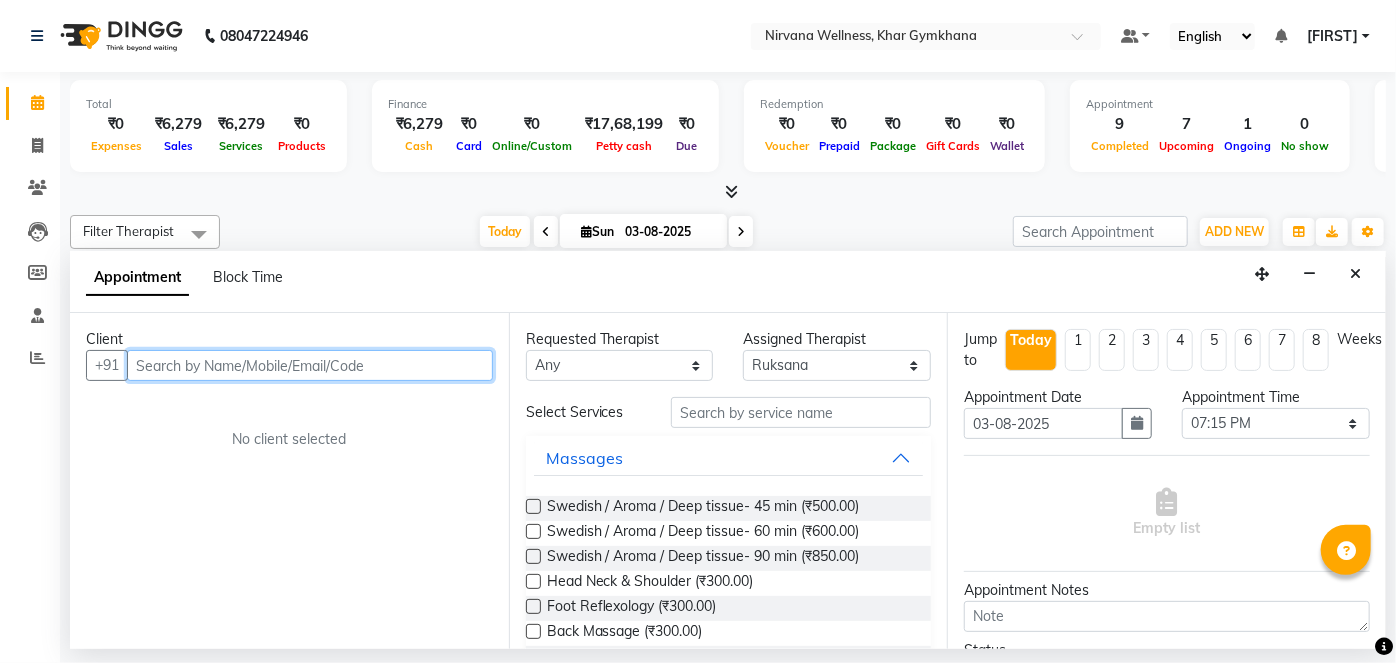 click at bounding box center [310, 365] 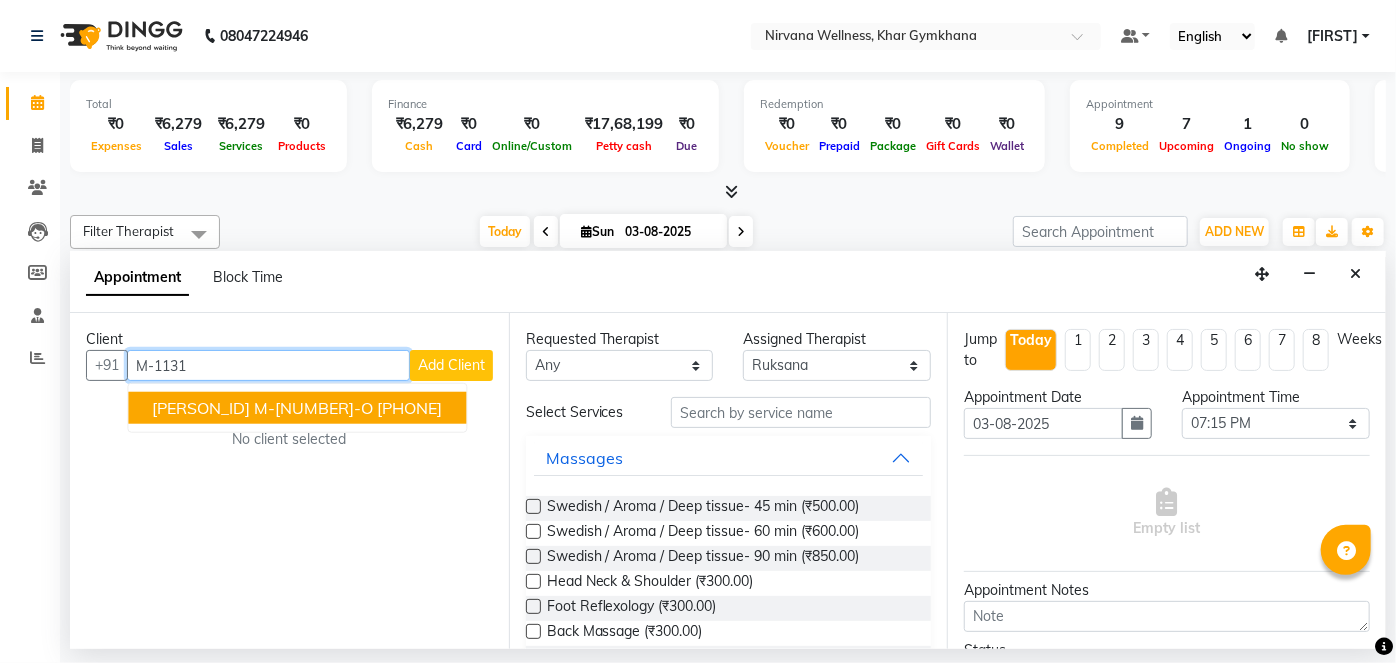 click on "[PHONE]" at bounding box center (409, 408) 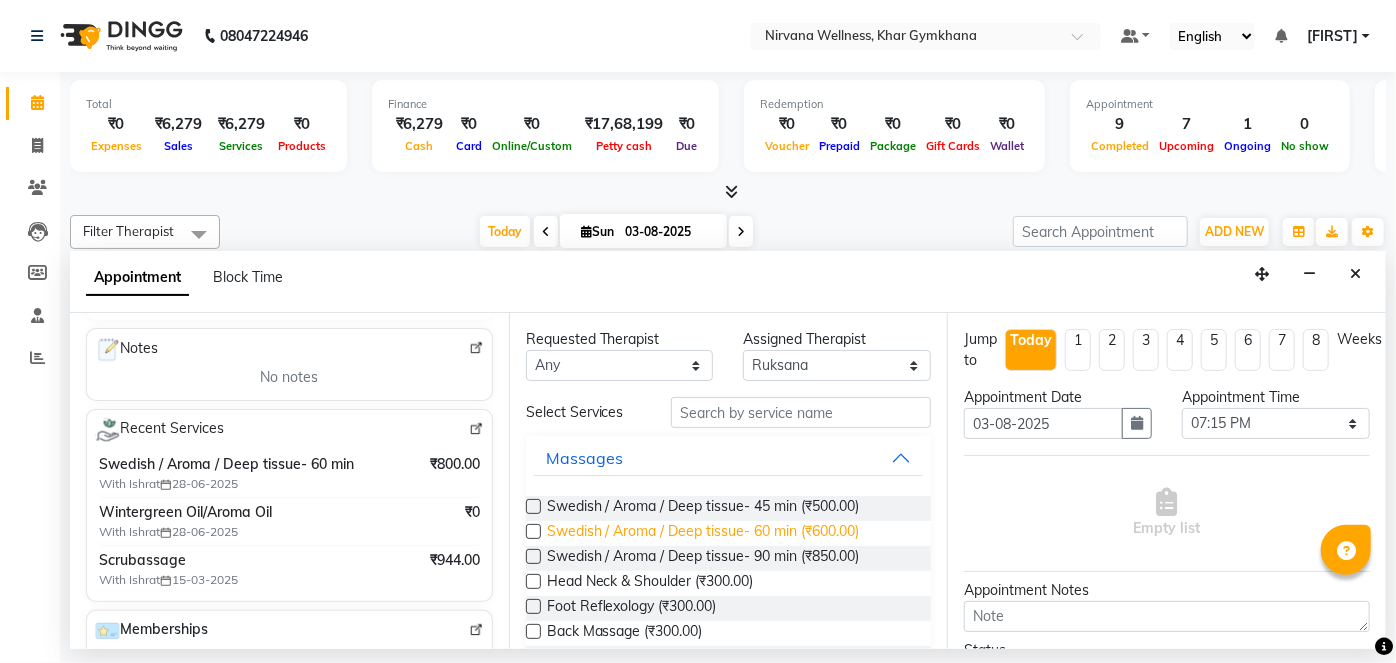 type on "[PHONE]" 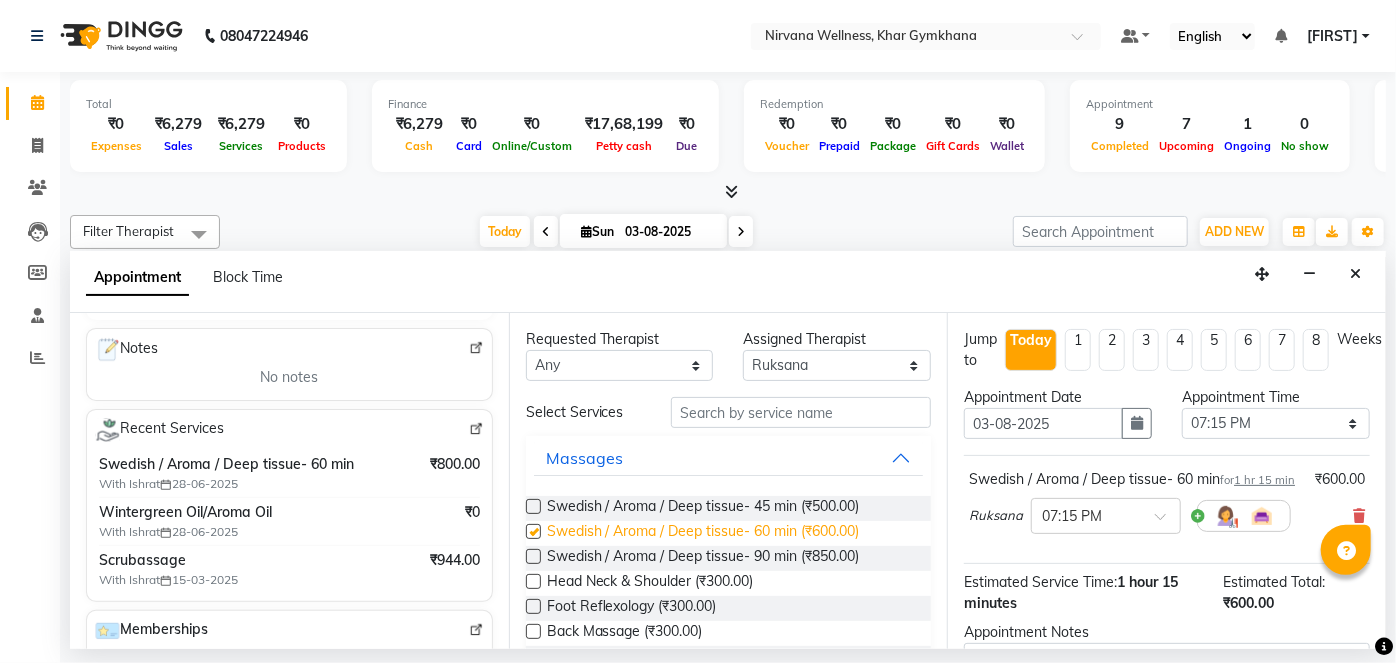 checkbox on "false" 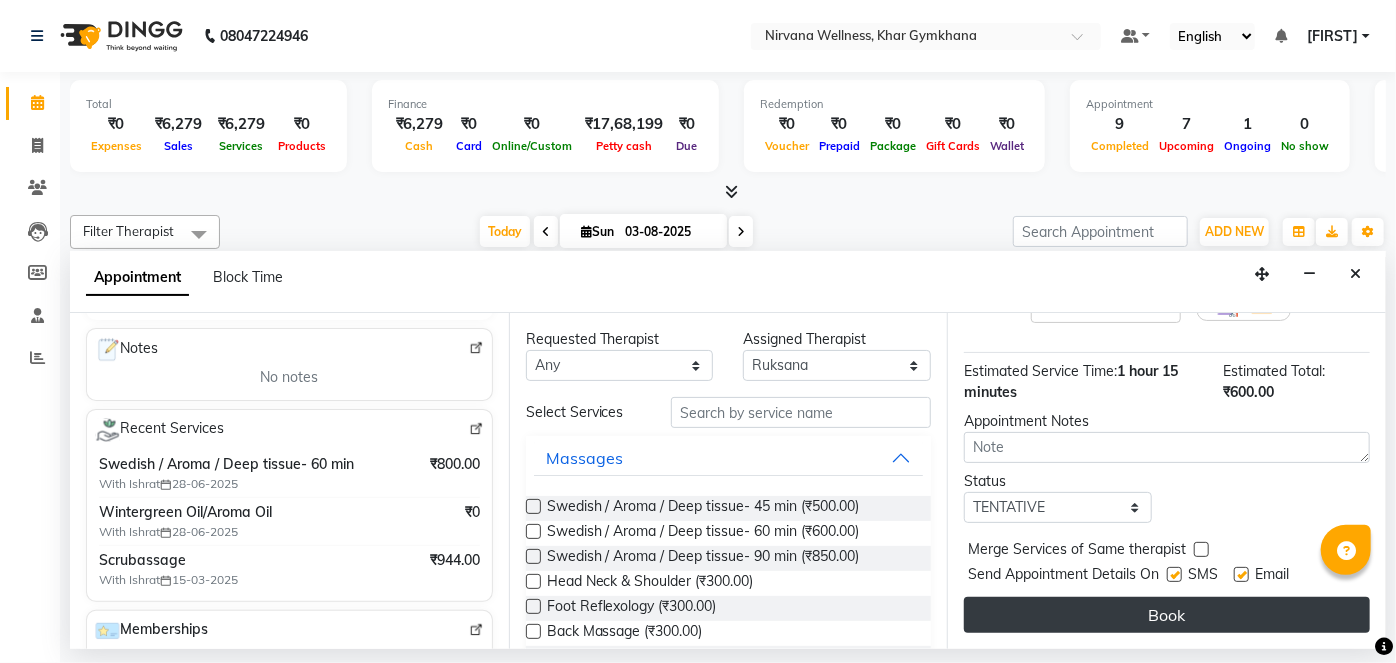click on "Book" at bounding box center (1167, 615) 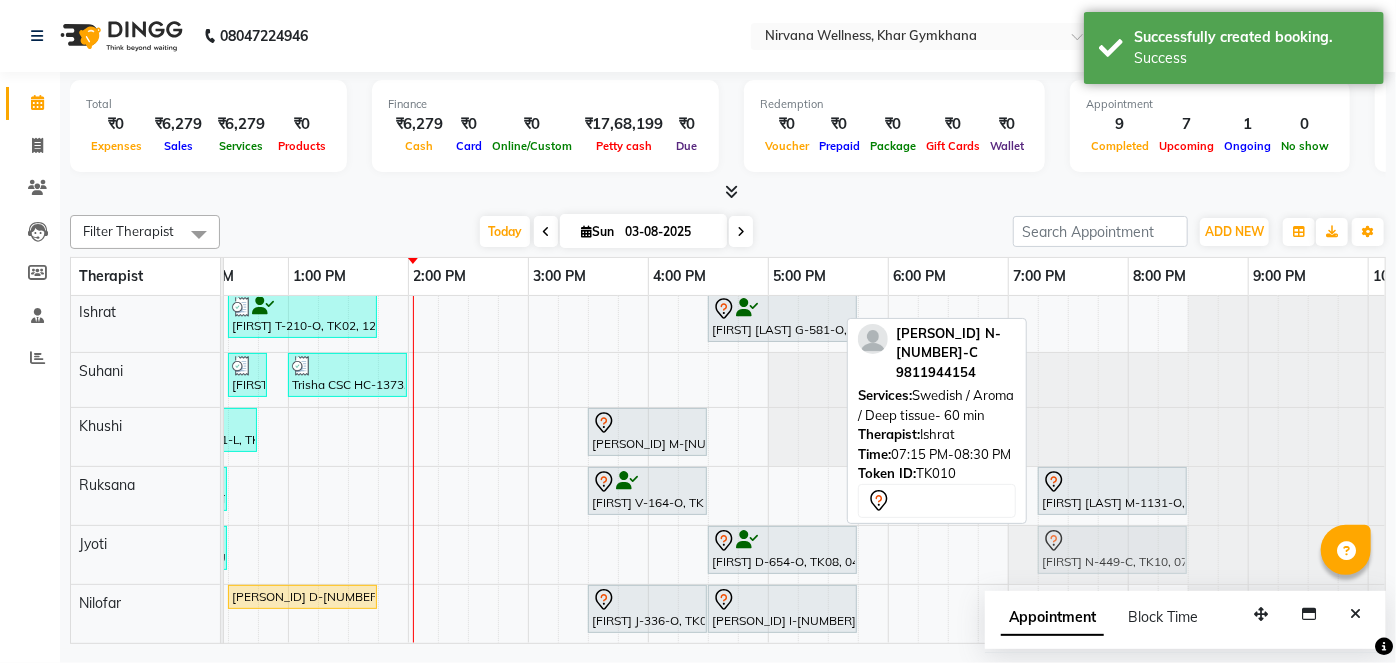 drag, startPoint x: 1092, startPoint y: 304, endPoint x: 1080, endPoint y: 547, distance: 243.29611 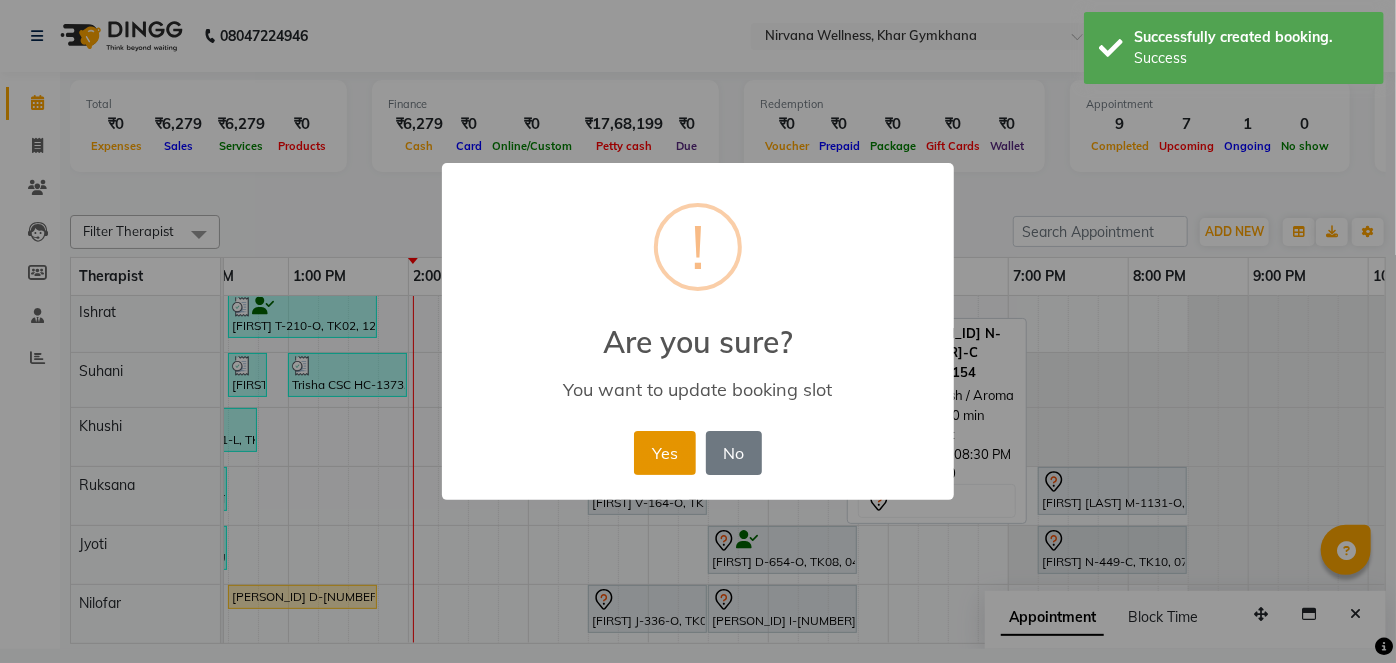 click on "Yes" at bounding box center [664, 453] 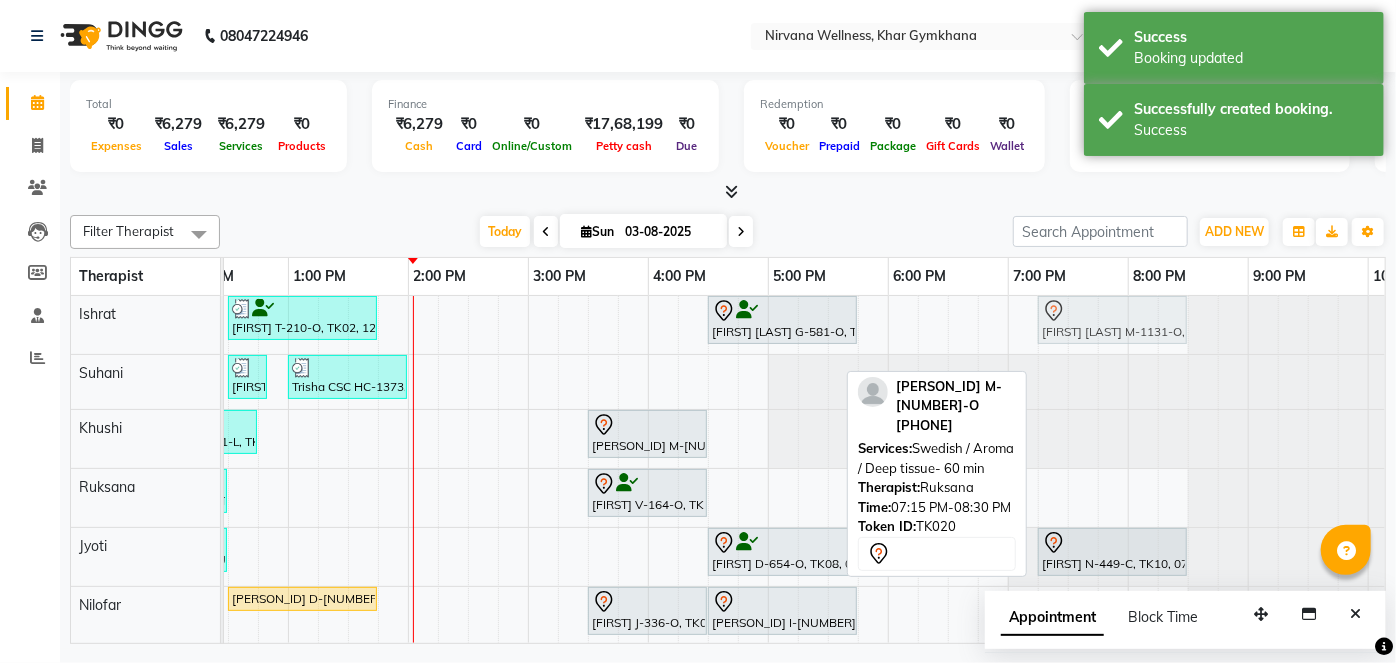 drag, startPoint x: 1102, startPoint y: 478, endPoint x: 1088, endPoint y: 300, distance: 178.54971 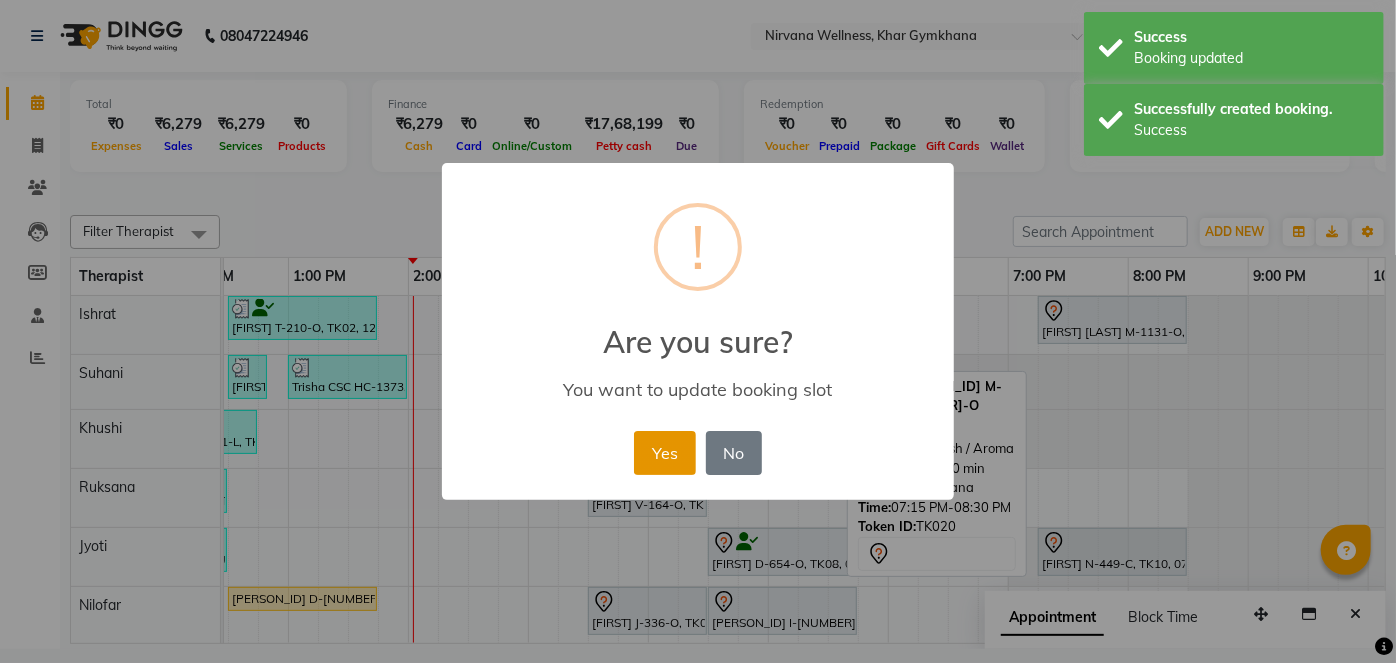 click on "Yes" at bounding box center [664, 453] 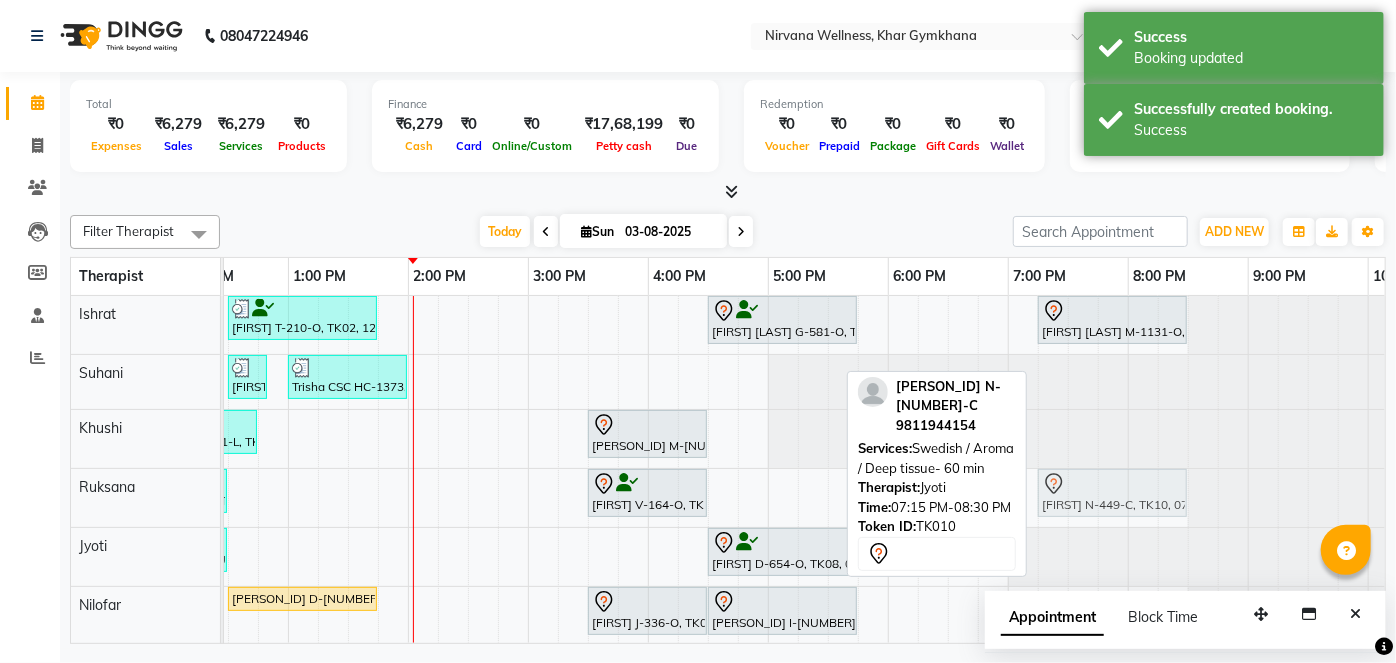 drag, startPoint x: 1082, startPoint y: 549, endPoint x: 1080, endPoint y: 507, distance: 42.047592 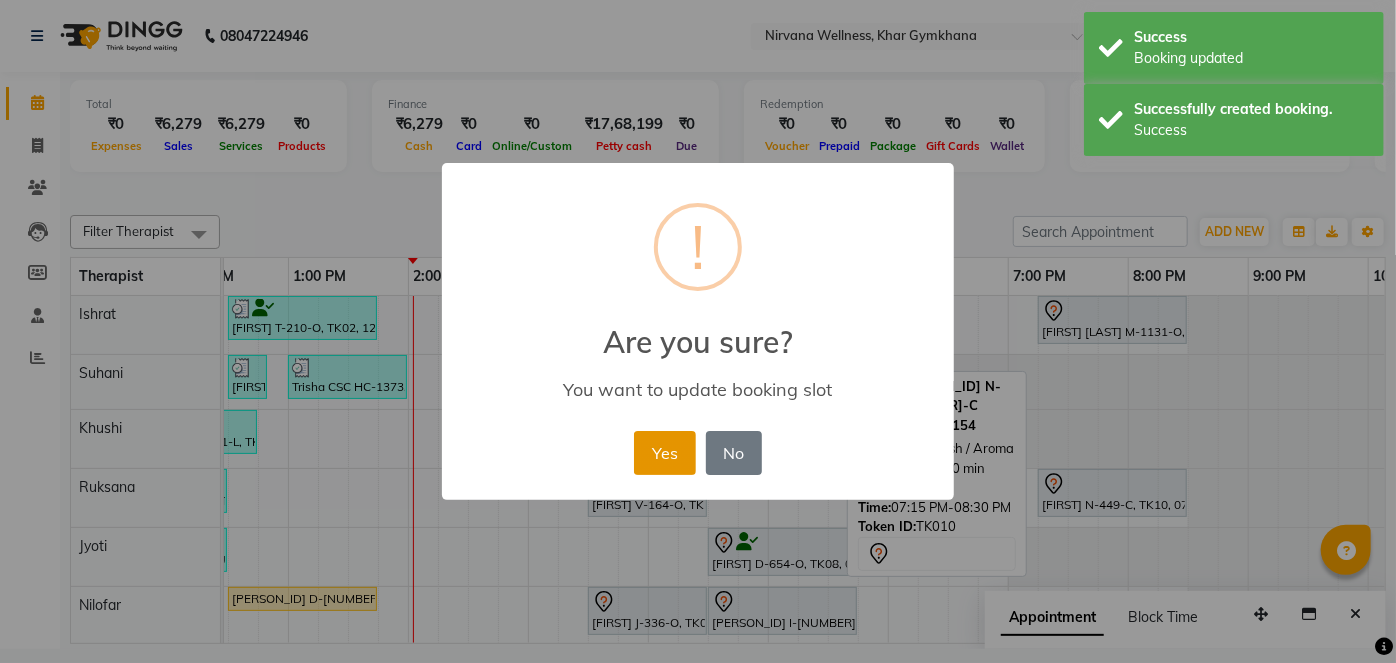click on "Yes" at bounding box center [664, 453] 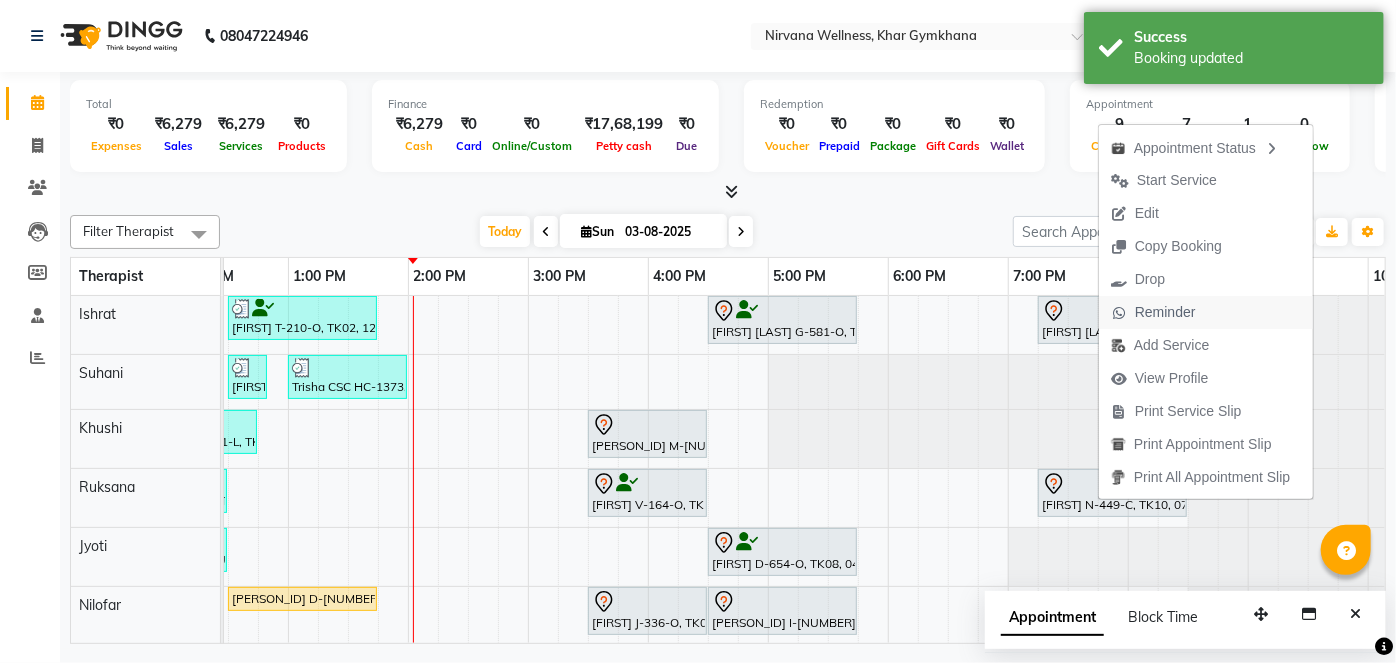 click on "Reminder" at bounding box center (1165, 312) 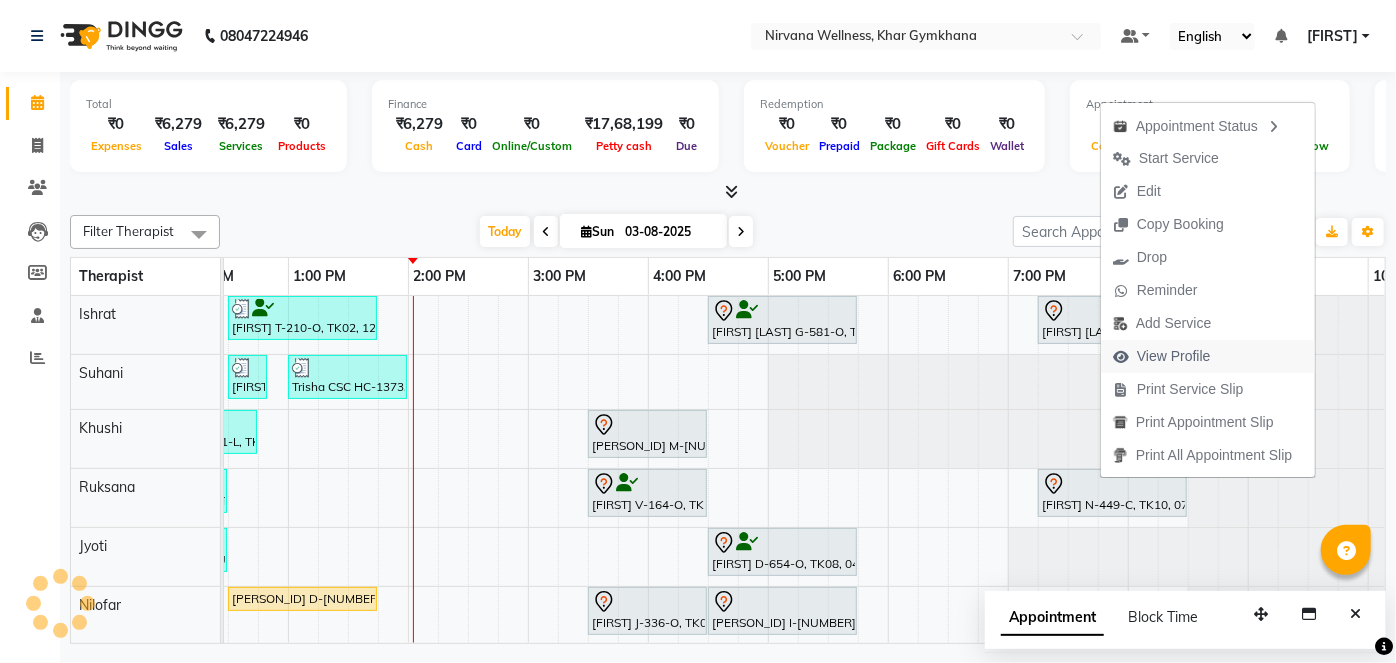 click on "View Profile" at bounding box center [1174, 356] 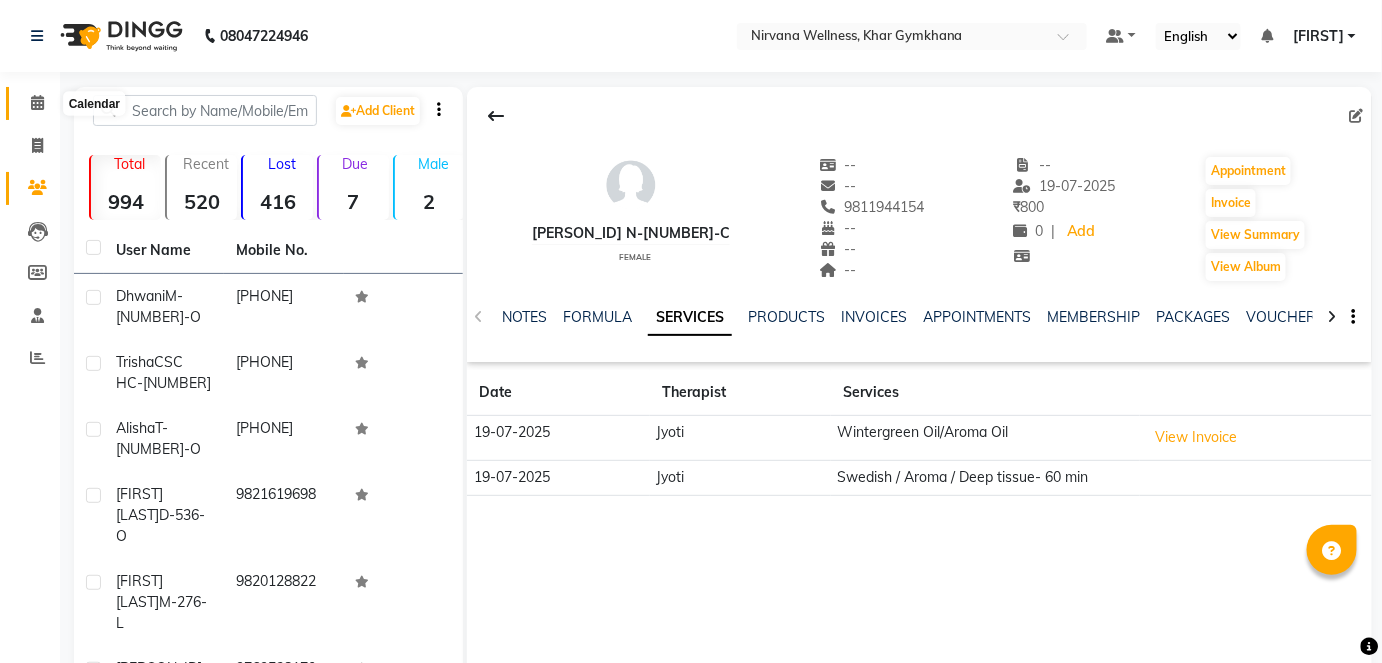 drag, startPoint x: 34, startPoint y: 104, endPoint x: 93, endPoint y: 96, distance: 59.5399 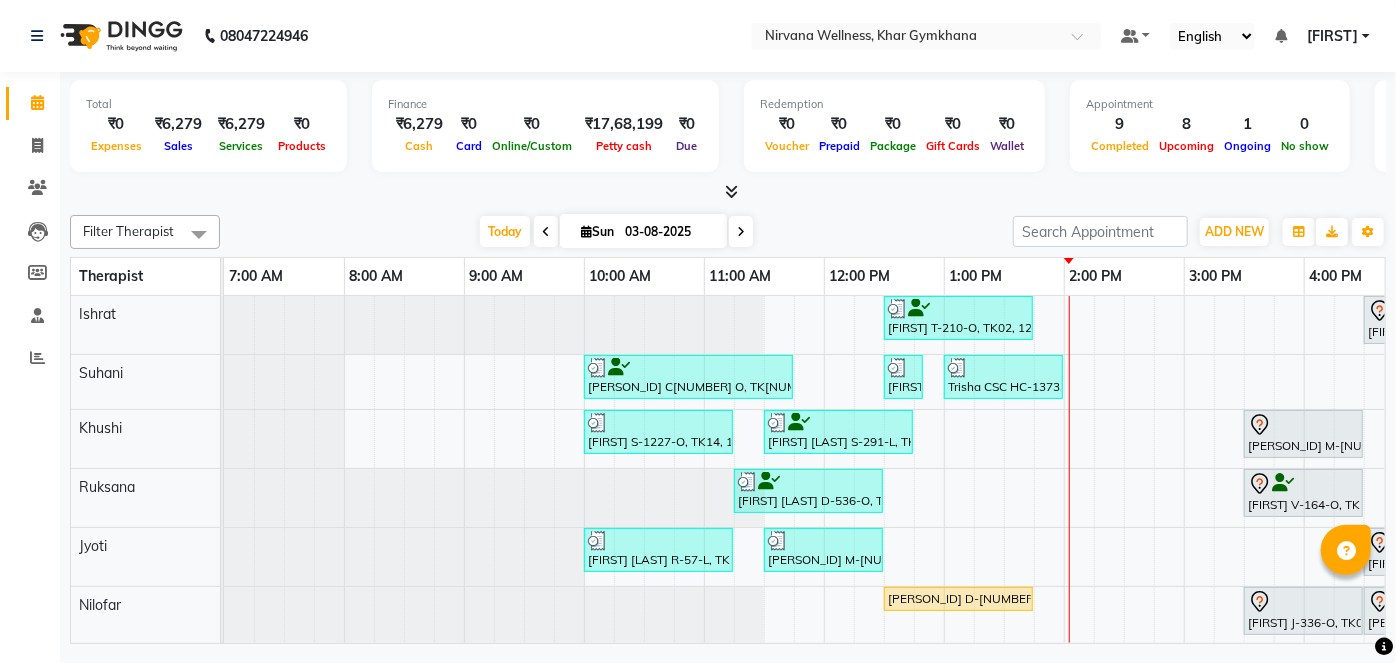 scroll, scrollTop: 0, scrollLeft: 320, axis: horizontal 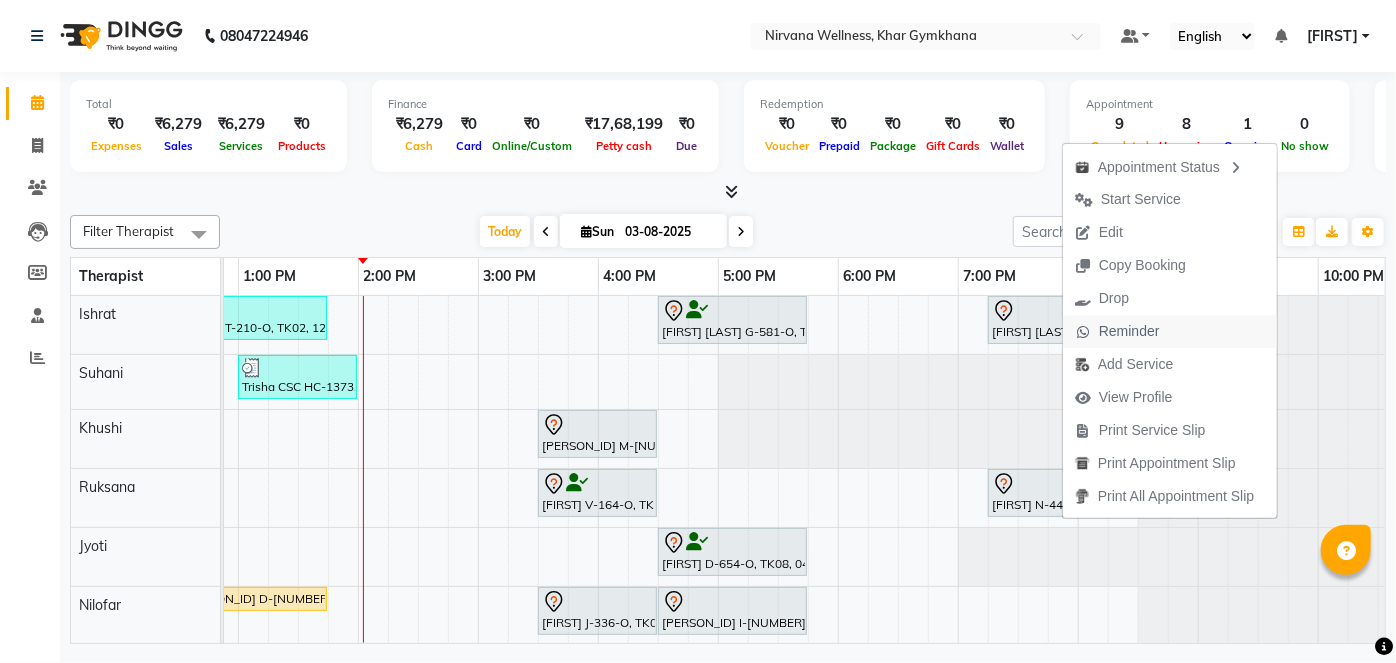 click on "Reminder" at bounding box center [1129, 331] 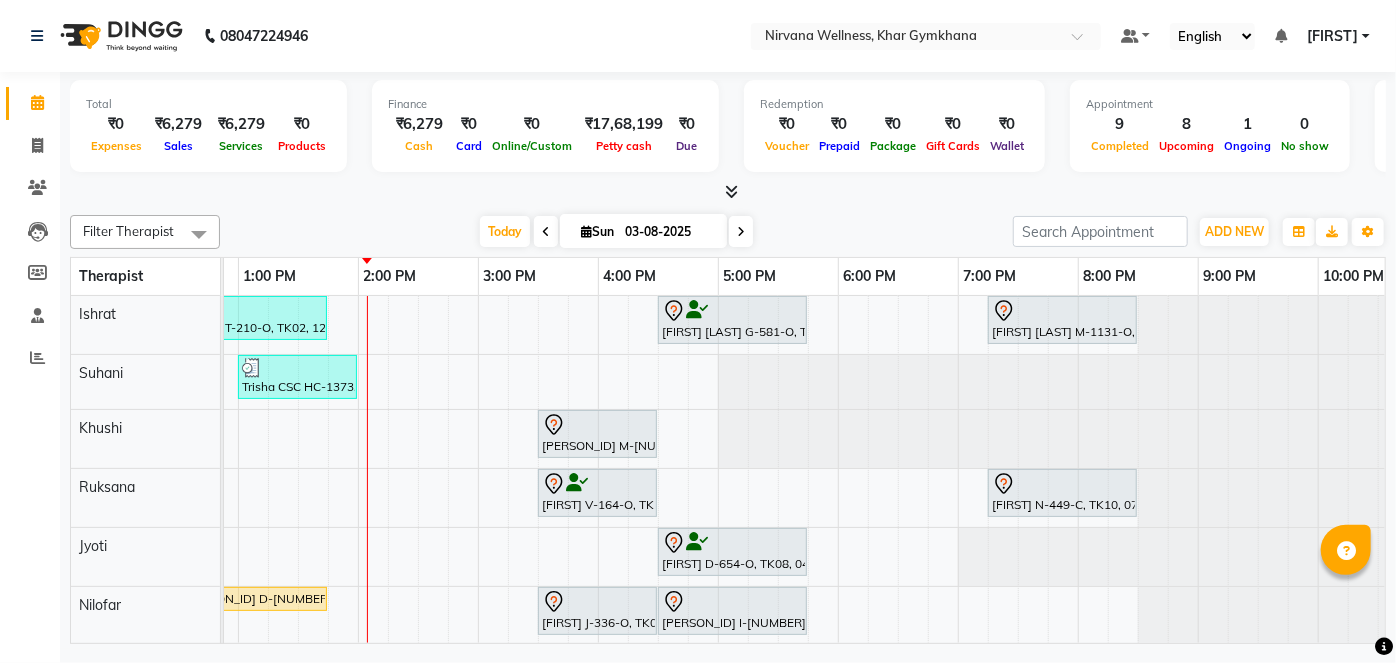 click at bounding box center [546, 231] 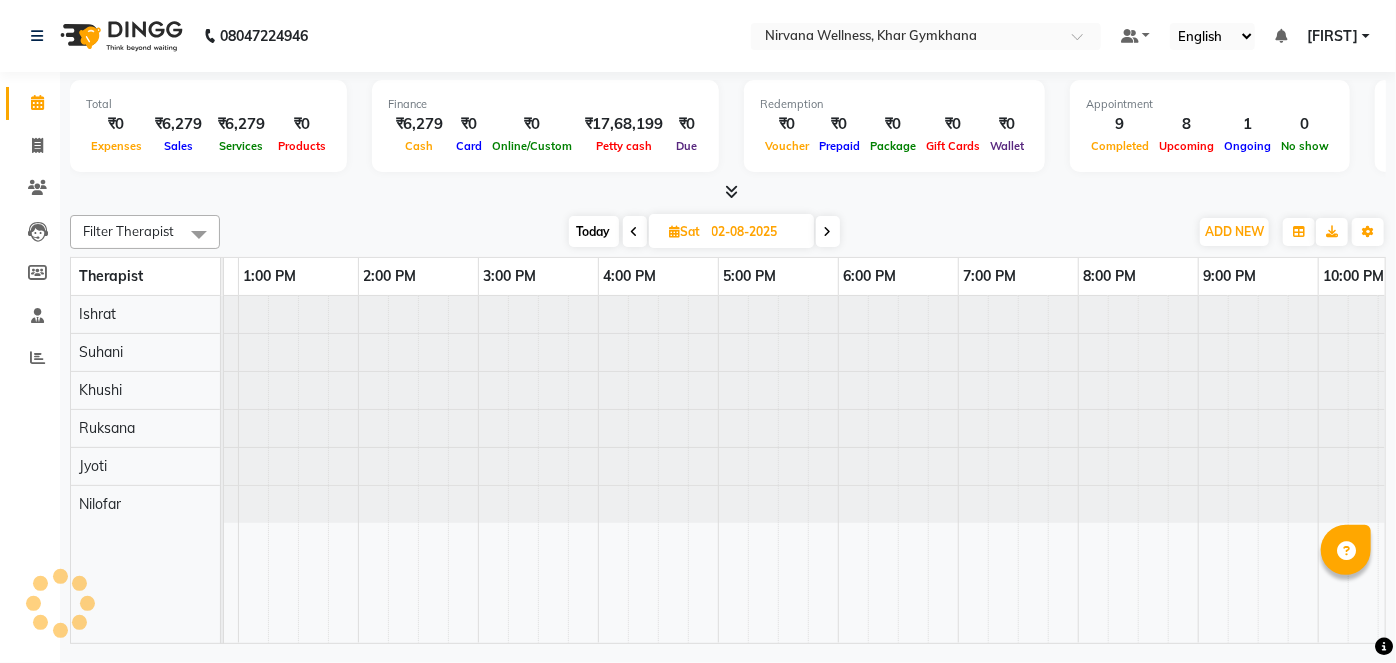 scroll, scrollTop: 0, scrollLeft: 0, axis: both 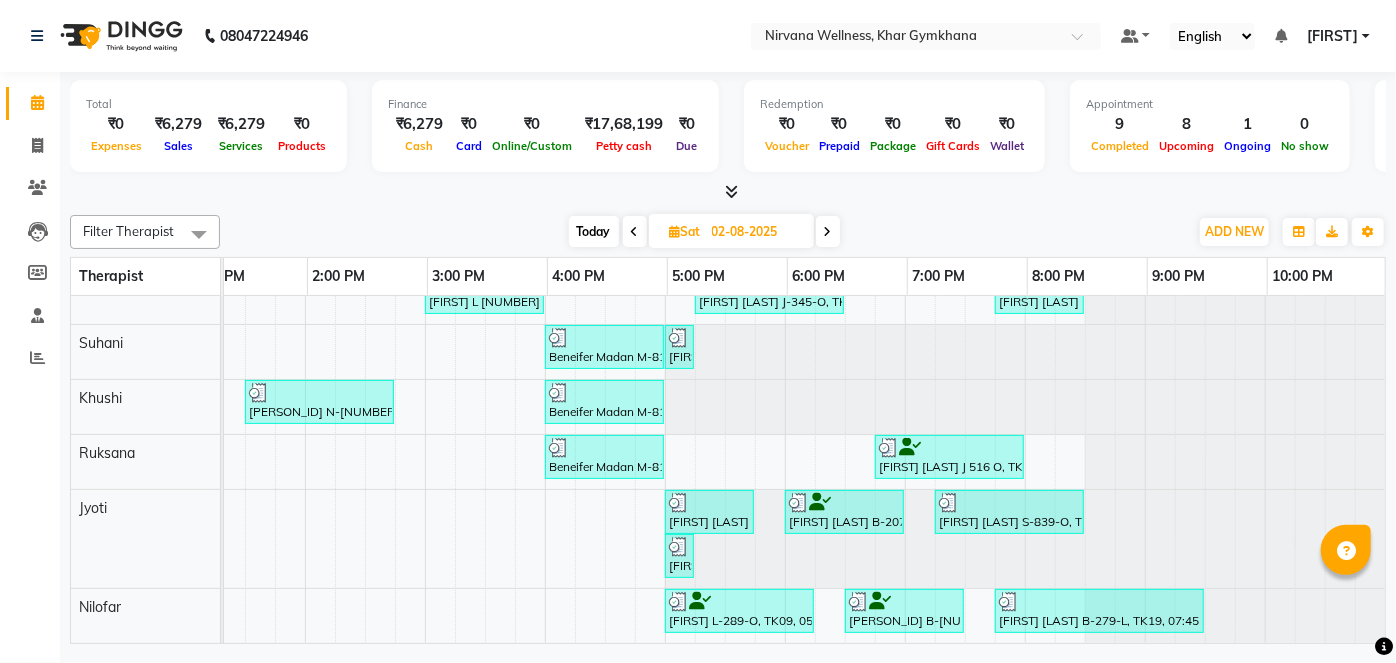 click on "Today" at bounding box center [594, 231] 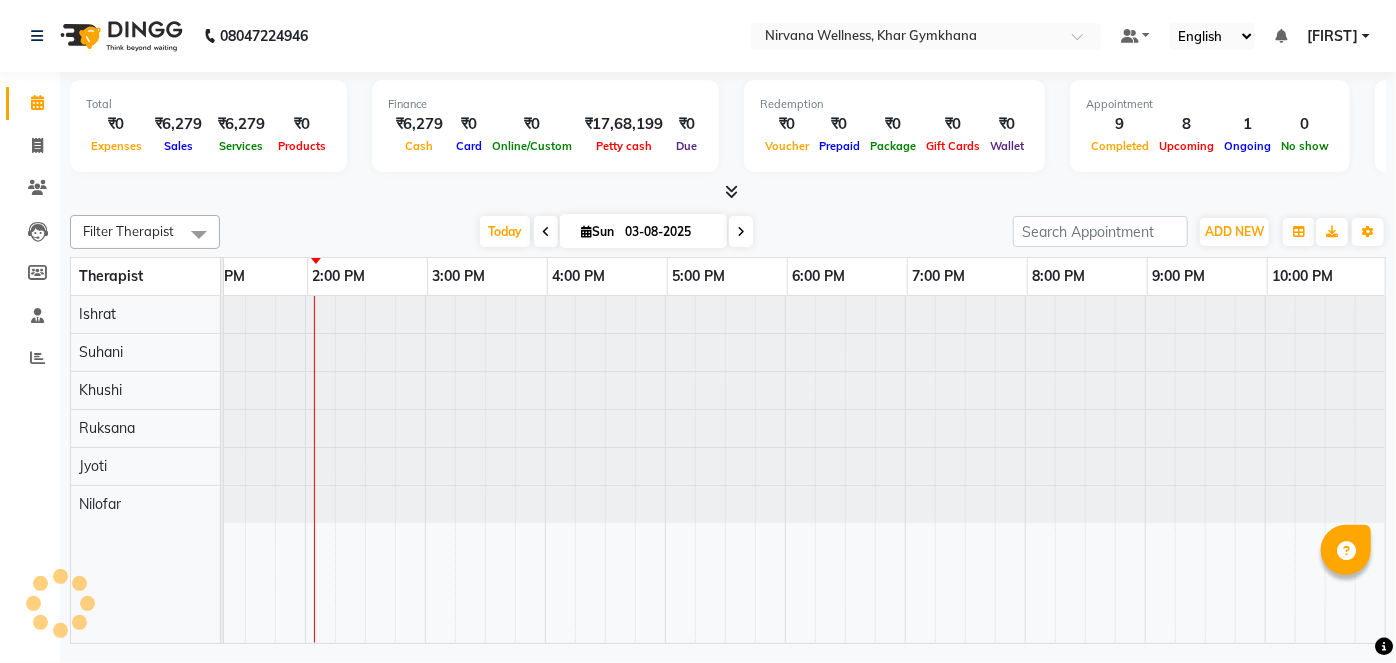 scroll, scrollTop: 0, scrollLeft: 0, axis: both 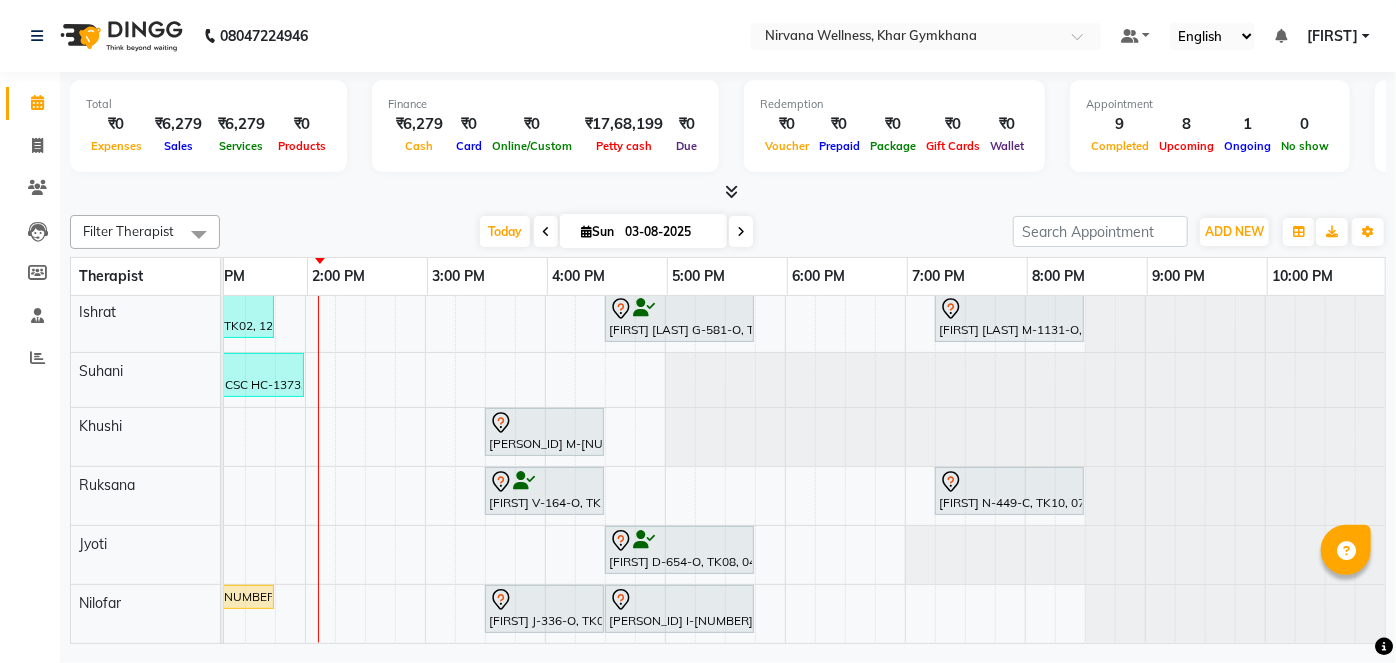 click on "[PERSON_ID] T-[NUMBER]-O, TK[NUMBER], [TIME]-[TIME], [SERVICE]             [PERSON_ID] G-[NUMBER]-O, TK[NUMBER], [TIME]-[TIME], [SERVICE]             [PERSON_ID] M-[NUMBER]-O, TK[NUMBER], [TIME]-[TIME], [SERVICE]     [PERSON_ID] C[NUMBER] O, TK[NUMBER], [TIME]-[TIME], [SERVICE]     [PERSON_ID] CSC HC-[NUMBER], TK[NUMBER], [TIME]-[TIME], [SERVICE]     [PERSON_ID] CSC HC-[NUMBER], TK[NUMBER], [TIME]-[TIME], [SERVICE]     [PERSON_ID] S-[NUMBER]-O, TK[NUMBER], [TIME]-[TIME], [SERVICE]     [PERSON_ID] S-[NUMBER]-L, TK[NUMBER], [TIME]-[TIME], [SERVICE]             [PERSON_ID] M-[NUMBER]-O, TK[NUMBER], [TIME]-[TIME], [SERVICE]     [PERSON_ID] D-[NUMBER]-O, TK[NUMBER], [TIME]-[TIME], [SERVICE]             [PERSON_ID] V-[NUMBER]-O, TK[NUMBER], [TIME]-[TIME], [SERVICE]             [PERSON_ID] N-[NUMBER]-C, TK[NUMBER], [TIME]-[TIME], [SERVICE]" at bounding box center [425, 468] 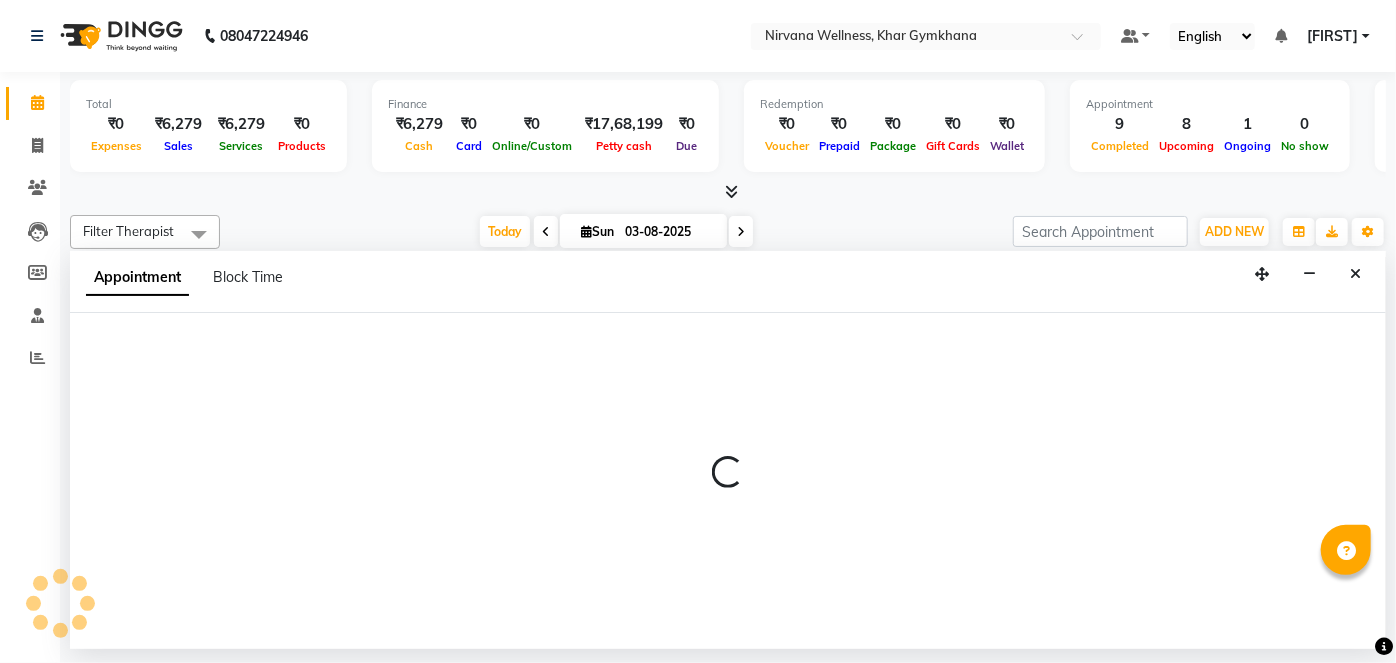select on "72486" 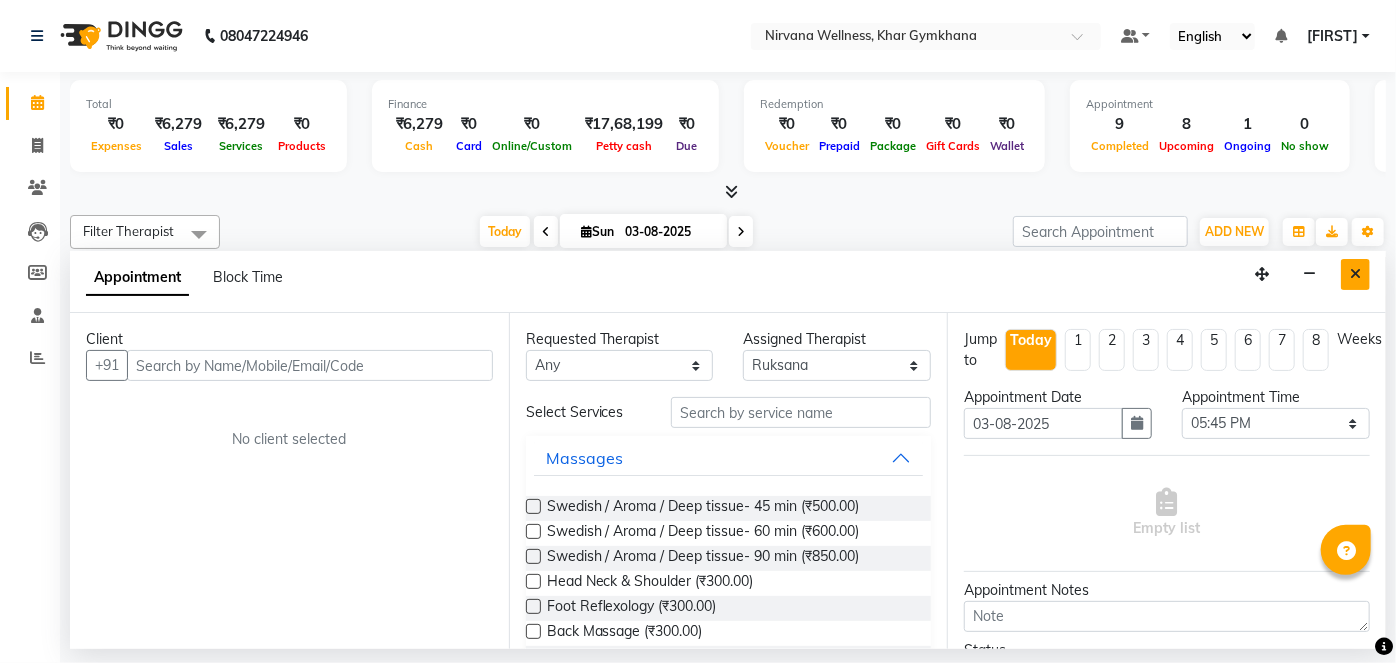 click at bounding box center (1355, 274) 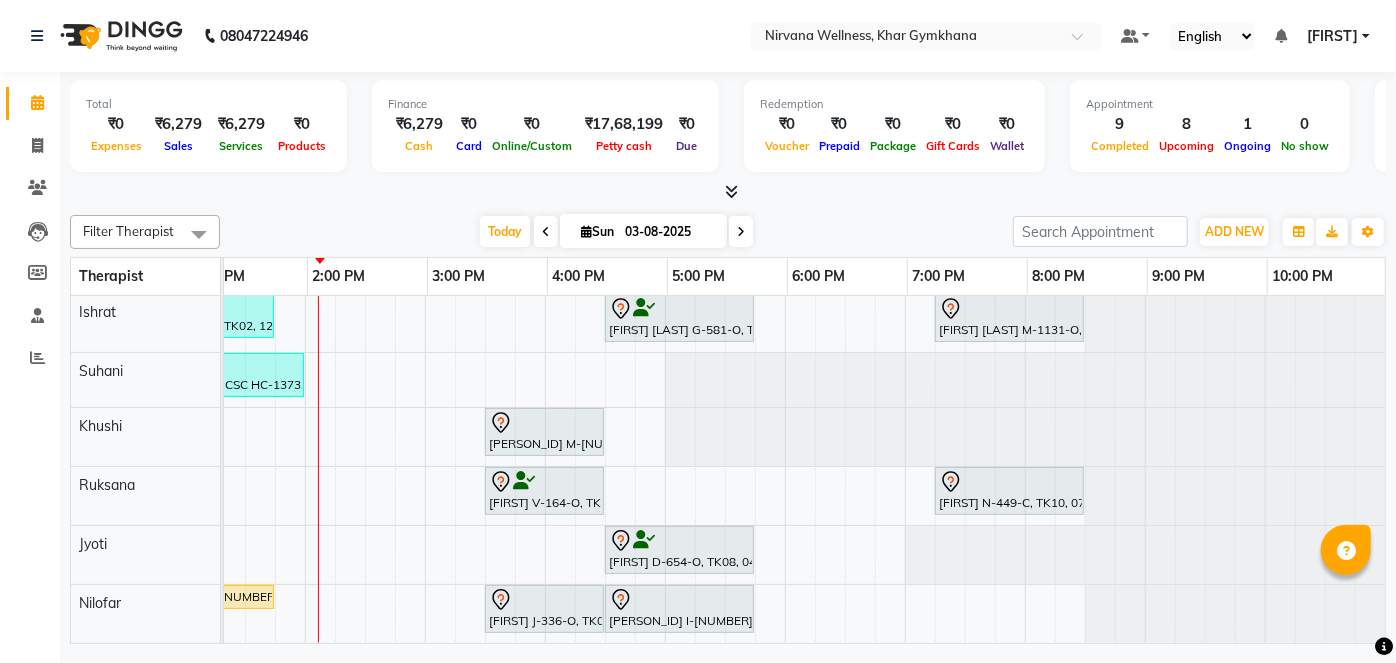 scroll, scrollTop: 13, scrollLeft: 641, axis: both 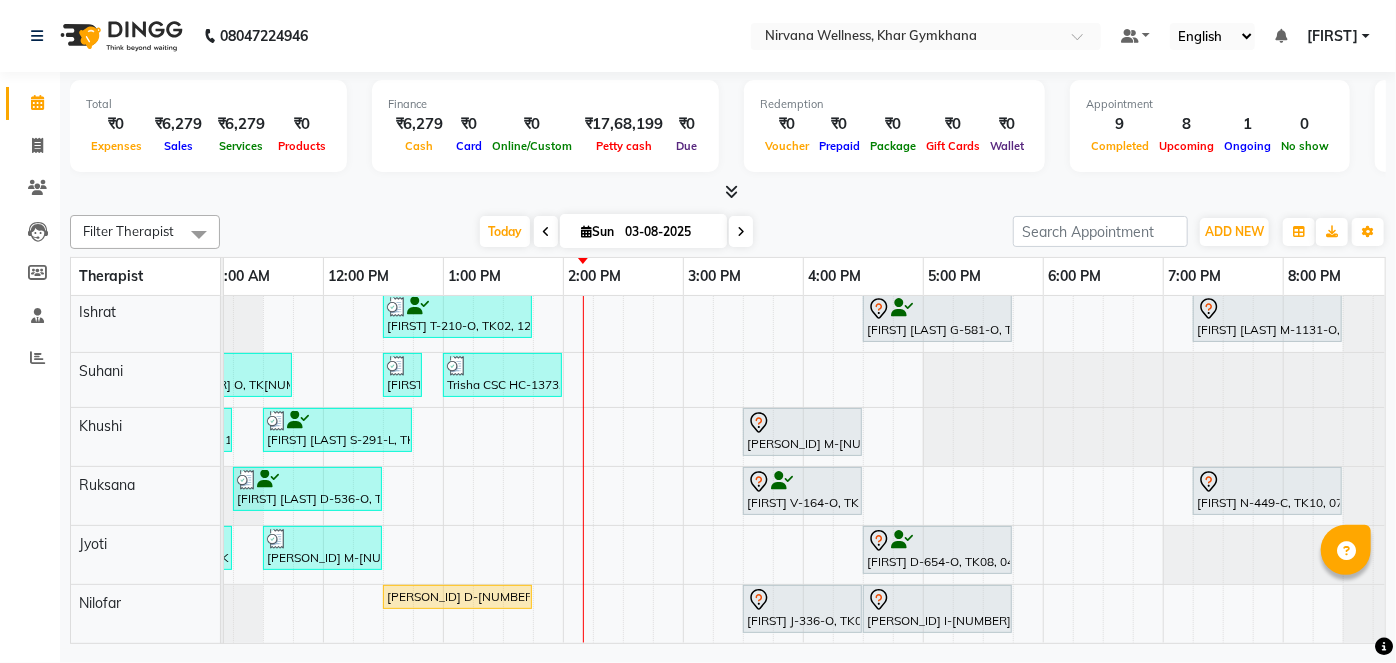 click on "[PERSON_ID] T-[NUMBER]-O, TK[NUMBER], [TIME]-[TIME], [SERVICE]             [PERSON_ID] G-[NUMBER]-O, TK[NUMBER], [TIME]-[TIME], [SERVICE]             [PERSON_ID] M-[NUMBER]-O, TK[NUMBER], [TIME]-[TIME], [SERVICE]     [PERSON_ID] C[NUMBER] O, TK[NUMBER], [TIME]-[TIME], [SERVICE]     [PERSON_ID] CSC HC-[NUMBER], TK[NUMBER], [TIME]-[TIME], [SERVICE]     [PERSON_ID] CSC HC-[NUMBER], TK[NUMBER], [TIME]-[TIME], [SERVICE]     [PERSON_ID] S-[NUMBER]-O, TK[NUMBER], [TIME]-[TIME], [SERVICE]     [PERSON_ID] S-[NUMBER]-L, TK[NUMBER], [TIME]-[TIME], [SERVICE]             [PERSON_ID] M-[NUMBER]-O, TK[NUMBER], [TIME]-[TIME], [SERVICE]     [PERSON_ID] D-[NUMBER]-O, TK[NUMBER], [TIME]-[TIME], [SERVICE]             [PERSON_ID] V-[NUMBER]-O, TK[NUMBER], [TIME]-[TIME], [SERVICE]             [PERSON_ID] N-[NUMBER]-C, TK[NUMBER], [TIME]-[TIME], [SERVICE]" at bounding box center [804, 469] 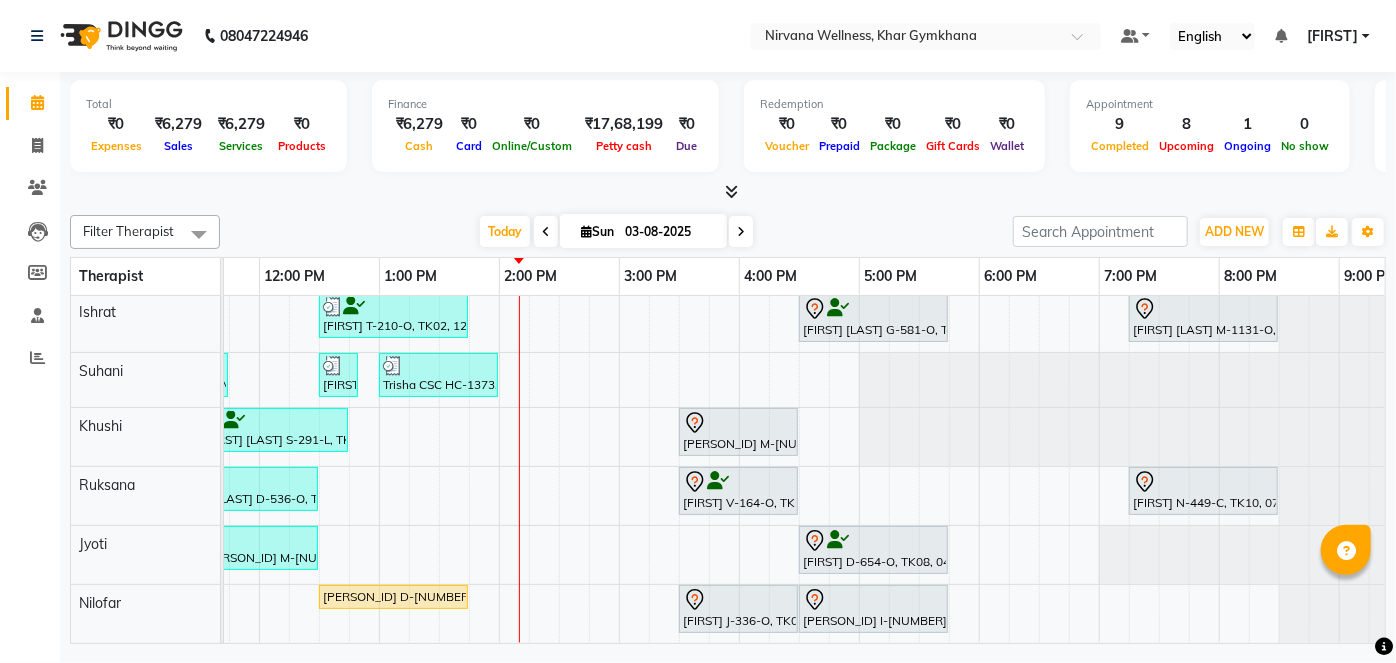 scroll, scrollTop: 13, scrollLeft: 446, axis: both 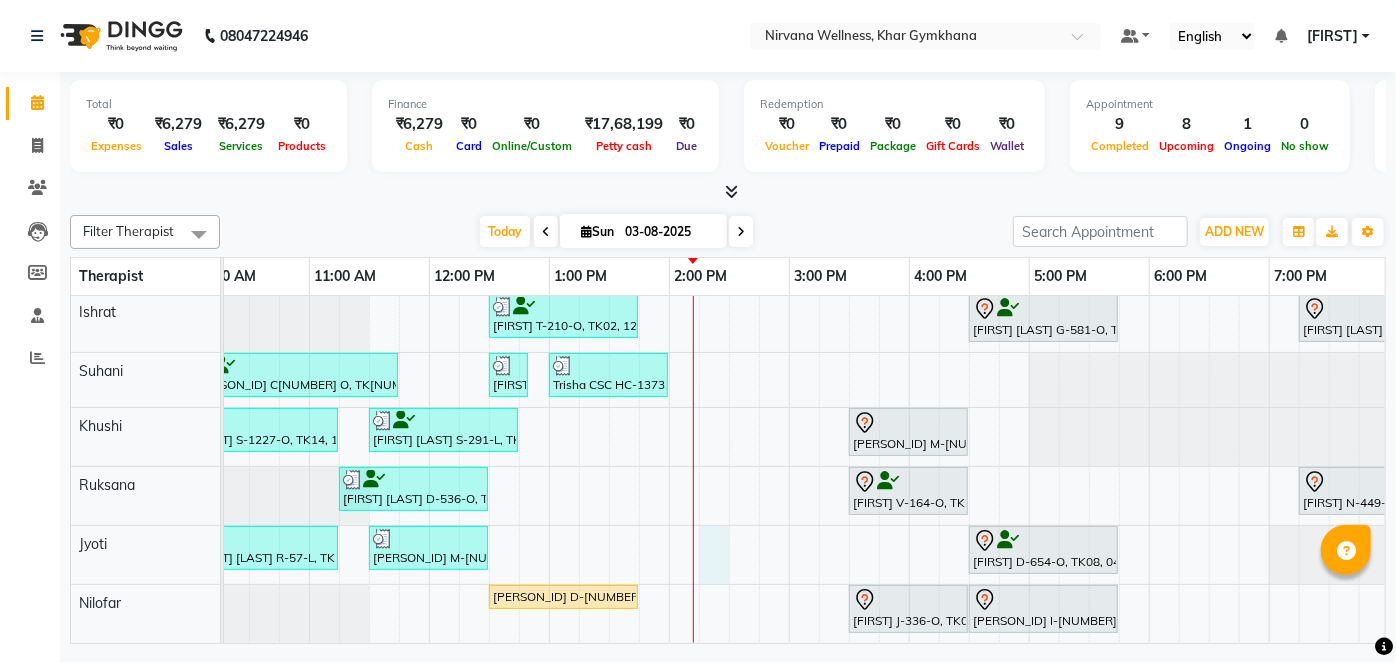 click on "[PERSON_ID] T-[NUMBER]-O, TK[NUMBER], [TIME]-[TIME], [SERVICE]             [PERSON_ID] G-[NUMBER]-O, TK[NUMBER], [TIME]-[TIME], [SERVICE]             [PERSON_ID] M-[NUMBER]-O, TK[NUMBER], [TIME]-[TIME], [SERVICE]     [PERSON_ID] C[NUMBER] O, TK[NUMBER], [TIME]-[TIME], [SERVICE]     [PERSON_ID] CSC HC-[NUMBER], TK[NUMBER], [TIME]-[TIME], [SERVICE]     [PERSON_ID] CSC HC-[NUMBER], TK[NUMBER], [TIME]-[TIME], [SERVICE]     [PERSON_ID] S-[NUMBER]-O, TK[NUMBER], [TIME]-[TIME], [SERVICE]     [PERSON_ID] S-[NUMBER]-L, TK[NUMBER], [TIME]-[TIME], [SERVICE]             [PERSON_ID] M-[NUMBER]-O, TK[NUMBER], [TIME]-[TIME], [SERVICE]     [PERSON_ID] D-[NUMBER]-O, TK[NUMBER], [TIME]-[TIME], [SERVICE]             [PERSON_ID] V-[NUMBER]-O, TK[NUMBER], [TIME]-[TIME], [SERVICE]             [PERSON_ID] N-[NUMBER]-C, TK[NUMBER], [TIME]-[TIME], [SERVICE]" at bounding box center [789, 468] 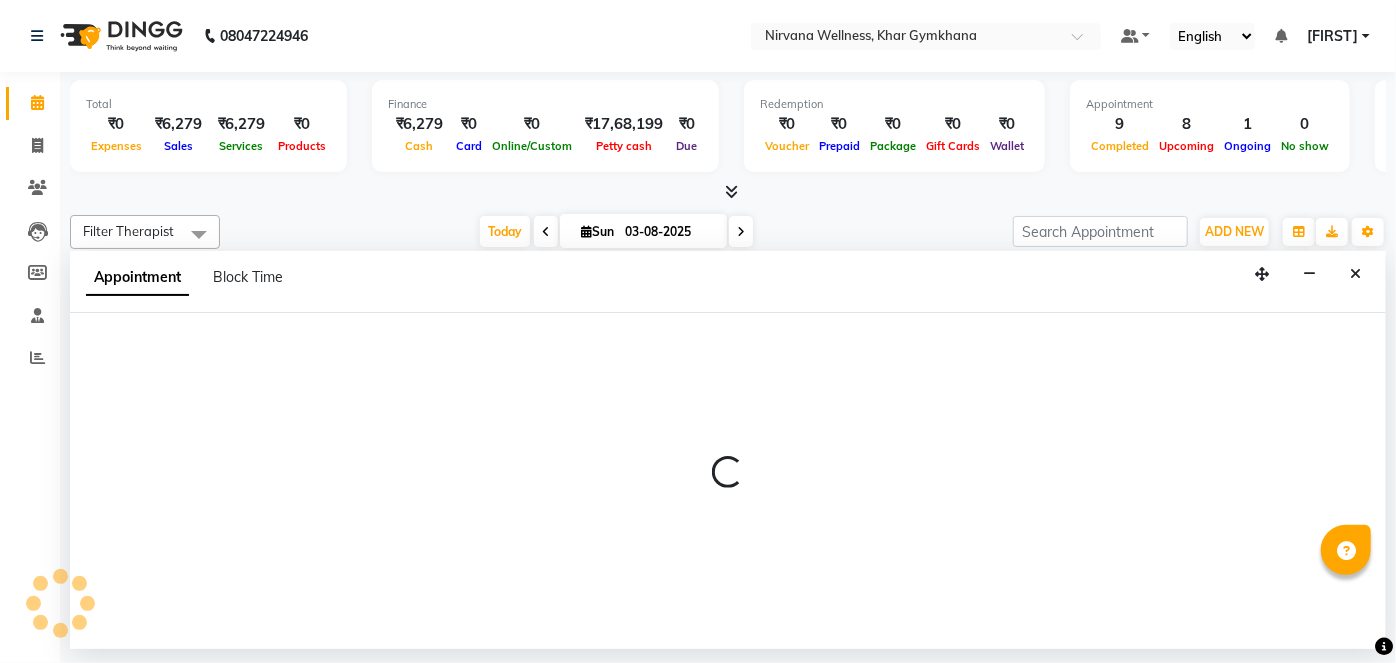 select on "78895" 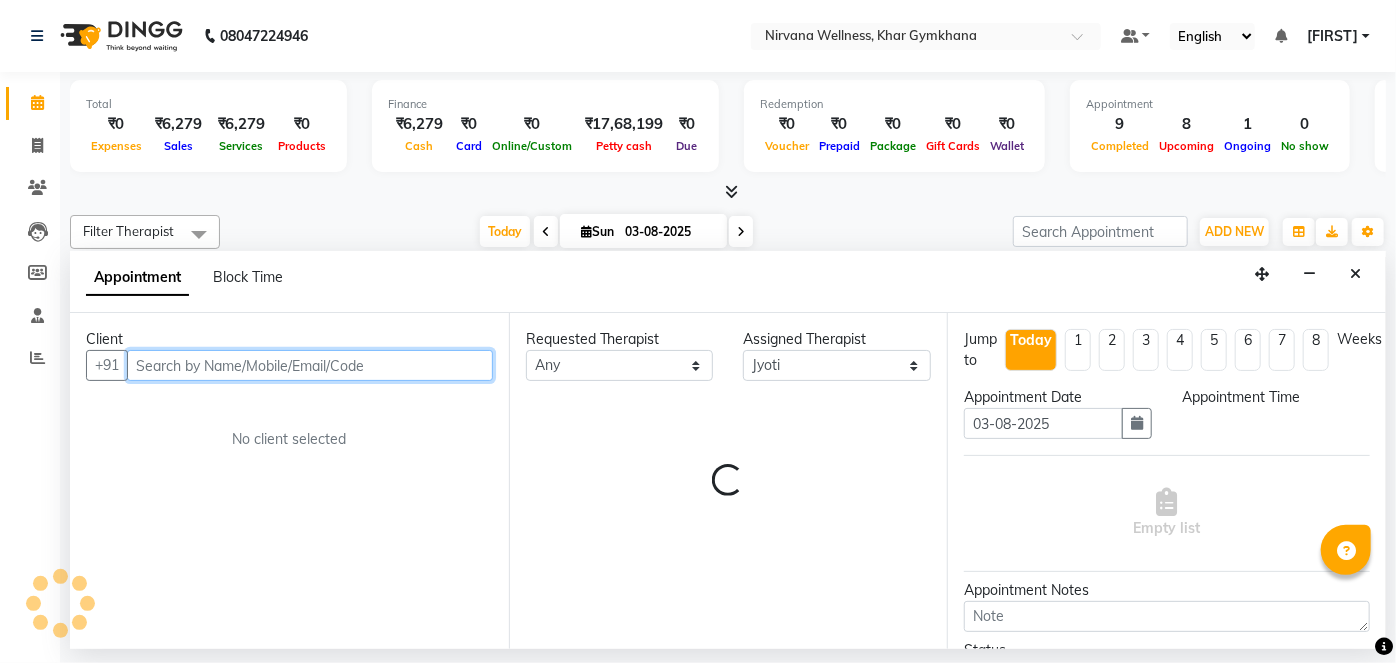 select on "855" 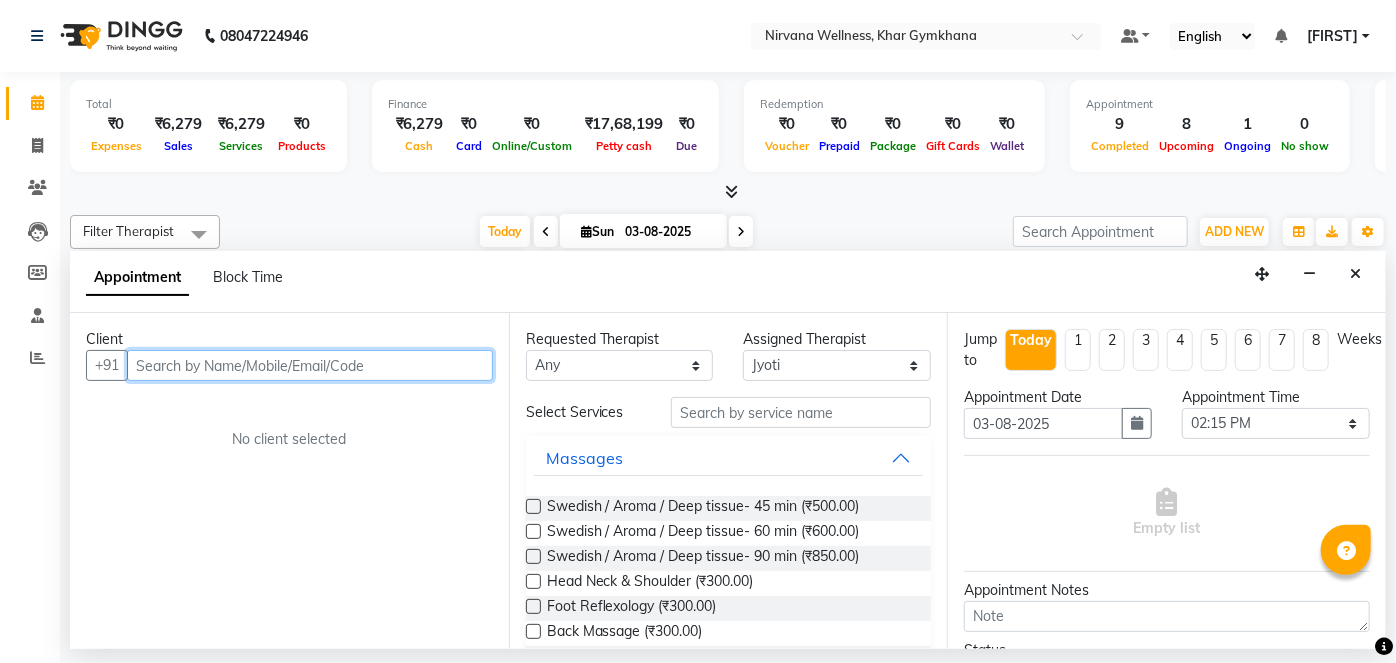 click at bounding box center [310, 365] 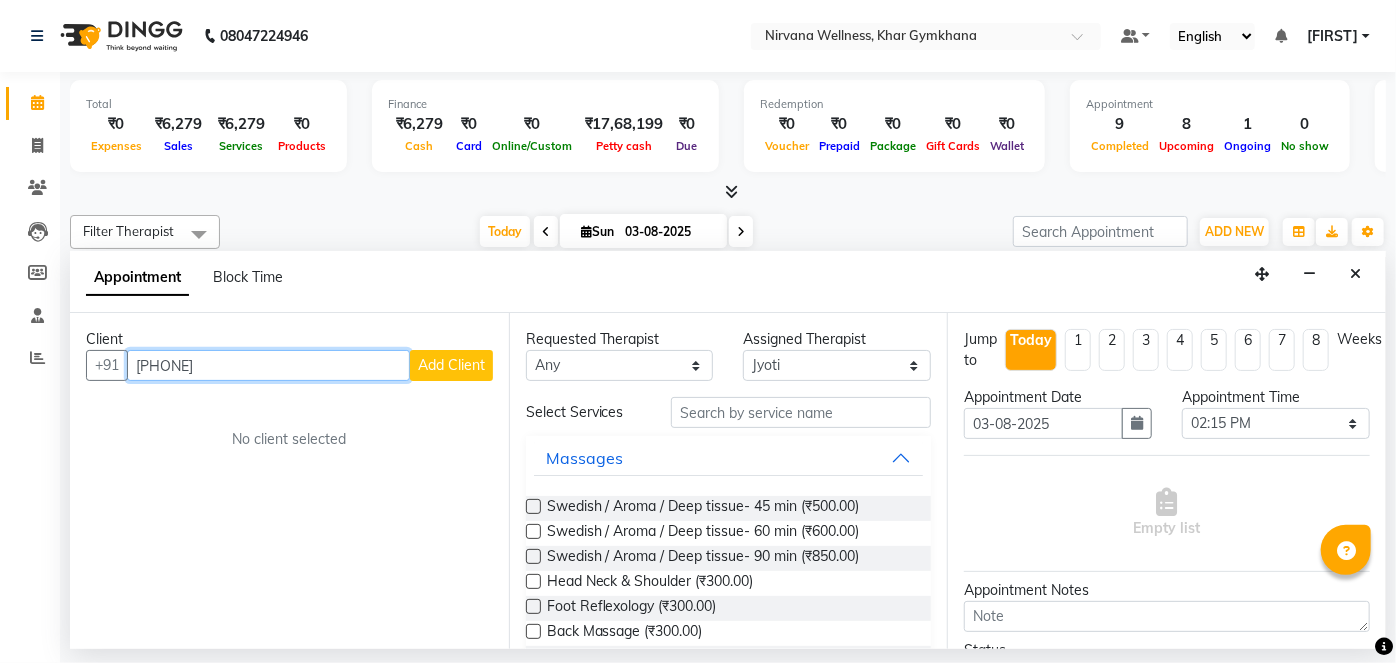 type on "[PHONE]" 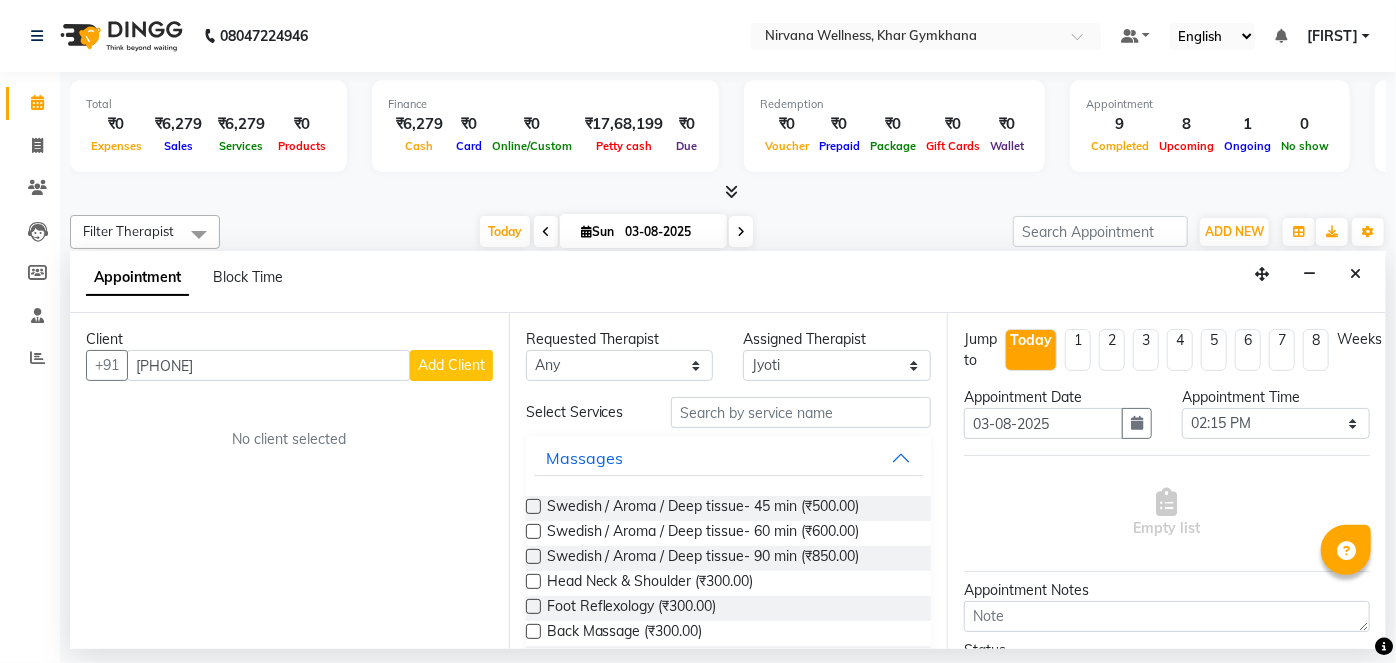 click on "Add Client" at bounding box center (451, 365) 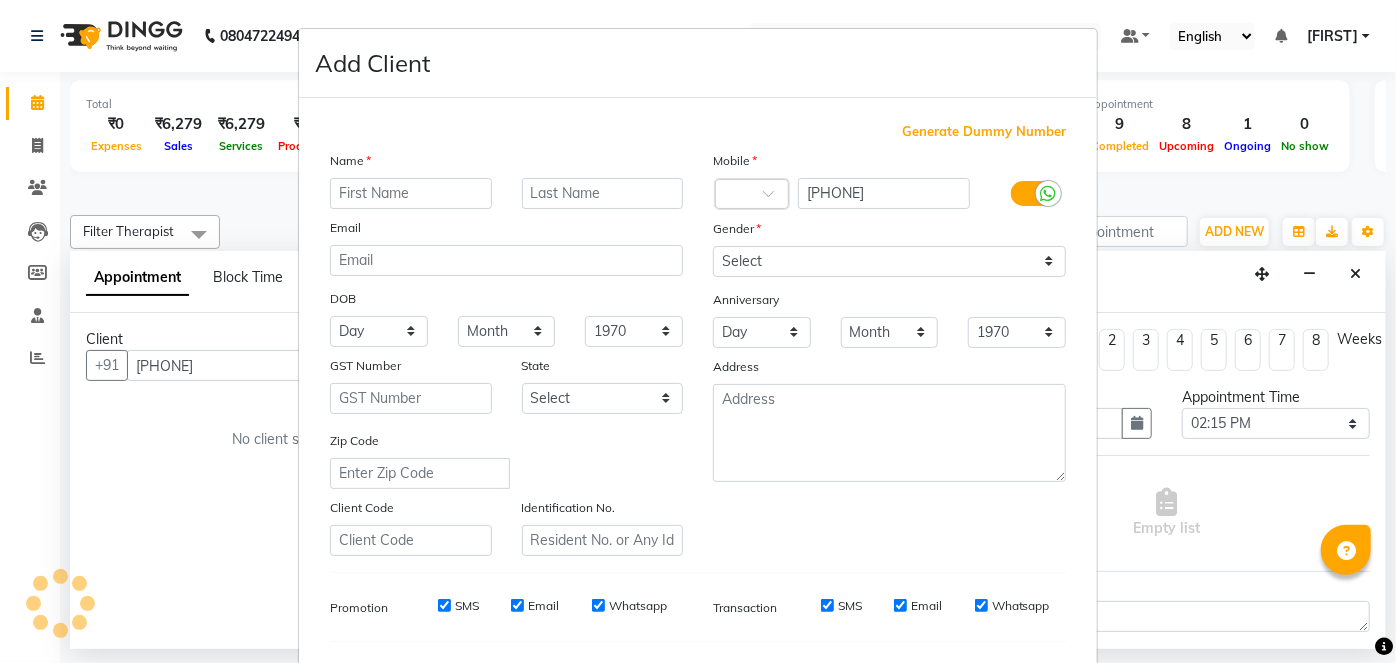 click at bounding box center (411, 193) 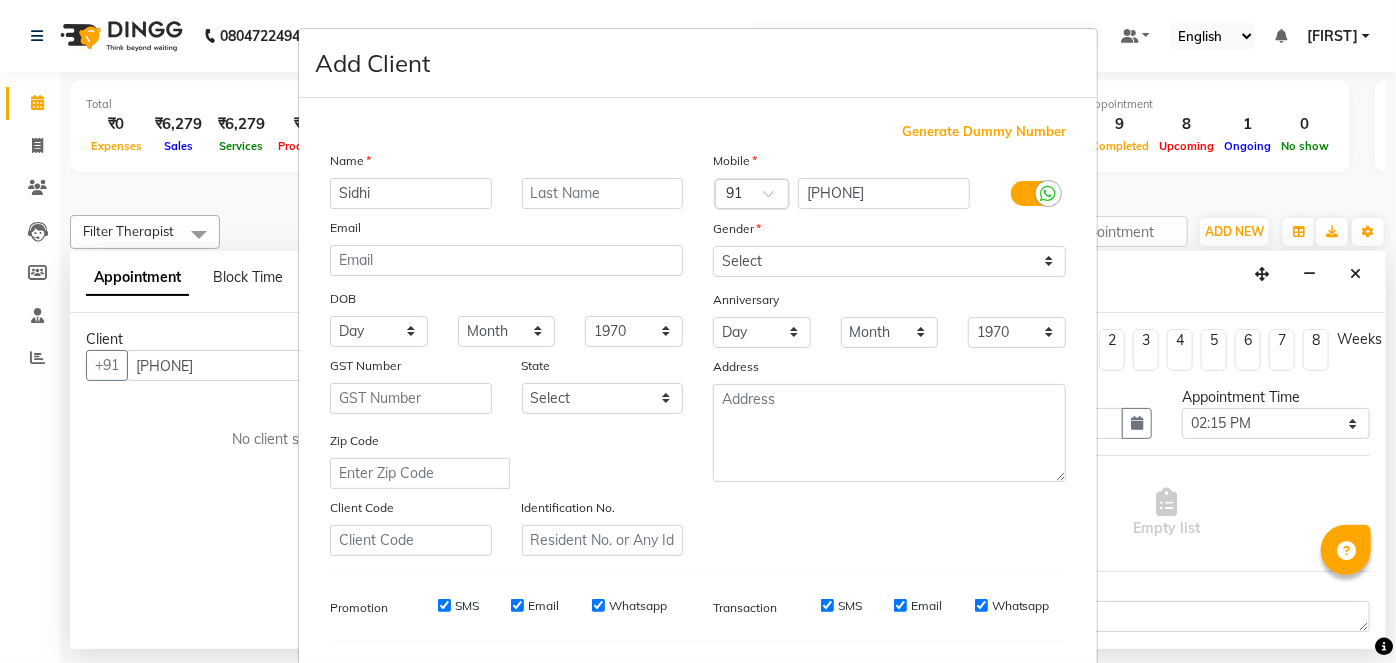type on "Sidhi" 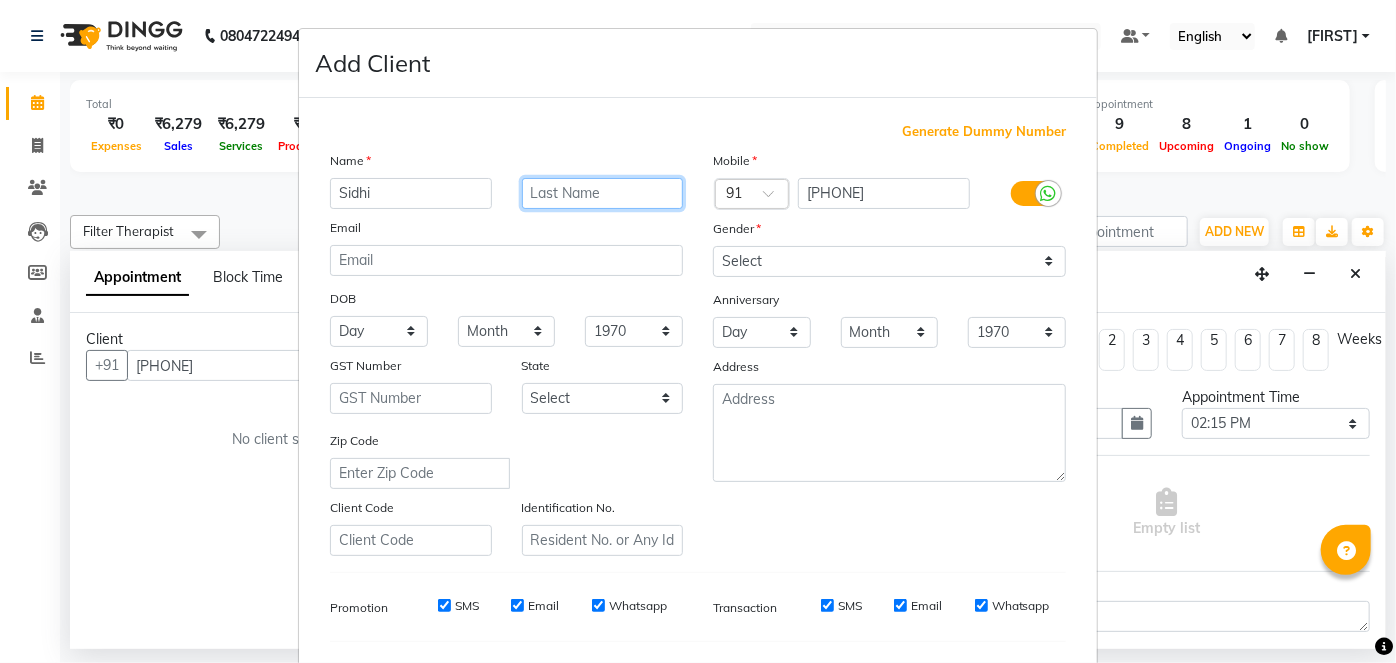 click at bounding box center [603, 193] 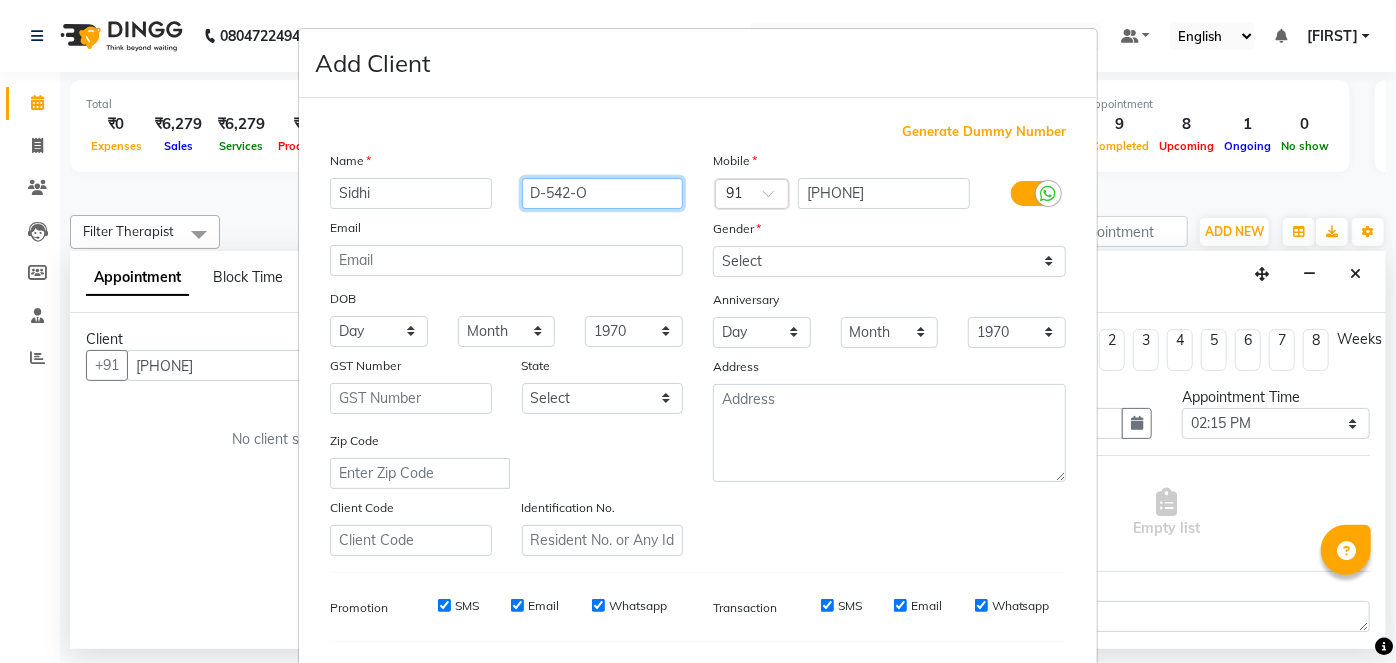 type on "D-542-O" 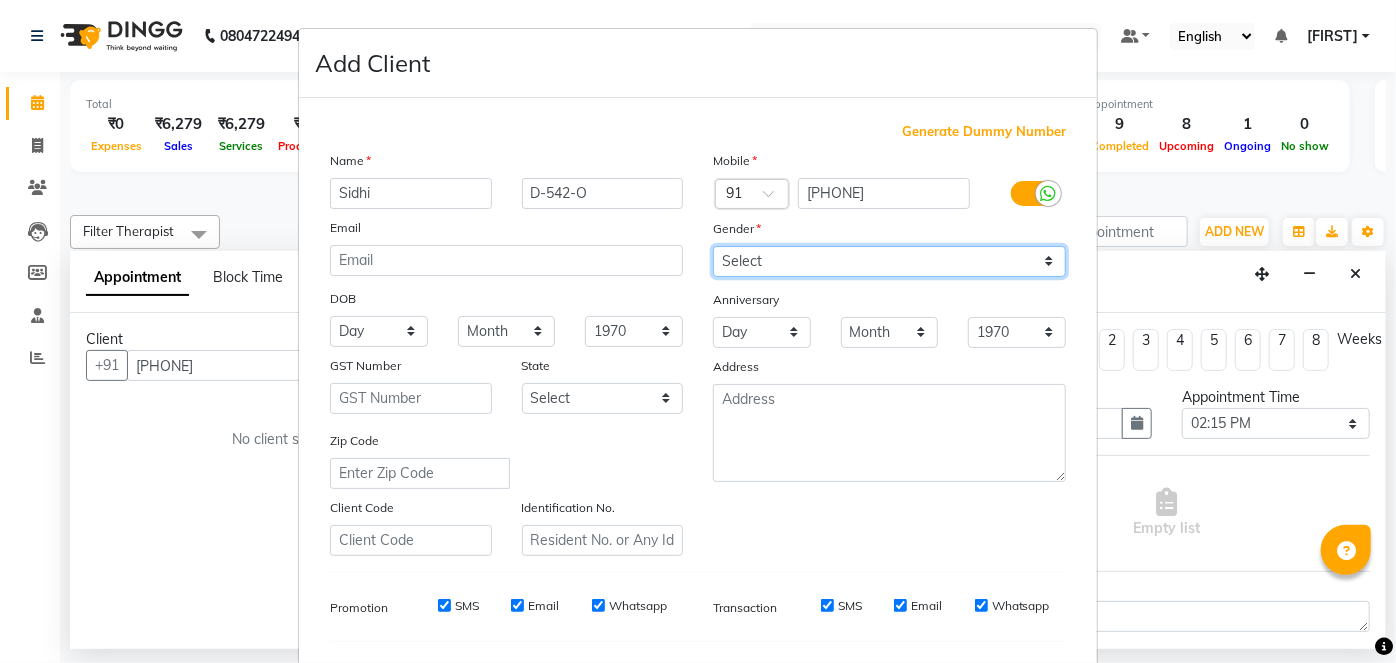 click on "Select Male Female Other Prefer Not To Say" at bounding box center (889, 261) 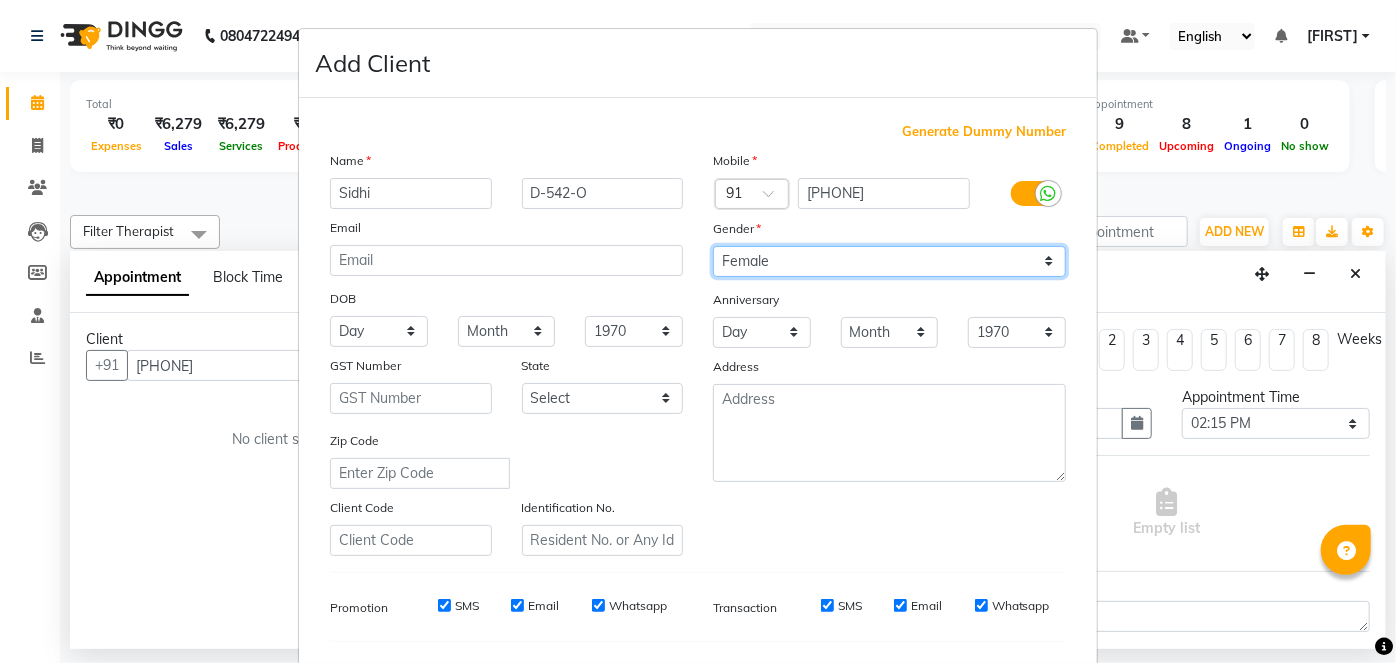 click on "Select Male Female Other Prefer Not To Say" at bounding box center [889, 261] 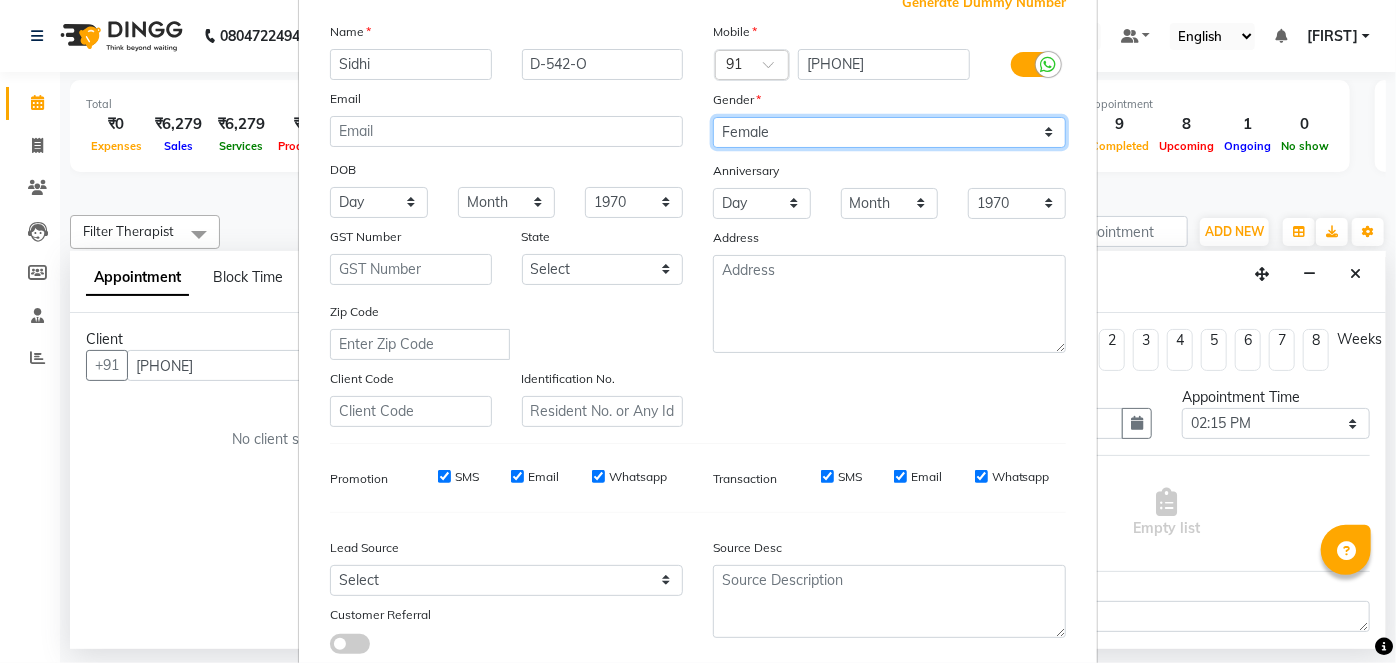 scroll, scrollTop: 258, scrollLeft: 0, axis: vertical 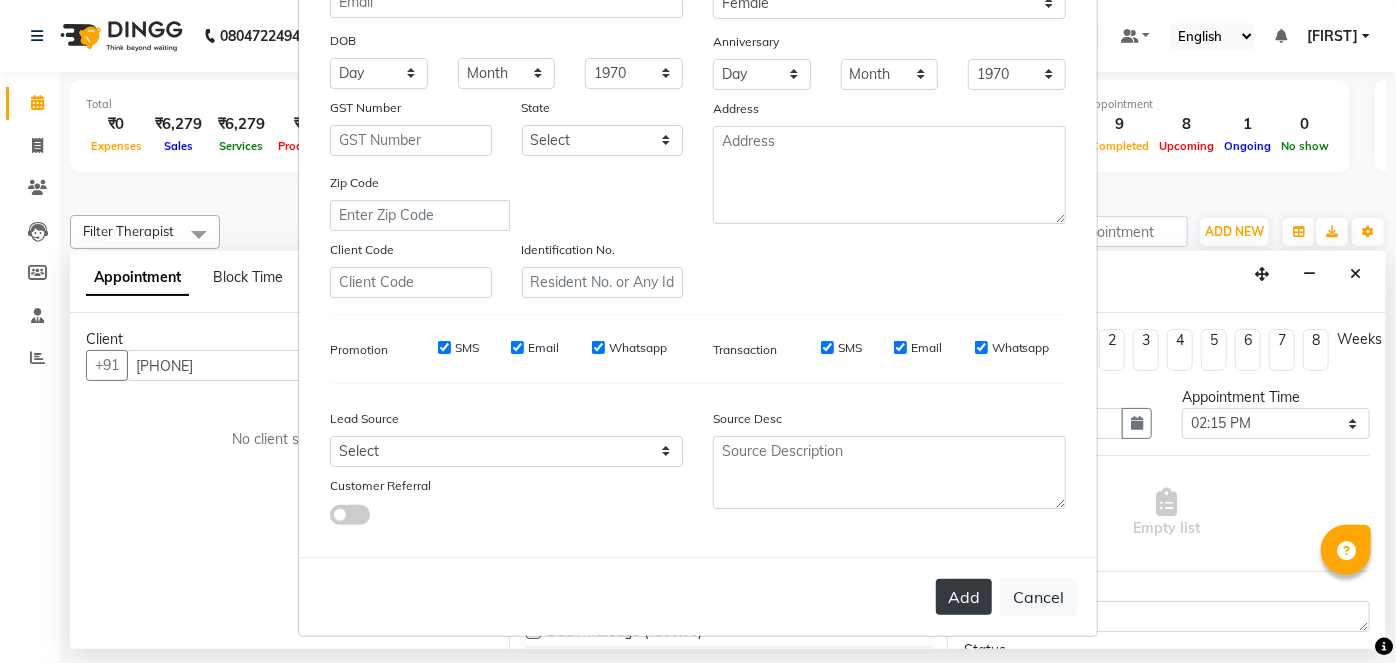 click on "Add" at bounding box center [964, 597] 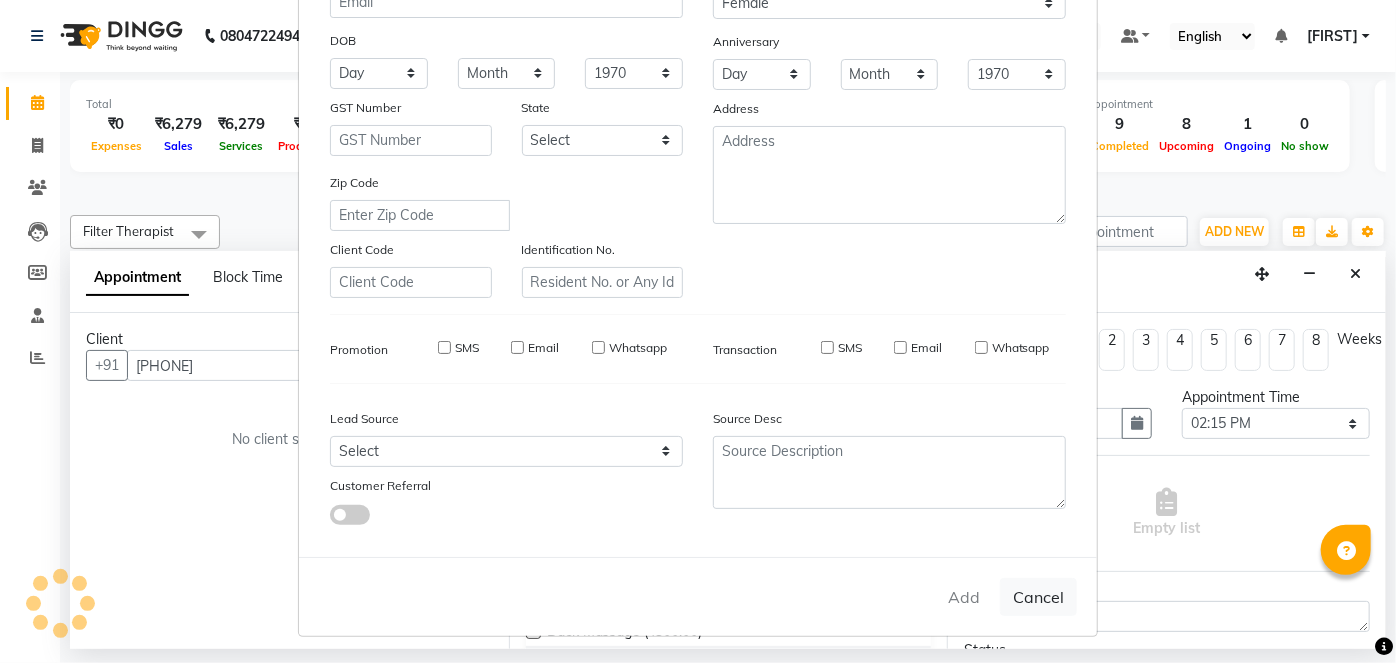 type 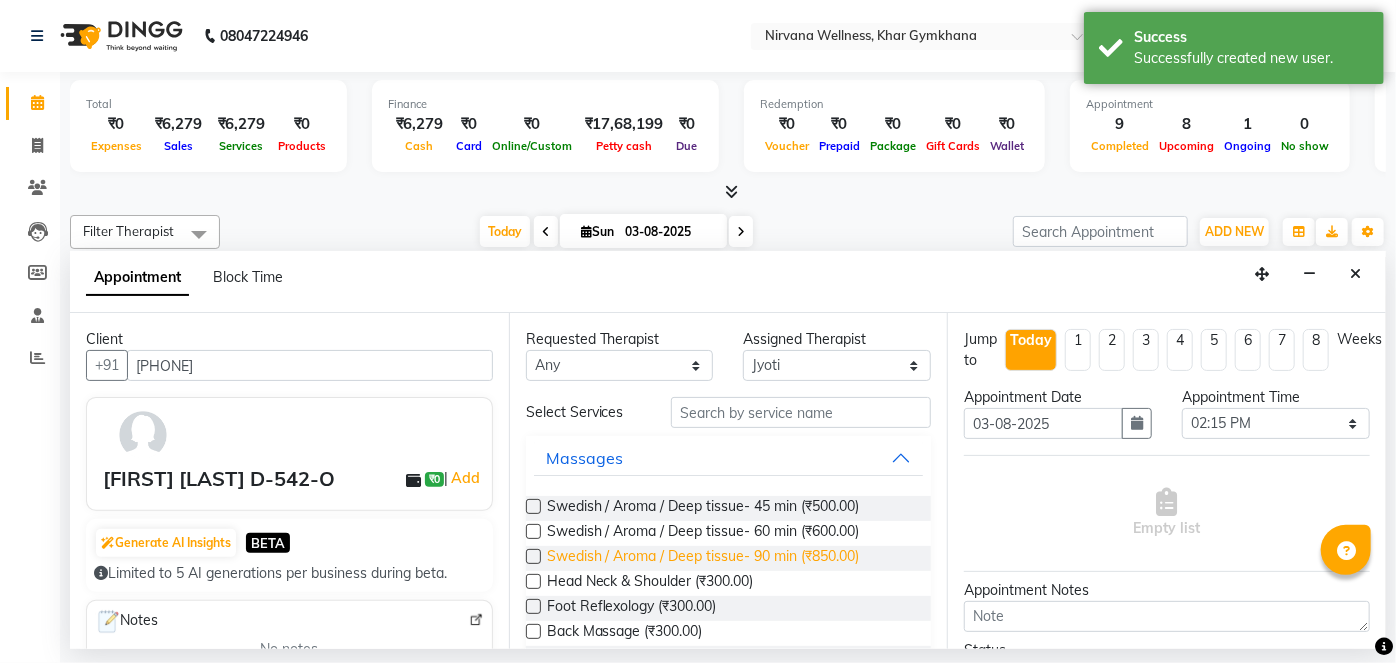 scroll, scrollTop: 181, scrollLeft: 0, axis: vertical 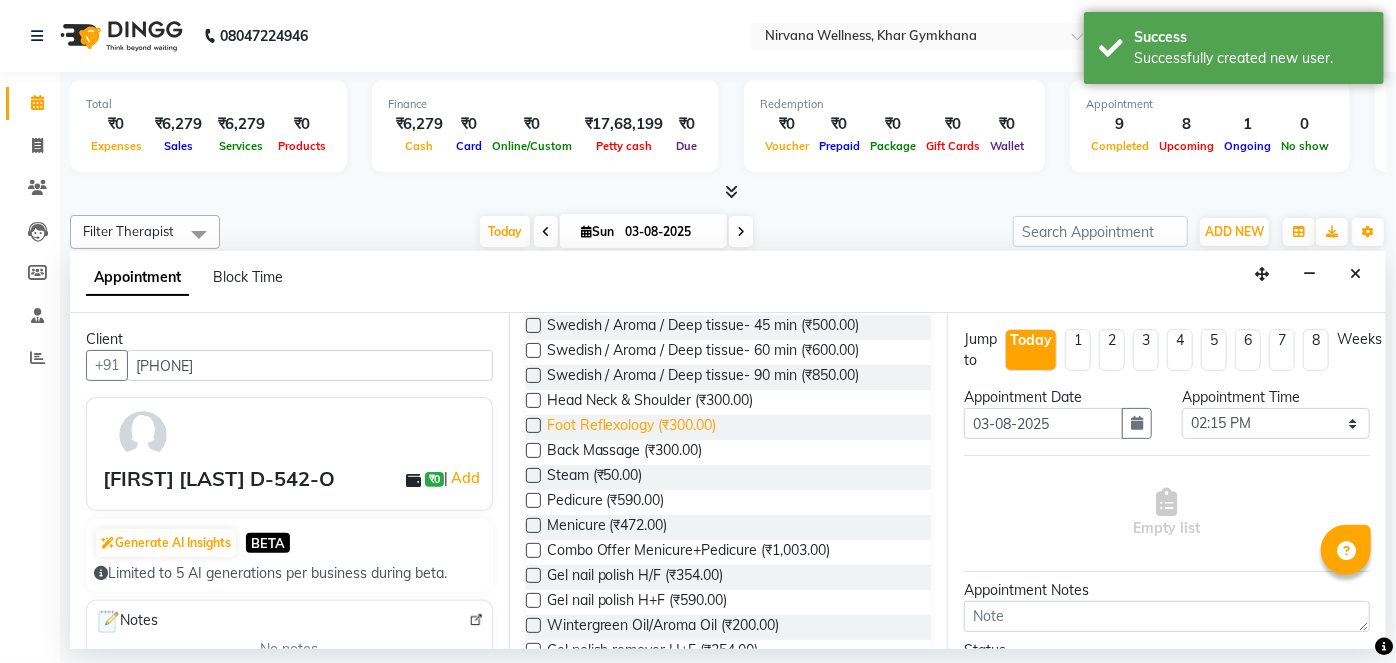 click on "Foot Reflexology (₹300.00)" at bounding box center (632, 427) 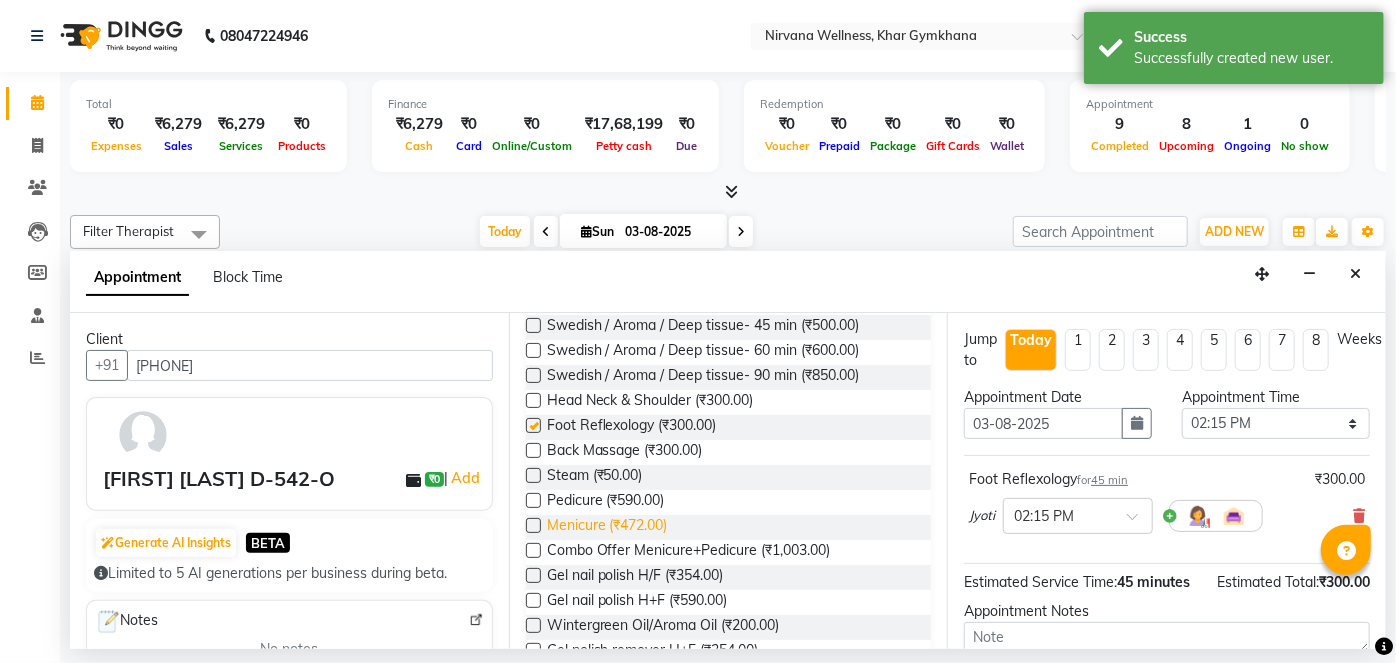 checkbox on "false" 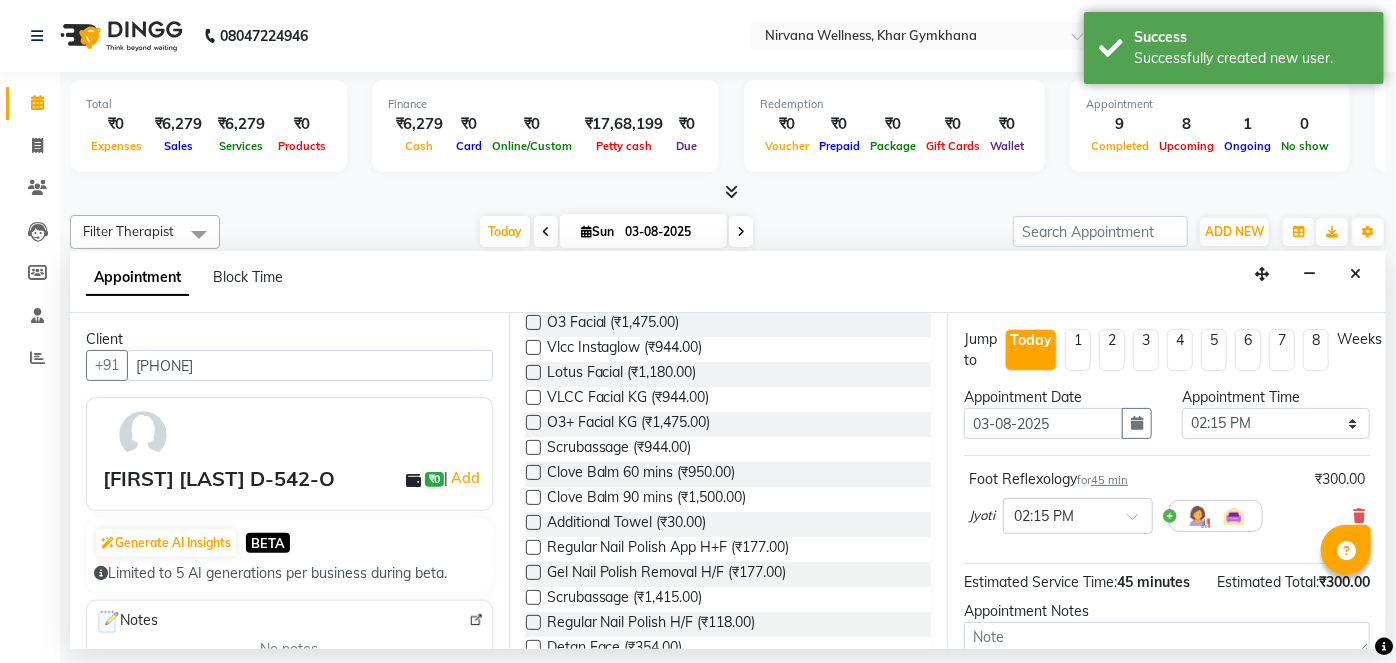 scroll, scrollTop: 629, scrollLeft: 0, axis: vertical 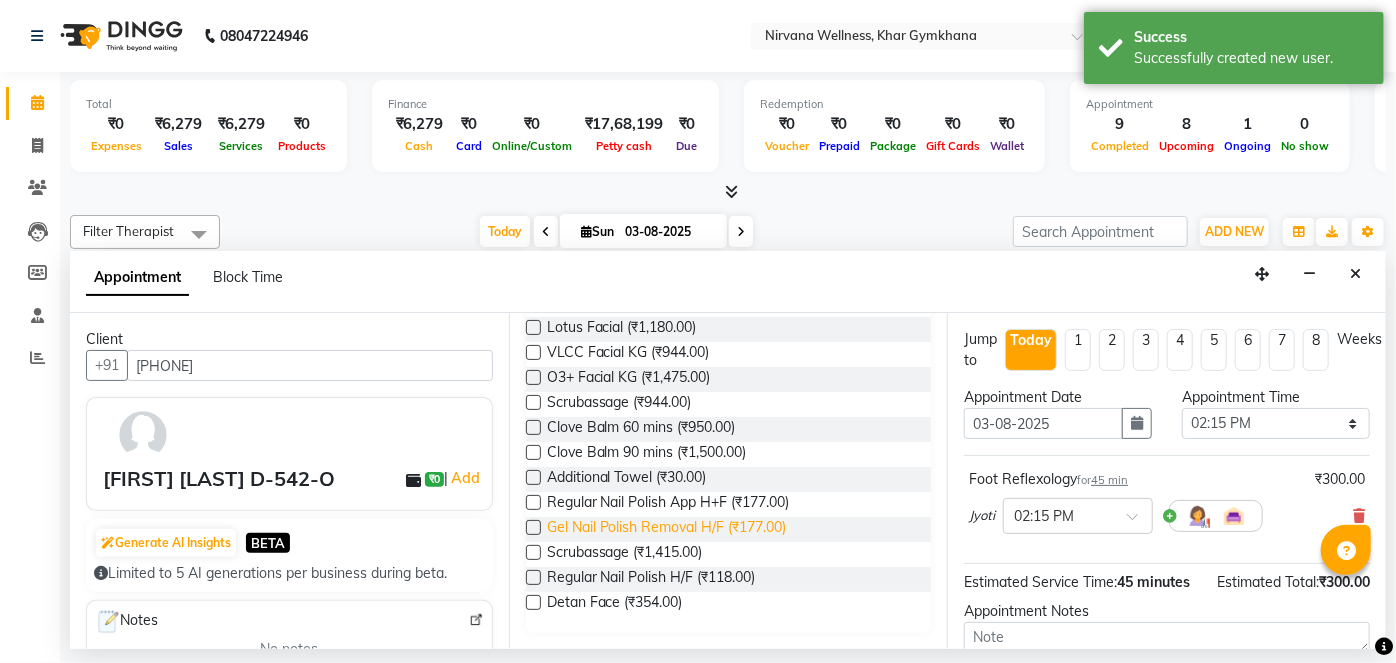click on "Gel Nail Polish Removal H/F (₹177.00)" at bounding box center (667, 529) 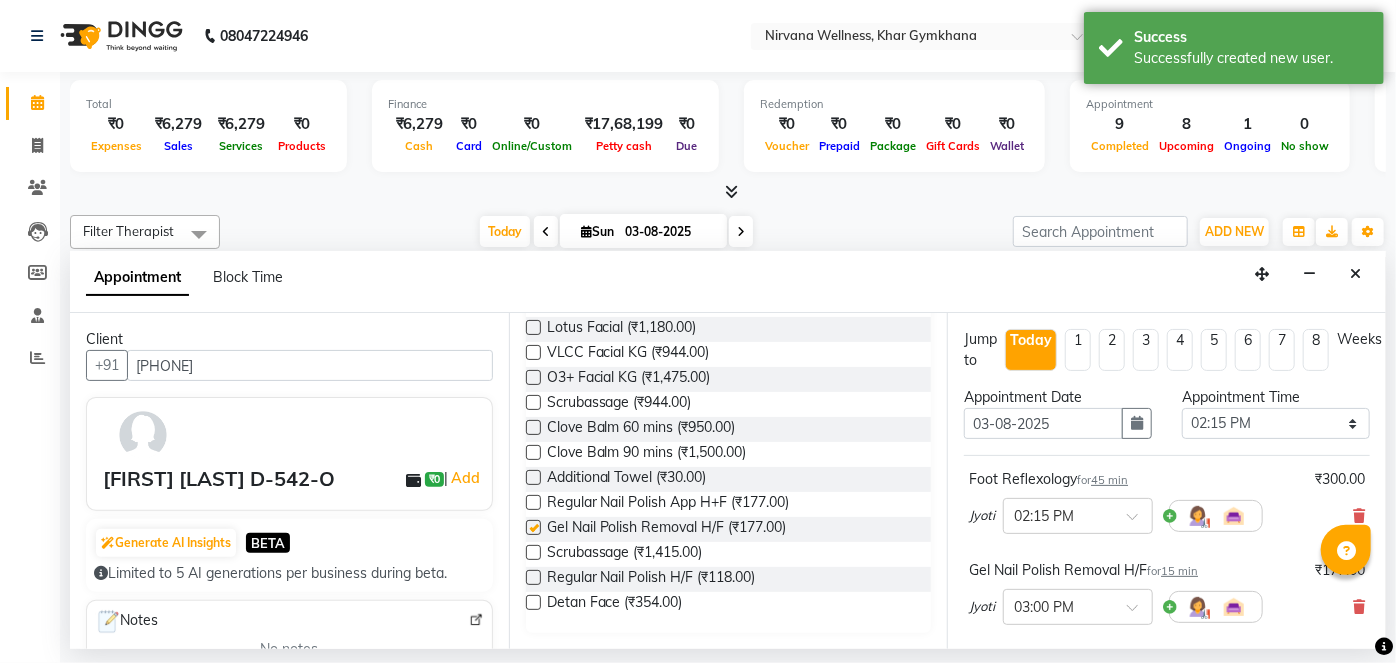 checkbox on "false" 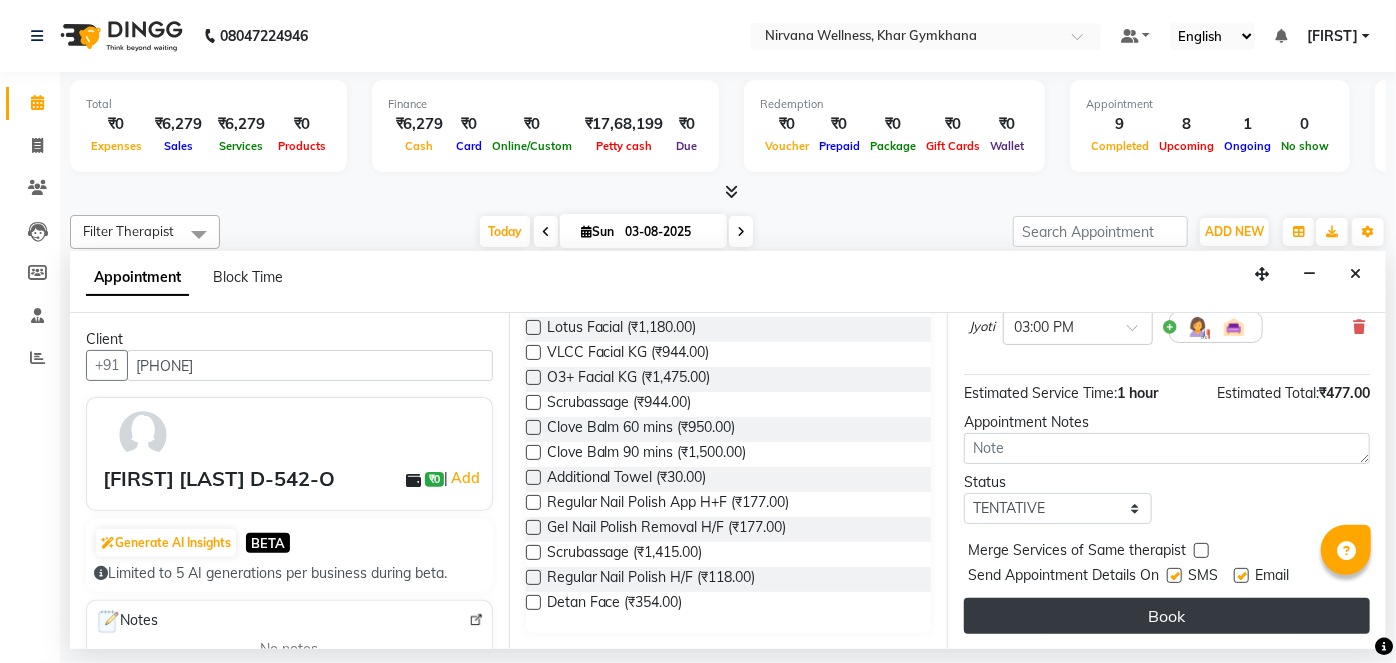 click on "Book" at bounding box center (1167, 616) 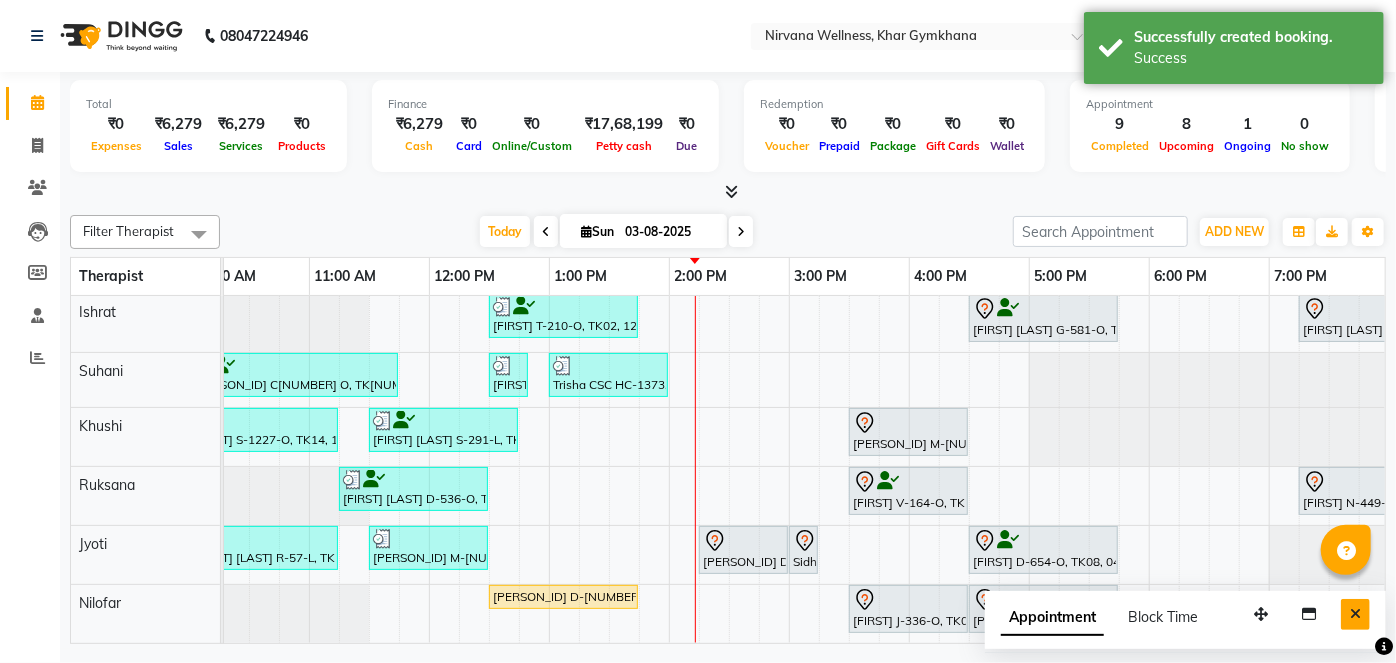 click at bounding box center (1355, 614) 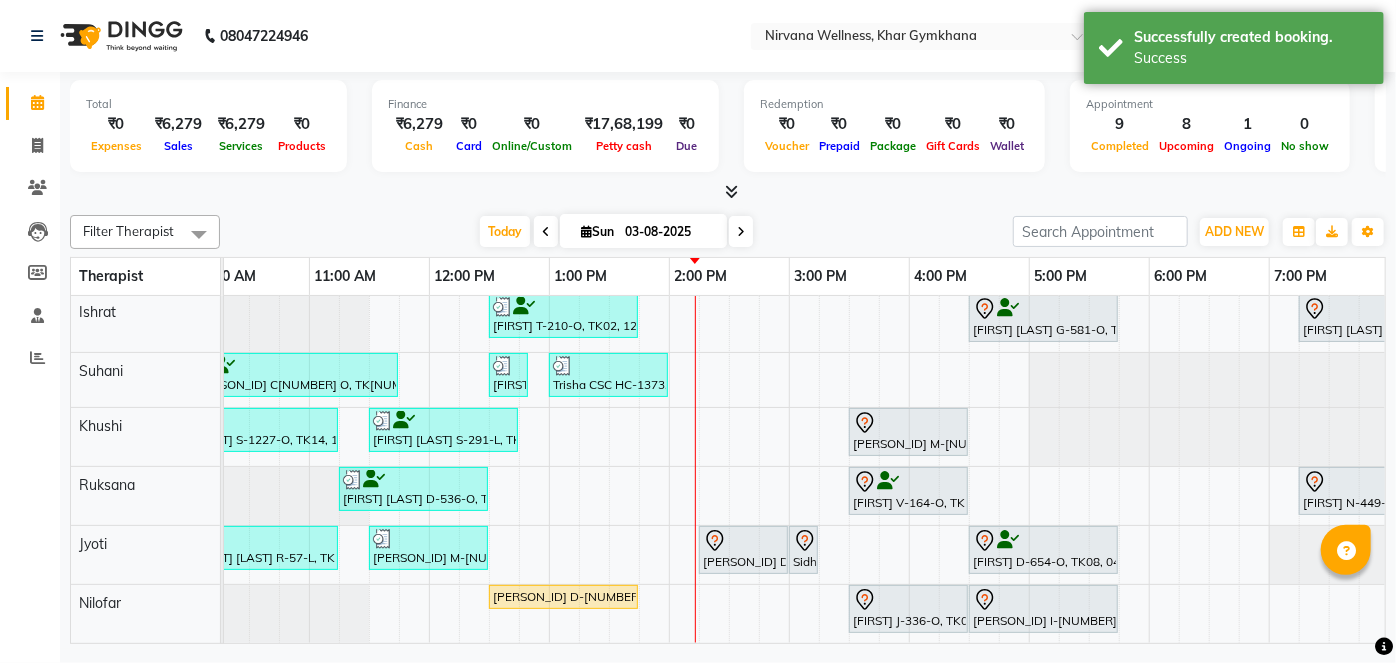 scroll, scrollTop: 13, scrollLeft: 660, axis: both 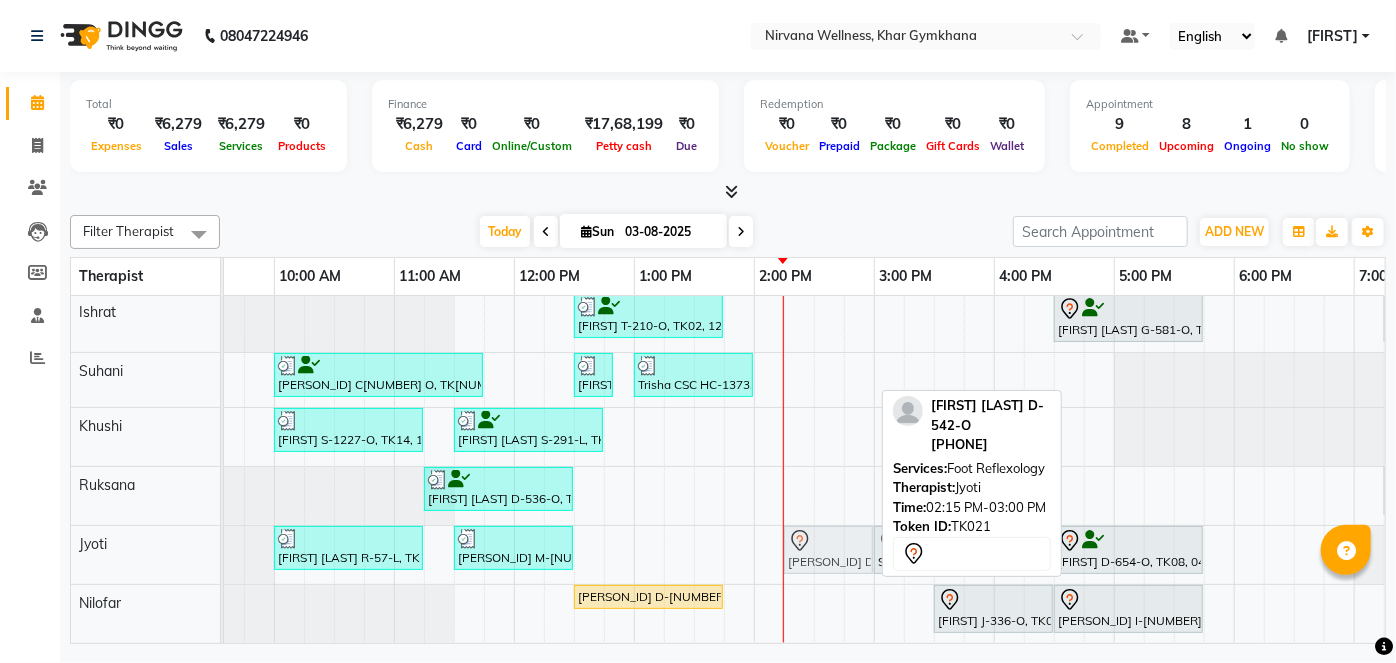 drag, startPoint x: 824, startPoint y: 529, endPoint x: 832, endPoint y: 512, distance: 18.788294 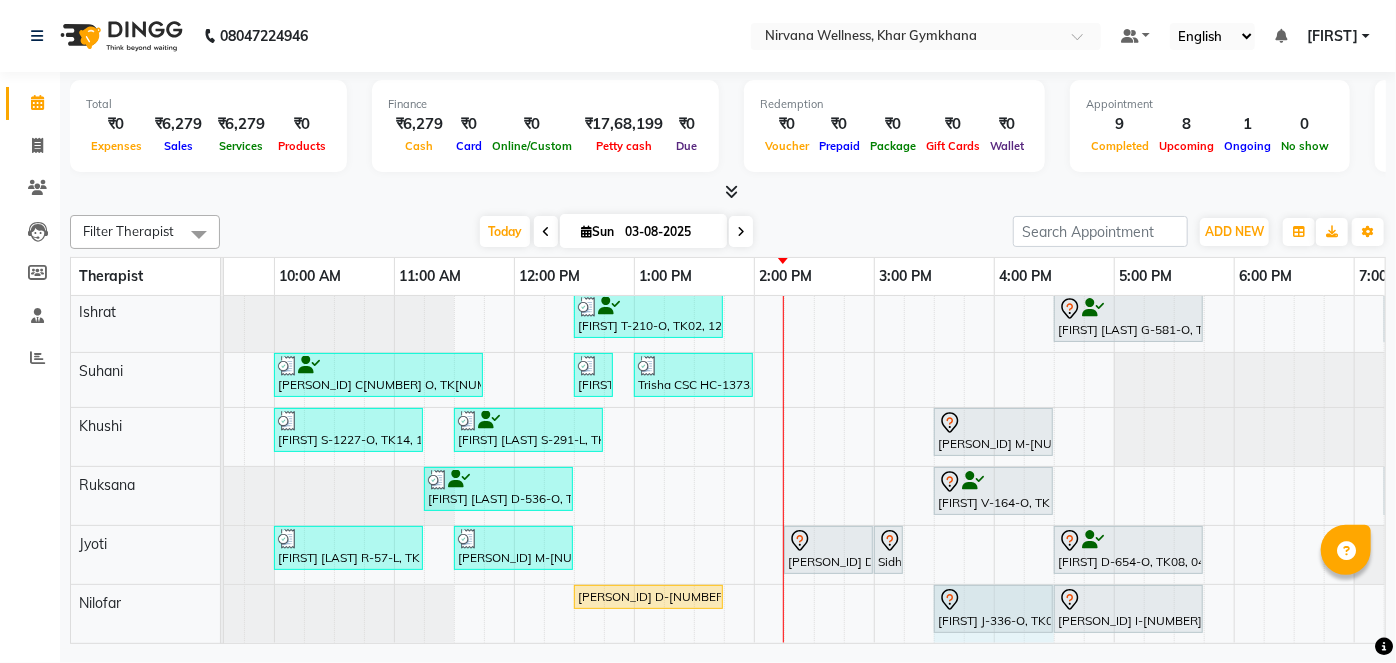 drag, startPoint x: 952, startPoint y: 624, endPoint x: 1040, endPoint y: 624, distance: 88 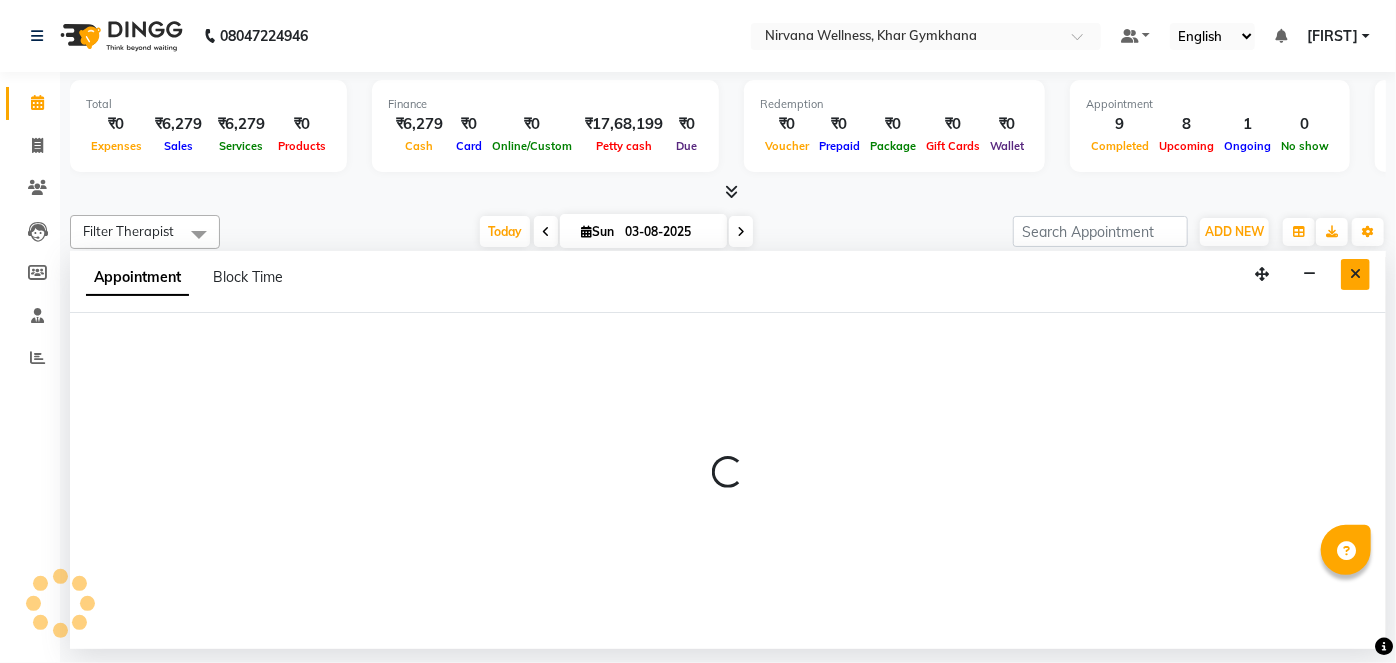 click at bounding box center [1355, 274] 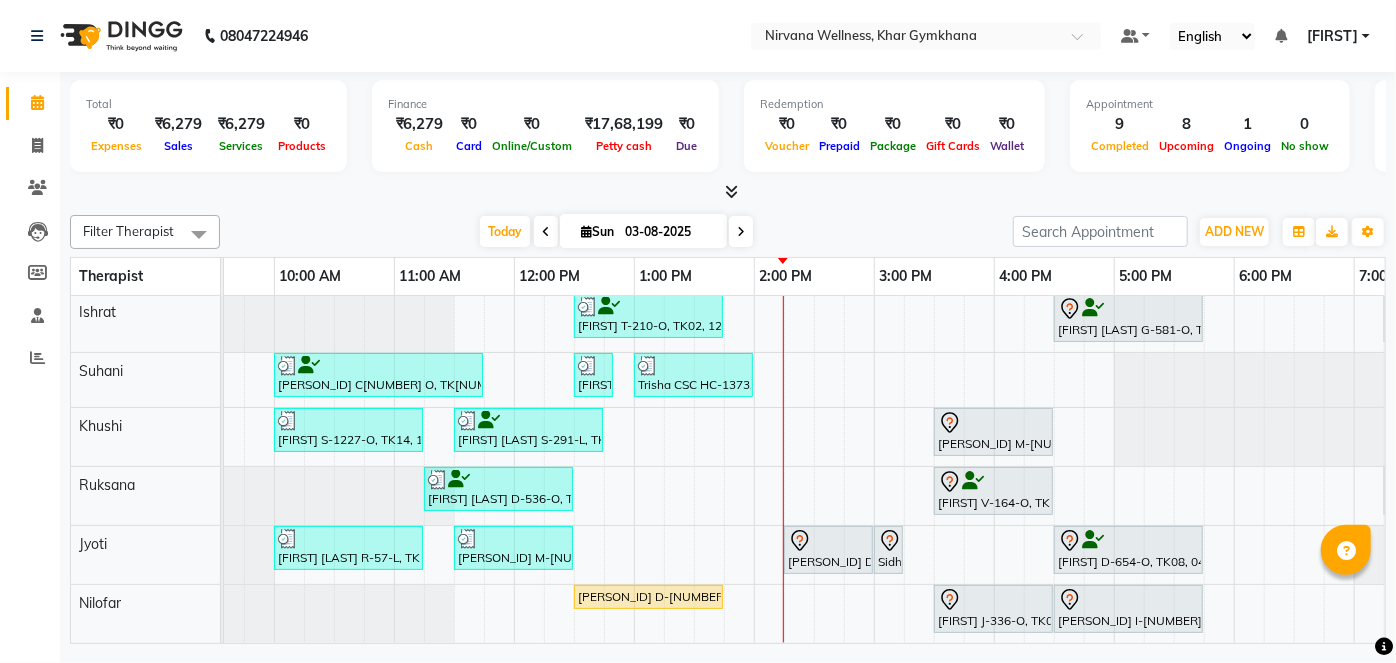 scroll, scrollTop: 0, scrollLeft: 310, axis: horizontal 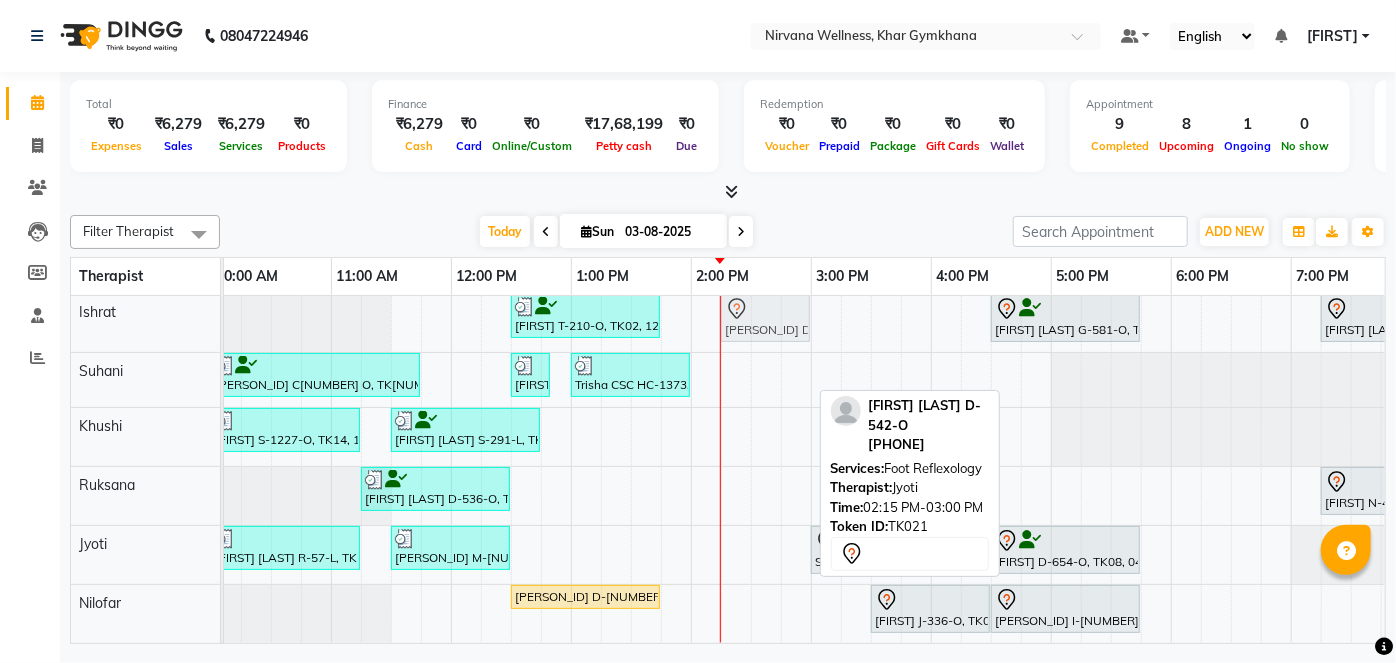 drag, startPoint x: 767, startPoint y: 548, endPoint x: 777, endPoint y: 333, distance: 215.23244 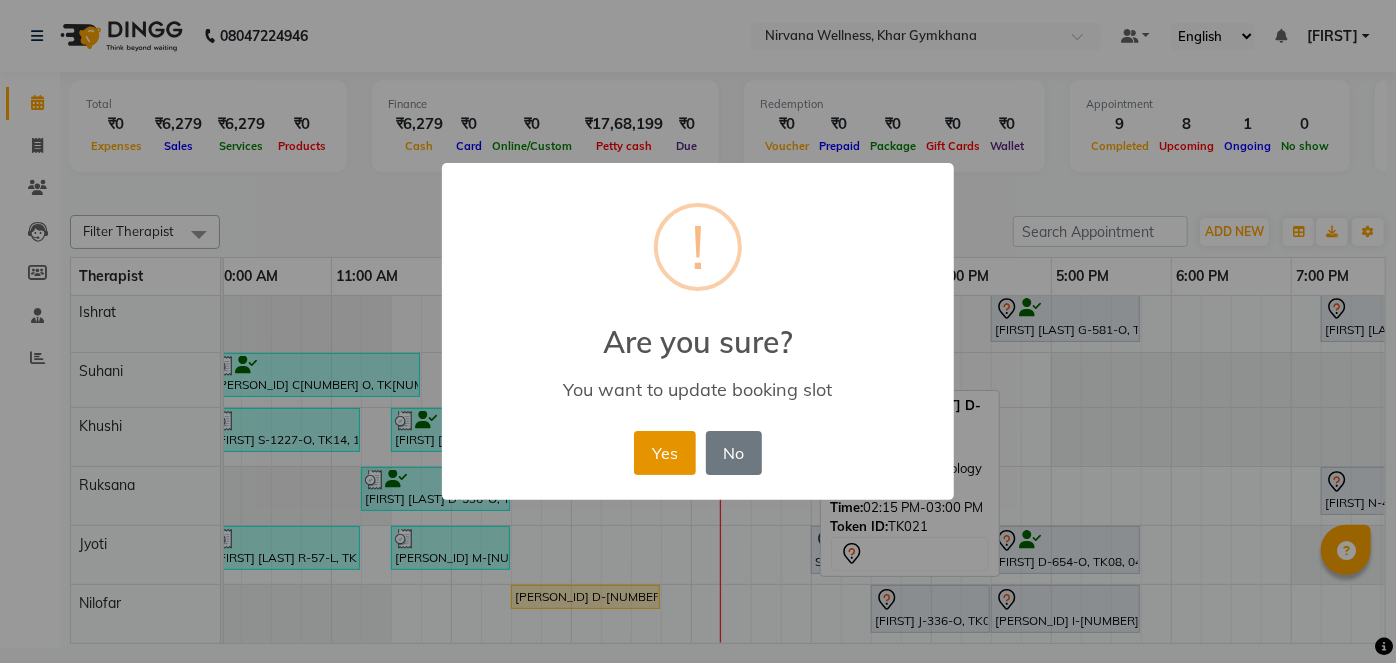 click on "Yes" at bounding box center (664, 453) 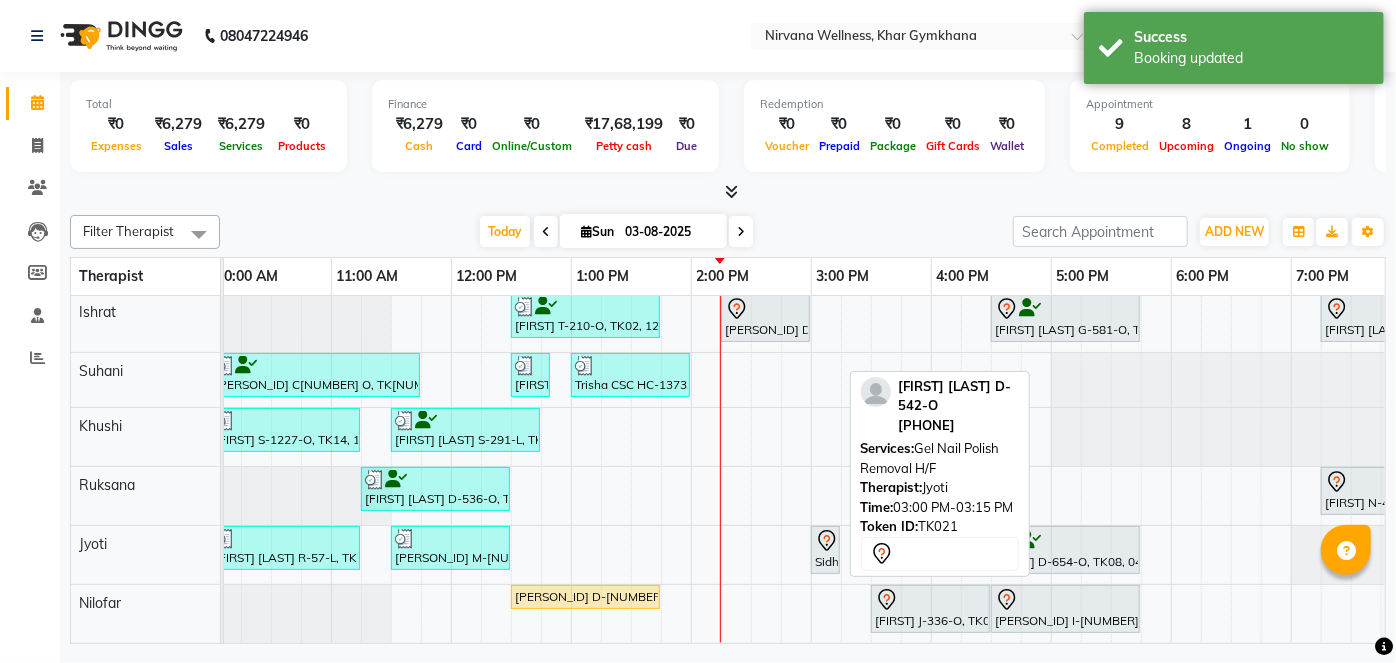 click 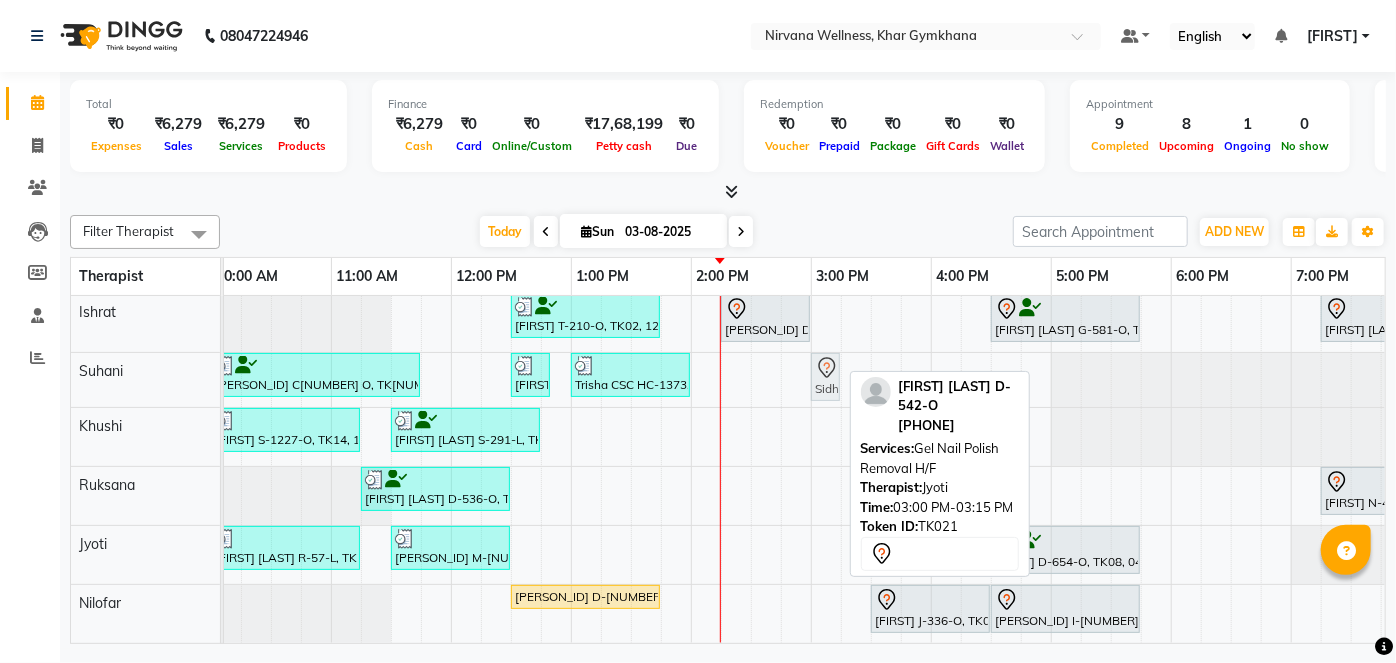 drag, startPoint x: 829, startPoint y: 552, endPoint x: 829, endPoint y: 395, distance: 157 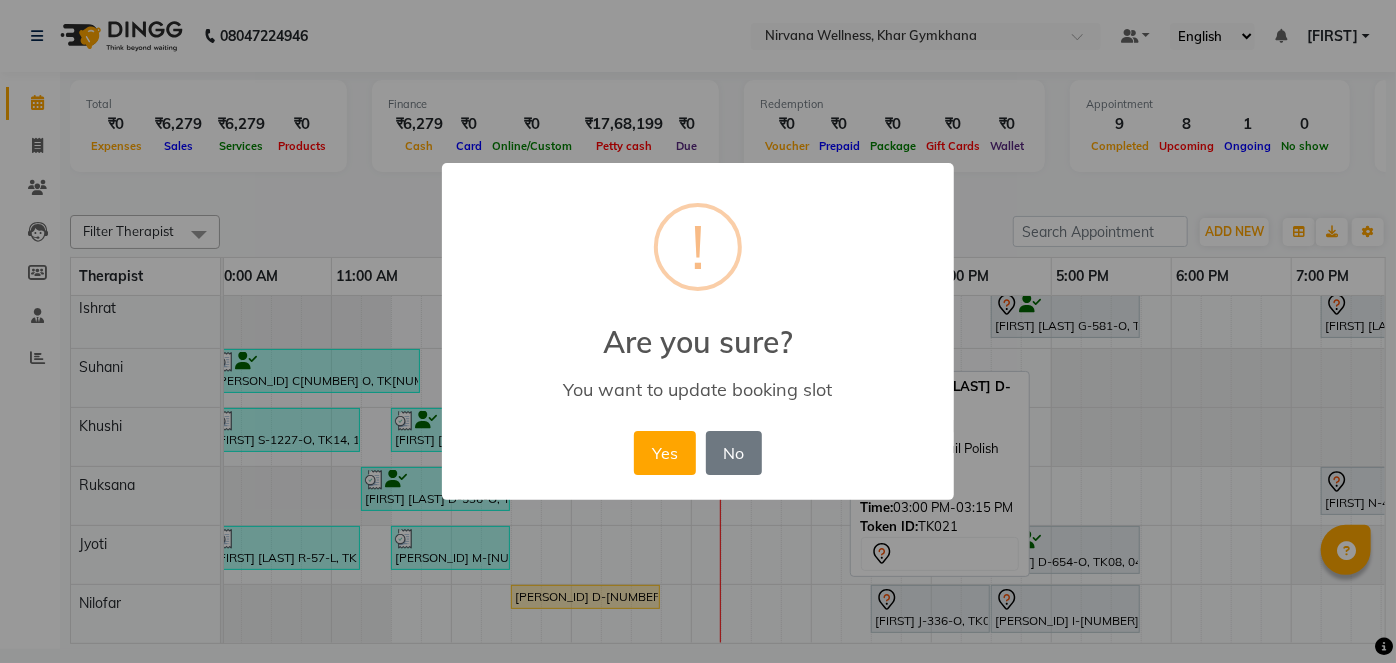 click on "Yes No No" at bounding box center (697, 453) 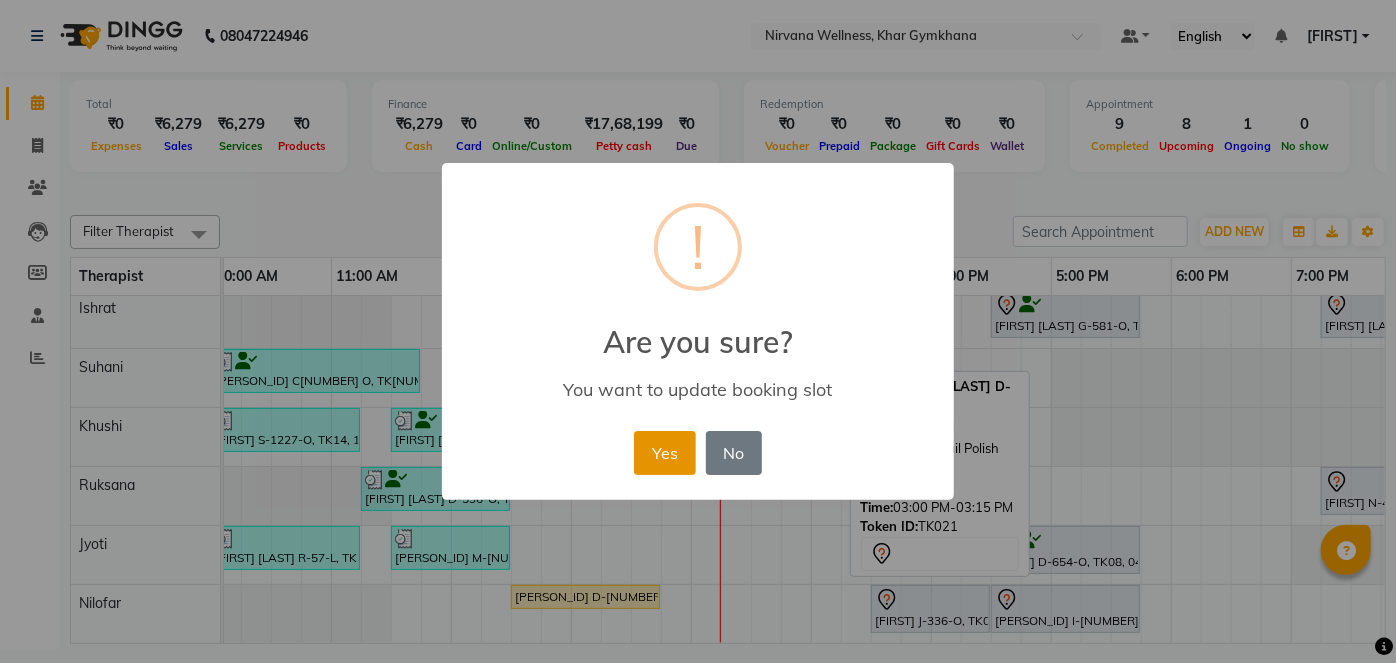 click on "Yes" at bounding box center (664, 453) 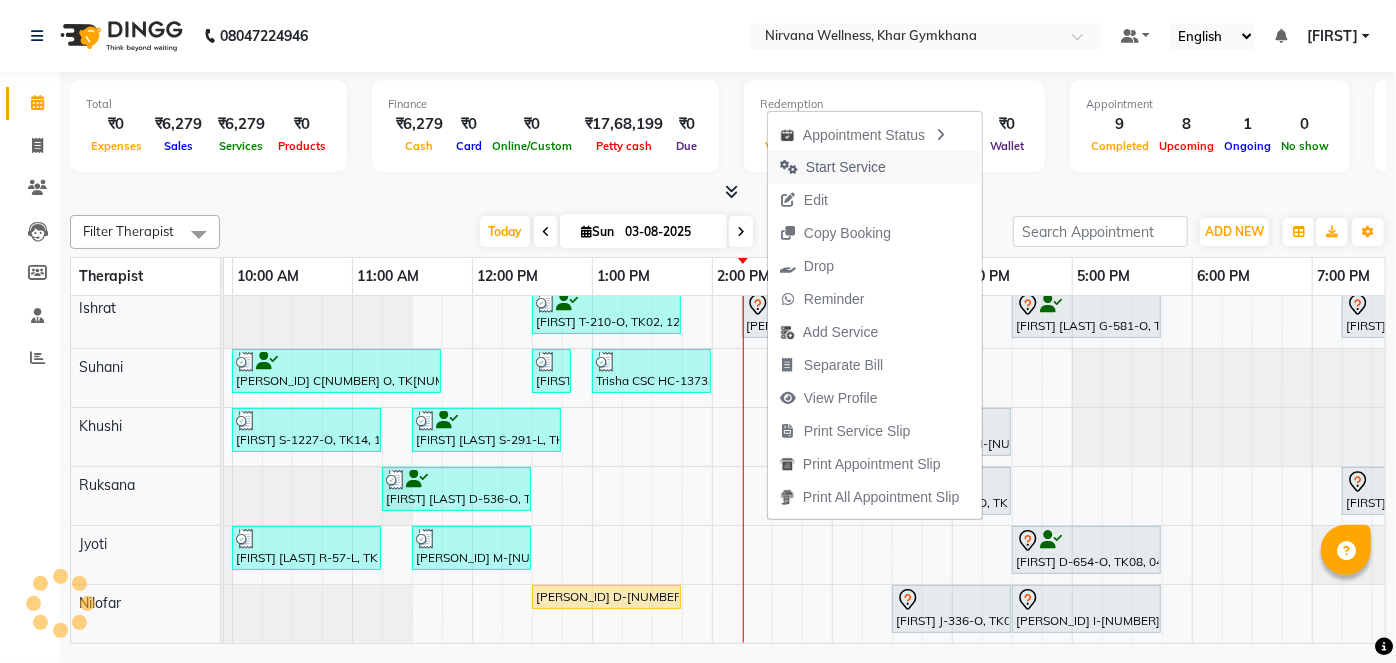 click on "Start Service" at bounding box center [833, 167] 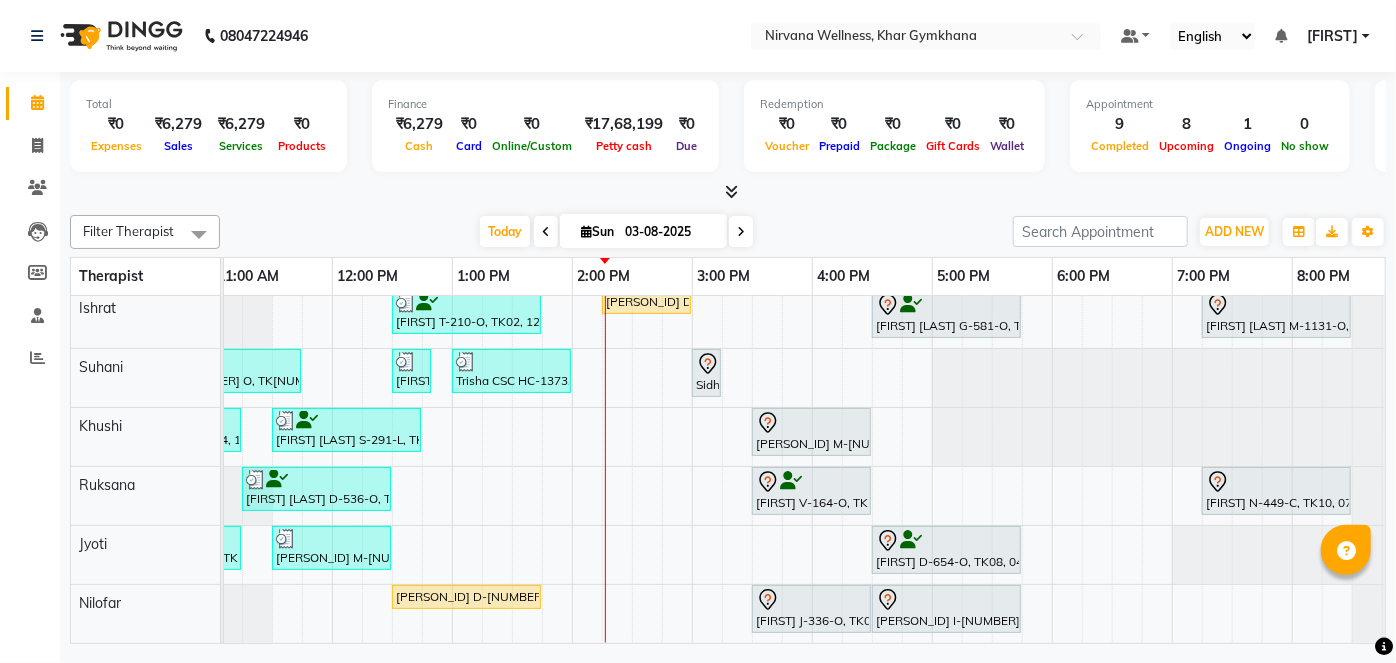 scroll, scrollTop: 15, scrollLeft: 492, axis: both 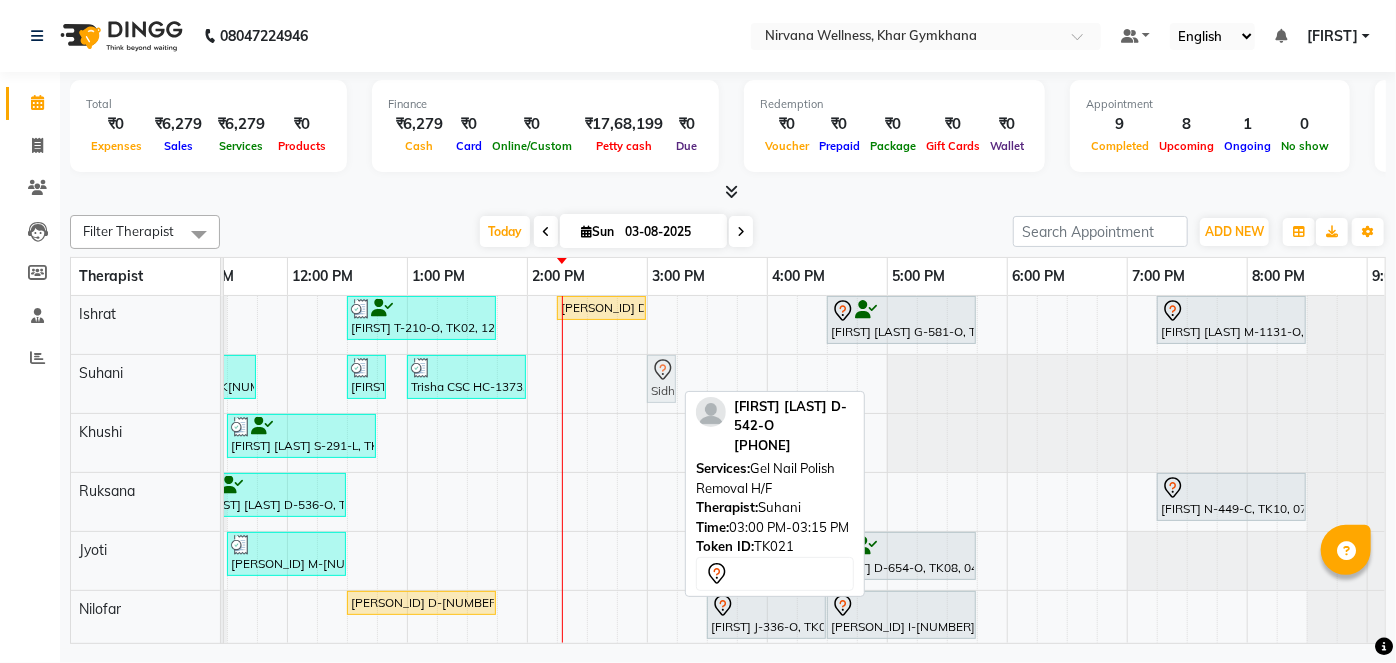 drag, startPoint x: 661, startPoint y: 366, endPoint x: 667, endPoint y: 391, distance: 25.70992 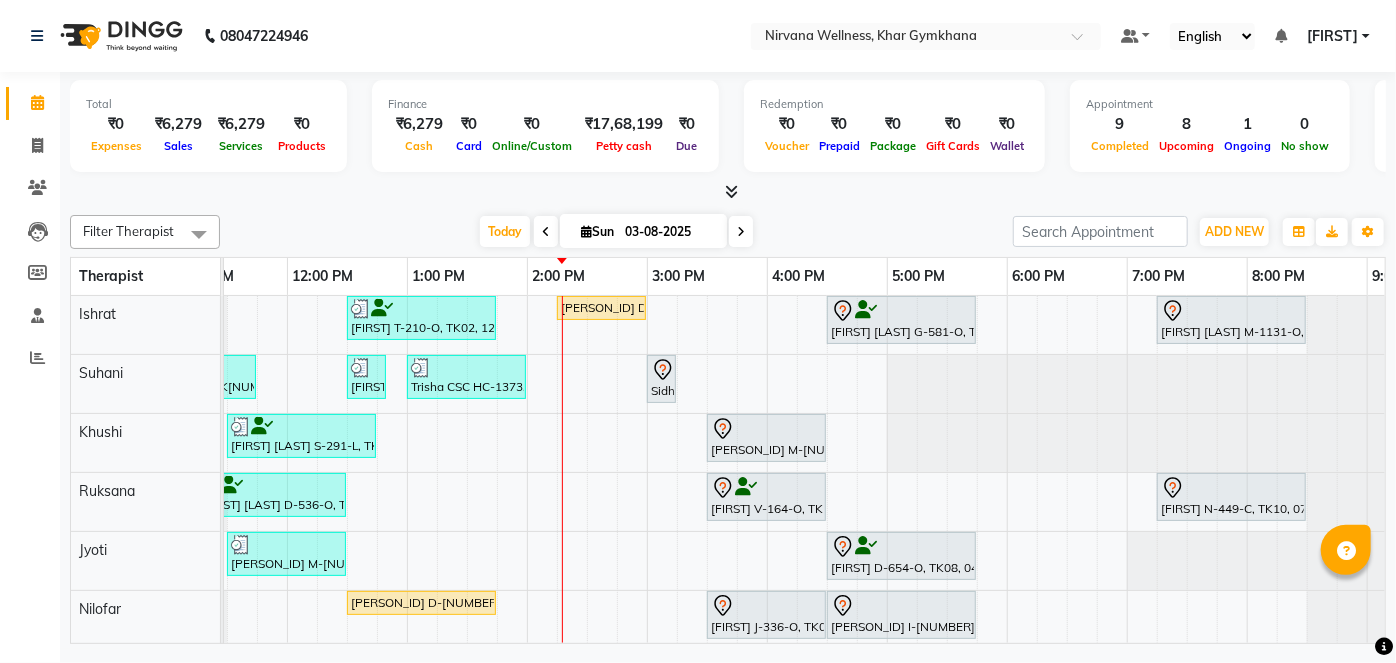 scroll, scrollTop: 0, scrollLeft: 541, axis: horizontal 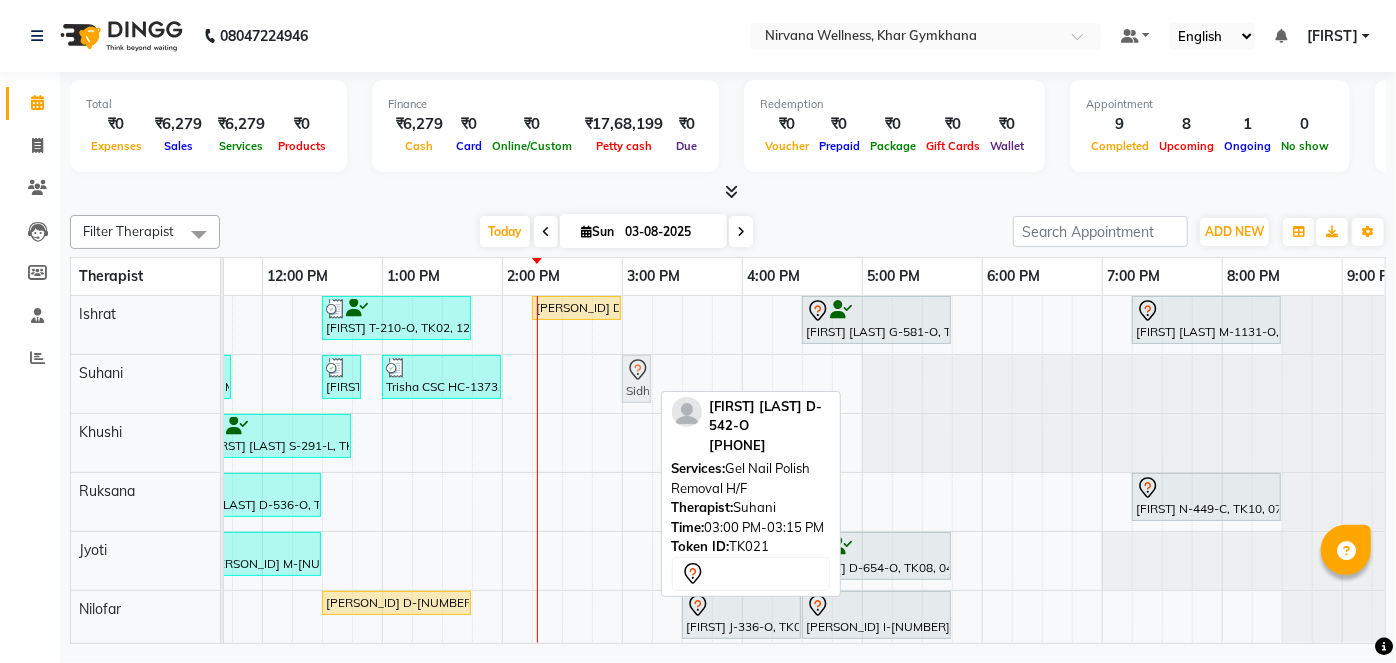 drag, startPoint x: 641, startPoint y: 384, endPoint x: 628, endPoint y: 380, distance: 13.601471 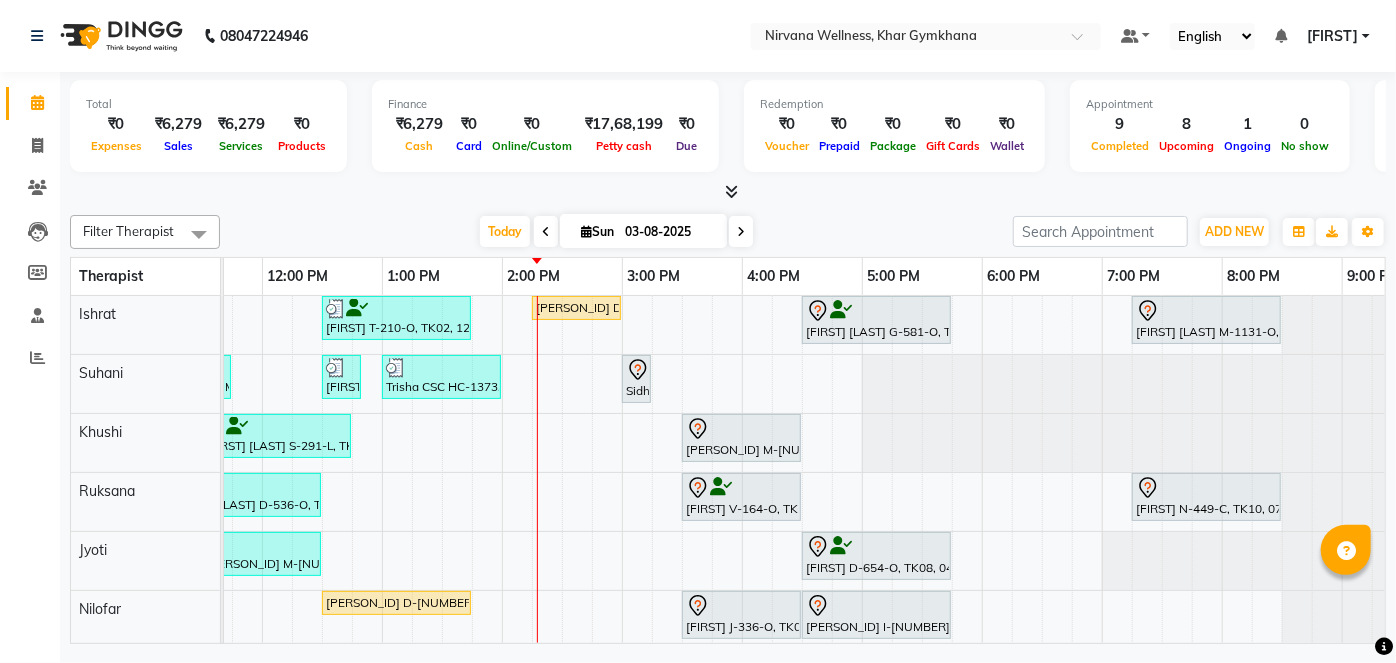 scroll, scrollTop: 0, scrollLeft: 626, axis: horizontal 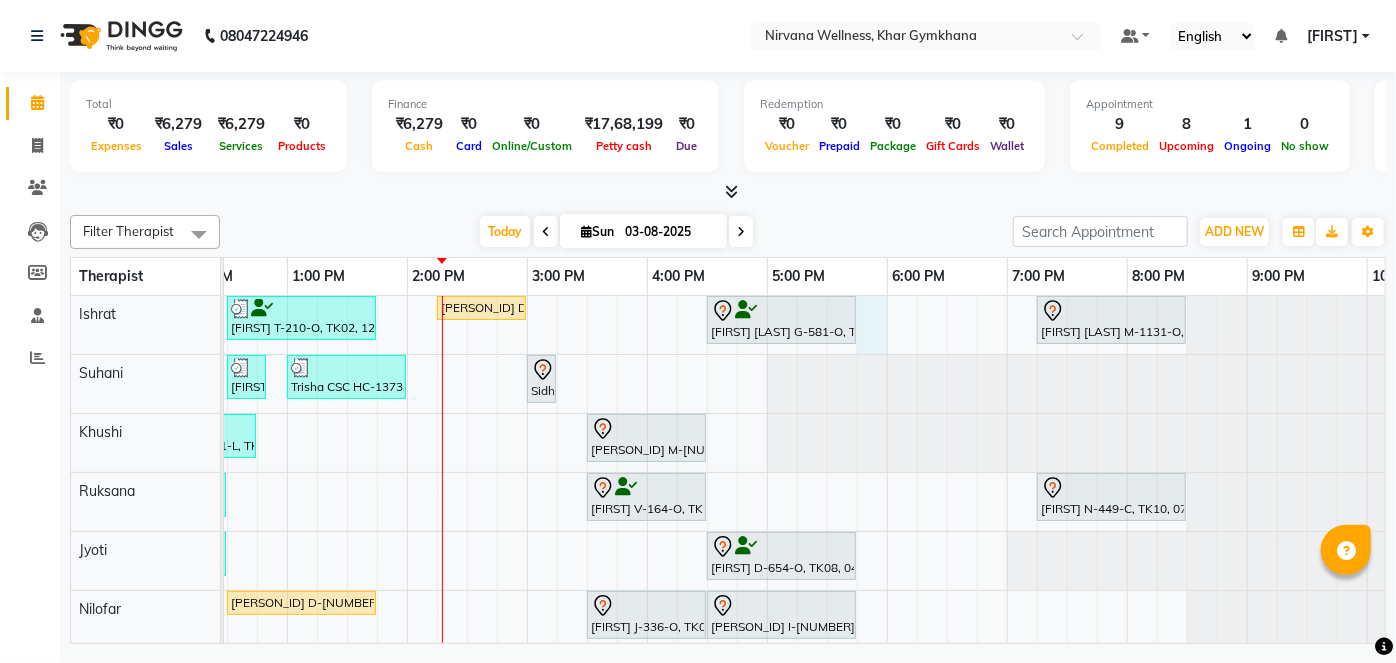 click on "[FIRST] [LAST] T-210-O, TK02, 12:30 PM-01:45 PM, Swedish / Aroma / Deep tissue- 60 min    [FIRST] [LAST] D-542-O, TK21, 02:15 PM-03:00 PM, Foot Reflexology             [FIRST] [LAST] G-581-O, TK01, 04:30 PM-05:45 PM, Swedish / Aroma / Deep tissue- 60 min             [FIRST] [LAST] M-1131-O, TK20, 07:15 PM-08:30 PM, Swedish / Aroma / Deep tissue- 60 min     [FIRST] [LAST] C194 O, TK04, 10:00 AM-11:45 AM, Swedish / Aroma / Deep tissue- 90 min     [FIRST] [LAST] HC-1373, TK16, 12:30 PM-12:50 PM, Detan Face     [FIRST] [LAST] HC-1373, TK16, 01:00 PM-02:00 PM, O3 Facial             [FIRST] [LAST] D-542-O, TK21, 03:00 PM-03:15 PM, Gel Nail Polish Removal H/F     [FIRST] [LAST] S-1227-O, TK14, 10:00 AM-11:15 AM, Swedish / Aroma / Deep tissue- 60 min     [FIRST] [LAST] S-291-L, TK05, 11:30 AM-12:45 PM, Swedish / Aroma / Deep tissue- 60 min             [FIRST] [LAST] M-1343-O, TK03, 03:30 PM-04:30 PM, Swedish / Aroma / Deep tissue- 60 min     [FIRST] [LAST] D-536-O, TK07, 11:15 AM-12:30 PM, Swedish / Aroma / Deep tissue- 60 min" at bounding box center (527, 472) 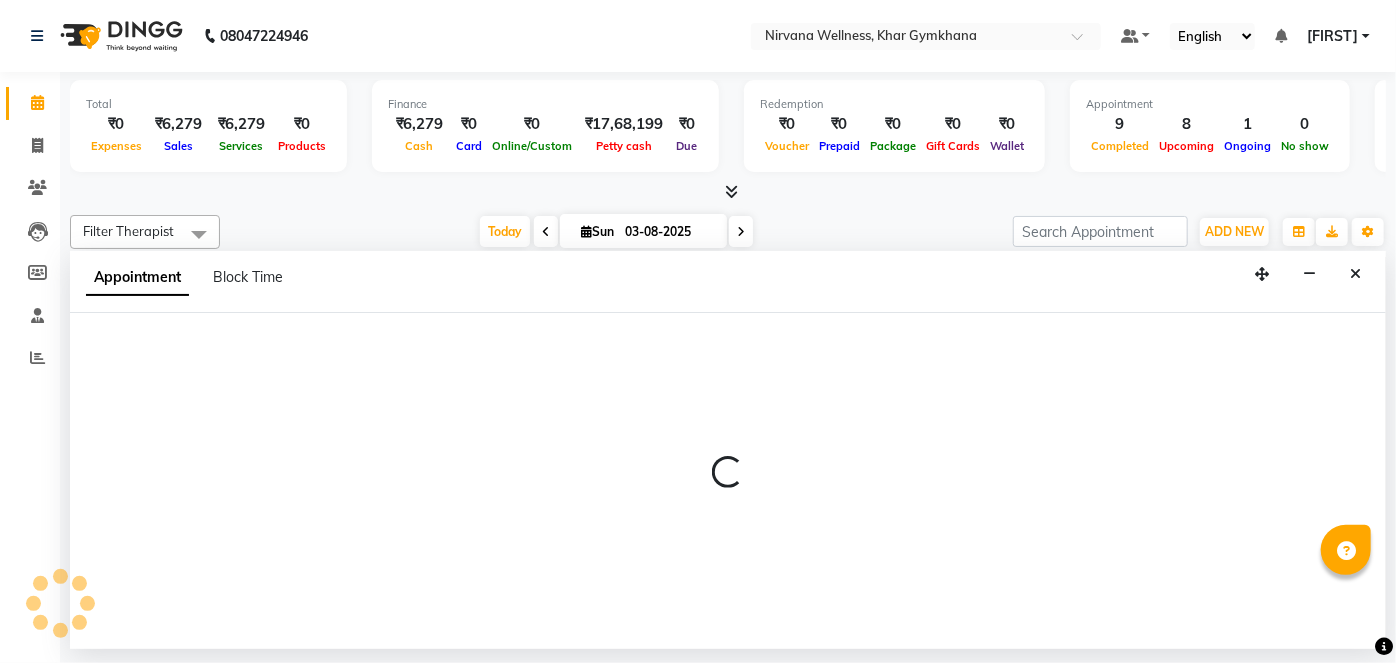 select on "67021" 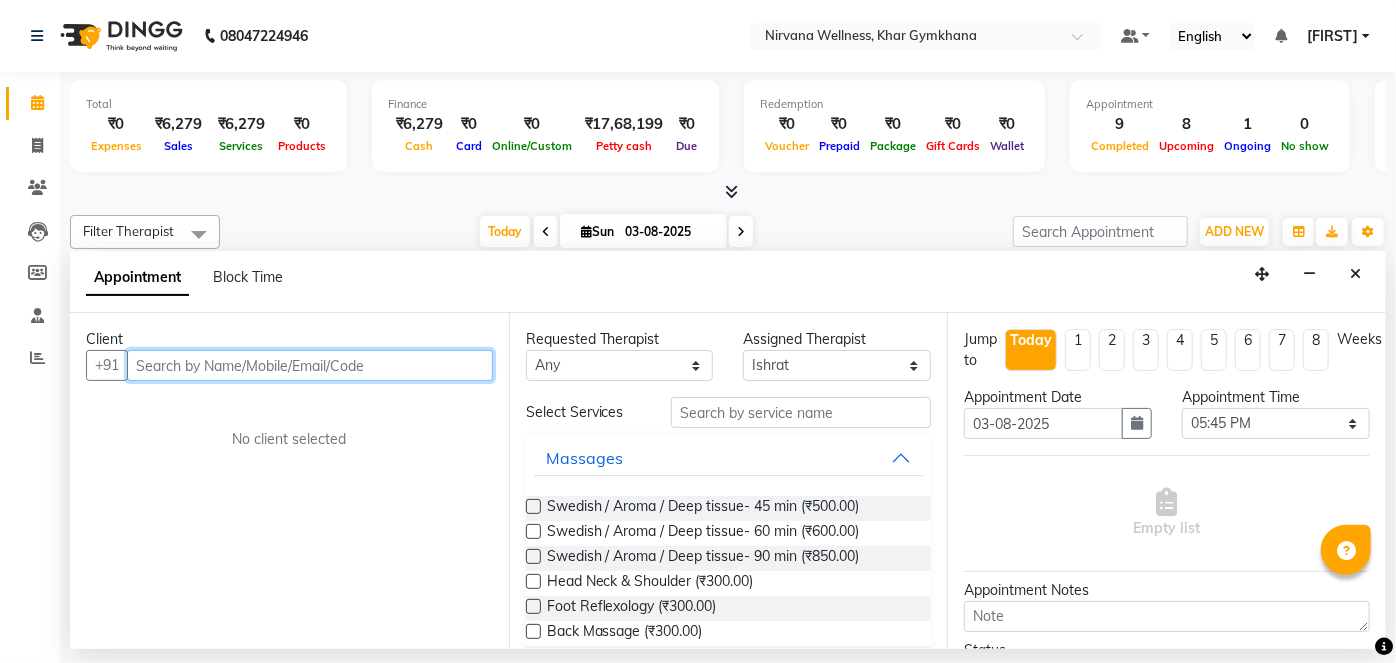 click at bounding box center [310, 365] 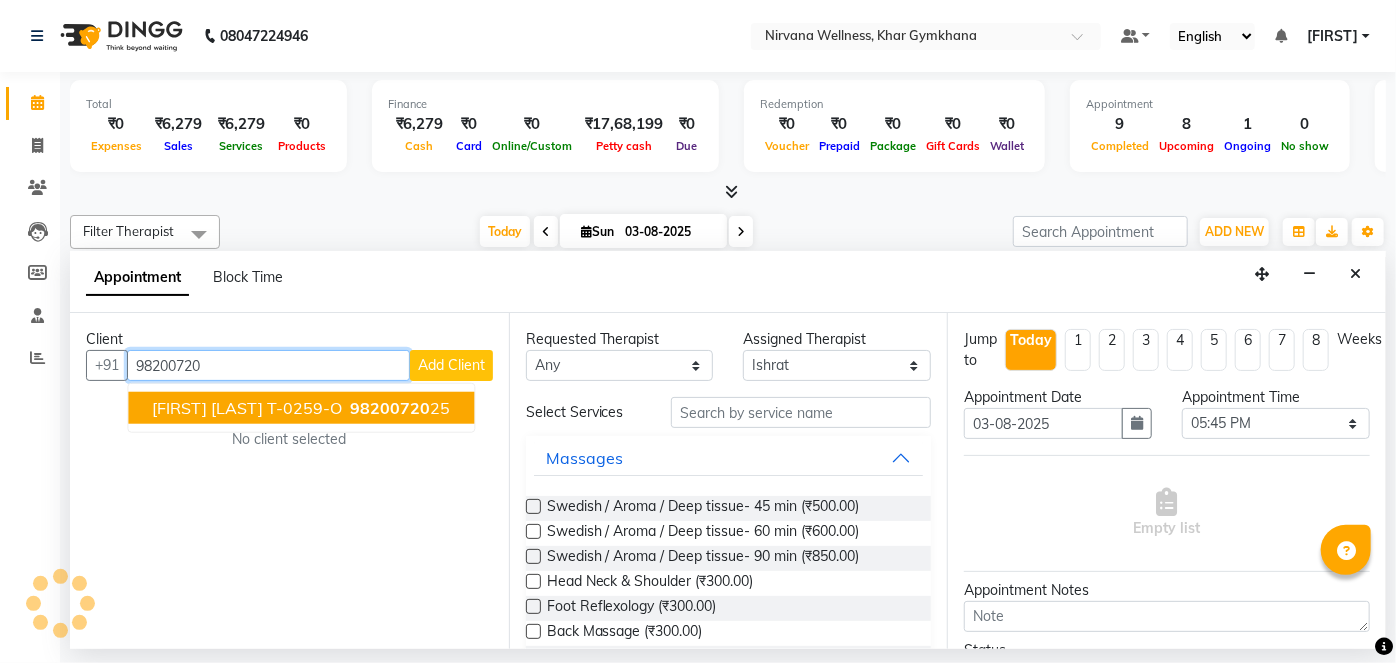 click on "[FIRST] [LAST] T-0259-O" at bounding box center (247, 408) 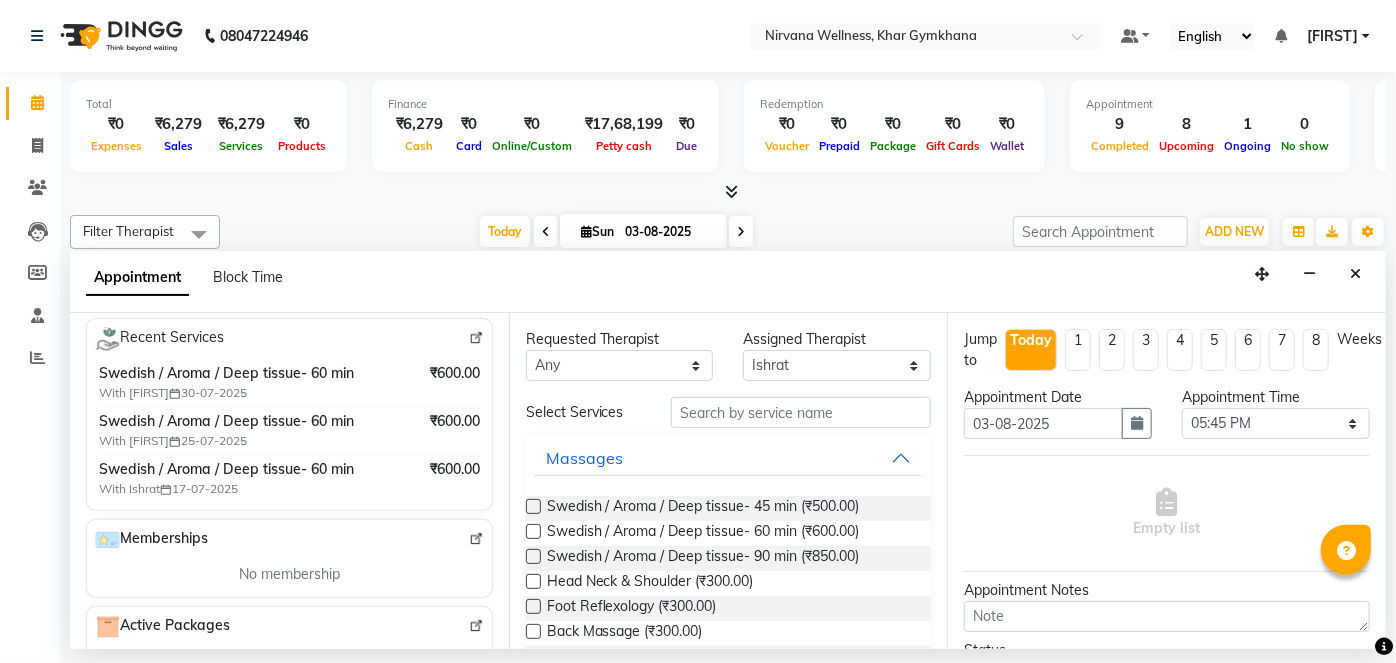 type on "[PHONE]" 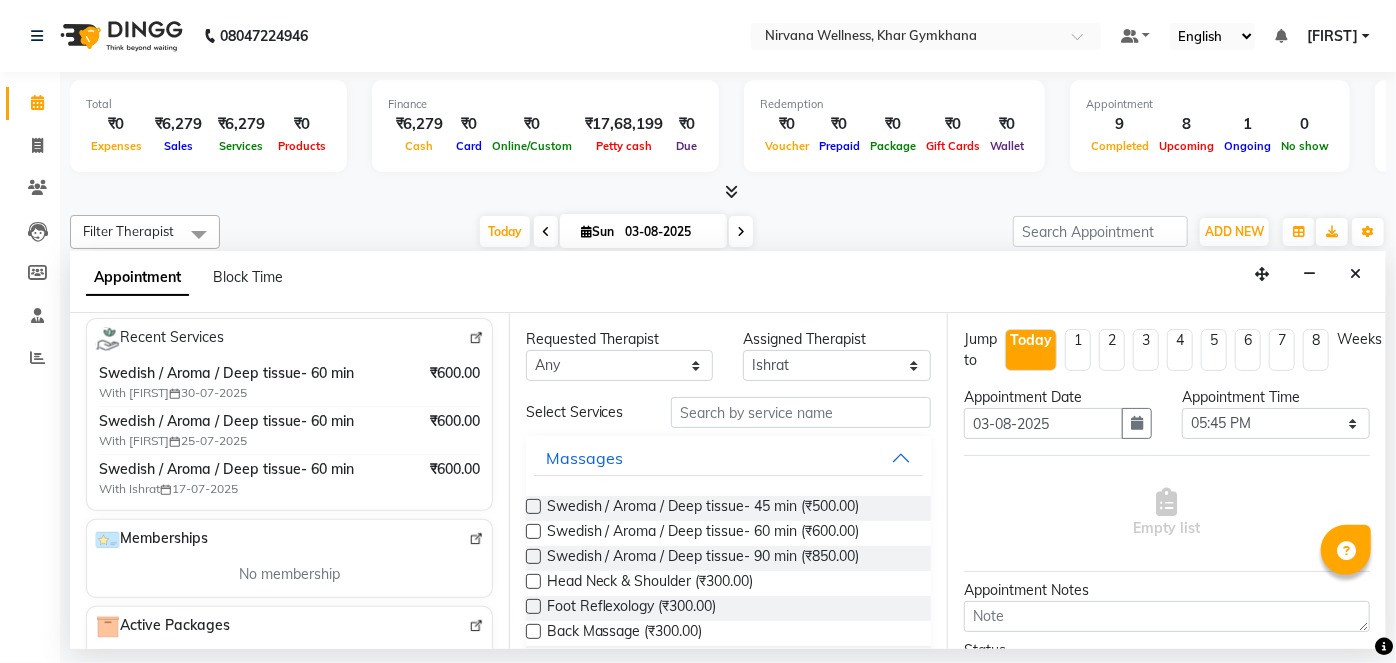click at bounding box center (476, 338) 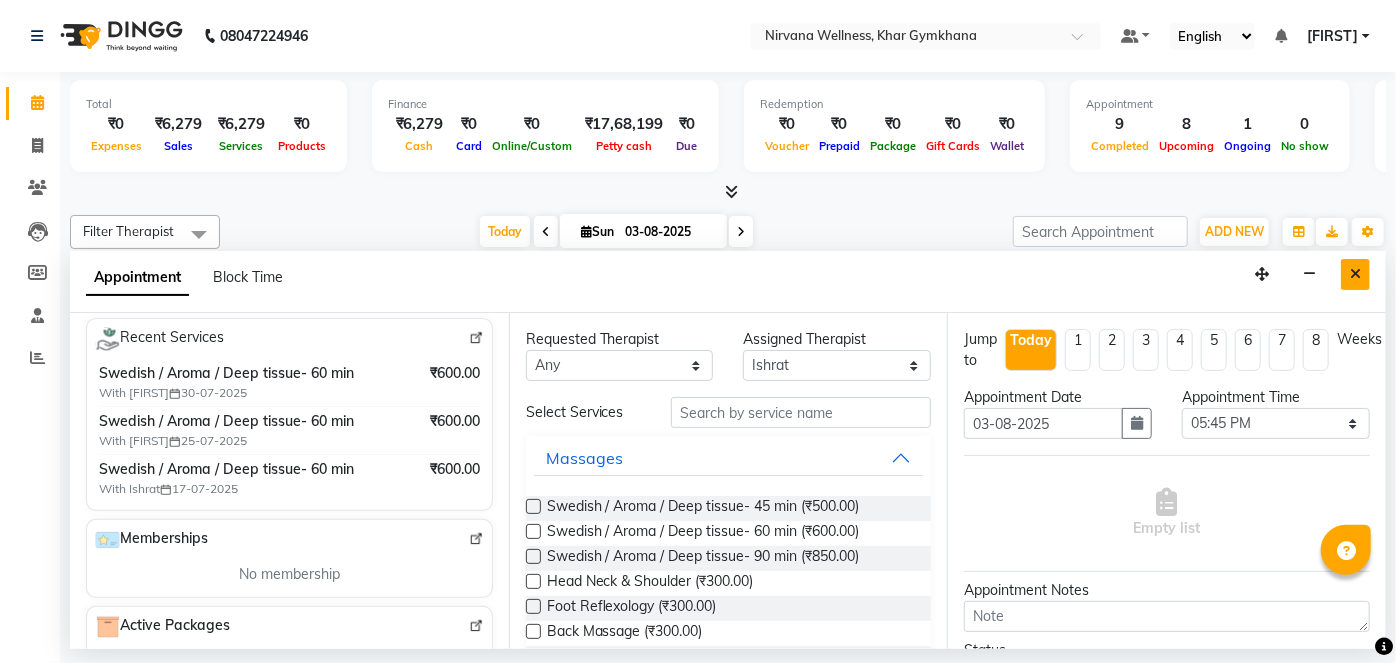 click at bounding box center [1355, 274] 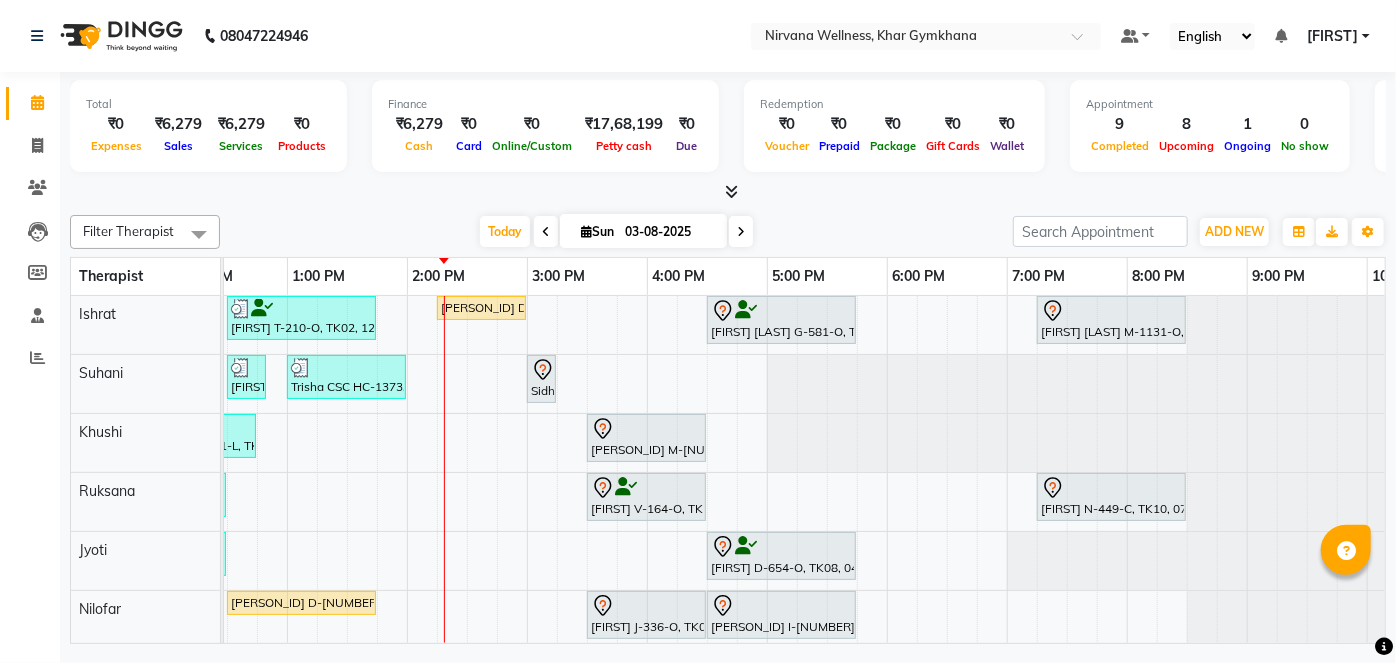scroll, scrollTop: 0, scrollLeft: 688, axis: horizontal 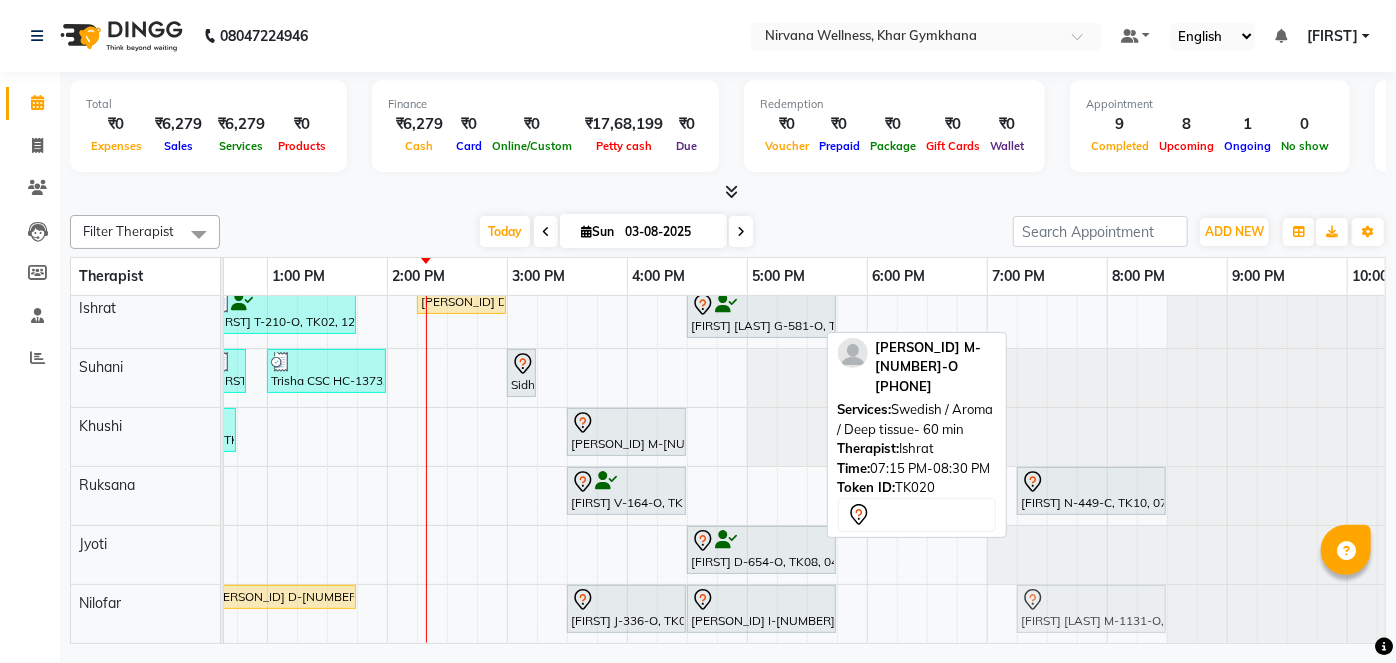 drag, startPoint x: 1060, startPoint y: 311, endPoint x: 1051, endPoint y: 596, distance: 285.14206 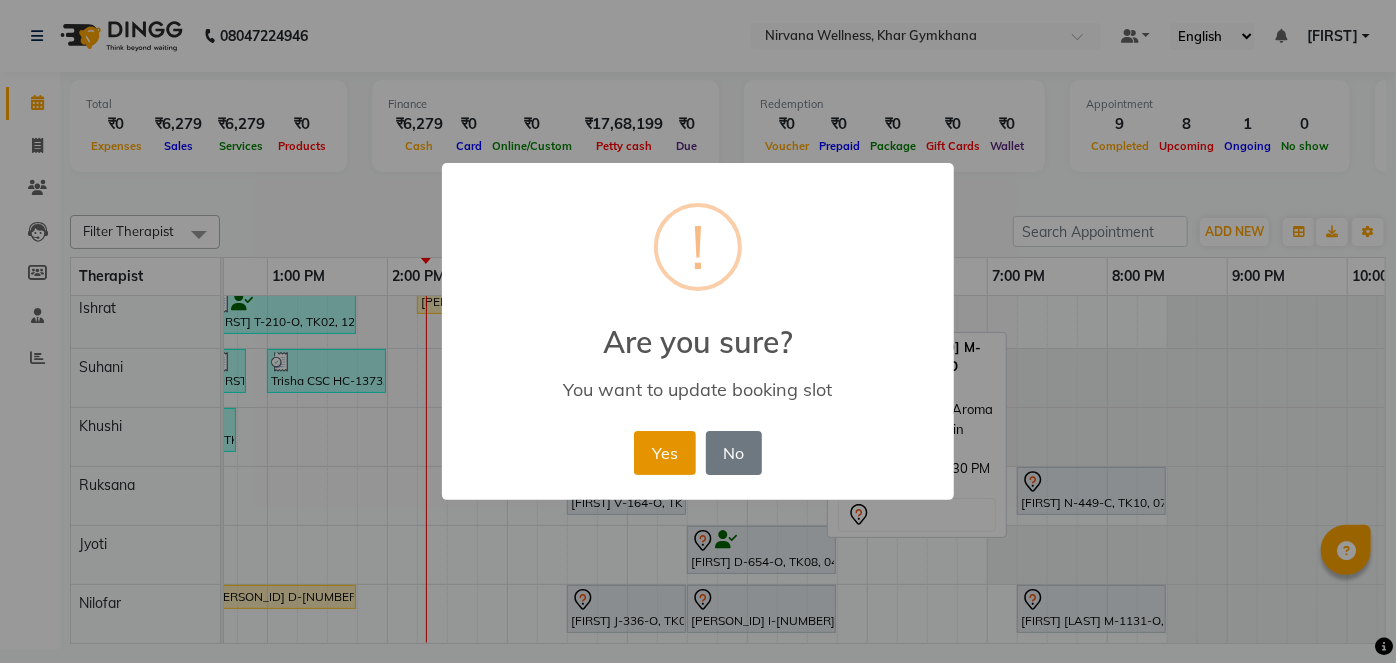 click on "Yes" at bounding box center [664, 453] 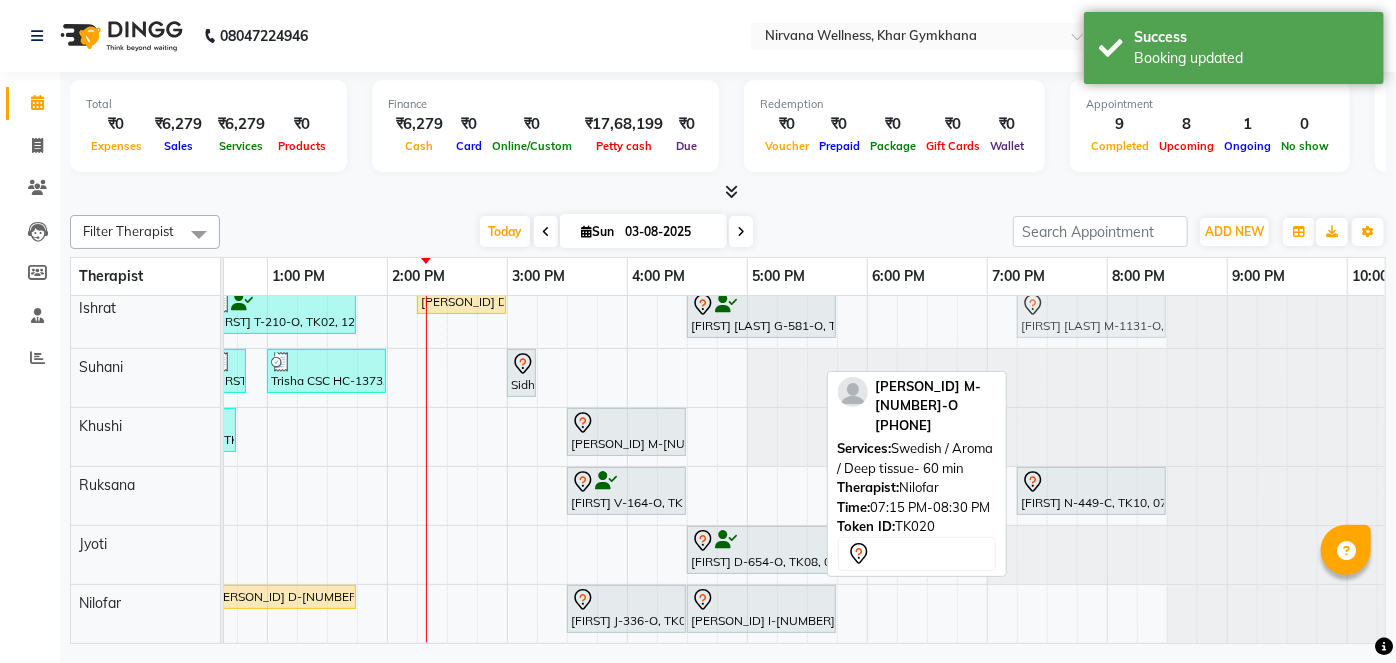 drag, startPoint x: 1050, startPoint y: 596, endPoint x: 1041, endPoint y: 331, distance: 265.15277 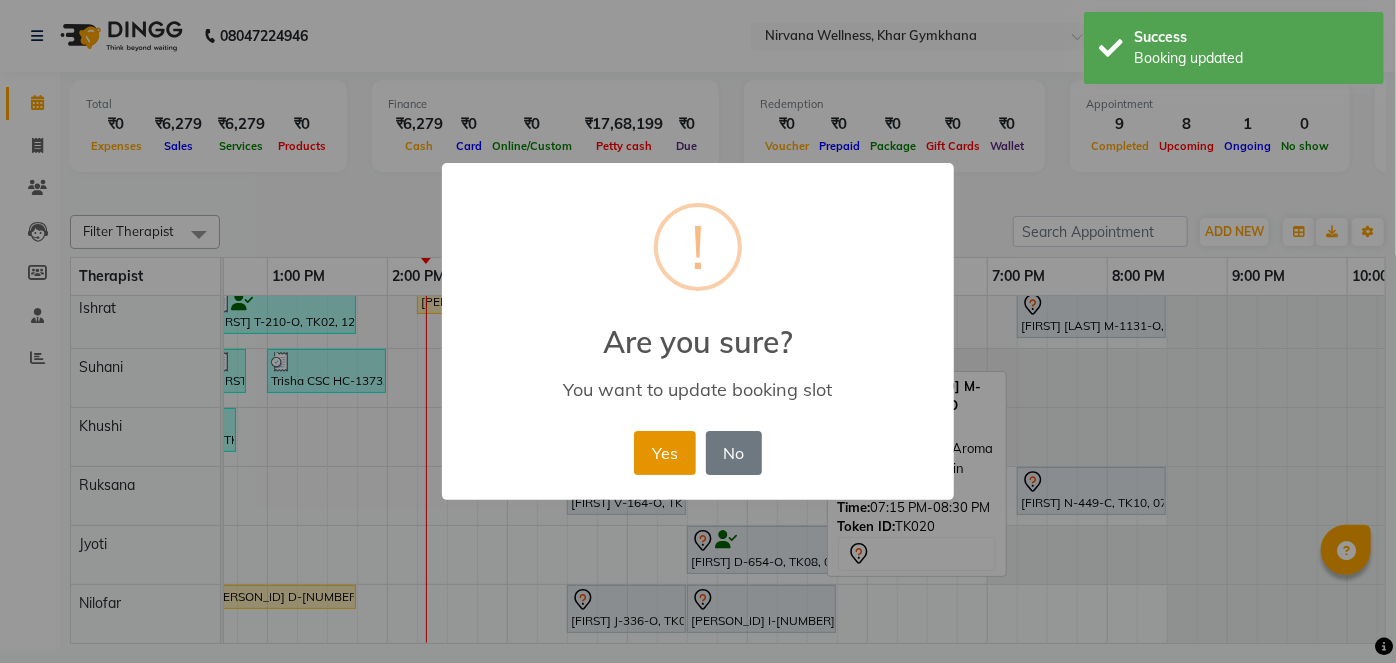 click on "Yes" at bounding box center (664, 453) 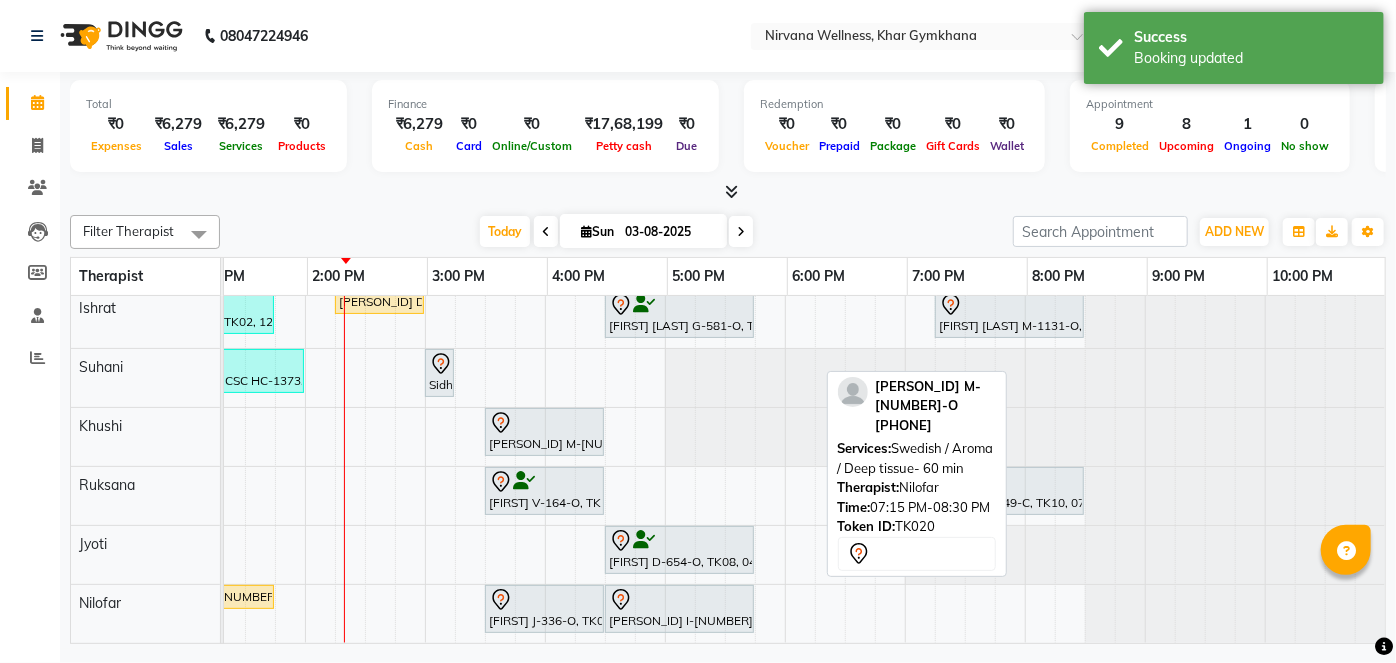 click on "Redemption  ₹0 Voucher ₹0 Prepaid ₹0 Package ₹0  Gift Cards ₹0  Wallet" at bounding box center (894, 126) 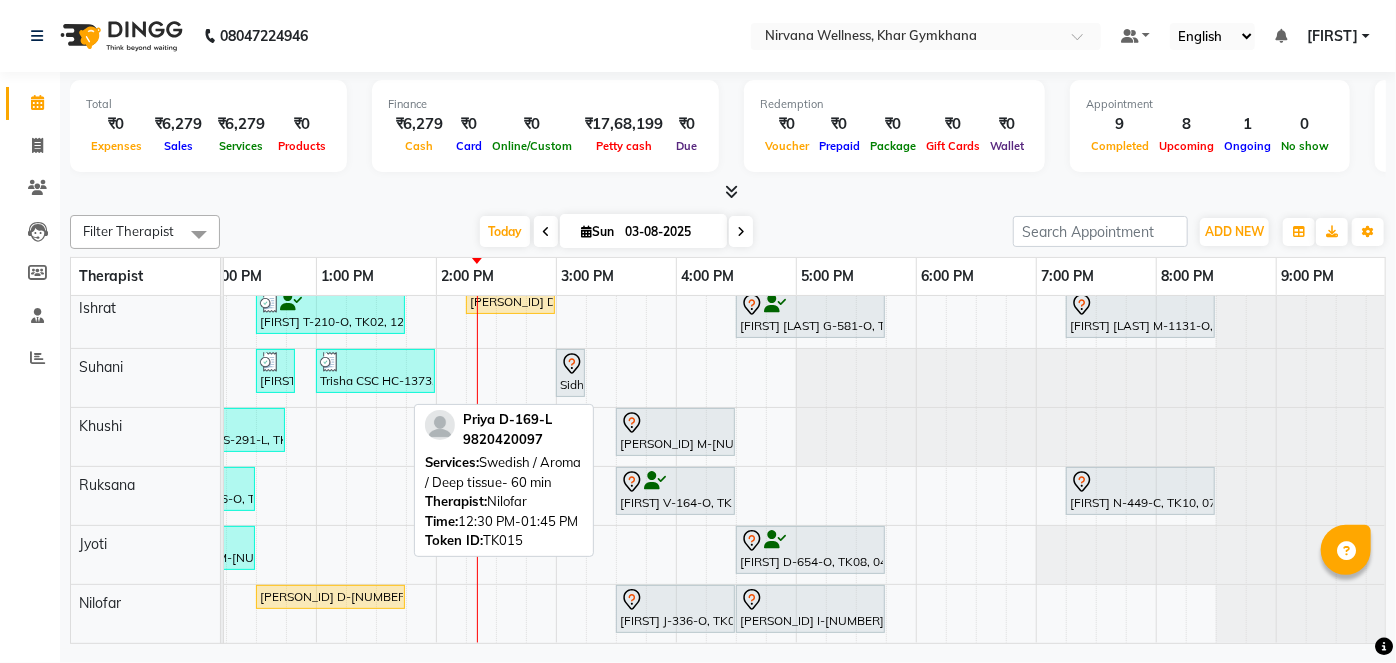 click on "[PERSON_ID] D-[NUMBER]-L, TK[NUMBER], [TIME]-[TIME], [SERVICE]" at bounding box center (330, 597) 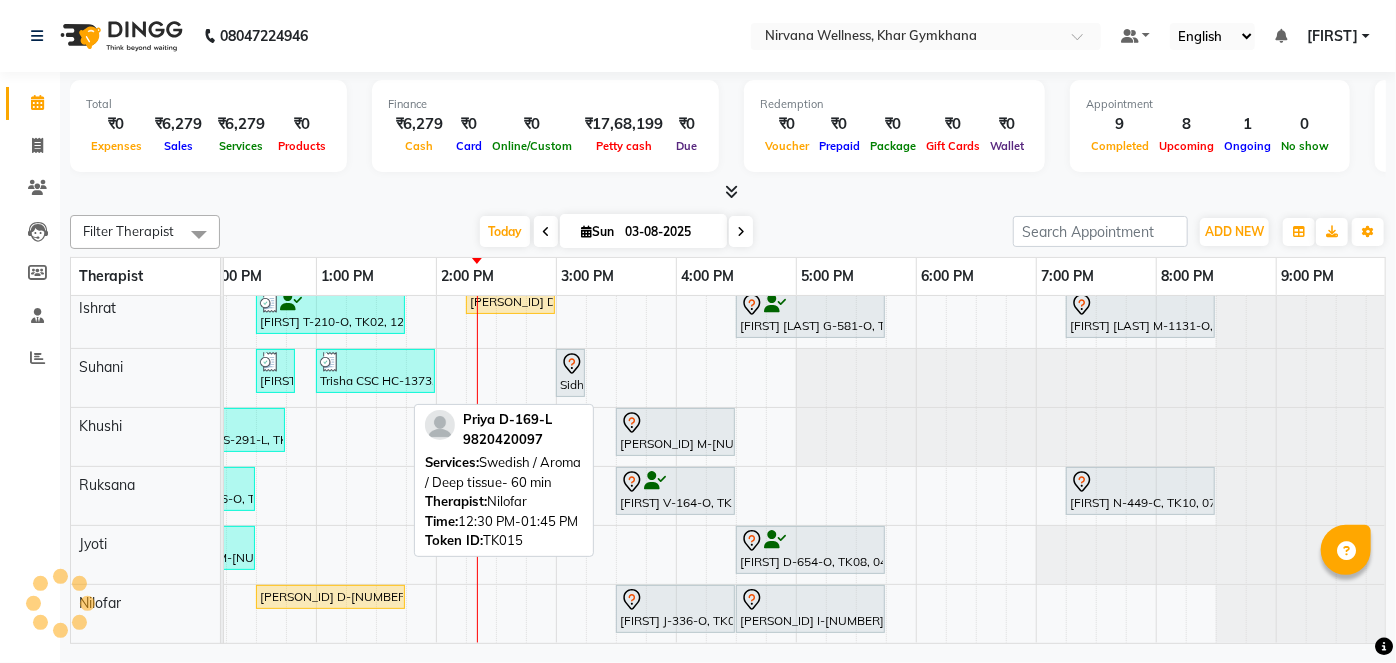 click on "[PERSON_ID] D-[NUMBER]-L, TK[NUMBER], [TIME]-[TIME], [SERVICE]" at bounding box center (330, 597) 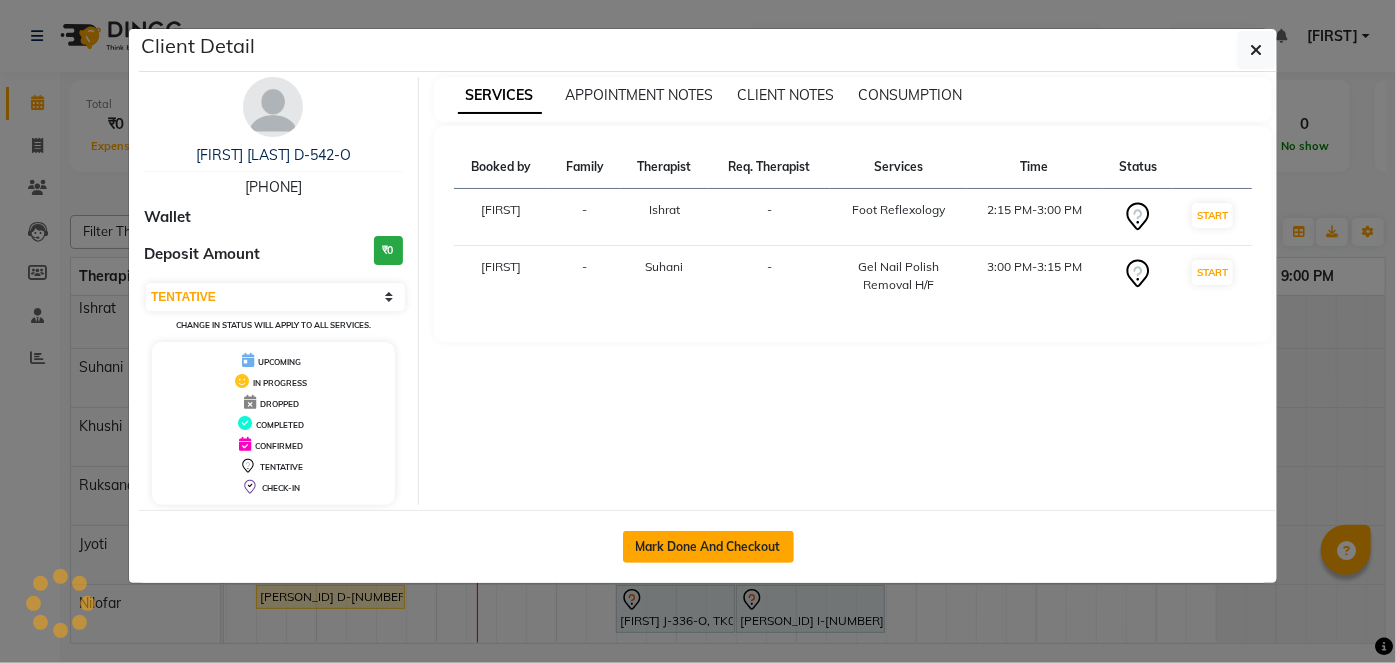 select on "1" 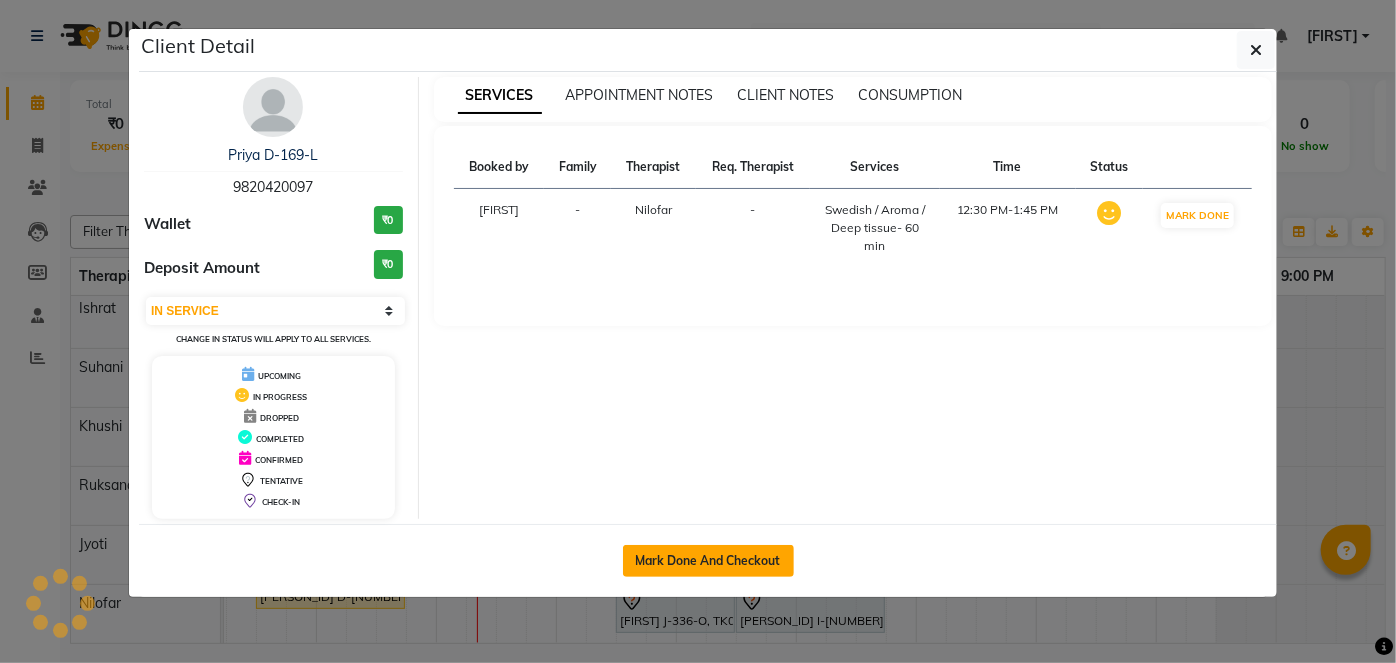 click on "Mark Done And Checkout" 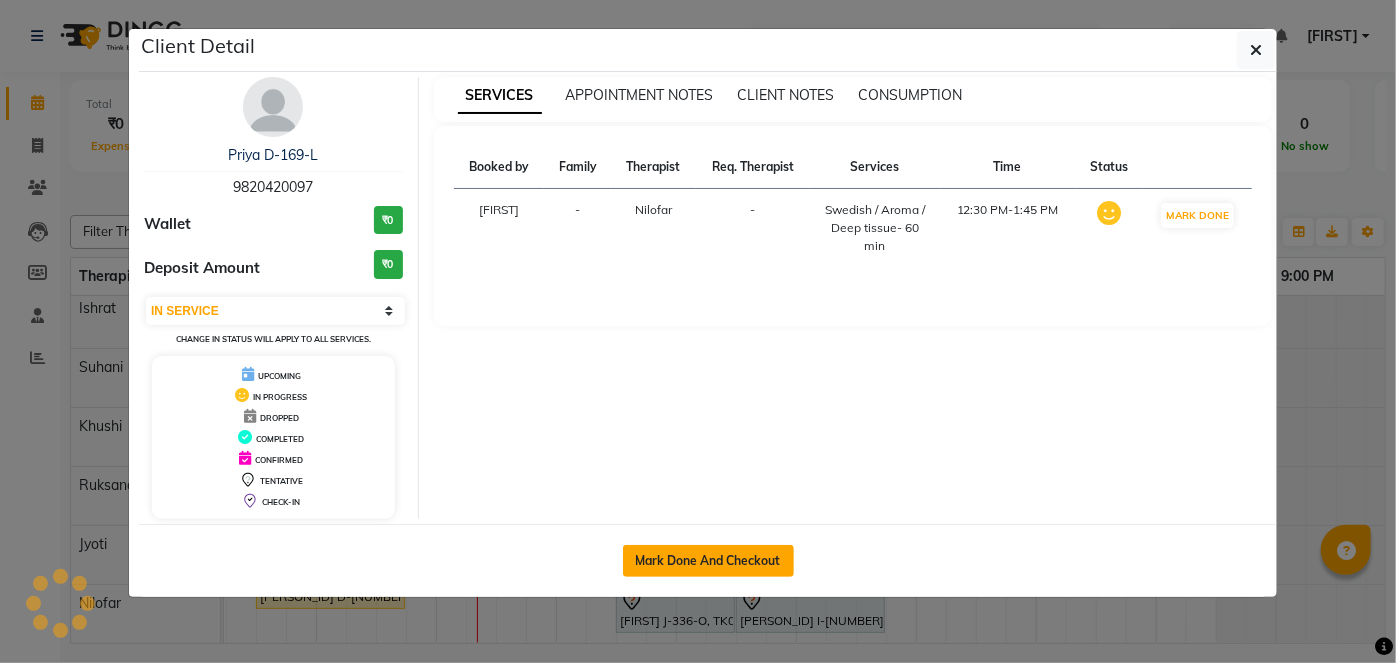 click on "Mark Done And Checkout" 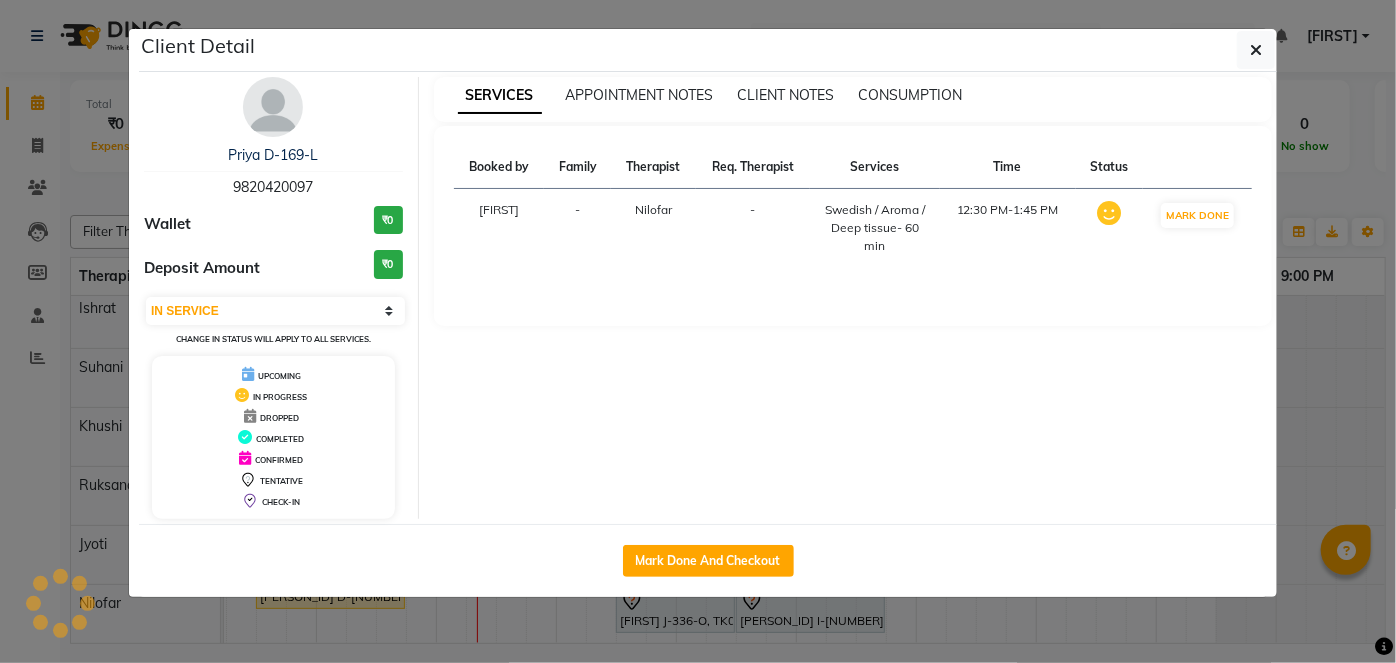 select on "6844" 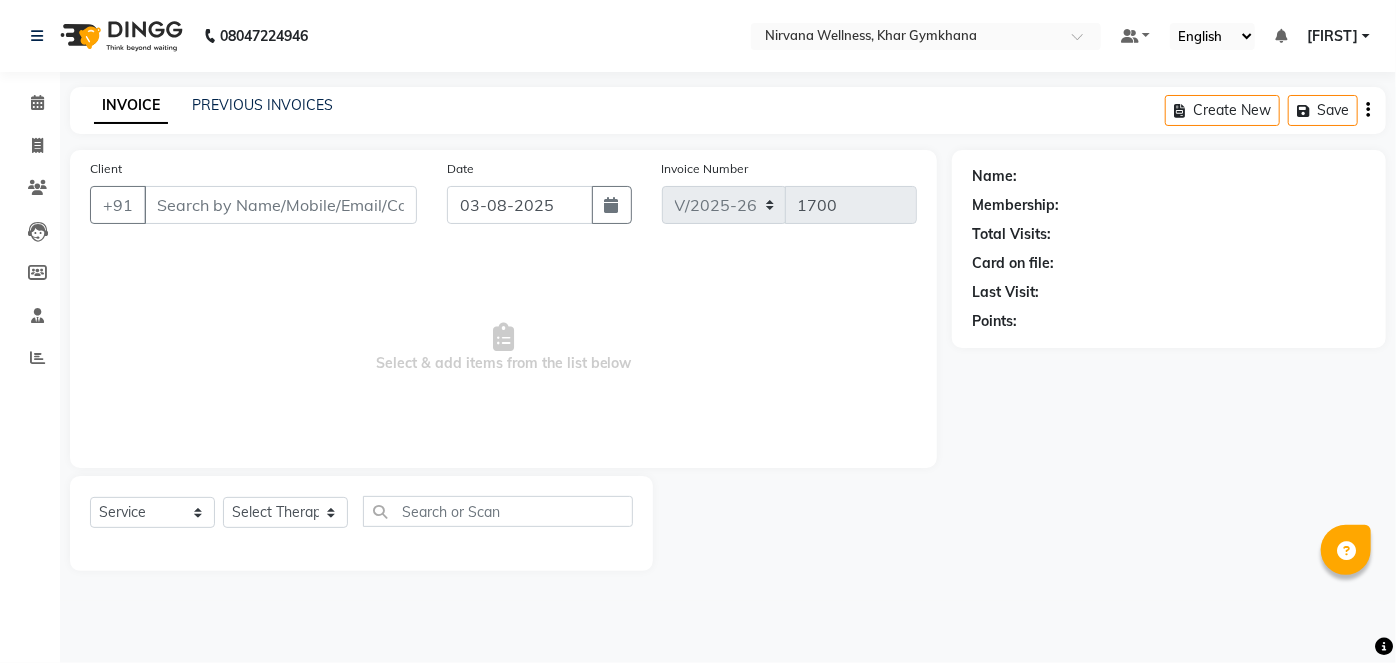 type on "9820420097" 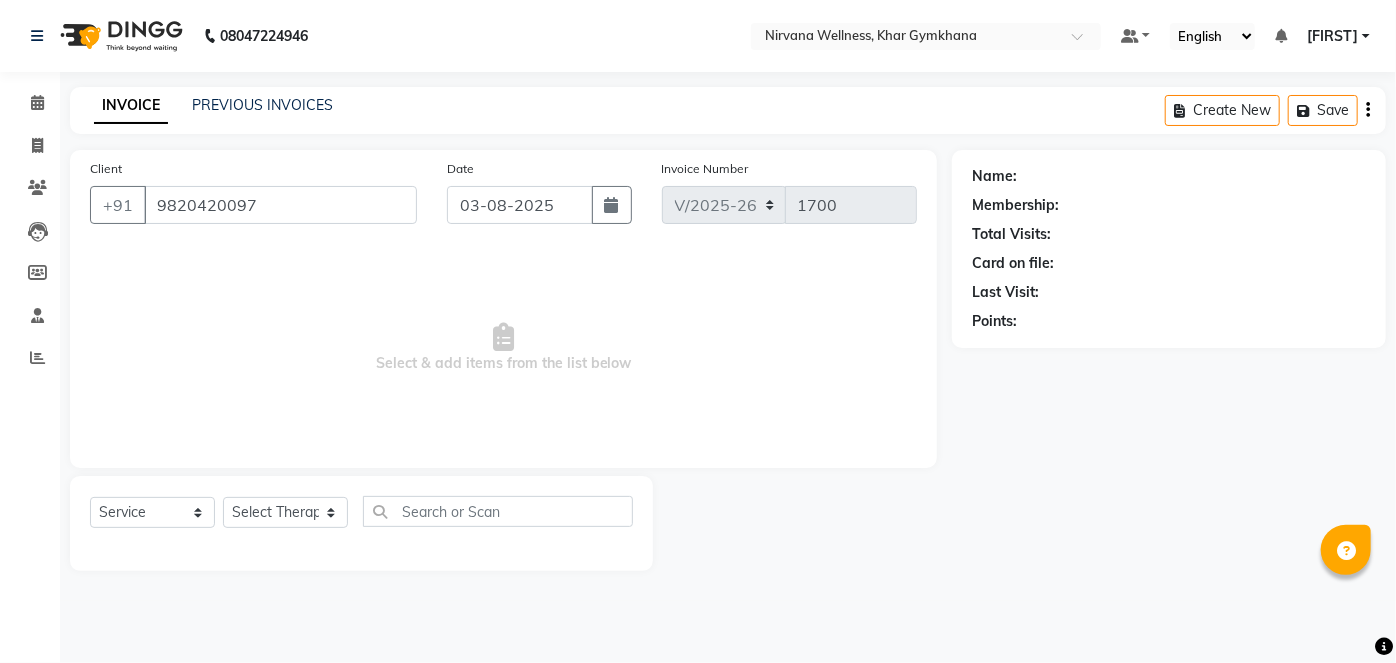 select on "79305" 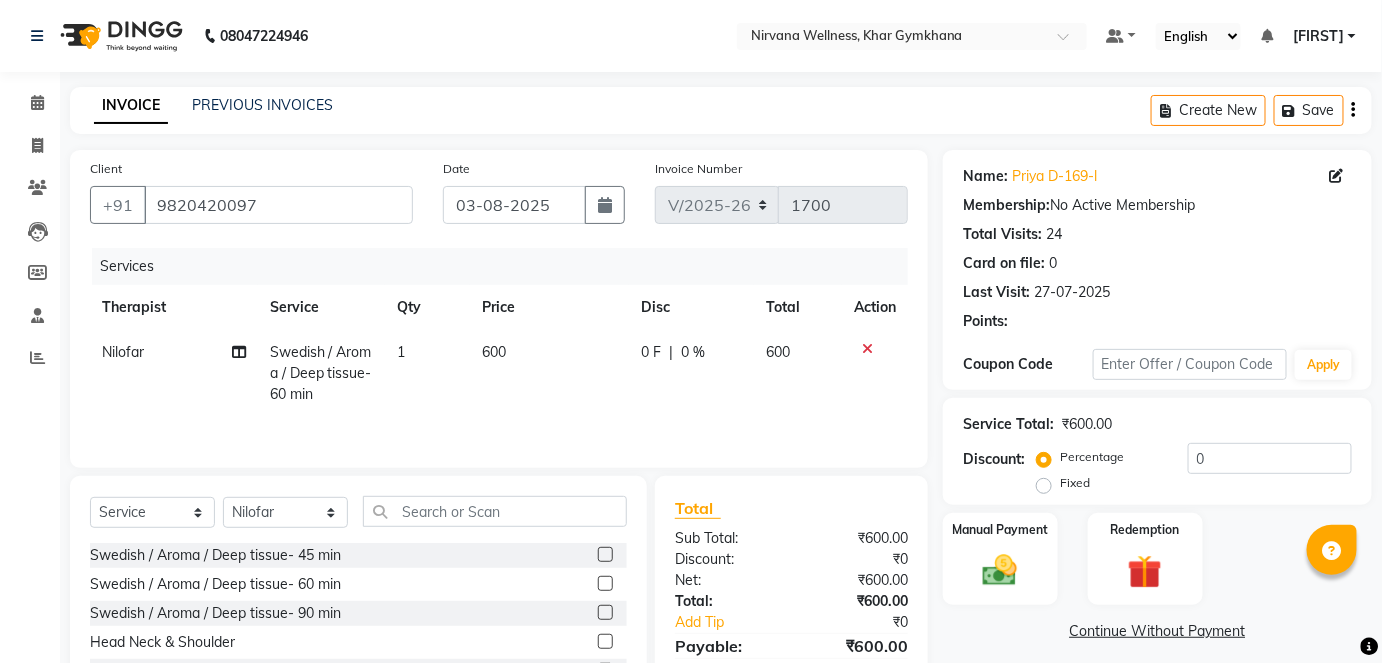 click on "Manual Payment" 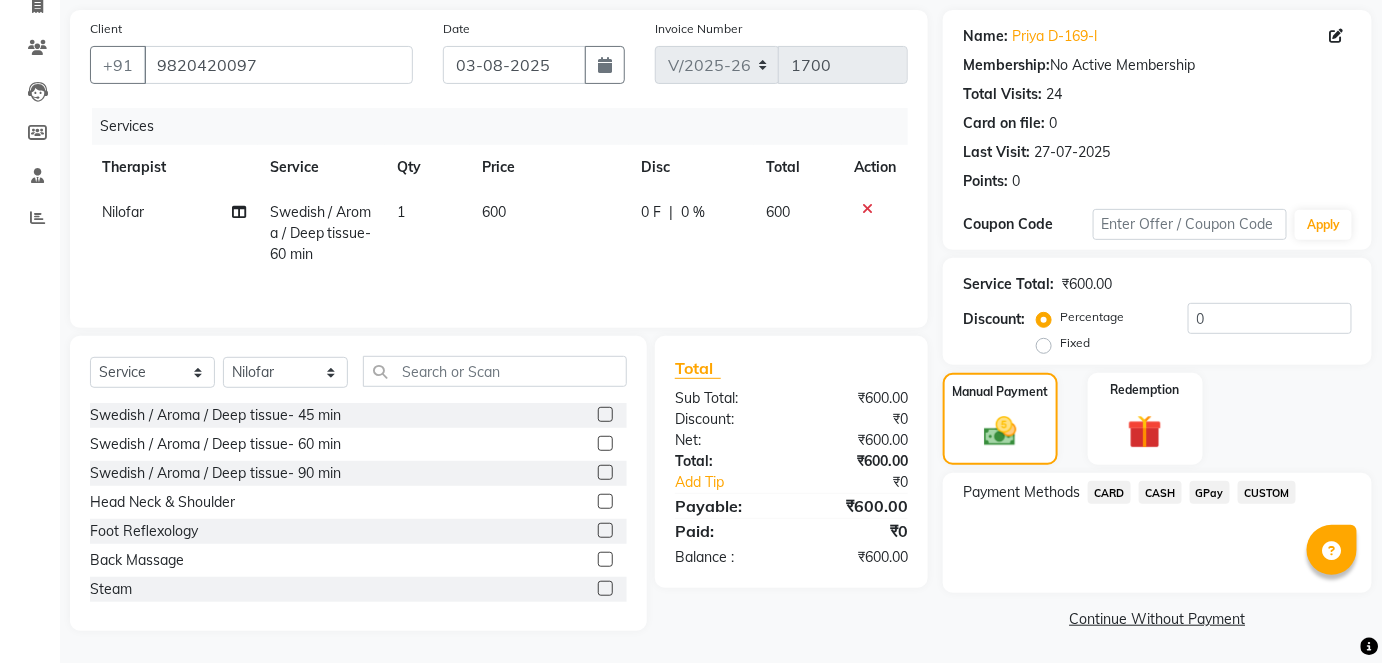 click on "CASH" 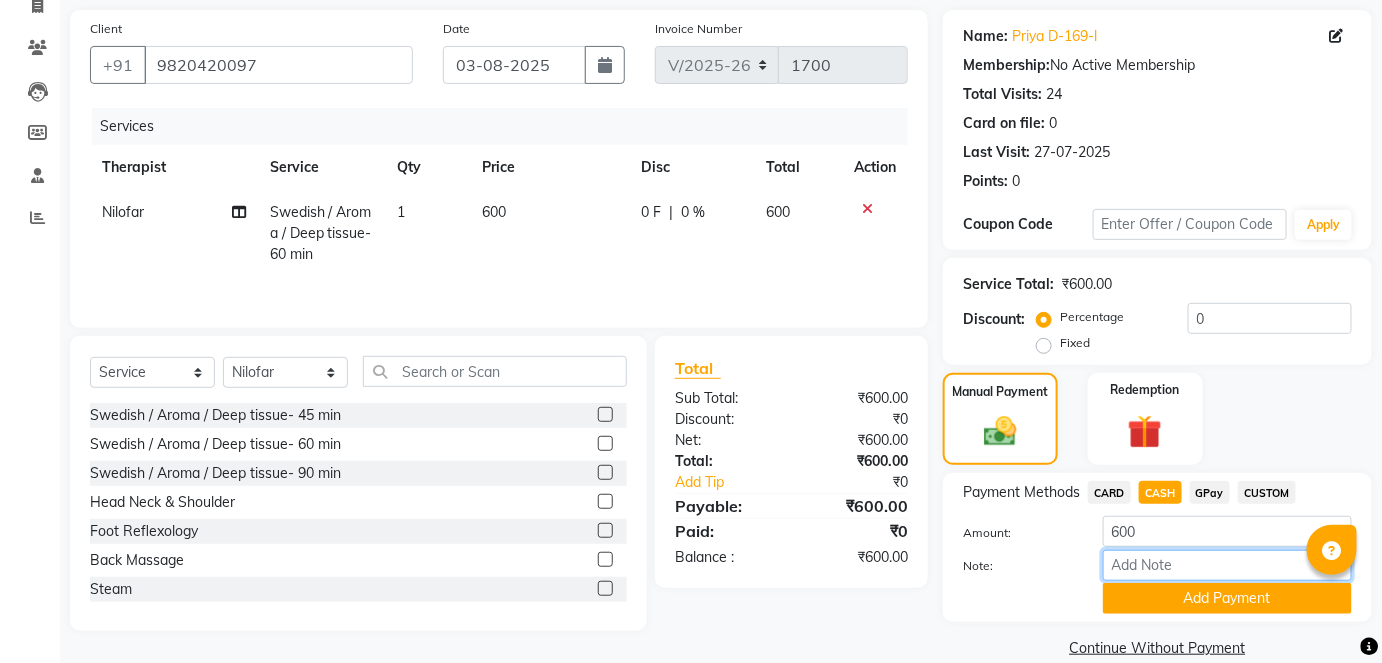 click on "Note:" at bounding box center (1227, 565) 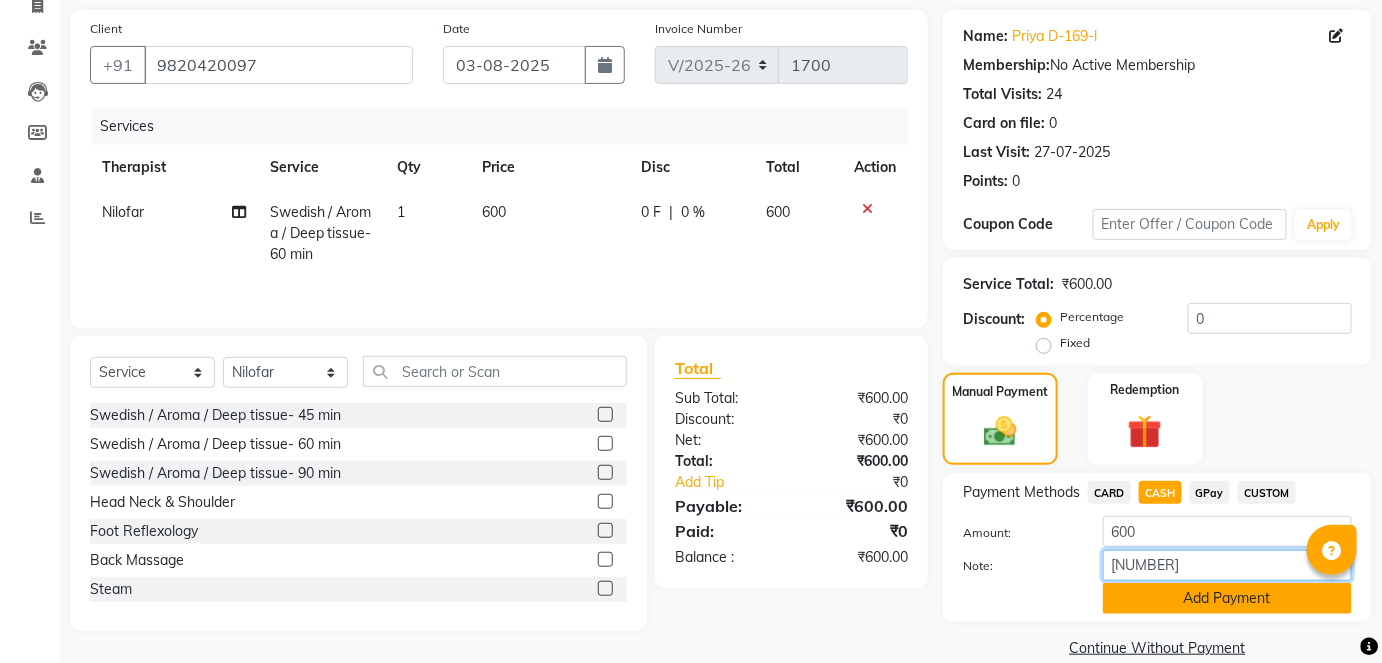 type on "[NUMBER]" 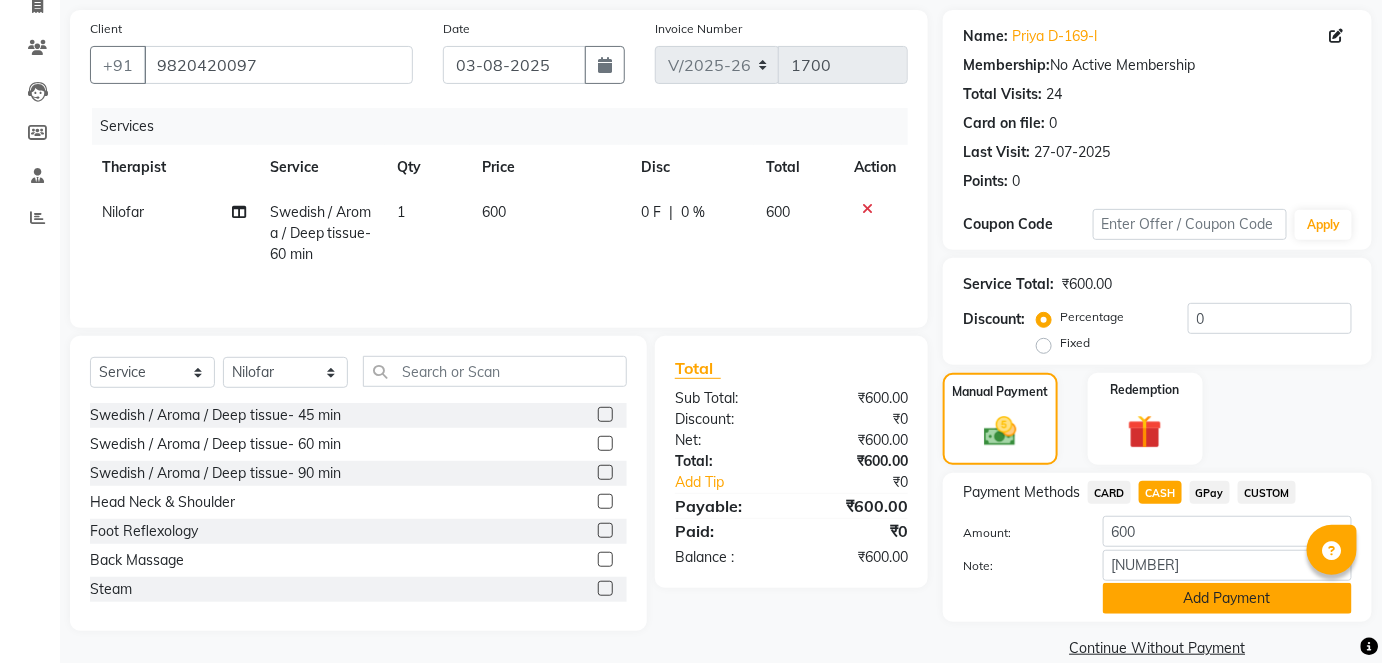 click on "Add Payment" 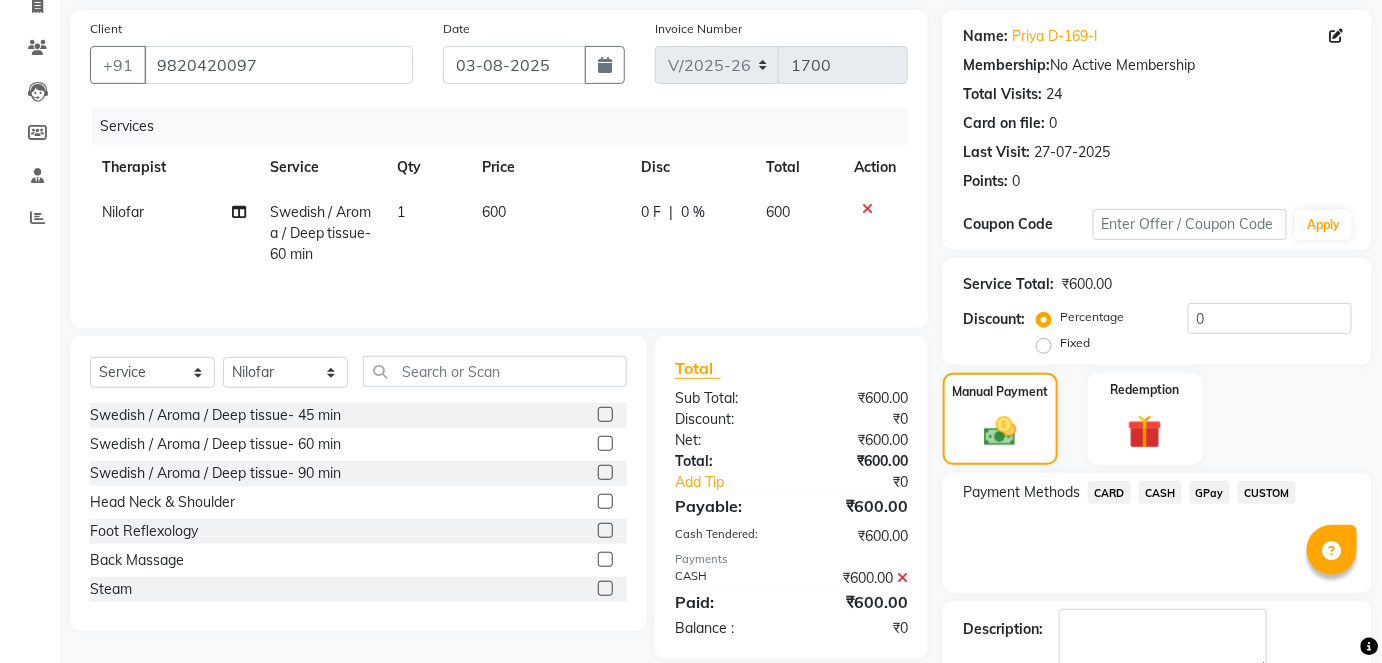 click on "Checkout" 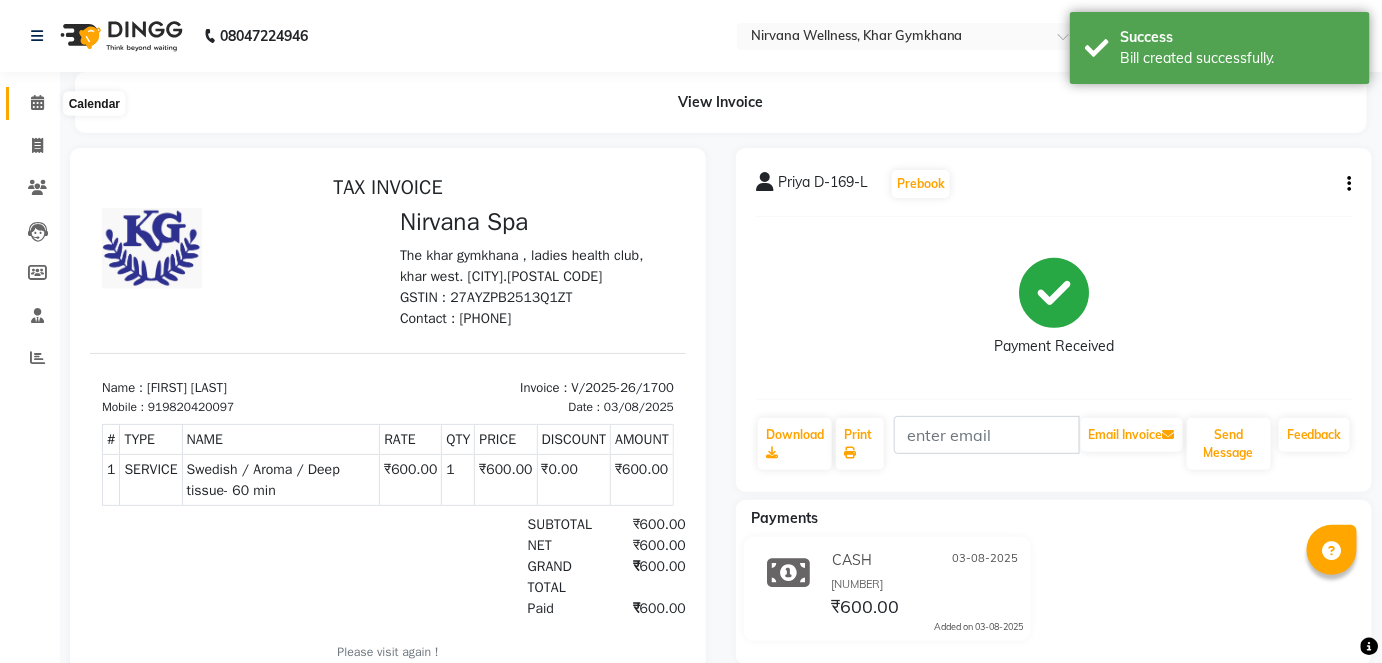 click 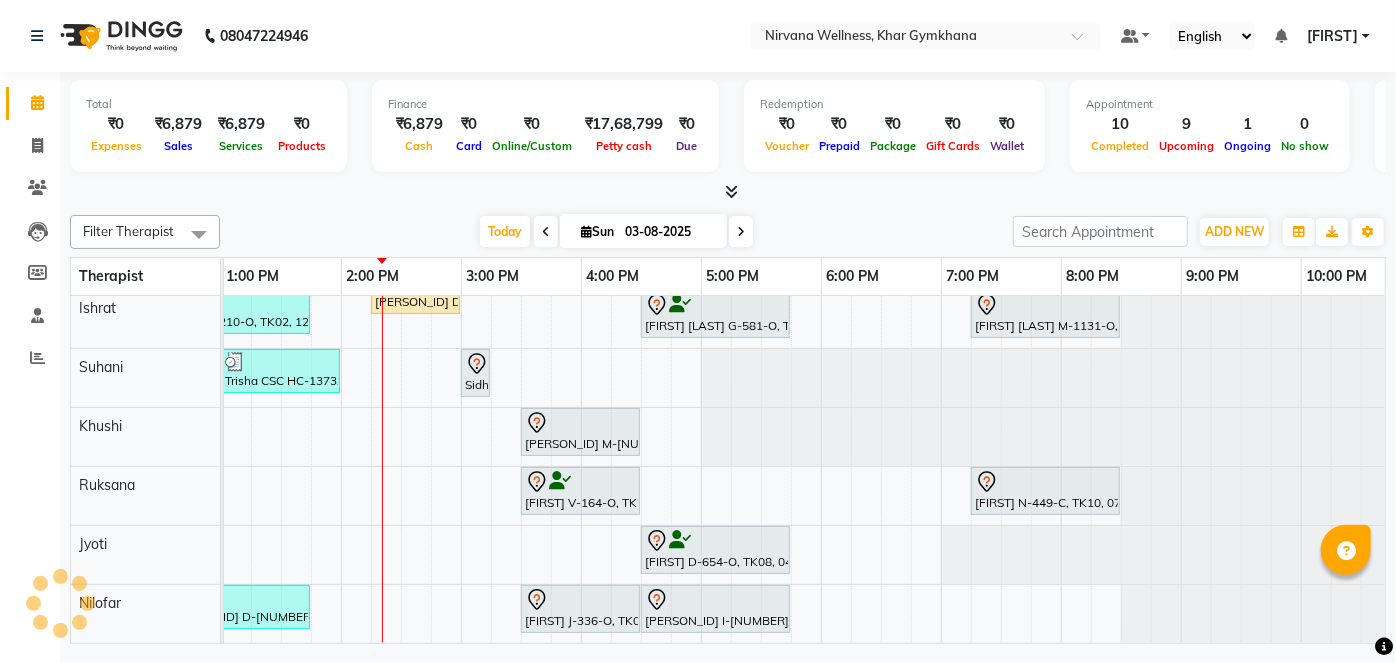 click at bounding box center (586, 231) 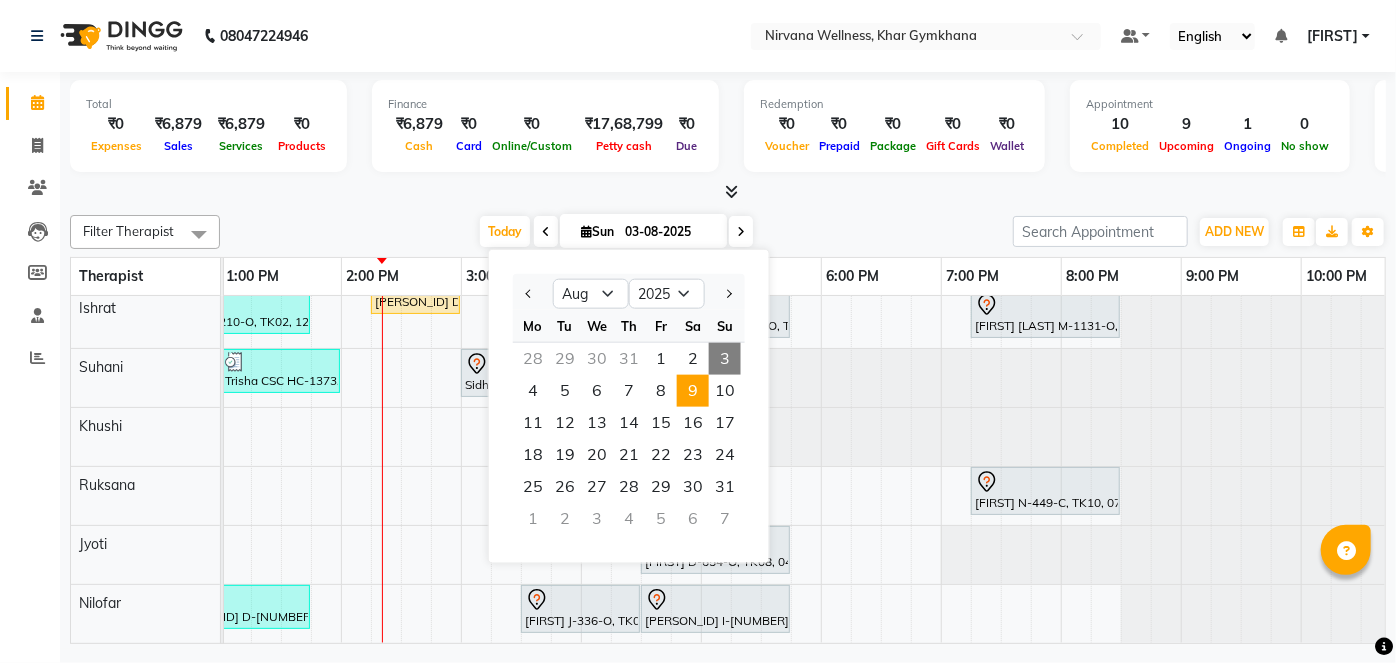 click on "9" at bounding box center (693, 391) 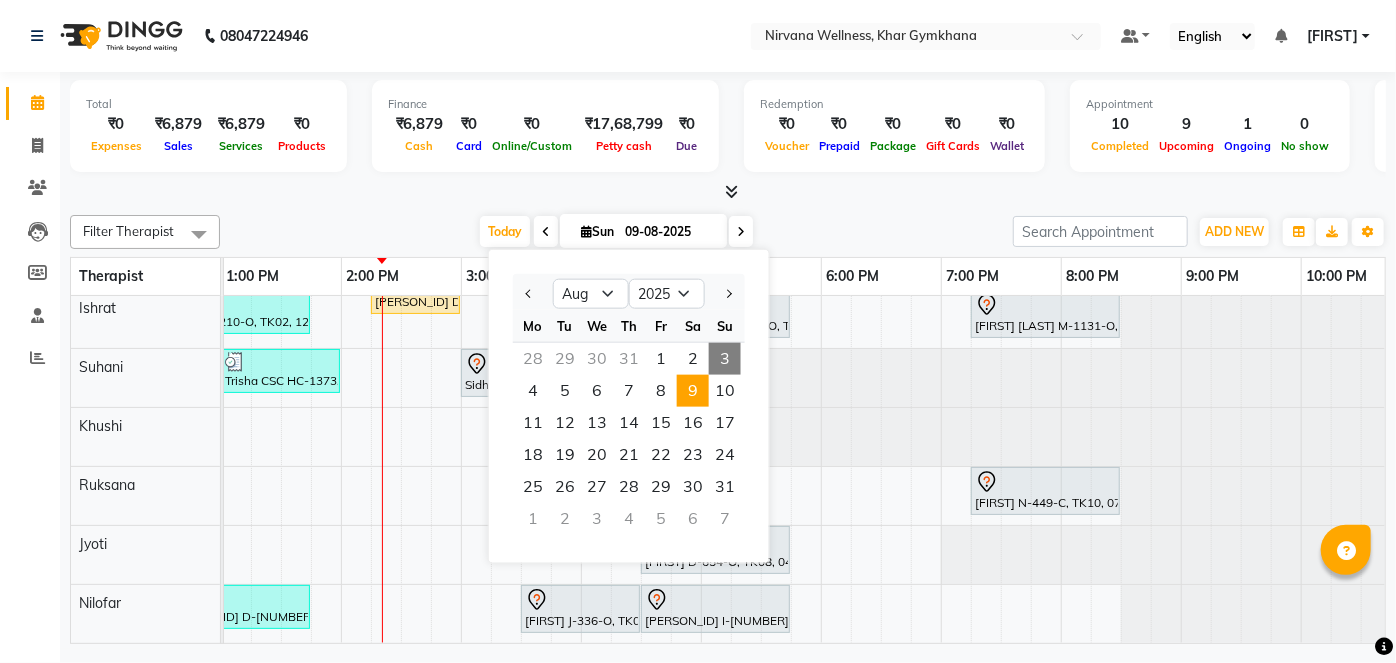scroll, scrollTop: 0, scrollLeft: 0, axis: both 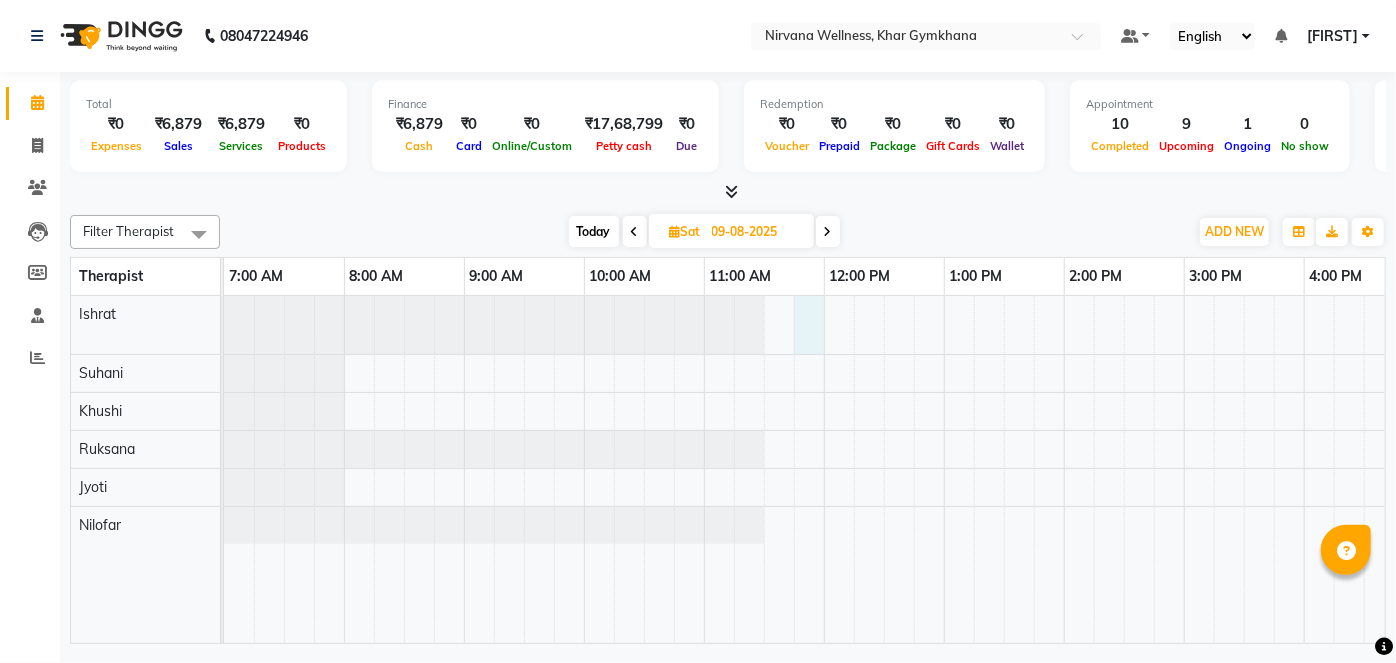 click on "Kalpana A-58-L, 07:30 PM-08:15 PM, Head Neck & Shoulder" at bounding box center [1184, 469] 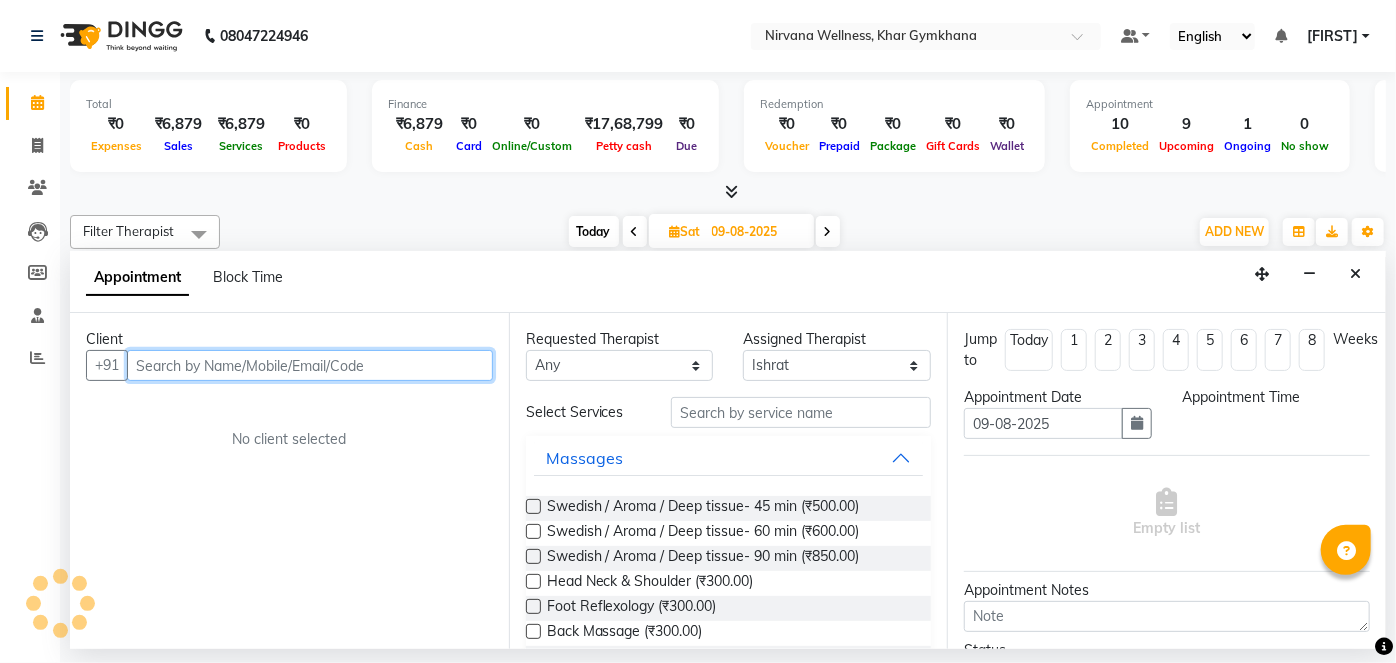 select on "705" 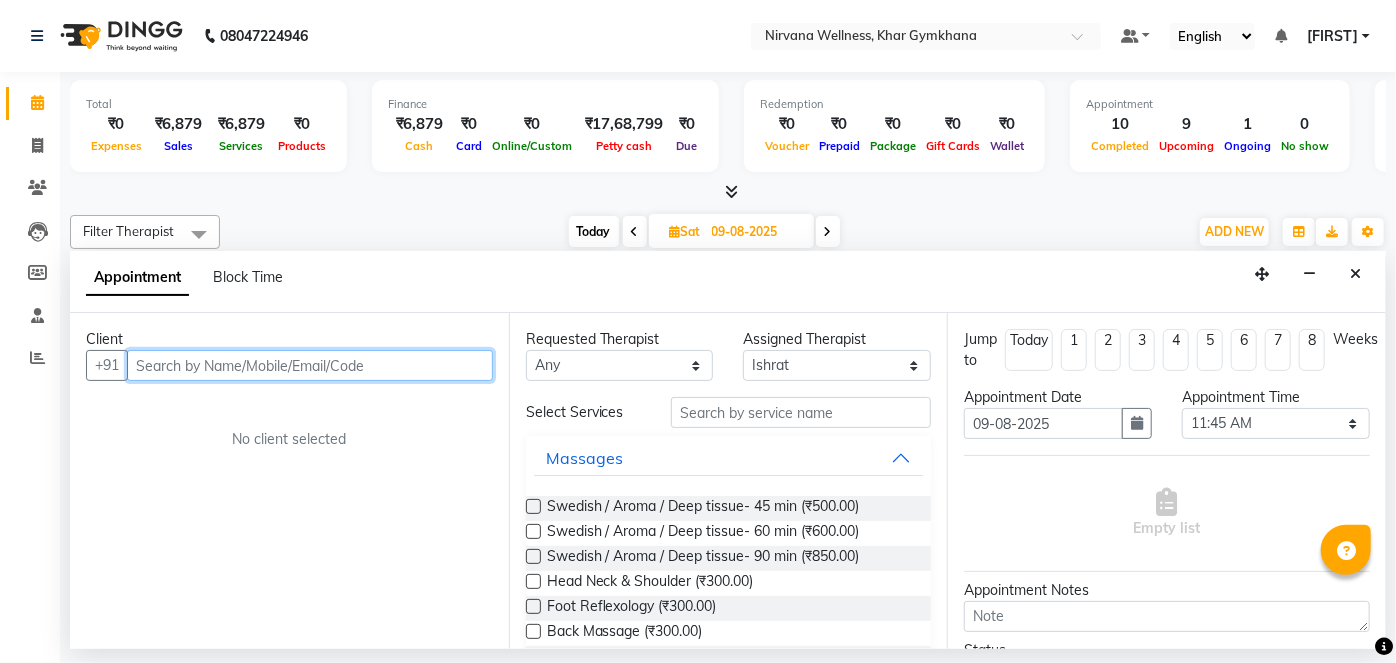 click at bounding box center (310, 365) 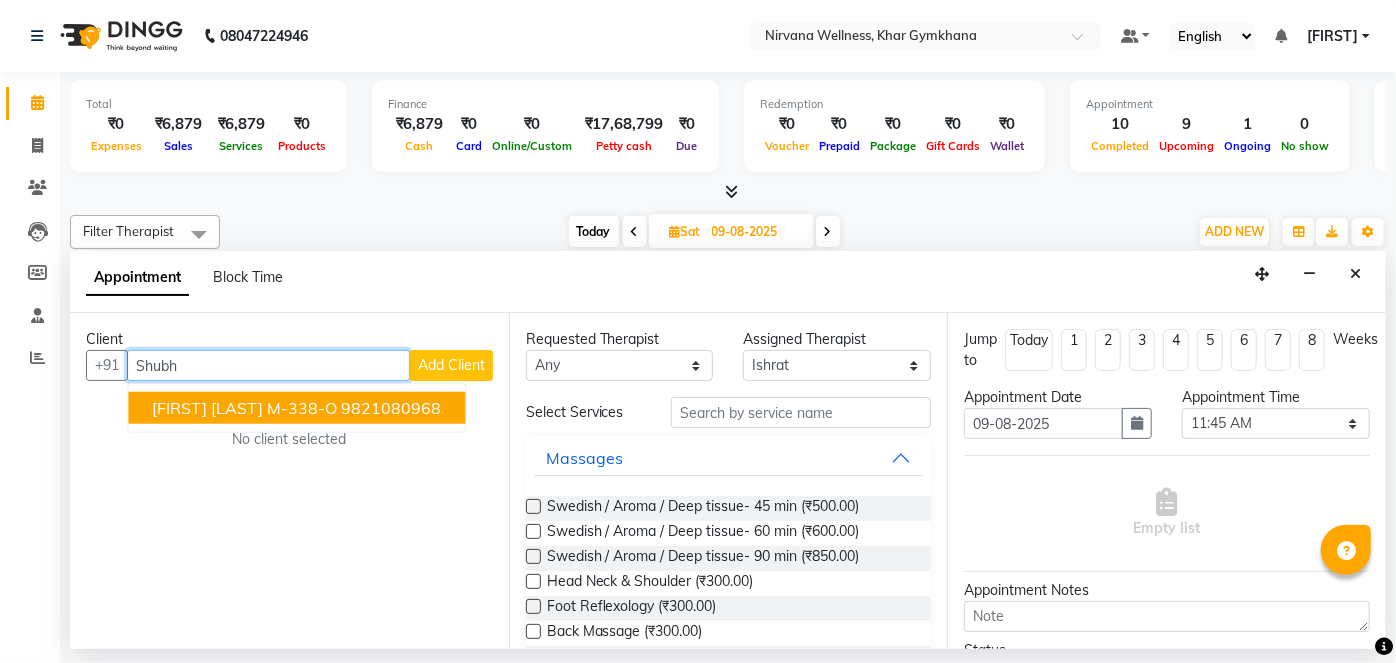 click on "[FIRST] [LAST] M-338-O" at bounding box center [244, 408] 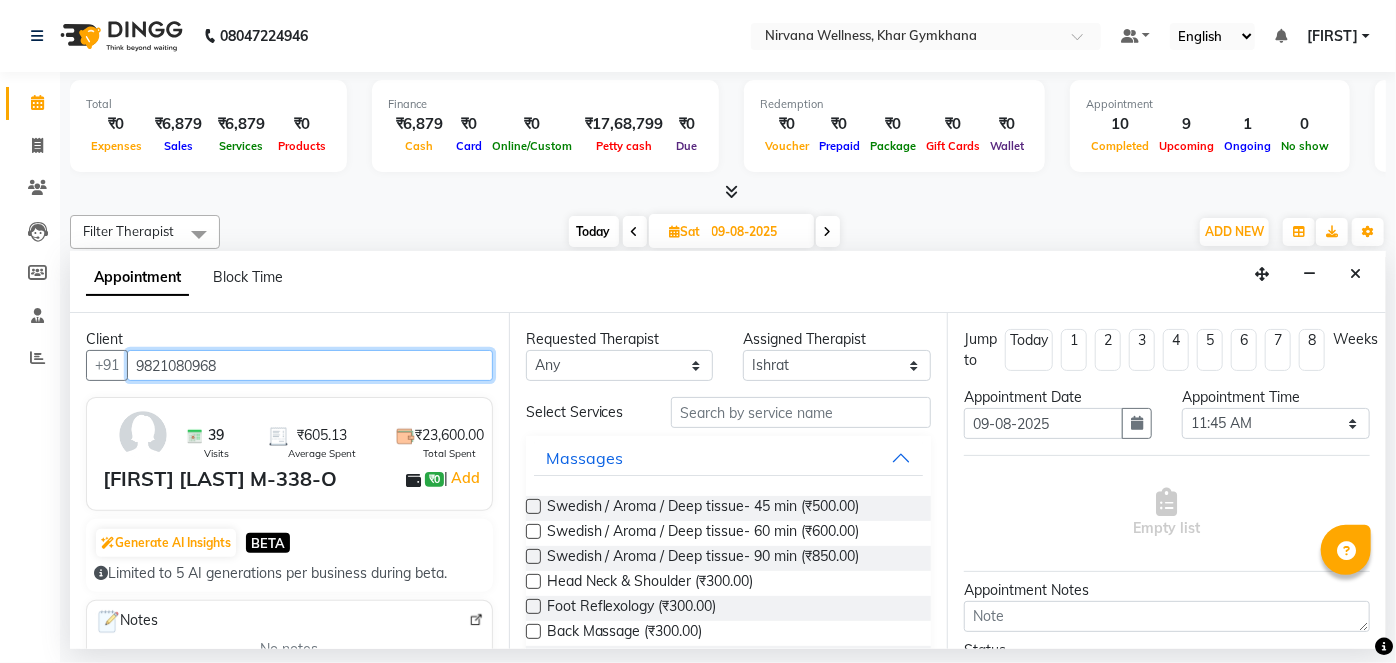 type on "9821080968" 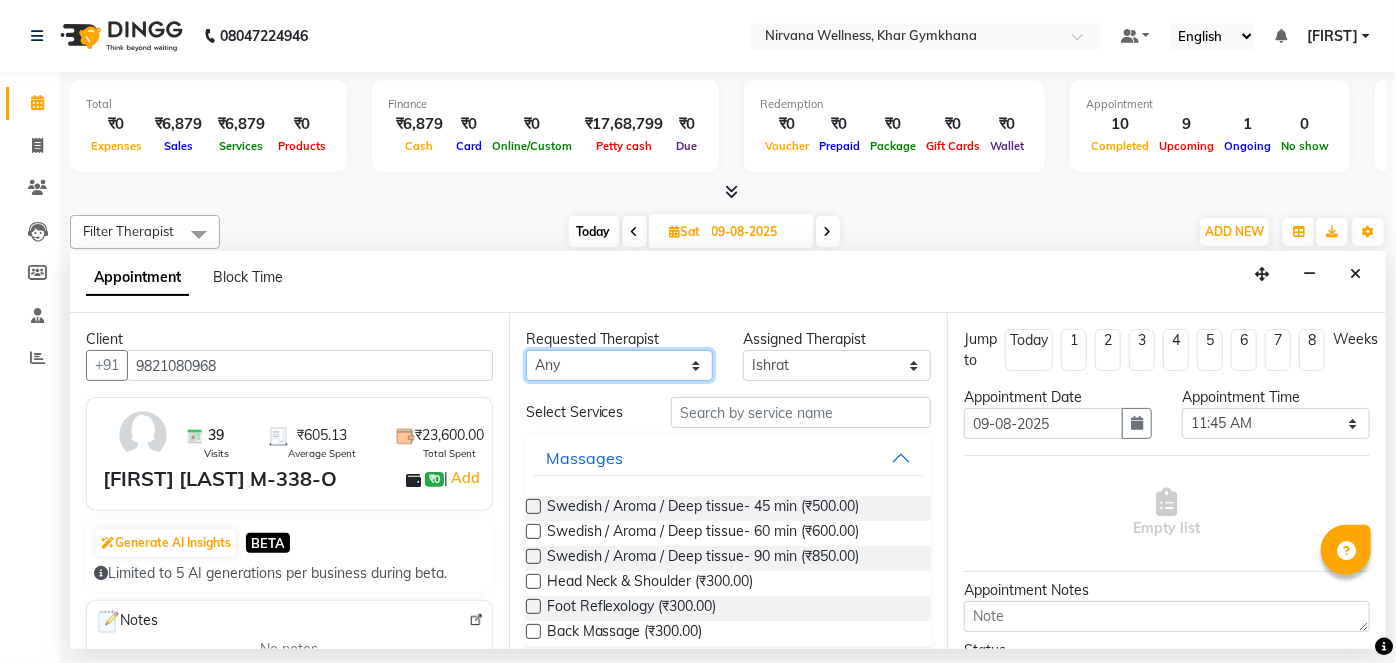 click on "Any [FIRST] [LAST] [FIRST] [LAST] [FIRST] [LAST] [FIRST] [LAST]  Suhani" at bounding box center (620, 365) 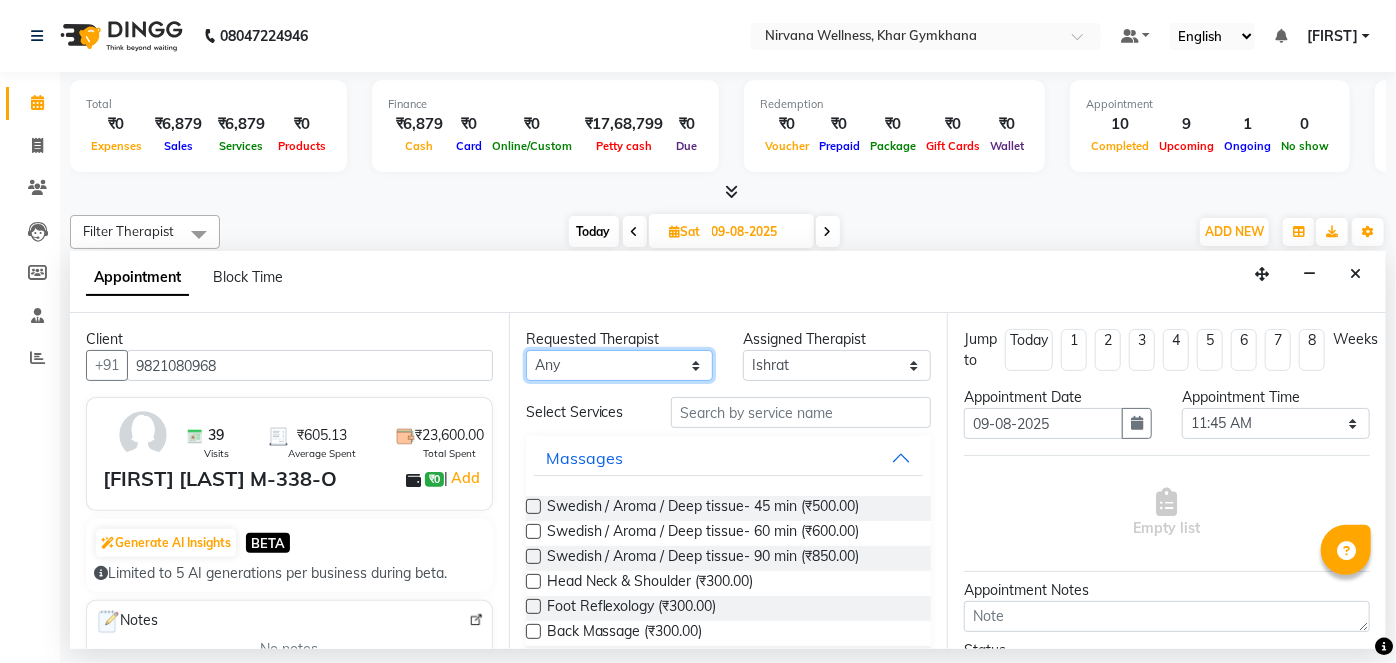 select on "67021" 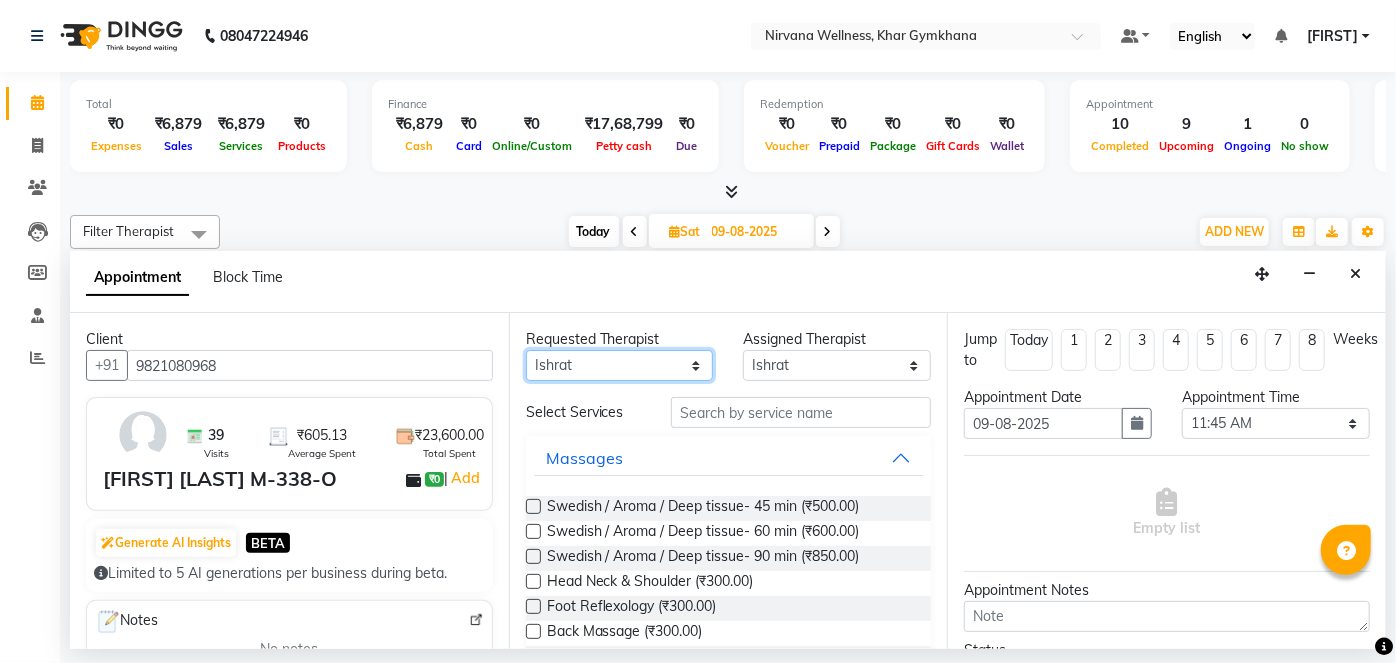 click on "Any [FIRST] [LAST] [FIRST] [LAST] [FIRST] [LAST] [FIRST] [LAST]  Suhani" at bounding box center [620, 365] 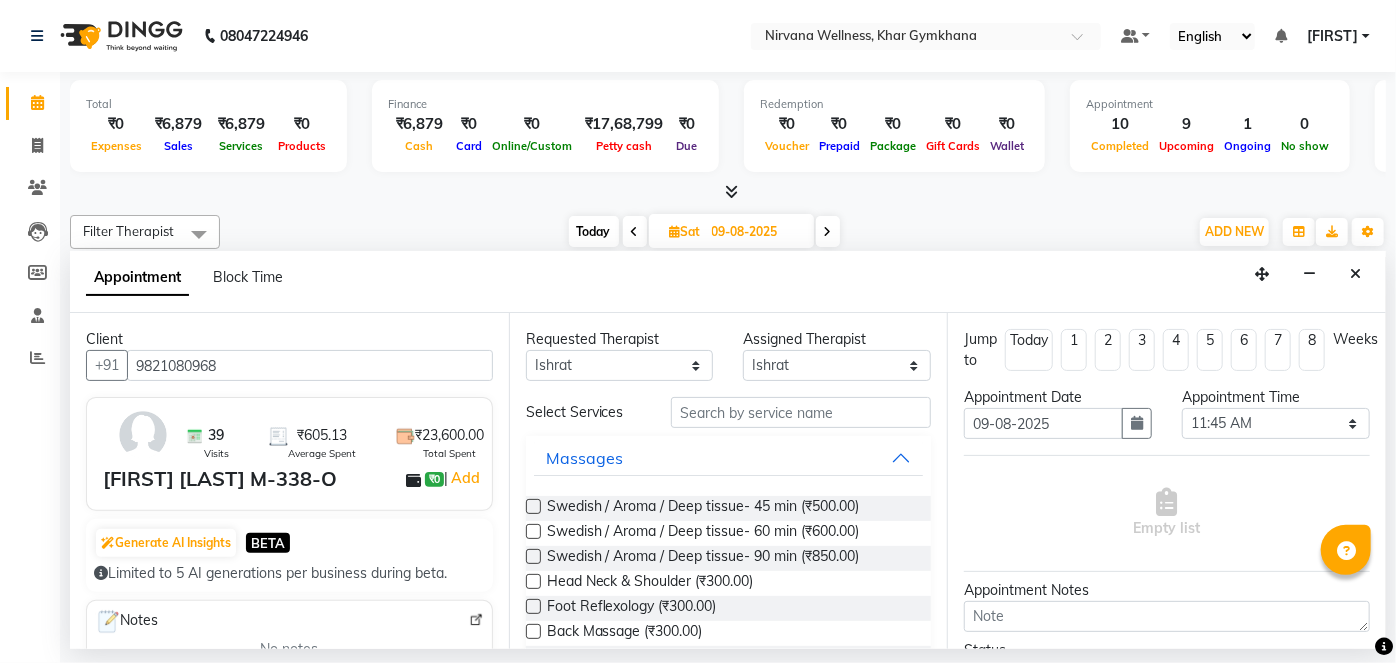 click on "Swedish / Aroma / Deep tissue- 60 min (₹600.00)" at bounding box center (703, 533) 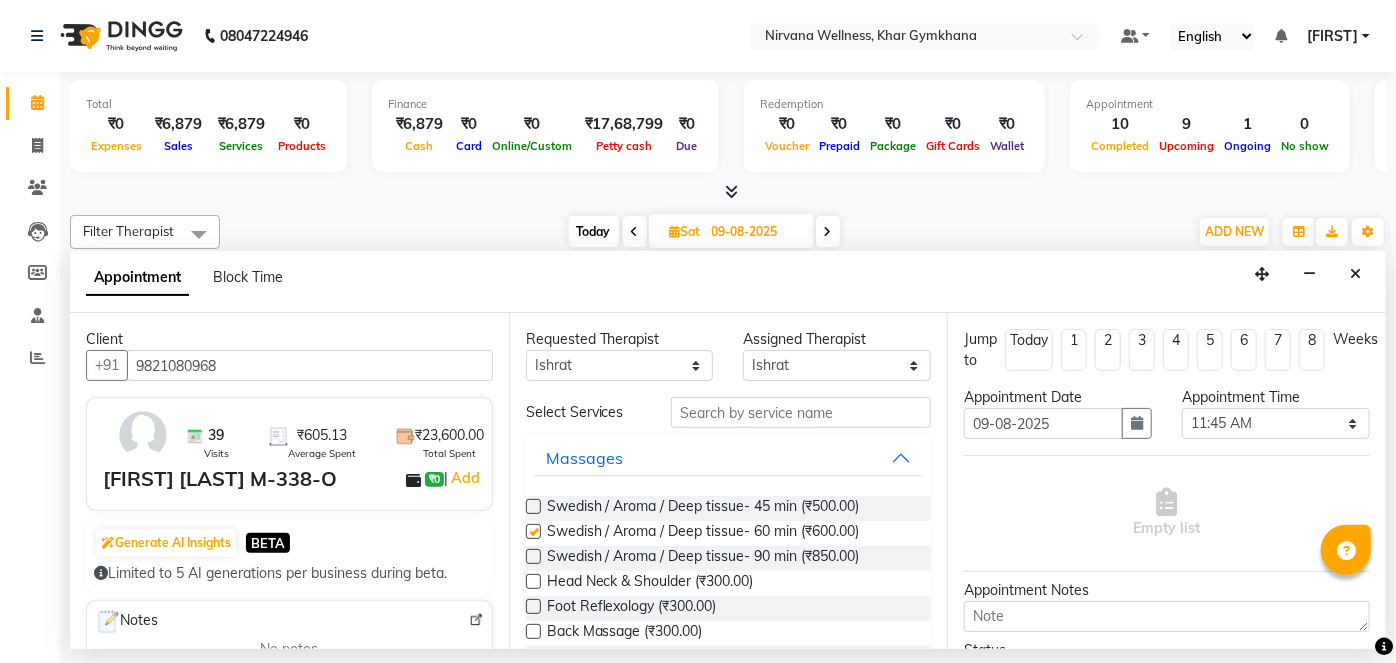 checkbox on "false" 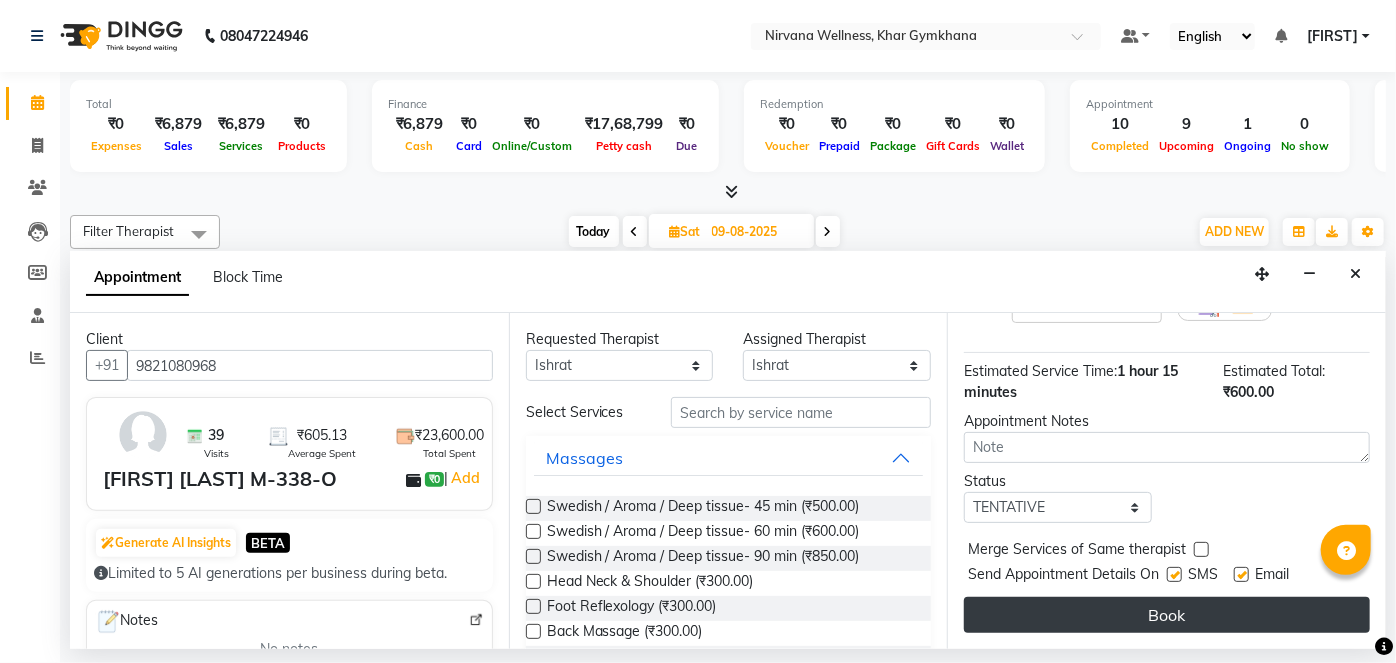 click on "Book" at bounding box center [1167, 615] 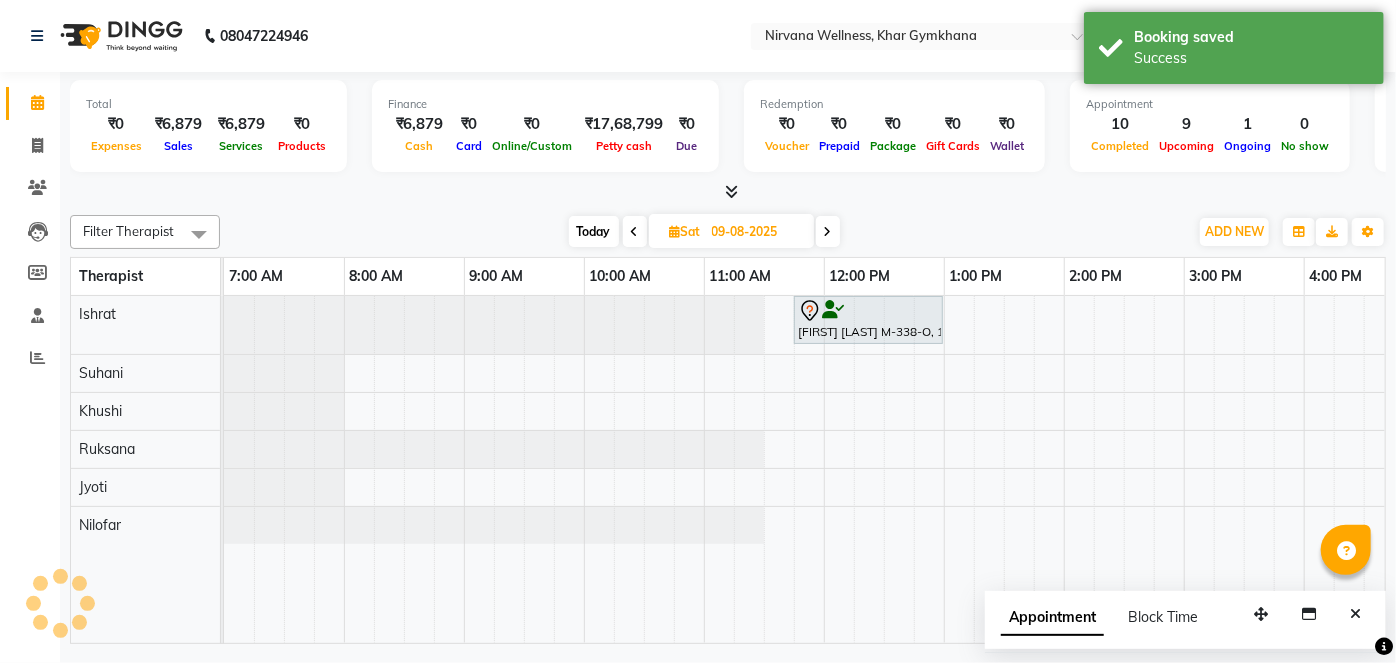 click on "Sat" at bounding box center (685, 231) 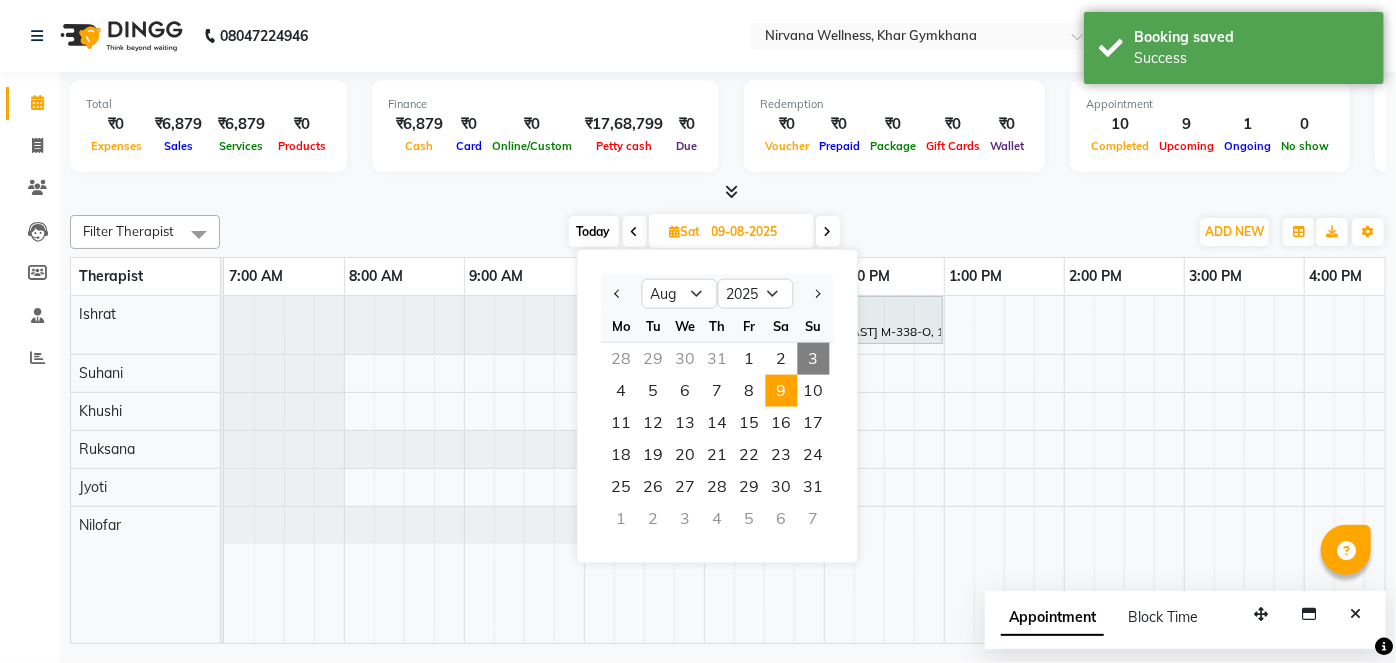 click on "Today  Sat [DATE] Jan Feb Mar Apr May Jun Jul Aug Sep Oct Nov Dec 2015 2016 2017 2018 2019 2020 2021 2022 2023 2024 2025 2026 2027 2028 2029 2030 2031 2032 2033 2034 2035 Mo Tu We Th Fr Sa Su  28   29   30   31   1   2   3   4   5   6   7   8   9   10   11   12   13   14   15   16   17   18   19   20   21   22   23   24   25   26   27   28   29   30   31   1   2   3   4   5   6   7" at bounding box center [704, 232] 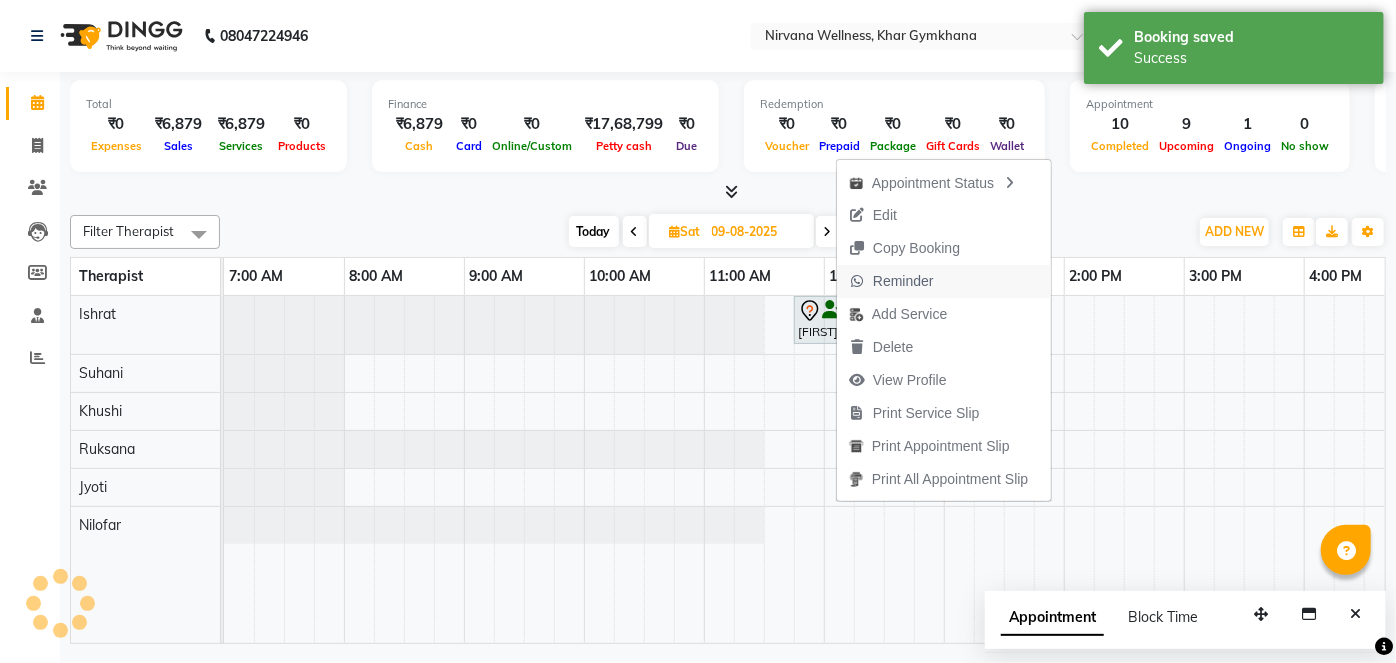 click on "Reminder" at bounding box center [891, 281] 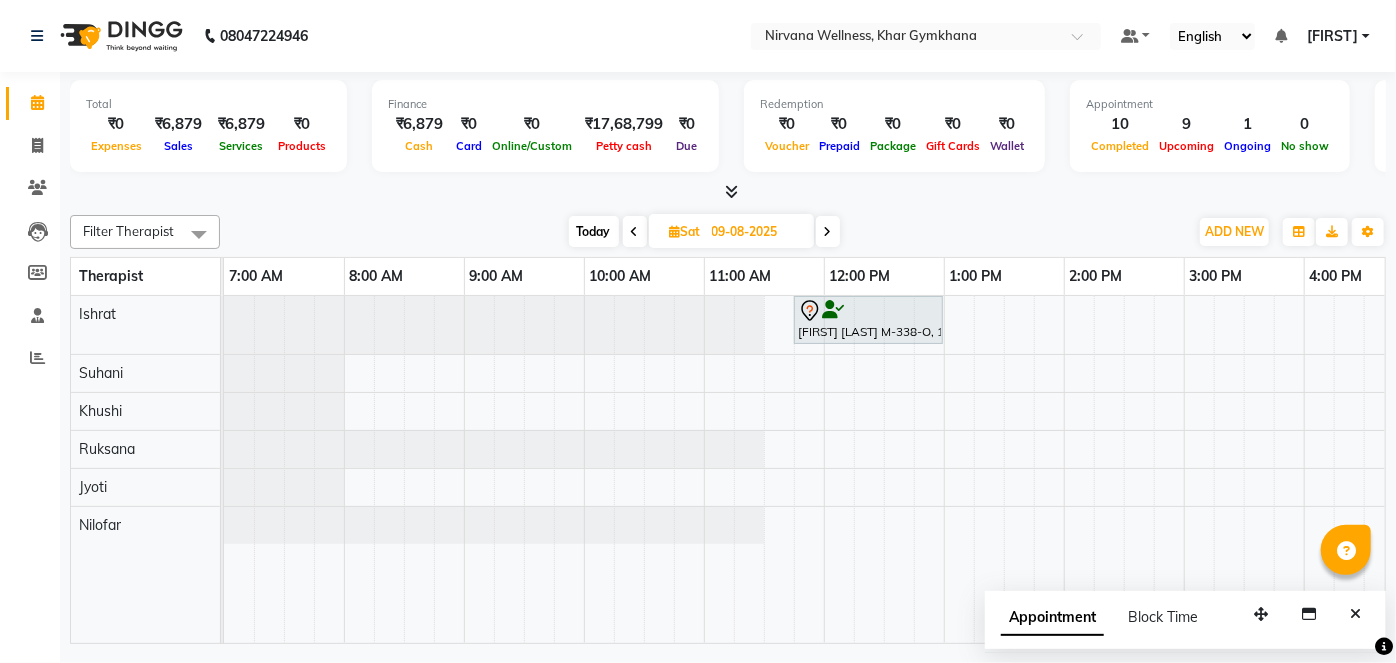 click on "Today" at bounding box center [594, 231] 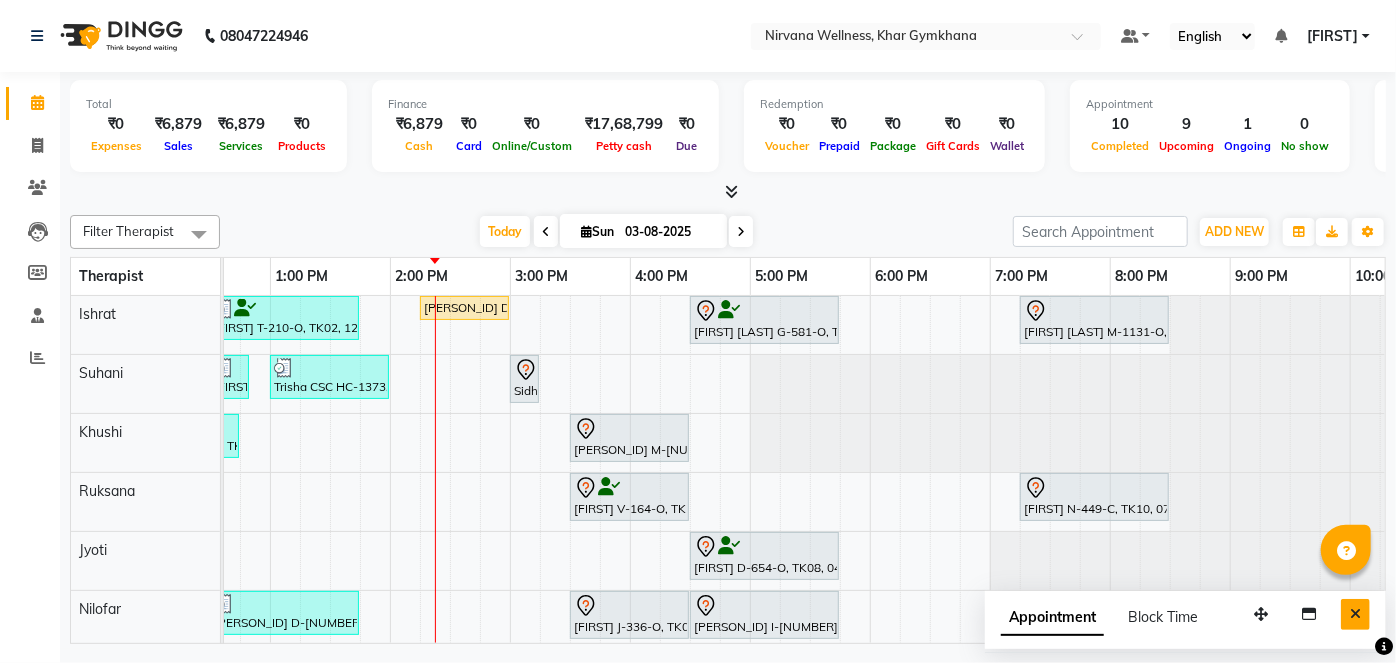 click at bounding box center (1355, 614) 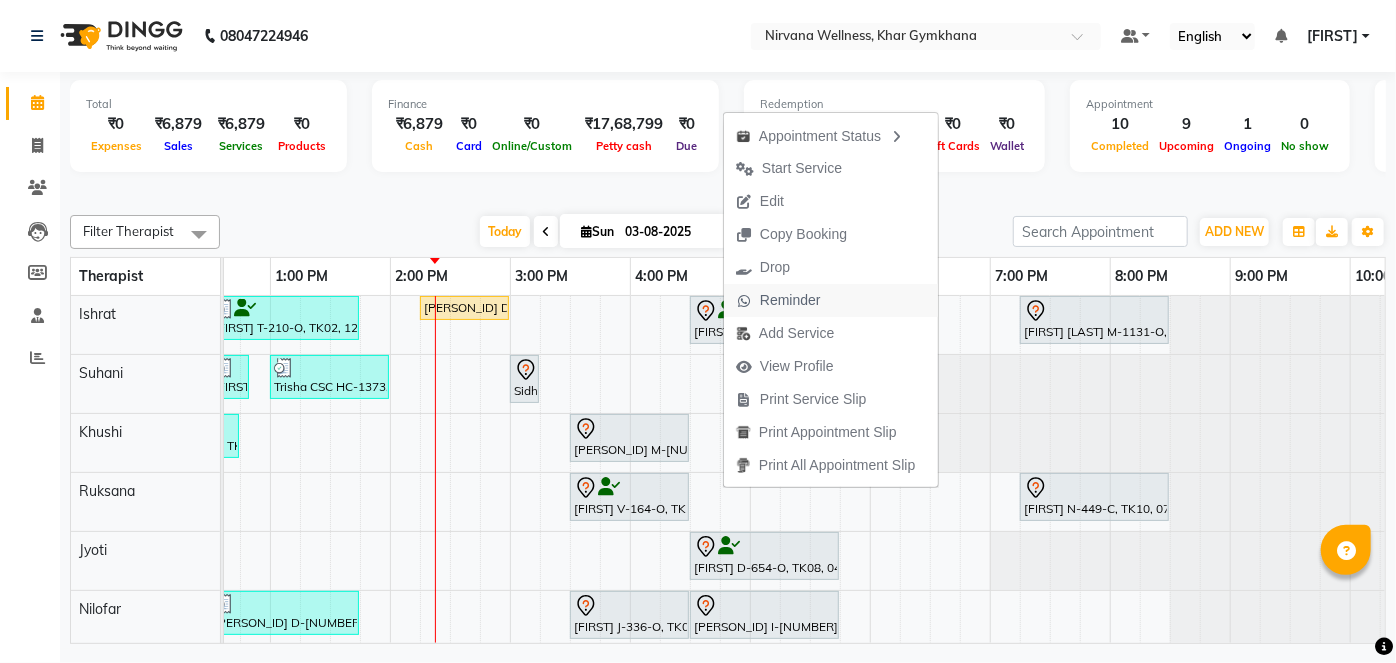 click on "Reminder" at bounding box center (790, 300) 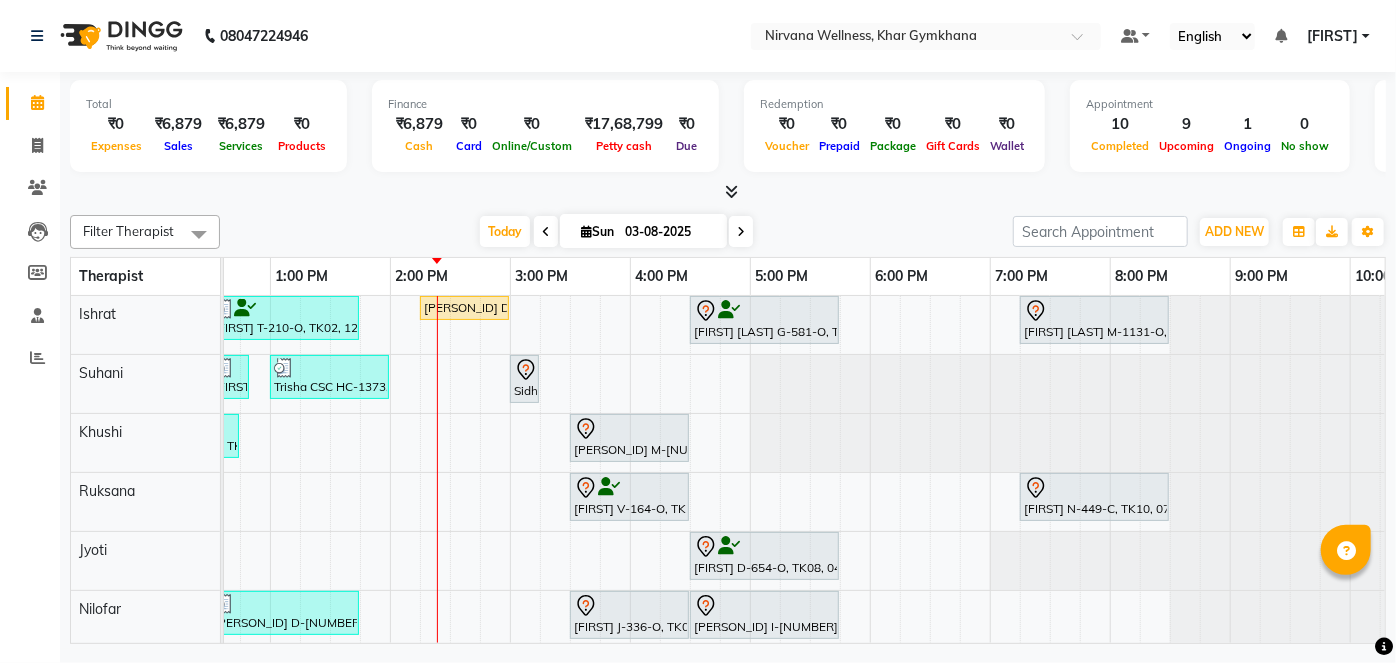 scroll, scrollTop: 0, scrollLeft: 771, axis: horizontal 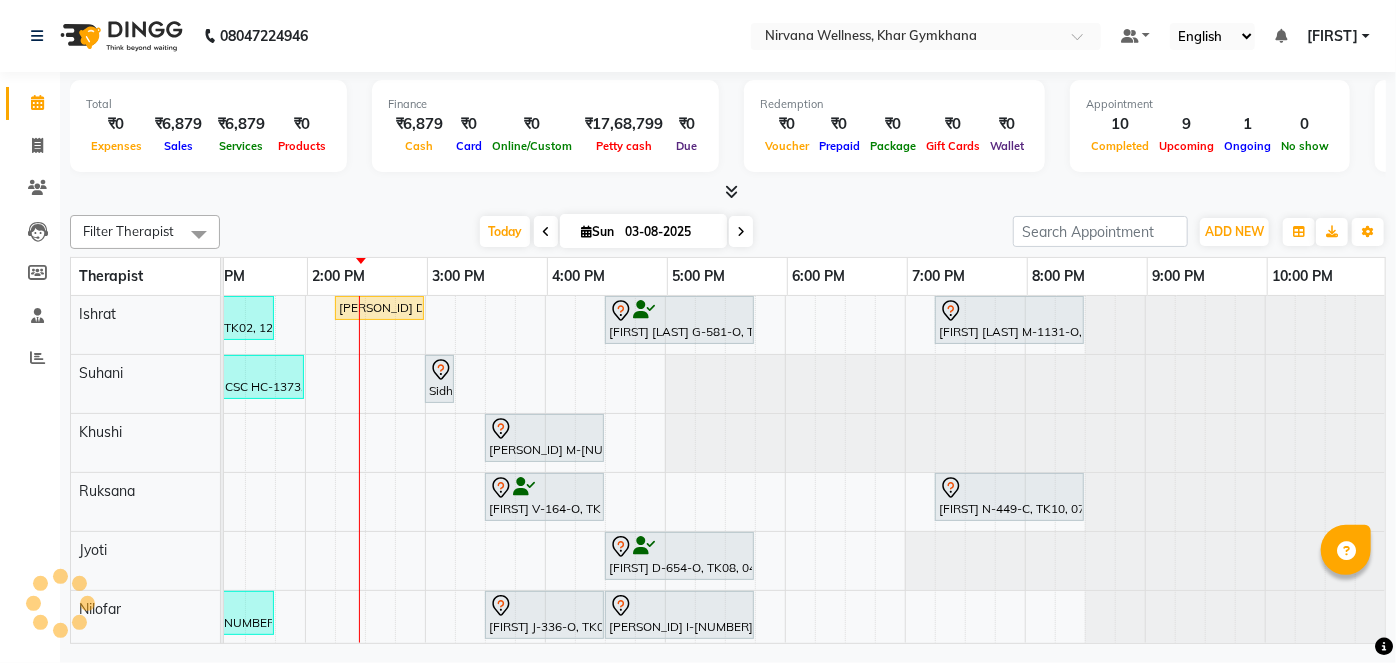click on "[FIRST] [LAST] T-210-O, TK02, 12:30 PM-01:45 PM, Swedish / Aroma / Deep tissue- 60 min    [FIRST] [LAST] D-542-O, TK21, 02:15 PM-03:00 PM, Foot Reflexology             [FIRST] [LAST] G-581-O, TK01, 04:30 PM-05:45 PM, Swedish / Aroma / Deep tissue- 60 min             [FIRST] [LAST] M-1131-O, TK20, 07:15 PM-08:30 PM, Swedish / Aroma / Deep tissue- 60 min     [FIRST] [LAST] C194 O, TK04, 10:00 AM-11:45 AM, Swedish / Aroma / Deep tissue- 90 min     [FIRST] [LAST] HC-1373, TK16, 12:30 PM-12:50 PM, Detan Face     [FIRST] [LAST] HC-1373, TK16, 01:00 PM-02:00 PM, O3 Facial             [FIRST] [LAST] D-542-O, TK21, 03:00 PM-03:15 PM, Gel Nail Polish Removal H/F     [FIRST] [LAST] S-1227-O, TK14, 10:00 AM-11:15 AM, Swedish / Aroma / Deep tissue- 60 min     [FIRST] [LAST] S-291-L, TK05, 11:30 AM-12:45 PM, Swedish / Aroma / Deep tissue- 60 min             [FIRST] [LAST] M-1343-O, TK03, 03:30 PM-04:30 PM, Swedish / Aroma / Deep tissue- 60 min     [FIRST] [LAST] D-536-O, TK07, 11:15 AM-12:30 PM, Swedish / Aroma / Deep tissue- 60 min" at bounding box center (425, 472) 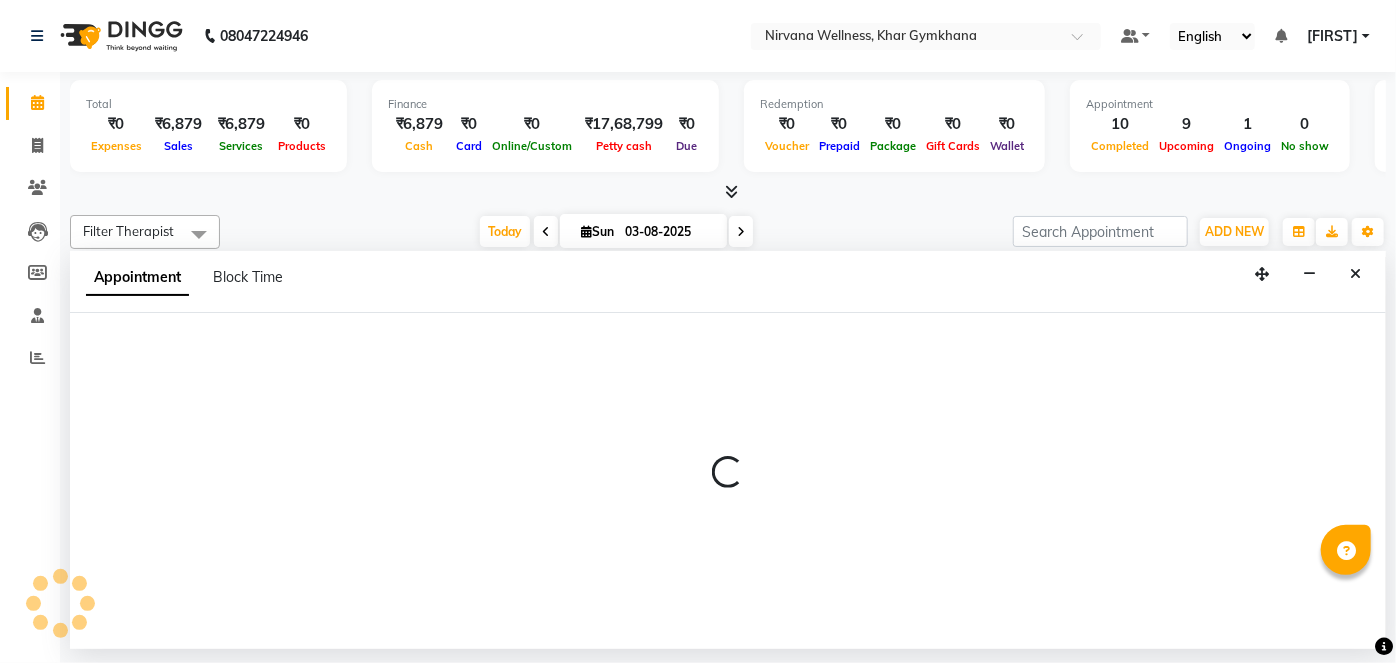 select on "67021" 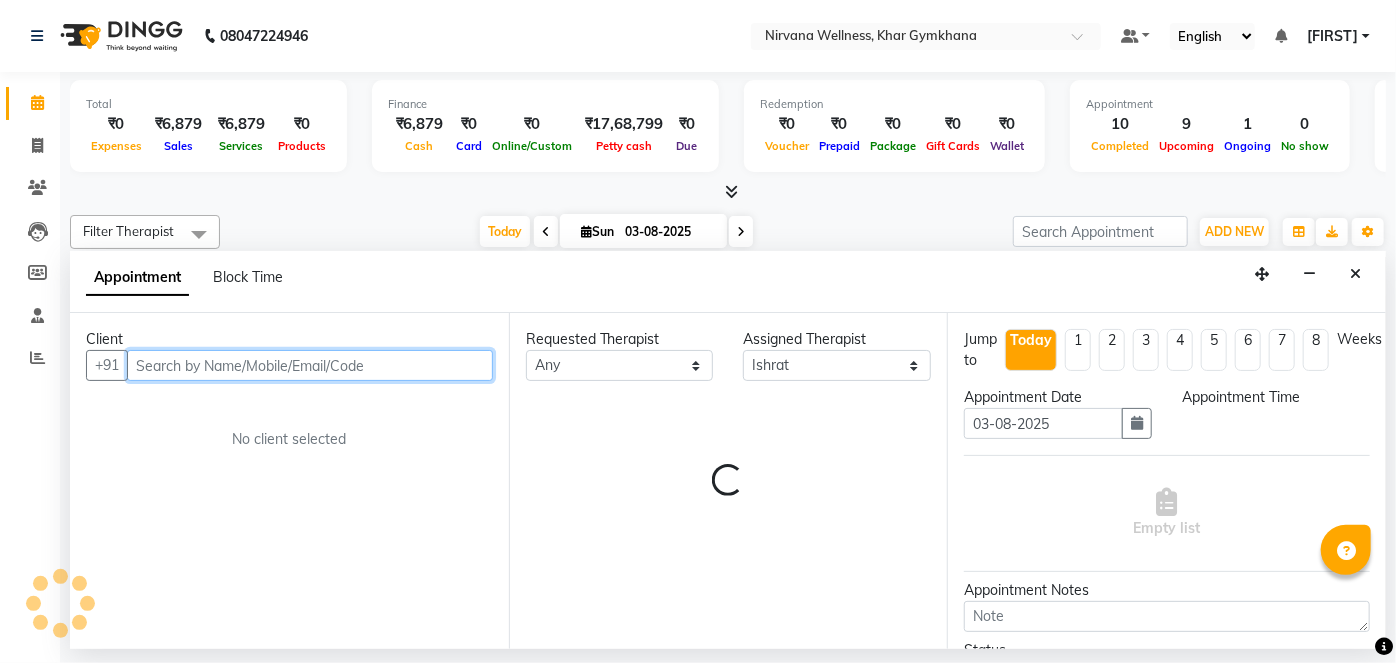 select on "1065" 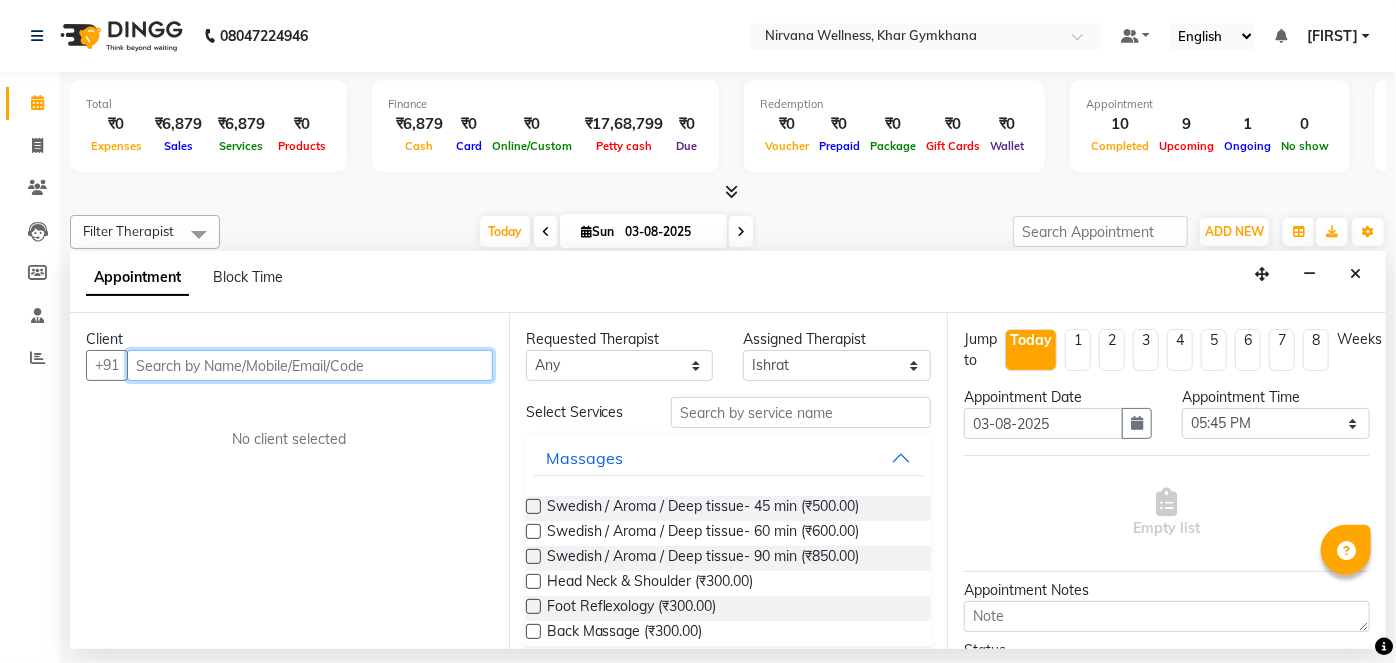 click at bounding box center (310, 365) 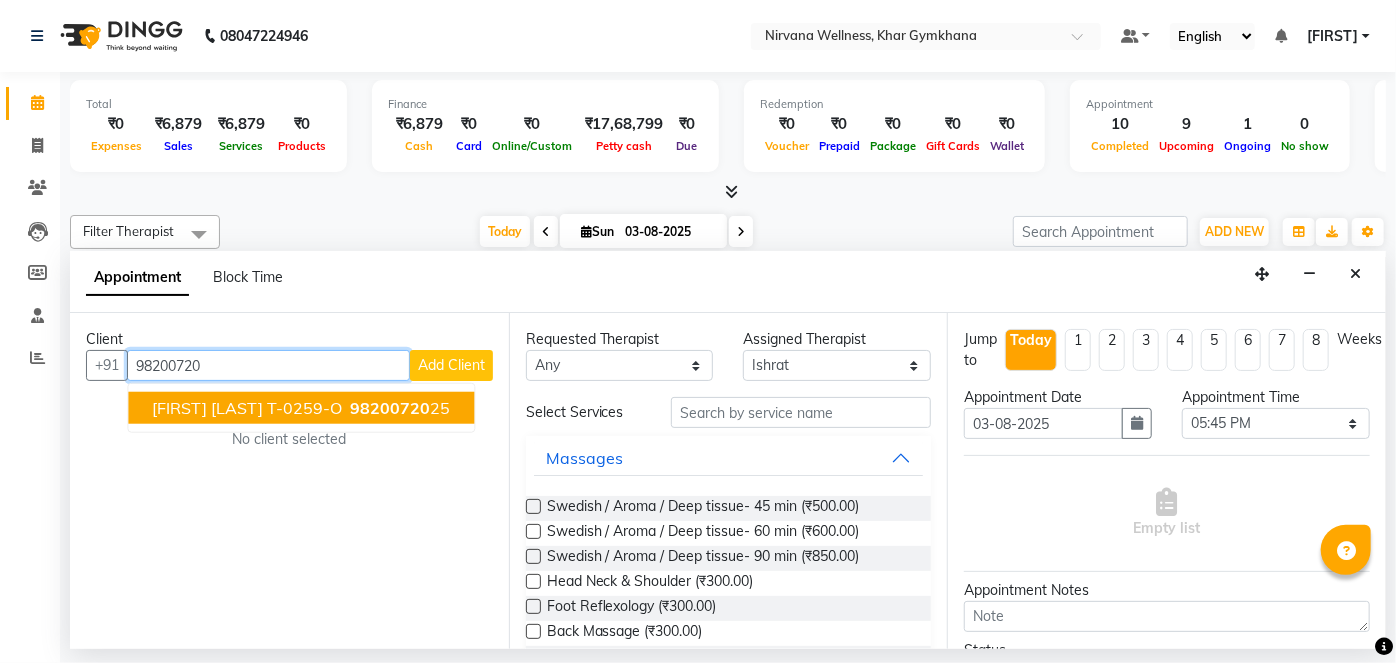 click on "98200720" at bounding box center (390, 408) 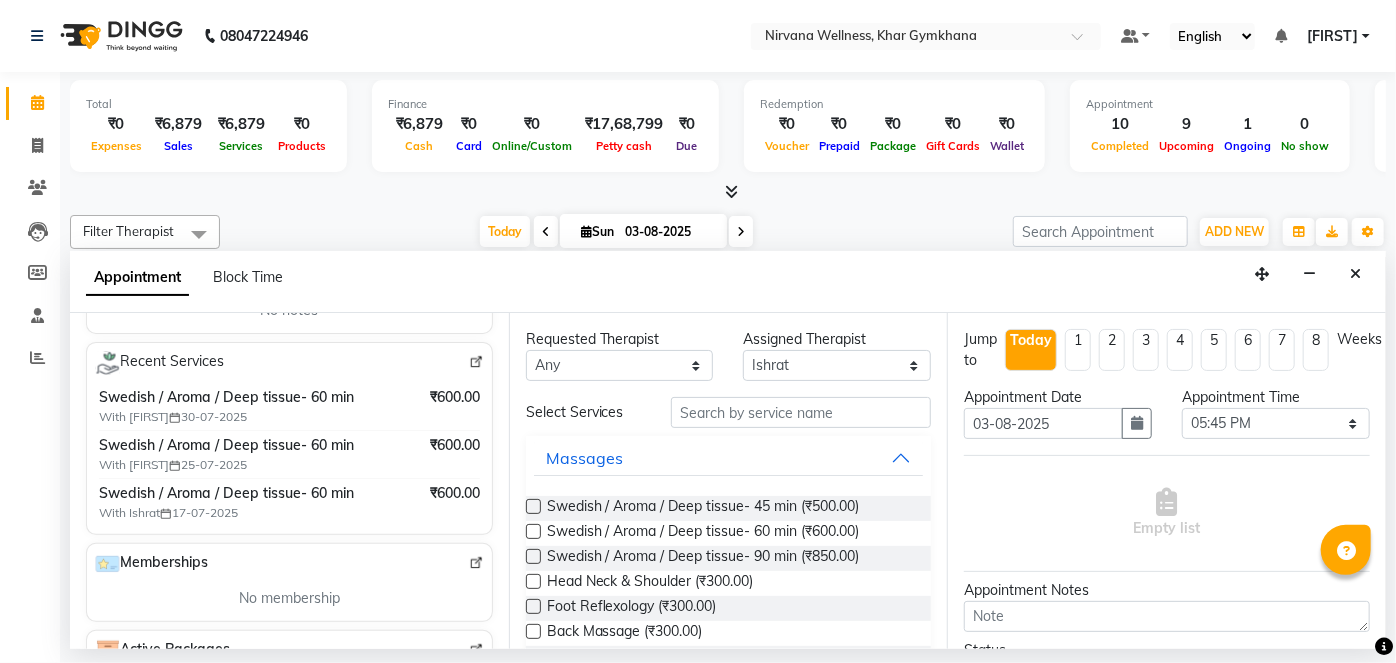 scroll, scrollTop: 363, scrollLeft: 0, axis: vertical 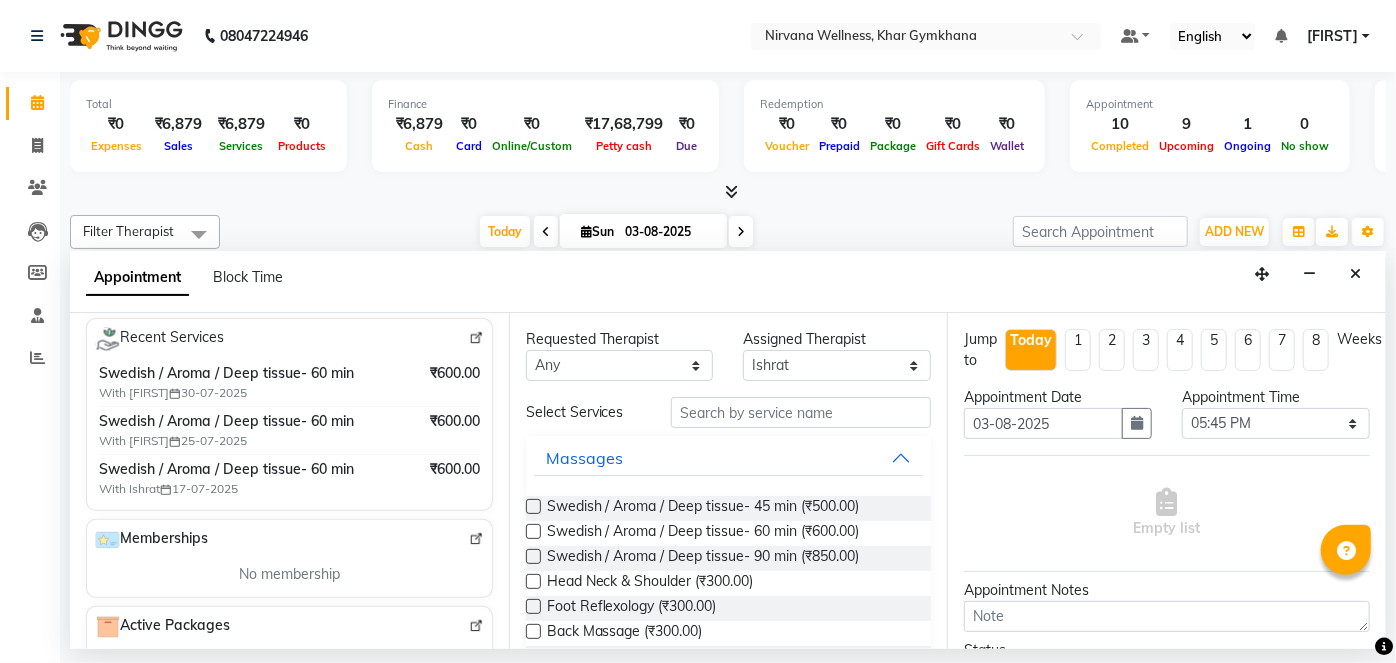 type on "[PHONE]" 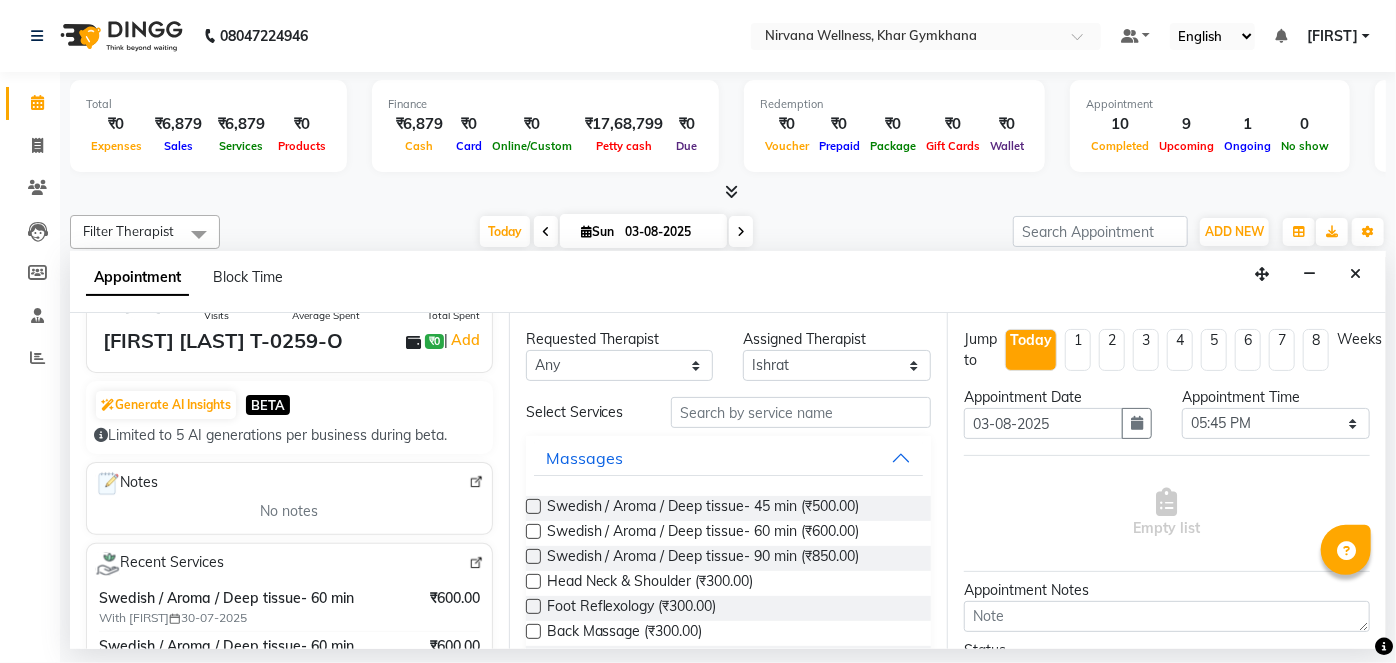 scroll, scrollTop: 0, scrollLeft: 0, axis: both 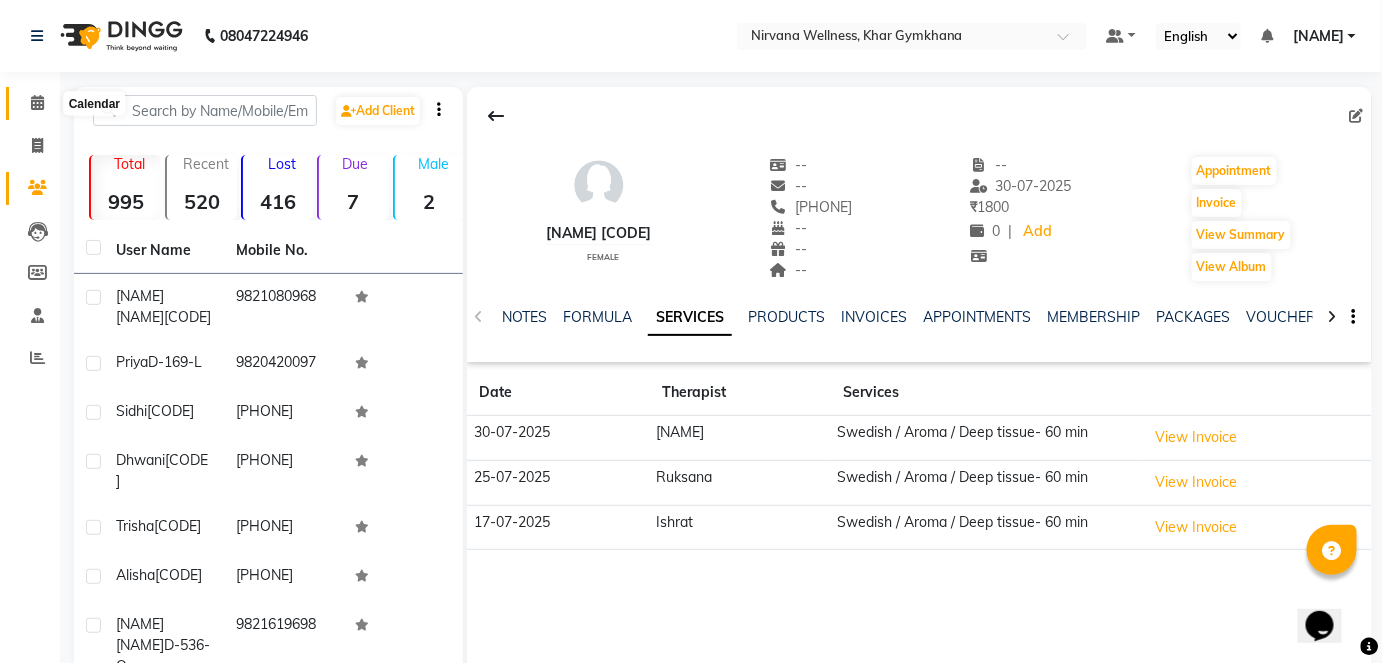 click 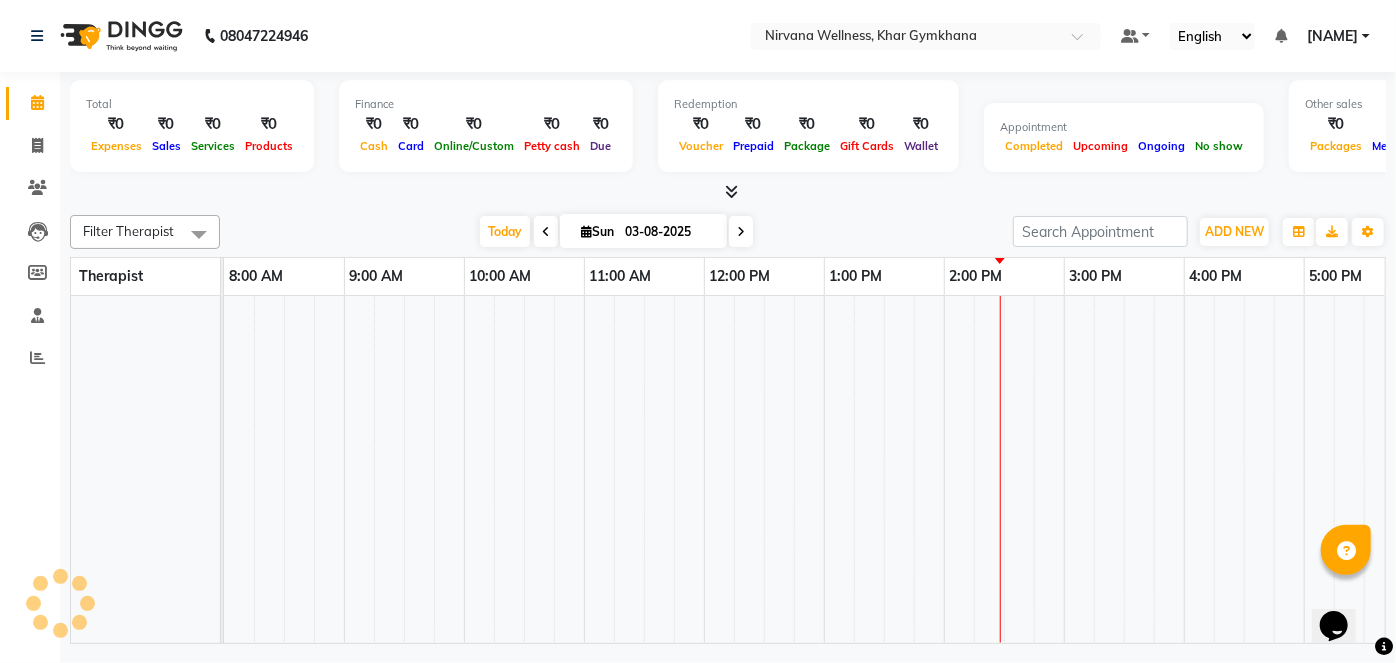 scroll, scrollTop: 0, scrollLeft: 0, axis: both 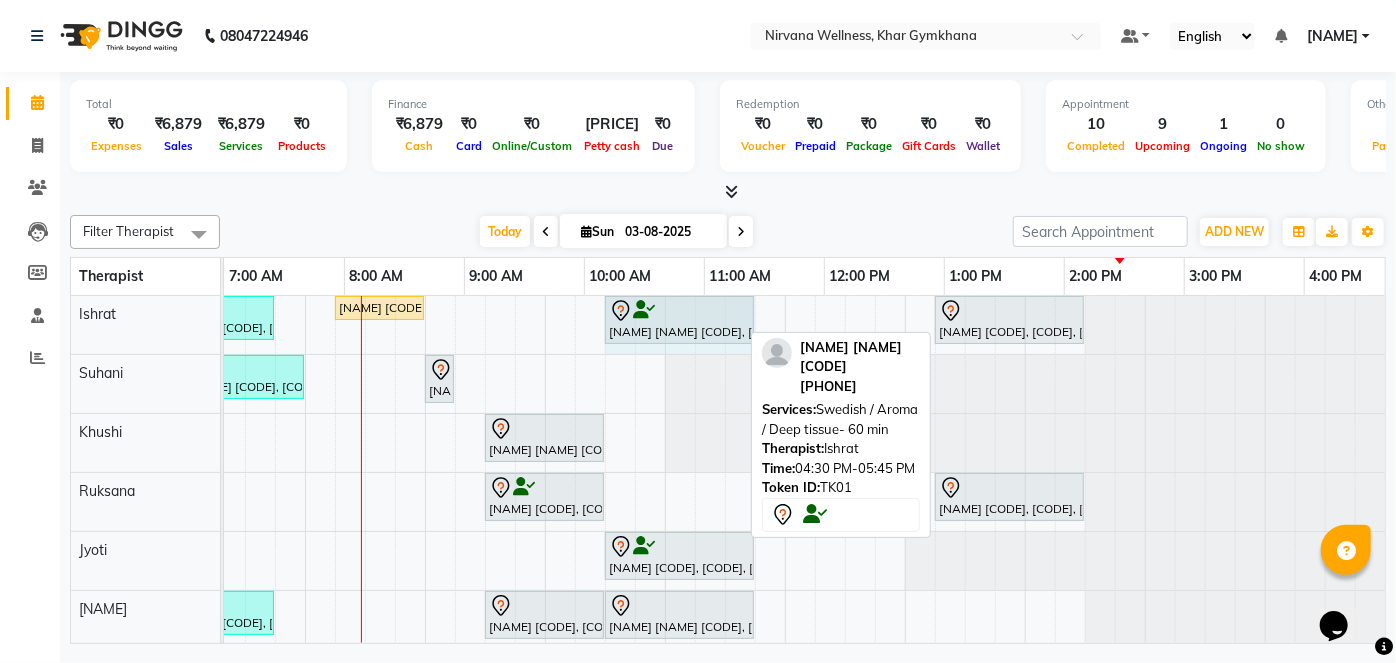 drag, startPoint x: 736, startPoint y: 314, endPoint x: 710, endPoint y: 317, distance: 26.172504 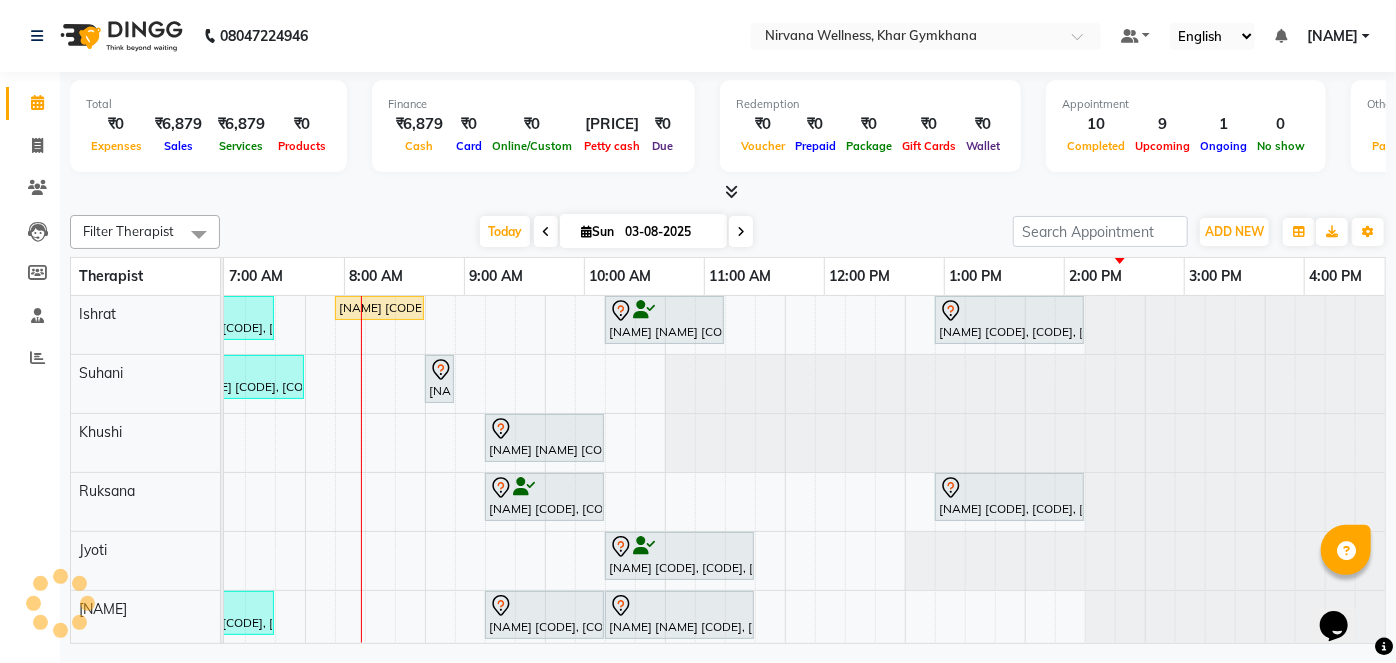 click on "[NAME] [CODE], [CODE], [TIME]-[TIME], [SERVICE]-[DURATION]     [NAME] [CODE], [CODE], [TIME]-[TIME], [SERVICE]             [NAME] [NAME] [CODE], [CODE], [TIME]-[TIME], [SERVICE]-[DURATION]             [NAME] [CODE], [CODE], [TIME]-[TIME], [SERVICE]-[DURATION]     [NAME] [NAME] [CODE], [CODE], [TIME]-[TIME], [SERVICE]-[DURATION]     [NAME] [CODE], [CODE], [TIME]-[TIME], [SERVICE]     [NAME] [CODE], [CODE], [TIME]-[TIME], [SERVICE]     [NAME] [CODE], [CODE], [TIME]-[TIME], [SERVICE] [SERVICE]     [NAME] [CODE], [CODE], [TIME]-[TIME], [SERVICE]-[DURATION]     [NAME] [NAME] [CODE], [CODE], [TIME]-[TIME], [SERVICE]-[DURATION]             [NAME] [NAME] [CODE], [CODE], [TIME]-[TIME], [SERVICE]-[DURATION]" at bounding box center (425, 472) 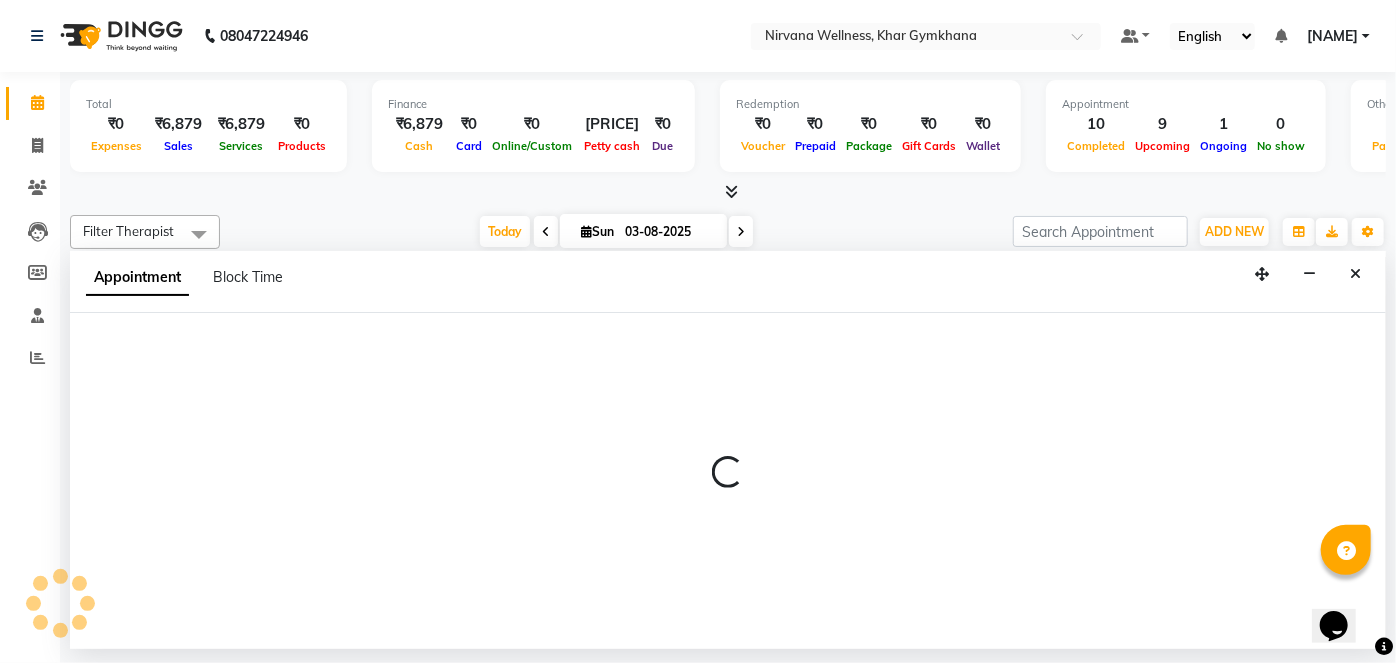 select on "67021" 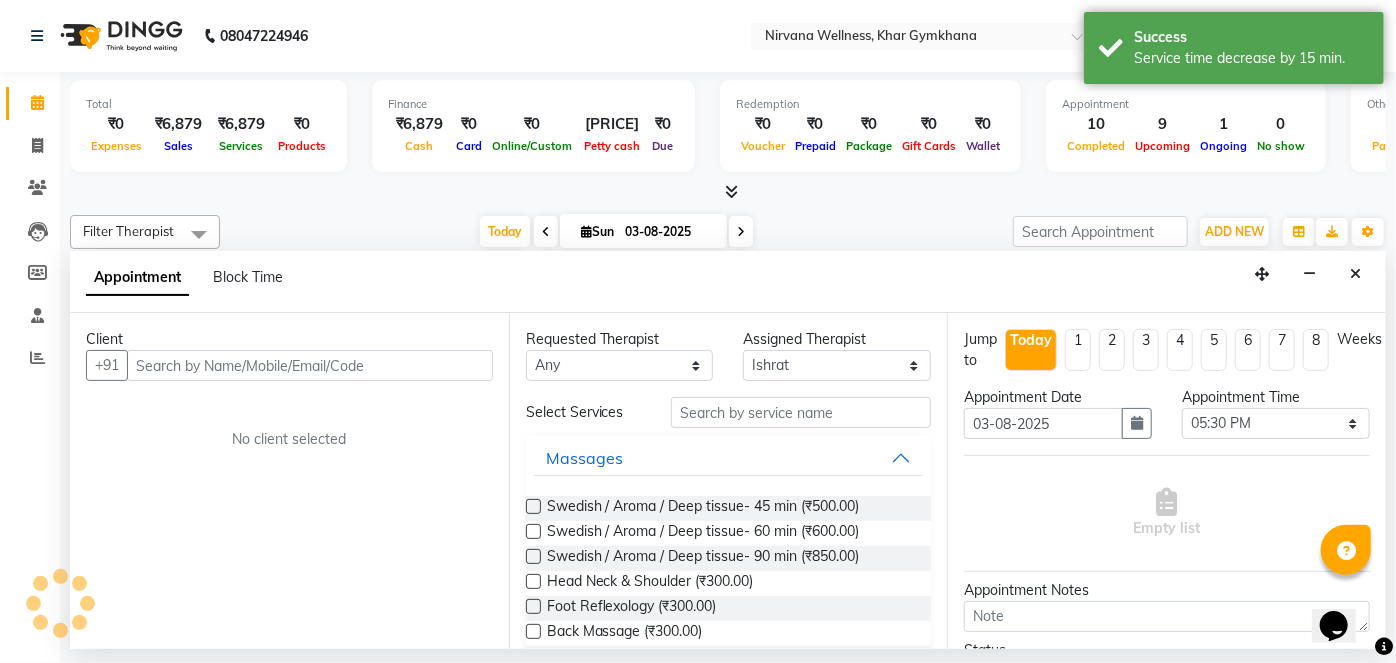 click at bounding box center [310, 365] 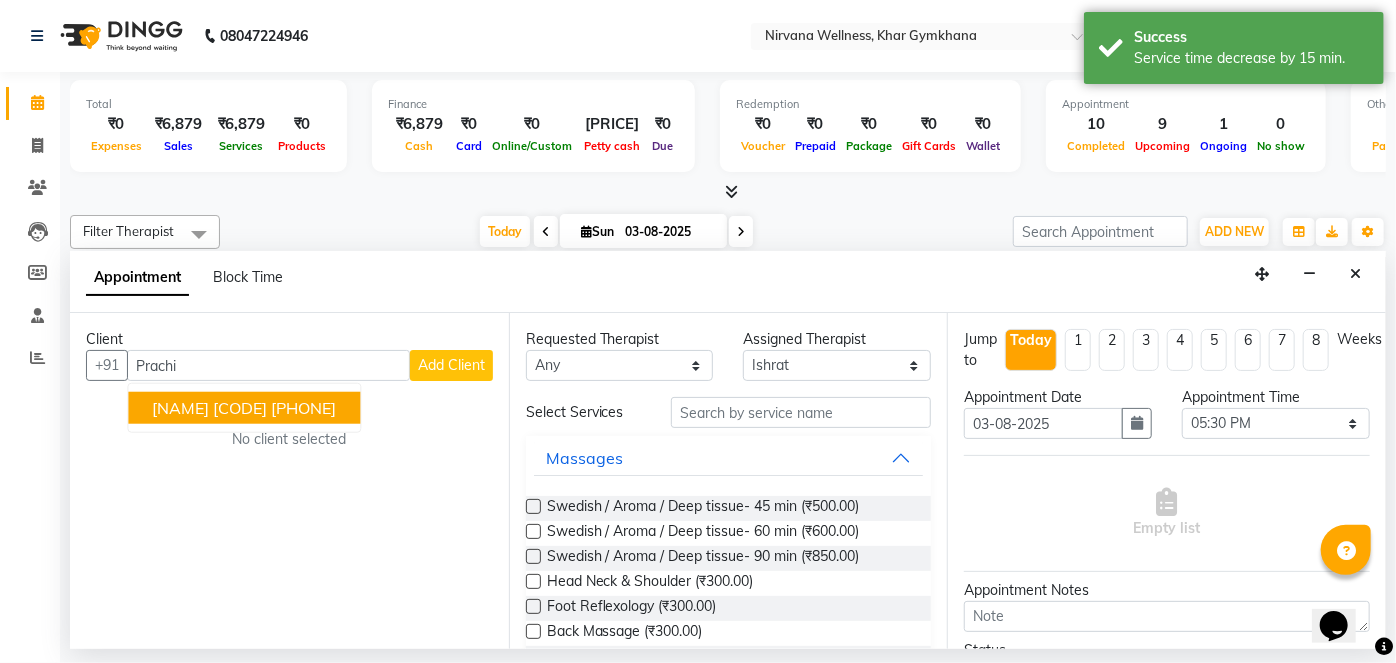 click on "[NAME] [CODE]  [PHONE]" at bounding box center [244, 408] 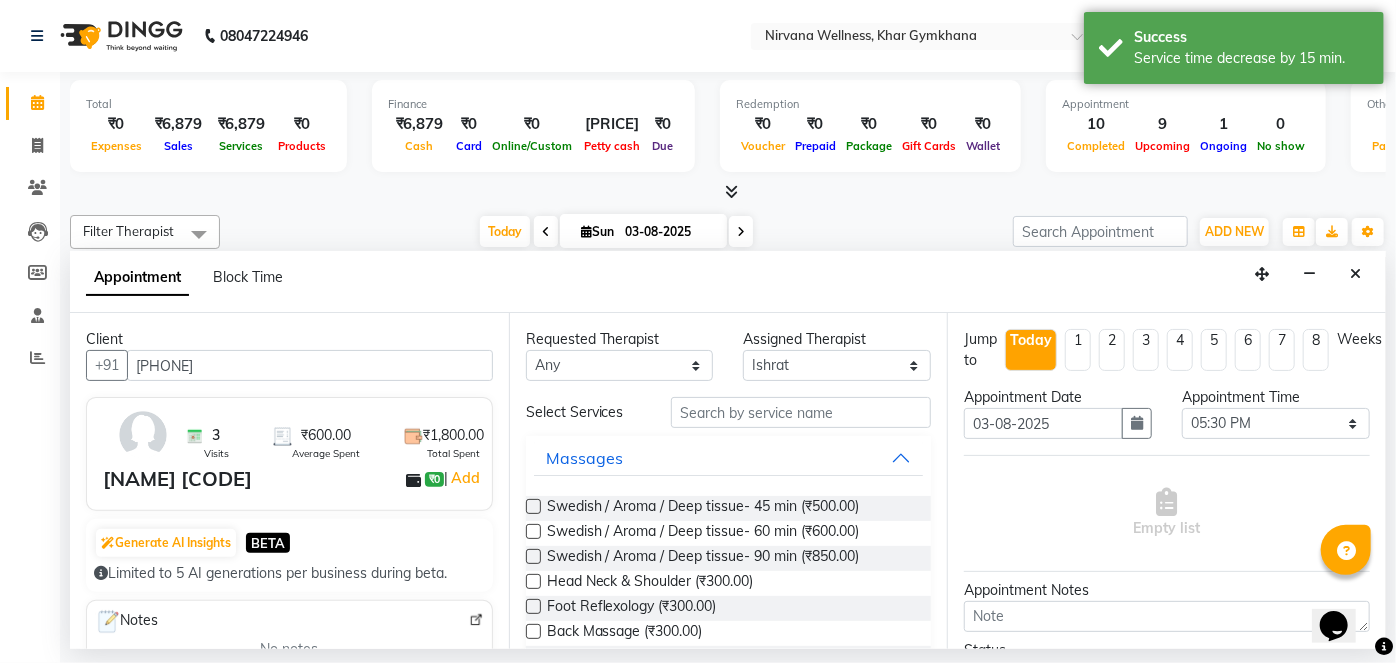type on "[PHONE]" 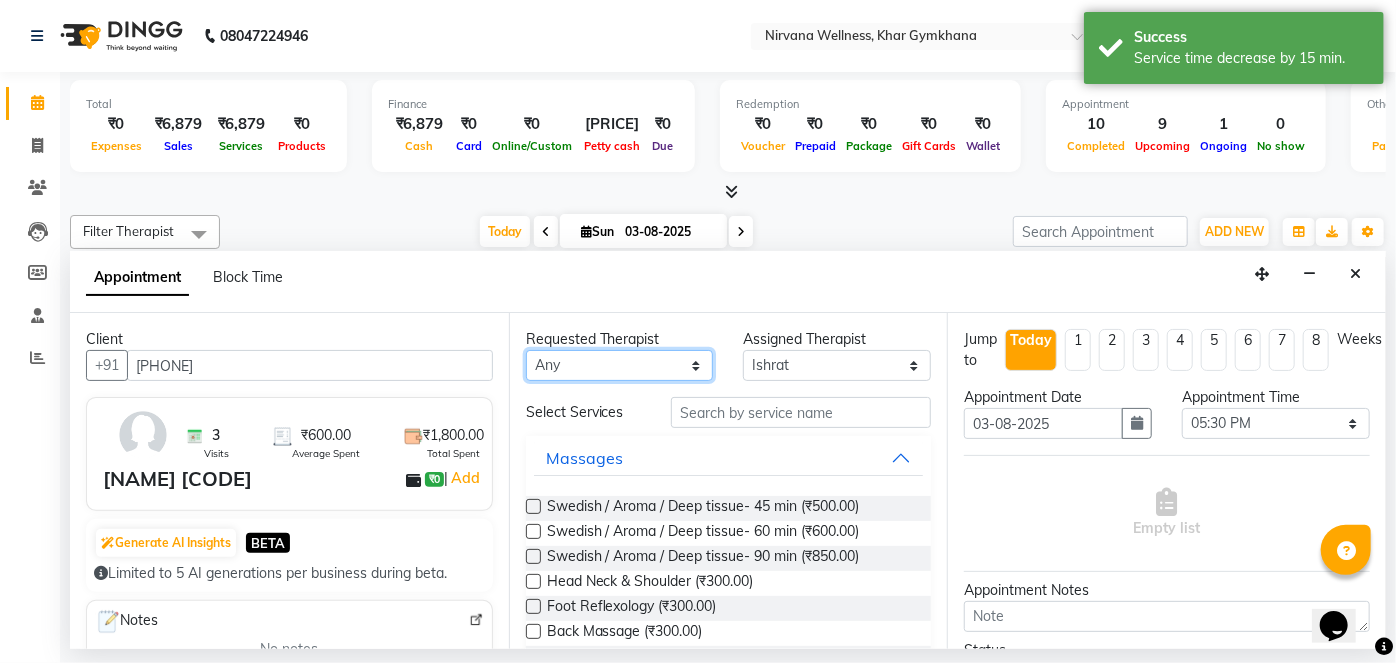 click on "Any [NAME] [NAME] [NAME] [NAME] [NAME]  [NAME]" at bounding box center (620, 365) 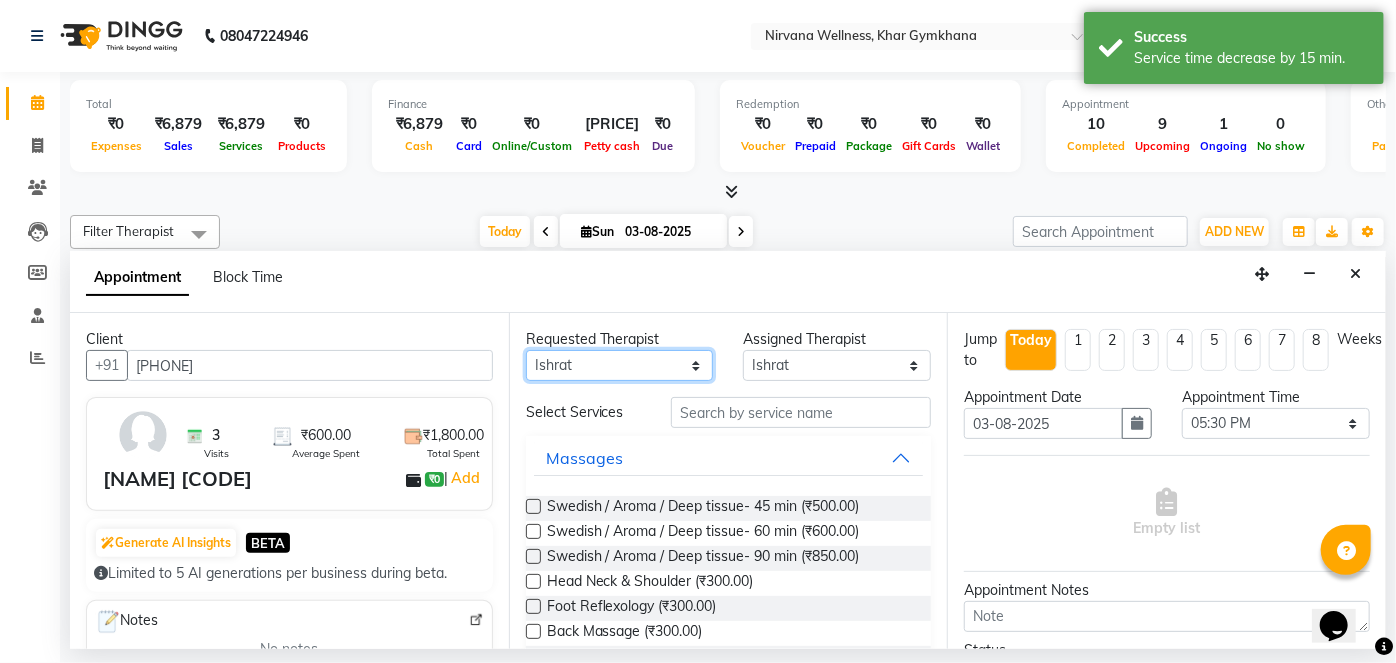 click on "Any [NAME] [NAME] [NAME] [NAME] [NAME]  [NAME]" at bounding box center [620, 365] 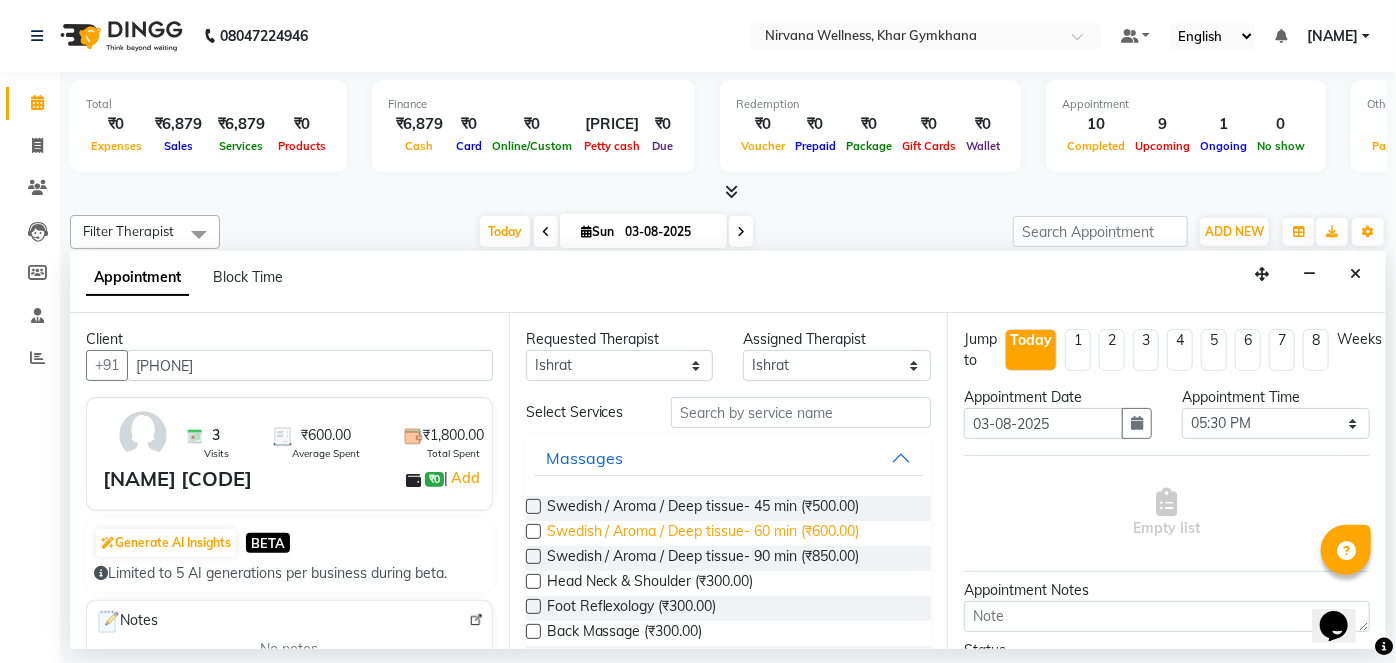 click on "Swedish / Aroma / Deep tissue- 60 min (₹600.00)" at bounding box center [703, 533] 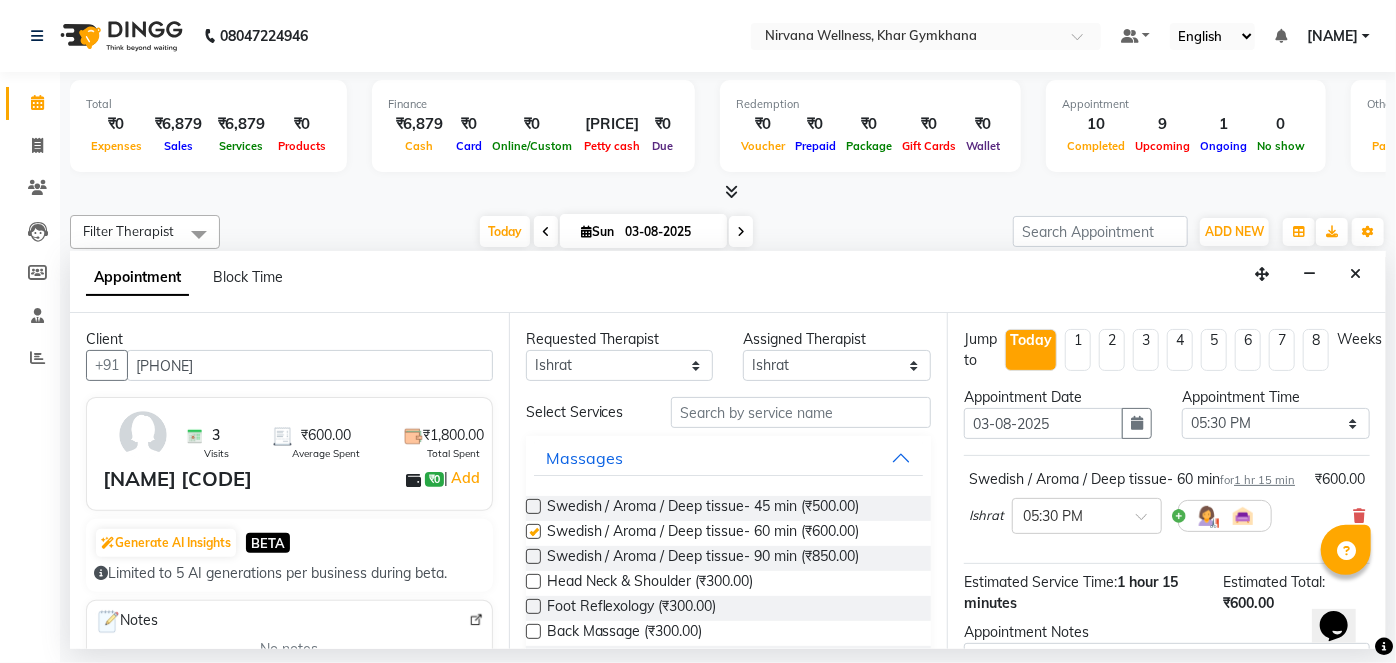 checkbox on "false" 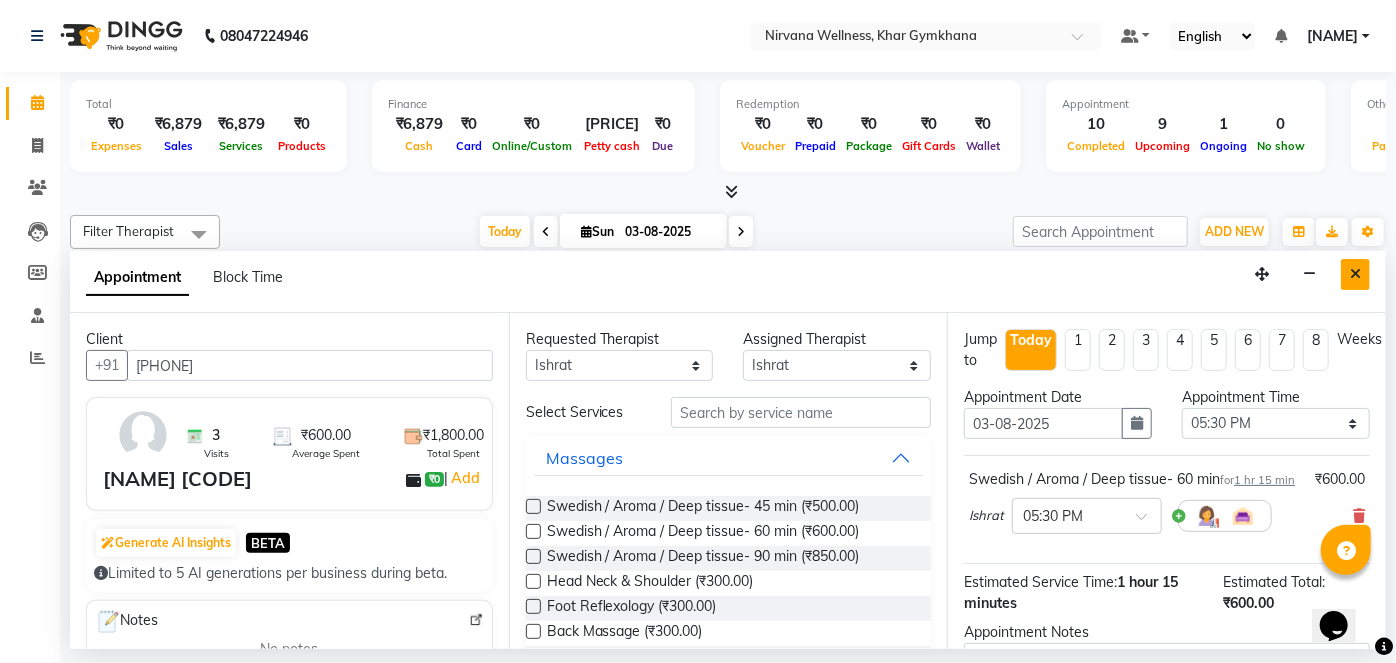click at bounding box center [1355, 274] 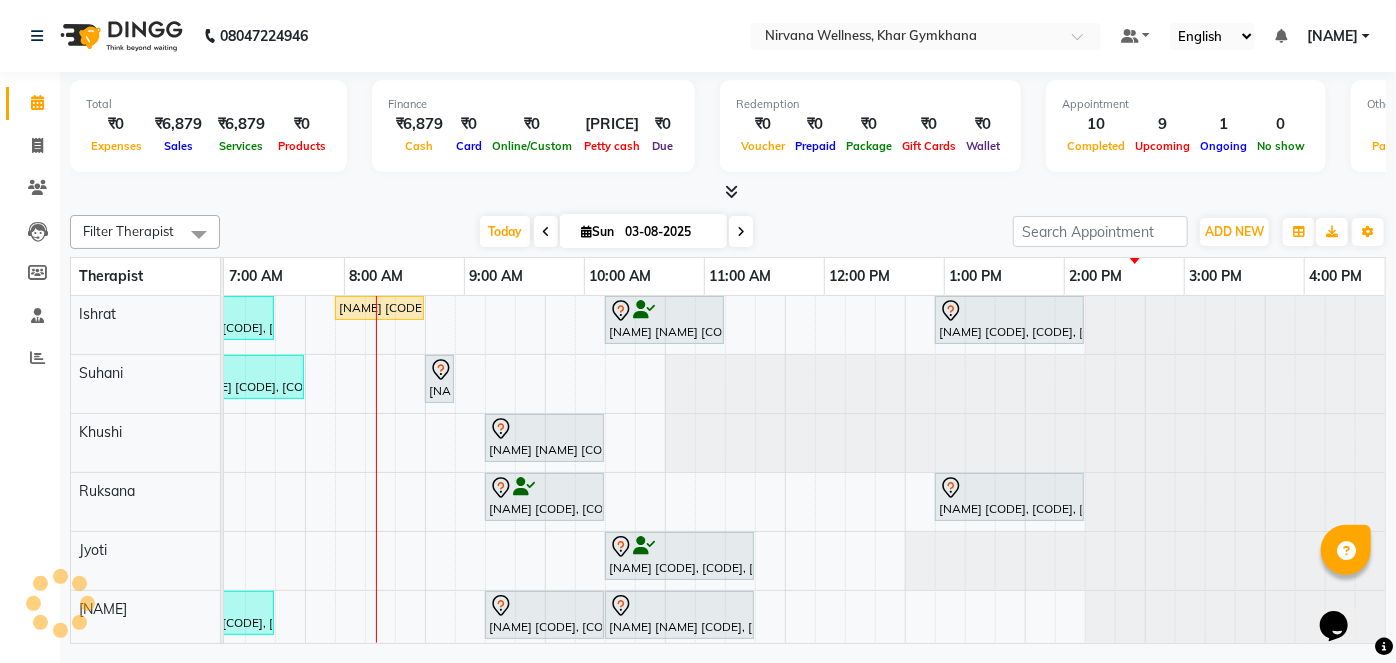 click at bounding box center (741, 232) 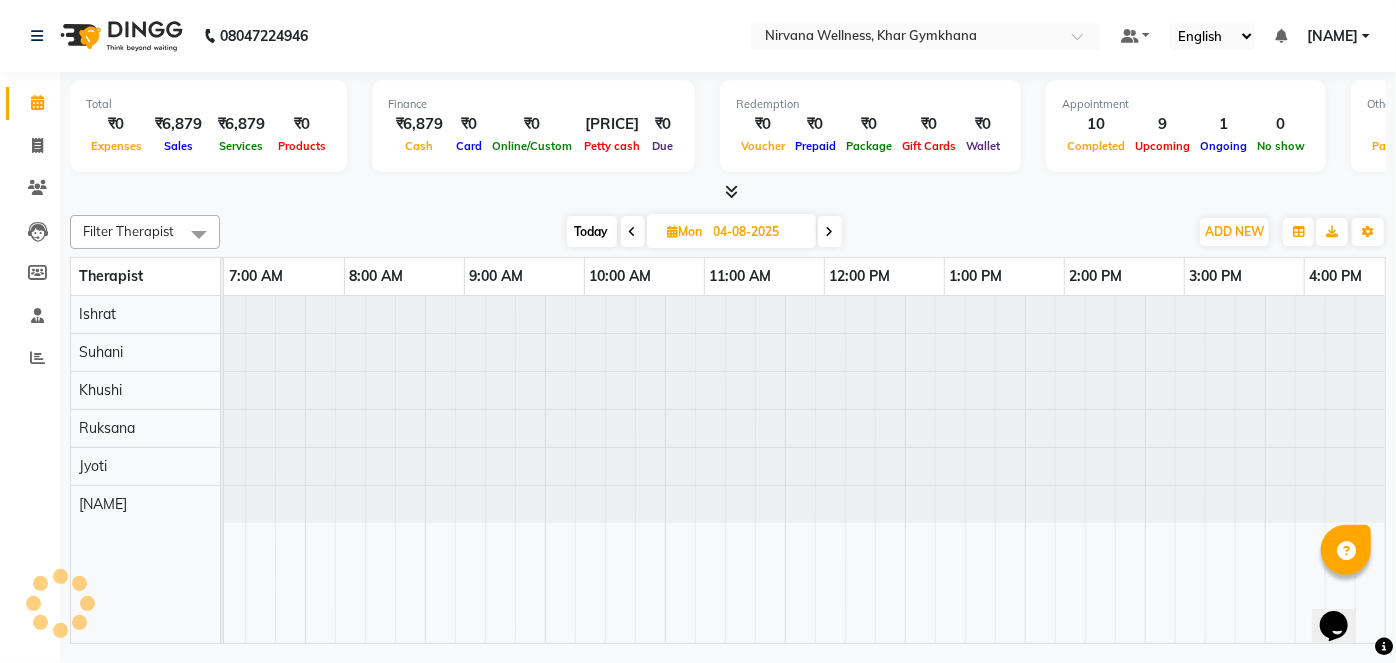 scroll, scrollTop: 0, scrollLeft: 0, axis: both 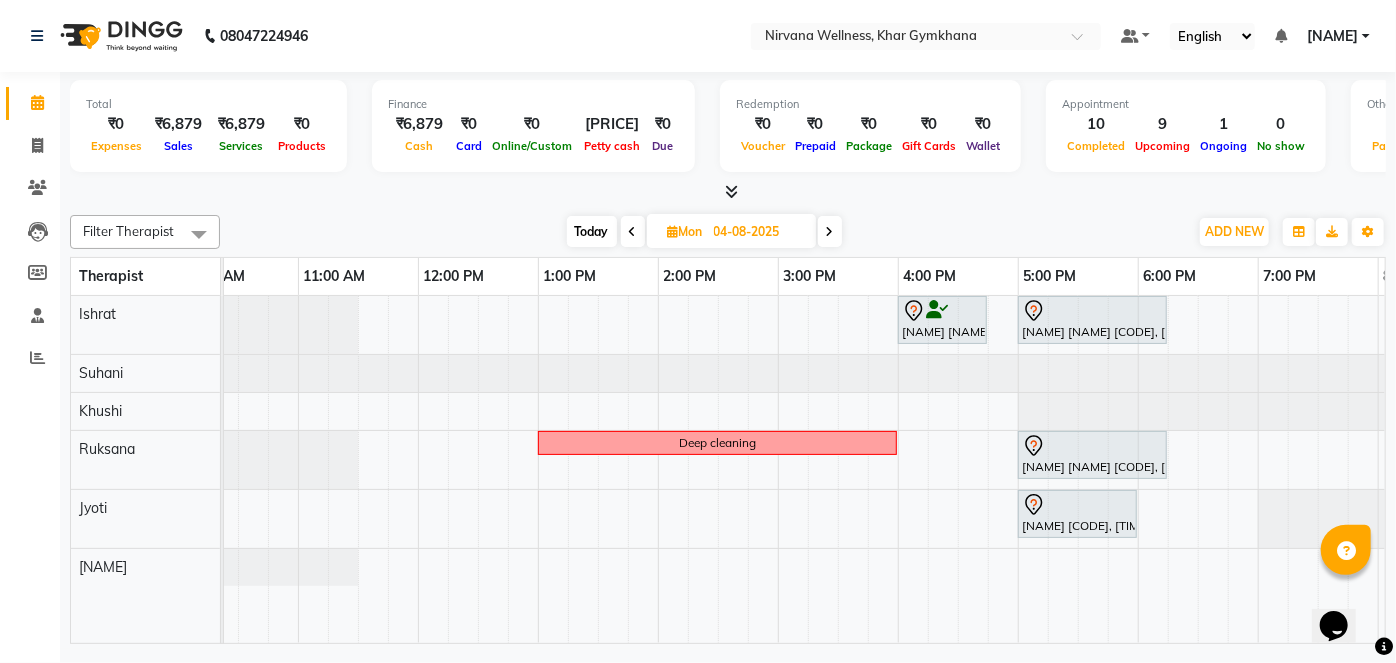 click on "04-08-2025" at bounding box center (758, 232) 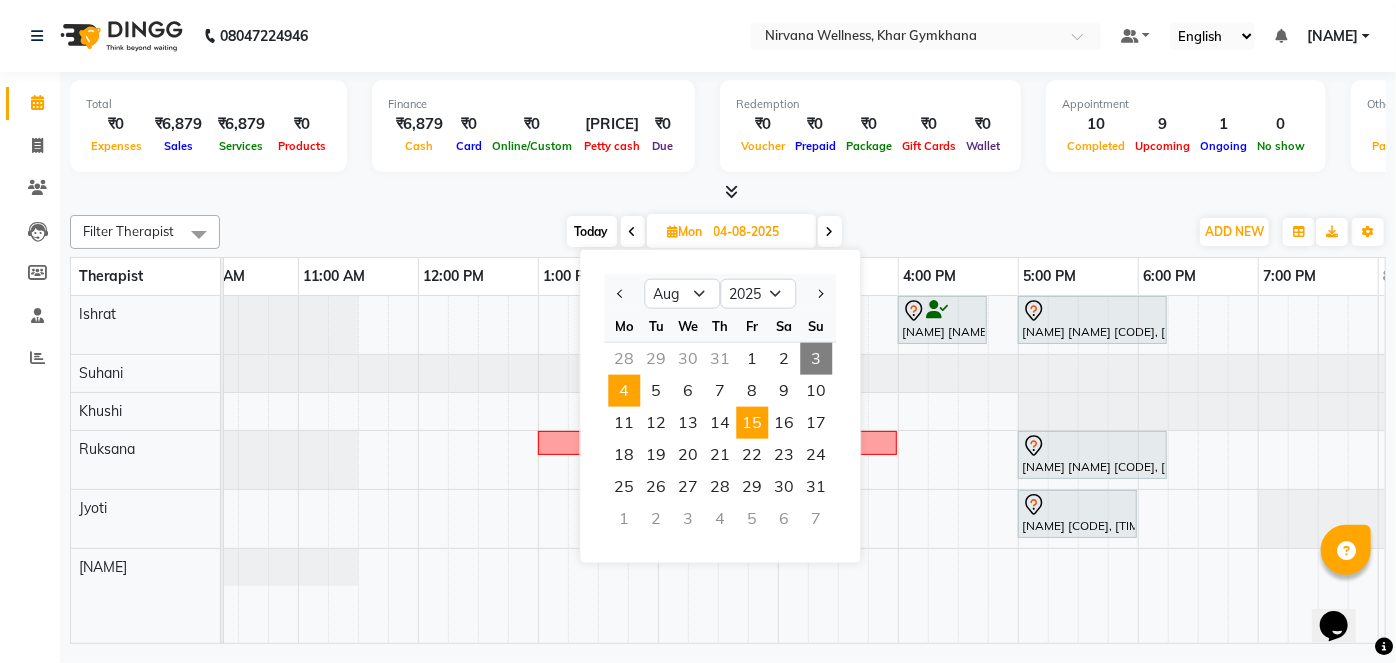 click on "15" at bounding box center (752, 423) 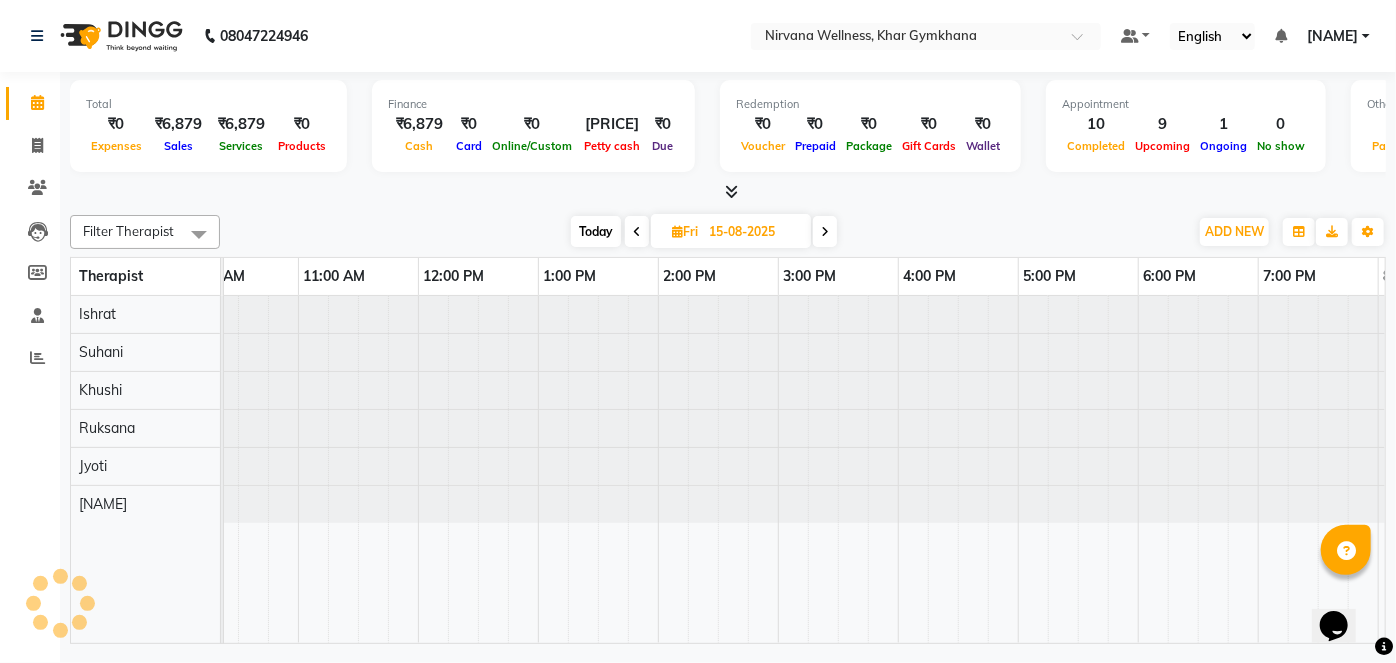 scroll, scrollTop: 0, scrollLeft: 0, axis: both 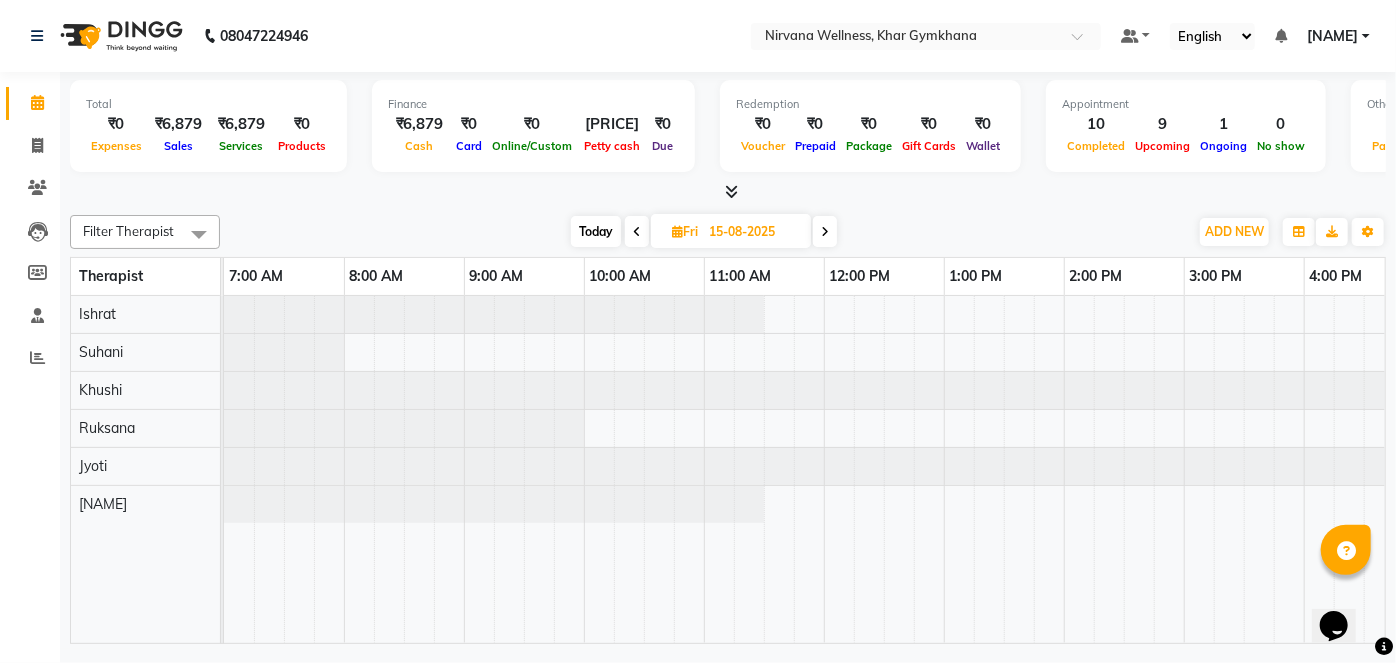 click at bounding box center [825, 232] 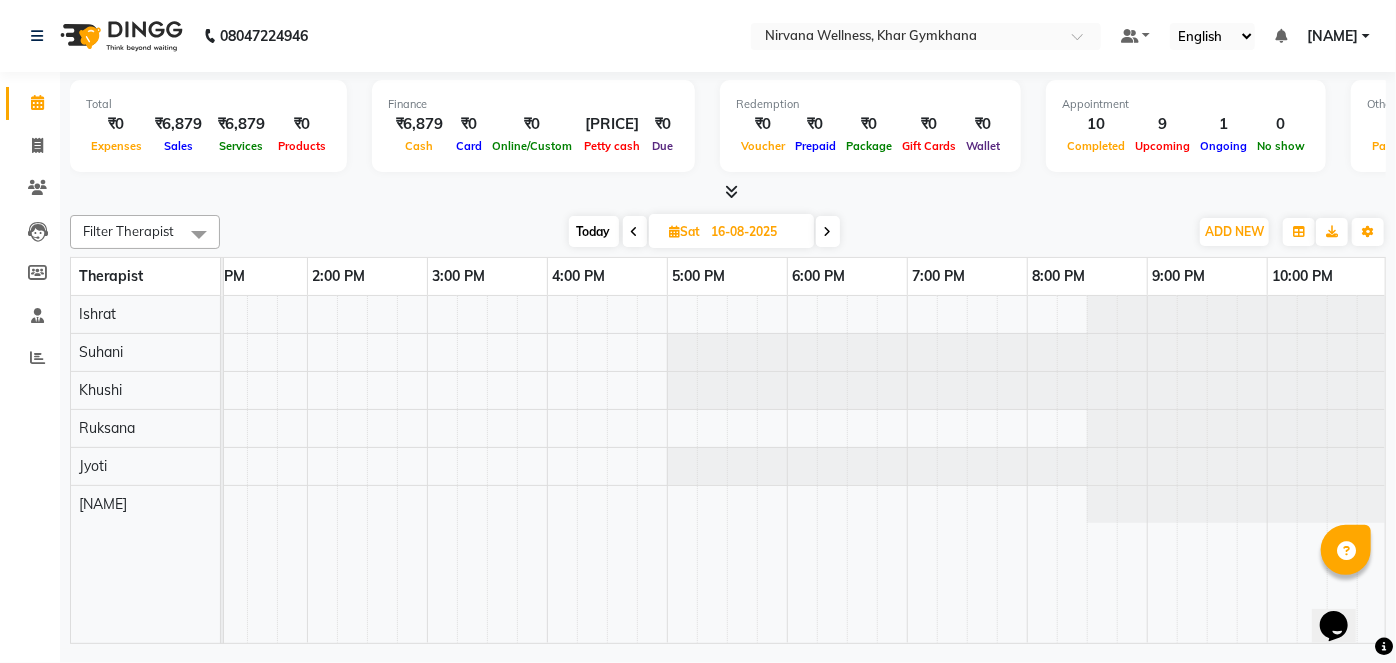 click on "16-08-2025" at bounding box center (756, 232) 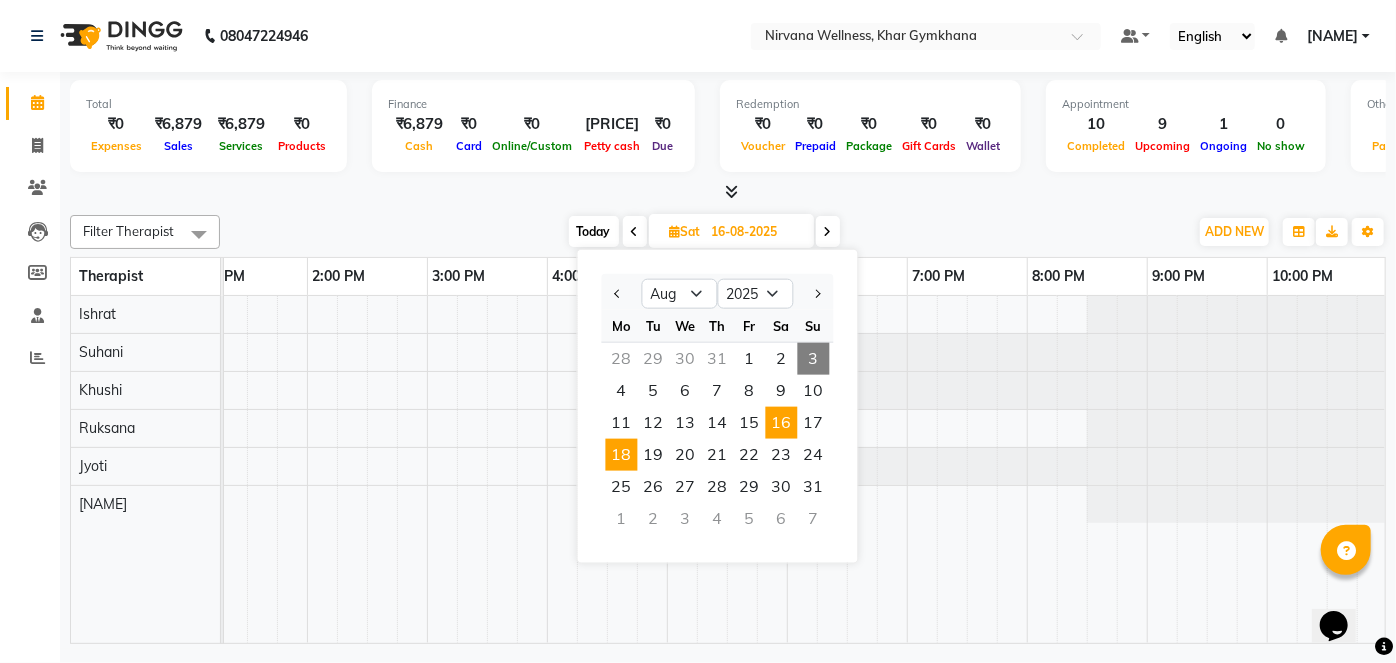 click on "18" at bounding box center (622, 455) 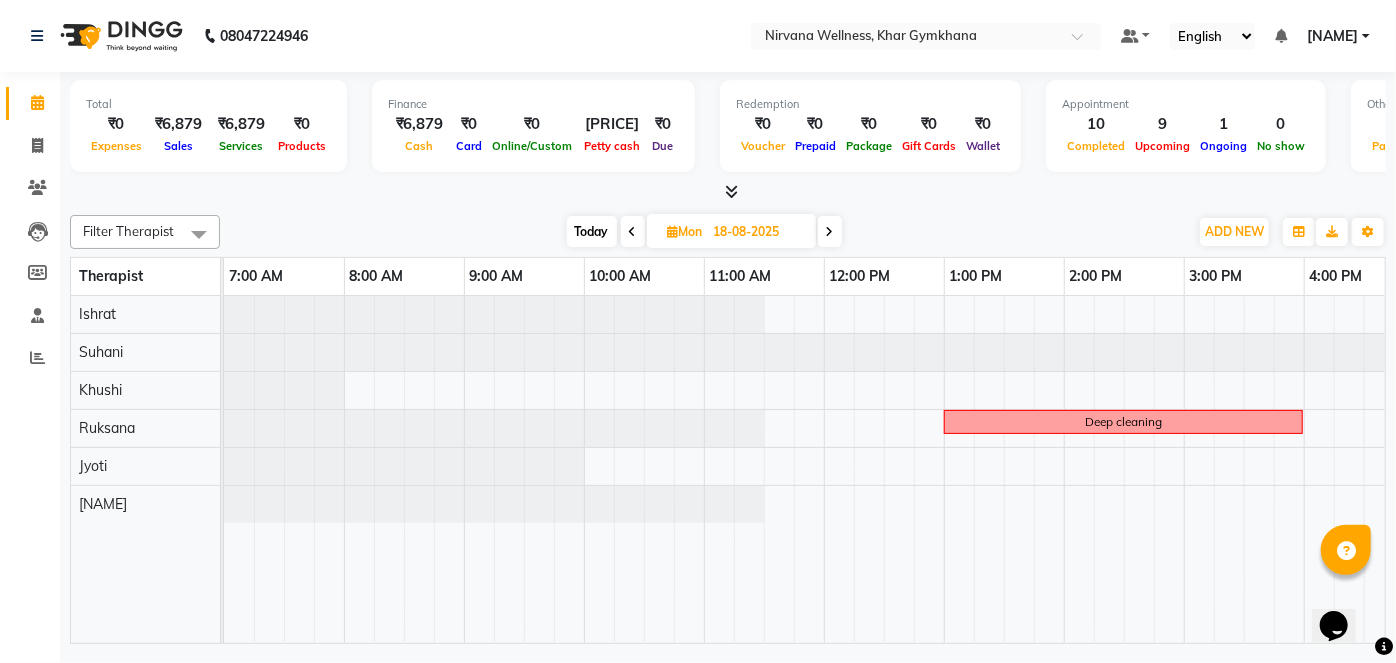 click on "Today" at bounding box center (592, 231) 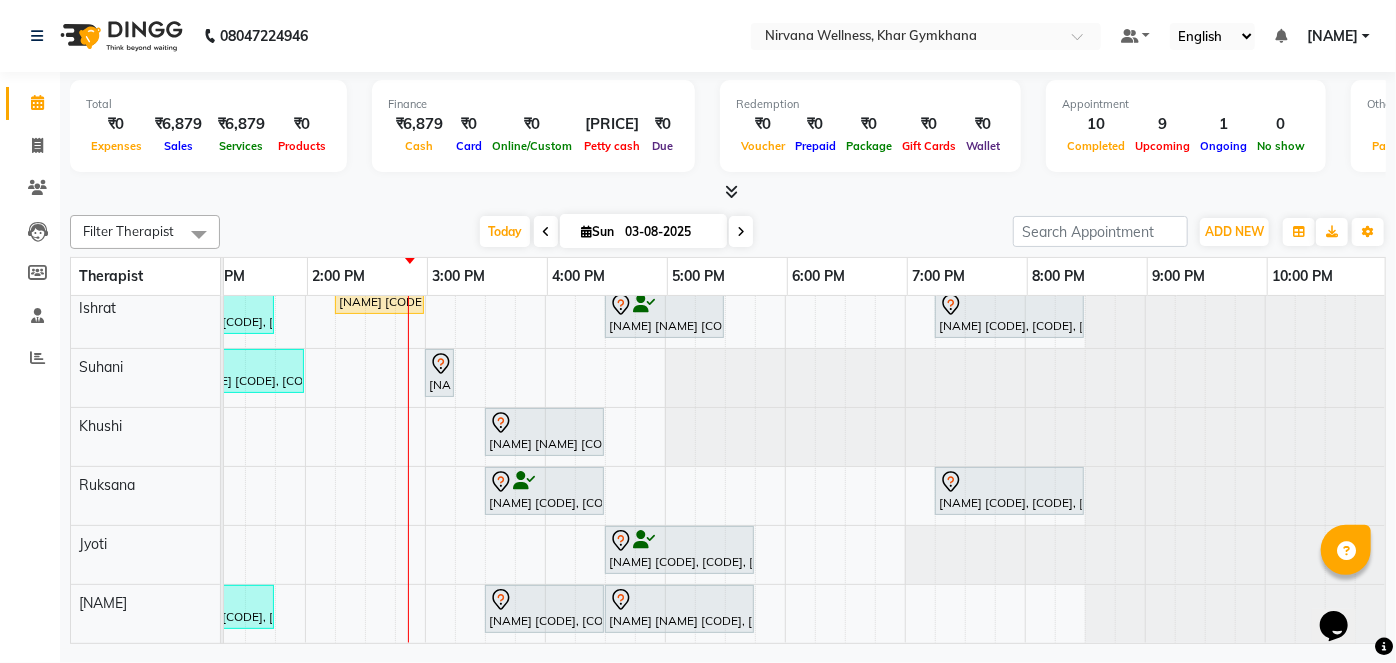 scroll, scrollTop: 17, scrollLeft: 528, axis: both 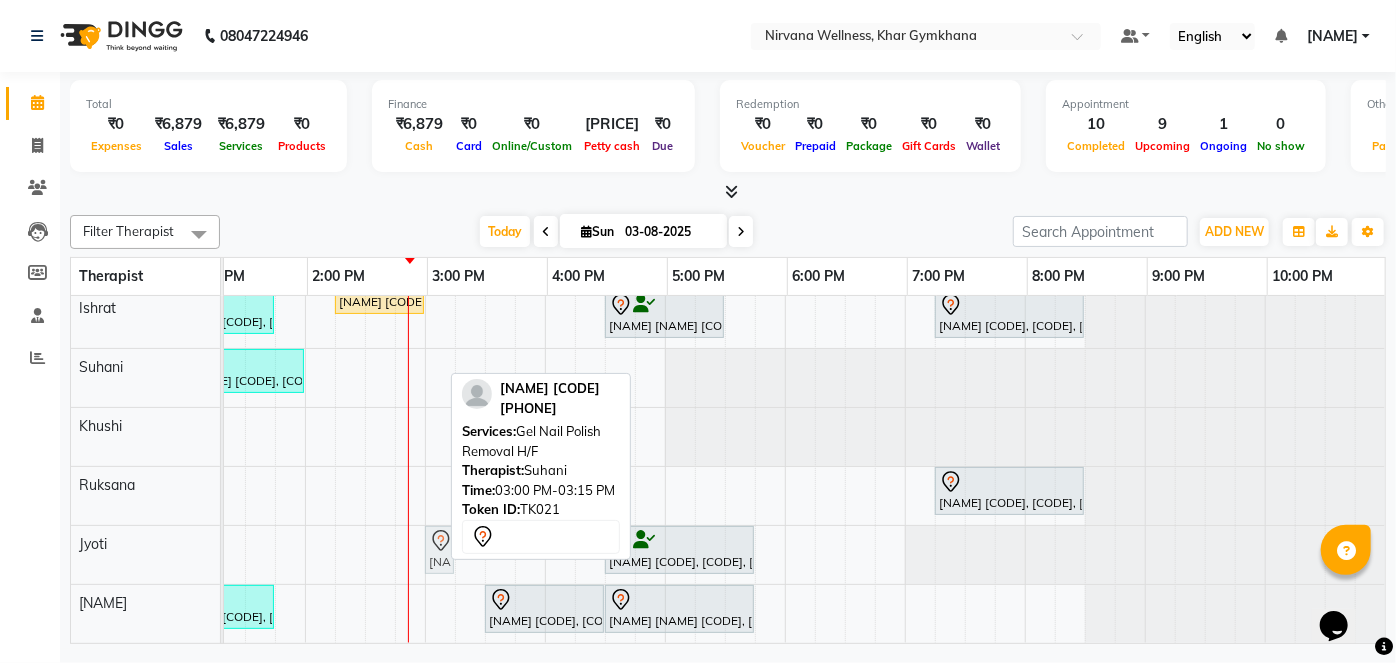 drag, startPoint x: 428, startPoint y: 352, endPoint x: 423, endPoint y: 546, distance: 194.06442 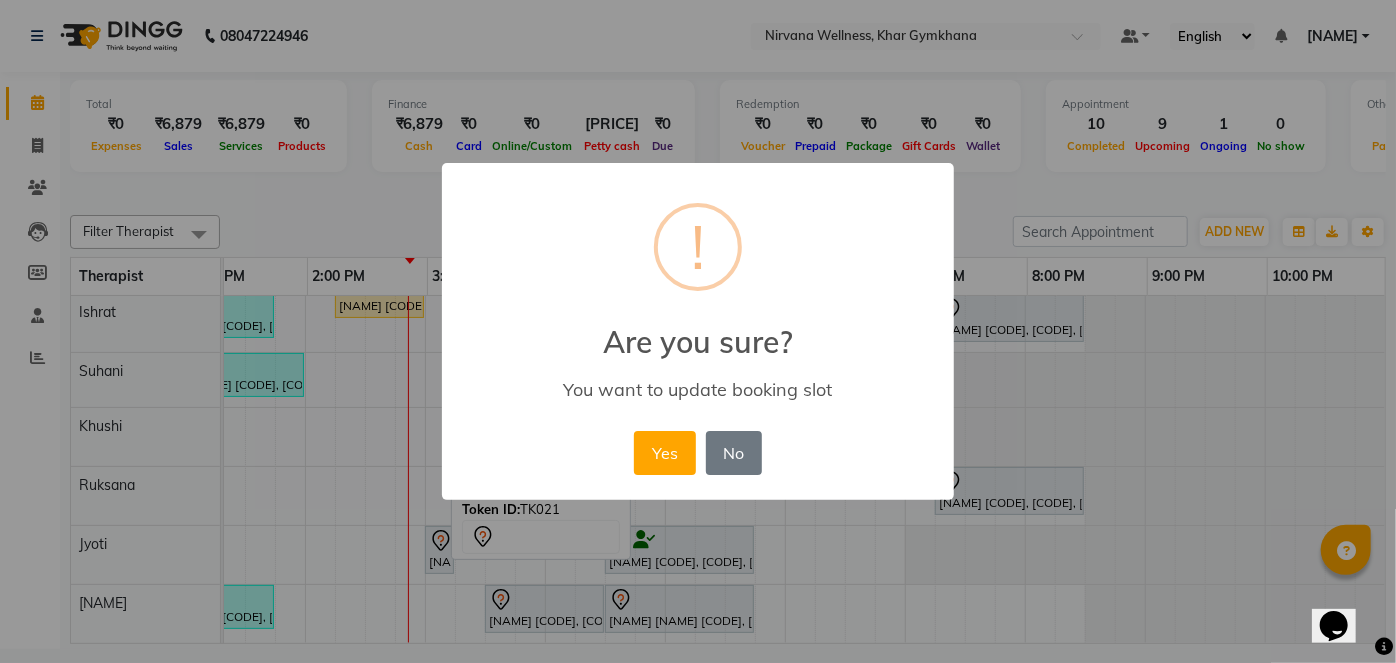 scroll, scrollTop: 13, scrollLeft: 0, axis: vertical 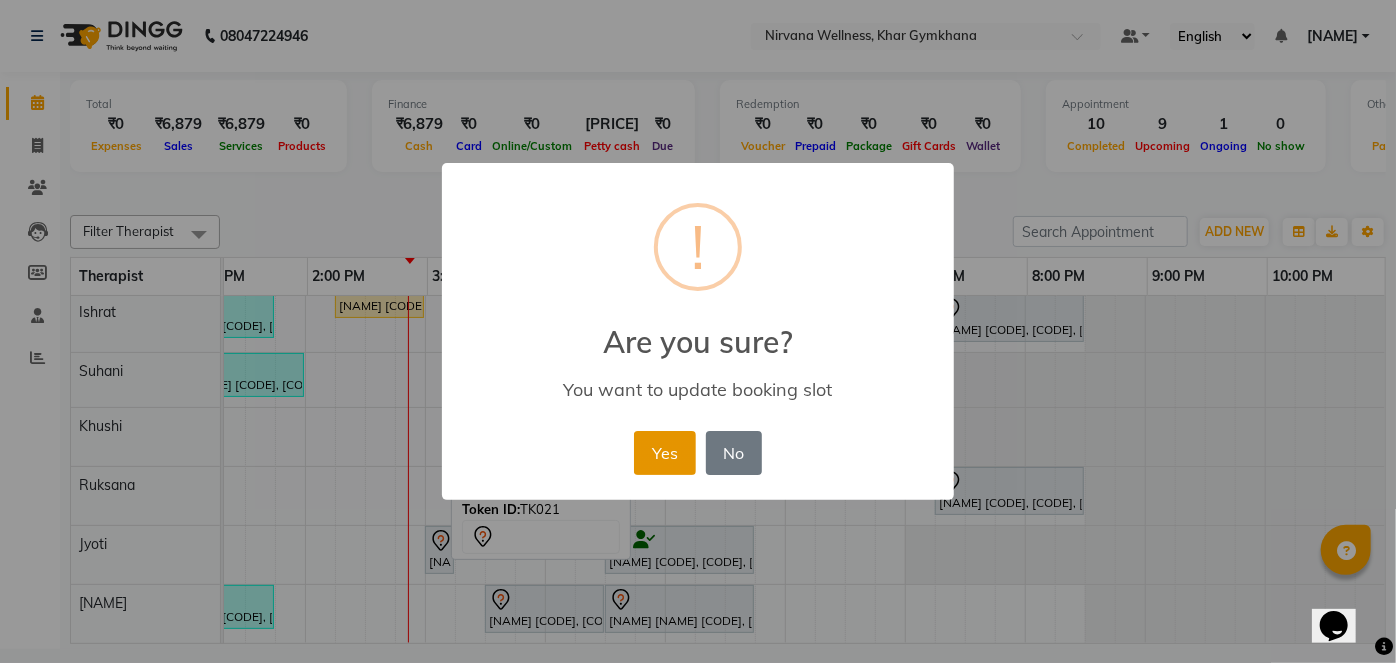 click on "Yes" at bounding box center [664, 453] 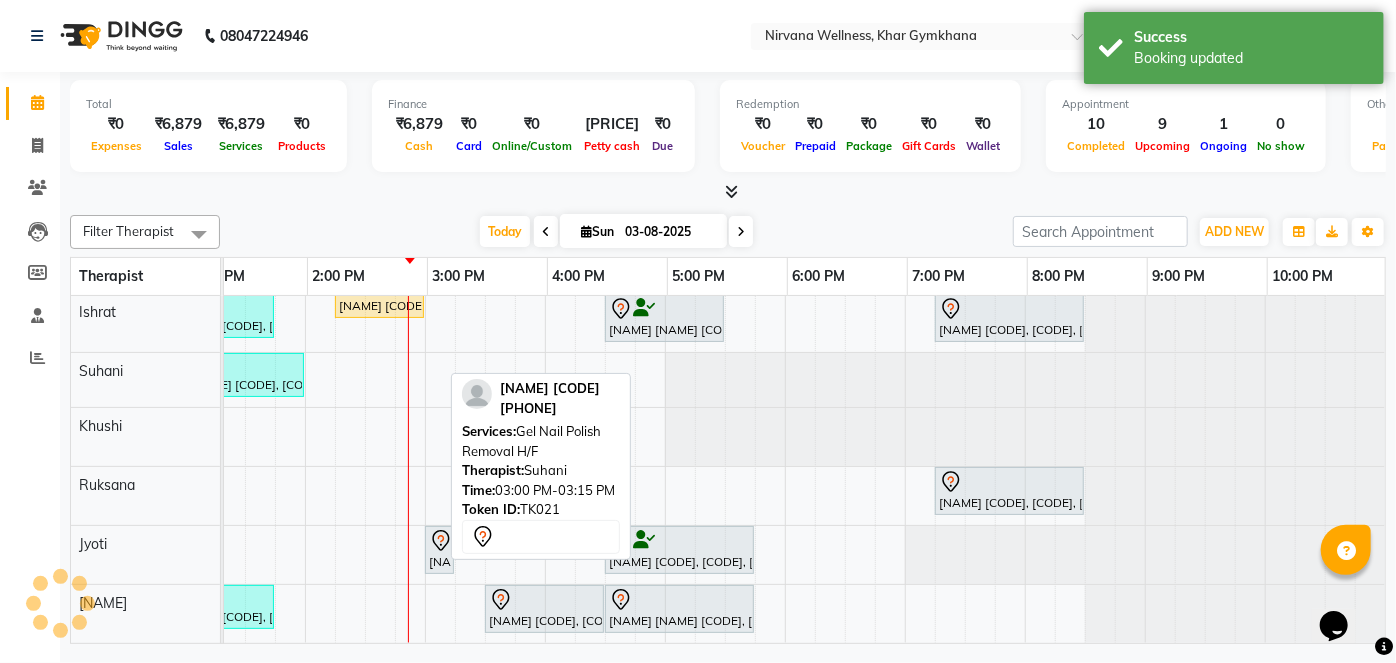 scroll, scrollTop: 13, scrollLeft: 674, axis: both 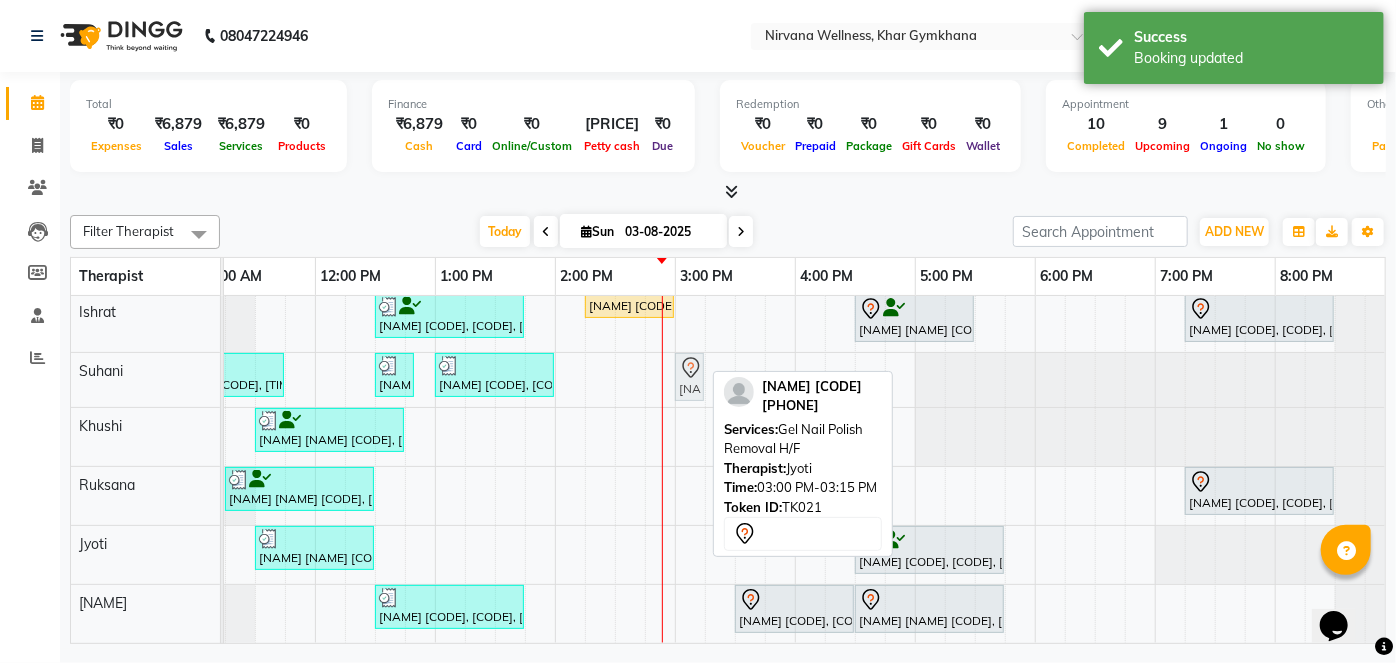drag, startPoint x: 691, startPoint y: 532, endPoint x: 692, endPoint y: 372, distance: 160.00313 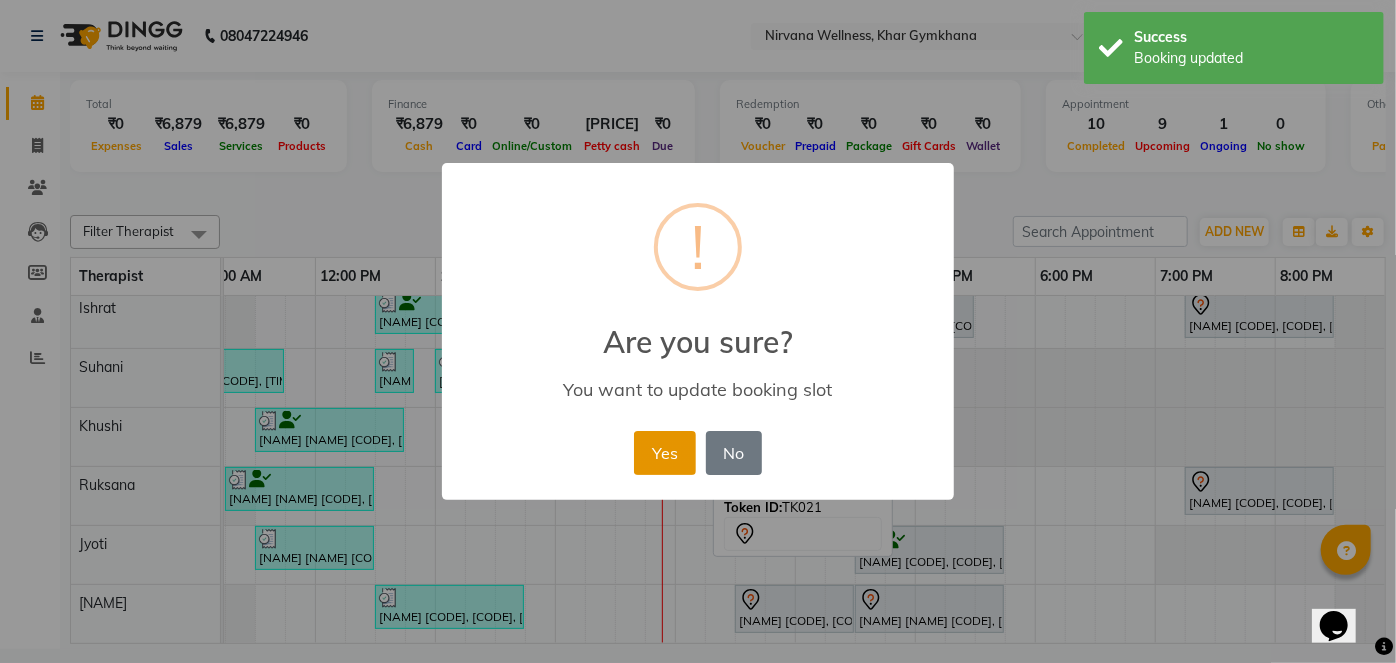 click on "Yes" at bounding box center (664, 453) 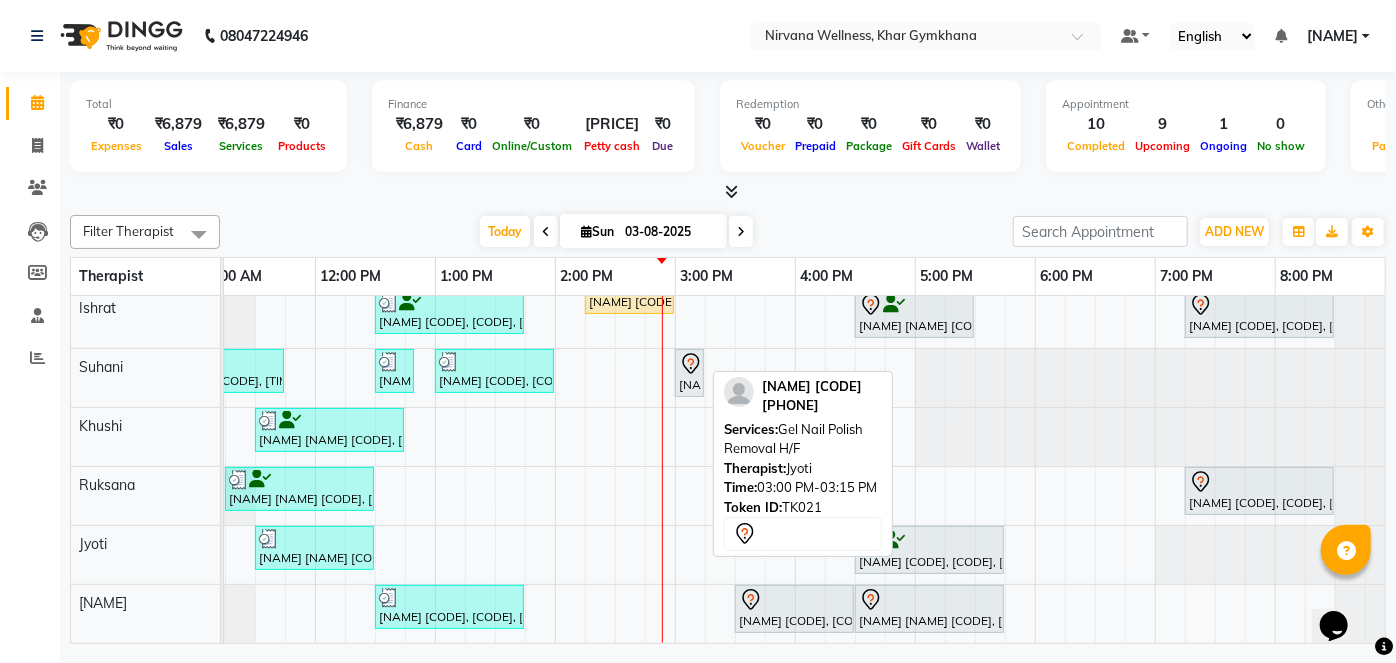 scroll, scrollTop: 17, scrollLeft: 633, axis: both 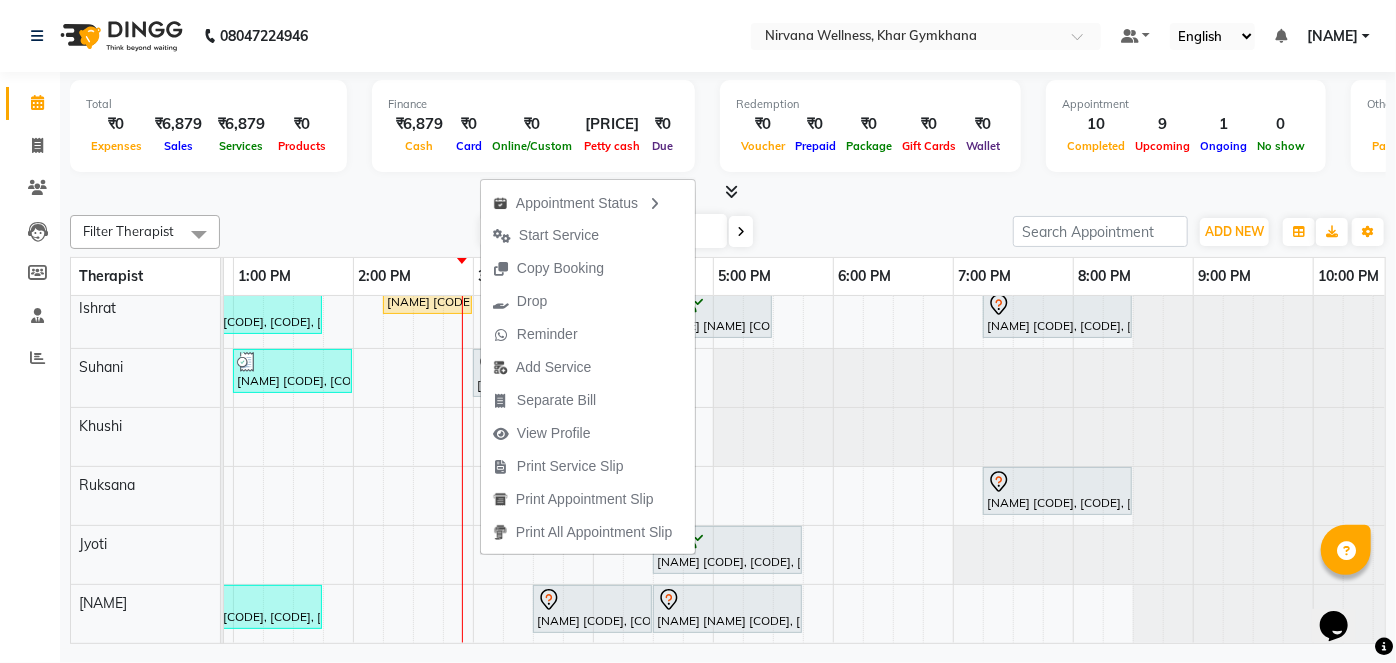 drag, startPoint x: 368, startPoint y: 245, endPoint x: 368, endPoint y: 214, distance: 31 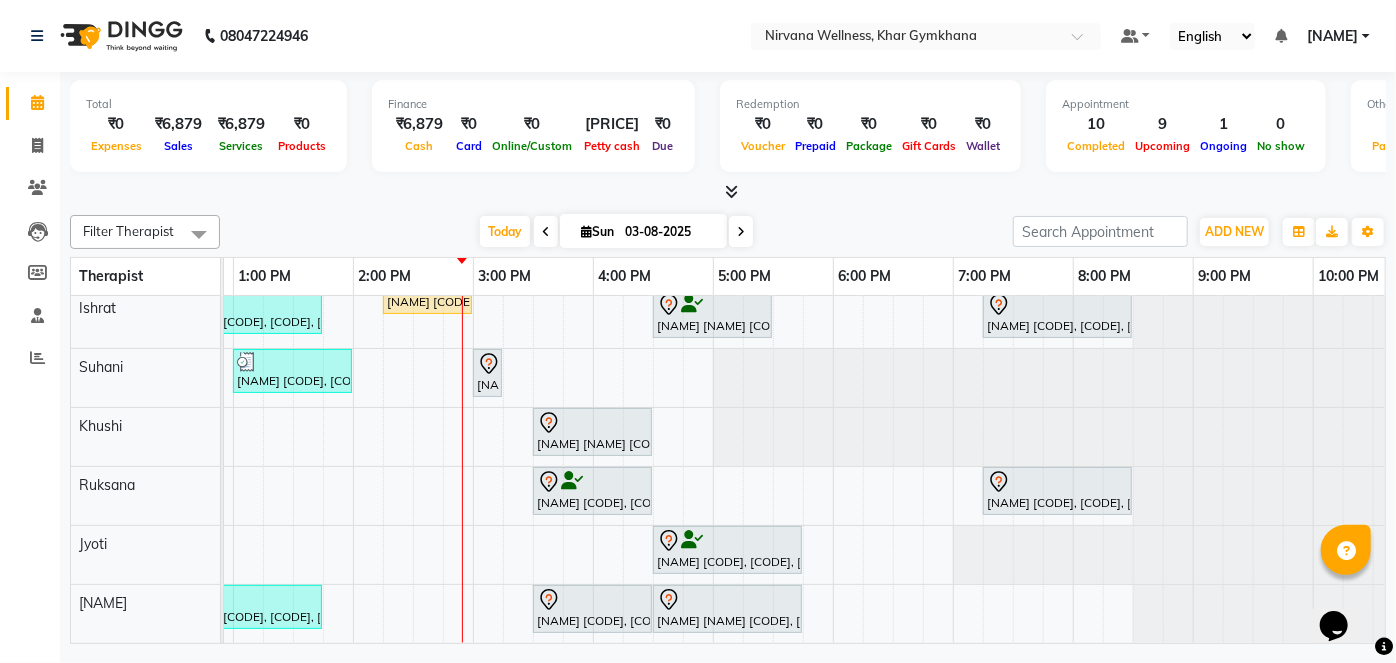 drag, startPoint x: 484, startPoint y: 383, endPoint x: 440, endPoint y: 235, distance: 154.40207 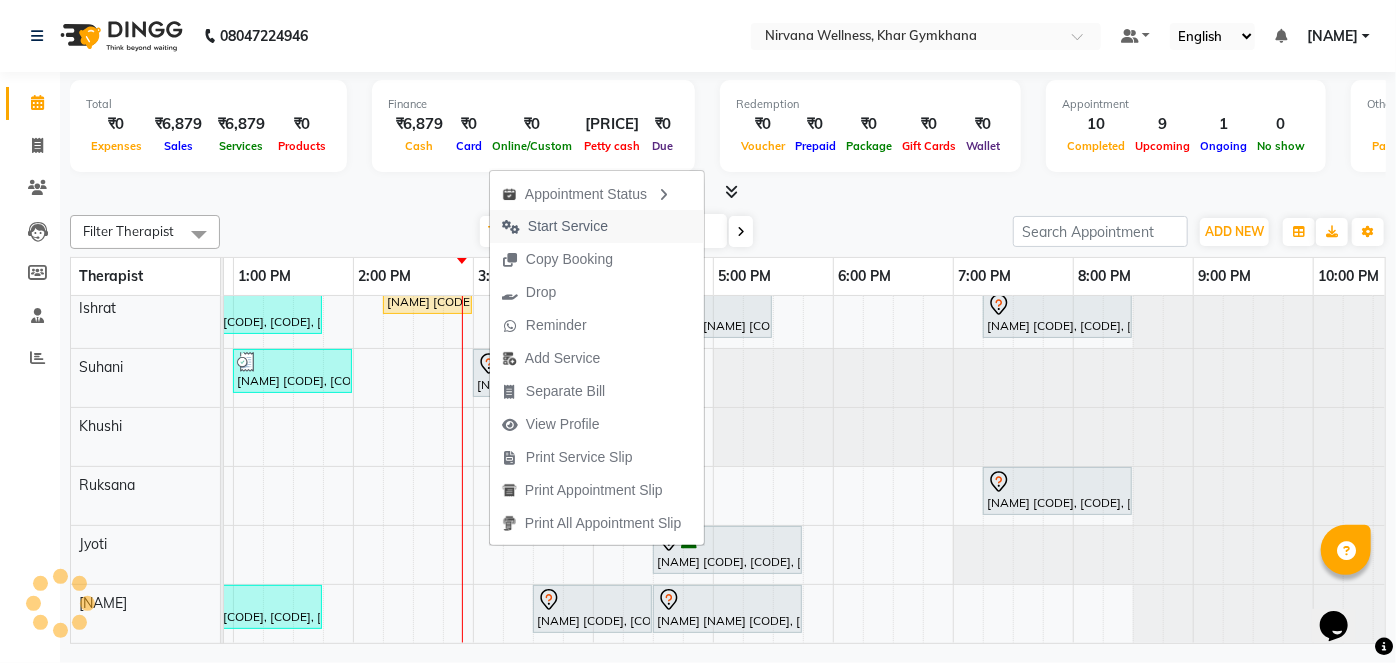 click on "Start Service" at bounding box center [568, 226] 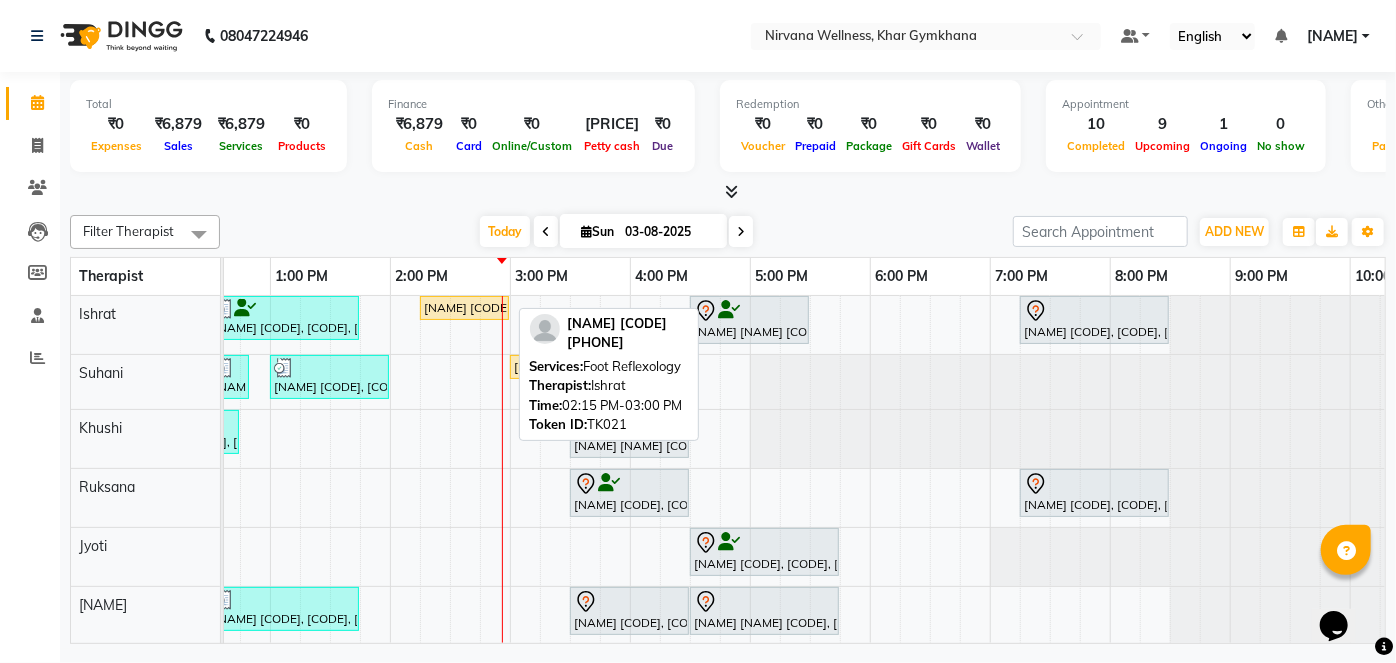 click on "[PERSON_ID] D-[NUMBER]-O, TK[NUMBER], [TIME]-[TIME], [SERVICE]" at bounding box center [464, 308] 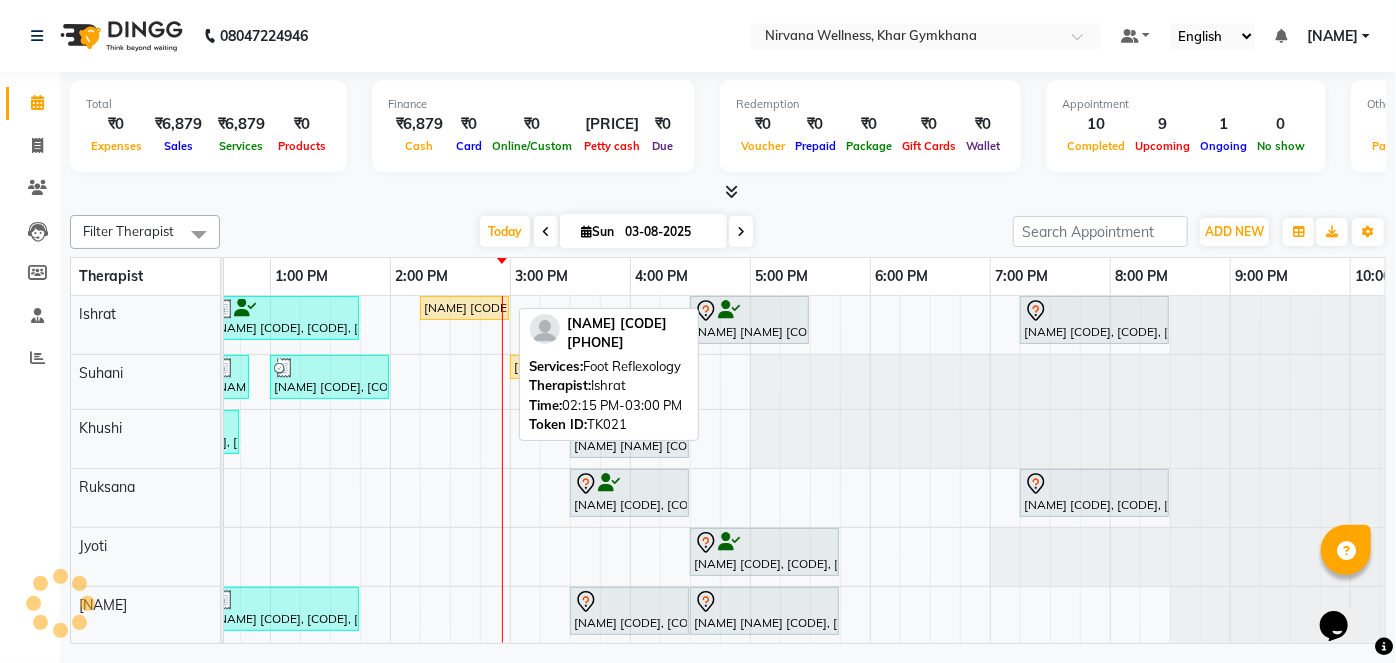 click on "[PERSON_ID] D-[NUMBER]-O, TK[NUMBER], [TIME]-[TIME], [SERVICE]" at bounding box center (464, 308) 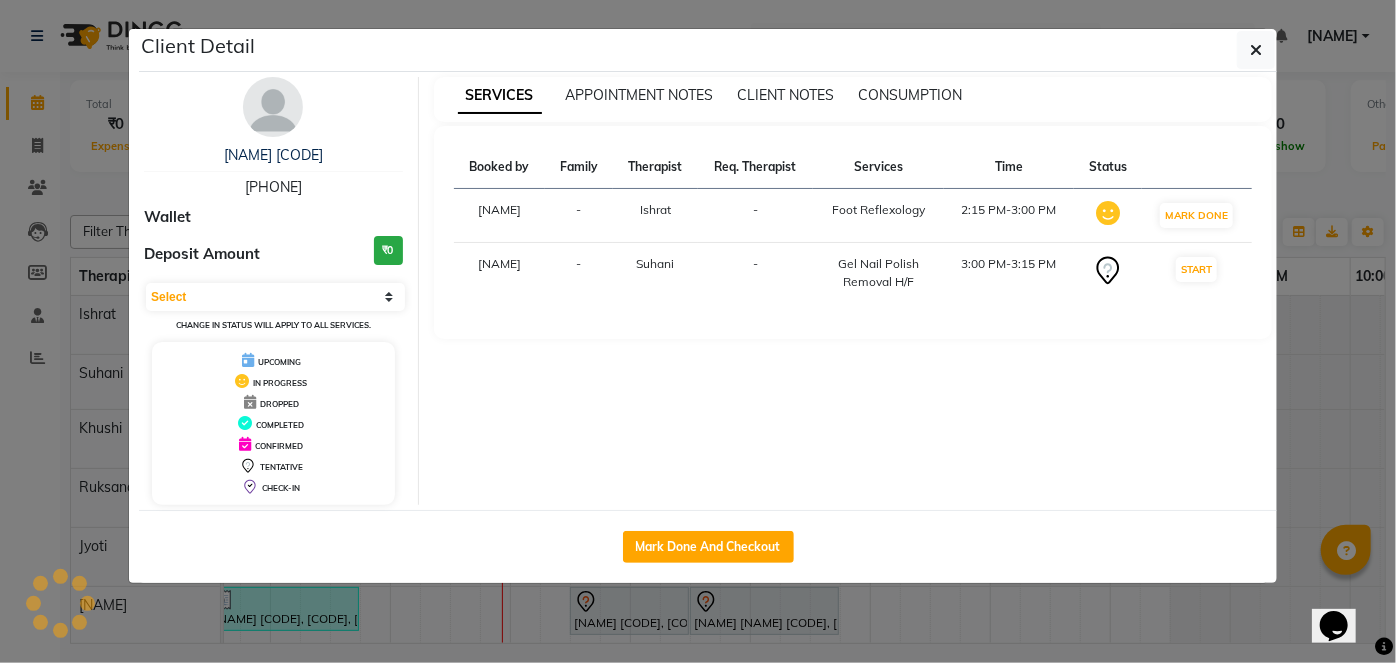 select on "1" 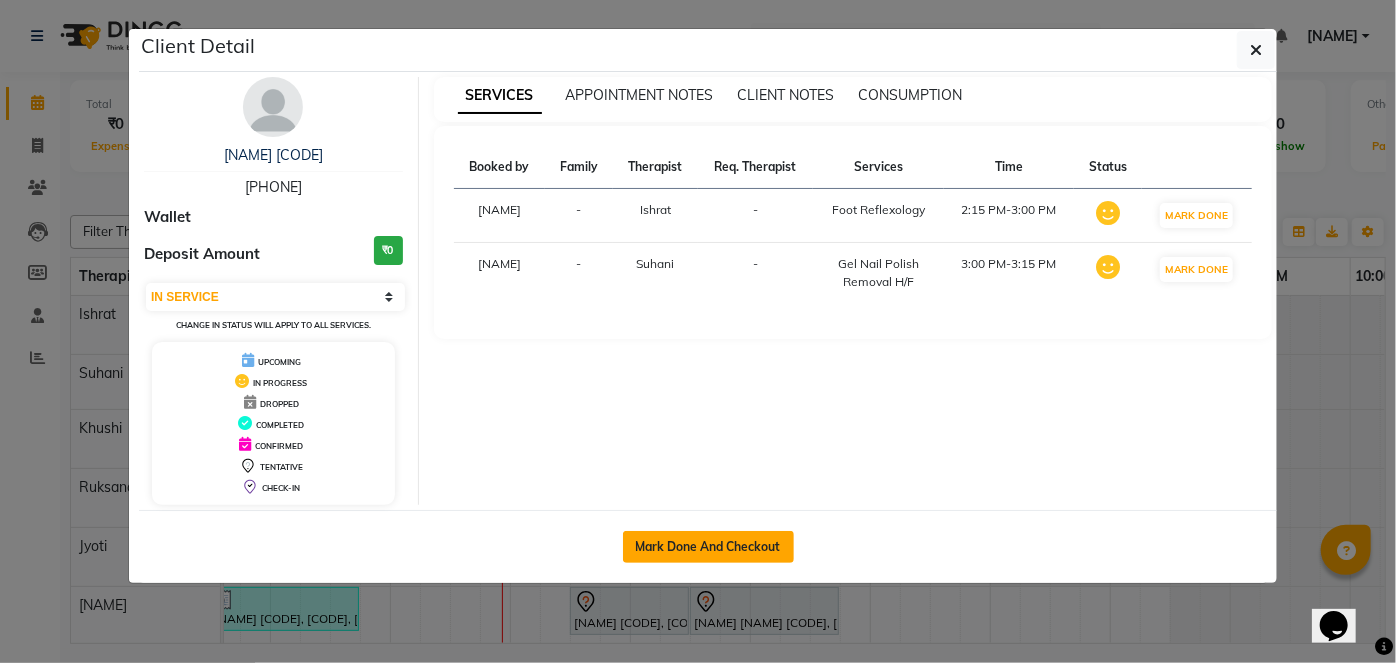 click on "Mark Done And Checkout" 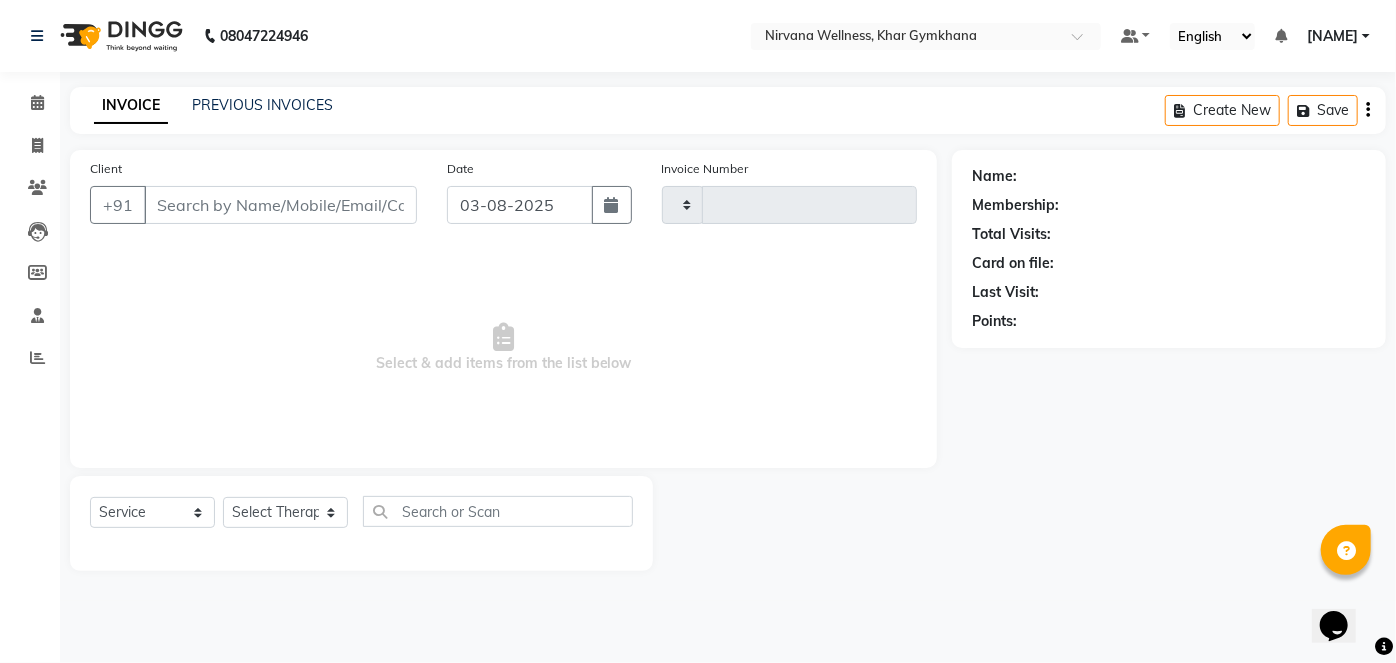select on "3" 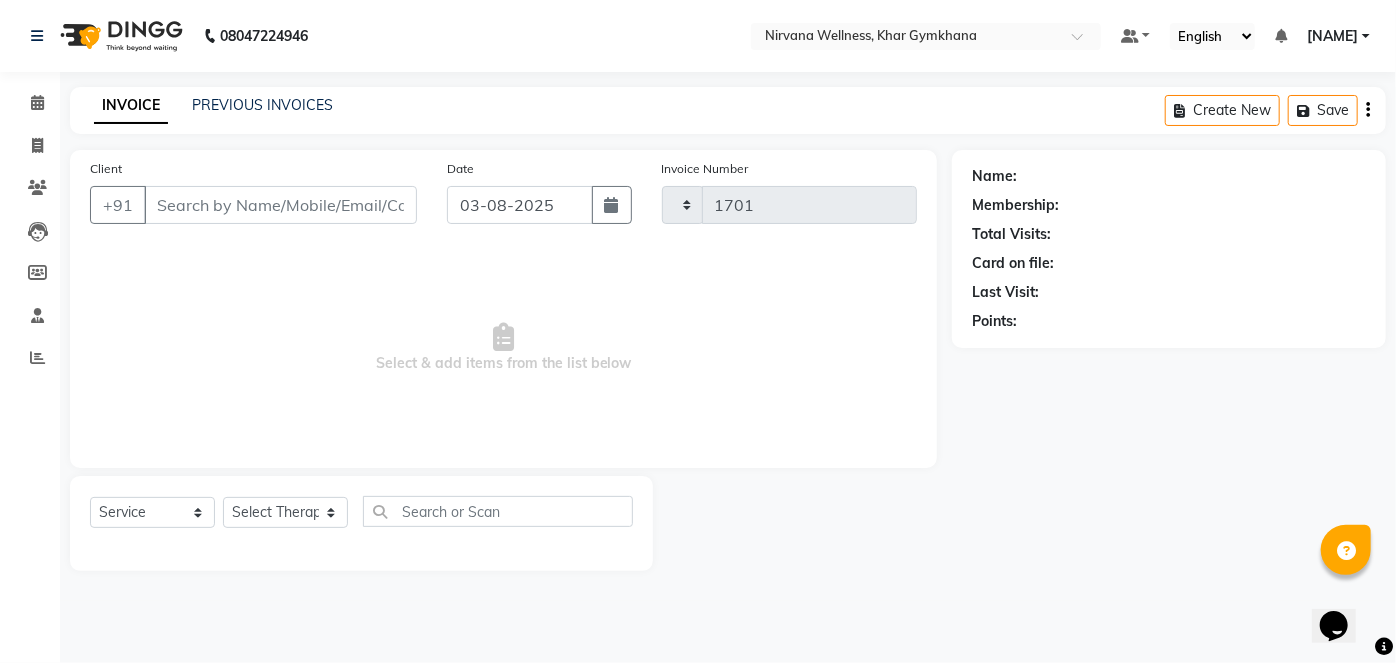 select on "6844" 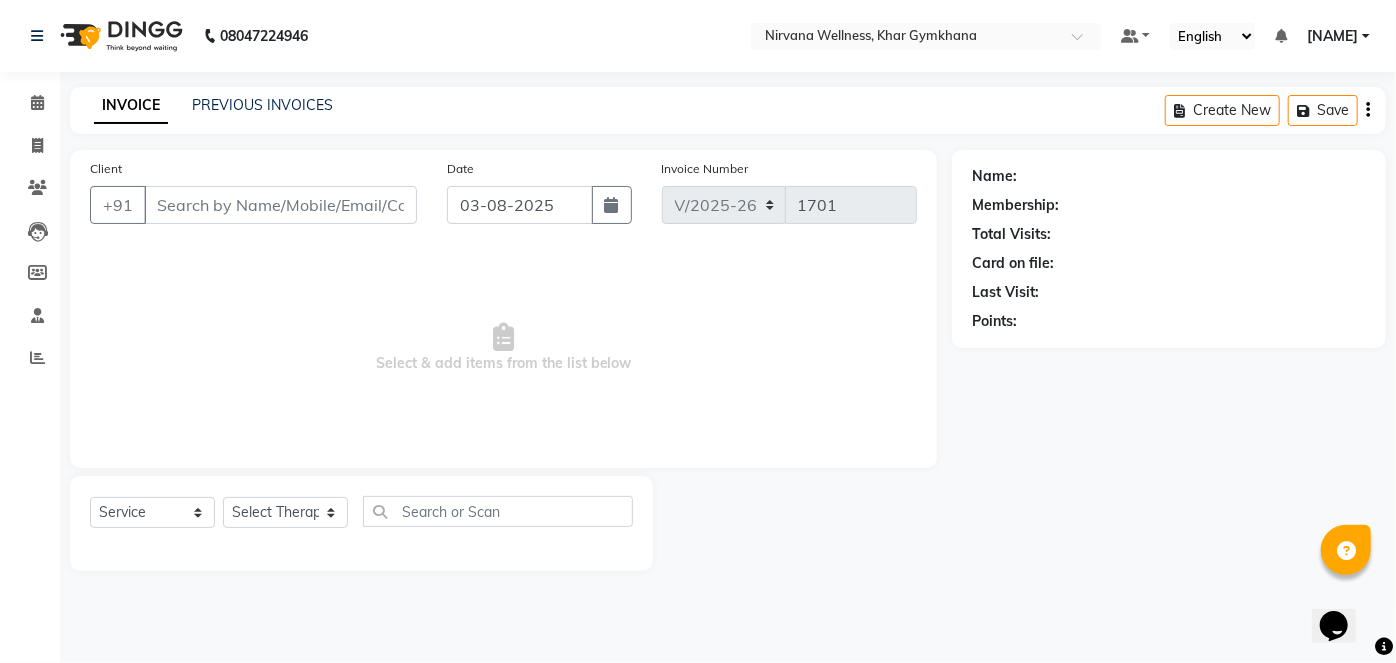 type on "[PHONE]" 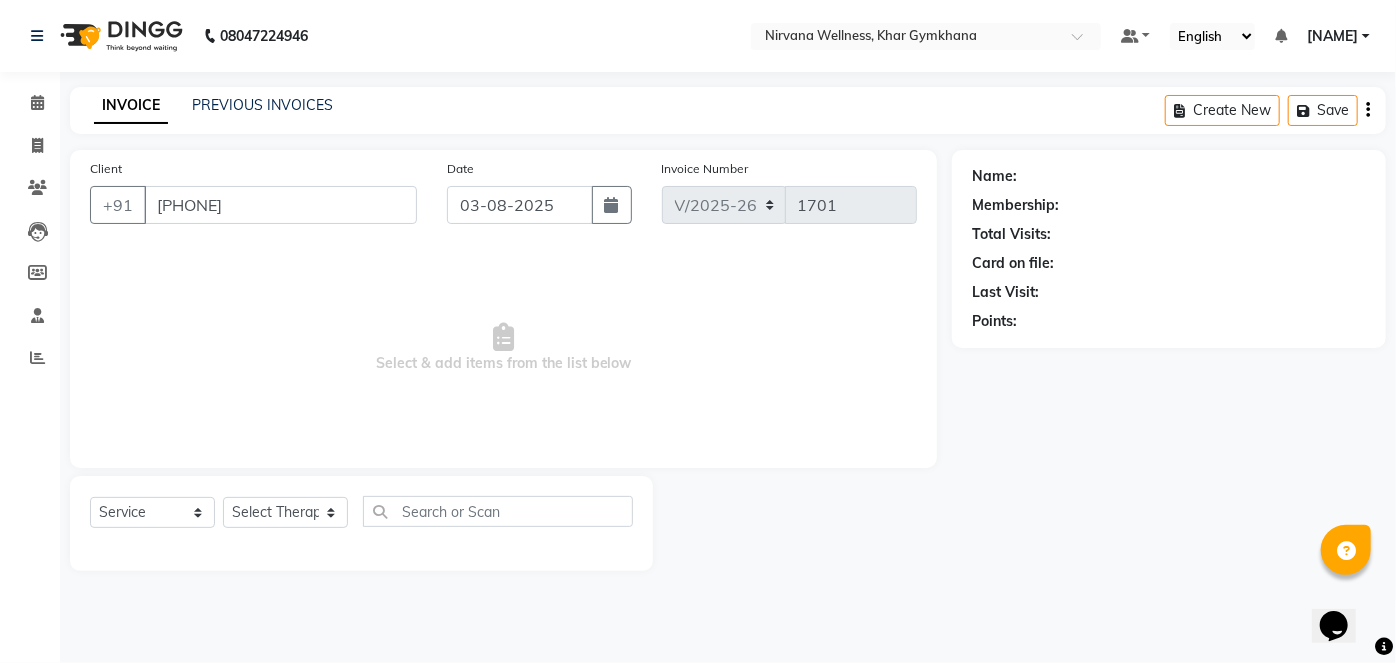 select on "67021" 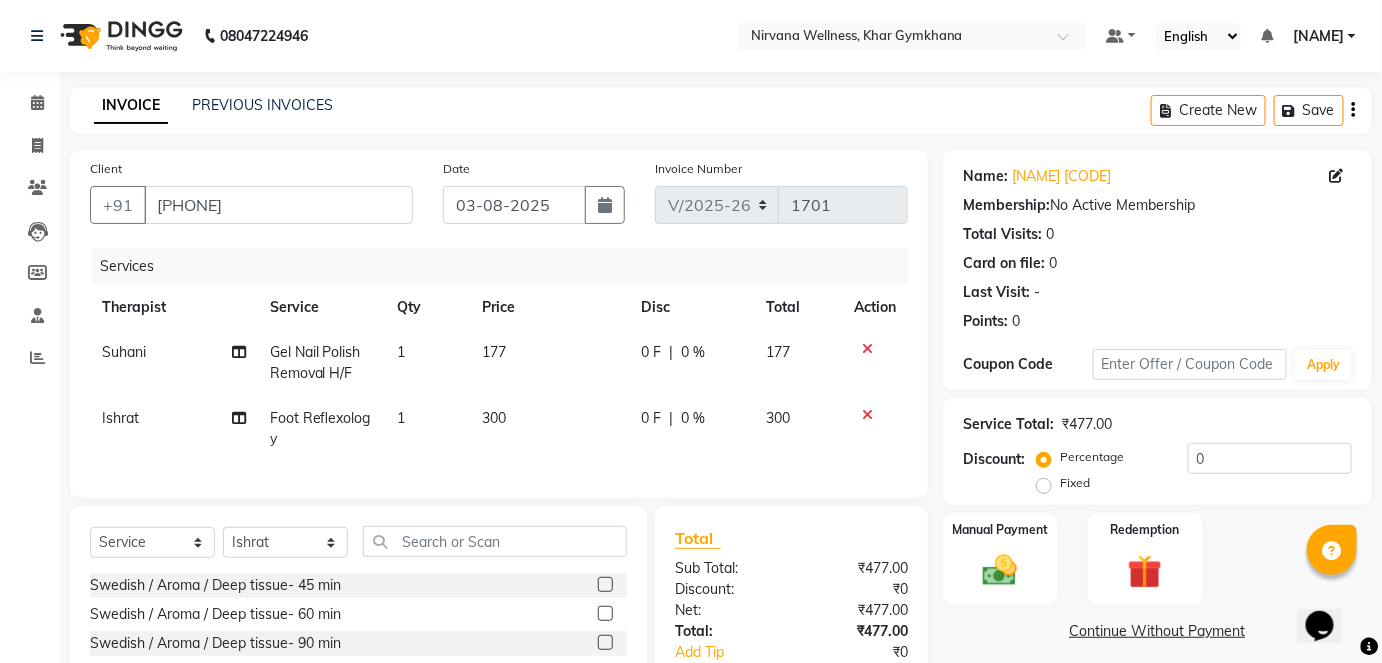 click on "Manual Payment" 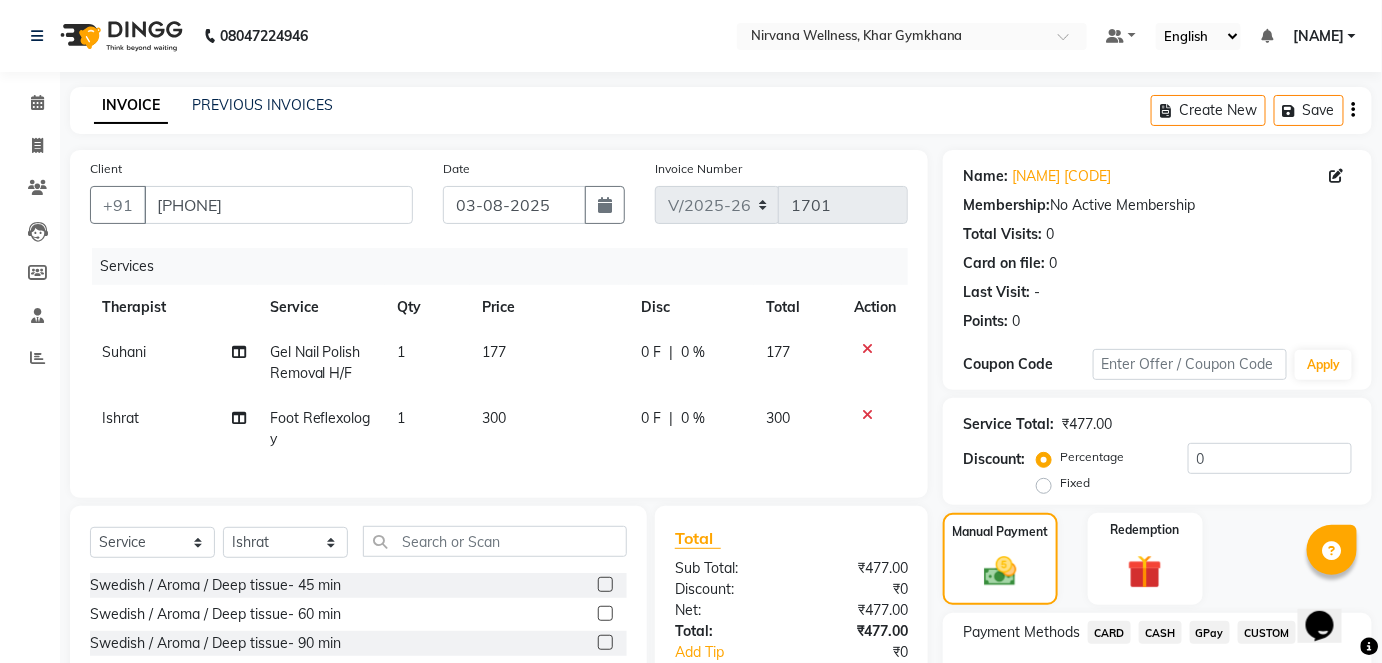 scroll, scrollTop: 181, scrollLeft: 0, axis: vertical 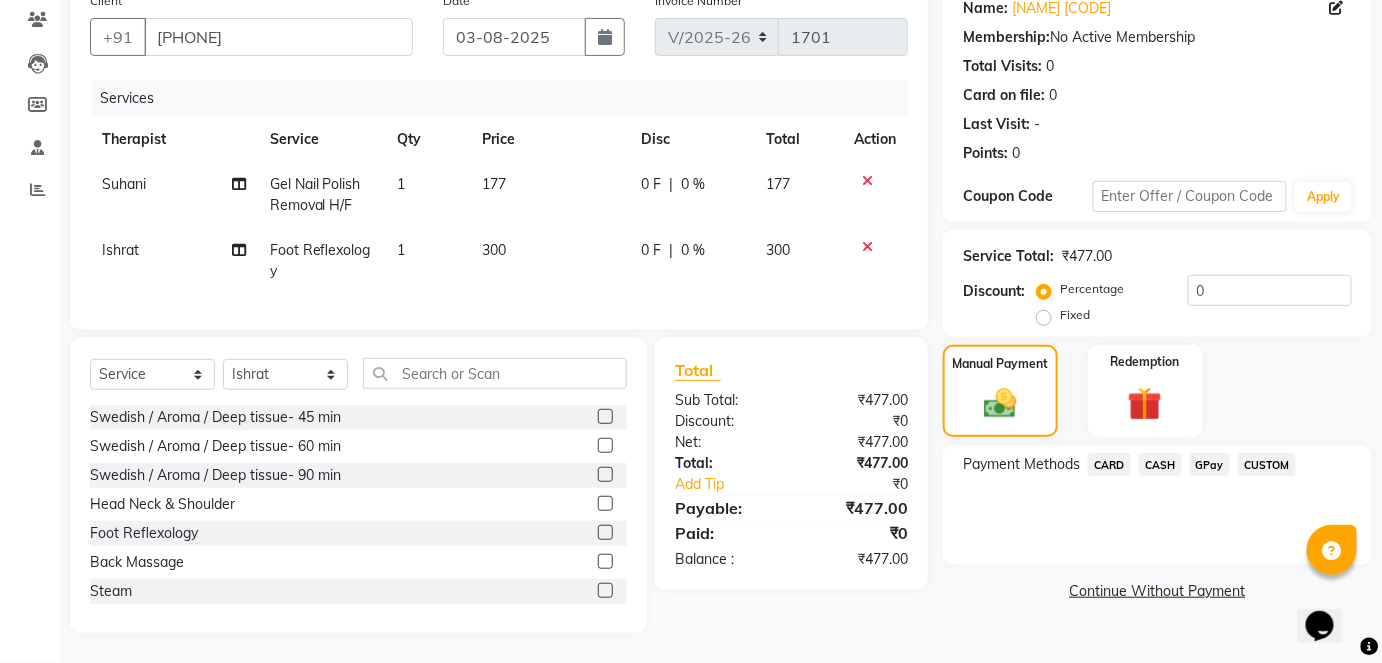 click on "CASH" 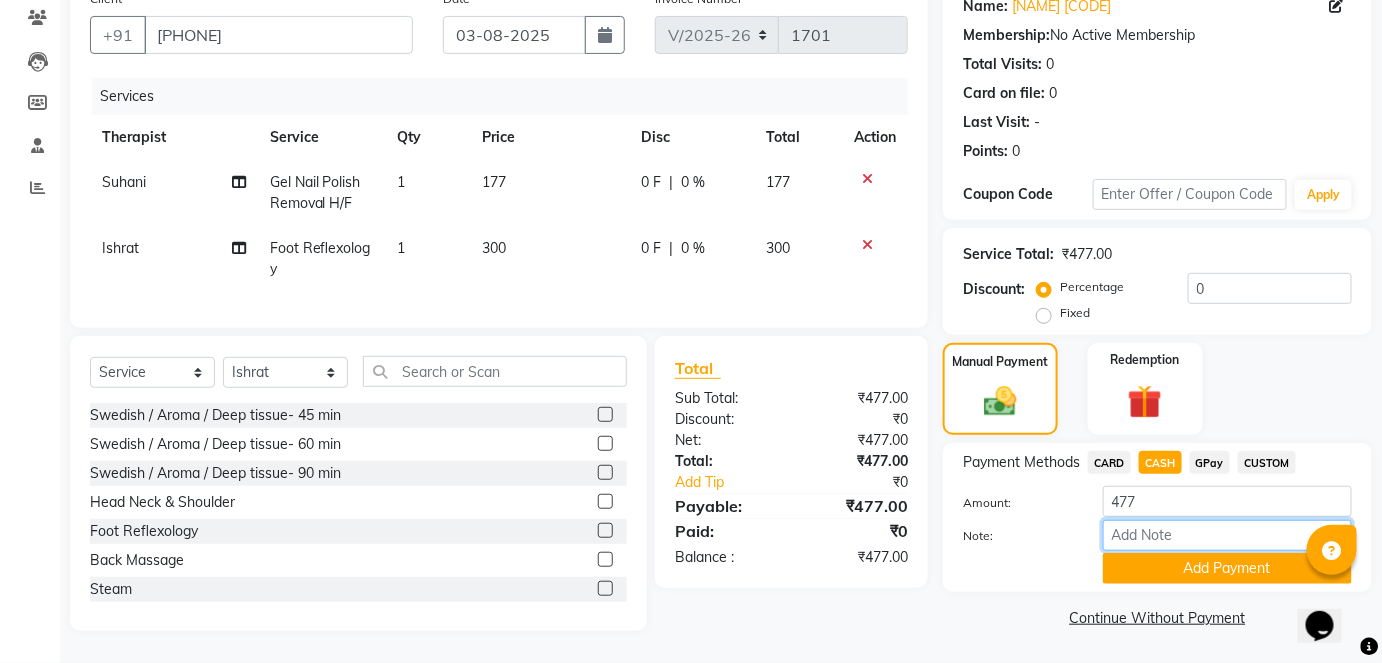 click on "Note:" at bounding box center [1227, 535] 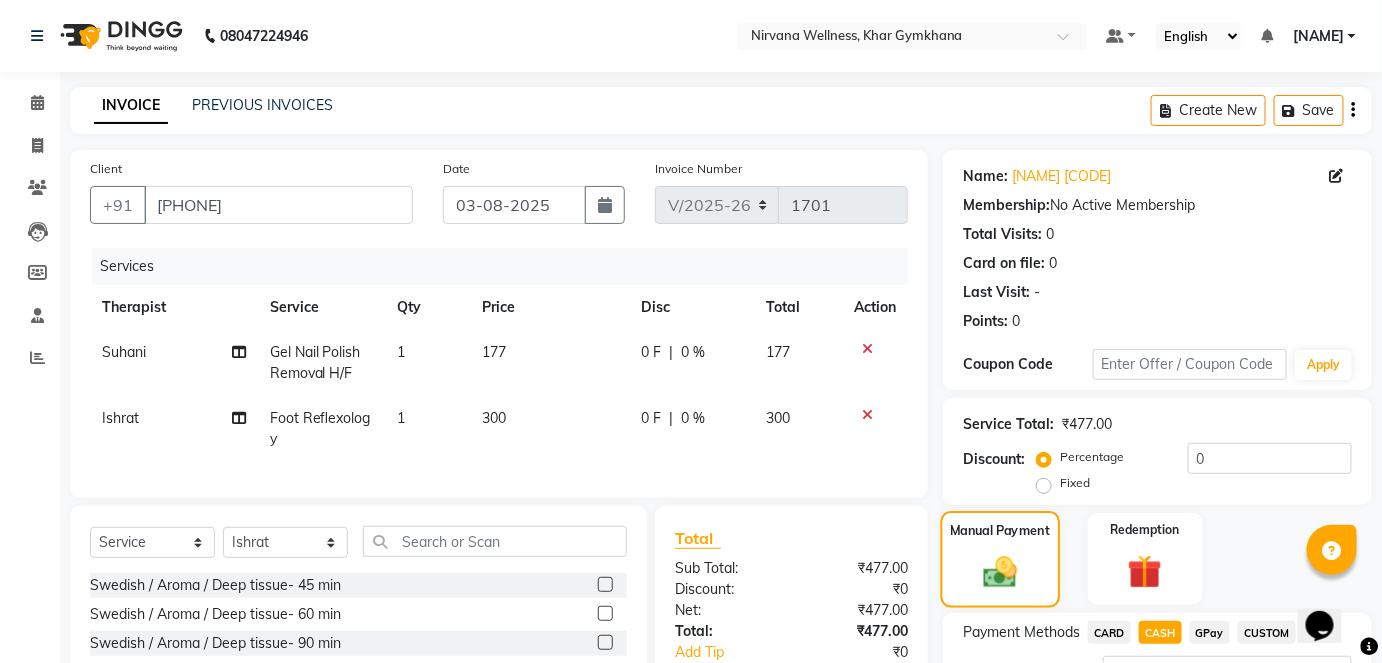 scroll, scrollTop: 181, scrollLeft: 0, axis: vertical 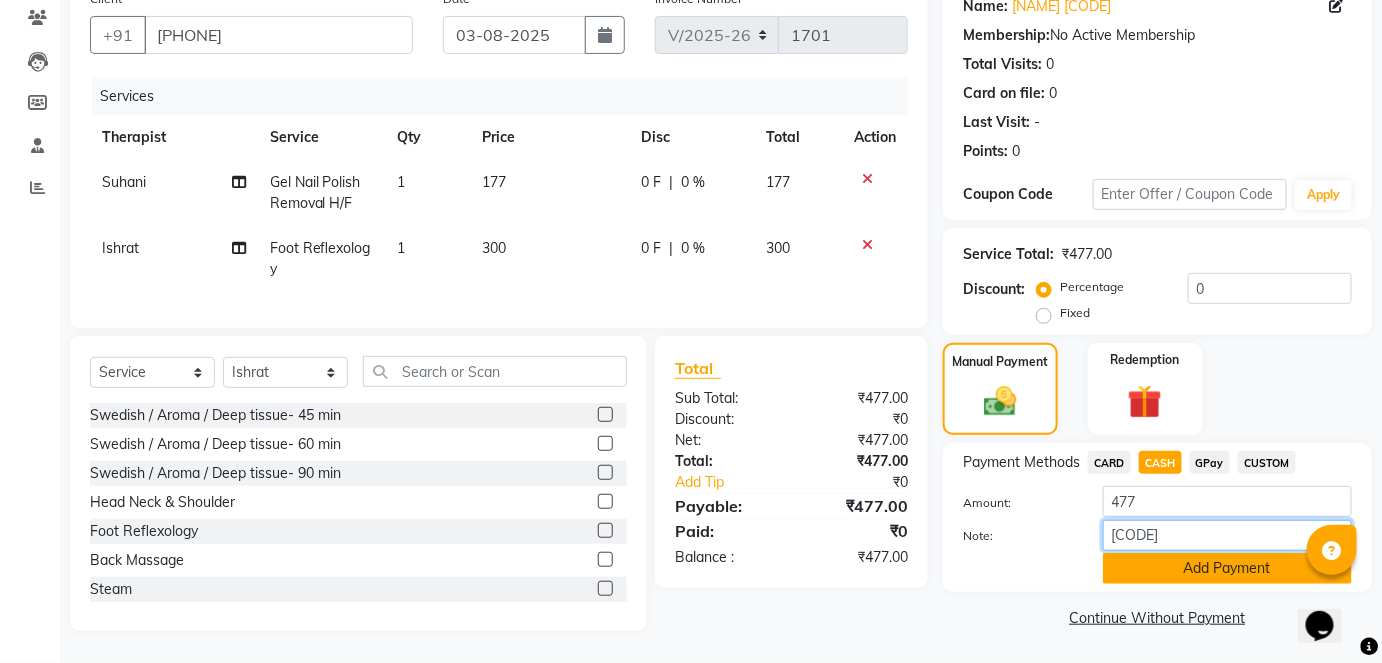type on "HL0001897" 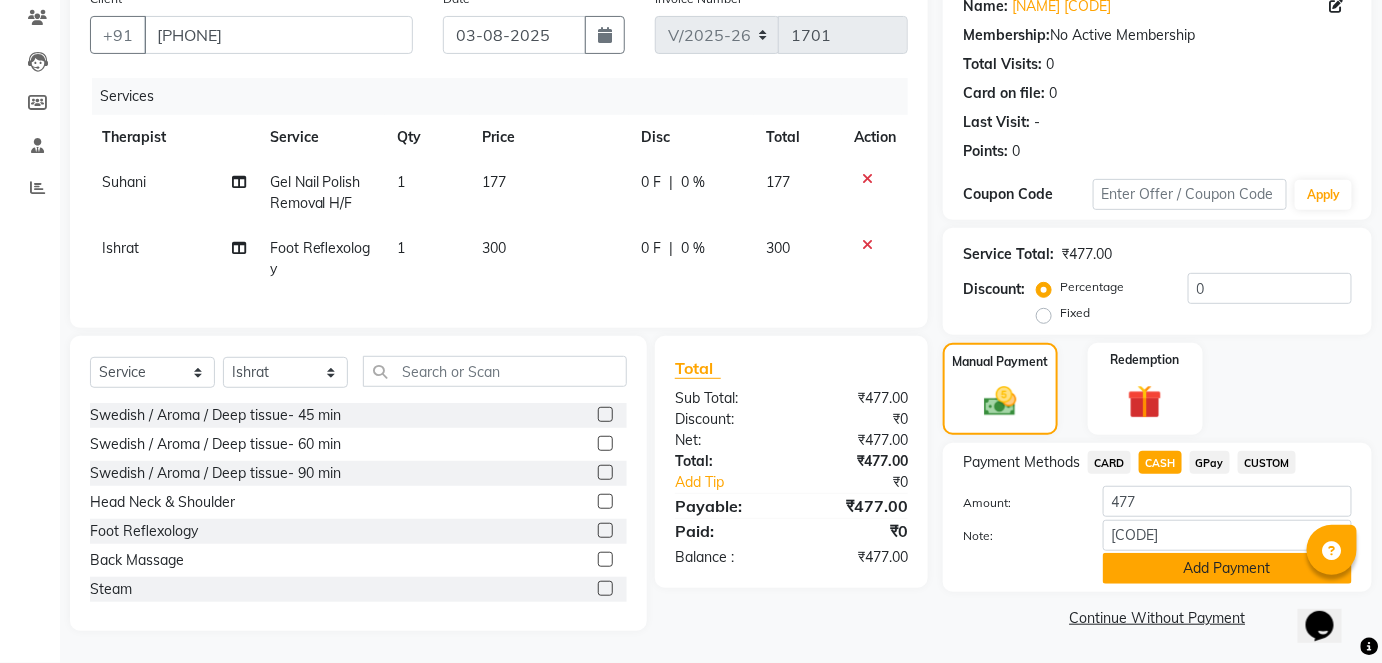 click on "Add Payment" 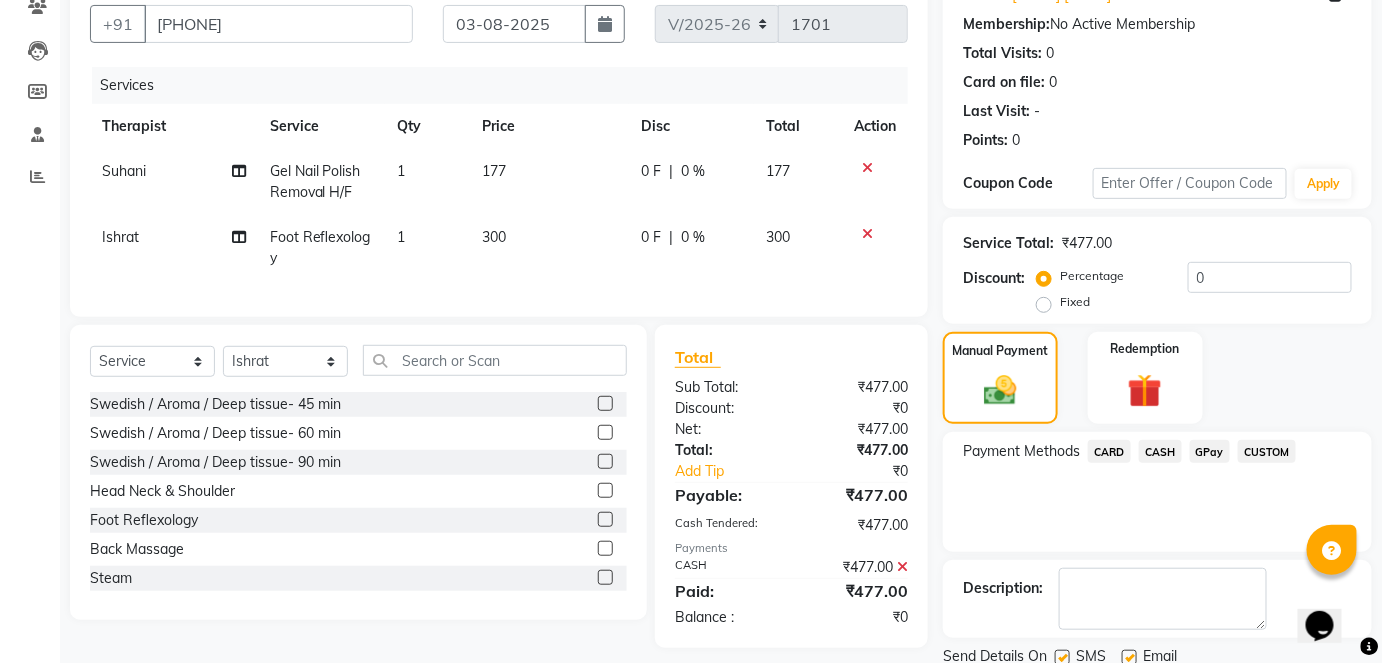 scroll, scrollTop: 252, scrollLeft: 0, axis: vertical 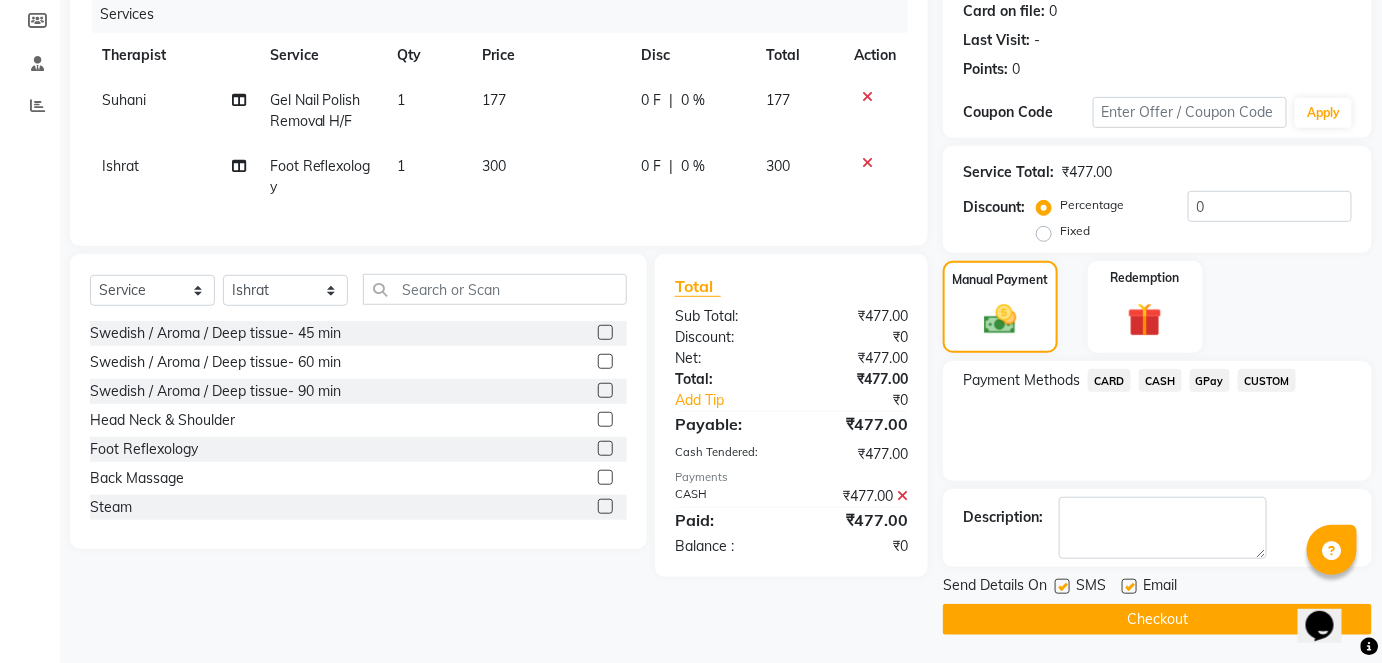 click on "Checkout" 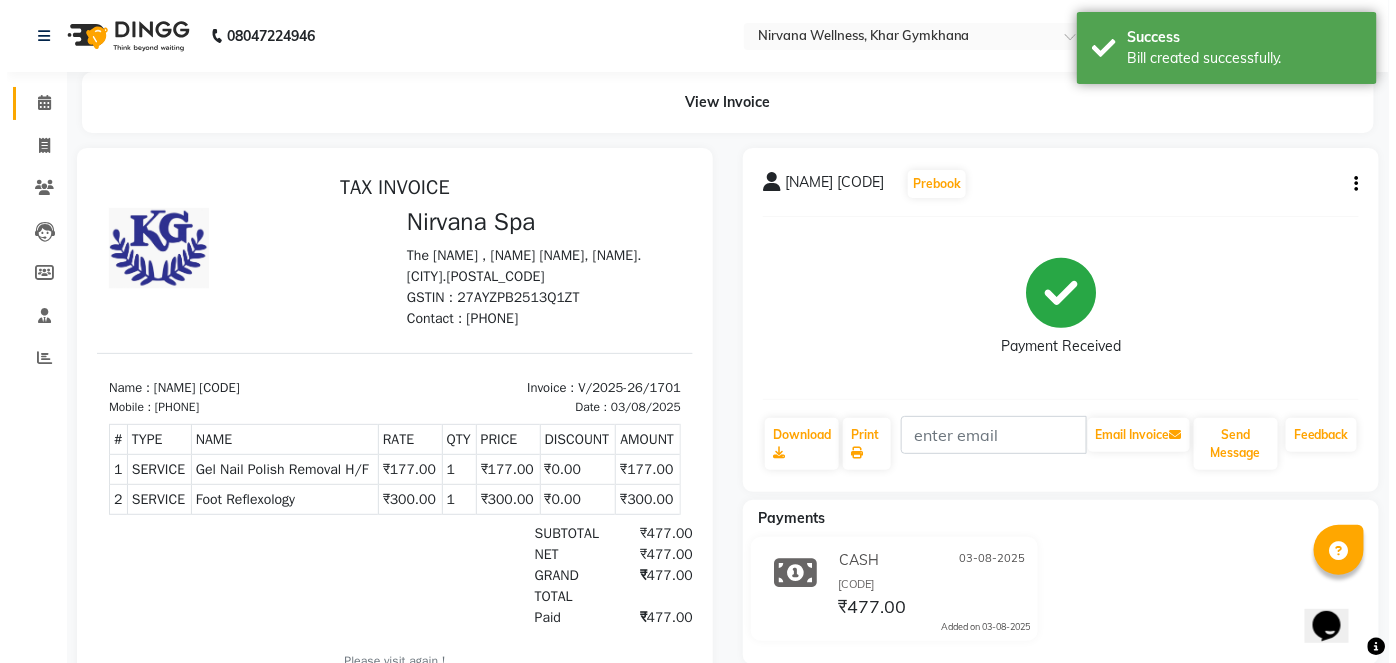 scroll, scrollTop: 0, scrollLeft: 0, axis: both 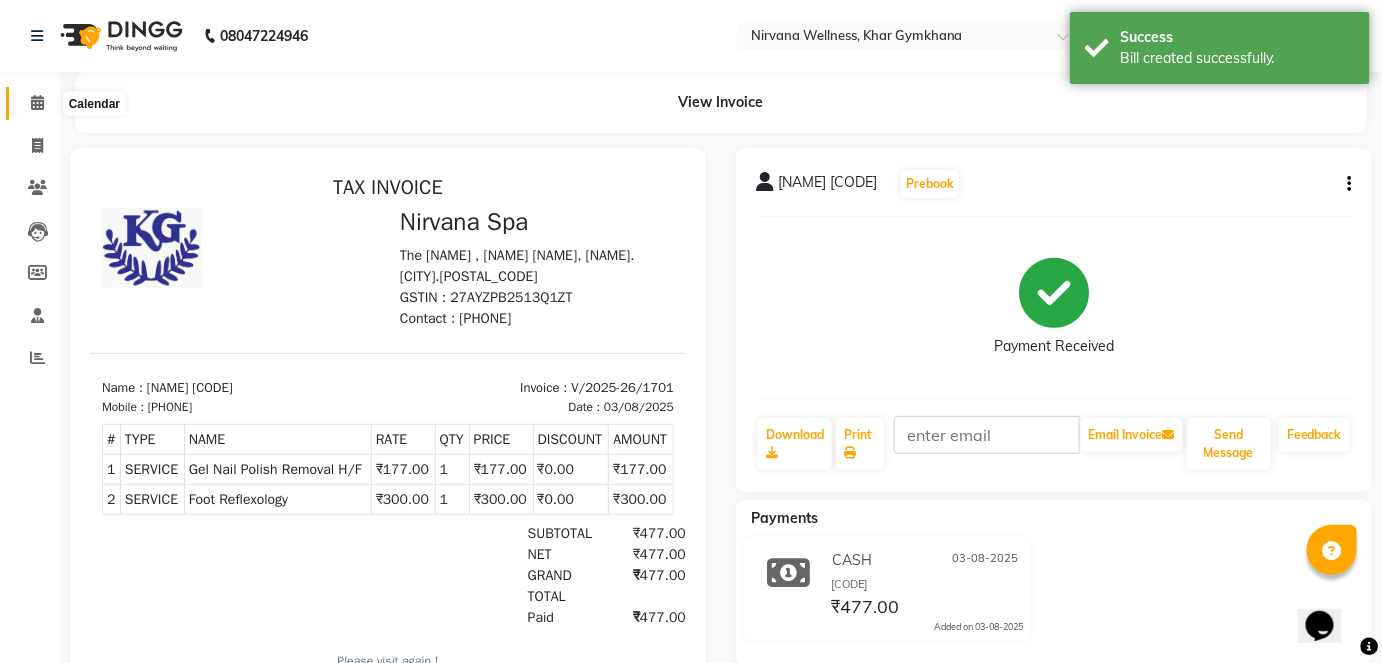 click 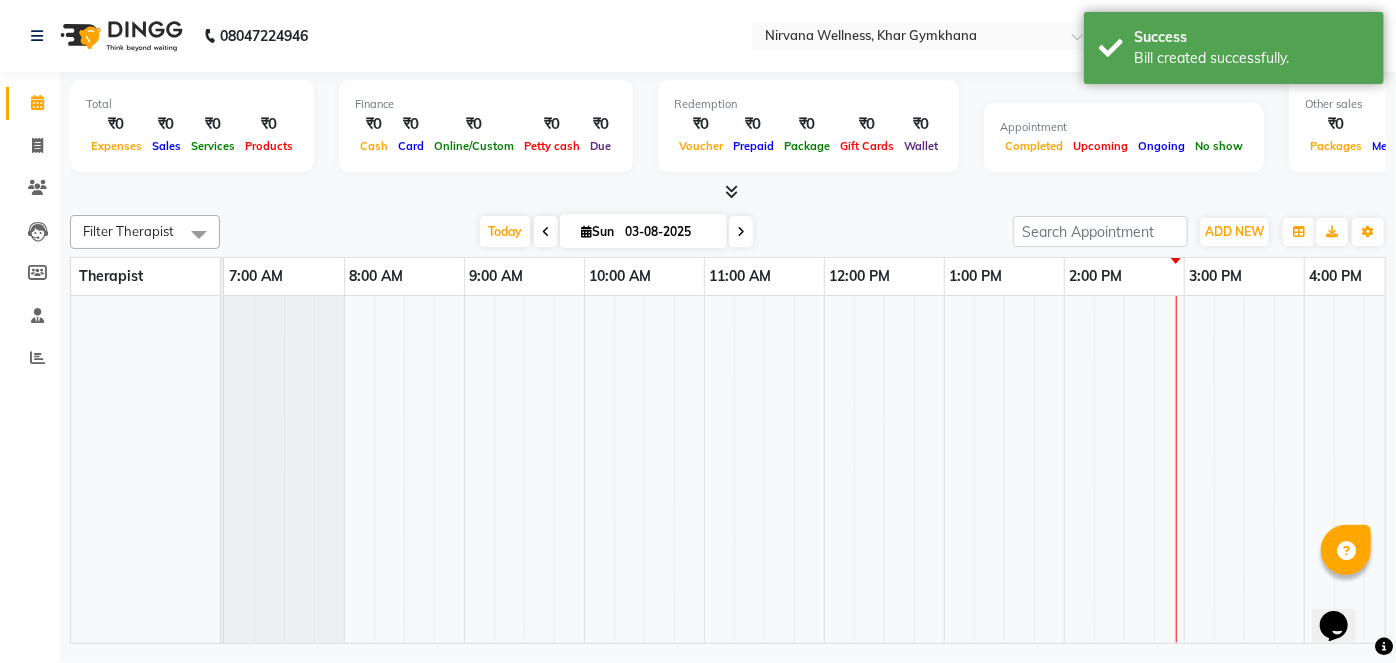 scroll, scrollTop: 0, scrollLeft: 0, axis: both 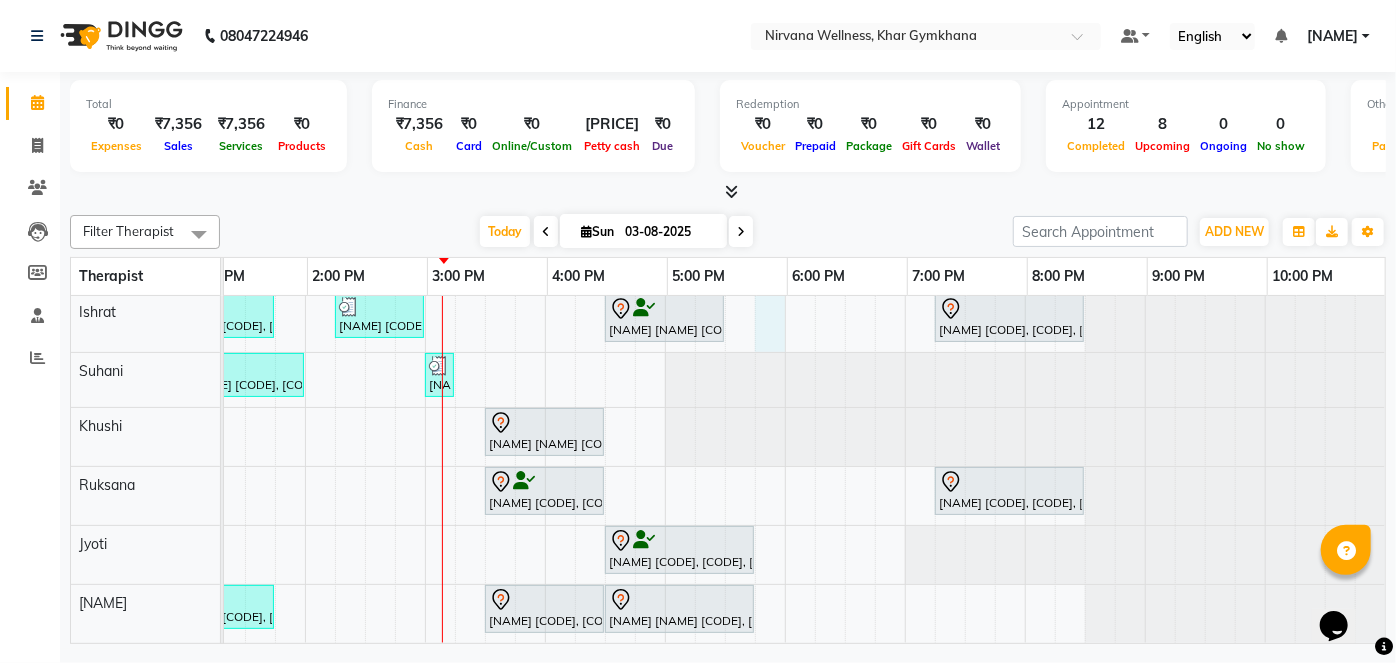 click on "Alisha T-210-O, TK02, 12:30 PM-01:45 PM, Swedish / Aroma / Deep tissue- 60 min     Sidhi D-542-O, TK21, 02:15 PM-03:00 PM, Foot Reflexology             Anuskha Gandhi G-581-O, TK01, 04:30 PM-05:30 PM, Swedish / Aroma / Deep tissue- 60 min             Dhwani M-1131-O, TK20, 07:15 PM-08:30 PM, Swedish / Aroma / Deep tissue- 60 min     Raju Chawla C194 O, TK04, 10:00 AM-11:45 AM, Swedish / Aroma / Deep tissue- 90 min     Trisha CSC HC-1373, TK16, 12:30 PM-12:50 PM, Detan Face     Trisha CSC HC-1373, TK16, 01:00 PM-02:00 PM, O3 Facial     Sidhi D-542-O, TK21, 03:00 PM-03:15 PM, Gel Nail Polish Removal H/F     Anushka S-1227-O, TK14, 10:00 AM-11:15 AM, Swedish / Aroma / Deep tissue- 60 min     Kavita Sheth S-291-L, TK05, 11:30 AM-12:45 PM, Swedish / Aroma / Deep tissue- 60 min             Diva Mehta M-1343-O, TK03, 03:30 PM-04:30 PM, Swedish / Aroma / Deep tissue- 60 min     Simran Doulatramani D-536-O, TK07, 11:15 AM-12:30 PM, Swedish / Aroma / Deep tissue- 60 min" at bounding box center (425, 468) 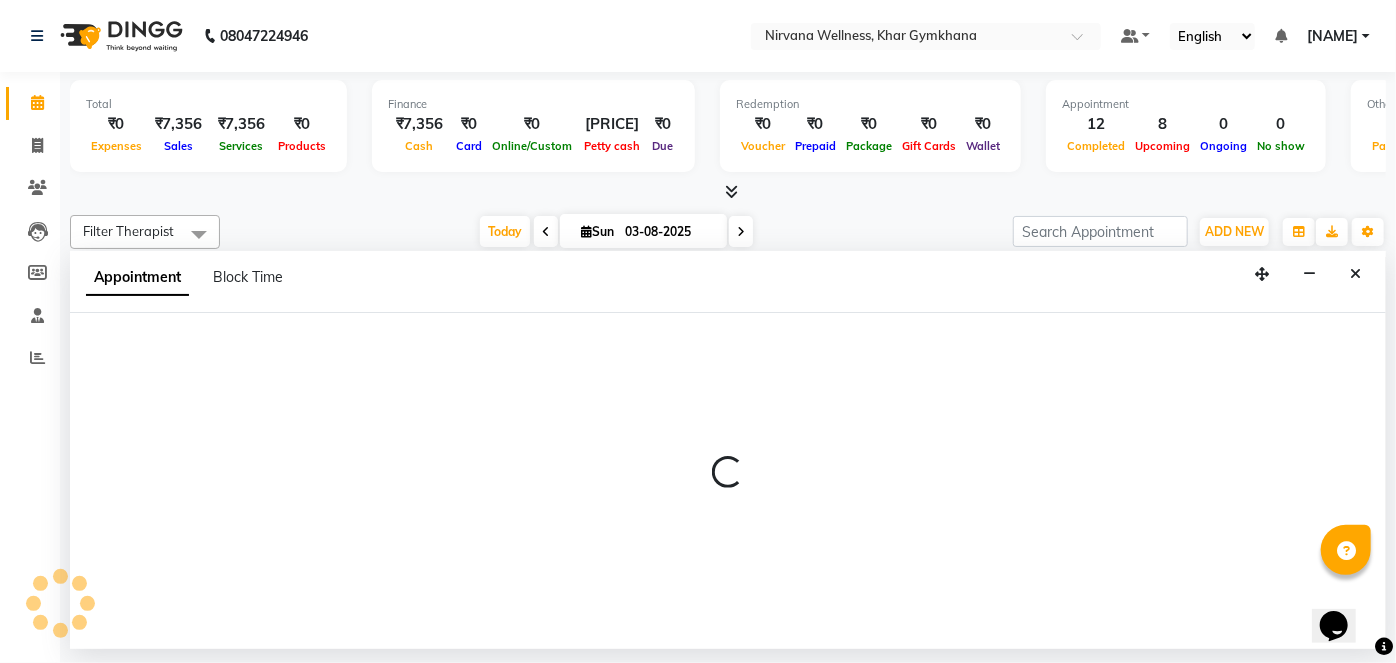 select on "67021" 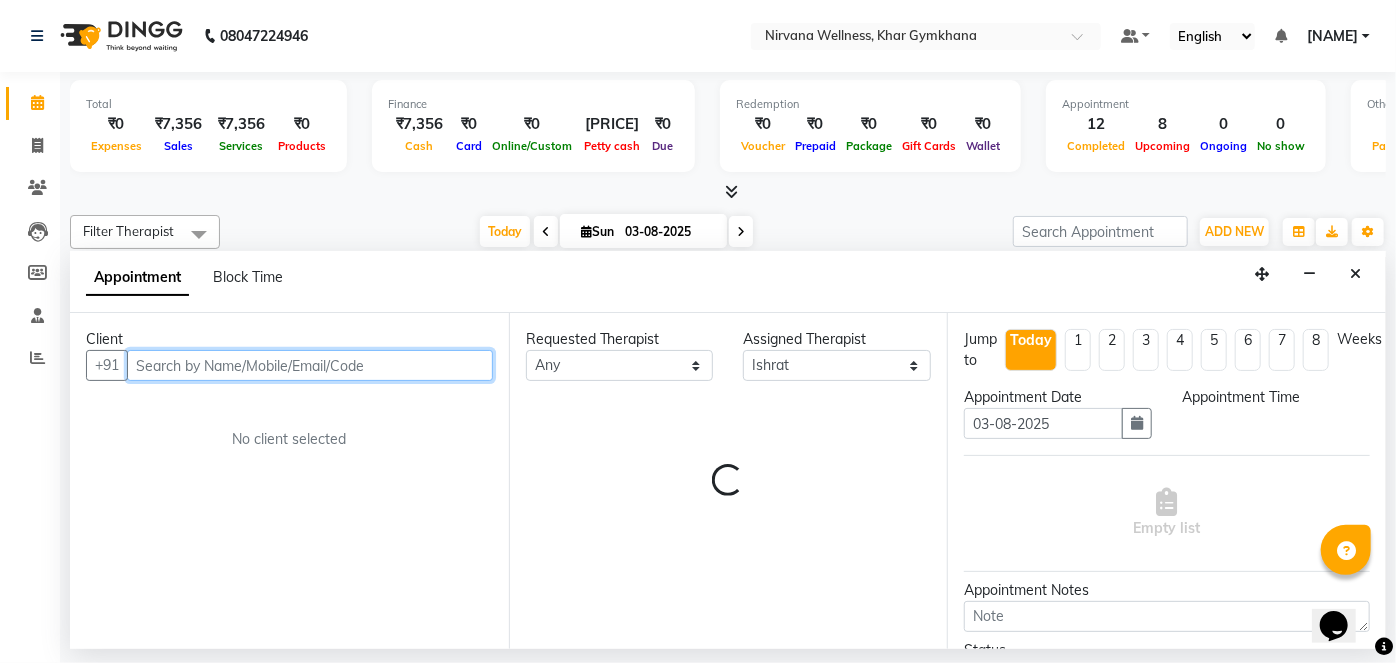select on "1065" 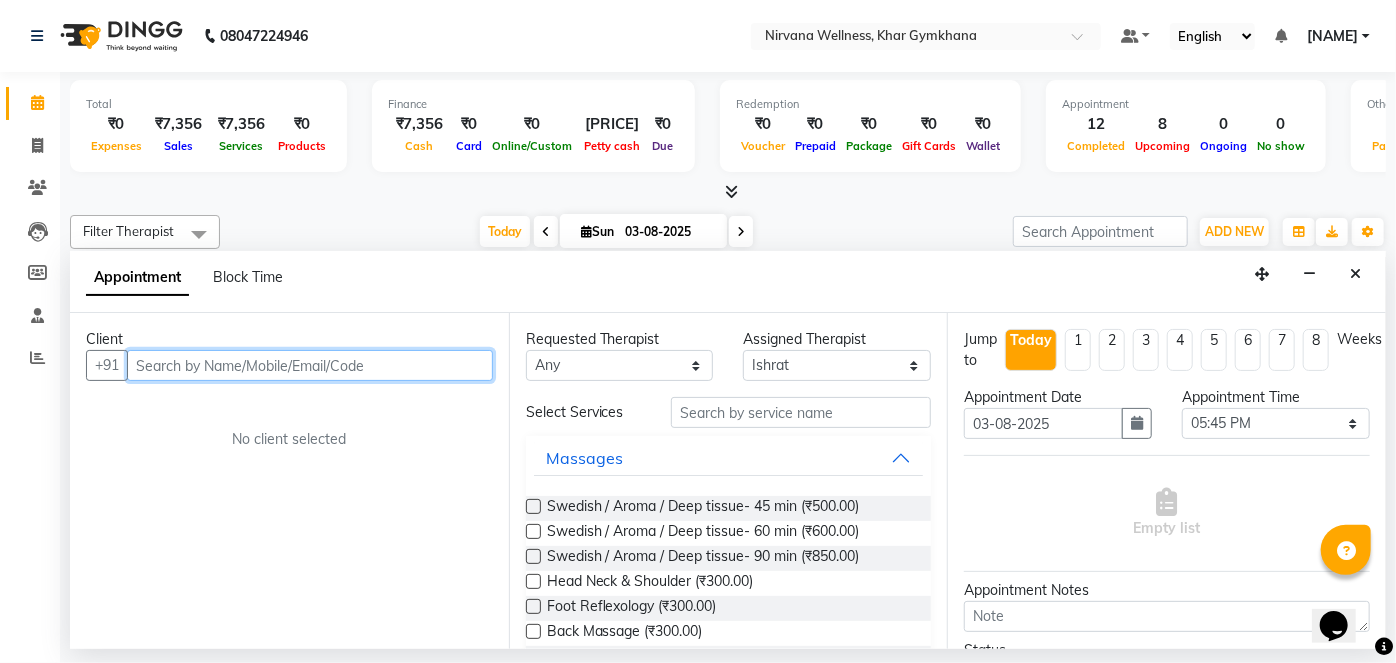 click at bounding box center (310, 365) 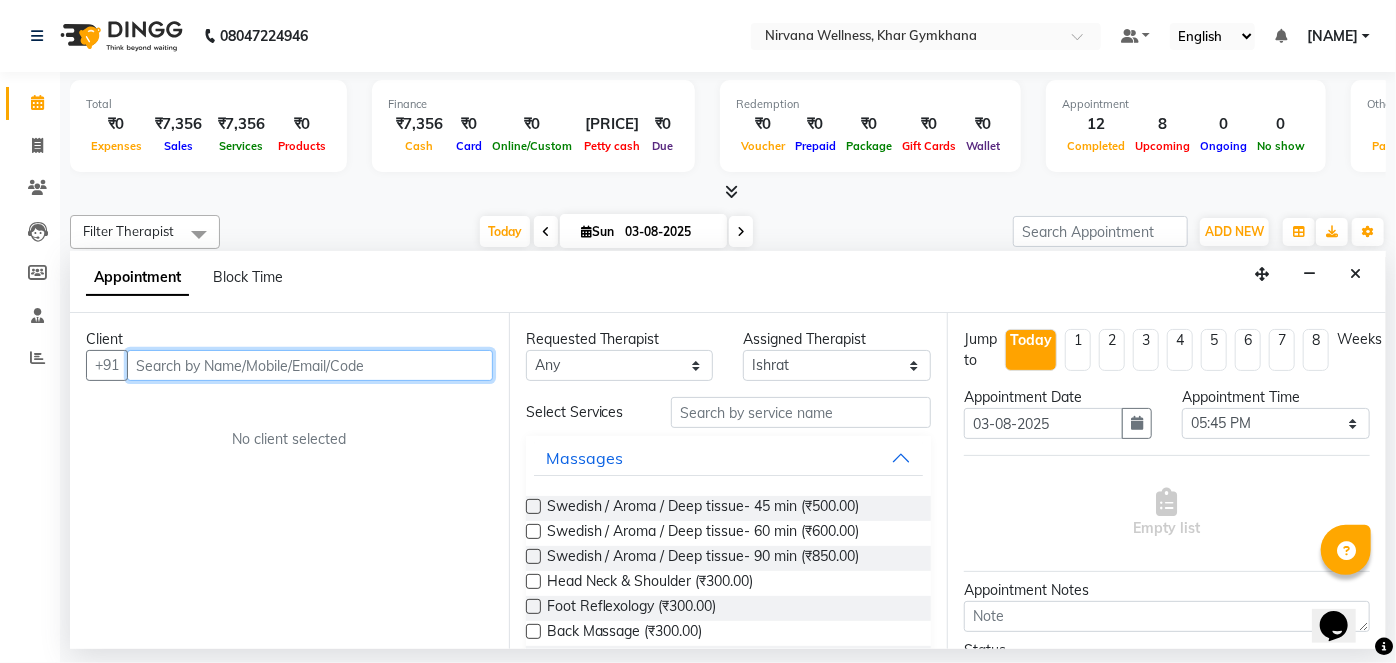 click at bounding box center (310, 365) 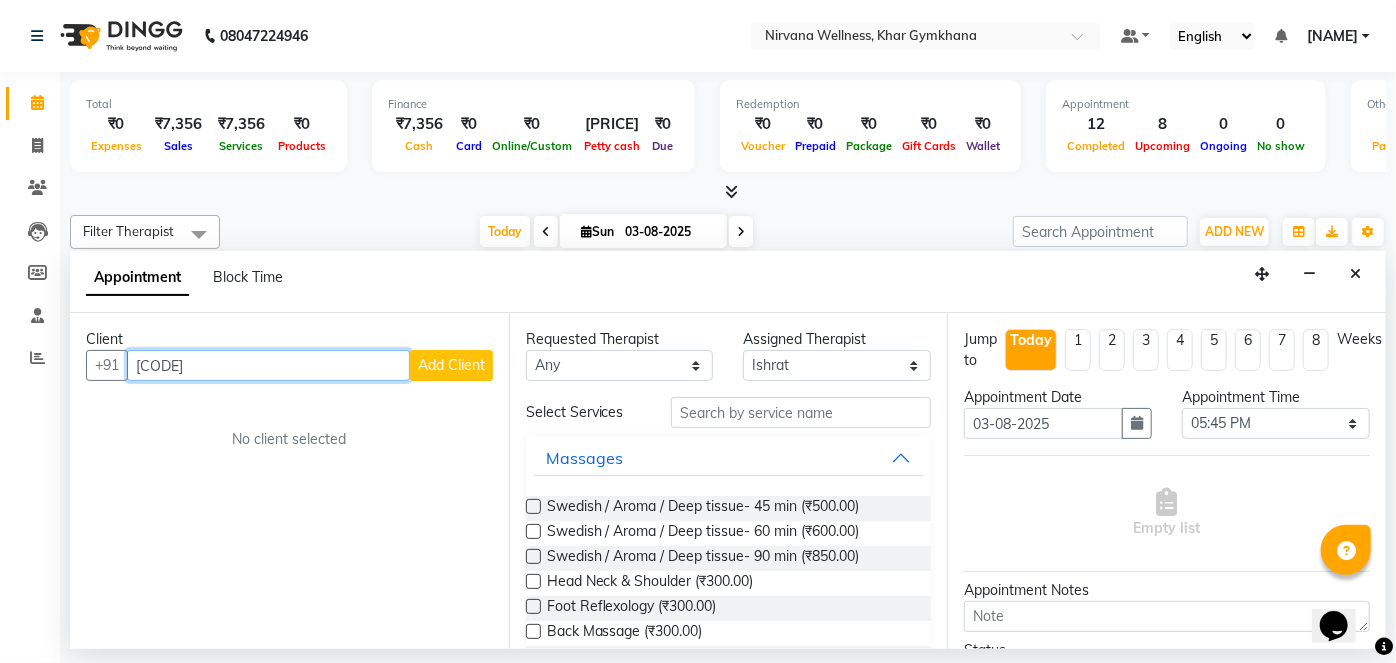 click on "T-259" at bounding box center [268, 365] 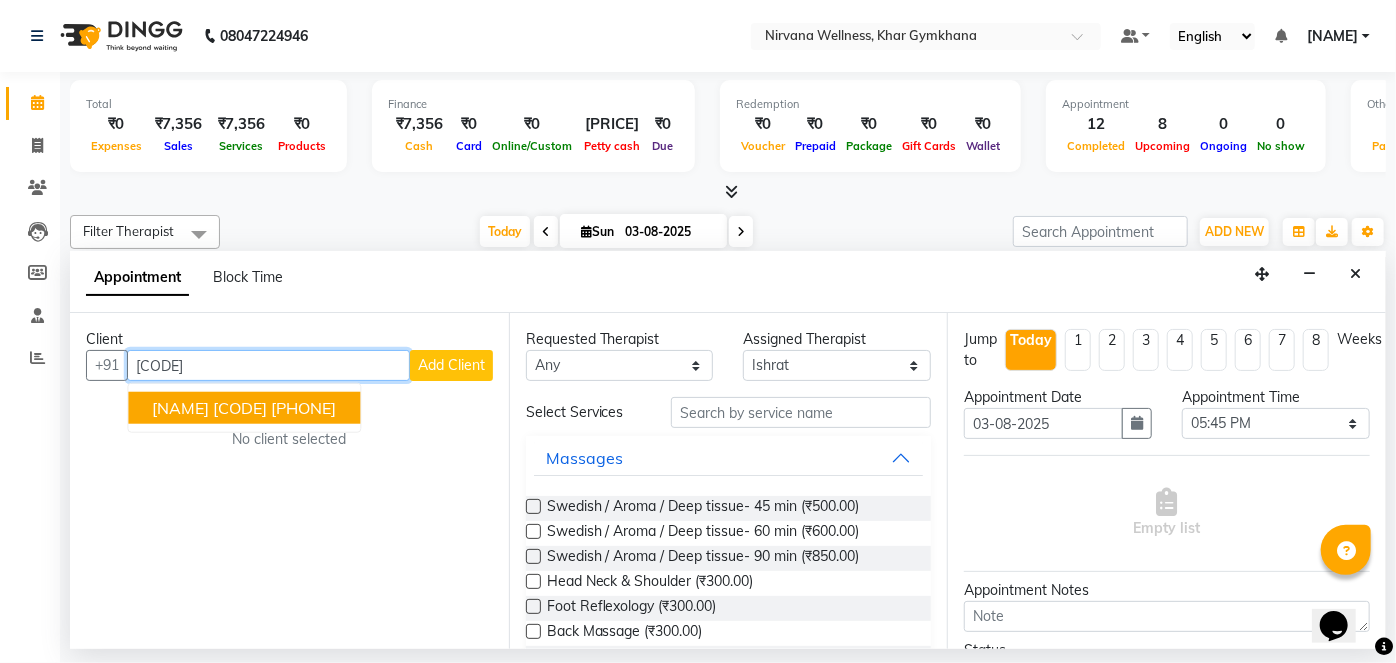 click on "[PHONE]" at bounding box center (303, 408) 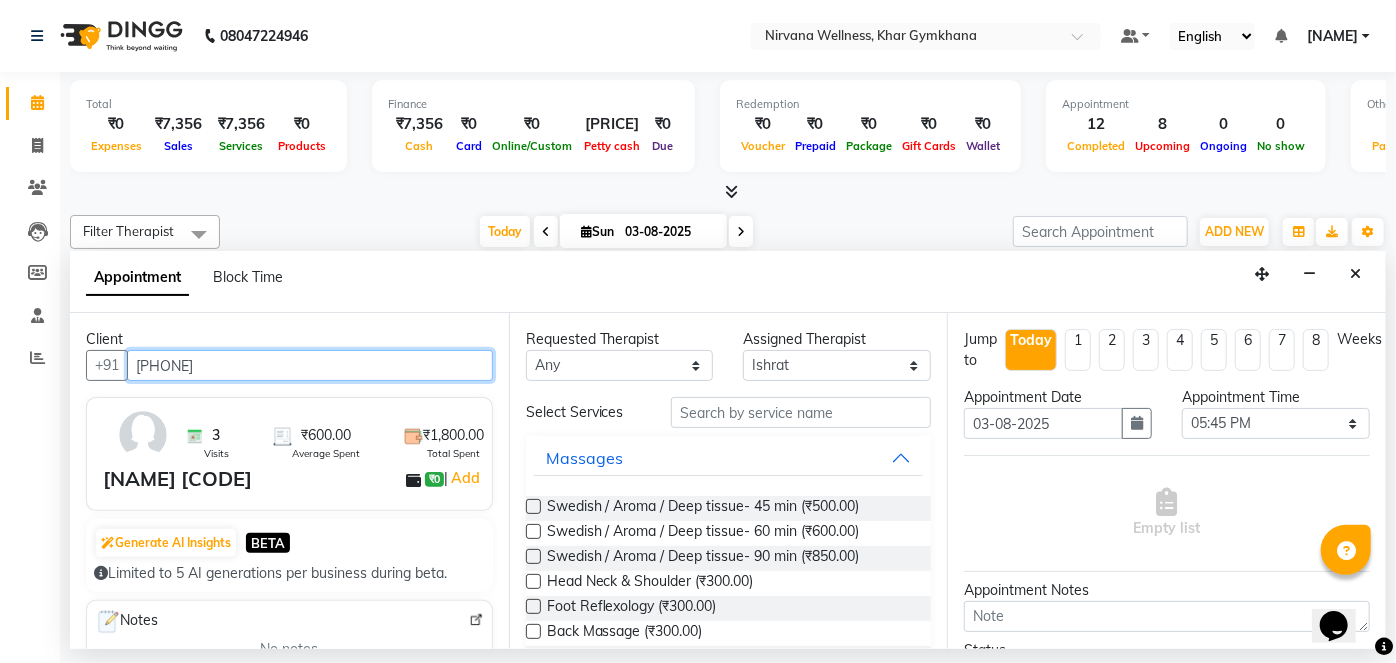type on "[PHONE]" 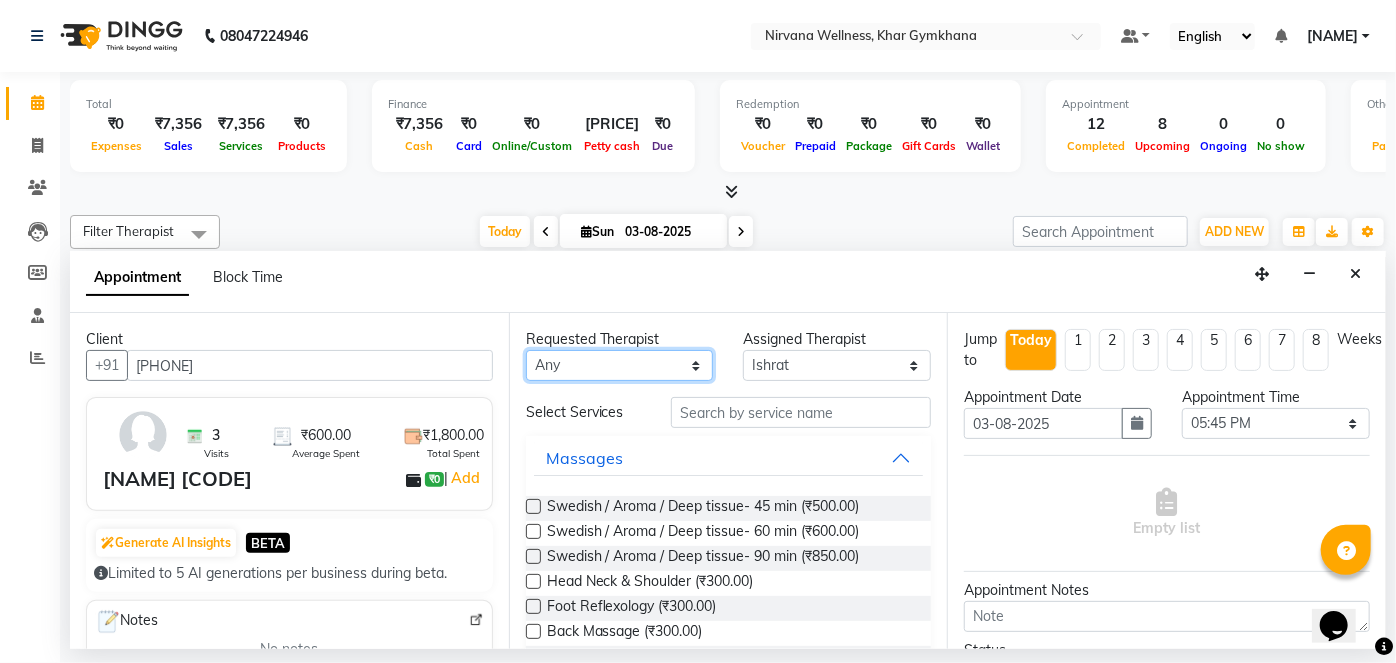 click on "Any [FIRST] [LAST] [FIRST] [LAST] [FIRST] [LAST] [FIRST] [LAST]  Suhani" at bounding box center [620, 365] 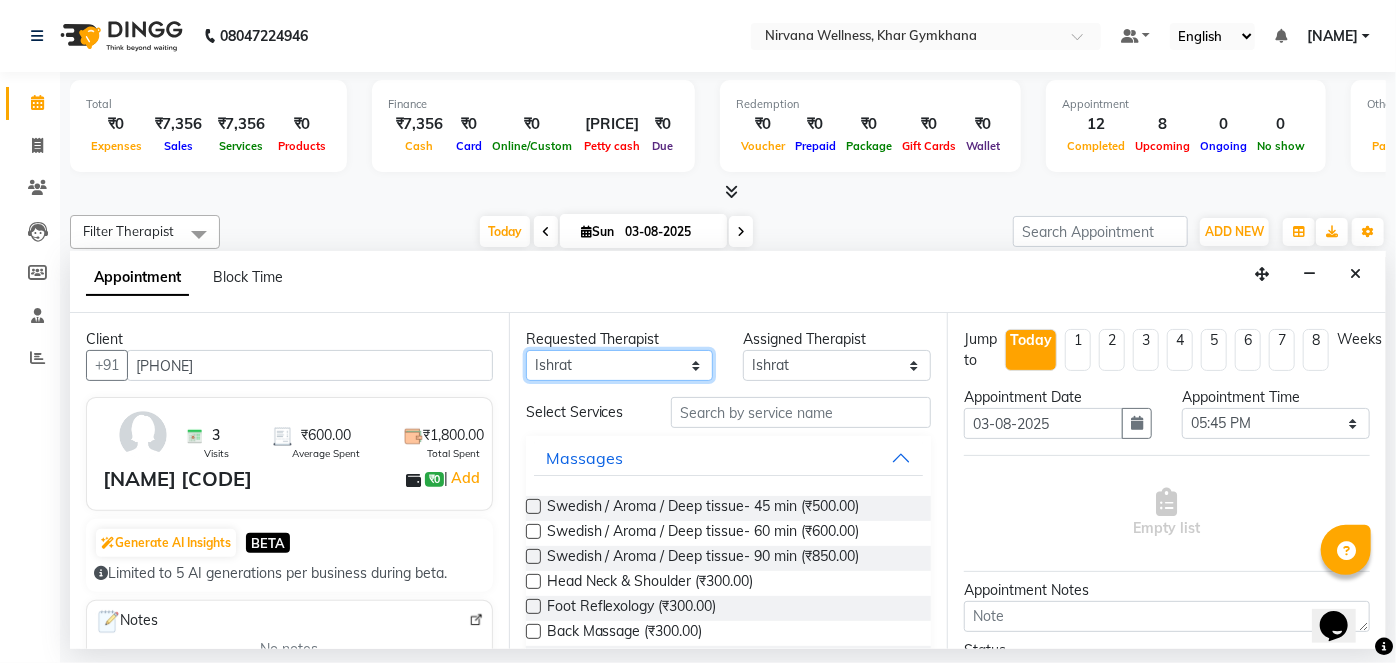 click on "Any [FIRST] [LAST] [FIRST] [LAST] [FIRST] [LAST] [FIRST] [LAST]  Suhani" at bounding box center [620, 365] 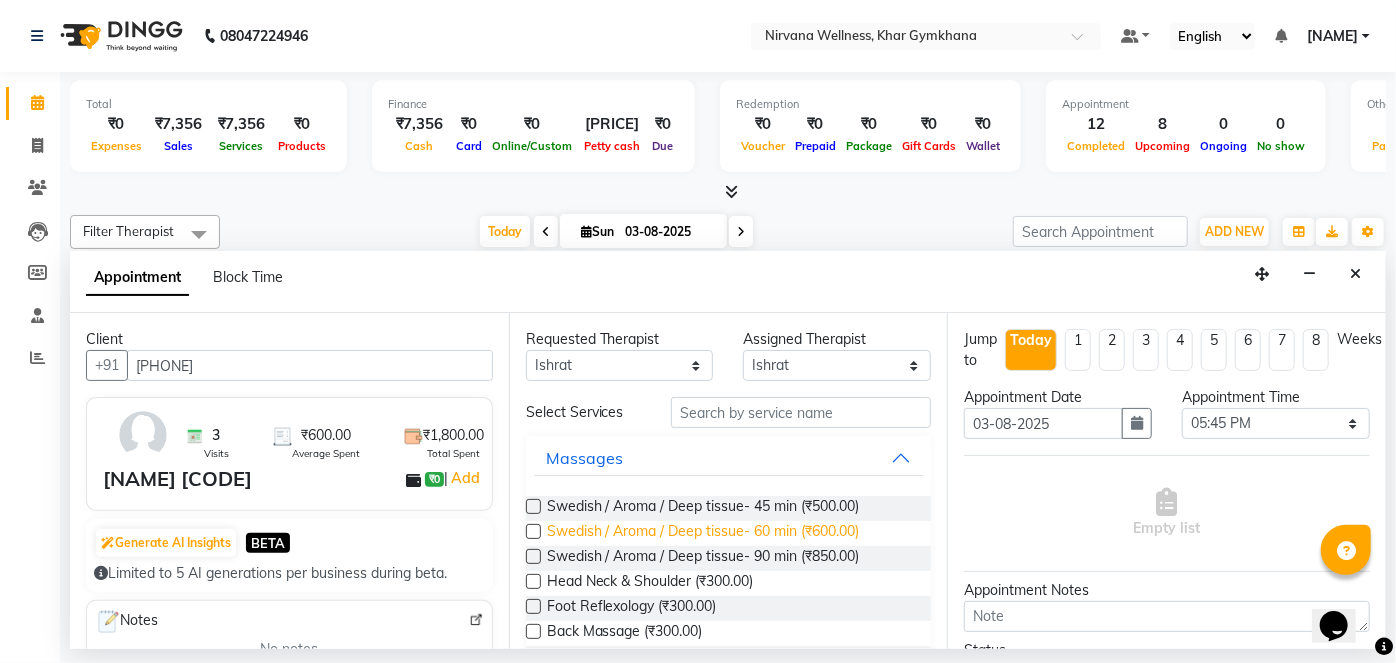 click on "Swedish / Aroma / Deep tissue- 60 min (₹600.00)" at bounding box center [703, 533] 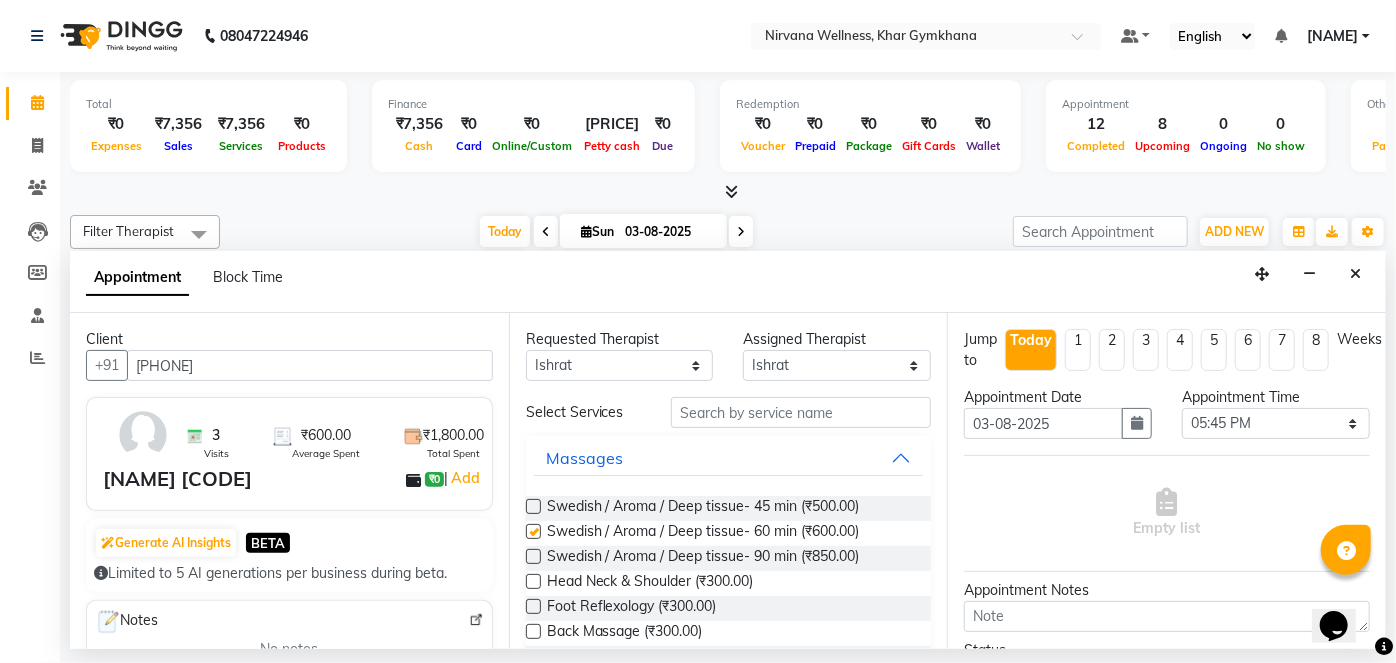 checkbox on "false" 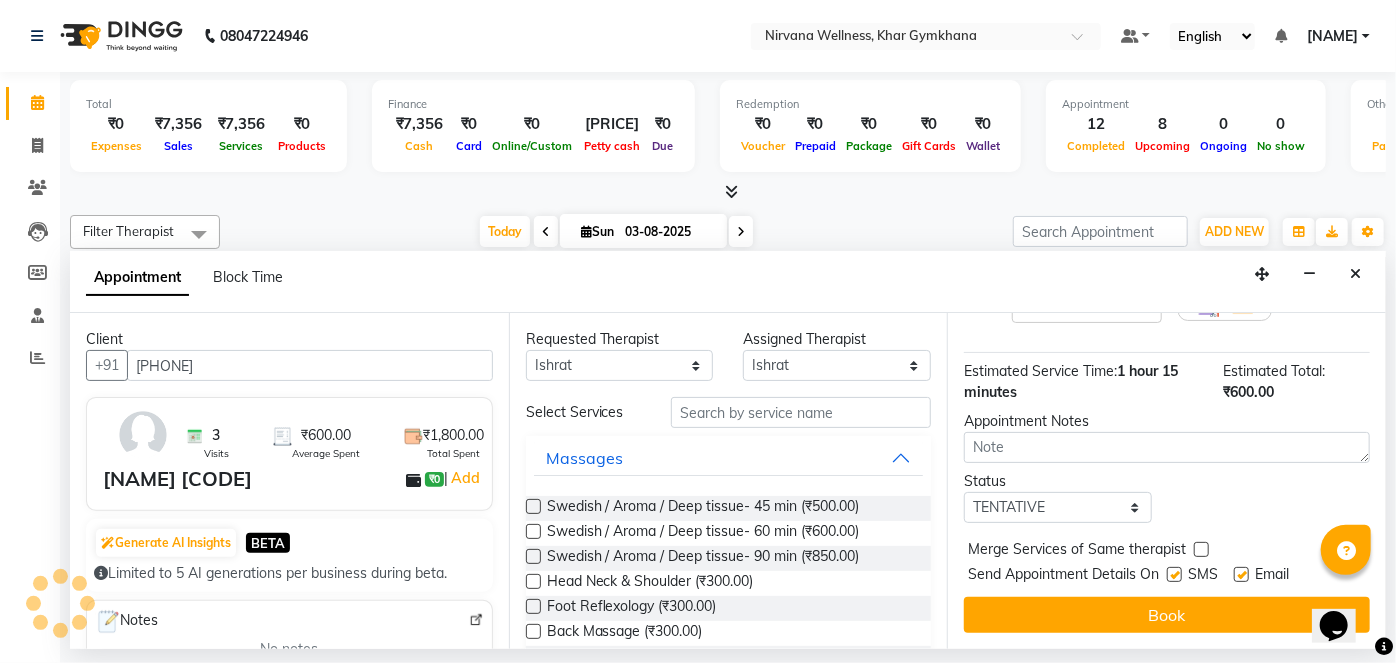 scroll, scrollTop: 231, scrollLeft: 0, axis: vertical 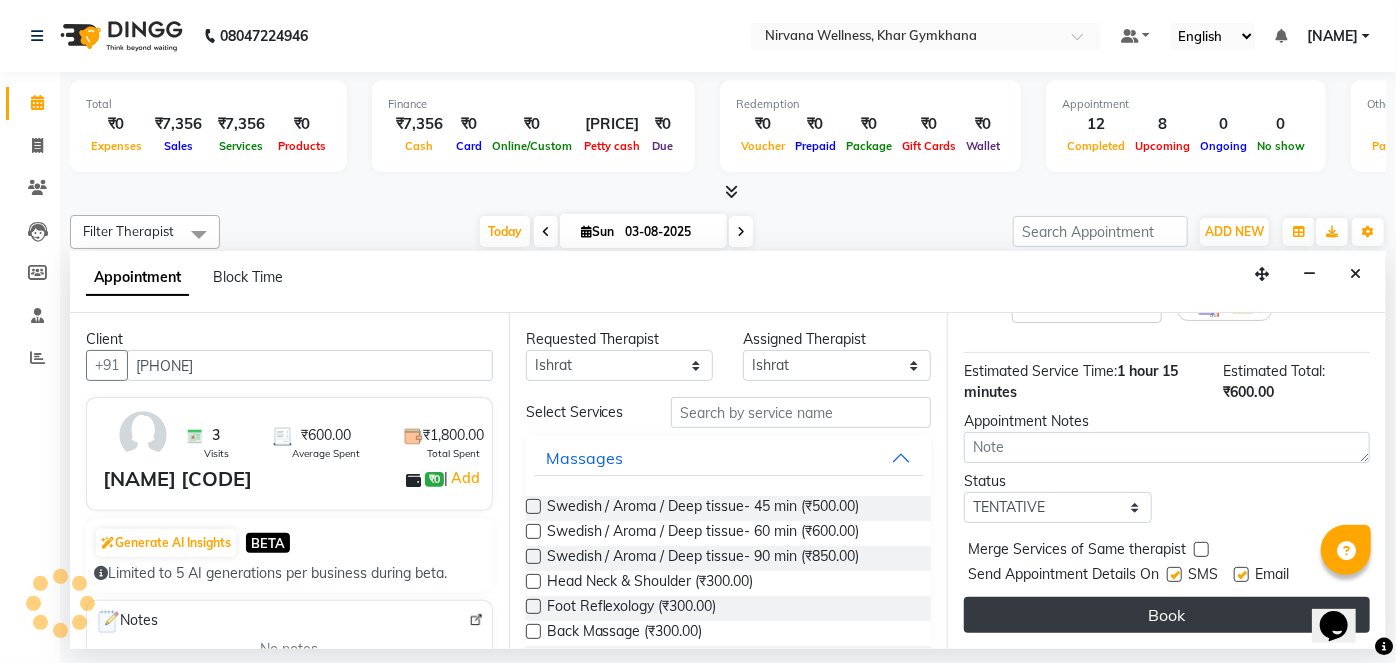 click on "Book" at bounding box center (1167, 615) 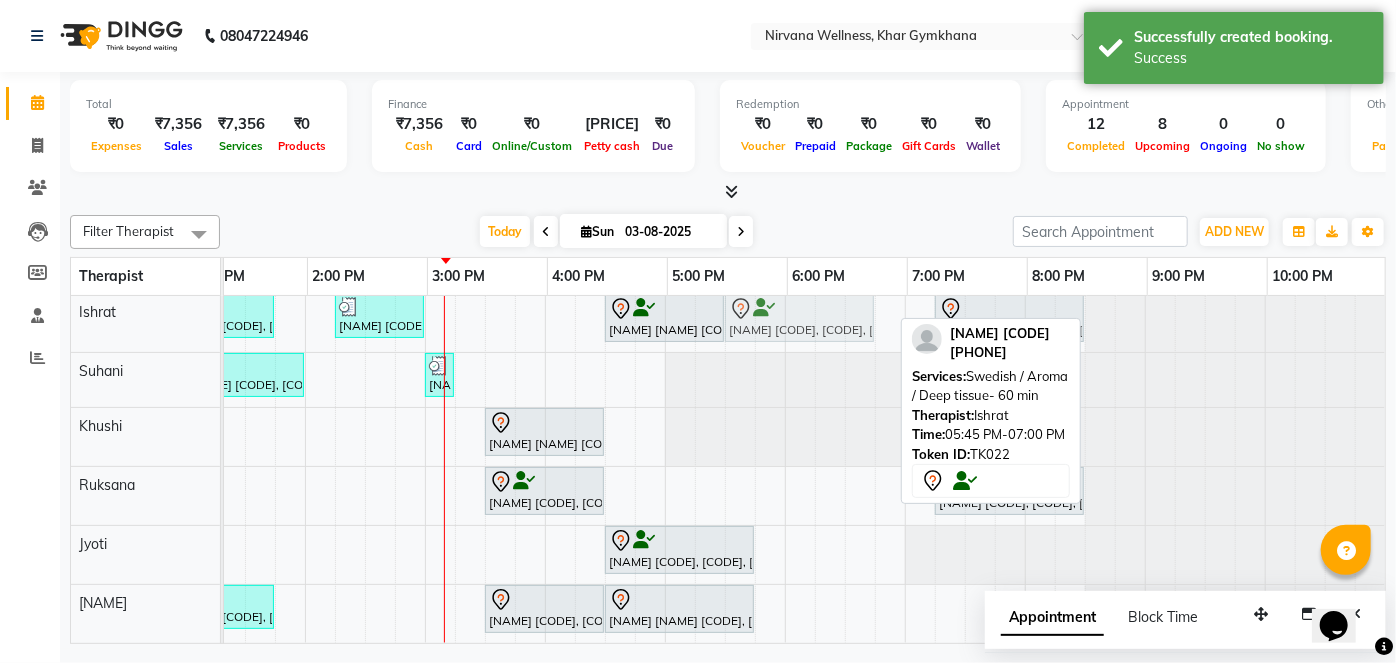 drag, startPoint x: 778, startPoint y: 310, endPoint x: 749, endPoint y: 315, distance: 29.427877 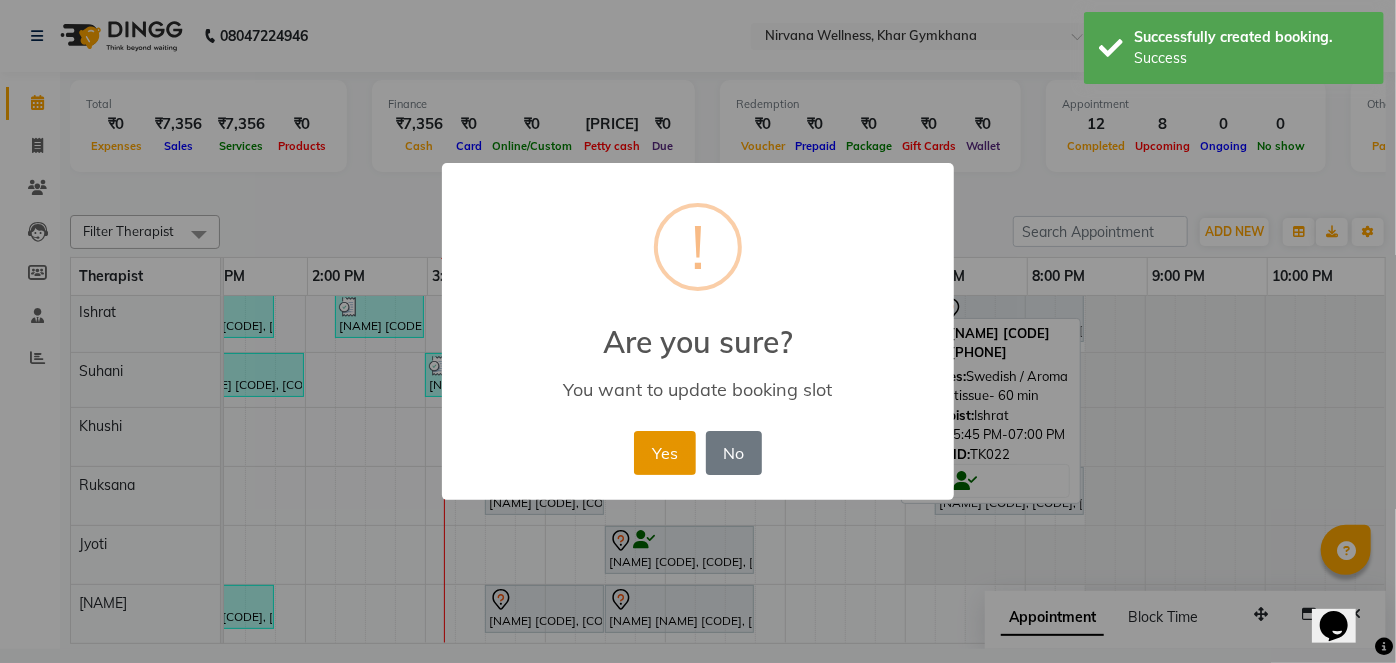 click on "Yes" at bounding box center (664, 453) 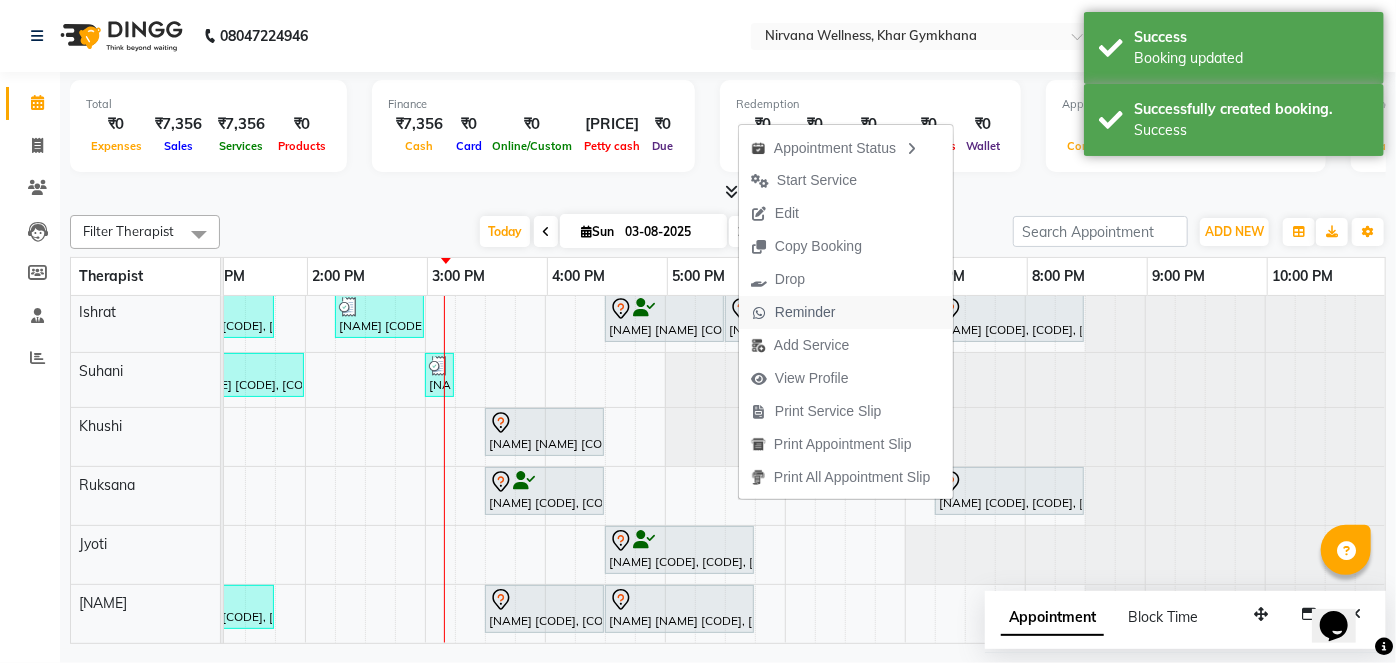 click on "Reminder" at bounding box center [805, 312] 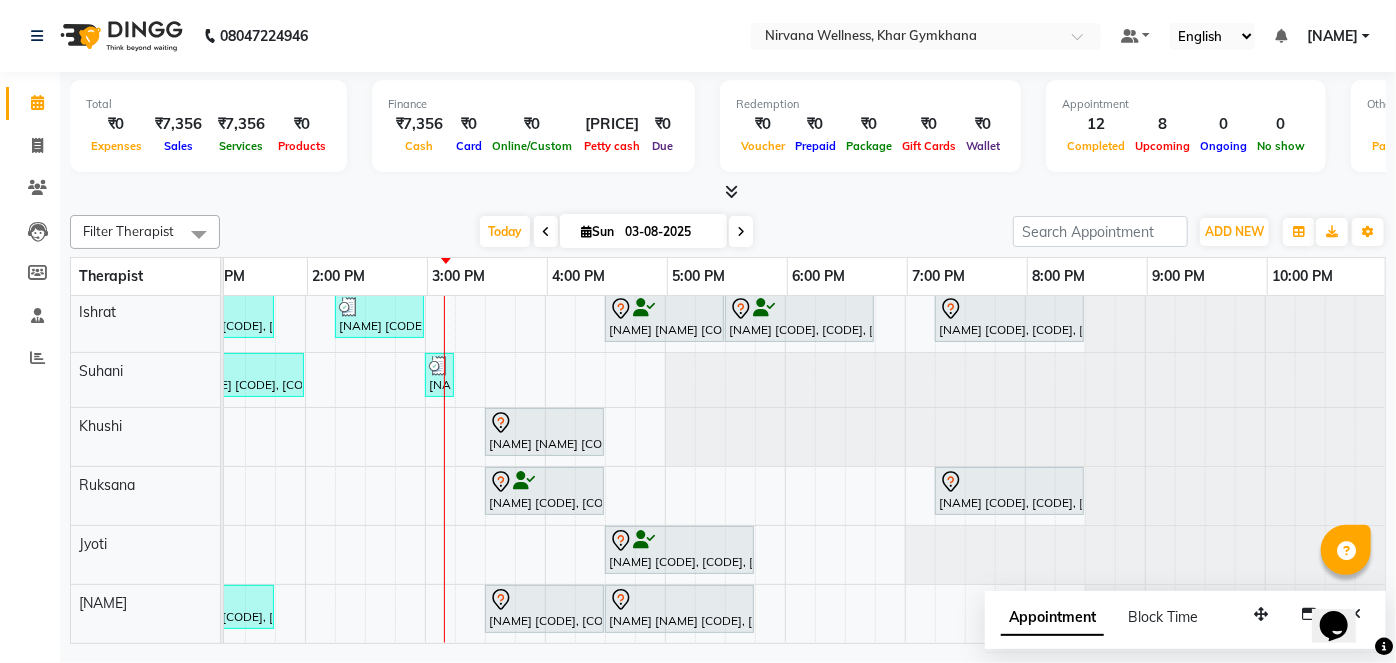 scroll, scrollTop: 0, scrollLeft: 771, axis: horizontal 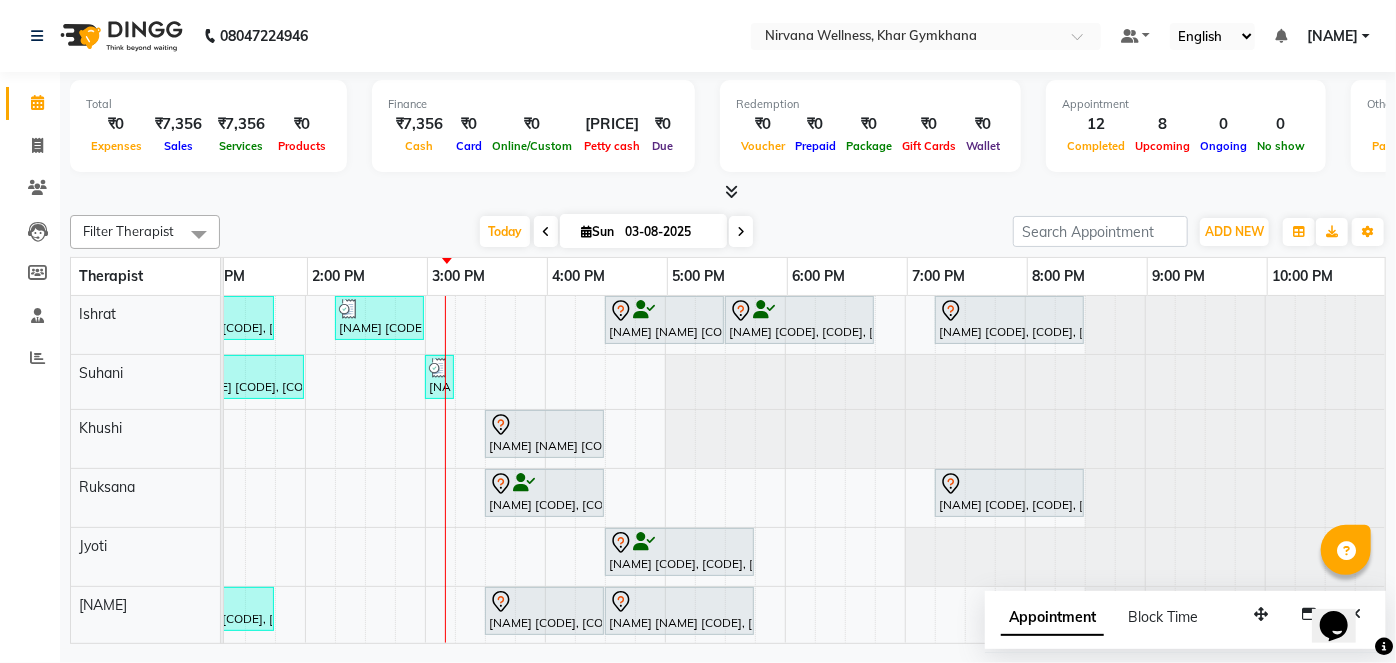 click on "Alisha T-210-O, TK02, 12:30 PM-01:45 PM, Swedish / Aroma / Deep tissue- 60 min     Sidhi D-542-O, TK21, 02:15 PM-03:00 PM, Foot Reflexology             Anuskha Gandhi G-581-O, TK01, 04:30 PM-05:30 PM, Swedish / Aroma / Deep tissue- 60 min             Prachi T-0259-O, TK22, 05:30 PM-06:45 PM, Swedish / Aroma / Deep tissue- 60 min             Dhwani M-1131-O, TK20, 07:15 PM-08:30 PM, Swedish / Aroma / Deep tissue- 60 min     Raju Chawla C194 O, TK04, 10:00 AM-11:45 AM, Swedish / Aroma / Deep tissue- 90 min     Trisha CSC HC-1373, TK16, 12:30 PM-12:50 PM, Detan Face     Trisha CSC HC-1373, TK16, 01:00 PM-02:00 PM, O3 Facial     Sidhi D-542-O, TK21, 03:00 PM-03:15 PM, Gel Nail Polish Removal H/F     Anushka S-1227-O, TK14, 10:00 AM-11:15 AM, Swedish / Aroma / Deep tissue- 60 min     Kavita Sheth S-291-L, TK05, 11:30 AM-12:45 PM, Swedish / Aroma / Deep tissue- 60 min             Diva Mehta M-1343-O, TK03, 03:30 PM-04:30 PM, Swedish / Aroma / Deep tissue- 60 min" at bounding box center [425, 470] 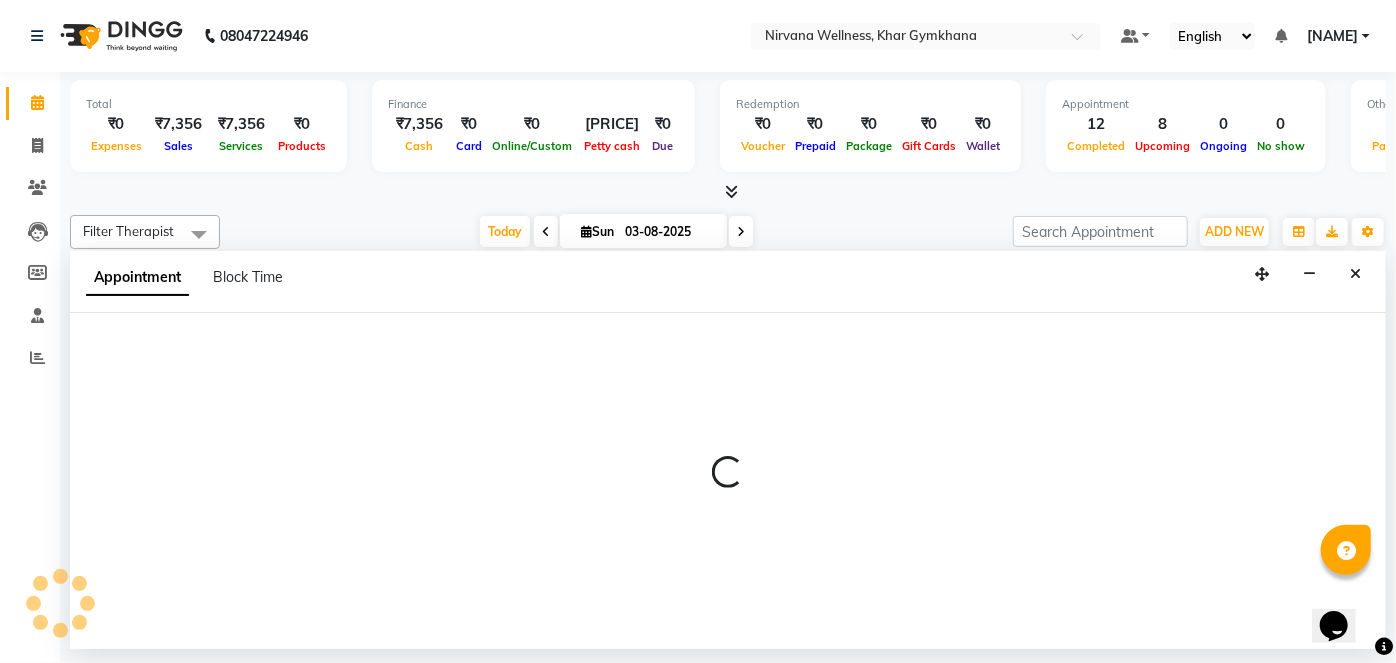 select on "78895" 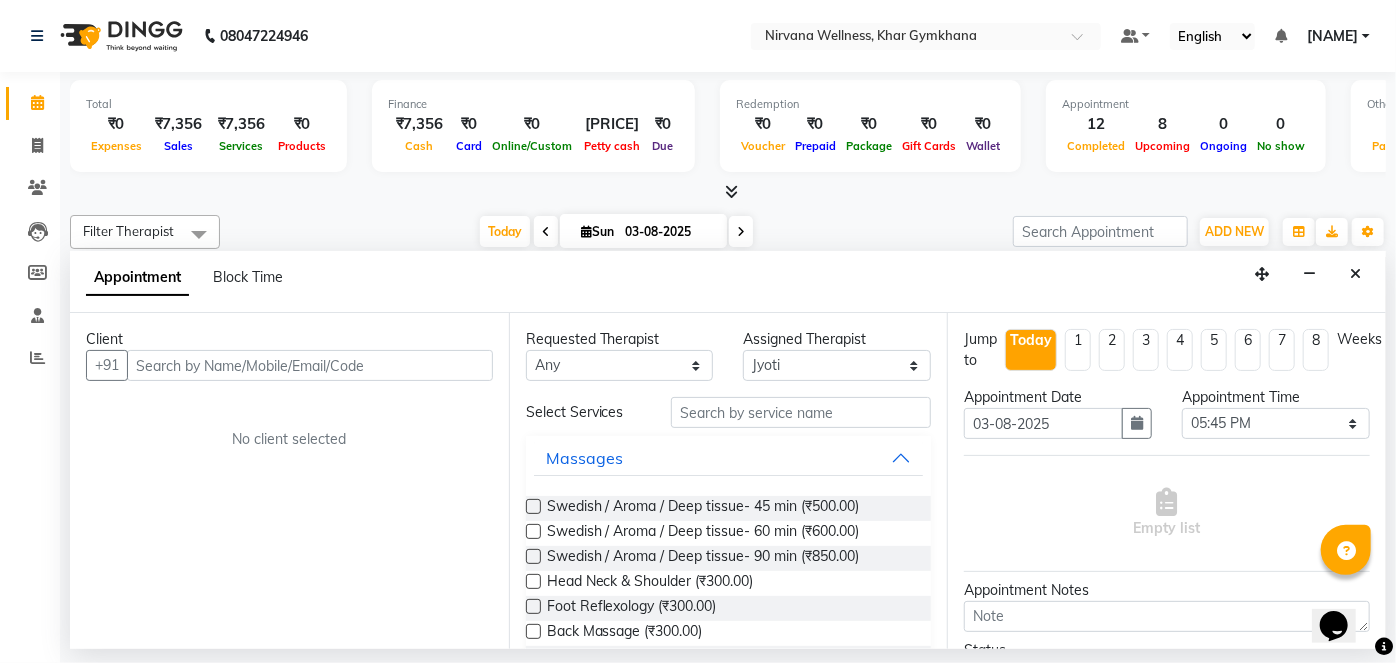 click at bounding box center [310, 365] 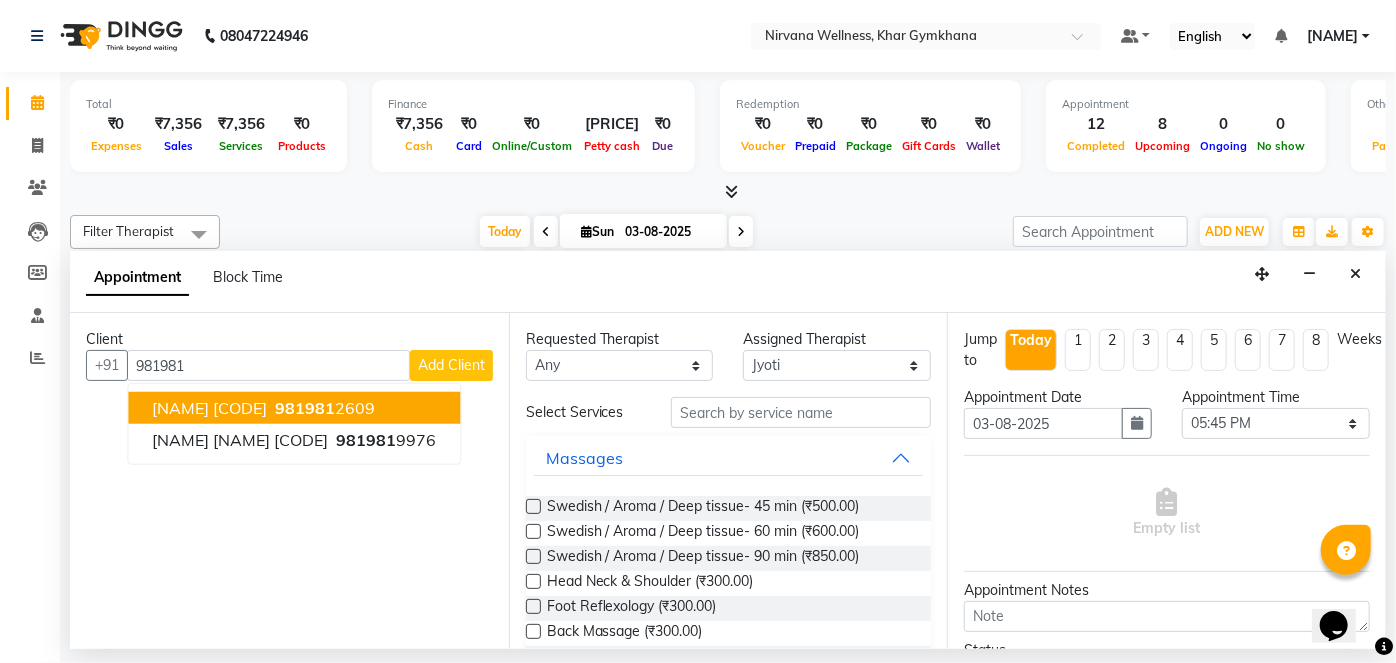 click on "981981" at bounding box center [305, 408] 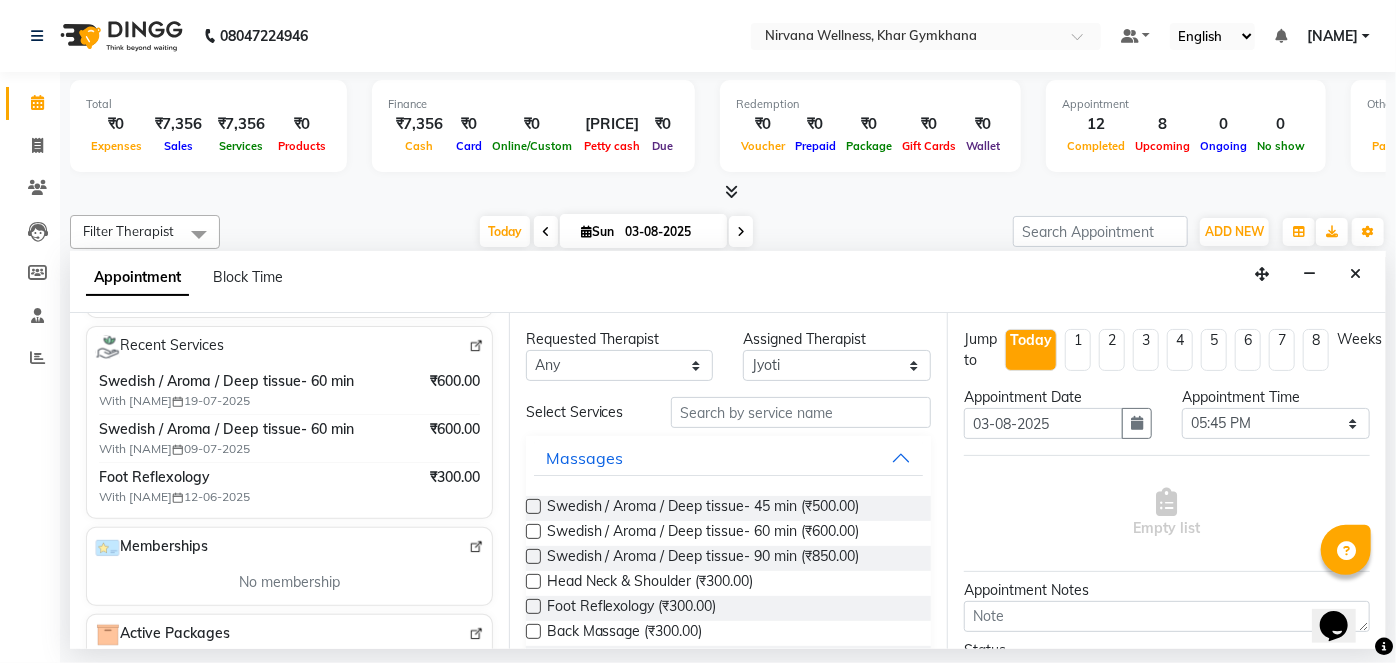 scroll, scrollTop: 363, scrollLeft: 0, axis: vertical 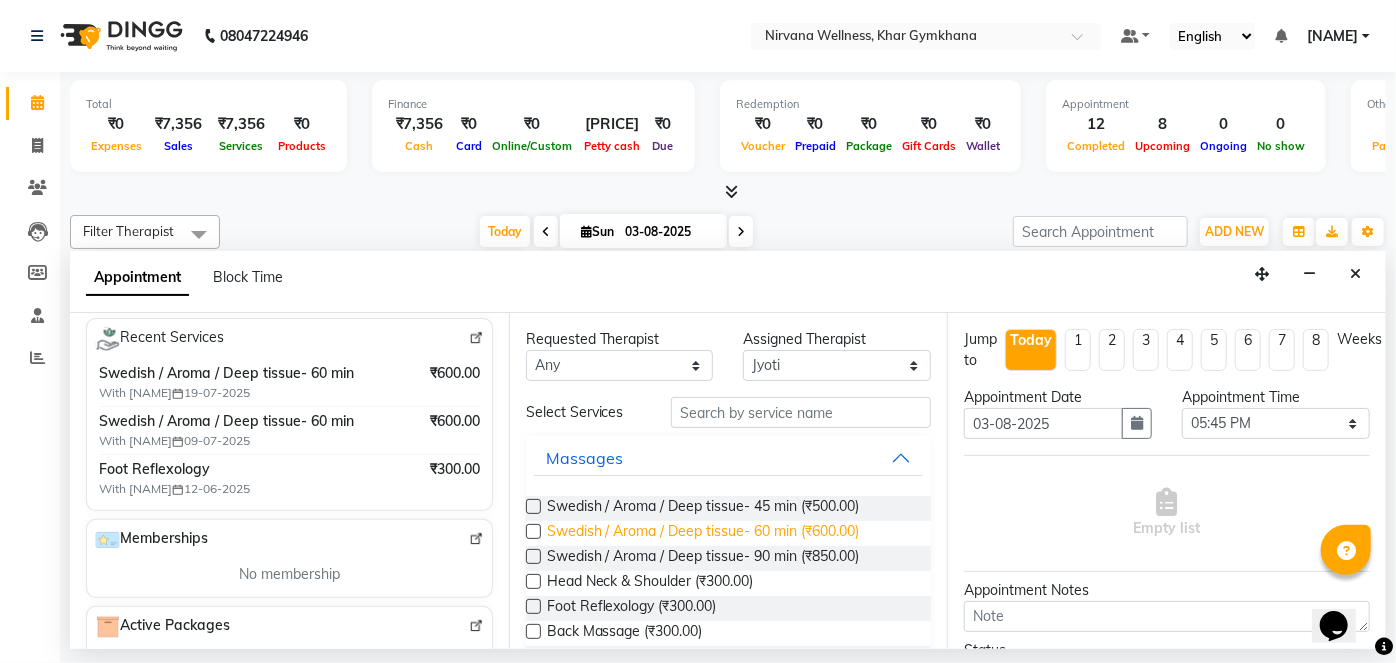 type on "9819812609" 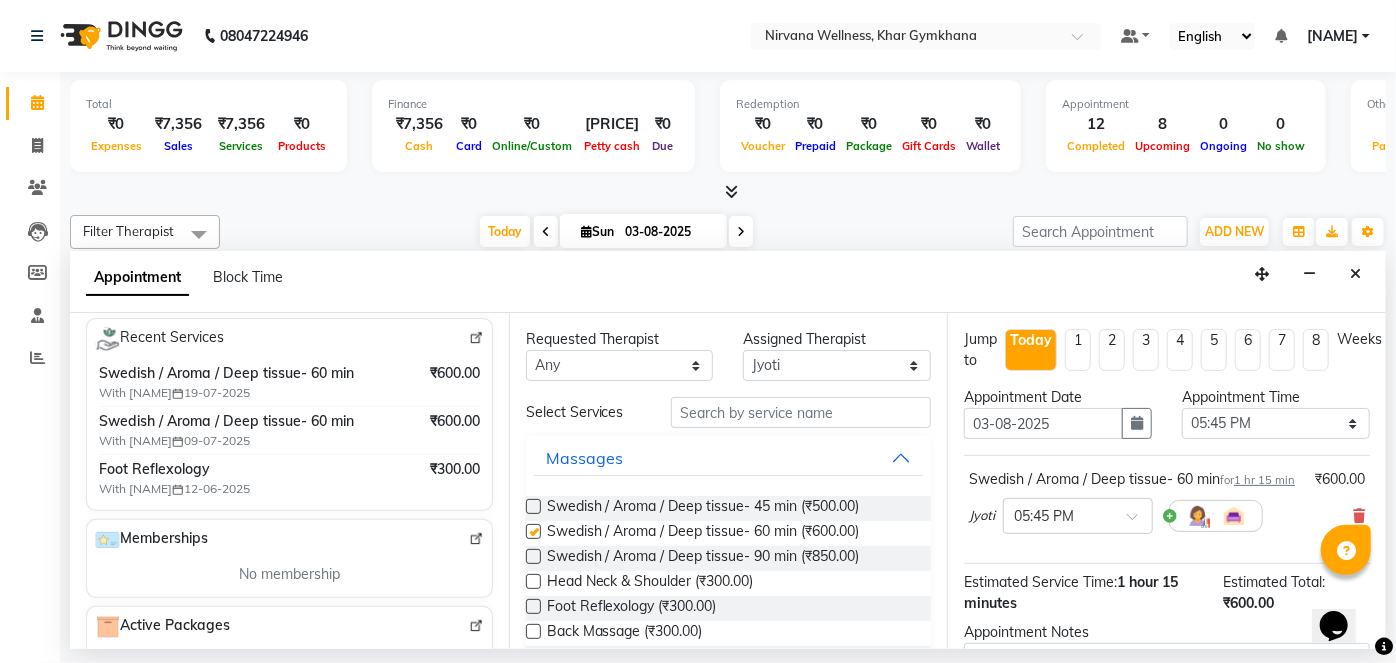 checkbox on "false" 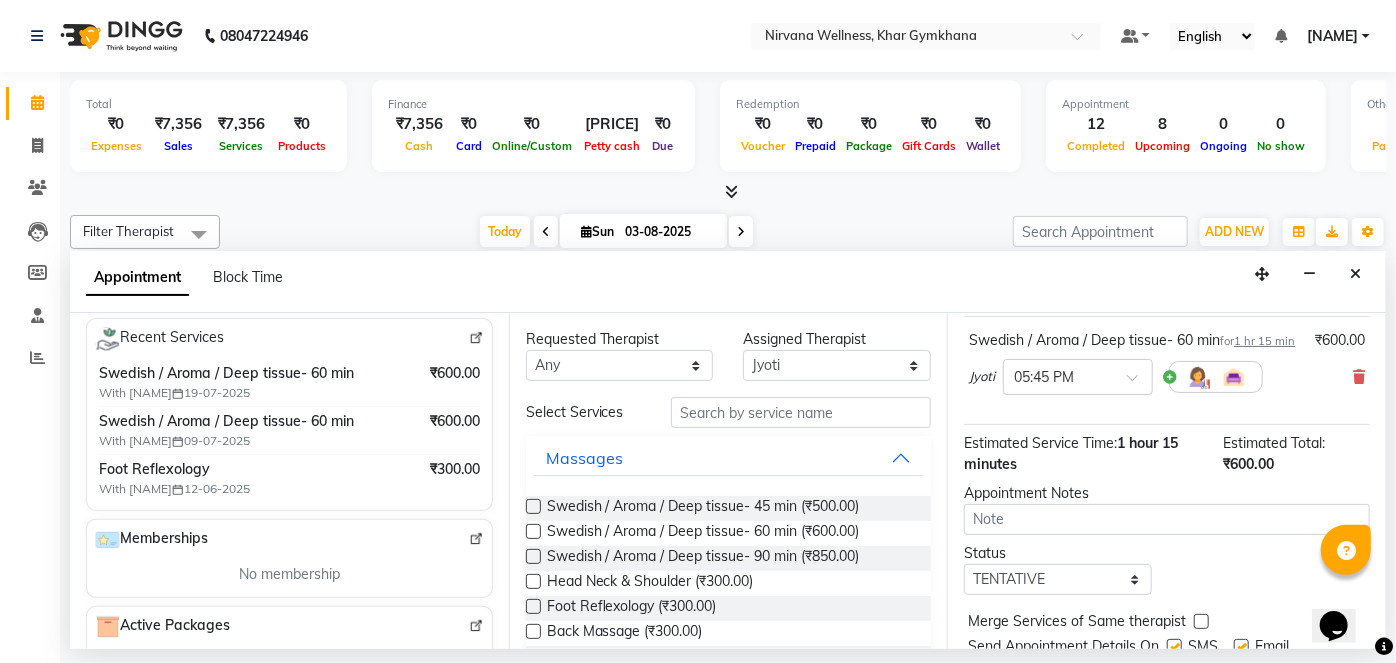 scroll, scrollTop: 231, scrollLeft: 0, axis: vertical 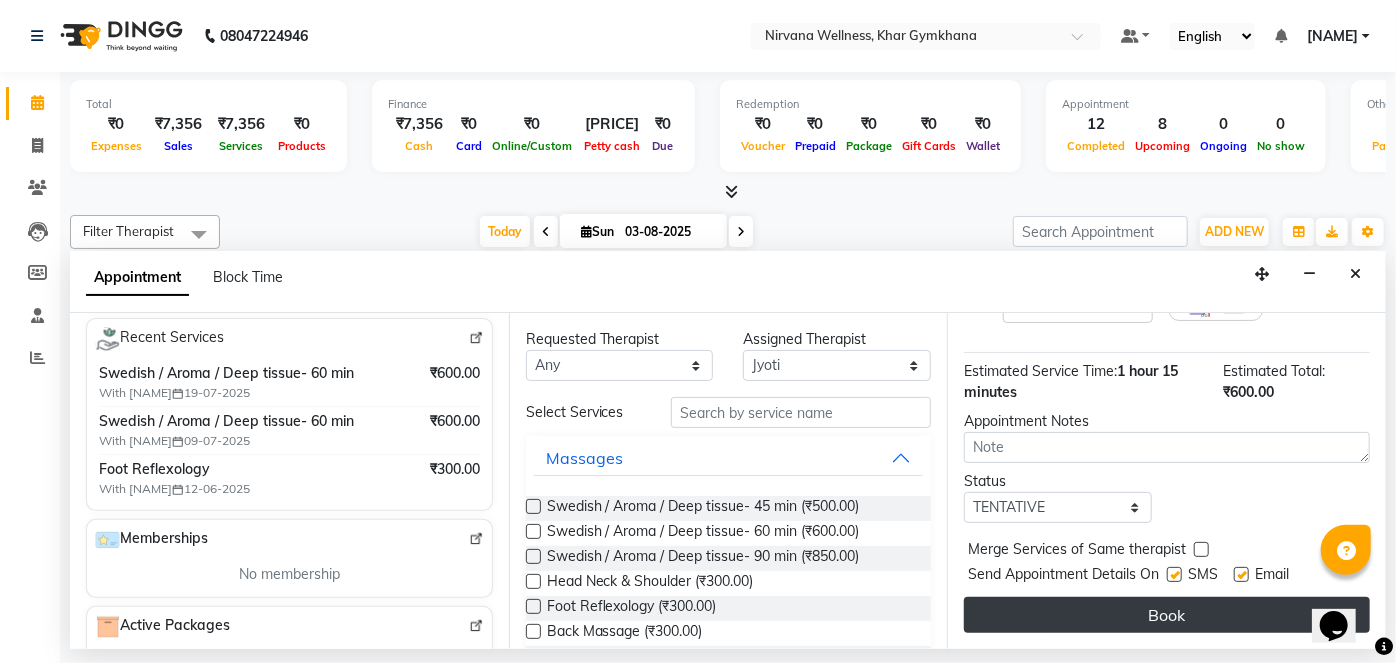 click on "Book" at bounding box center [1167, 615] 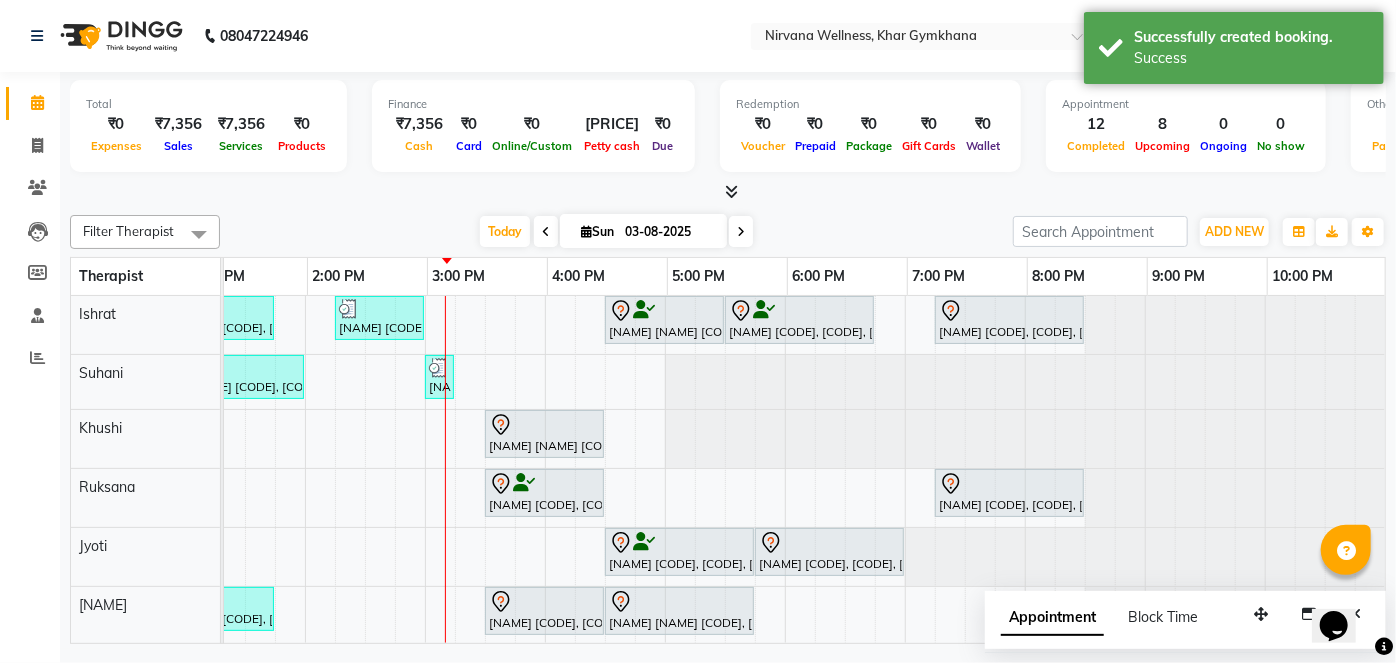 scroll, scrollTop: 0, scrollLeft: 437, axis: horizontal 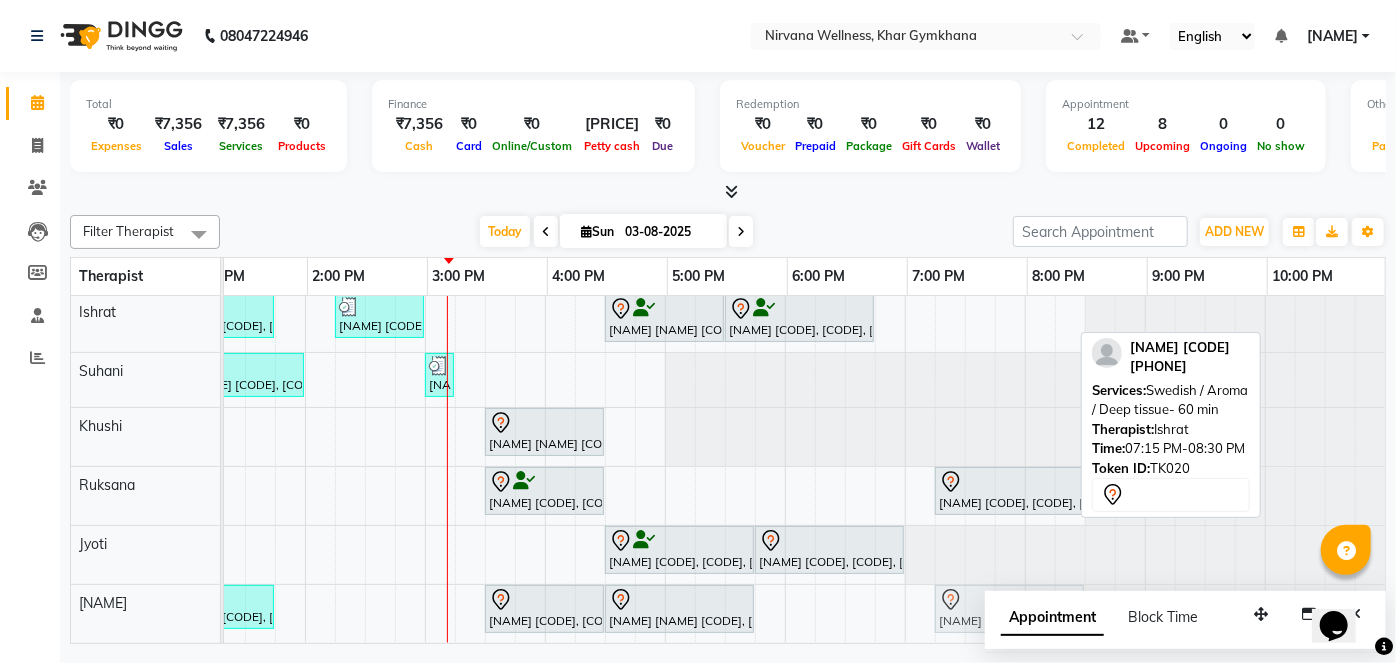 drag, startPoint x: 973, startPoint y: 316, endPoint x: 976, endPoint y: 606, distance: 290.0155 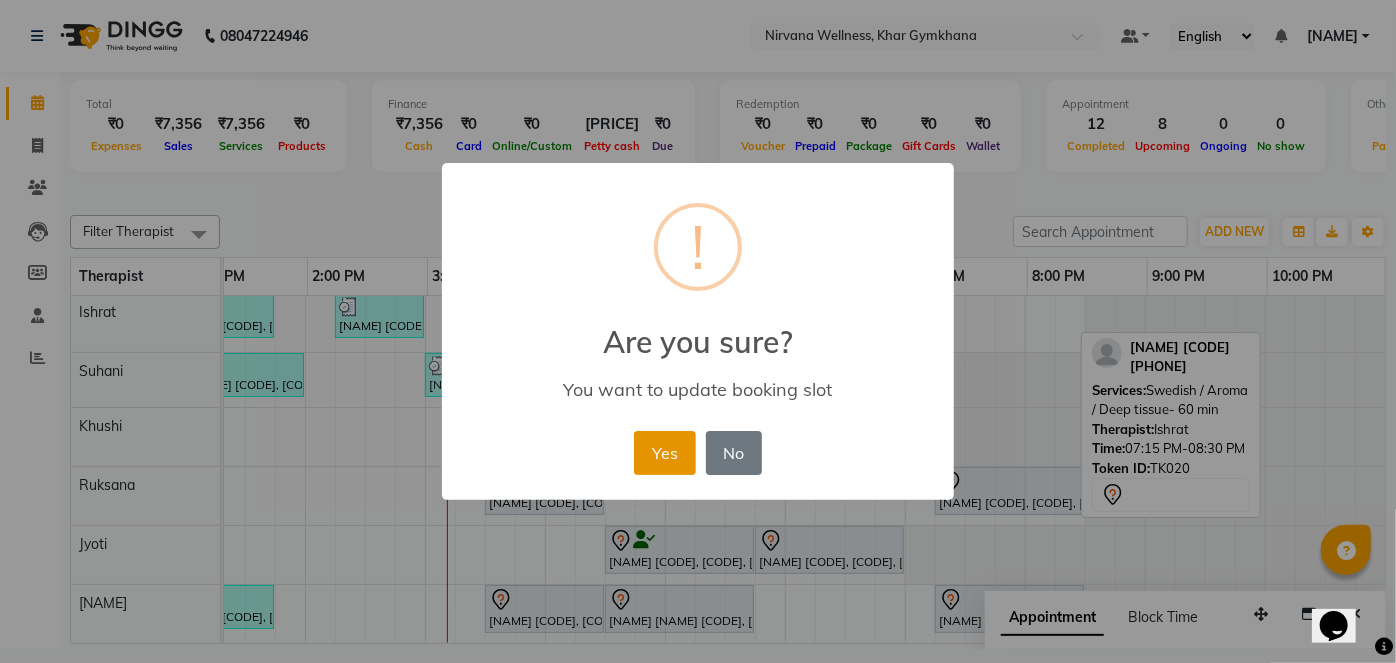 click on "Yes" at bounding box center [664, 453] 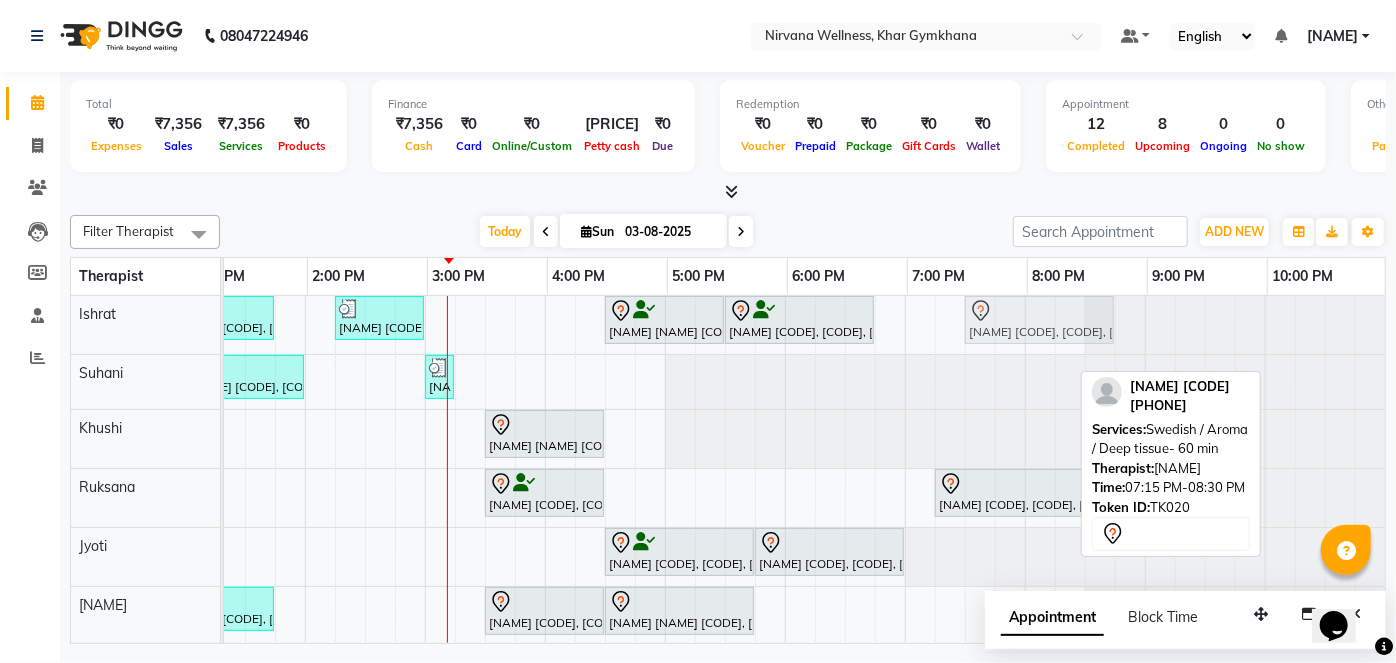 drag, startPoint x: 967, startPoint y: 598, endPoint x: 983, endPoint y: 312, distance: 286.4472 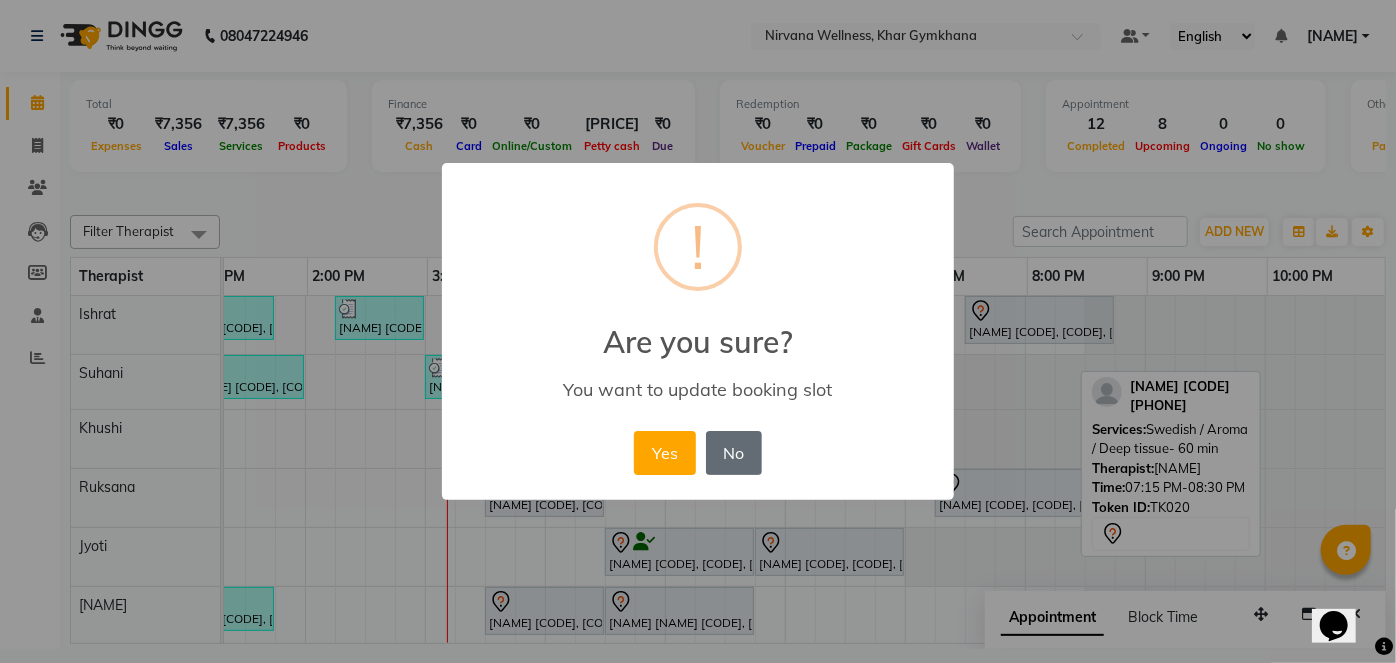 click on "No" at bounding box center [734, 453] 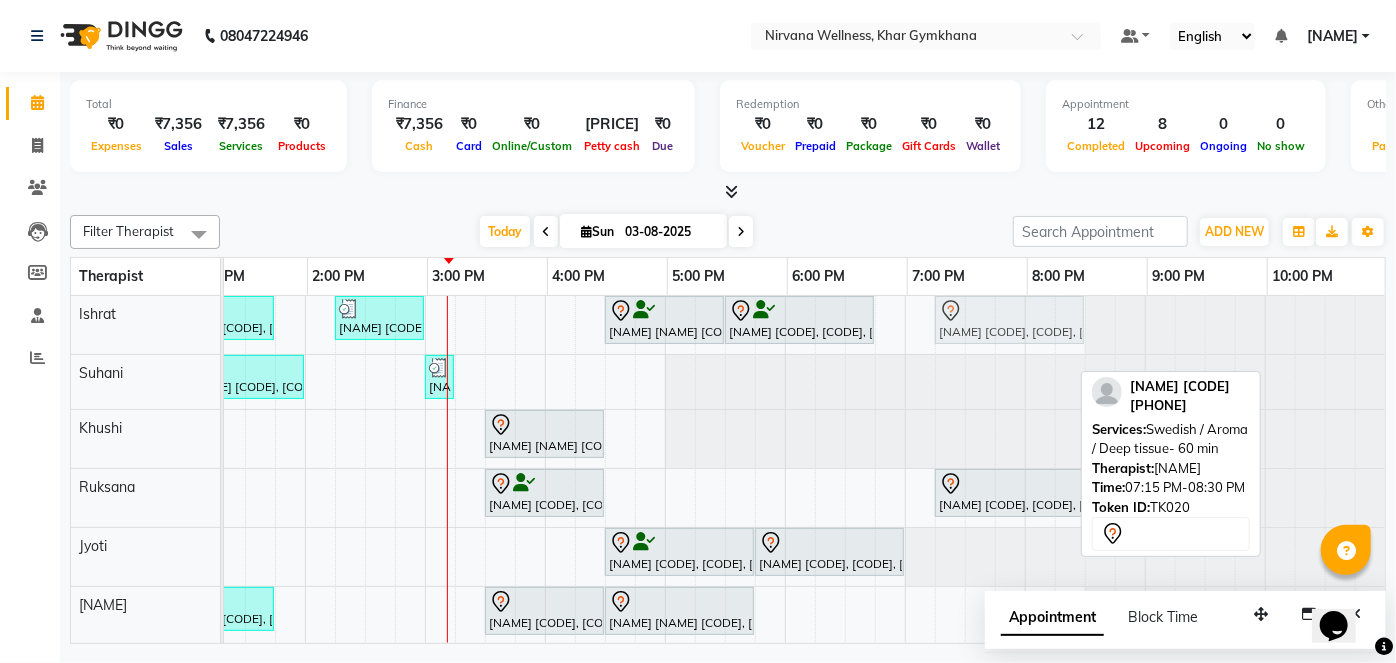 drag, startPoint x: 952, startPoint y: 606, endPoint x: 954, endPoint y: 335, distance: 271.0074 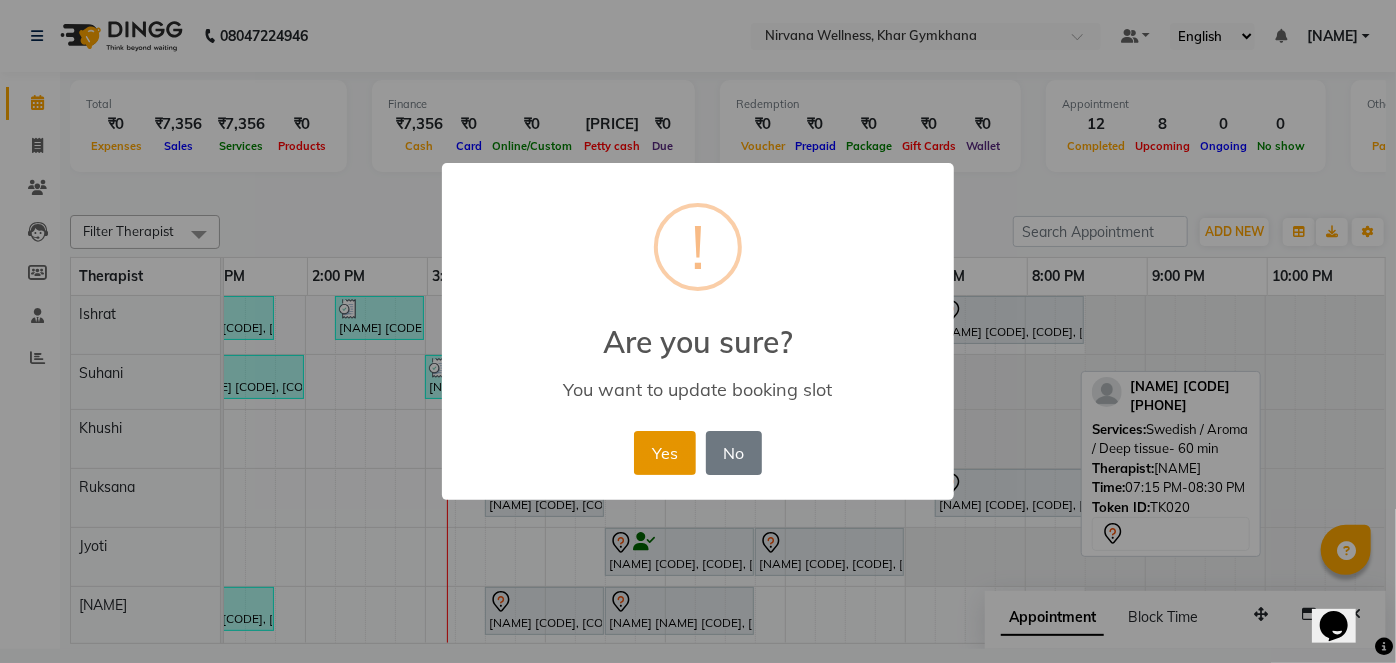 click on "Yes" at bounding box center [664, 453] 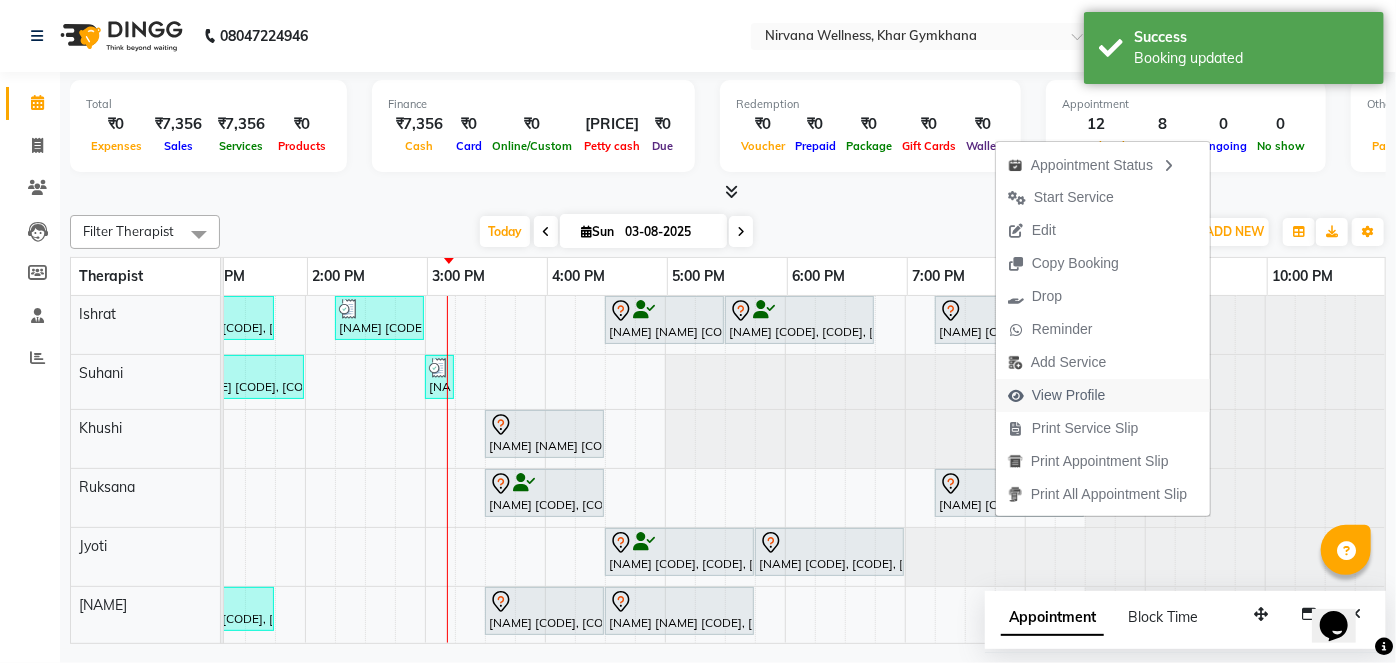 click on "View Profile" at bounding box center (1069, 395) 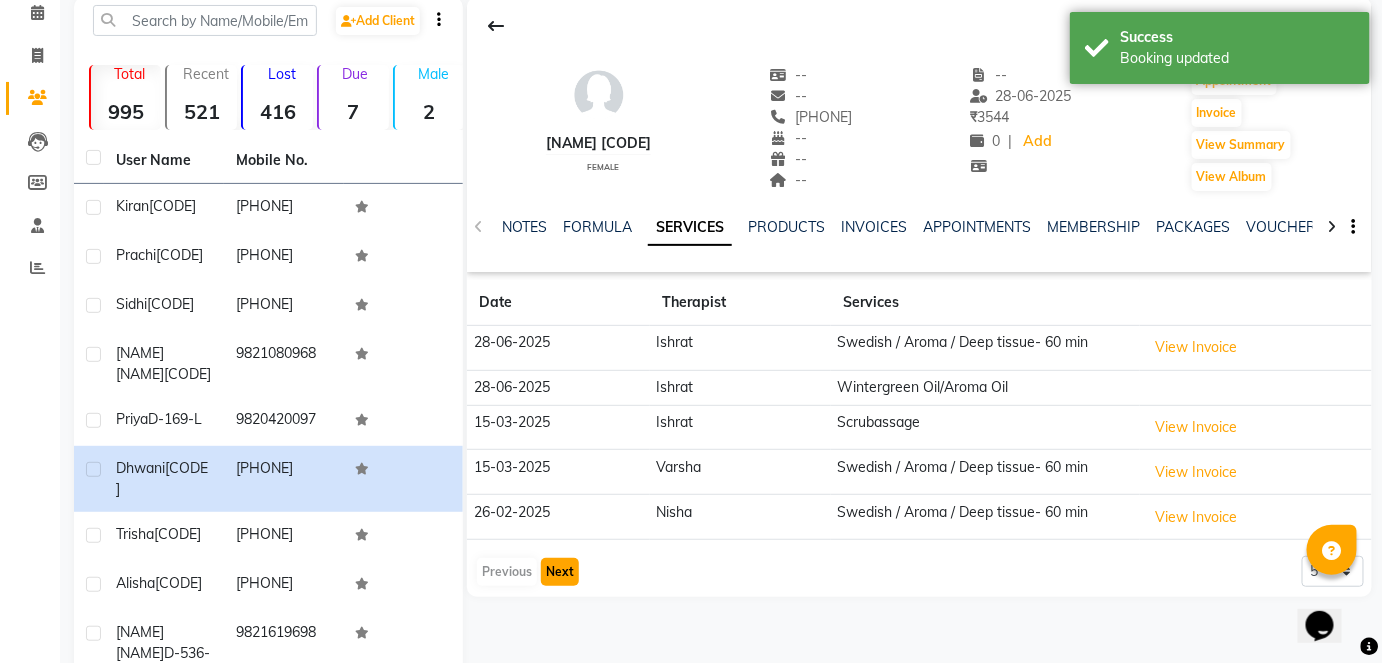 click on "Next" 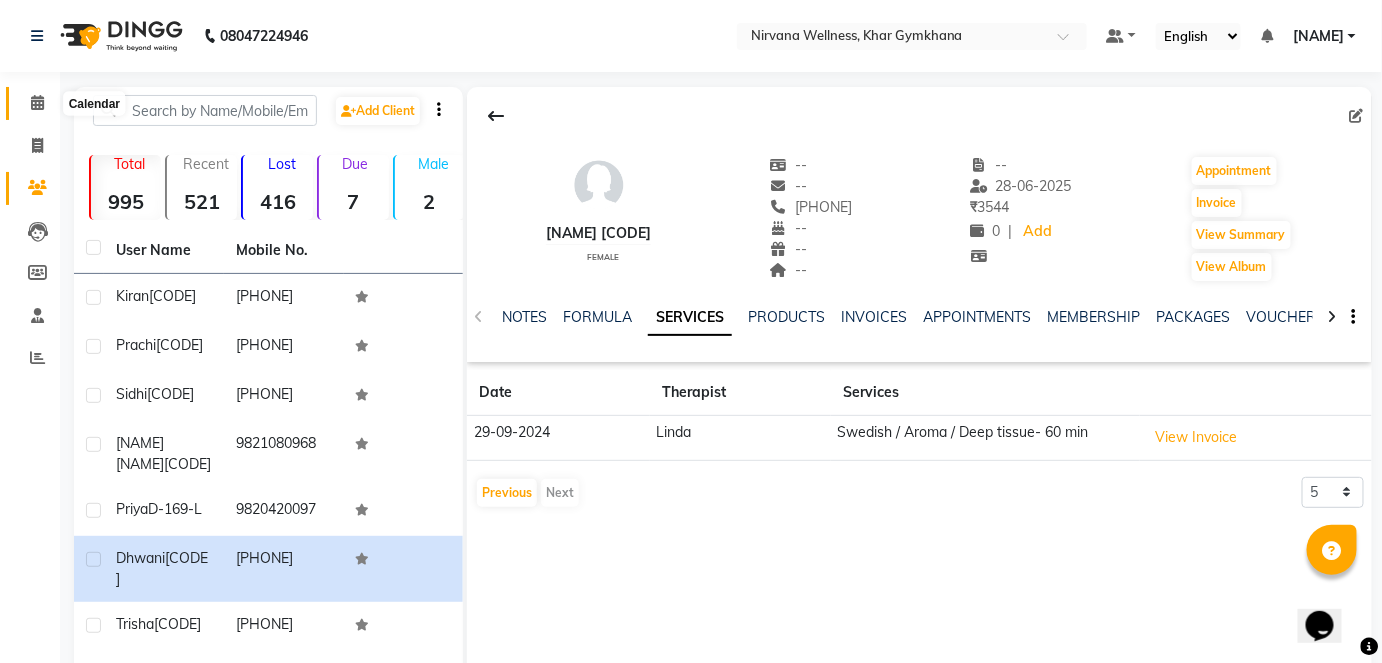 click 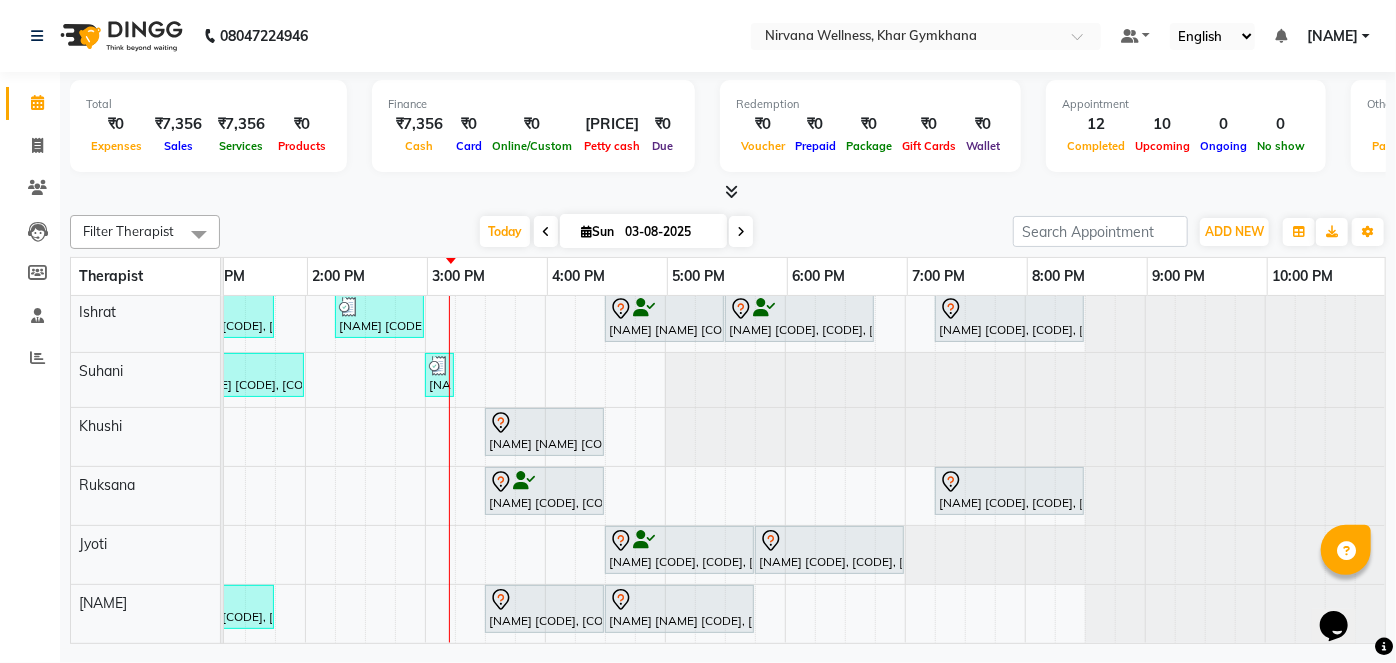 scroll, scrollTop: 0, scrollLeft: 771, axis: horizontal 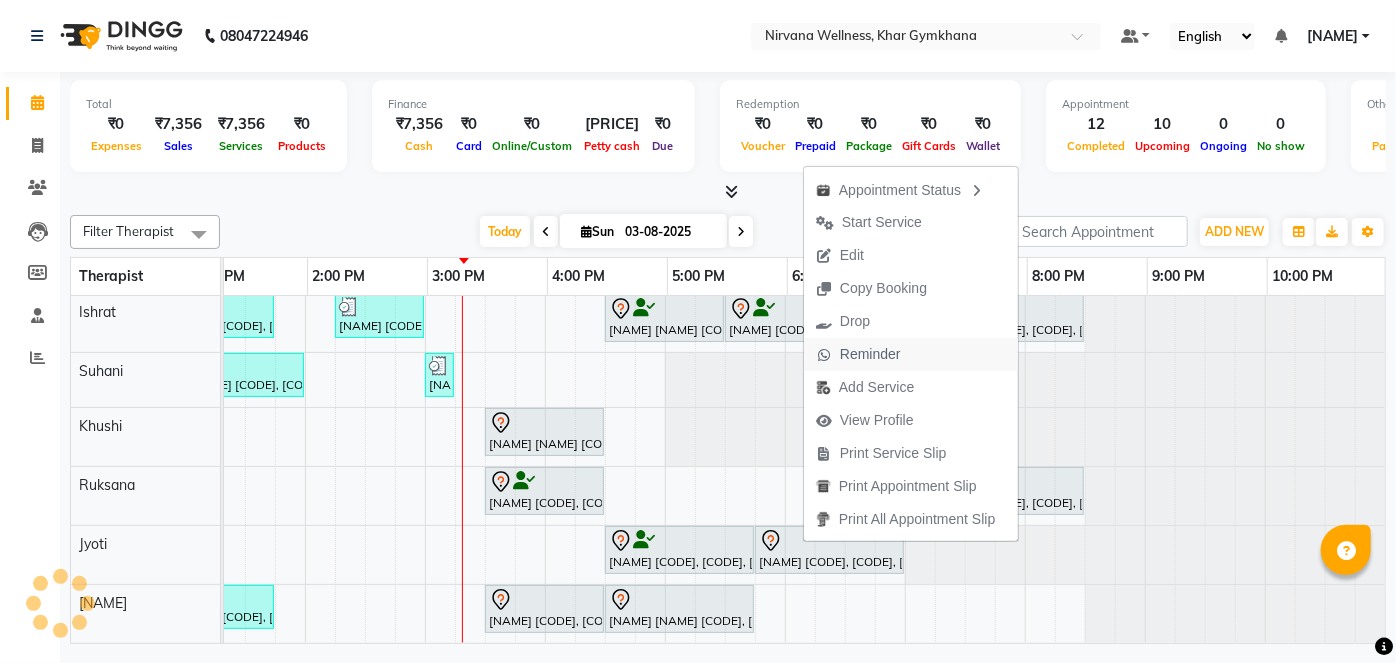 click on "Reminder" at bounding box center [870, 354] 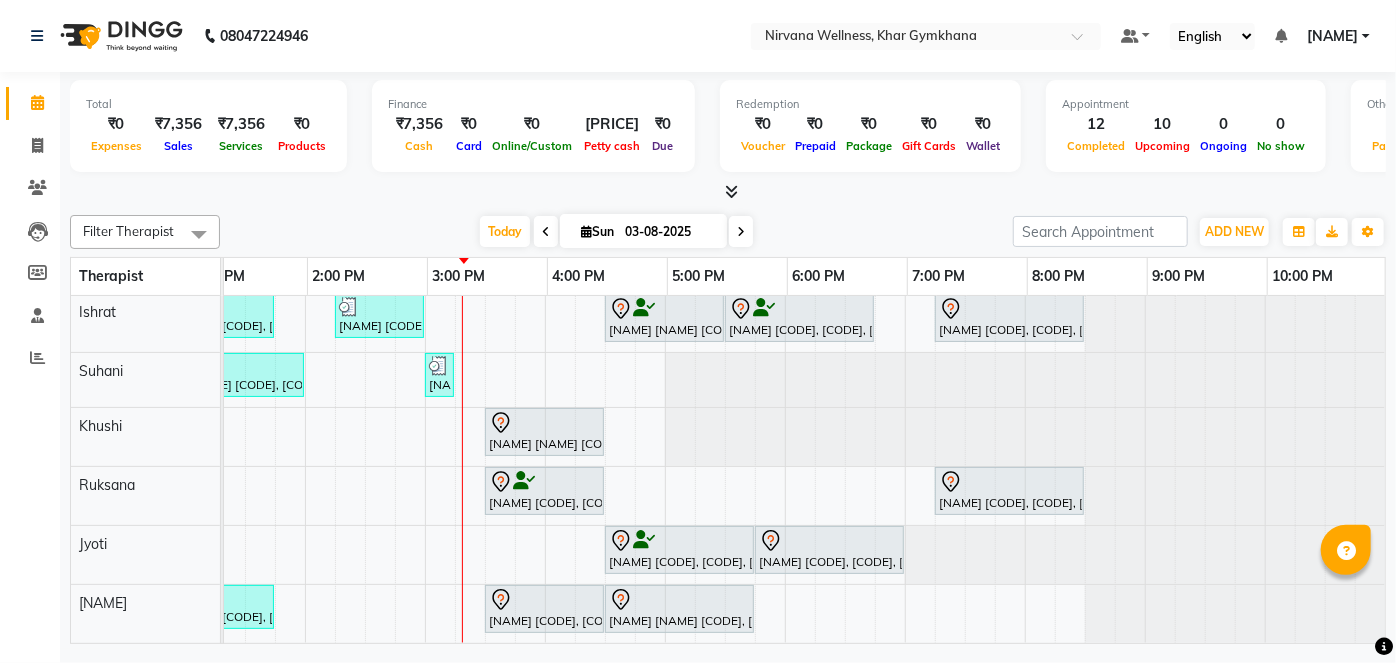click on "Alisha T-210-O, TK02, 12:30 PM-01:45 PM, Swedish / Aroma / Deep tissue- 60 min     Sidhi D-542-O, TK21, 02:15 PM-03:00 PM, Foot Reflexology             Anuskha Gandhi G-581-O, TK01, 04:30 PM-05:30 PM, Swedish / Aroma / Deep tissue- 60 min             Prachi T-0259-O, TK22, 05:30 PM-06:45 PM, Swedish / Aroma / Deep tissue- 60 min             Dhwani M-1131-O, TK20, 07:15 PM-08:30 PM, Swedish / Aroma / Deep tissue- 60 min     Raju Chawla C194 O, TK04, 10:00 AM-11:45 AM, Swedish / Aroma / Deep tissue- 90 min     Trisha CSC HC-1373, TK16, 12:30 PM-12:50 PM, Detan Face     Trisha CSC HC-1373, TK16, 01:00 PM-02:00 PM, O3 Facial     Sidhi D-542-O, TK21, 03:00 PM-03:15 PM, Gel Nail Polish Removal H/F     Anushka S-1227-O, TK14, 10:00 AM-11:15 AM, Swedish / Aroma / Deep tissue- 60 min     Kavita Sheth S-291-L, TK05, 11:30 AM-12:45 PM, Swedish / Aroma / Deep tissue- 60 min             Diva Mehta M-1343-O, TK03, 03:30 PM-04:30 PM, Swedish / Aroma / Deep tissue- 60 min" at bounding box center [425, 468] 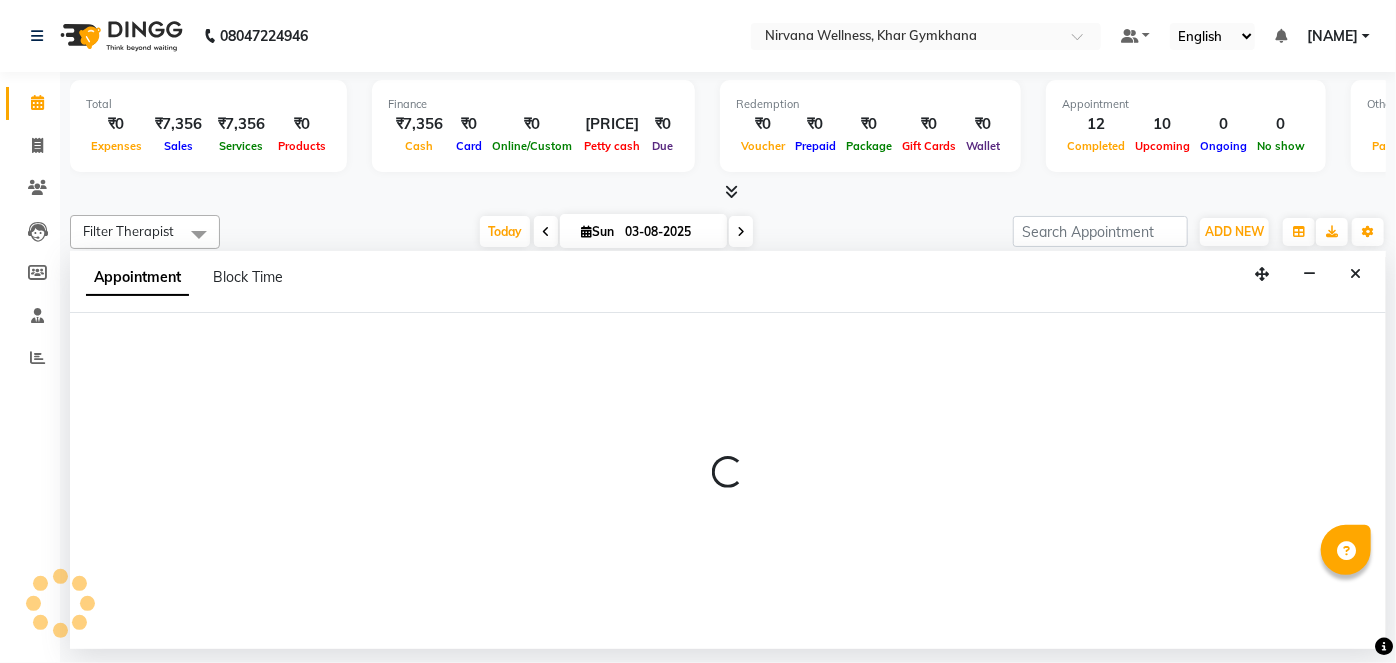 select on "79305" 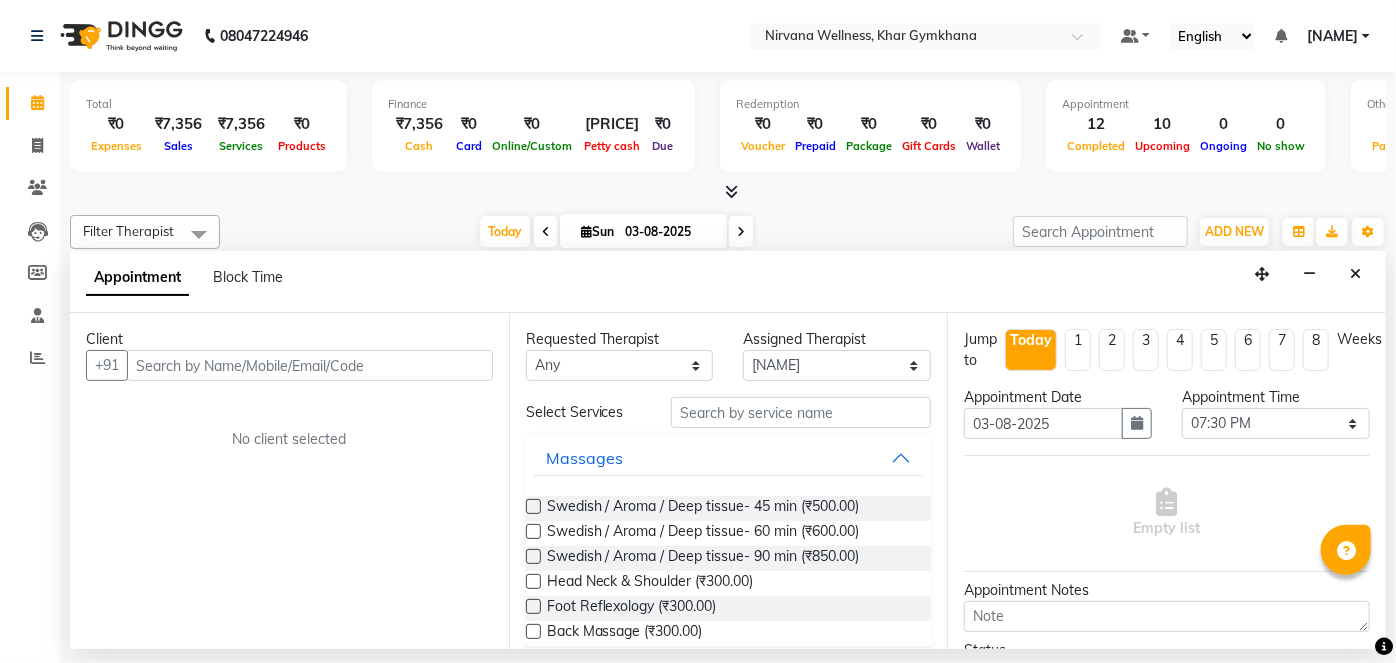 click at bounding box center [310, 365] 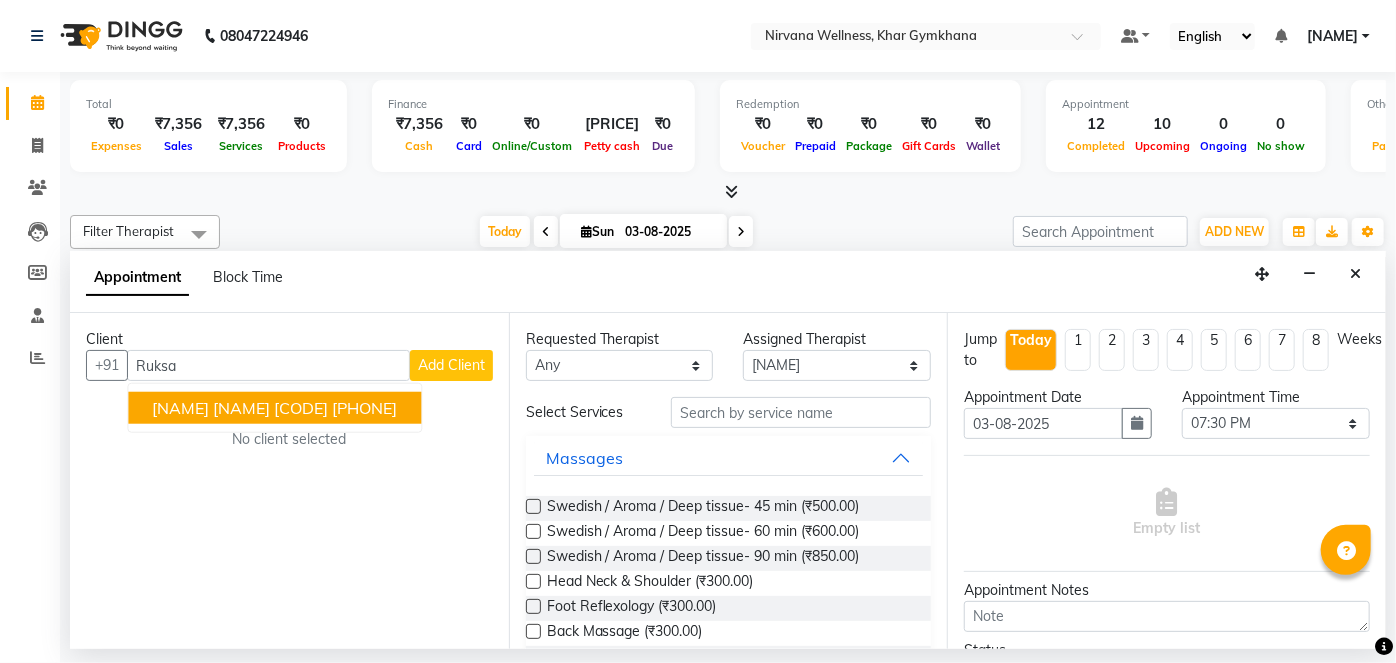 click on "9820063889" at bounding box center (364, 408) 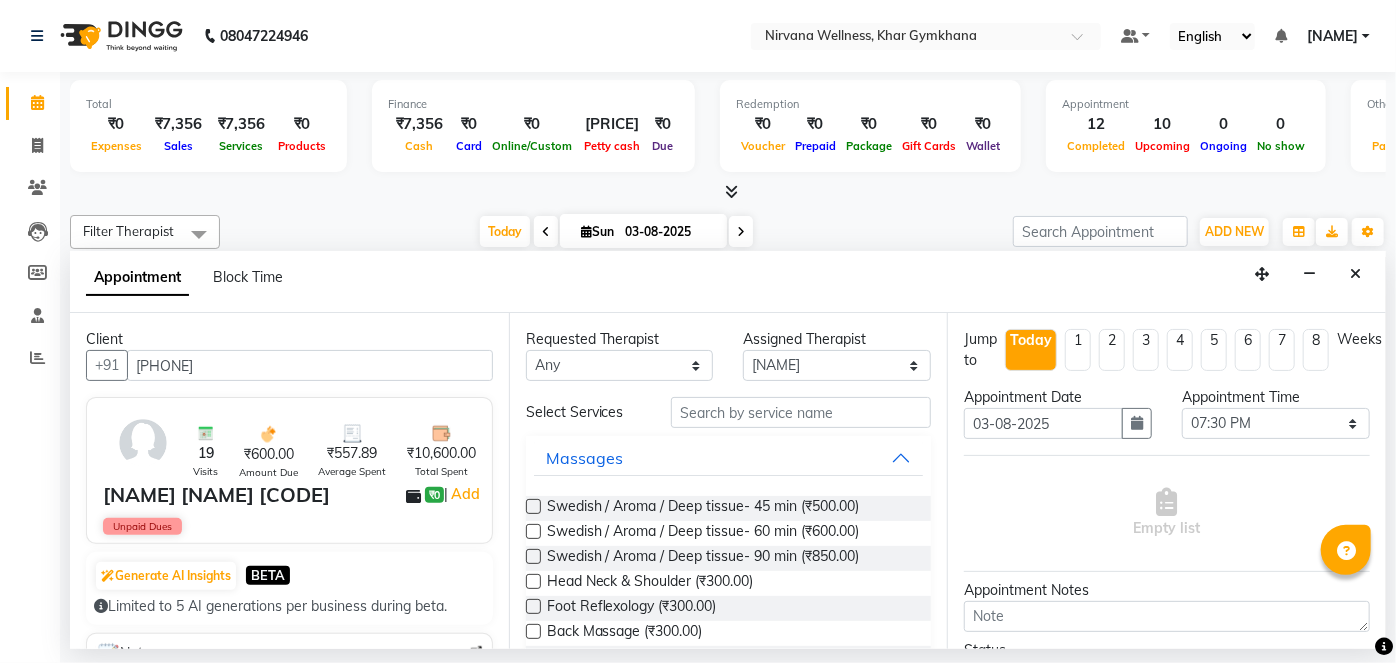 type on "9820063889" 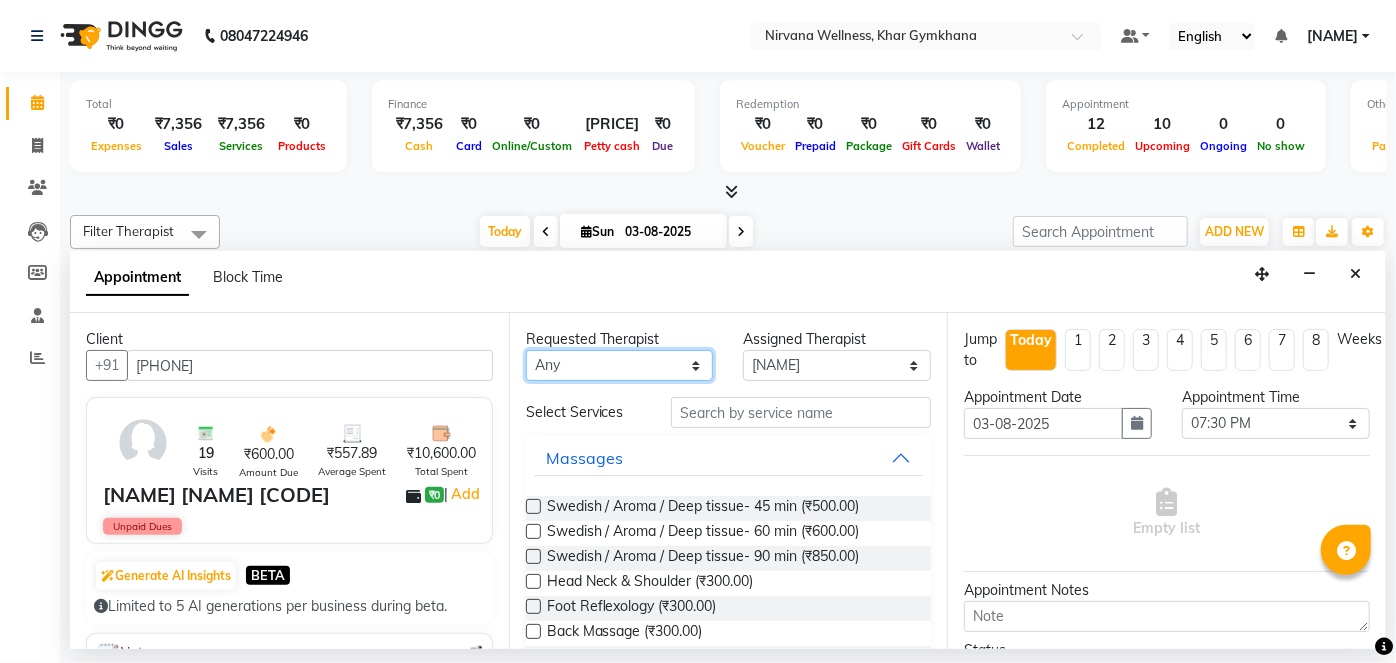 click on "Any [FIRST] [LAST] [FIRST] [LAST] [FIRST] [LAST] [FIRST] [LAST]  Suhani" at bounding box center (620, 365) 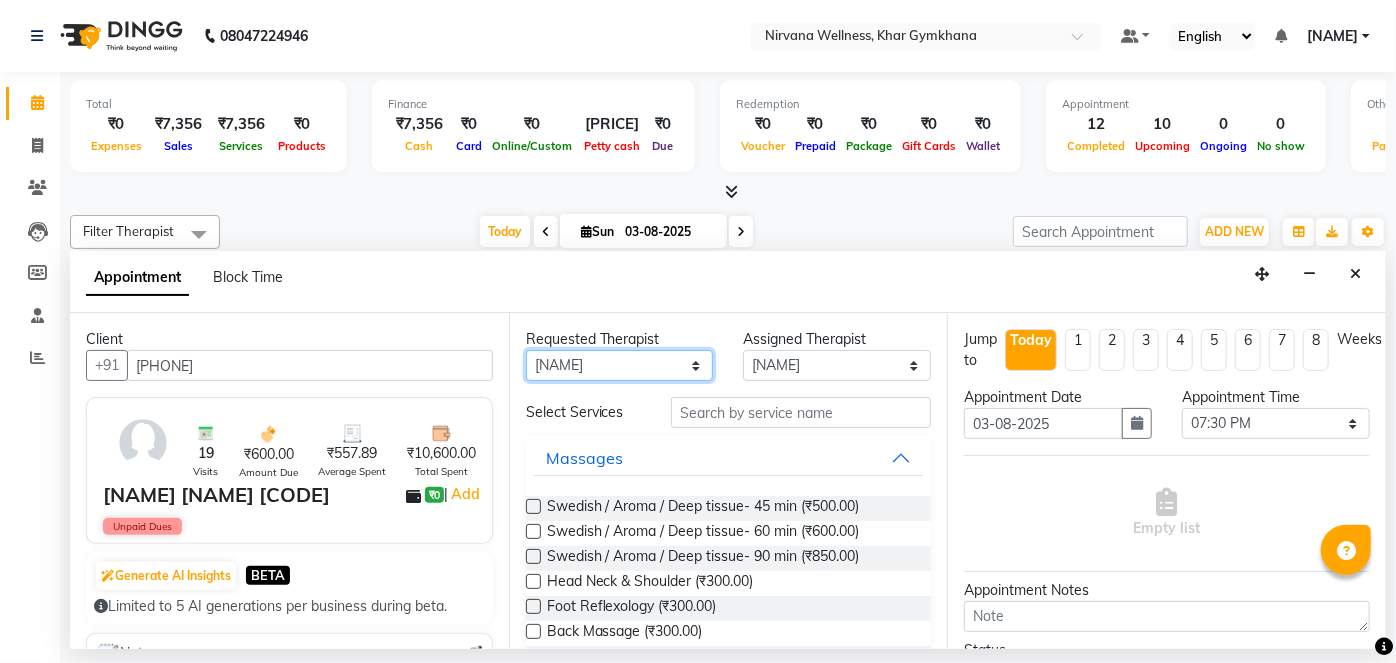 click on "Any [FIRST] [LAST] [FIRST] [LAST] [FIRST] [LAST] [FIRST] [LAST]  Suhani" at bounding box center (620, 365) 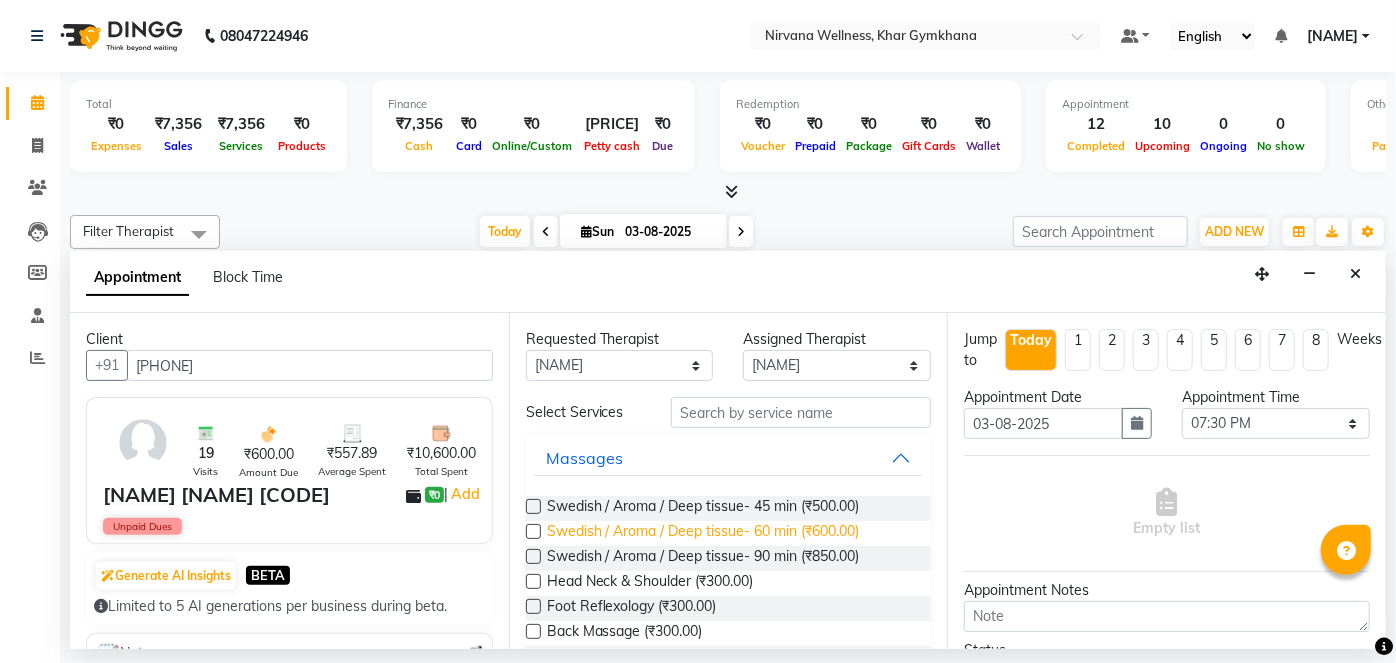 click on "Swedish / Aroma / Deep tissue- 60 min (₹600.00)" at bounding box center [703, 533] 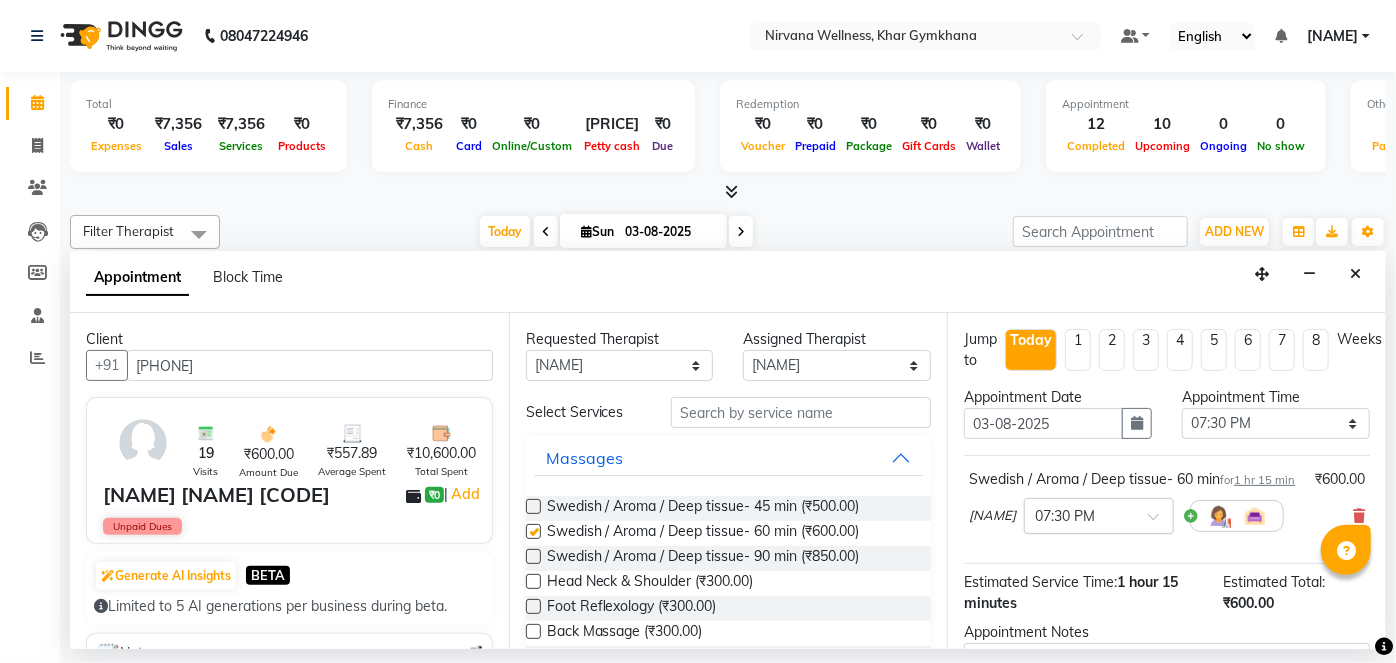 checkbox on "false" 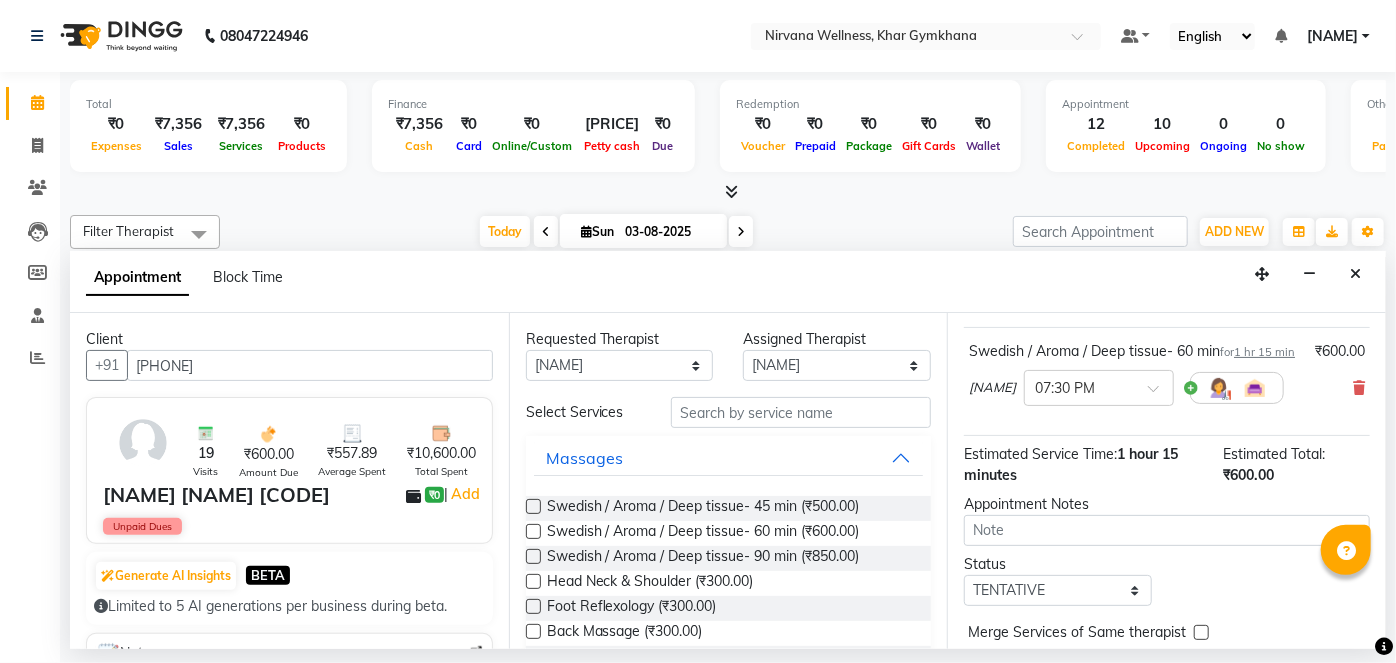 scroll, scrollTop: 231, scrollLeft: 0, axis: vertical 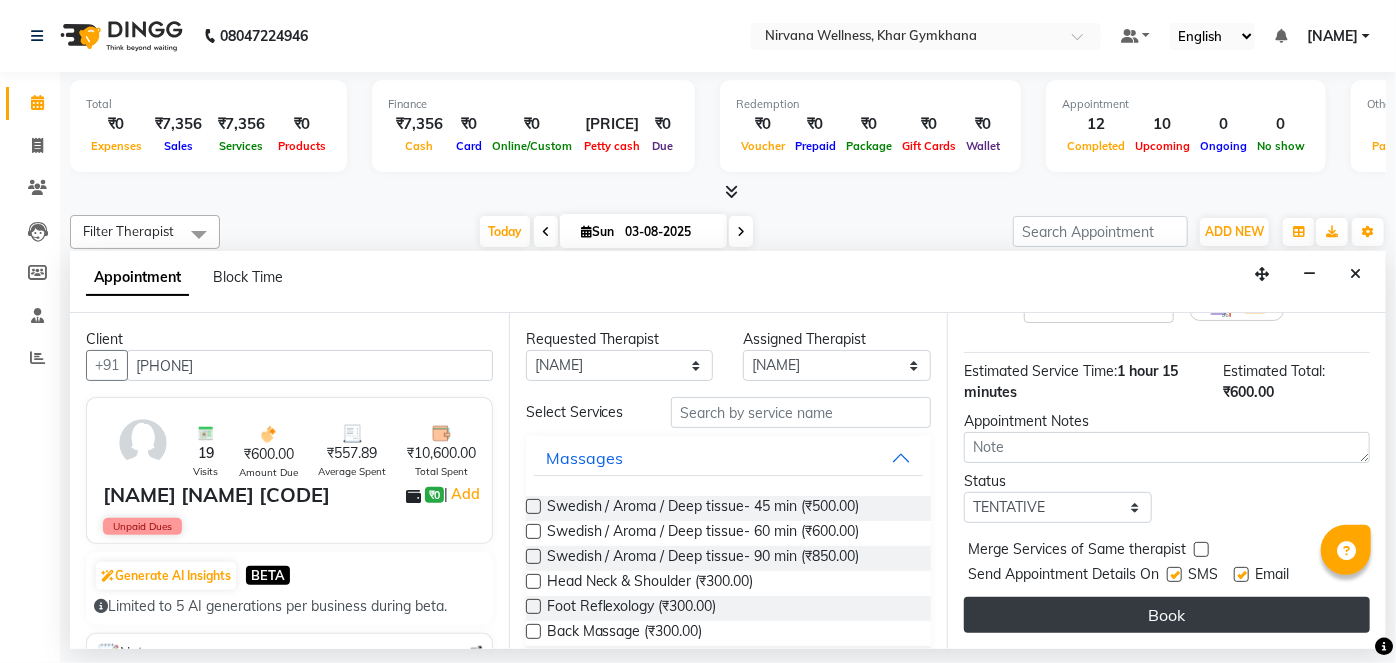 click on "Book" at bounding box center [1167, 615] 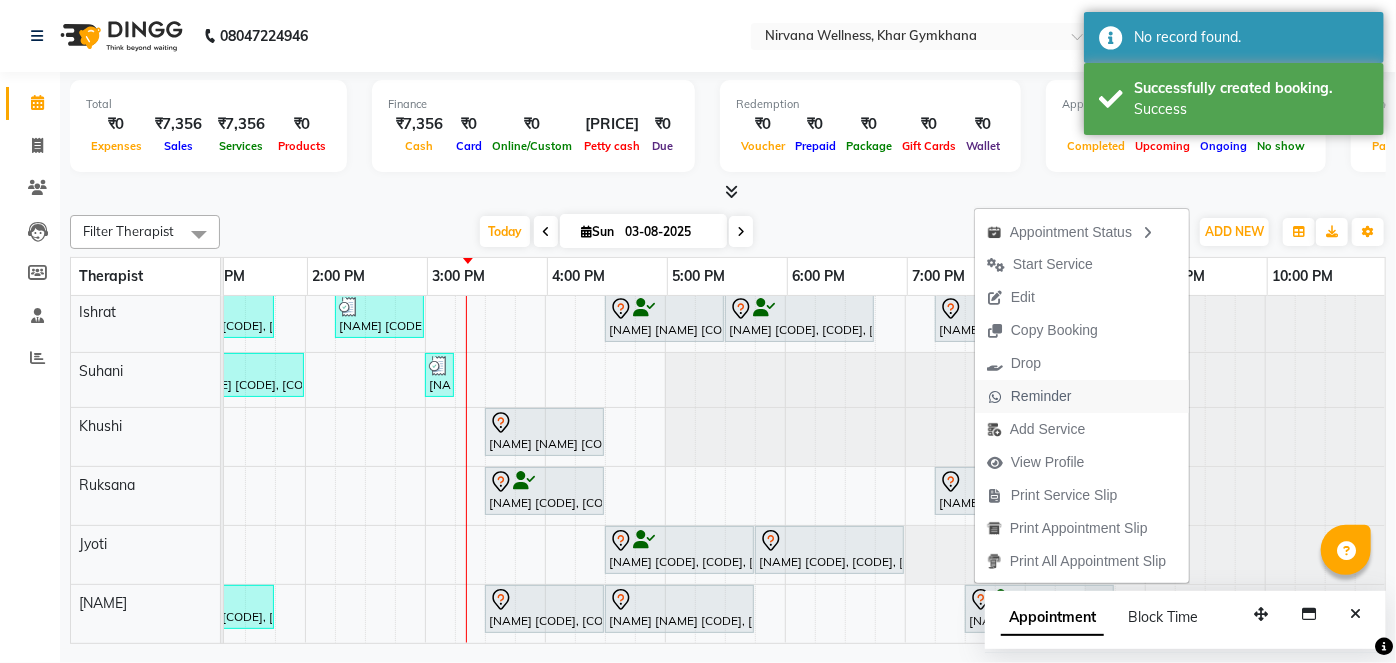 click on "Reminder" at bounding box center (1041, 396) 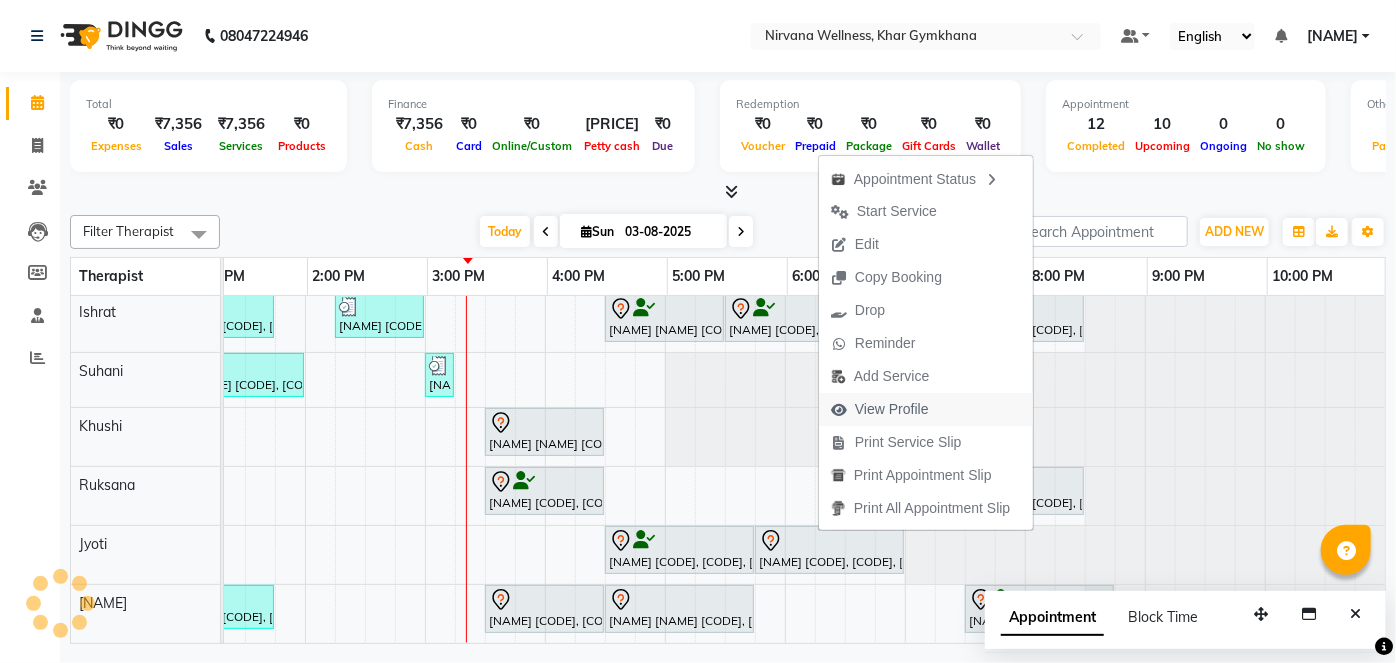 click on "View Profile" at bounding box center [892, 409] 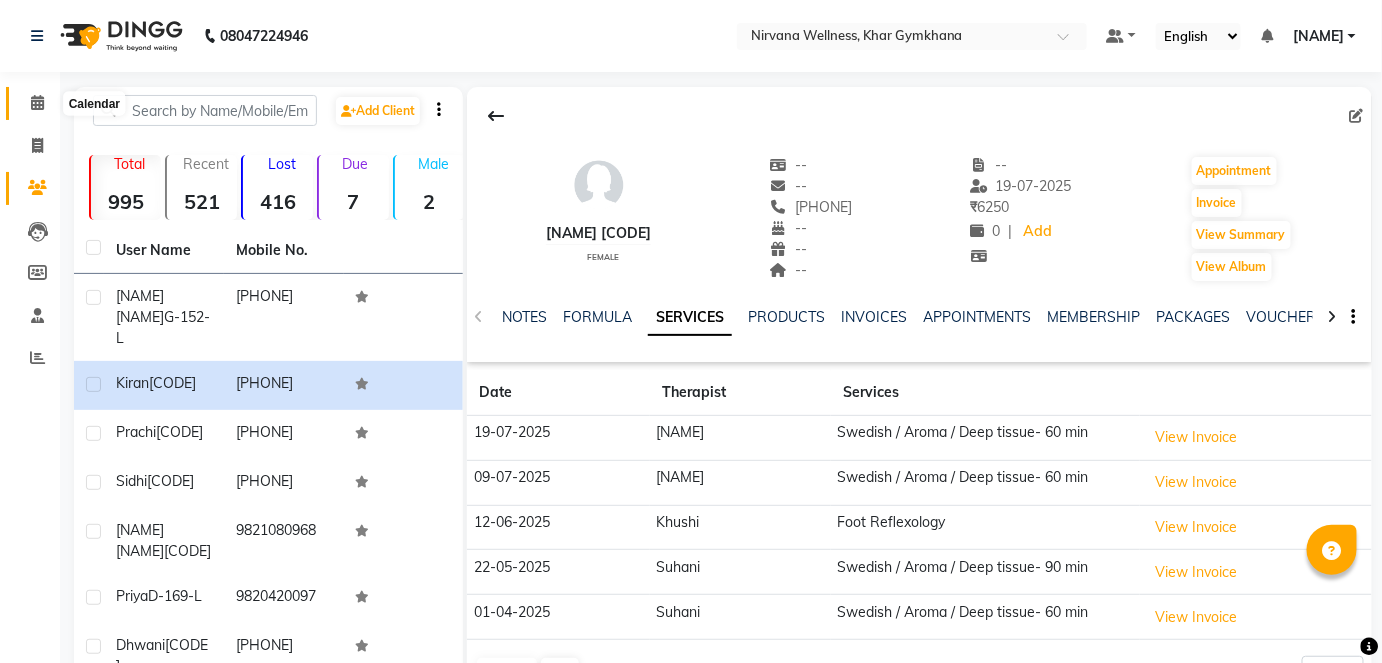 click 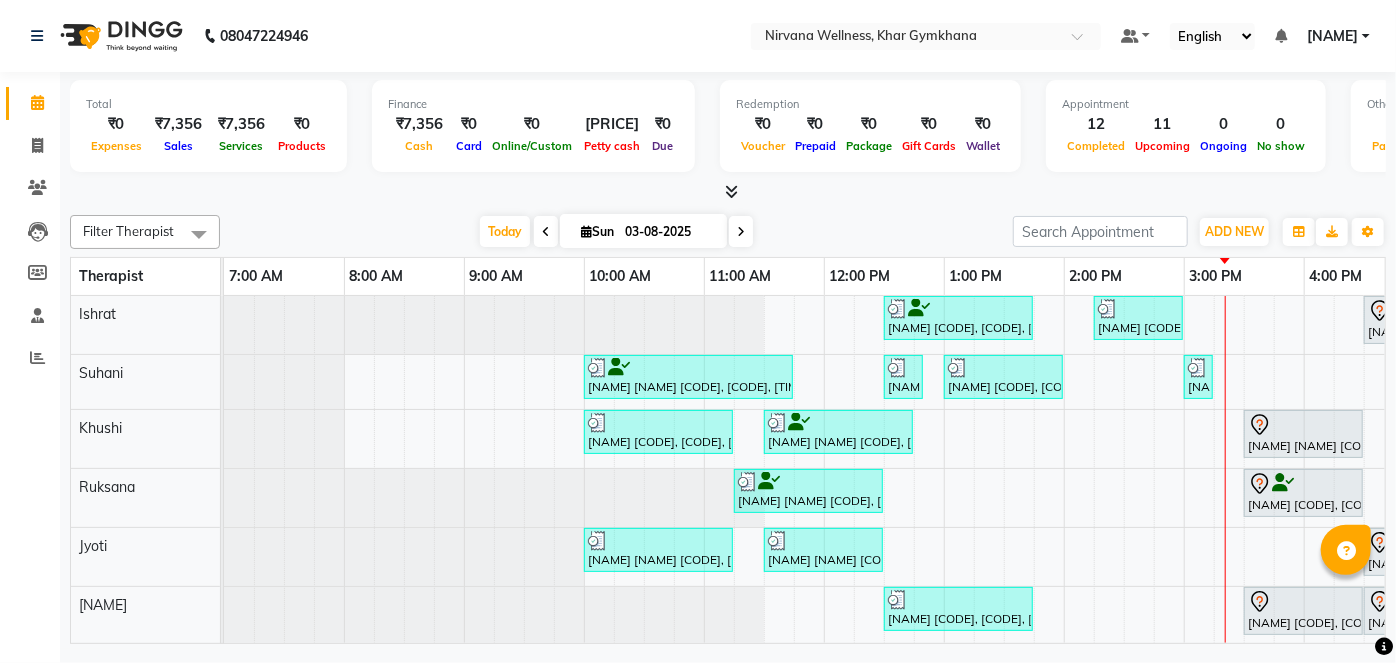 scroll, scrollTop: 0, scrollLeft: 632, axis: horizontal 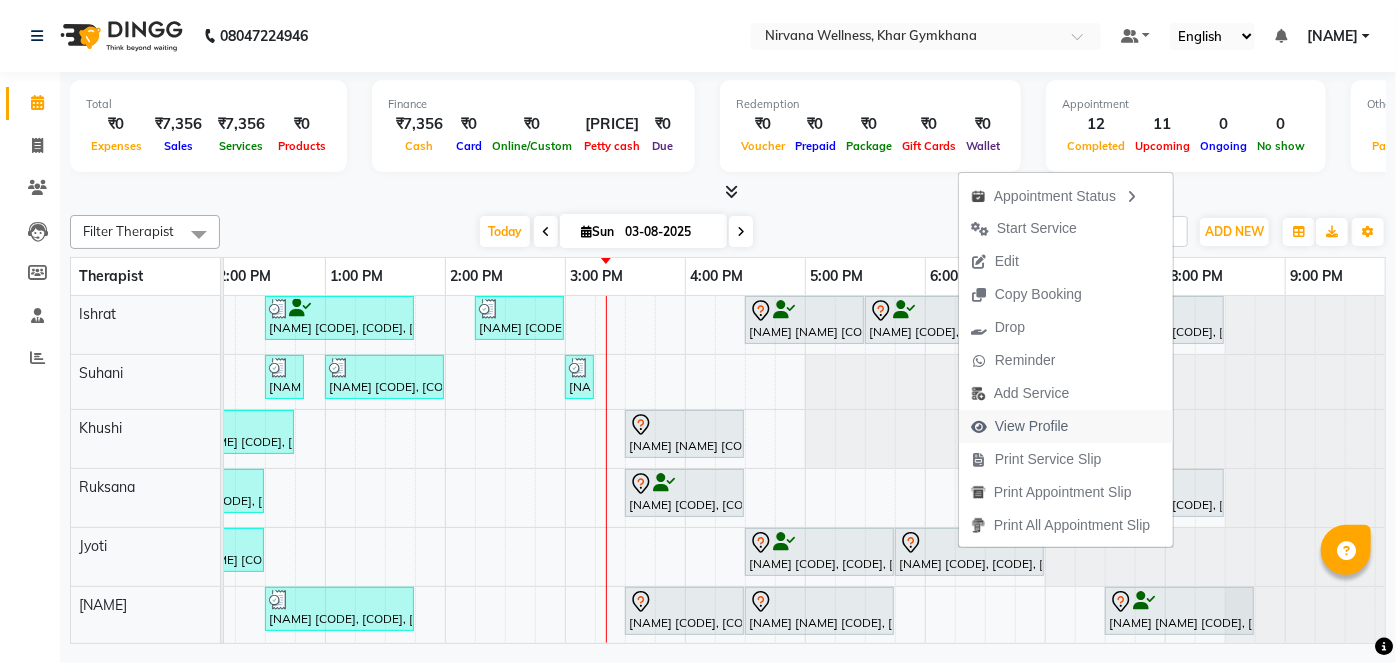 click on "View Profile" at bounding box center (1032, 426) 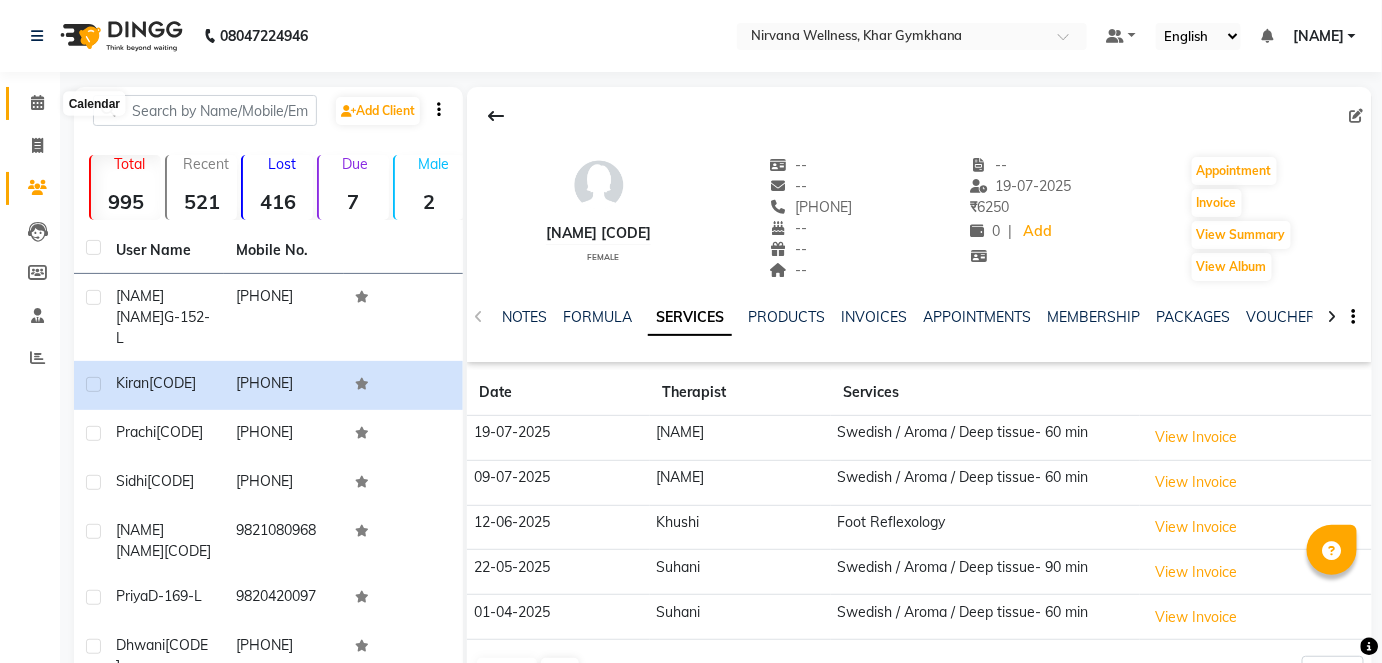 click 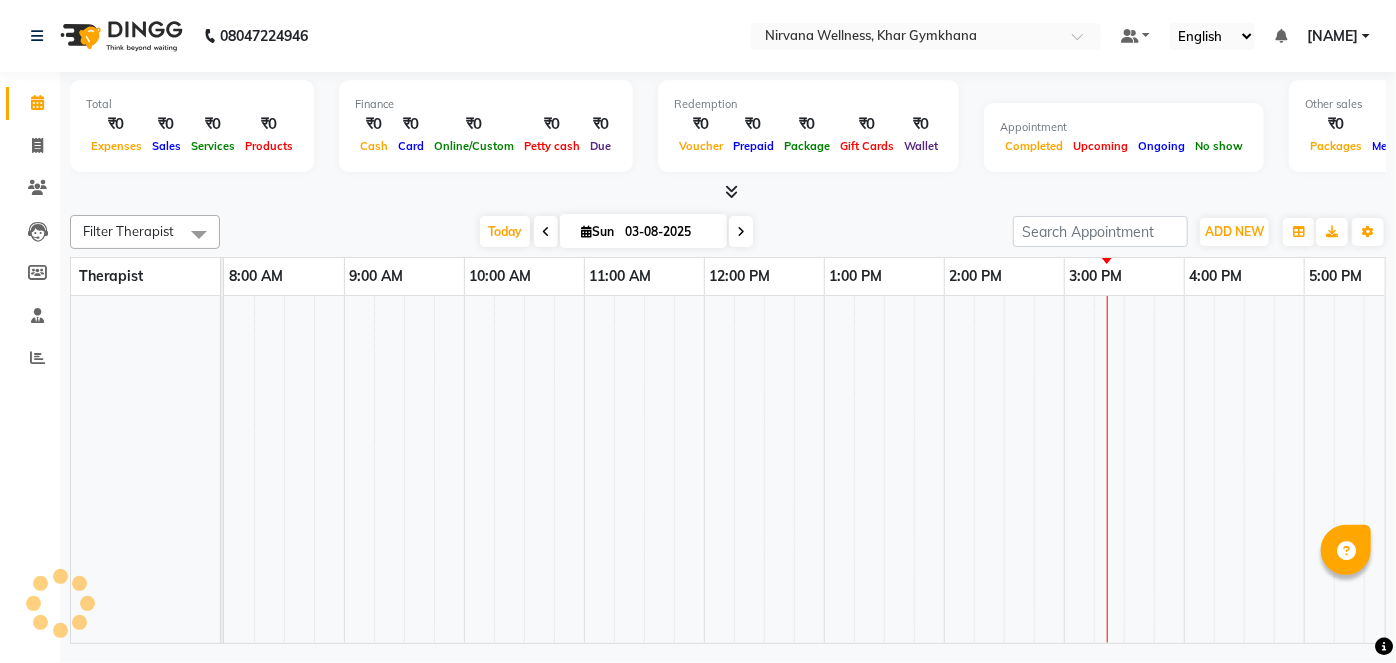 scroll, scrollTop: 0, scrollLeft: 757, axis: horizontal 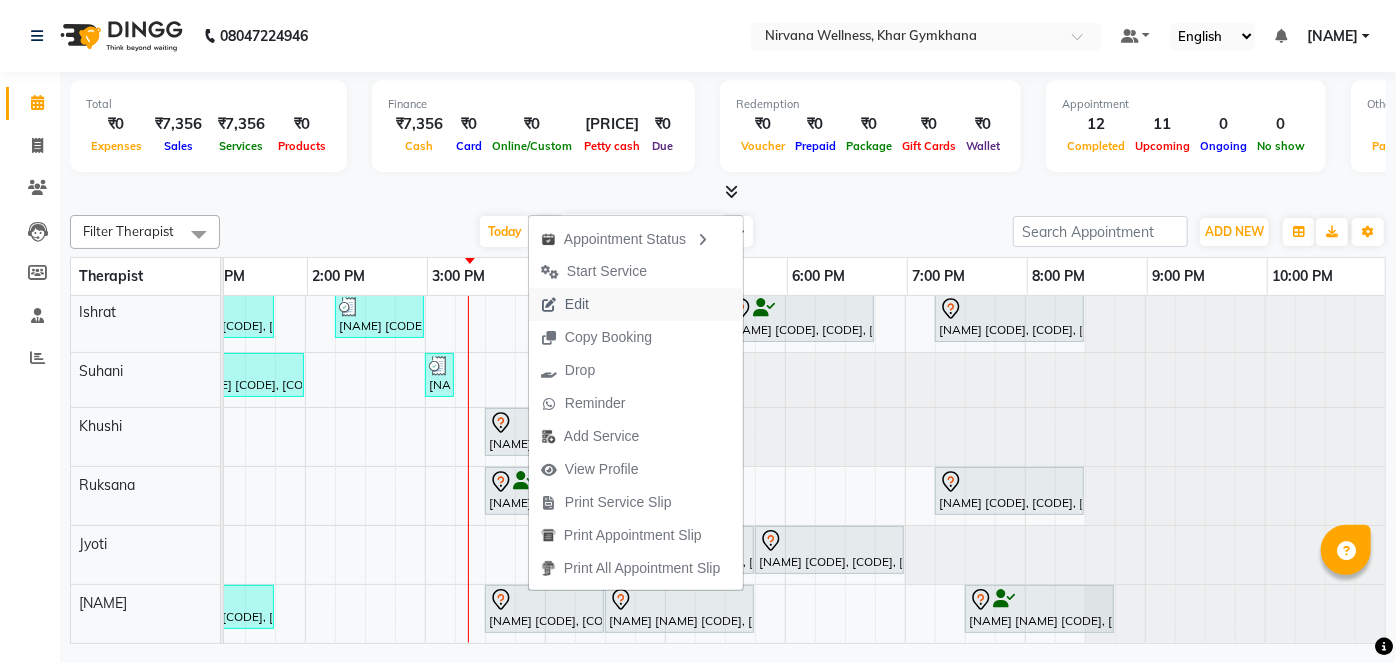click on "Edit" at bounding box center (565, 304) 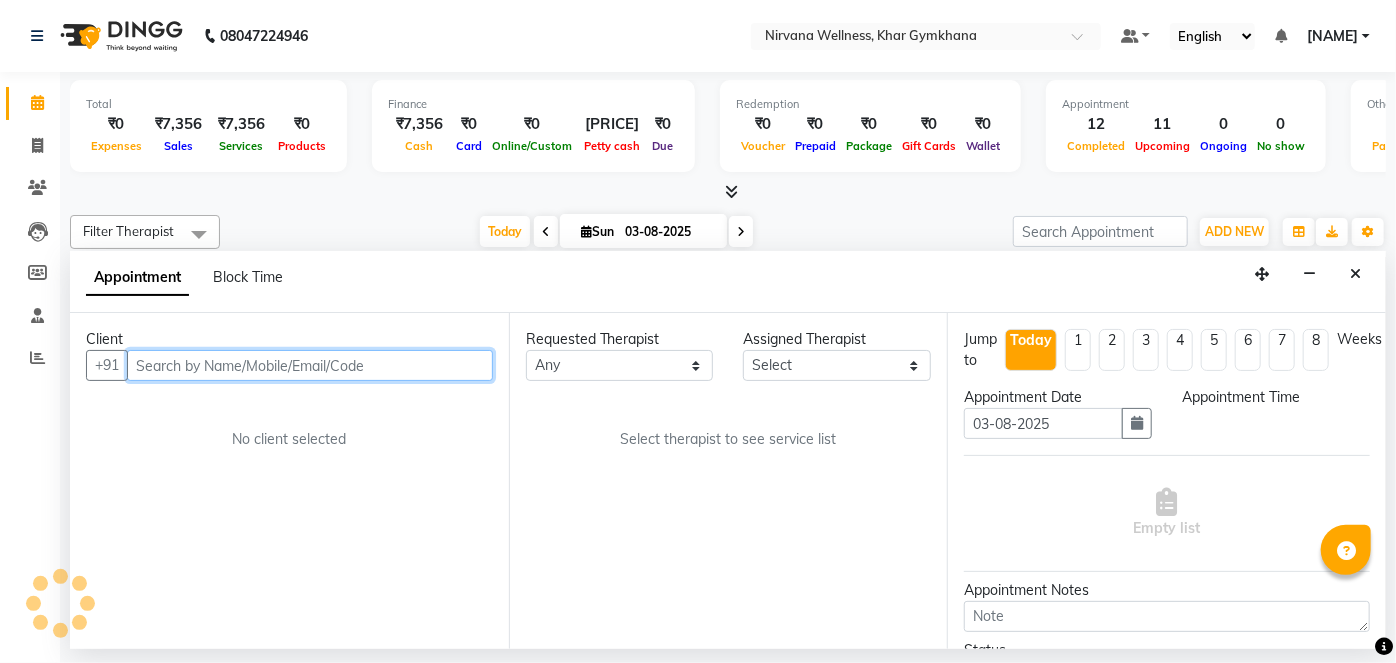select on "79305" 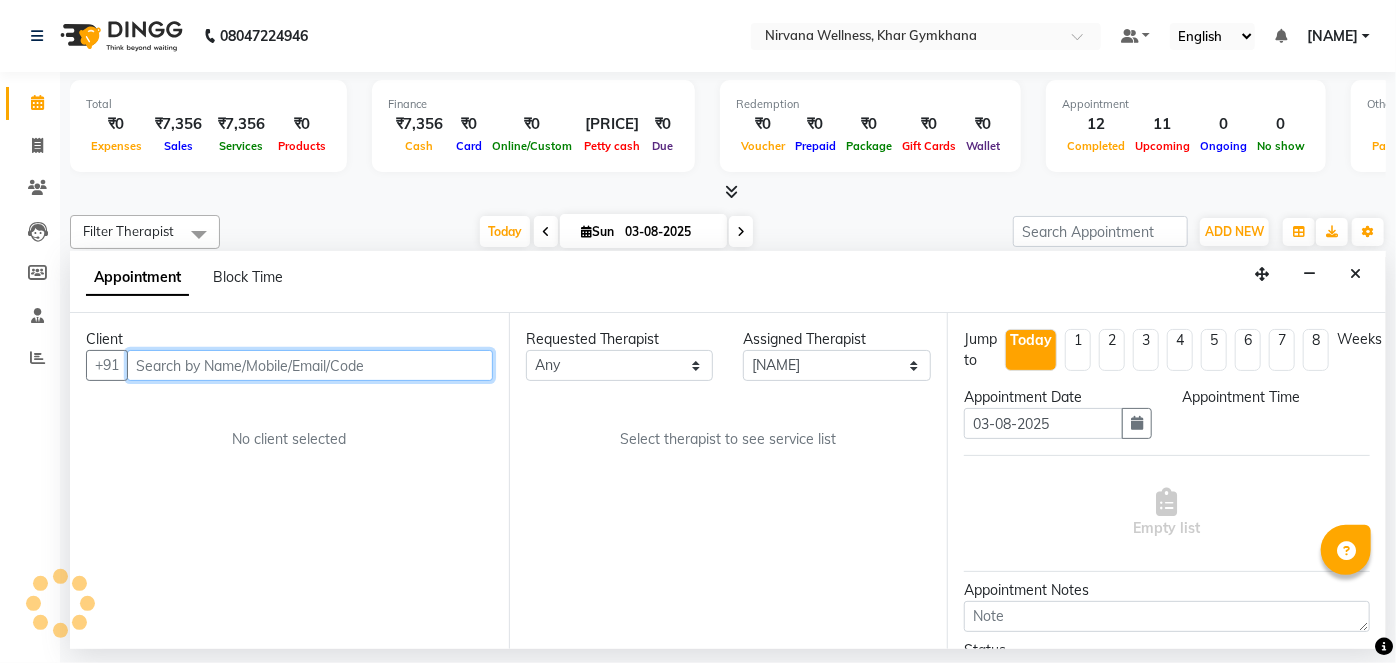 select on "930" 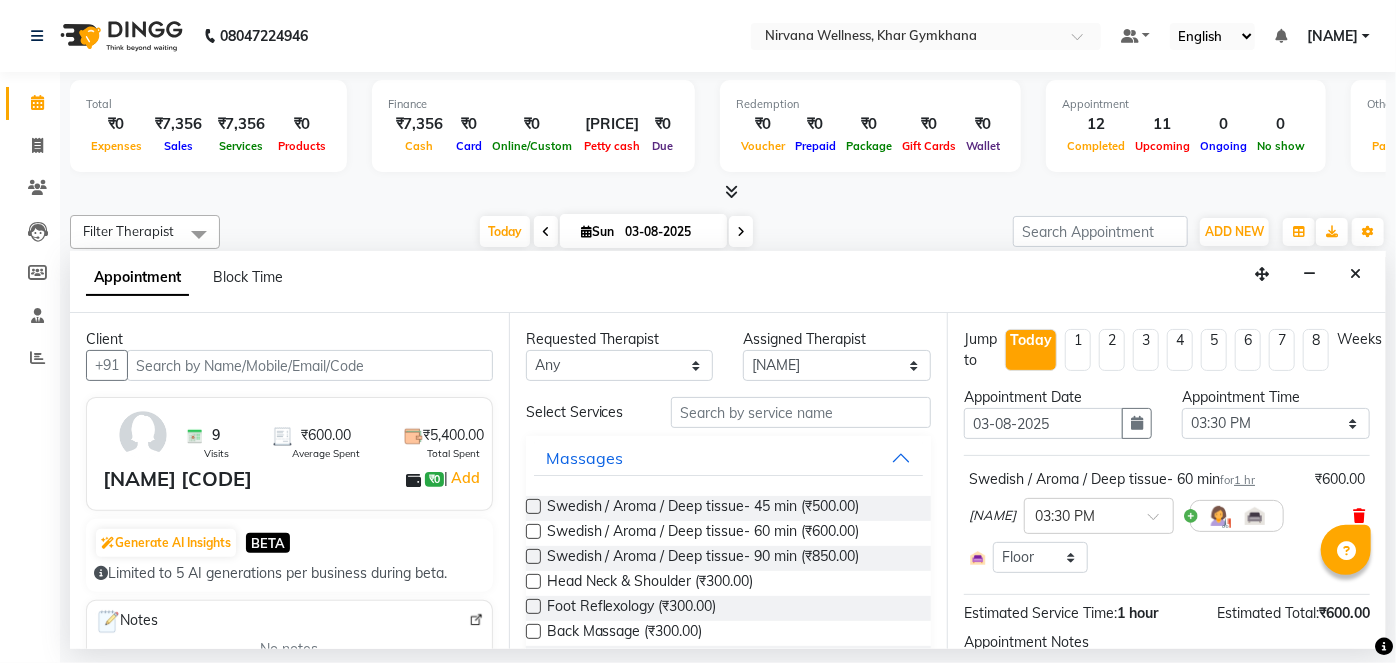 click at bounding box center [1359, 516] 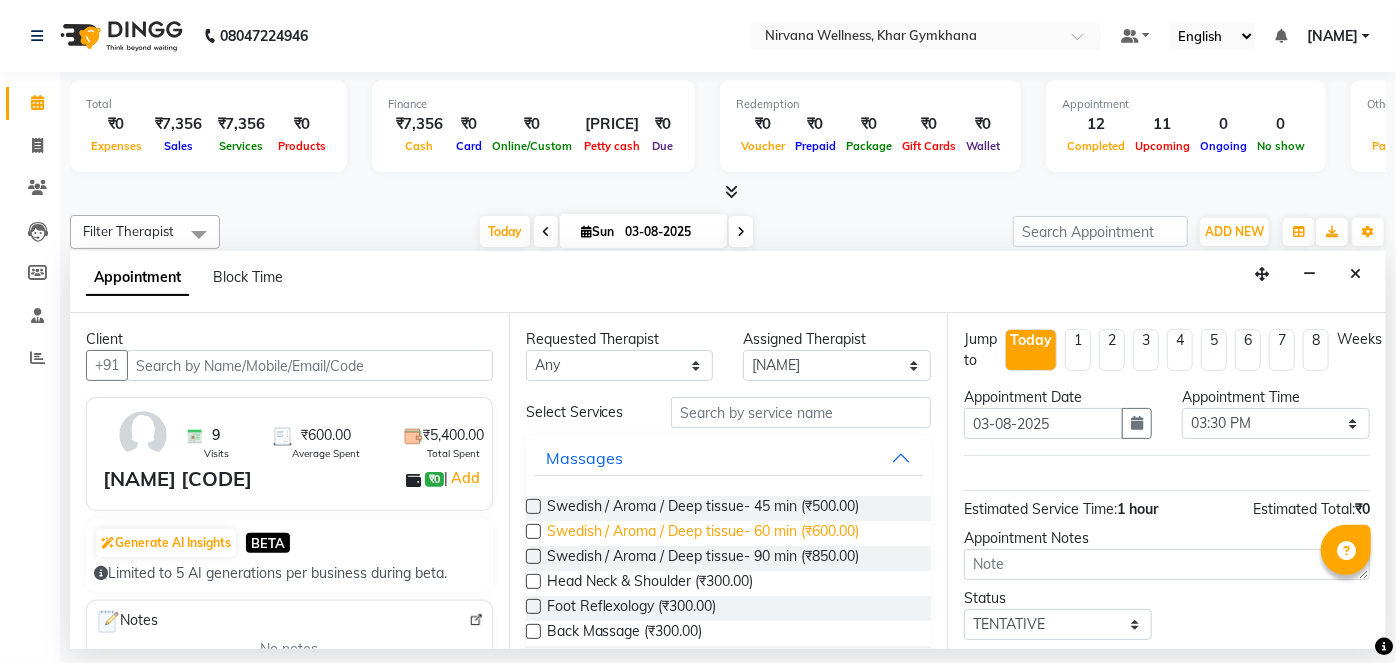 click on "Swedish / Aroma / Deep tissue- 60 min (₹600.00)" at bounding box center [703, 533] 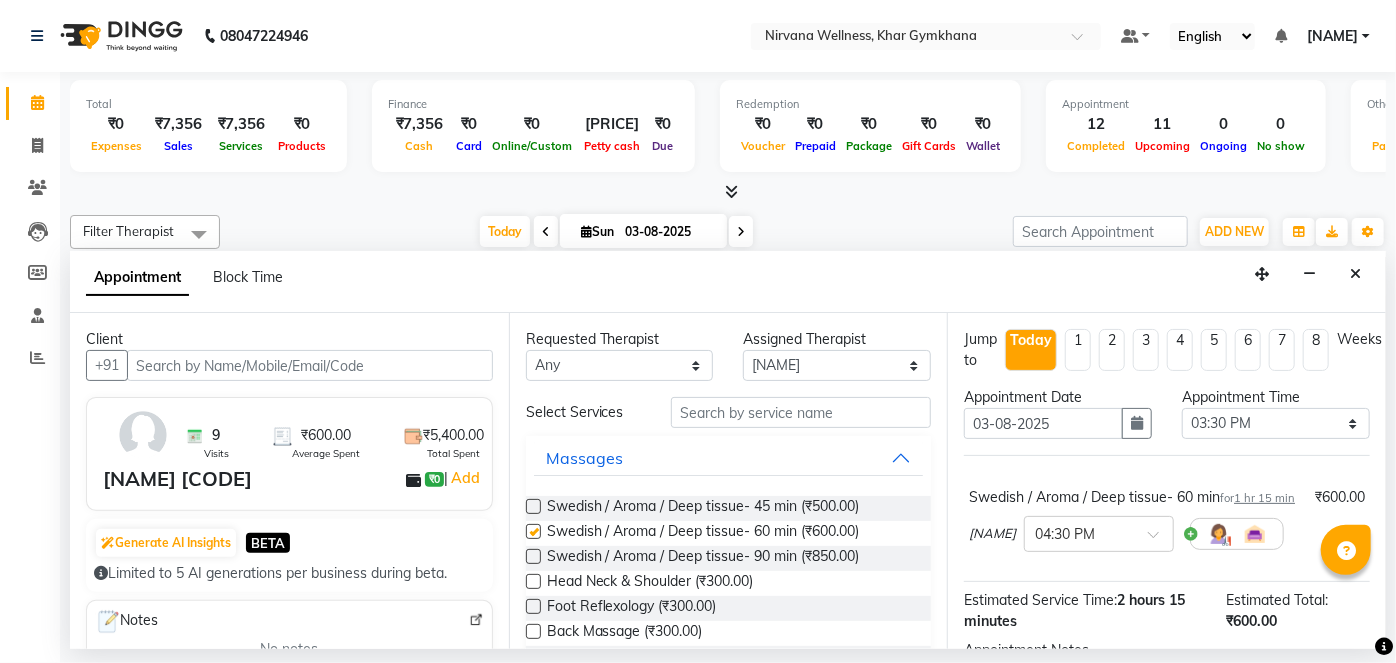 checkbox on "false" 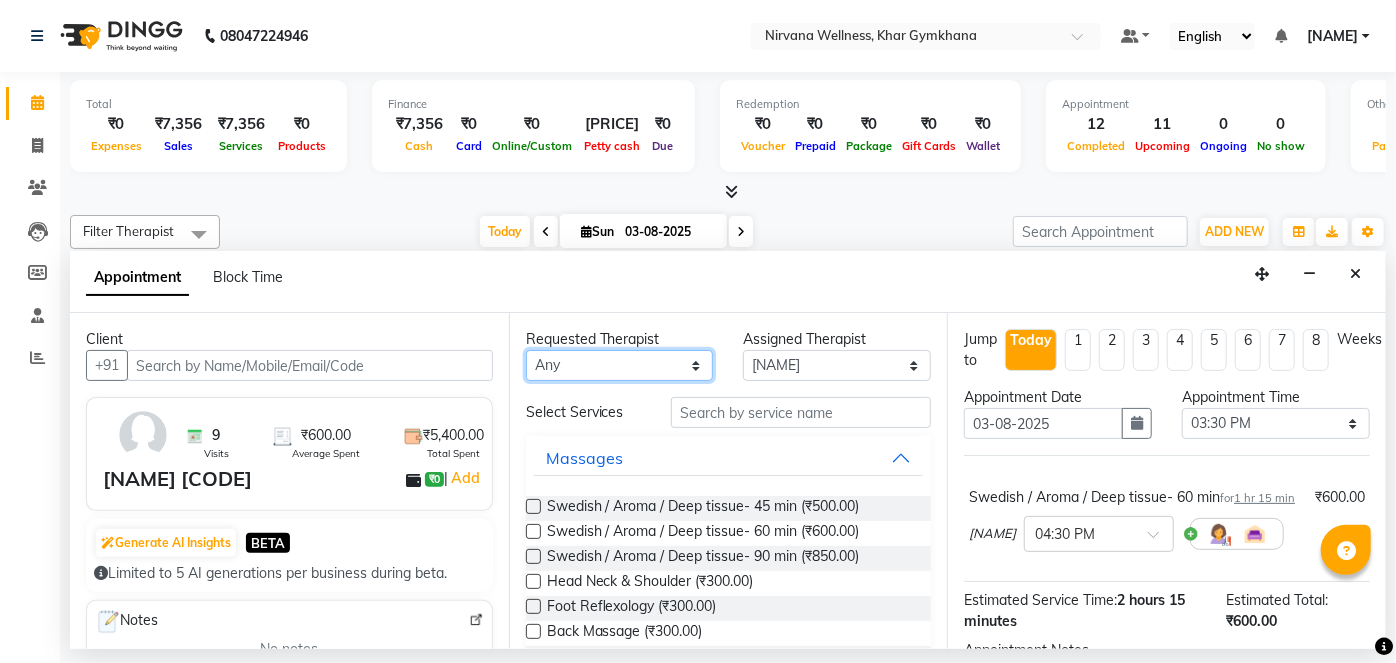 click on "Any [FIRST] [LAST] [FIRST] [LAST] [FIRST] [LAST] [FIRST] [LAST]  Suhani" at bounding box center (620, 365) 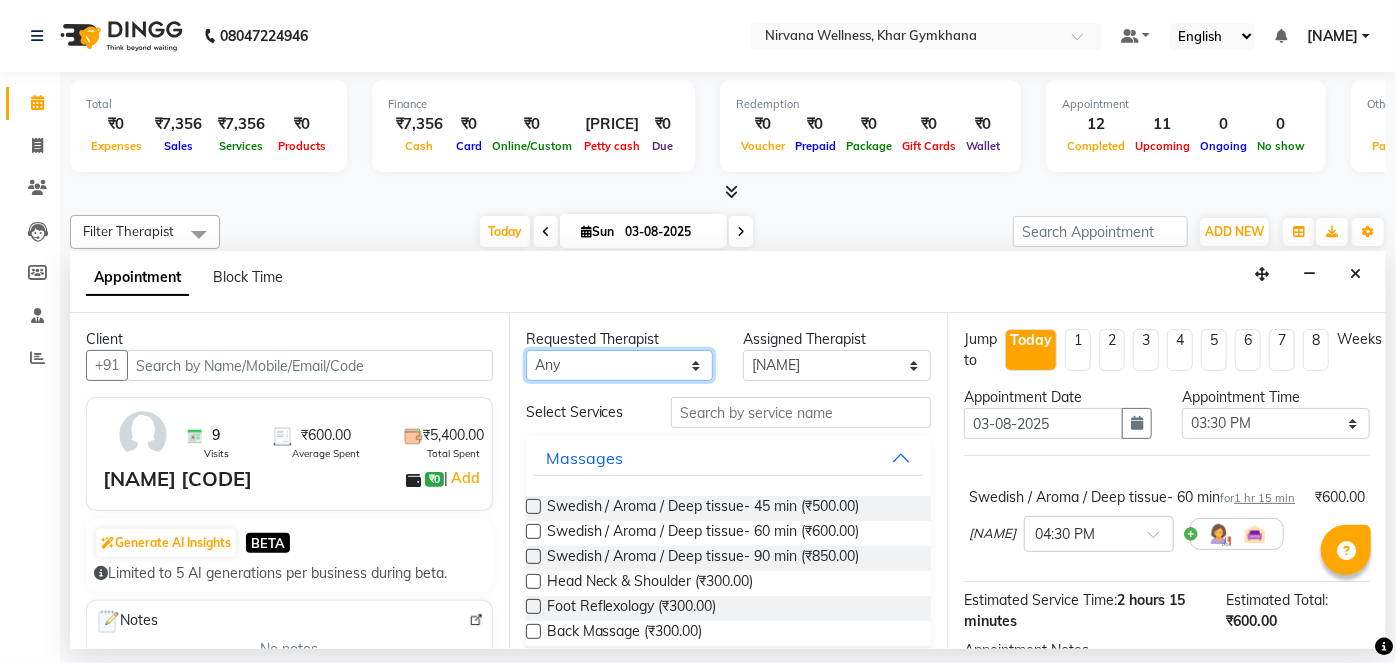 select on "79305" 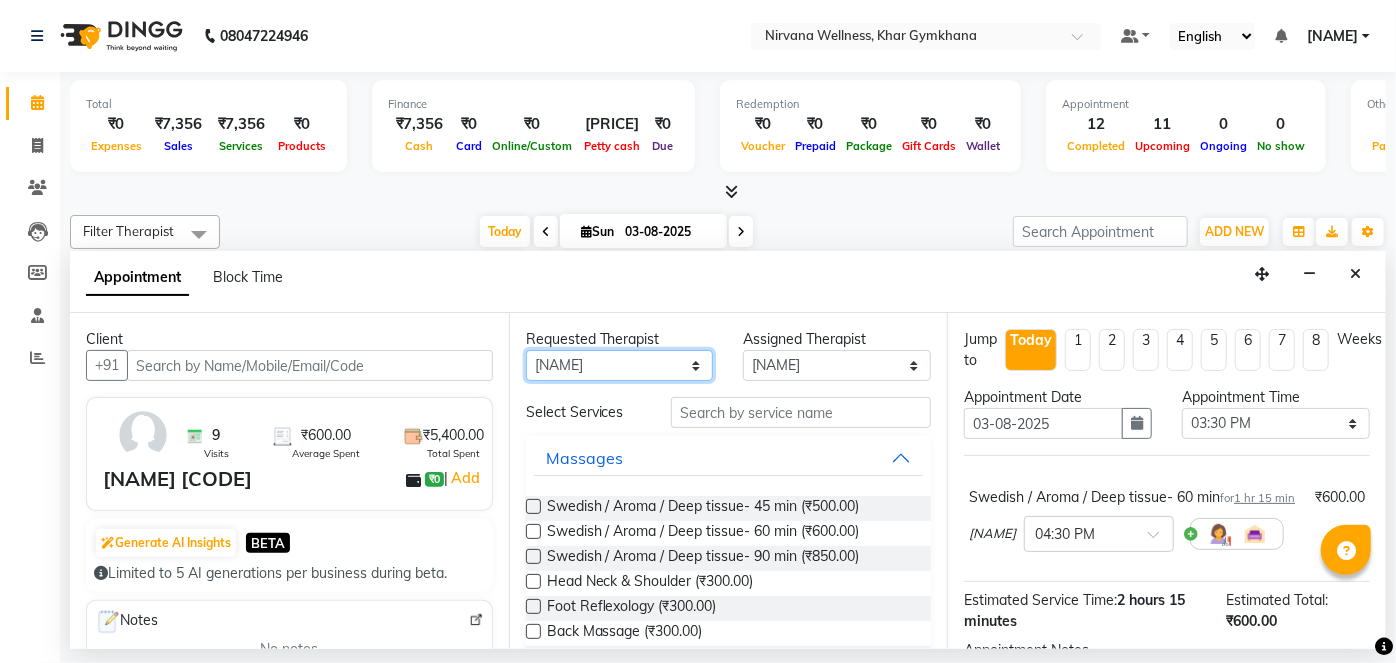 click on "Any [FIRST] [LAST] [FIRST] [LAST] [FIRST] [LAST] [FIRST] [LAST]  Suhani" at bounding box center (620, 365) 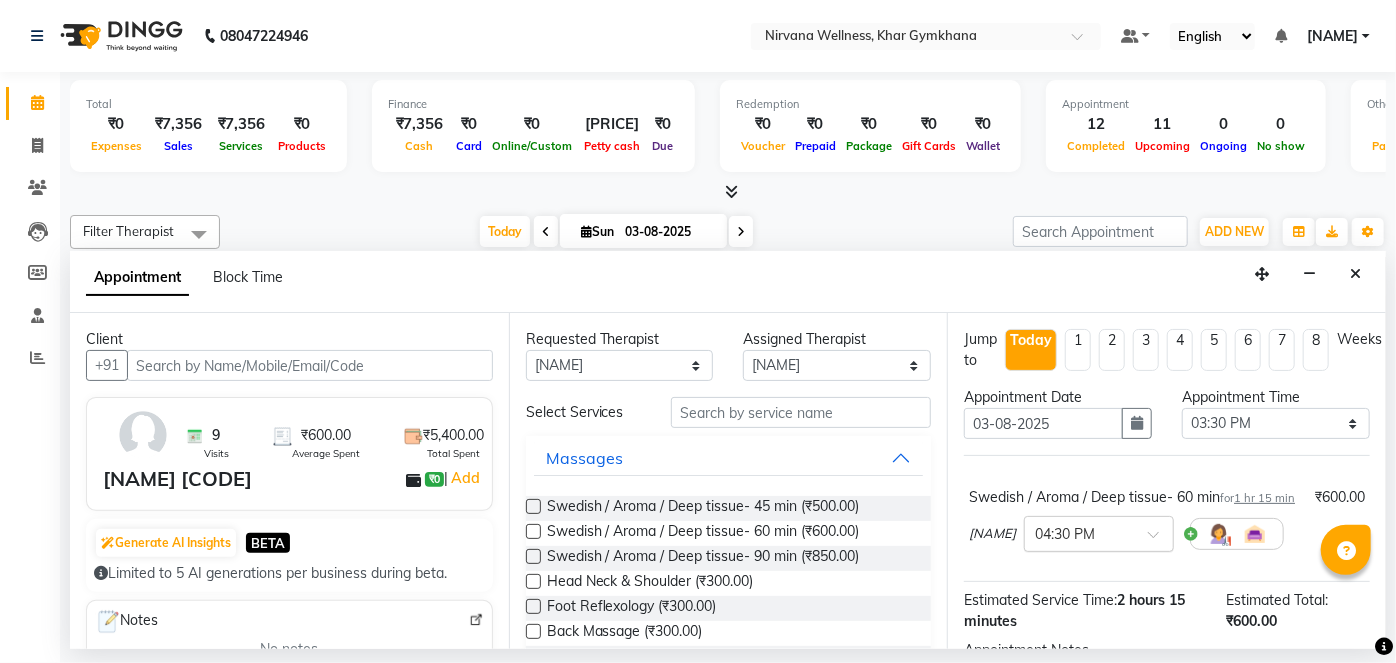 click on "× 04:30 PM" at bounding box center [1099, 534] 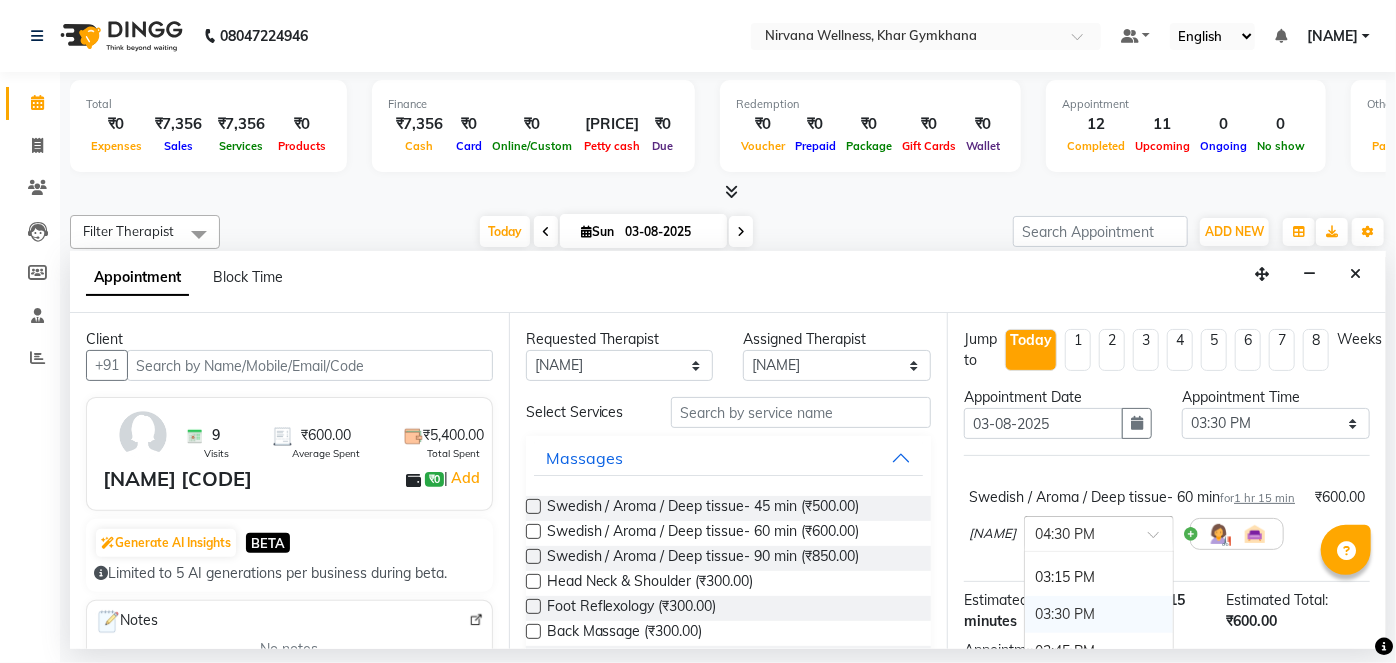 click on "03:30 PM" at bounding box center (1099, 614) 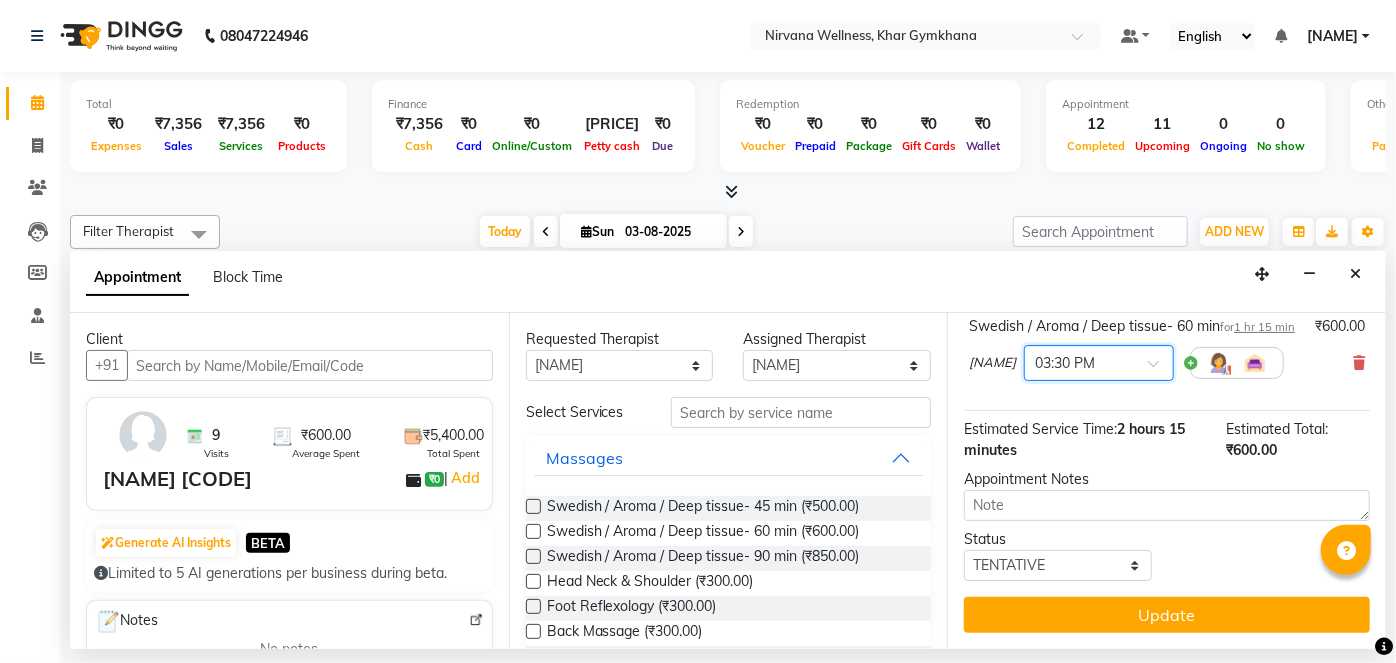 click on "Update" at bounding box center [1167, 615] 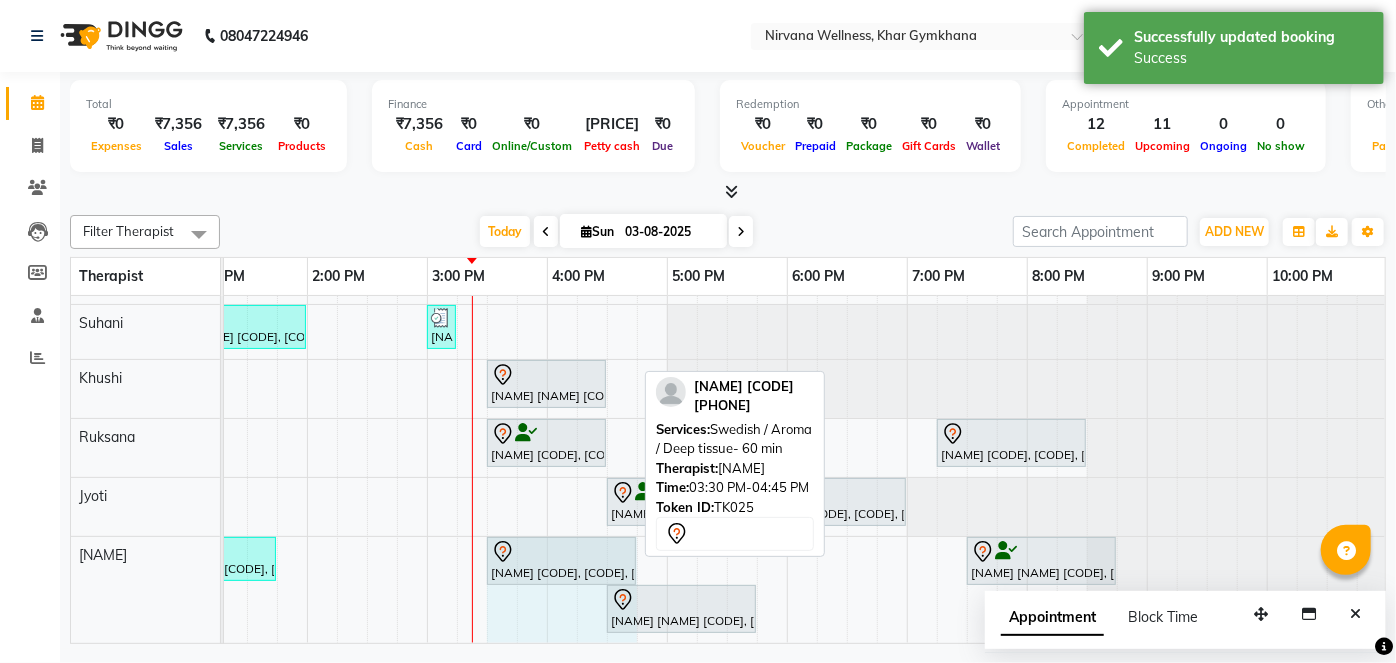click on "Priya D-169-L, TK15, 12:30 PM-01:45 PM, Swedish / Aroma / Deep tissue- 60 min             Myra J-336-O, TK25, 03:30 PM-04:45 PM, Swedish / Aroma / Deep tissue- 60 min             Ruksana Ghanshani G-152-L, TK24, 07:30 PM-08:45 PM, Swedish / Aroma / Deep tissue- 60 min             Bhawna Idnani I-23-L, TK17, 04:30 PM-05:45 PM, Swedish / Aroma / Deep tissue- 60 min             Myra J-336-O, TK25, 03:30 PM-04:45 PM, Swedish / Aroma / Deep tissue- 60 min" at bounding box center [-533, 590] 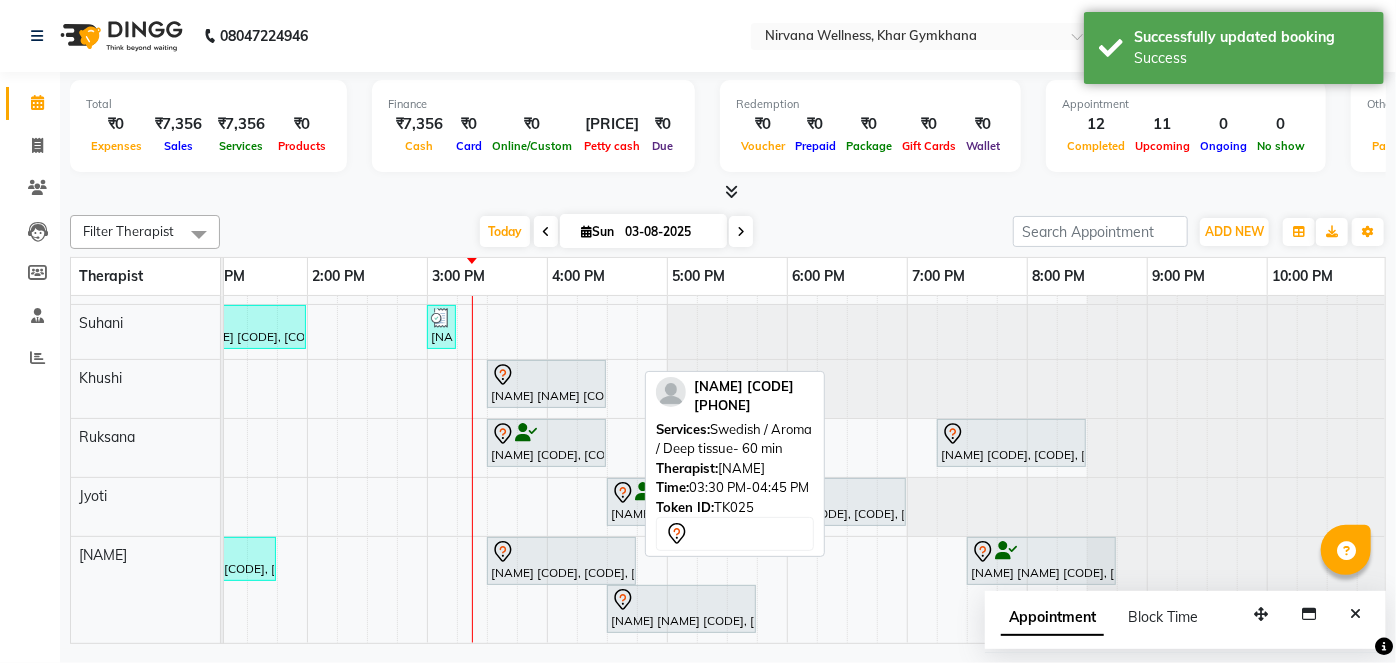 click on "Priya D-169-L, TK15, 12:30 PM-01:45 PM, Swedish / Aroma / Deep tissue- 60 min             Myra J-336-O, TK25, 03:30 PM-04:45 PM, Swedish / Aroma / Deep tissue- 60 min             Ruksana Ghanshani G-152-L, TK24, 07:30 PM-08:45 PM, Swedish / Aroma / Deep tissue- 60 min             Bhawna Idnani I-23-L, TK17, 04:30 PM-05:45 PM, Swedish / Aroma / Deep tissue- 60 min" at bounding box center [-533, 590] 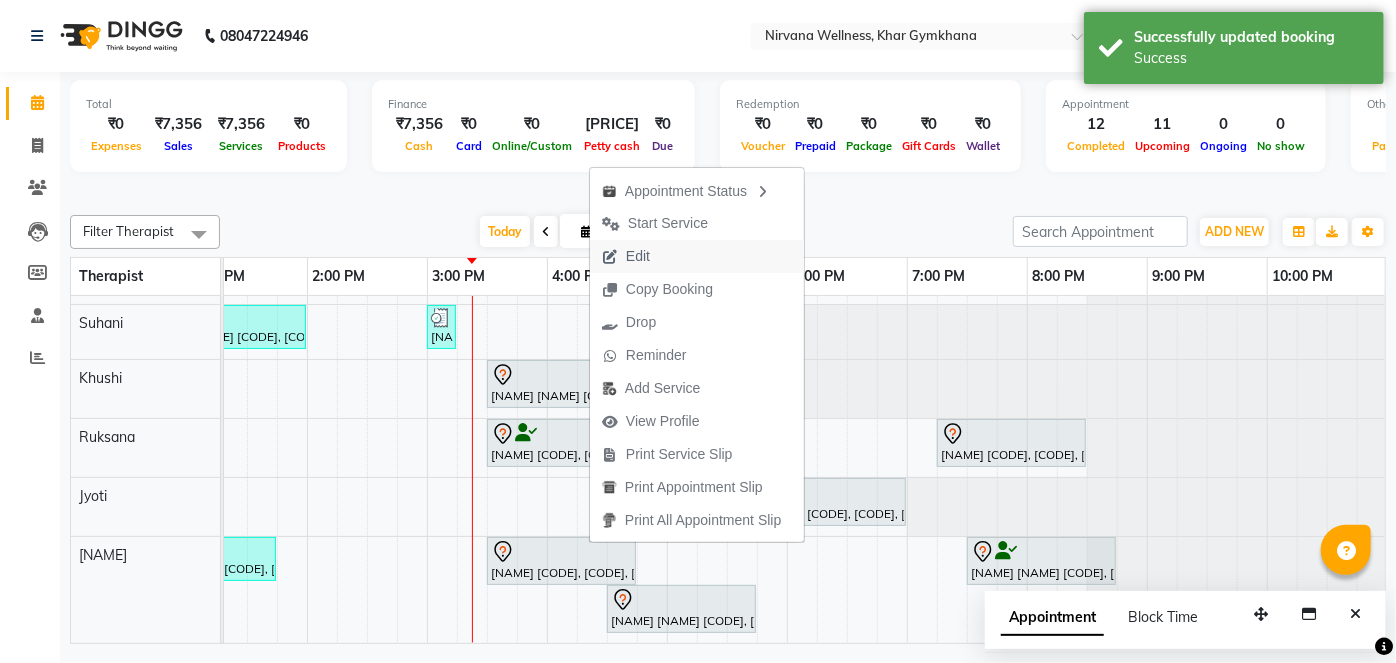 click on "Edit" at bounding box center [697, 256] 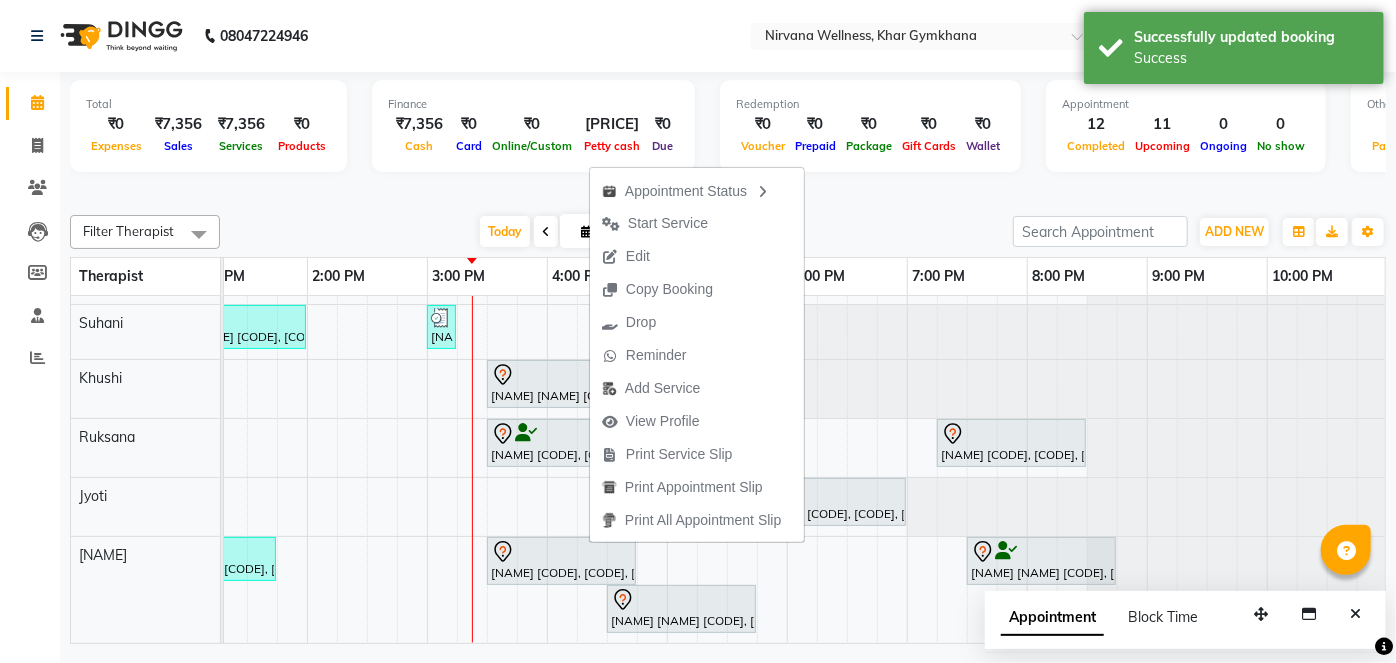 select on "tentative" 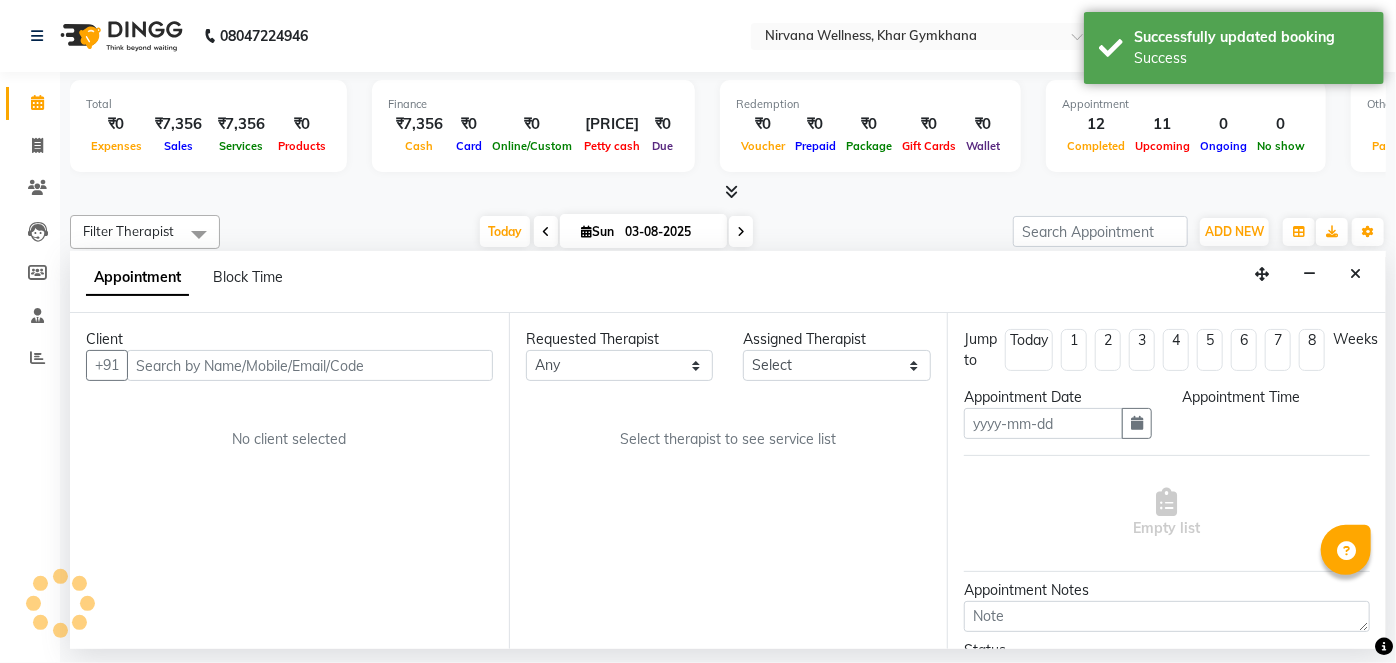 type on "03-08-2025" 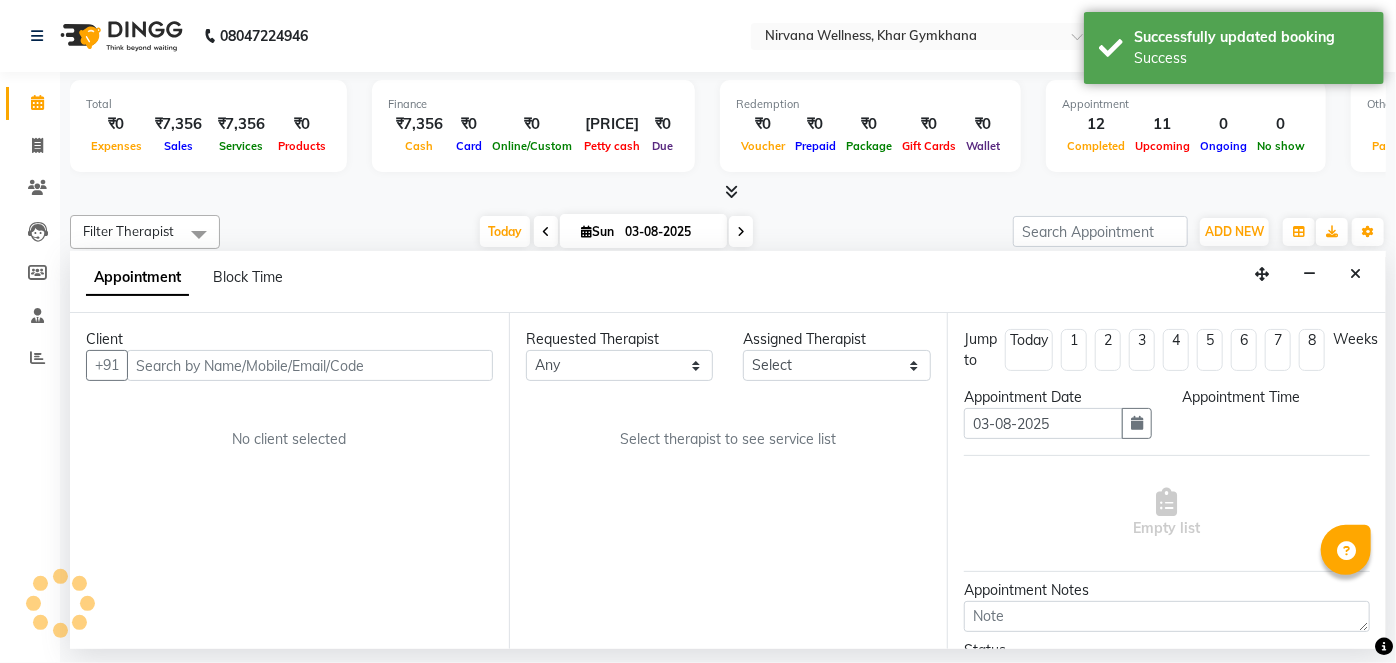 select on "930" 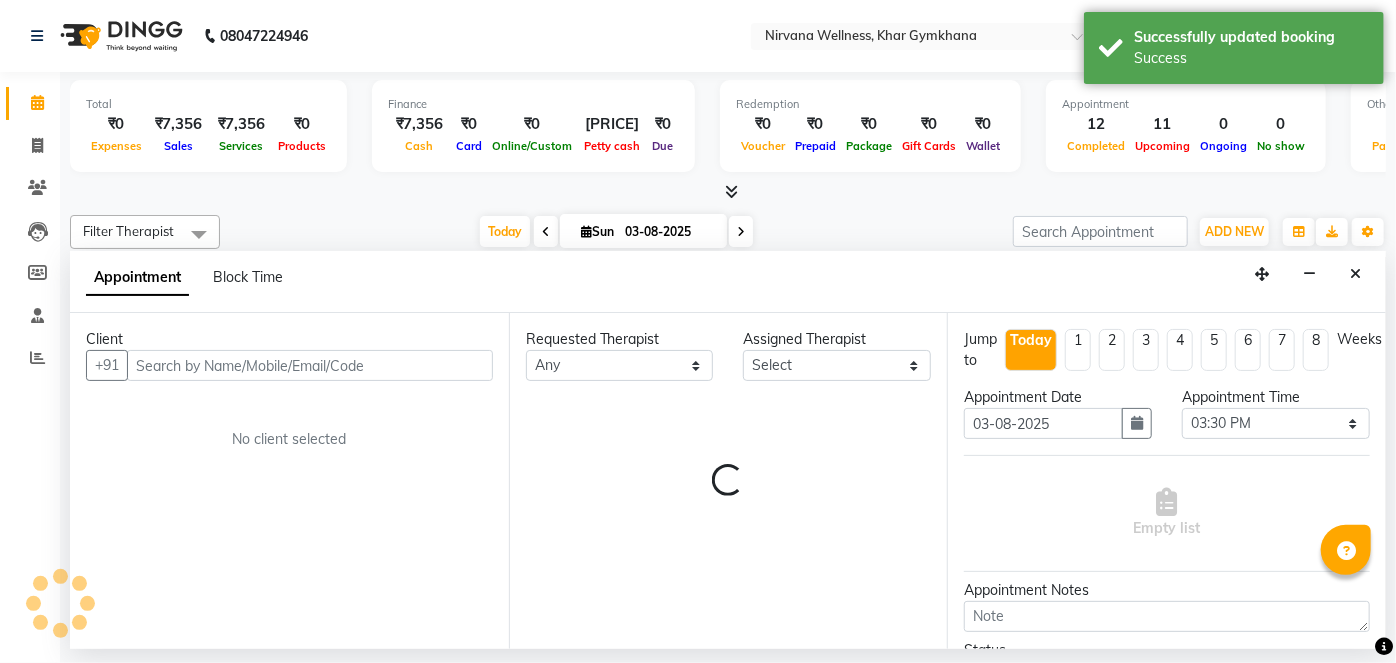 select on "79305" 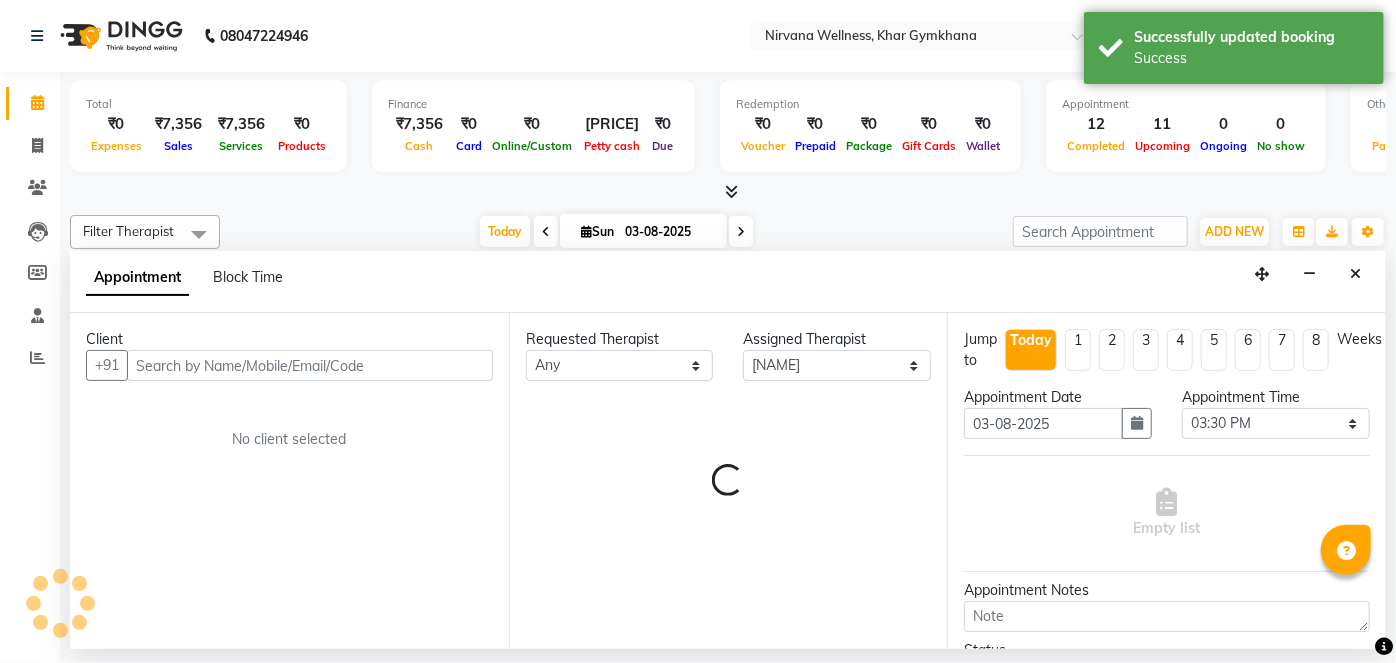 select on "3392" 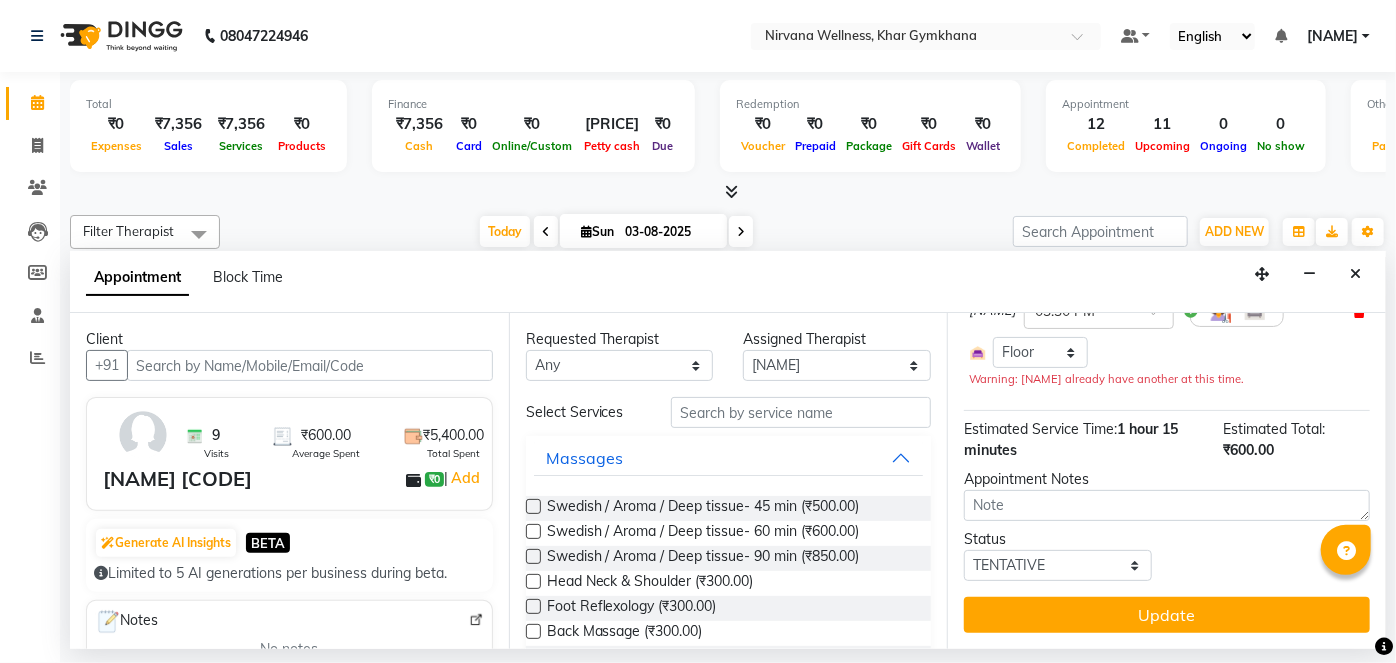 click at bounding box center (1359, 311) 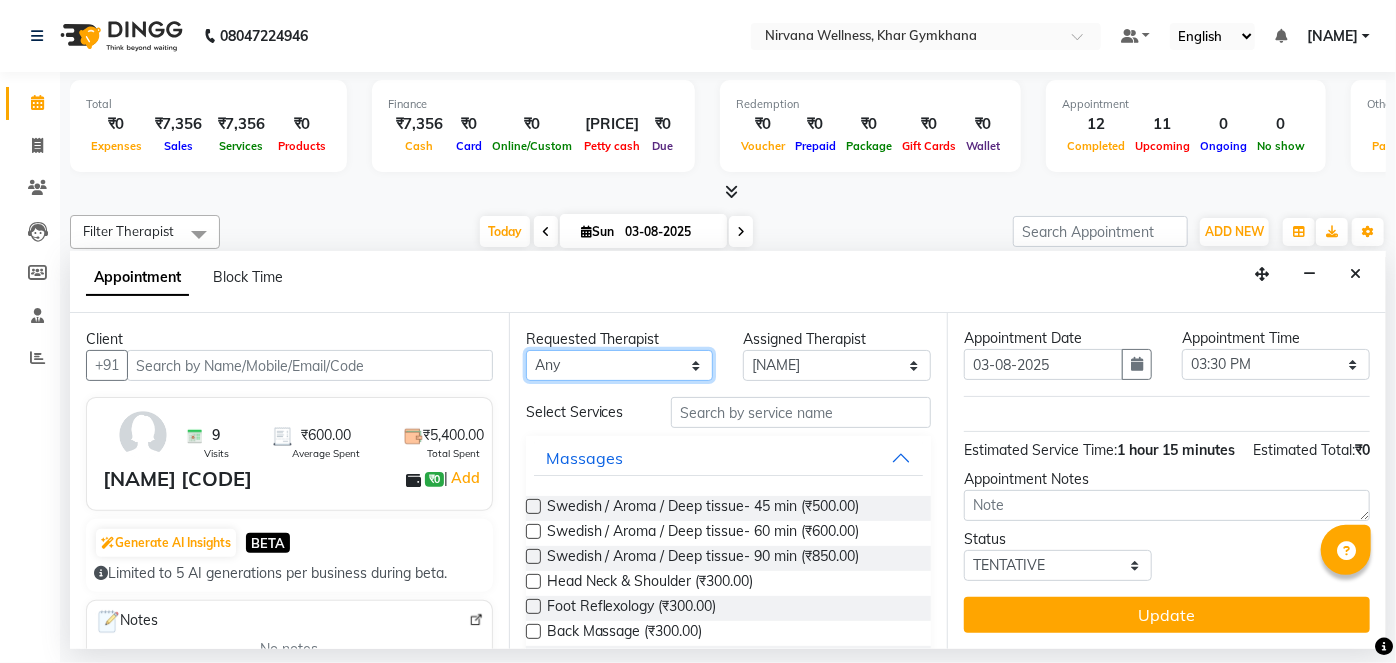 click on "Any [FIRST] [LAST] [FIRST] [LAST] [FIRST] [LAST] [FIRST] [LAST]  Suhani" at bounding box center (620, 365) 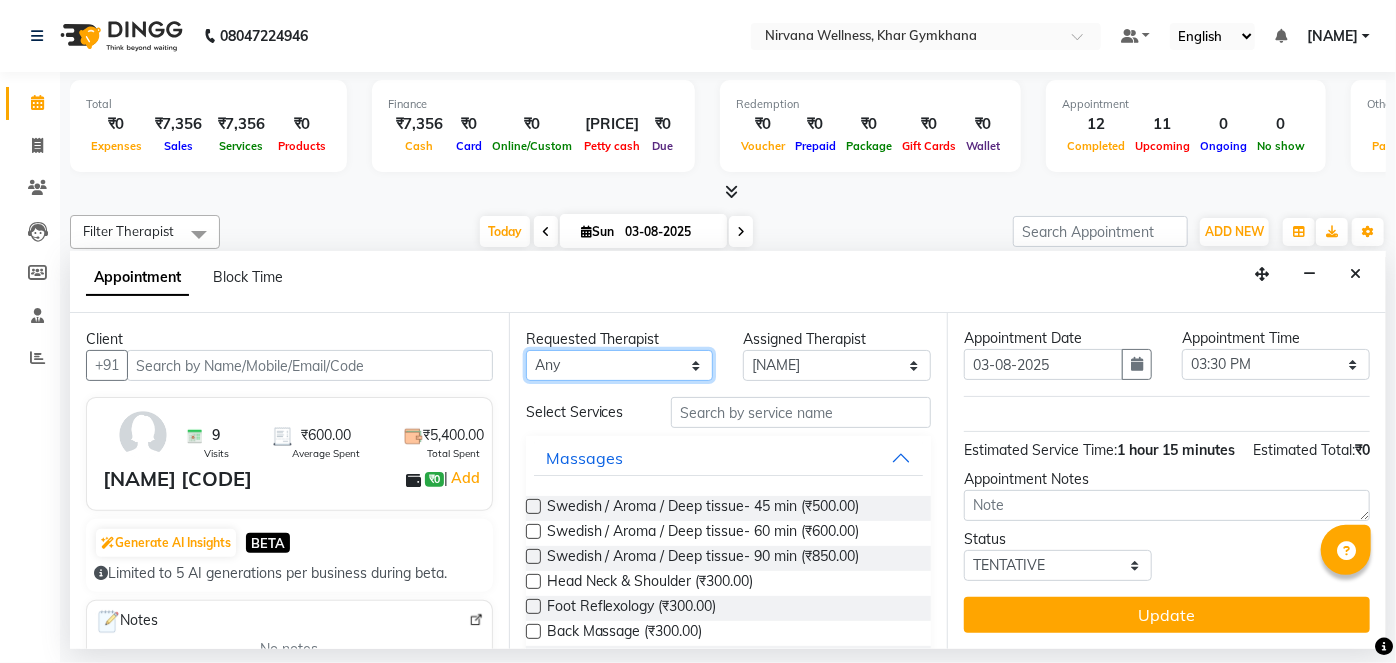 select on "79305" 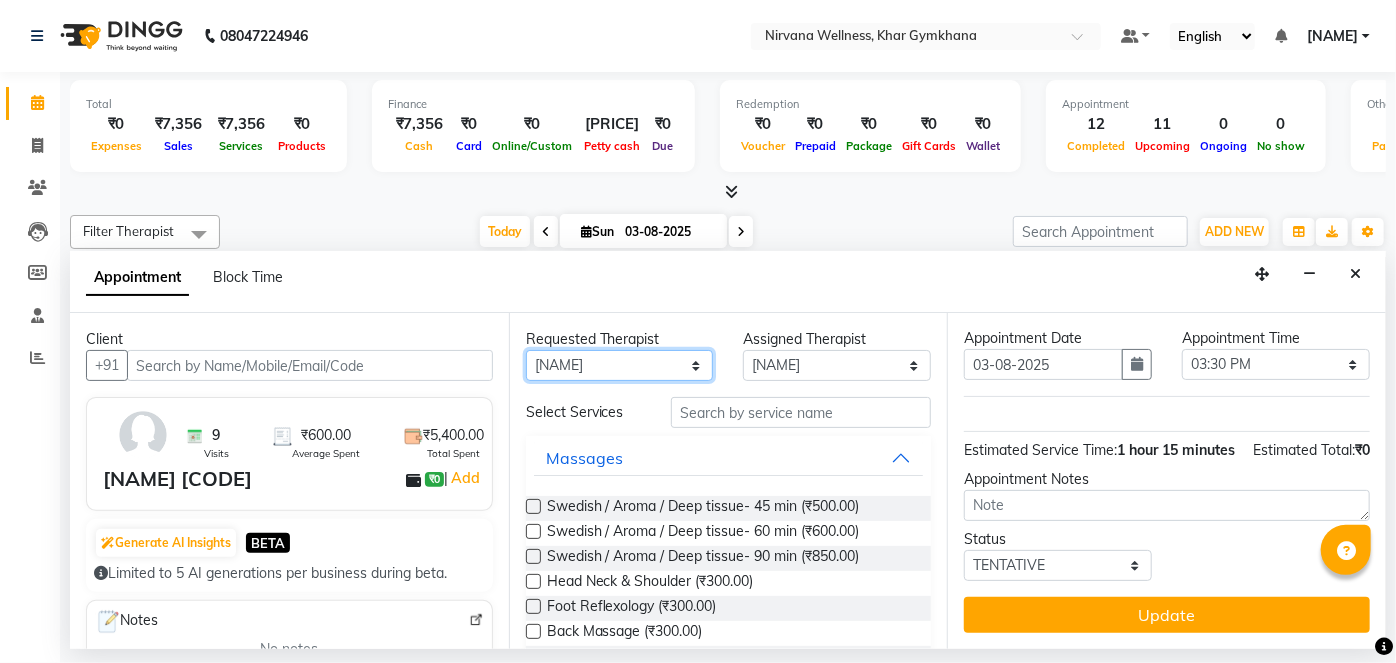 click on "Any [FIRST] [LAST] [FIRST] [LAST] [FIRST] [LAST] [FIRST] [LAST]  Suhani" at bounding box center [620, 365] 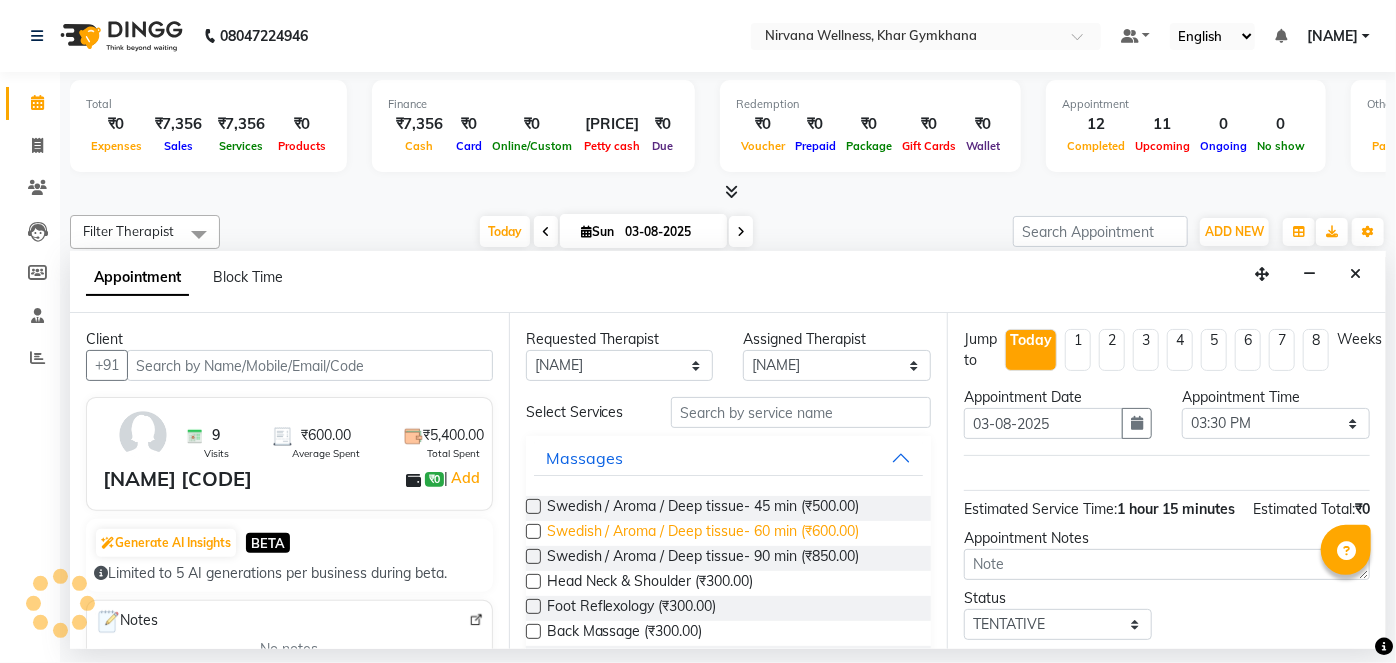 click on "Swedish / Aroma / Deep tissue- 60 min (₹600.00)" at bounding box center (703, 533) 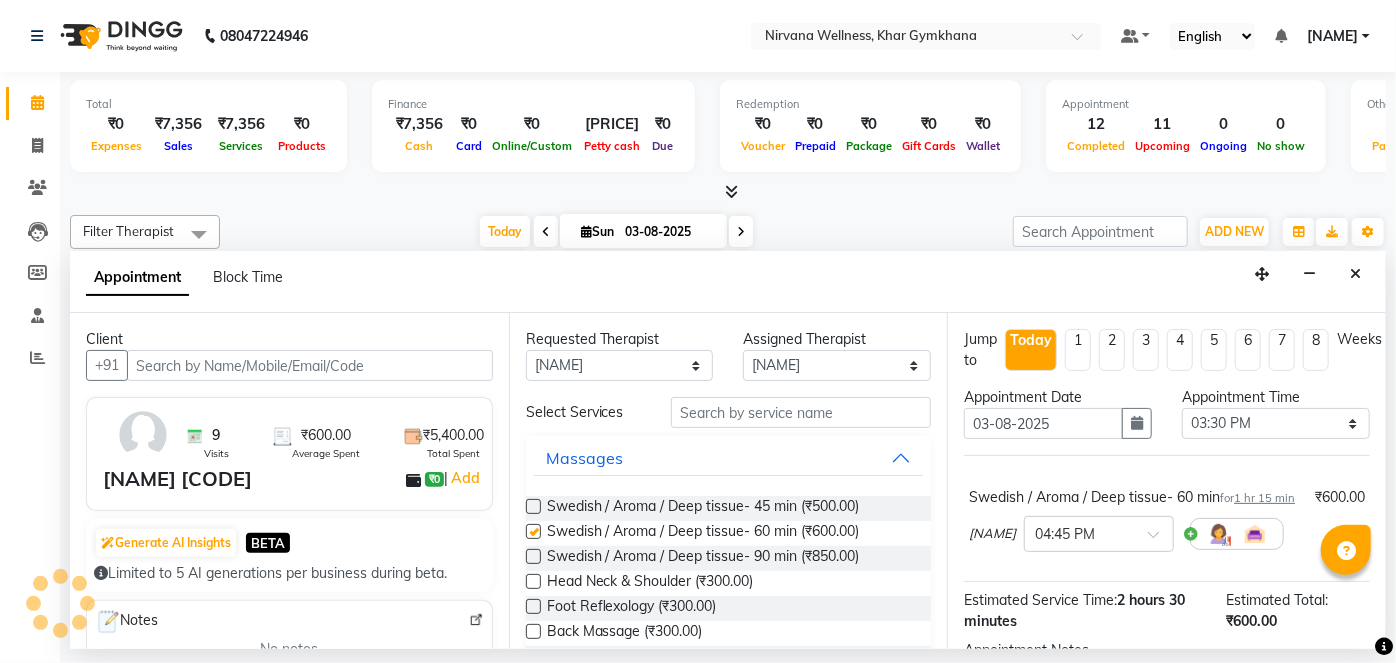 checkbox on "false" 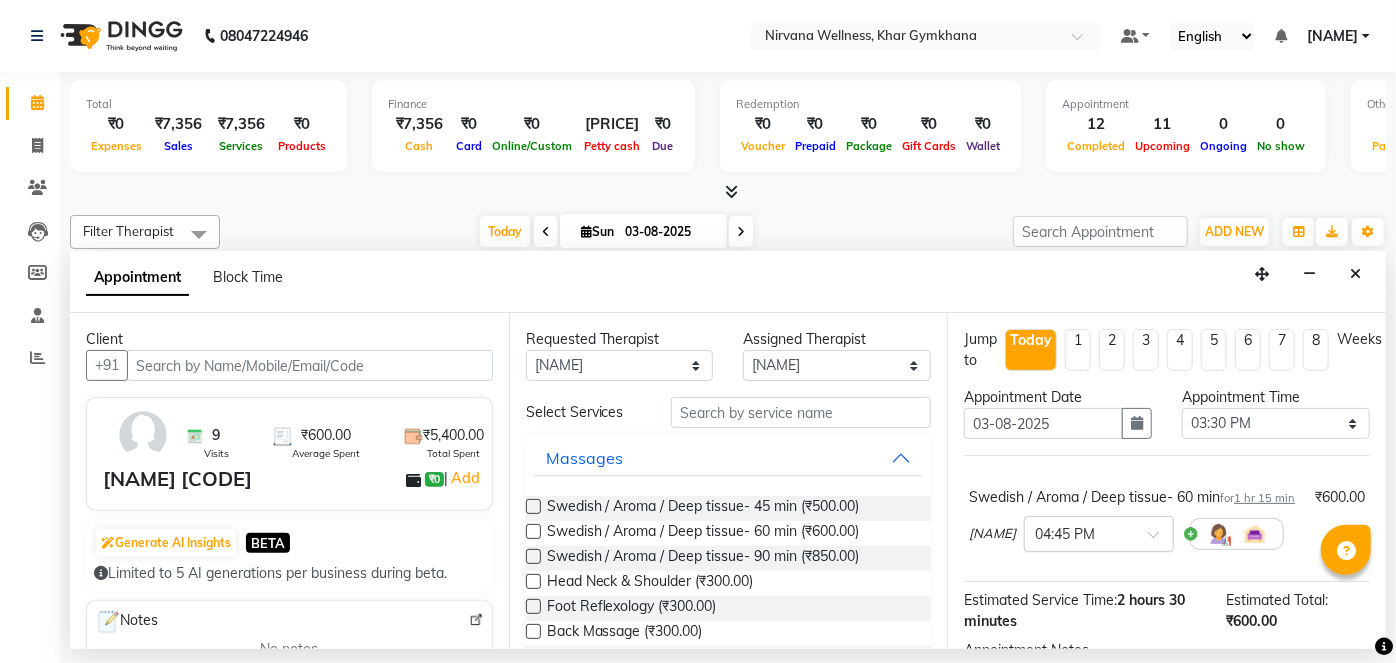 click at bounding box center [1079, 532] 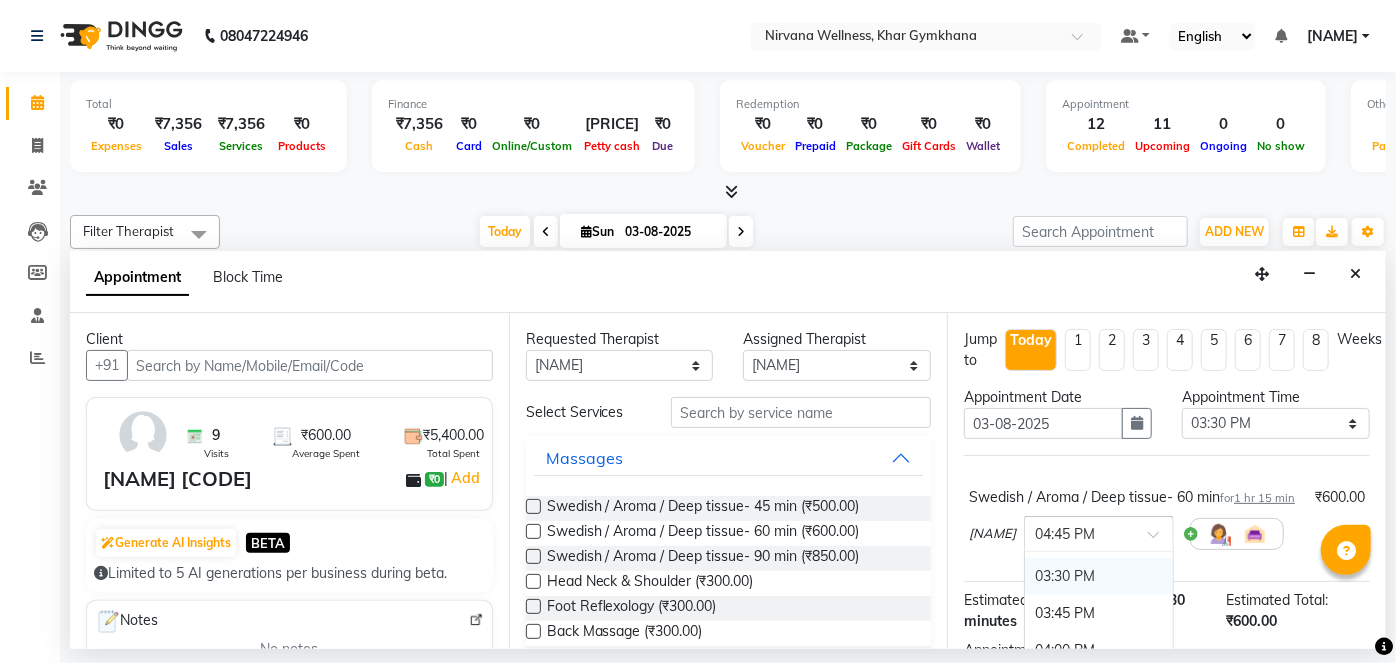 click on "03:30 PM" at bounding box center (1099, 576) 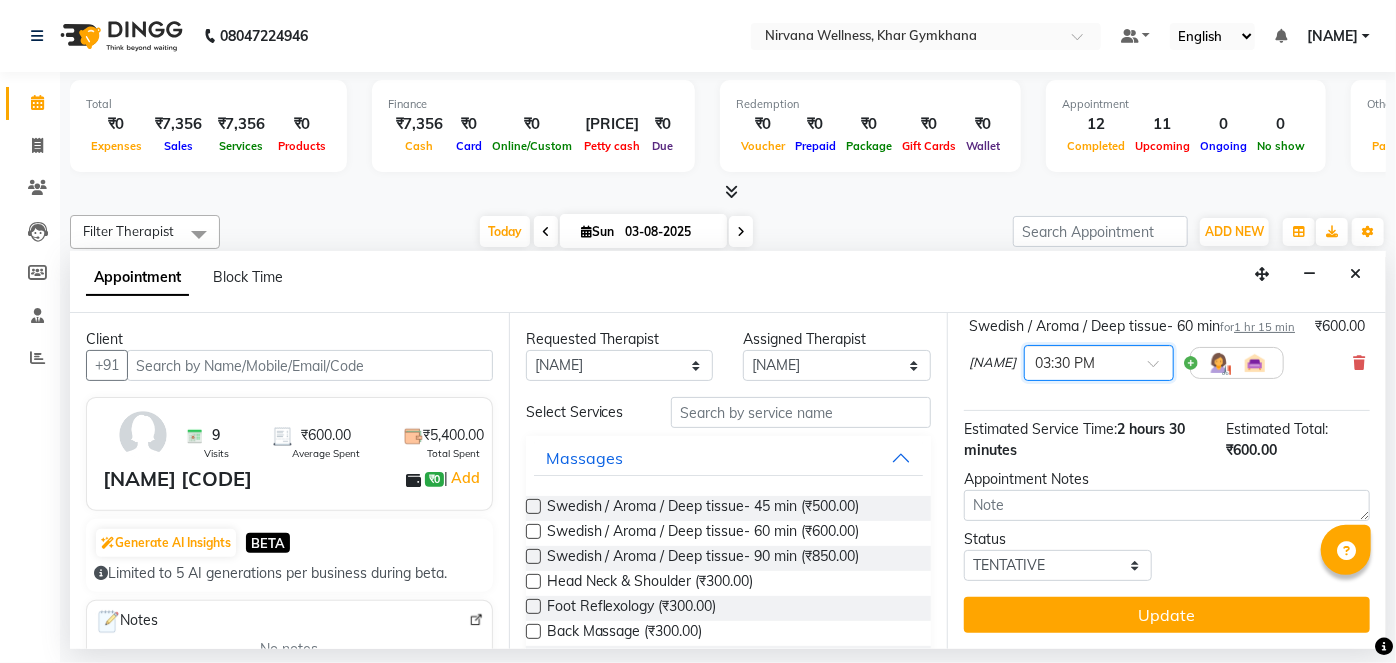 click on "Update" at bounding box center (1167, 615) 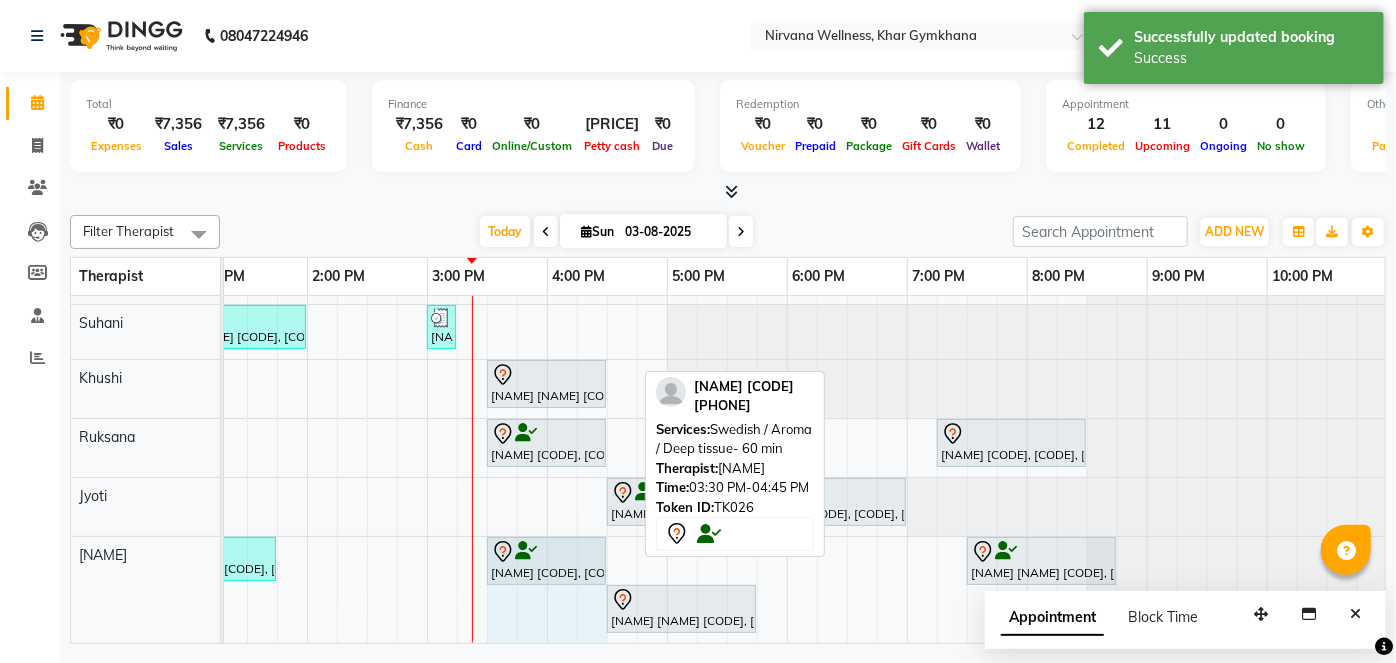 drag, startPoint x: 634, startPoint y: 540, endPoint x: 602, endPoint y: 547, distance: 32.75668 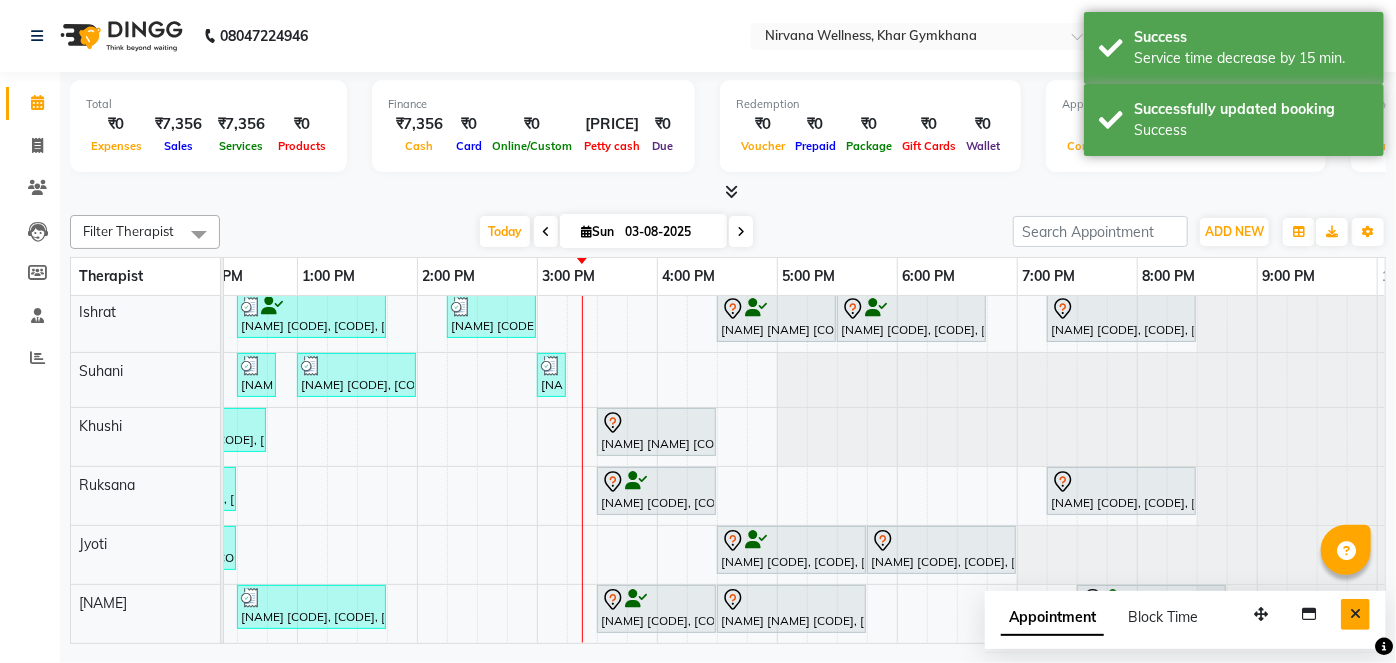 click at bounding box center [1355, 614] 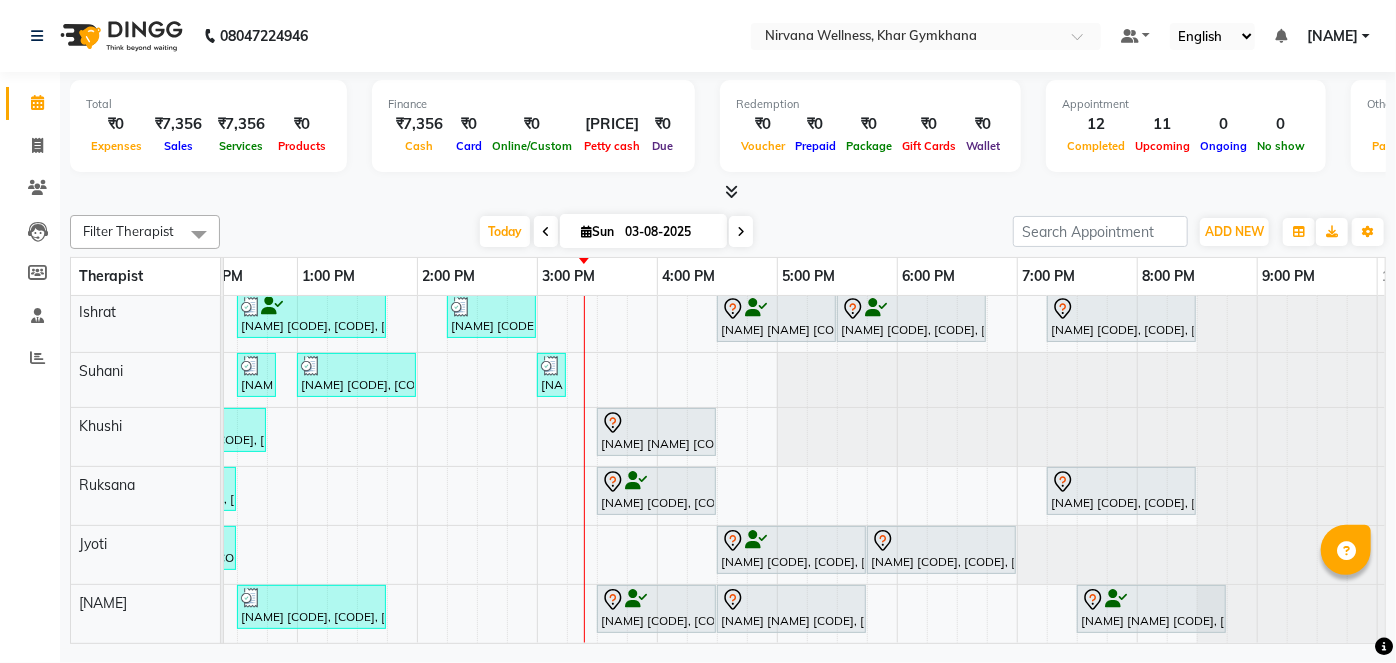 scroll, scrollTop: 13, scrollLeft: 722, axis: both 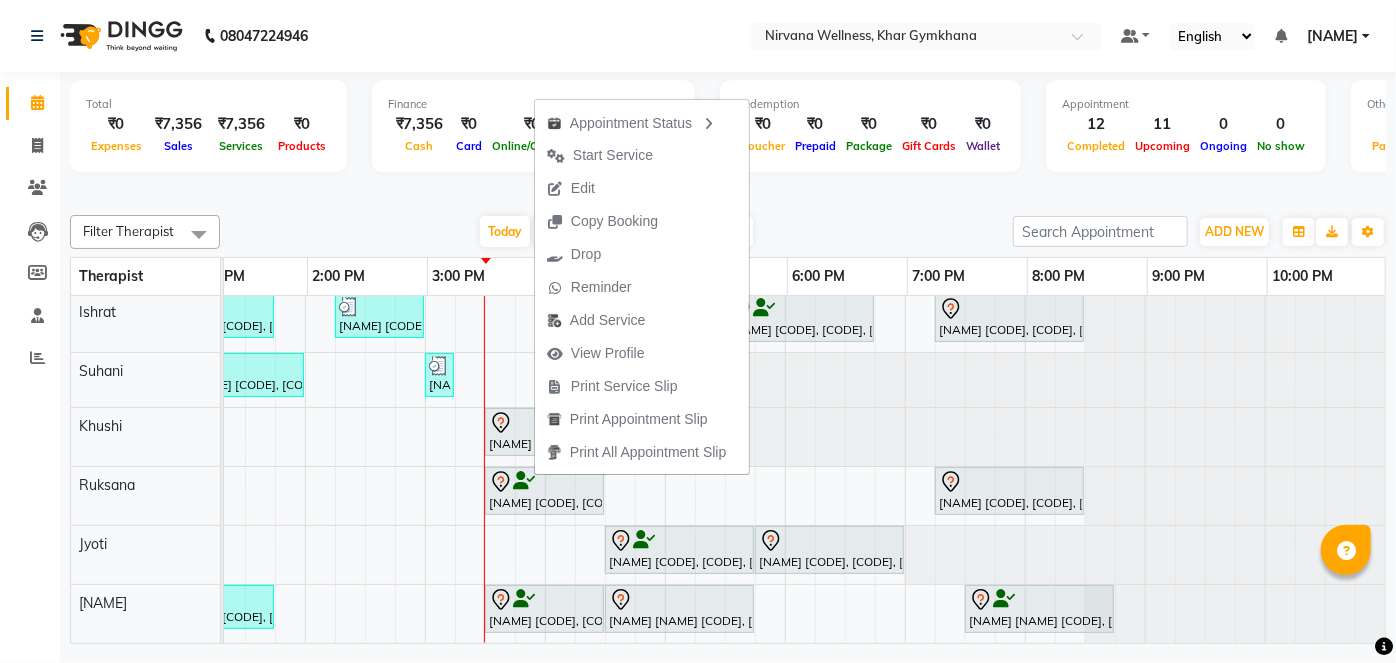 click on "Filter Therapist Select All Ishrat Jyoti Khushi Nilofar Ruksana  Suhani Today  Sun 03-08-2025 Toggle Dropdown Add Appointment Add Invoice Add Attendance Add Client Toggle Dropdown Add Appointment Add Invoice Add Attendance Add Client ADD NEW Toggle Dropdown Add Appointment Add Invoice Add Attendance Add Client Filter Therapist Select All Ishrat Jyoti Khushi Nilofar Ruksana  Suhani Group By  Staff View   Room View  View as Vertical  Vertical - Week View  Horizontal  Horizontal - Week View  List  Toggle Dropdown Calendar Settings Manage Tags   Arrange Therapists   Reset Therapists  Full Screen  Show Available Stylist  Appointment Form Zoom 100%" at bounding box center [728, 232] 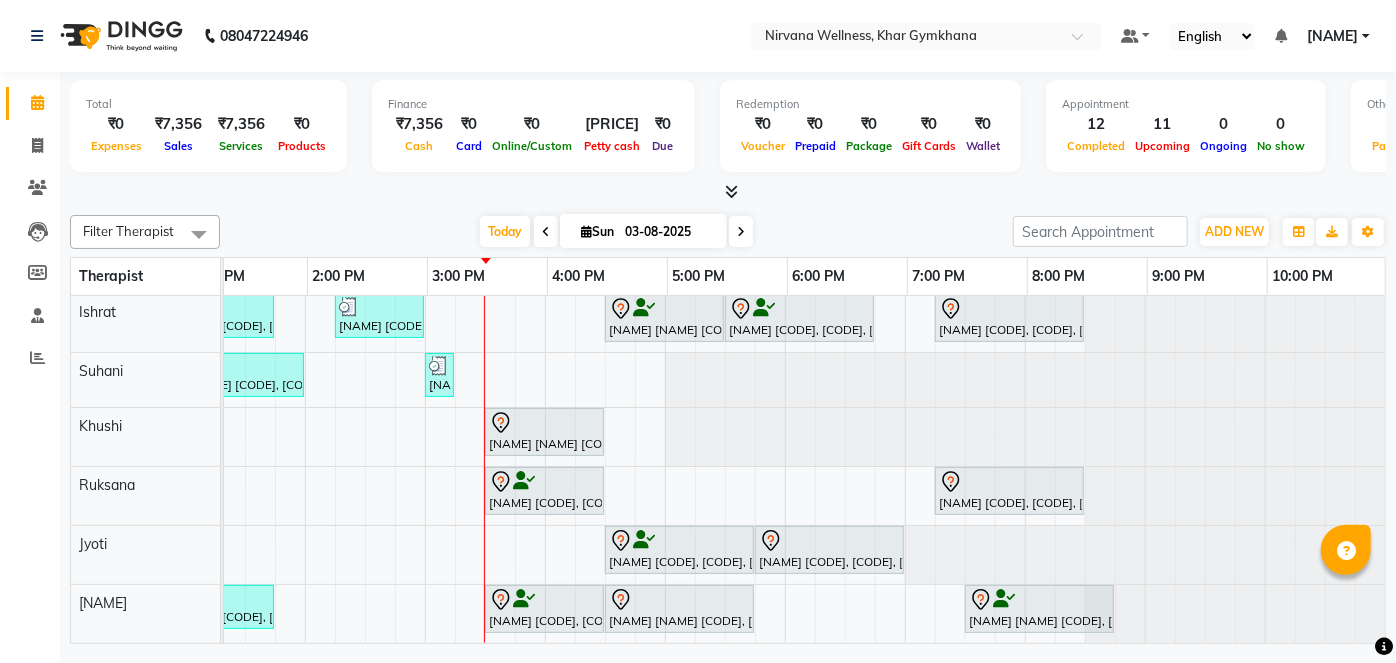 scroll, scrollTop: 13, scrollLeft: 726, axis: both 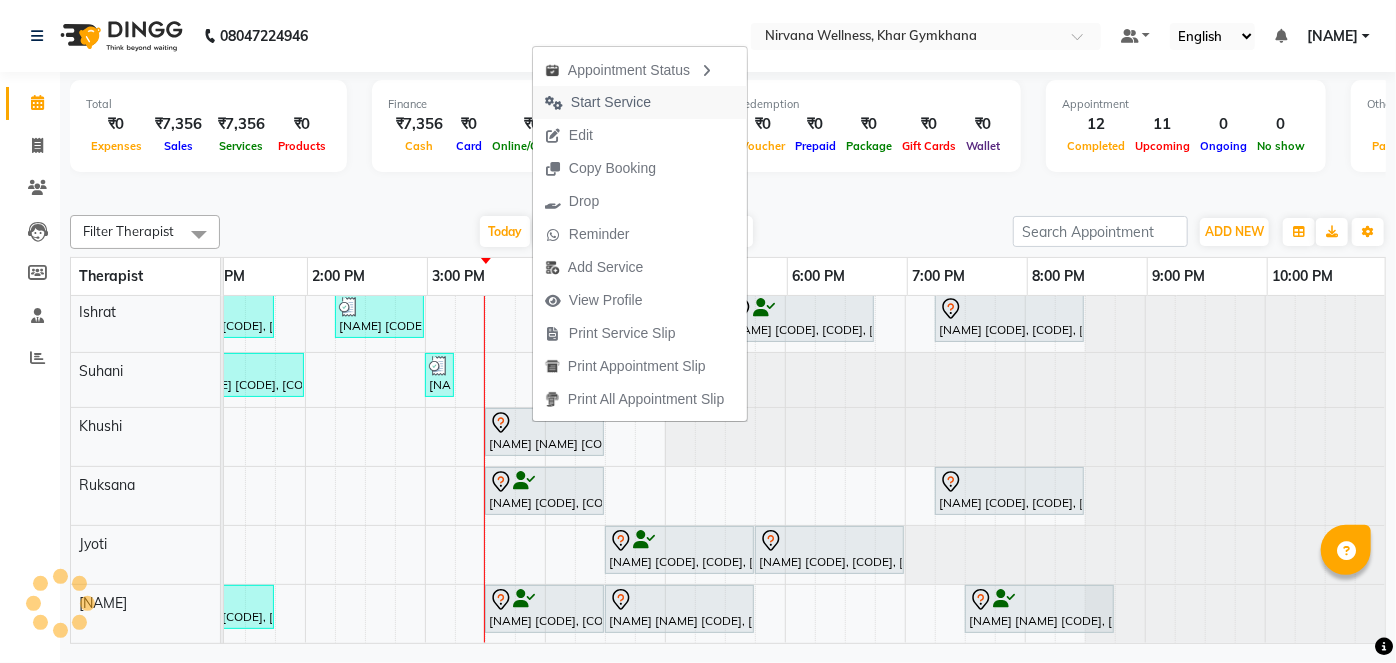 click on "Start Service" at bounding box center [611, 102] 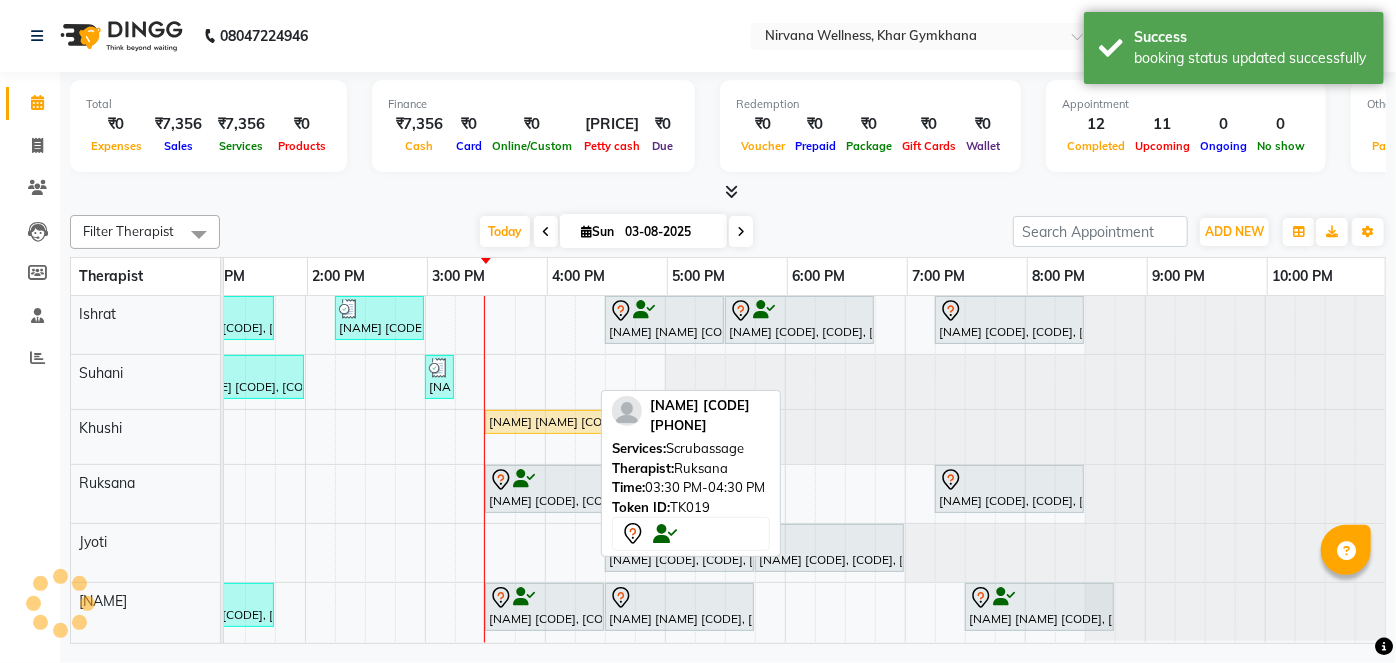 scroll, scrollTop: 10, scrollLeft: 0, axis: vertical 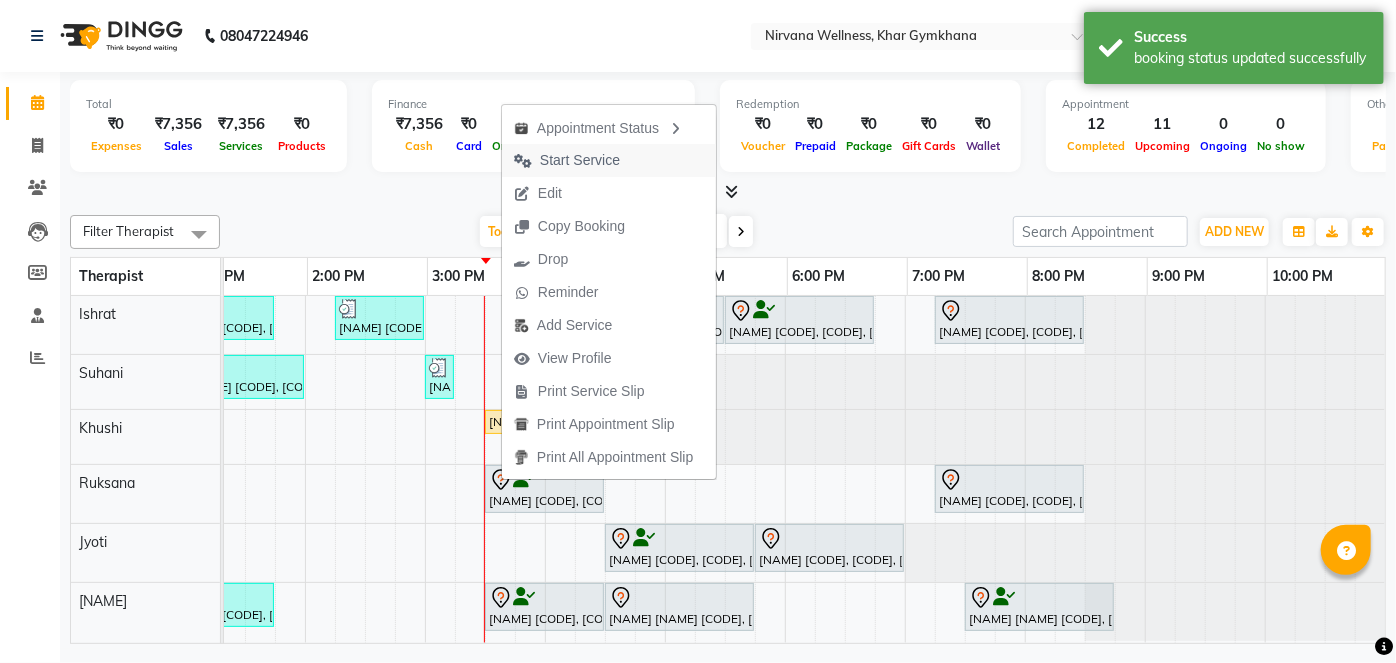click on "Start Service" at bounding box center [580, 160] 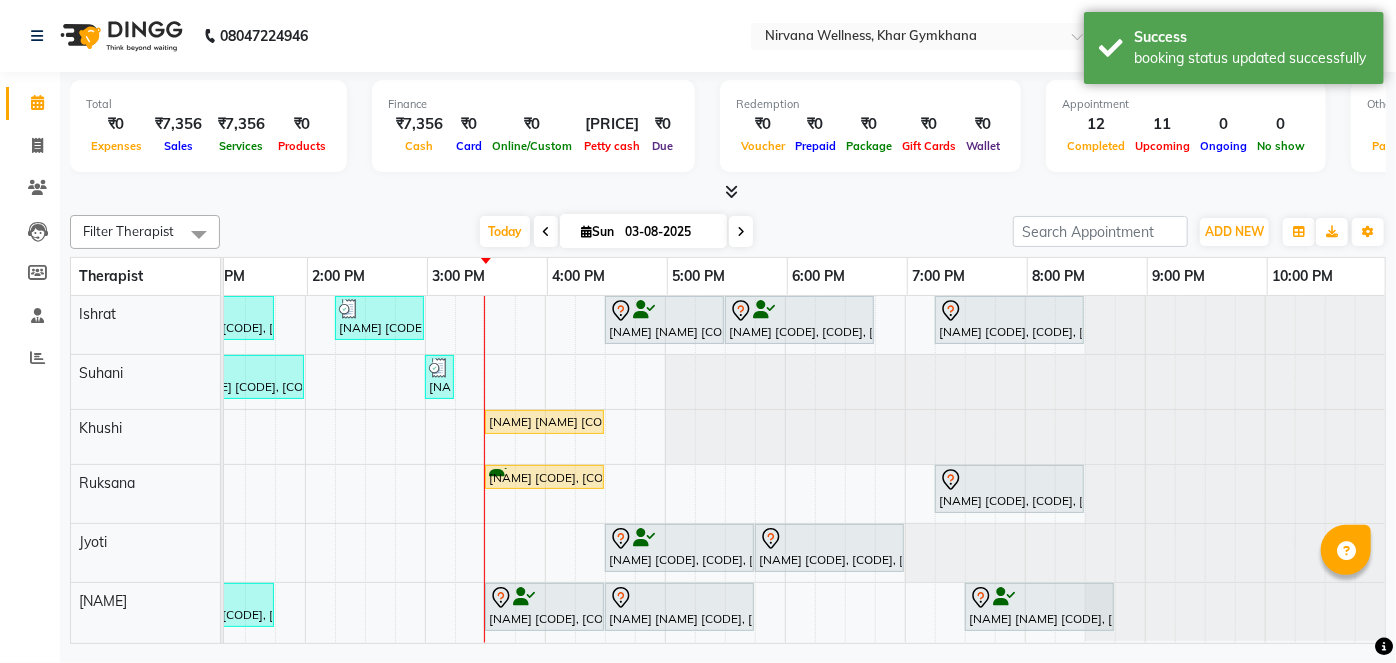 scroll, scrollTop: 9, scrollLeft: 771, axis: both 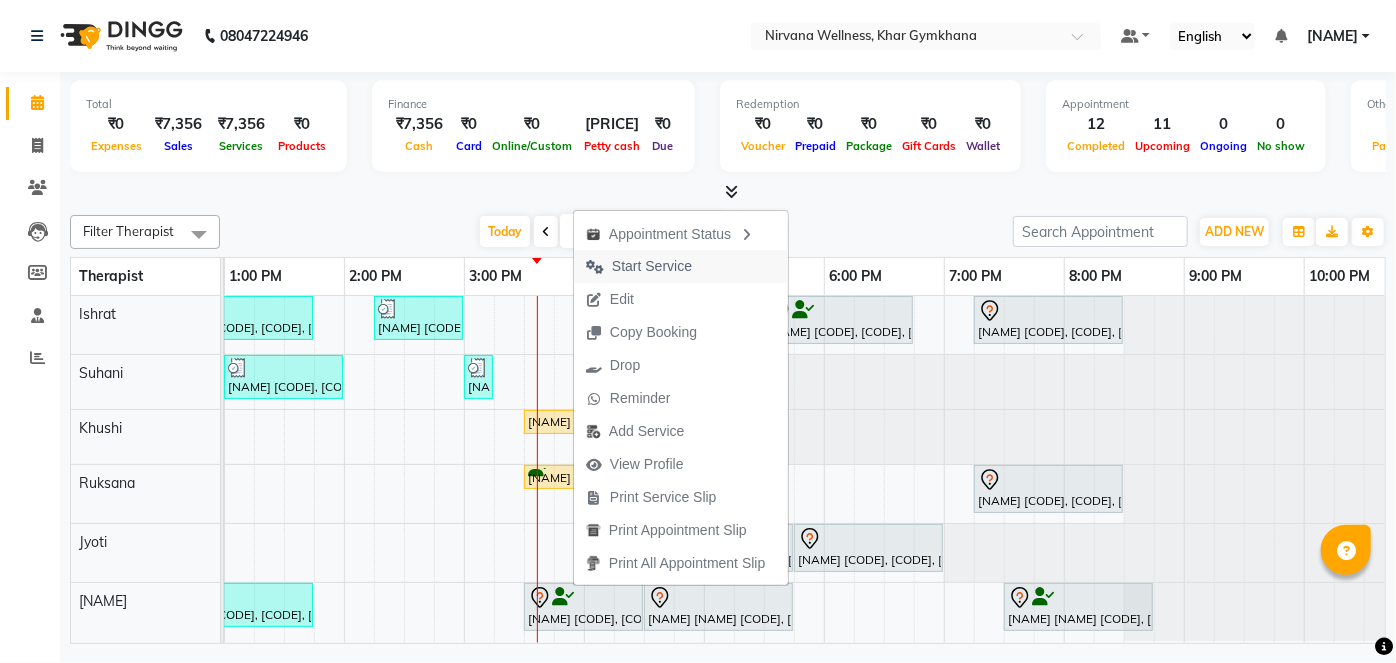 click on "Start Service" at bounding box center [652, 266] 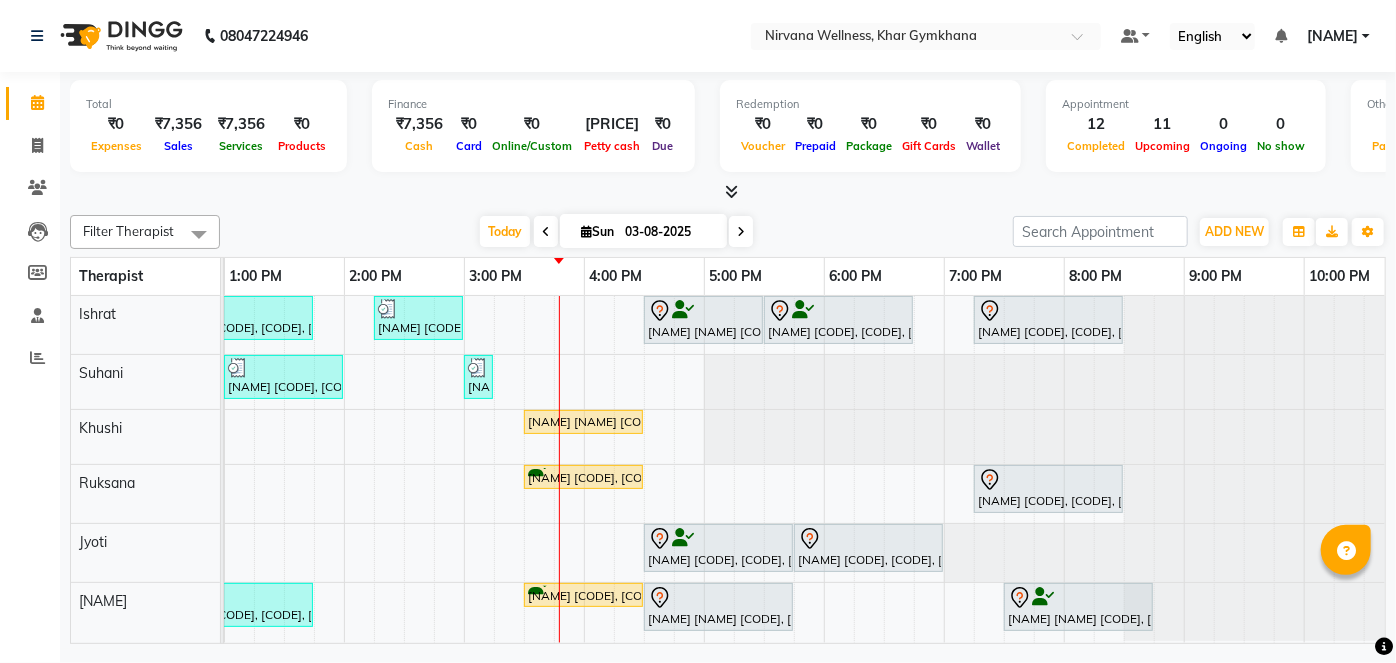 scroll, scrollTop: 9, scrollLeft: 771, axis: both 